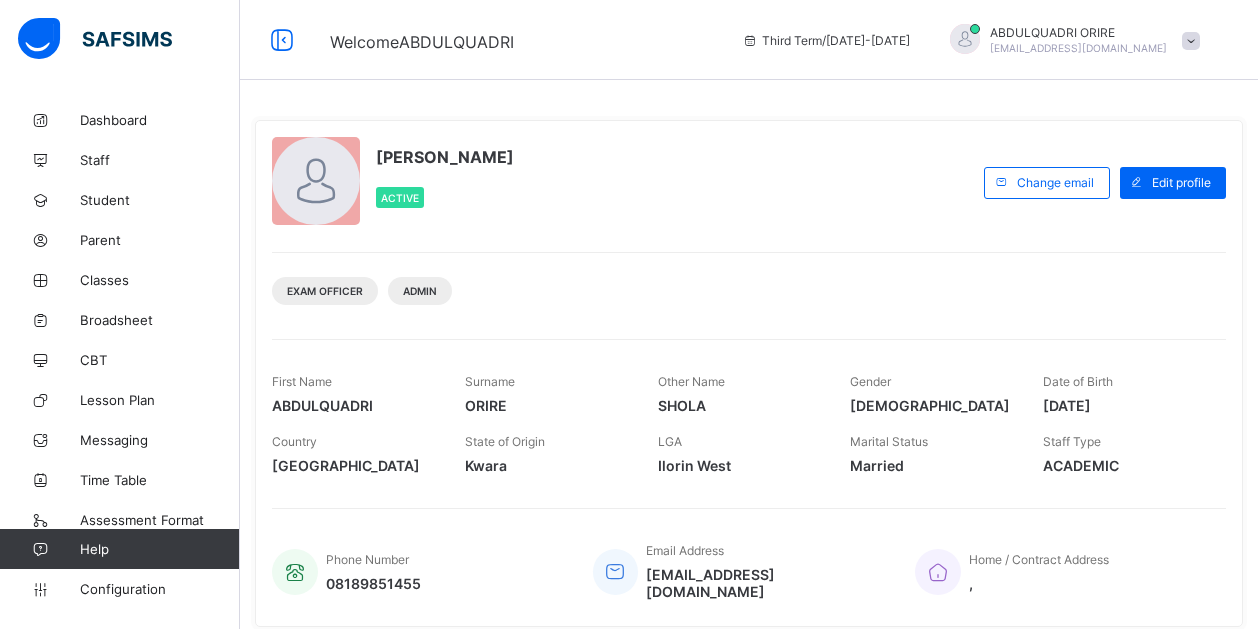 scroll, scrollTop: 0, scrollLeft: 0, axis: both 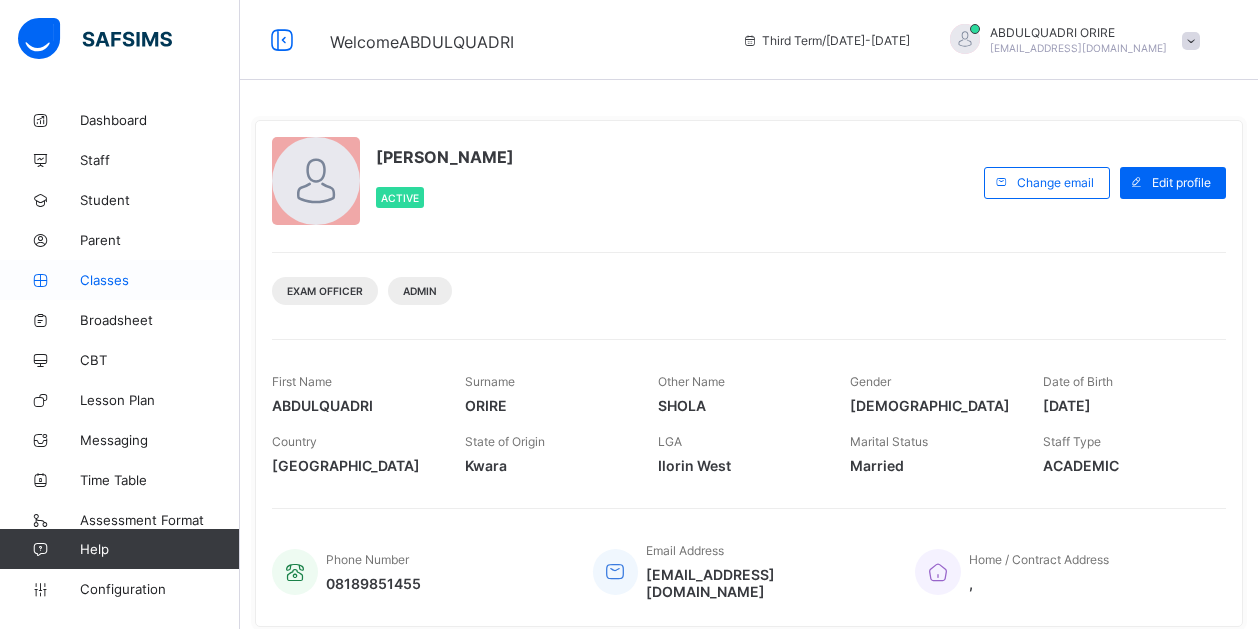 click on "Classes" at bounding box center [160, 280] 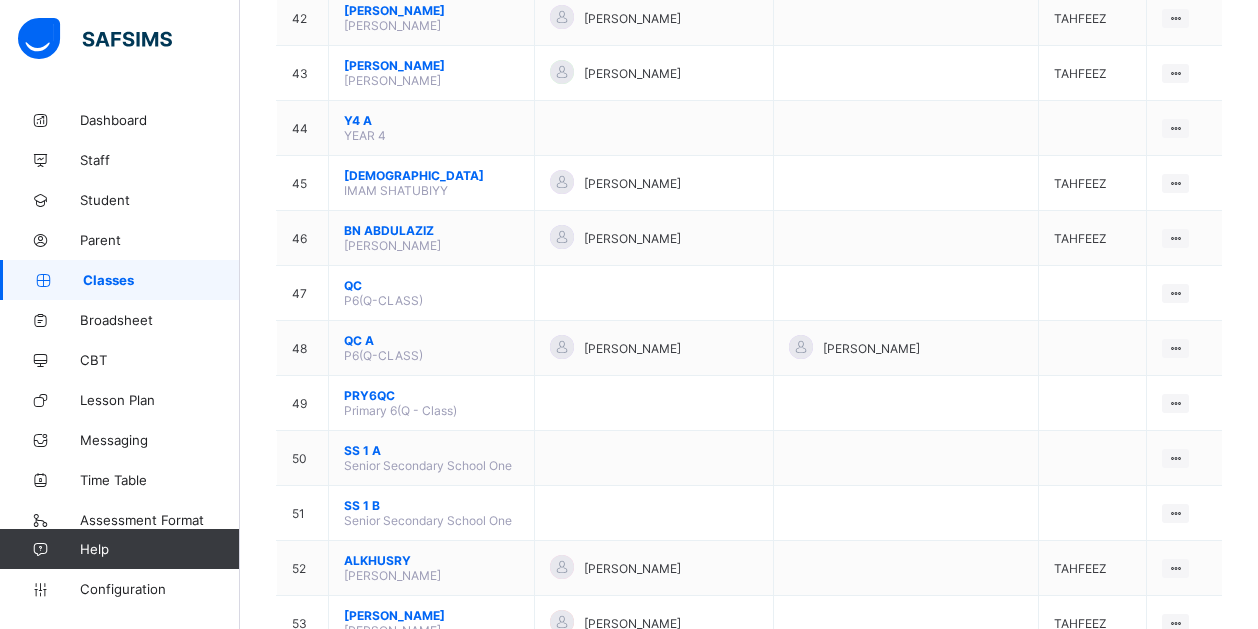scroll, scrollTop: 2594, scrollLeft: 0, axis: vertical 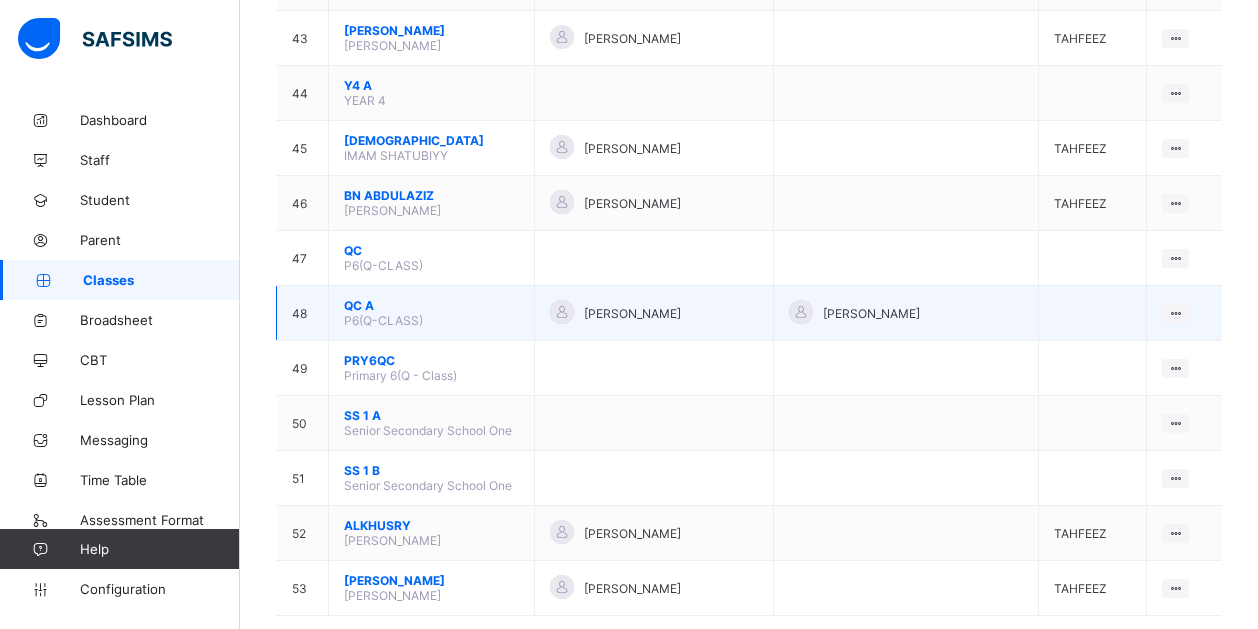 click on "QC   A" at bounding box center (431, 305) 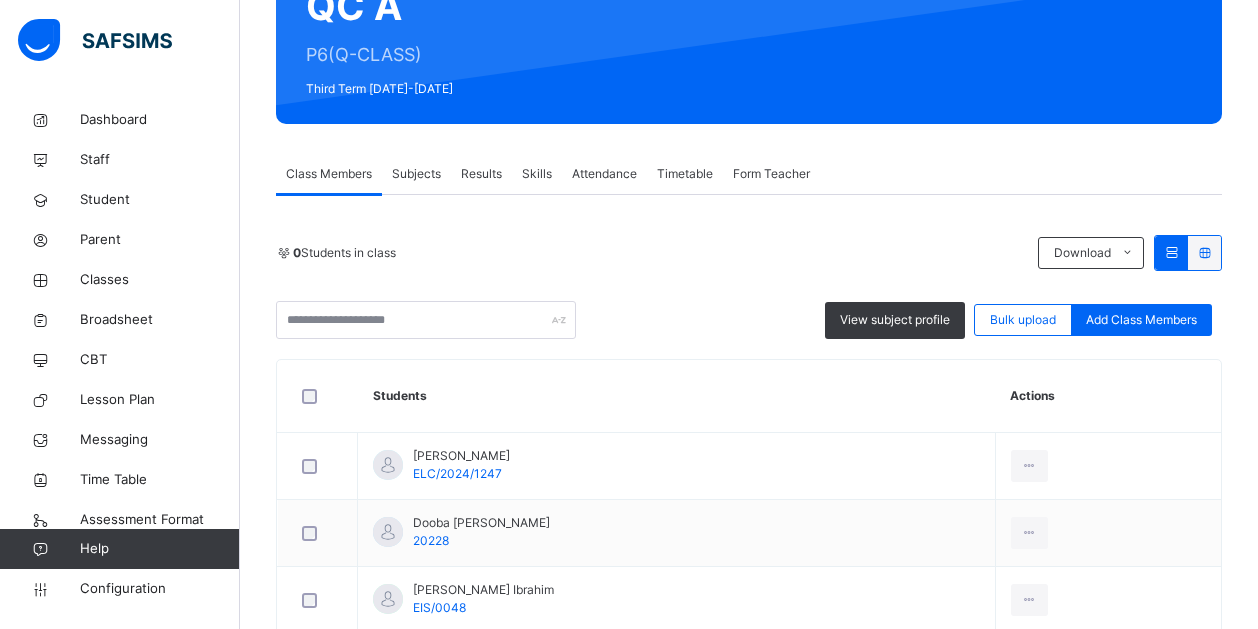 scroll, scrollTop: 224, scrollLeft: 0, axis: vertical 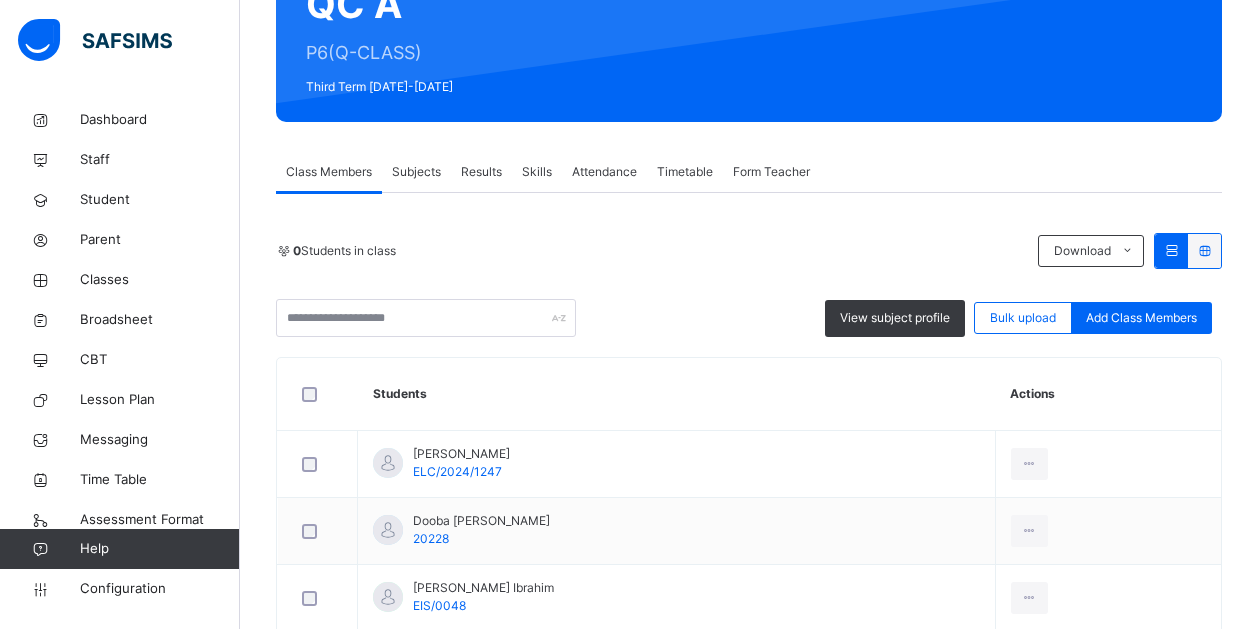 click on "Subjects" at bounding box center (416, 172) 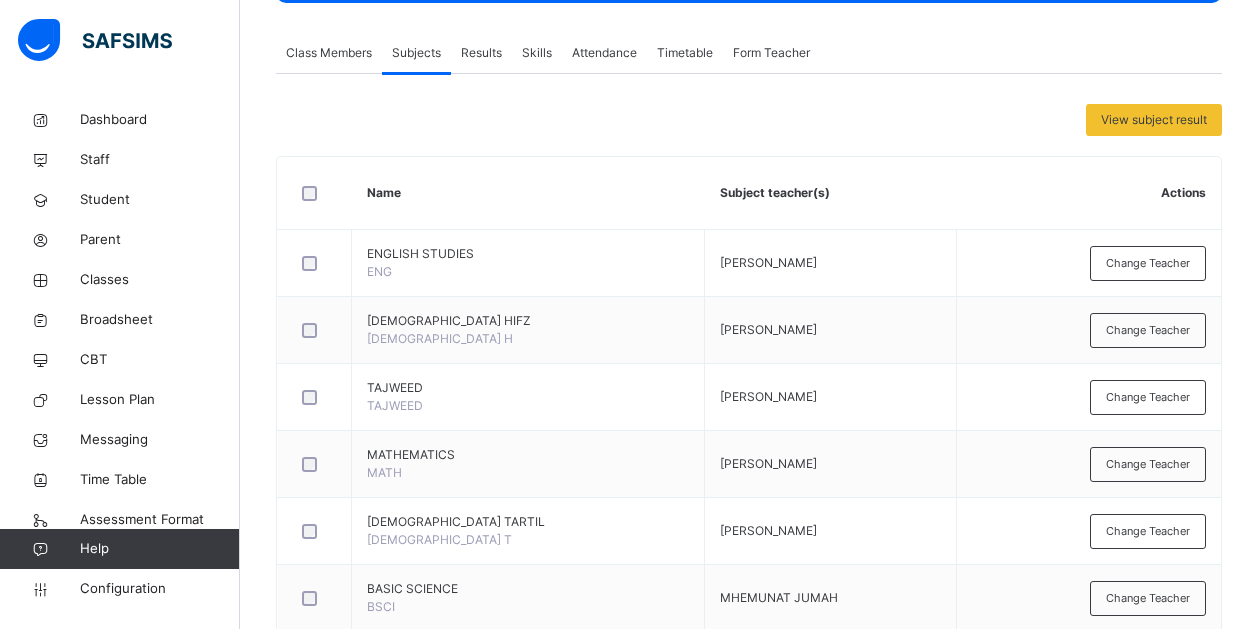 scroll, scrollTop: 396, scrollLeft: 0, axis: vertical 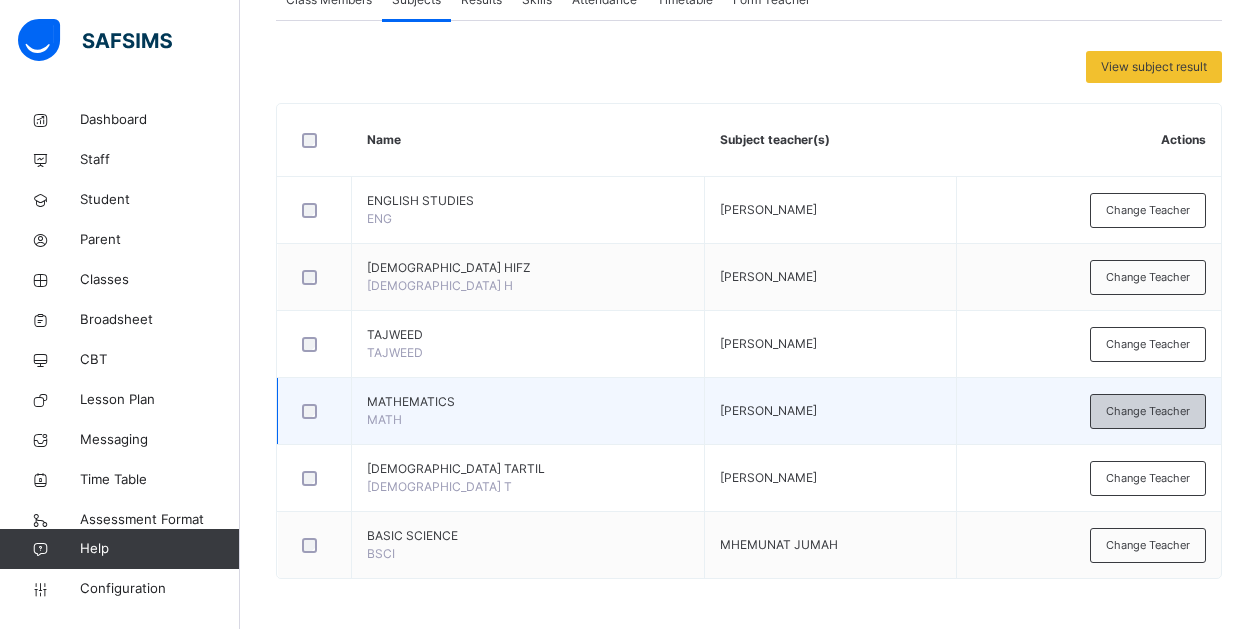click on "Change Teacher" at bounding box center [1148, 411] 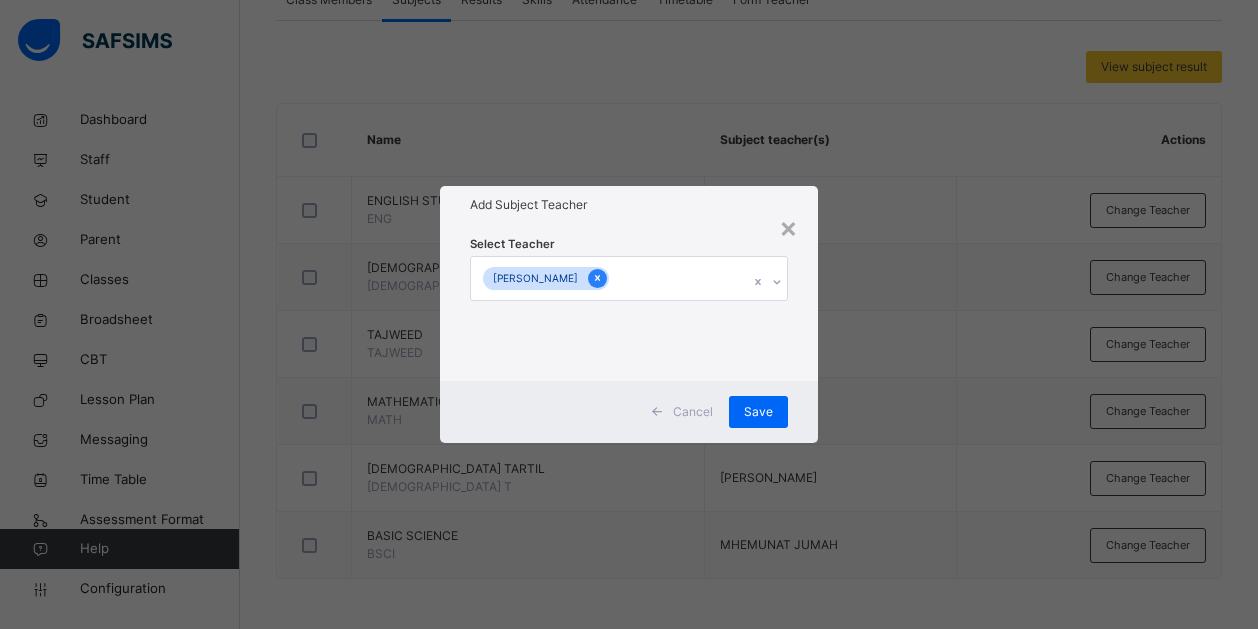 click 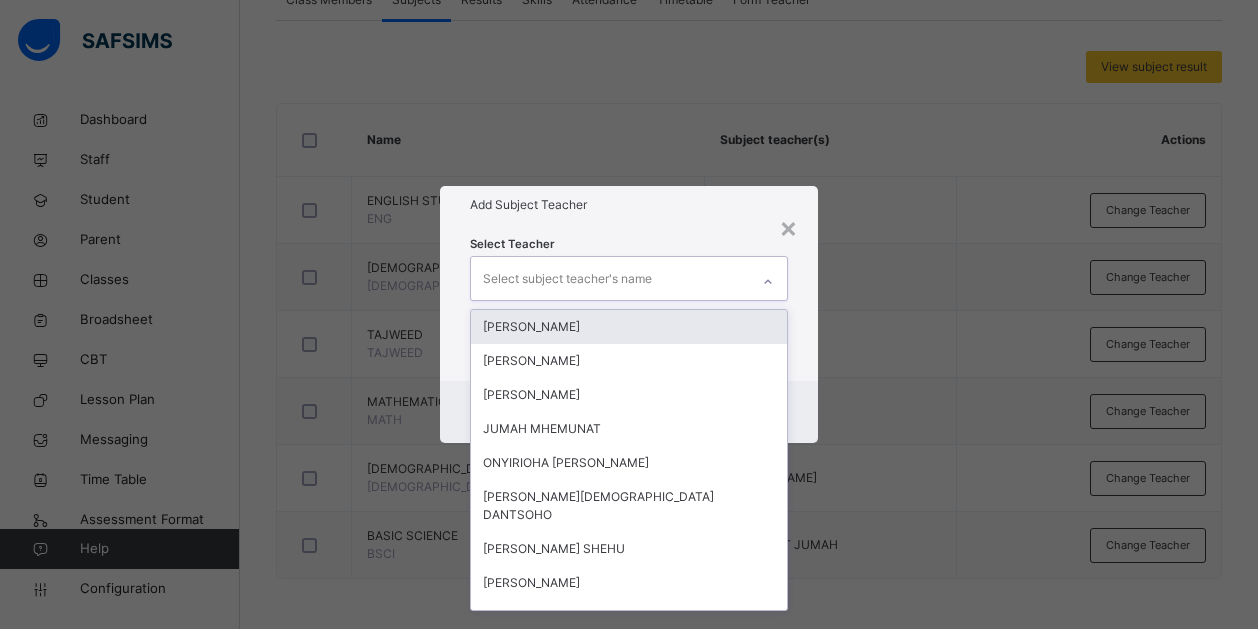 click on "Select subject teacher's name" at bounding box center [567, 279] 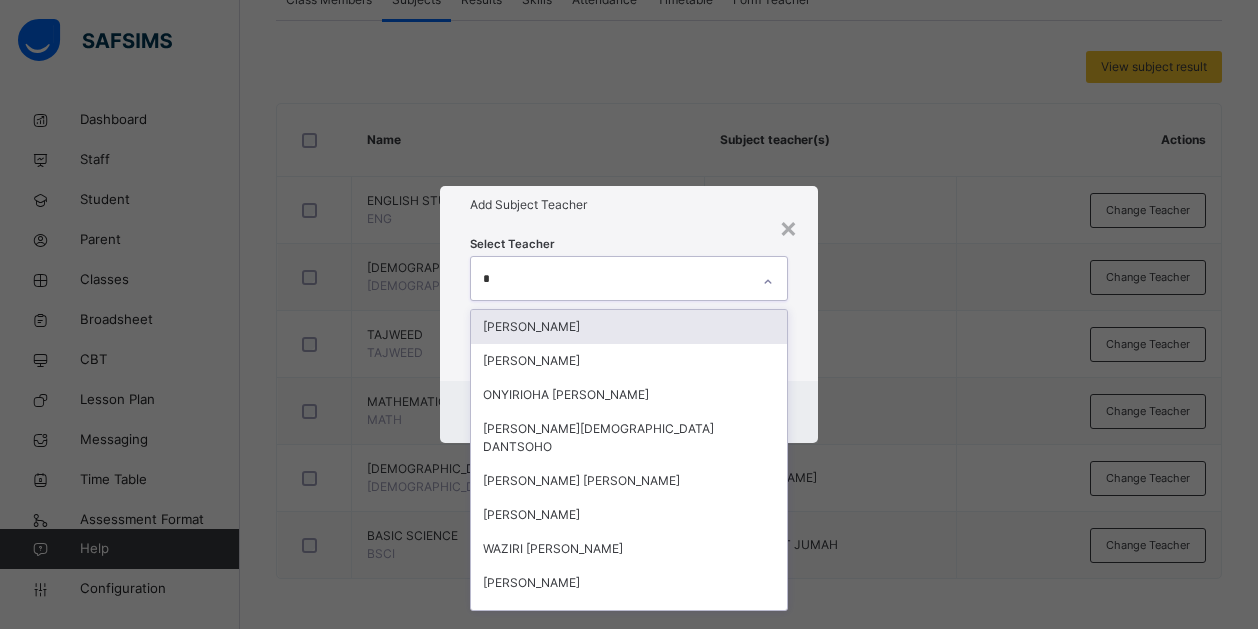 type on "**" 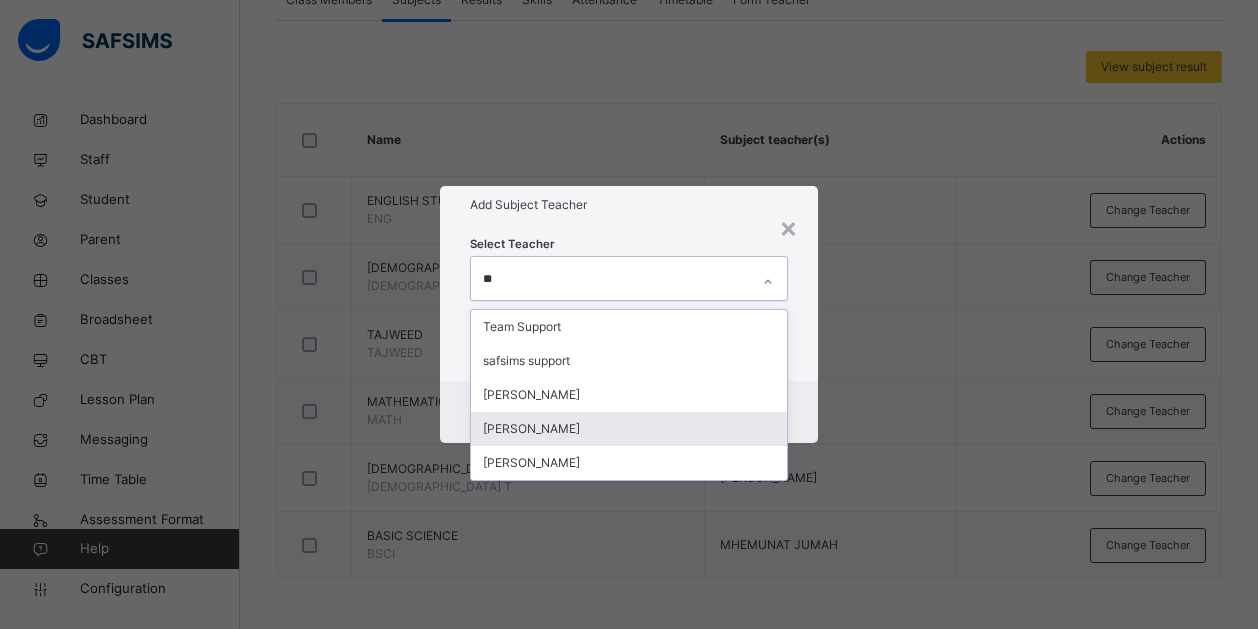 click on "ORIRE ABDULQUADRI SHOLA" at bounding box center (628, 429) 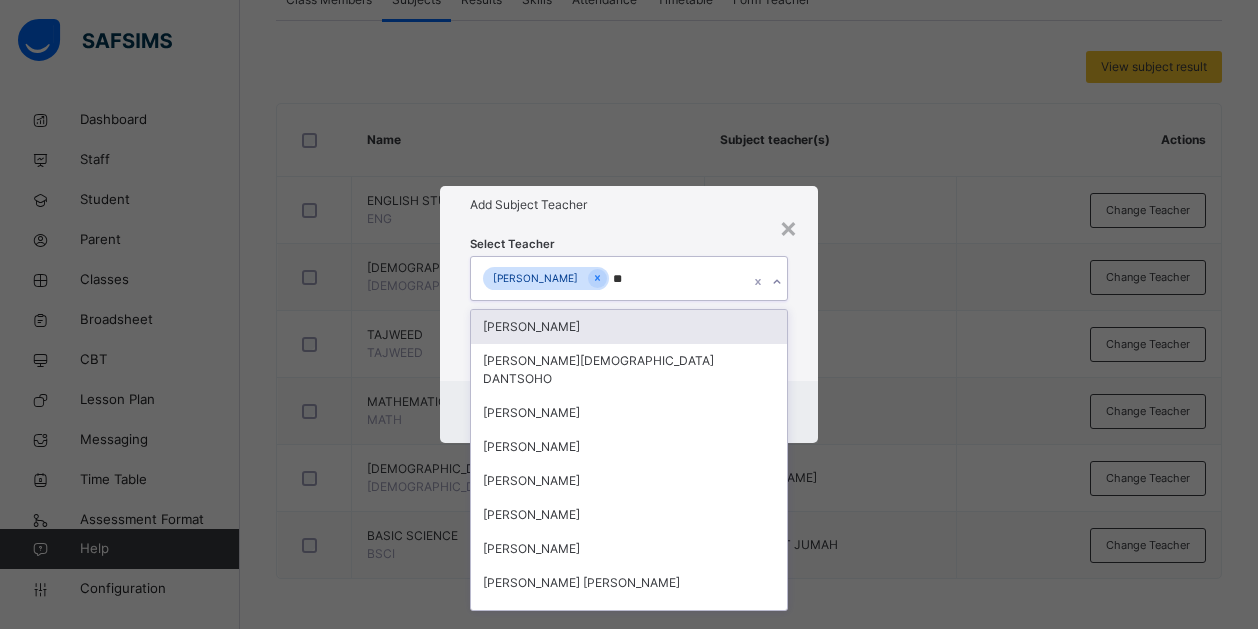 type on "***" 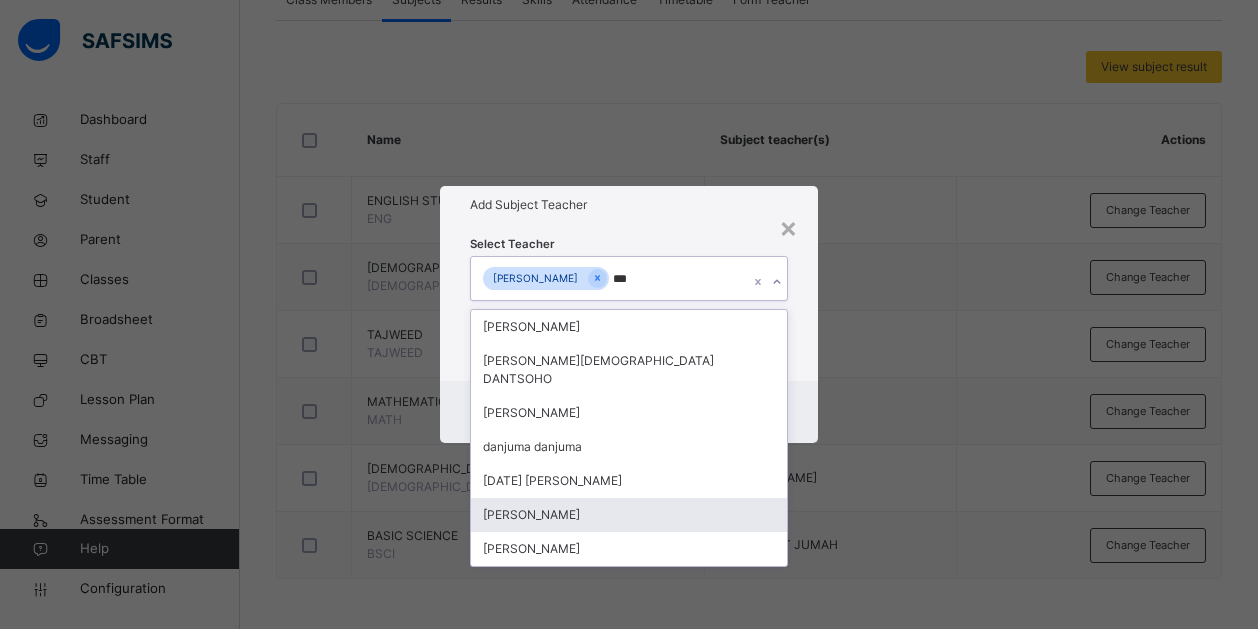 click on "Danjuma Nurudeen" at bounding box center [628, 515] 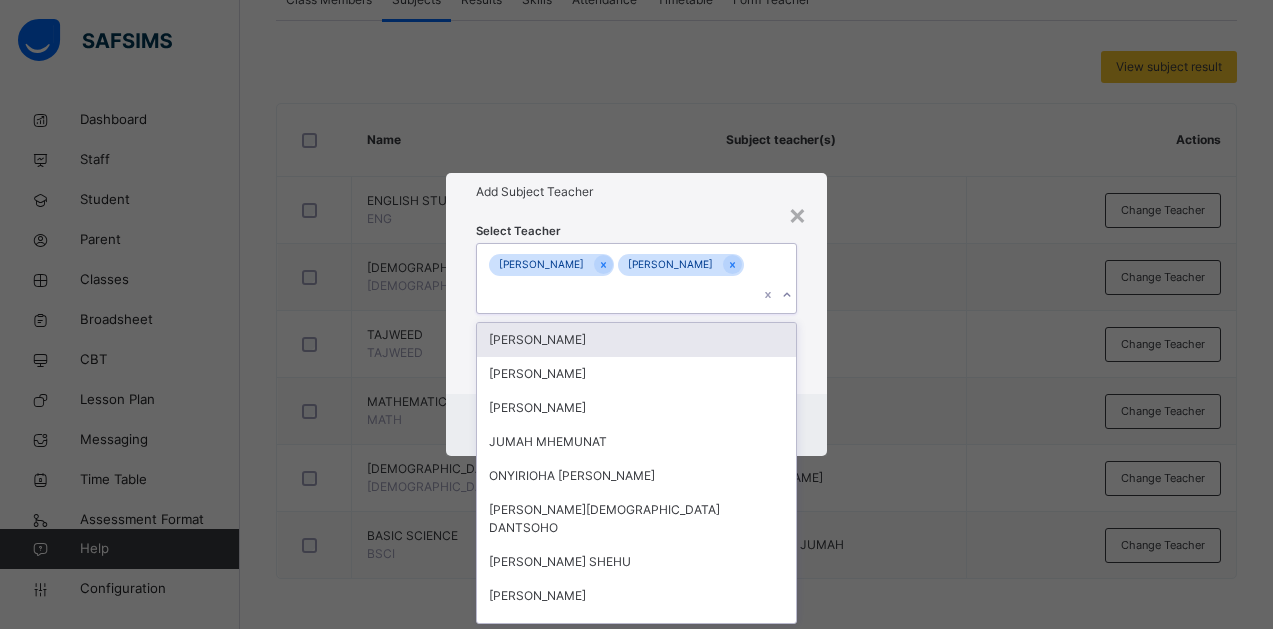 click on "Select Teacher   option Danjuma Nurudeen , selected.    option MUHAMMAD AMEERA LAWAL focused, 1 of 212. 210 results available. Use Up and Down to choose options, press Enter to select the currently focused option, press Escape to exit the menu, press Tab to select the option and exit the menu. ORIRE ABDULQUADRI SHOLA Danjuma Nurudeen  MUHAMMAD AMEERA LAWAL JIMOH IBRAHIM  OLODAN ABDULLAHI ABDULRAHEEM JUMAH MHEMUNAT  ONYIRIOHA ALOZIE CHIBUIKE MUSA HAFSA DANTSOHO ABDULLAHI USMAN SHEHU Ismail Ibrahim  JAMILA BUHARI ABDULRAHMAN ADELAKUN SAFRAT FOLAKE ABDULLAHI ADEMU  GARBA JAMIU  ABISO ALAMIN ADAM MUHAMMAD SAMINU  WAZIRI ABDURRAHMAN OTHMAN ADAM UMAR  ABDULLAHI AUWAL  Yusuf Lamina Olawale Aliyu Kabiru  Supprt Tech  YUSUF AHMAD  BALA ZAHARADDEEN ZAKARI UMAR FARUQ  BUKAR SAIDA SAIDU SAIDU ADAMA HAUWA KAMAR HAFSAT  ABDULLAHI BOSE  ABDUL SAFIYA IYOMA YUSUF AISHA MUHAMMAD SHUAIBU ZULAIHAT MOMOH SABIU ABDULBASIT MUHAMMAD SANUSI RAHMATALLAH ELEYINLA EMMANUEL GODWIN  UMAR HARUNA HARUNA YAKUBU FADIMATU  Abiodun Rufai" at bounding box center [637, 302] 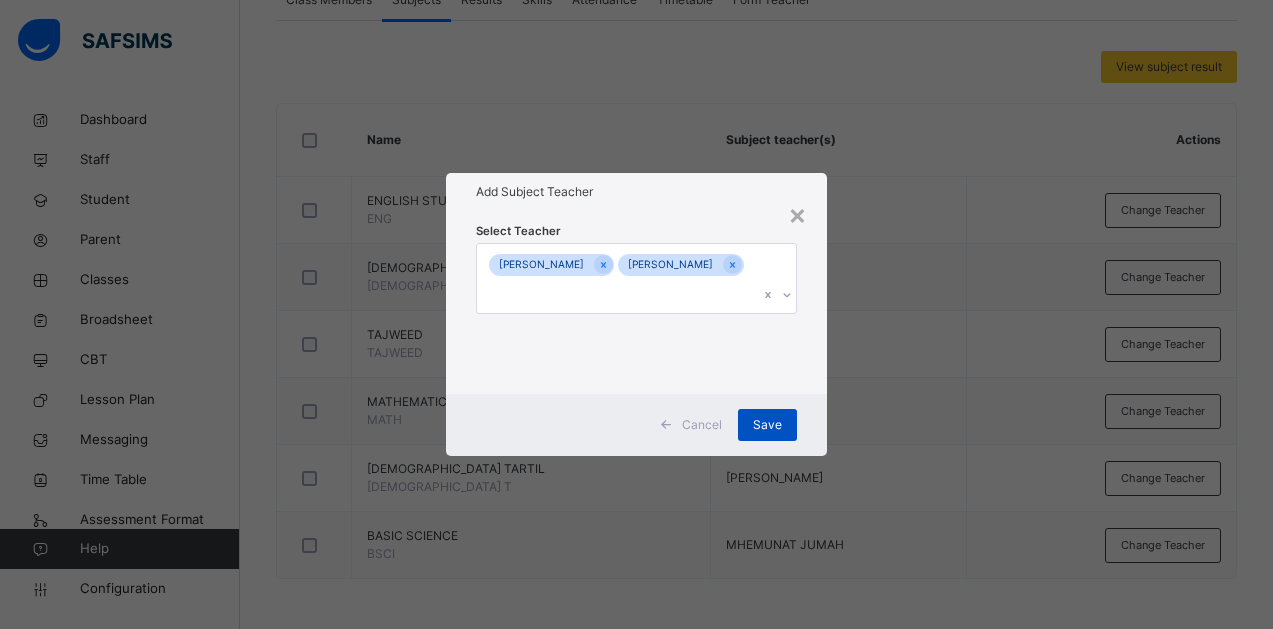 click on "Save" at bounding box center (767, 425) 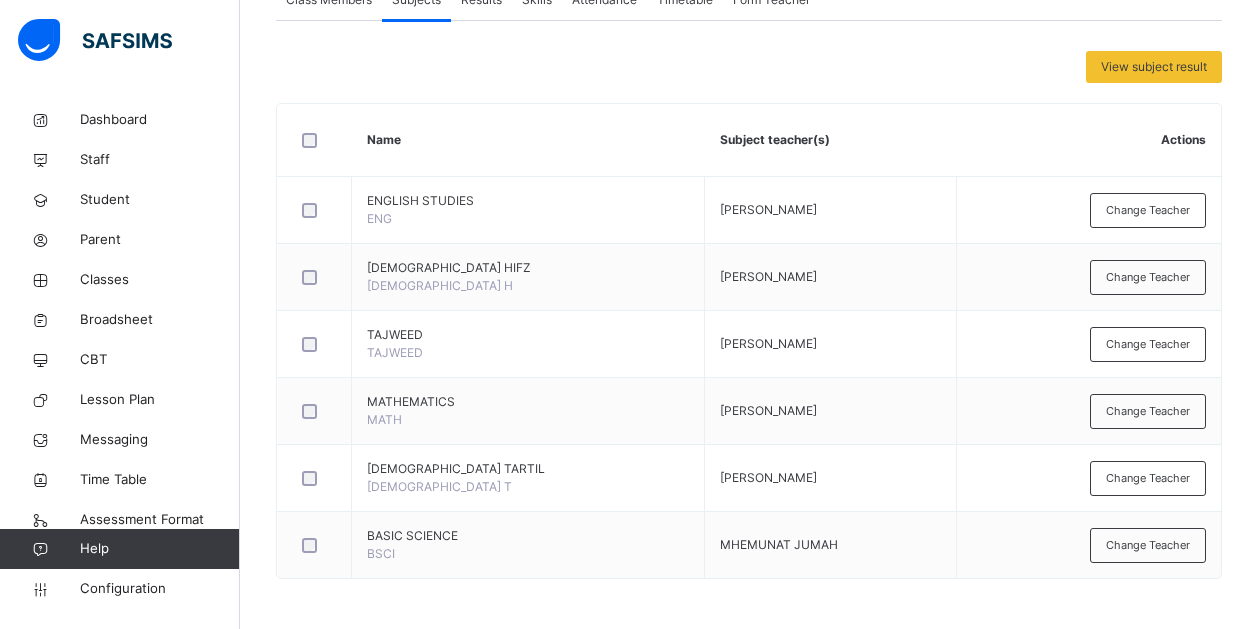 scroll, scrollTop: 0, scrollLeft: 0, axis: both 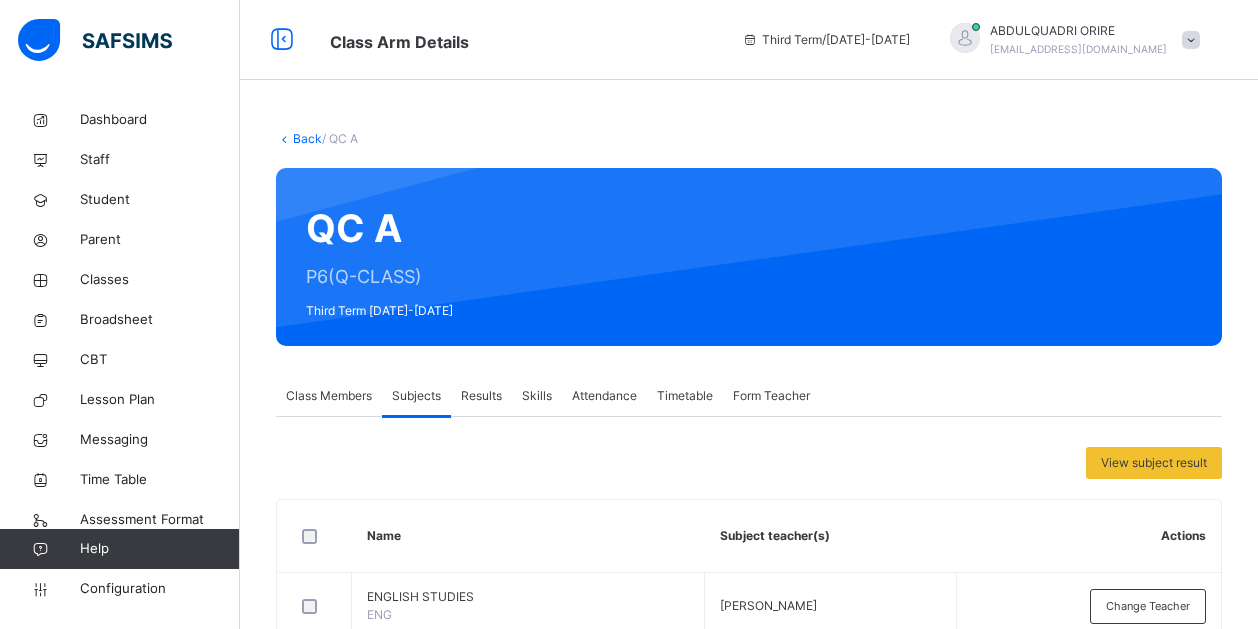 click on "Back" at bounding box center (307, 138) 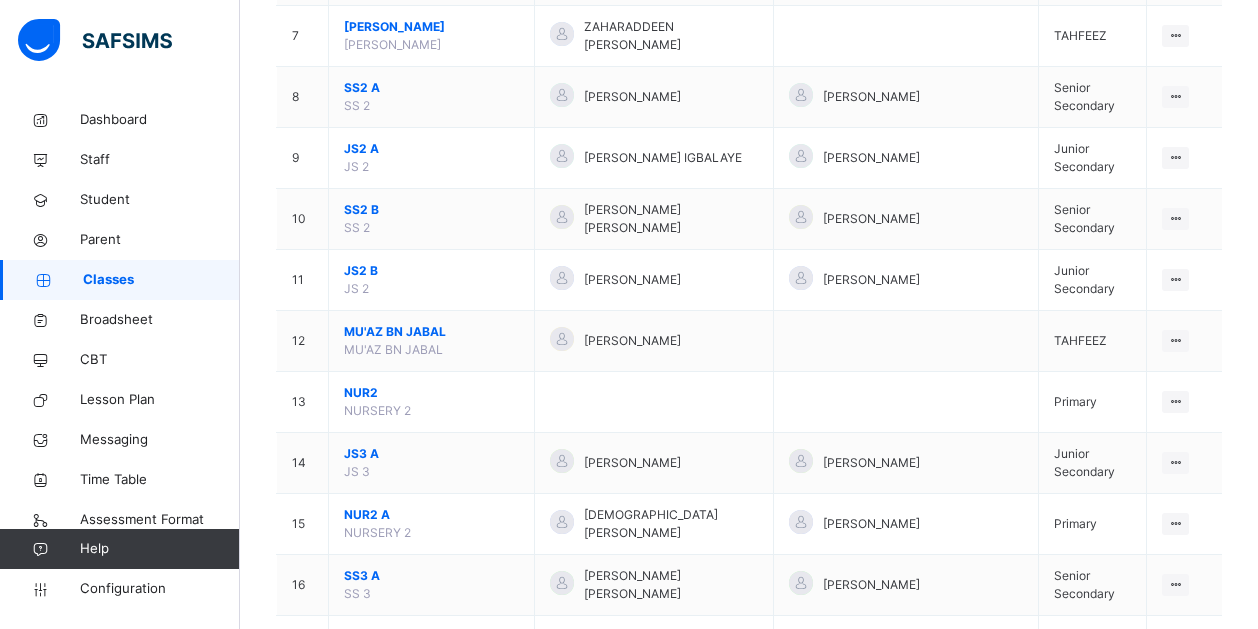 scroll, scrollTop: 627, scrollLeft: 0, axis: vertical 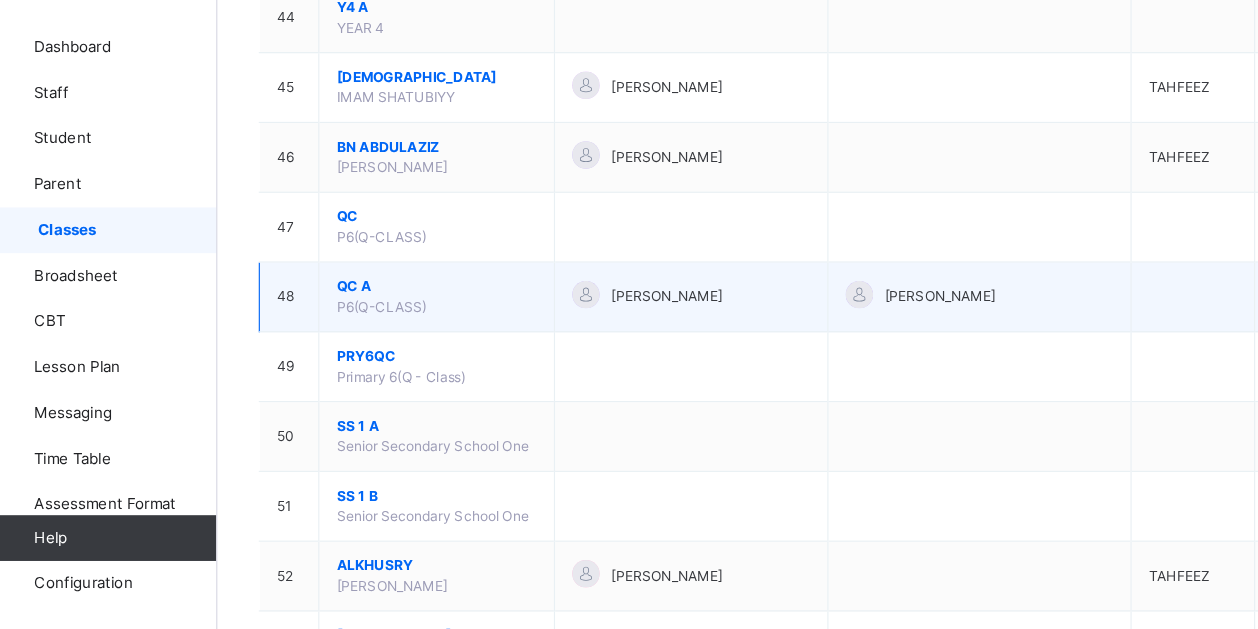 click on "QC   A" at bounding box center (431, 329) 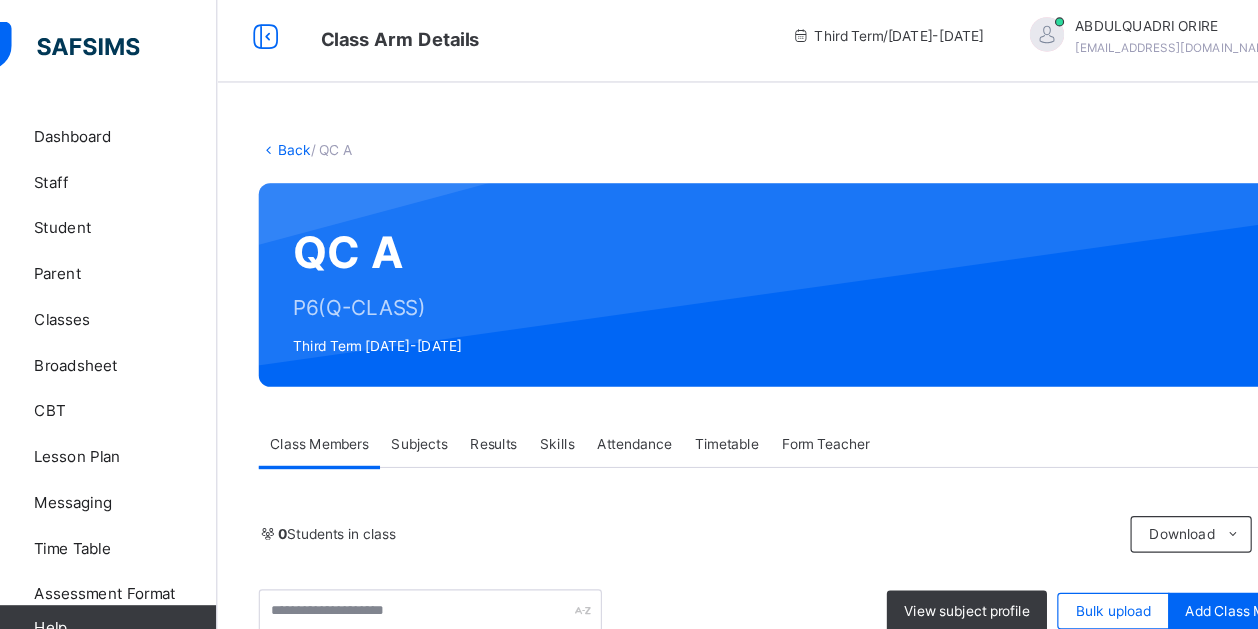 scroll, scrollTop: 0, scrollLeft: 0, axis: both 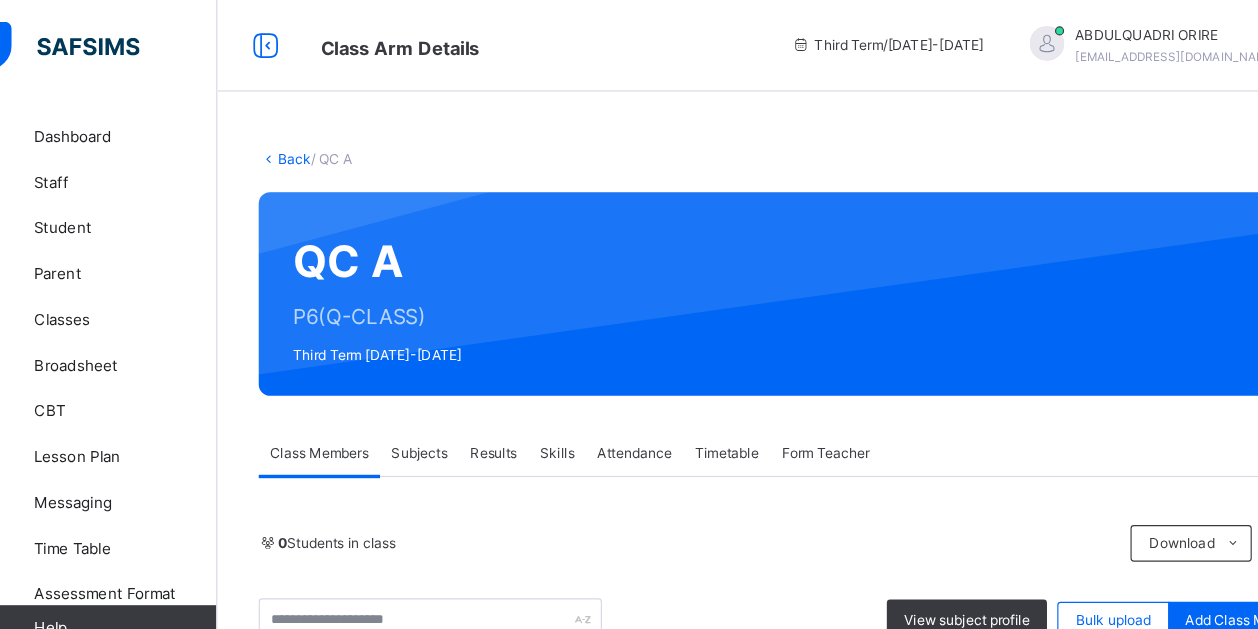 click on "Subjects" at bounding box center (416, 396) 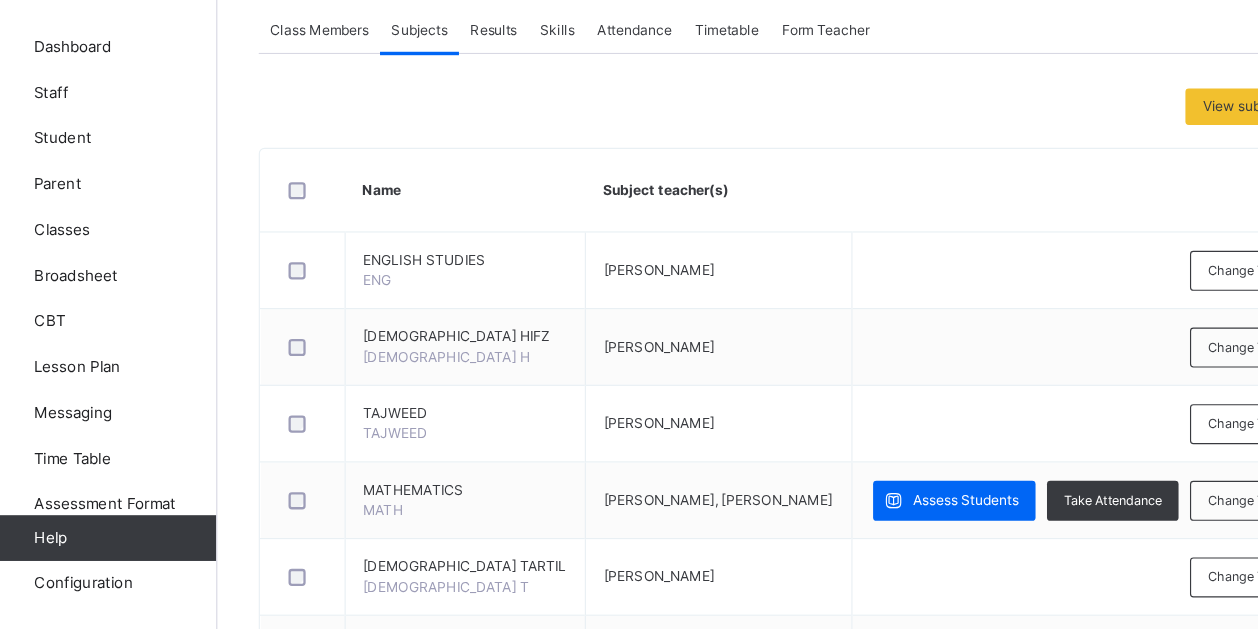 scroll, scrollTop: 292, scrollLeft: 0, axis: vertical 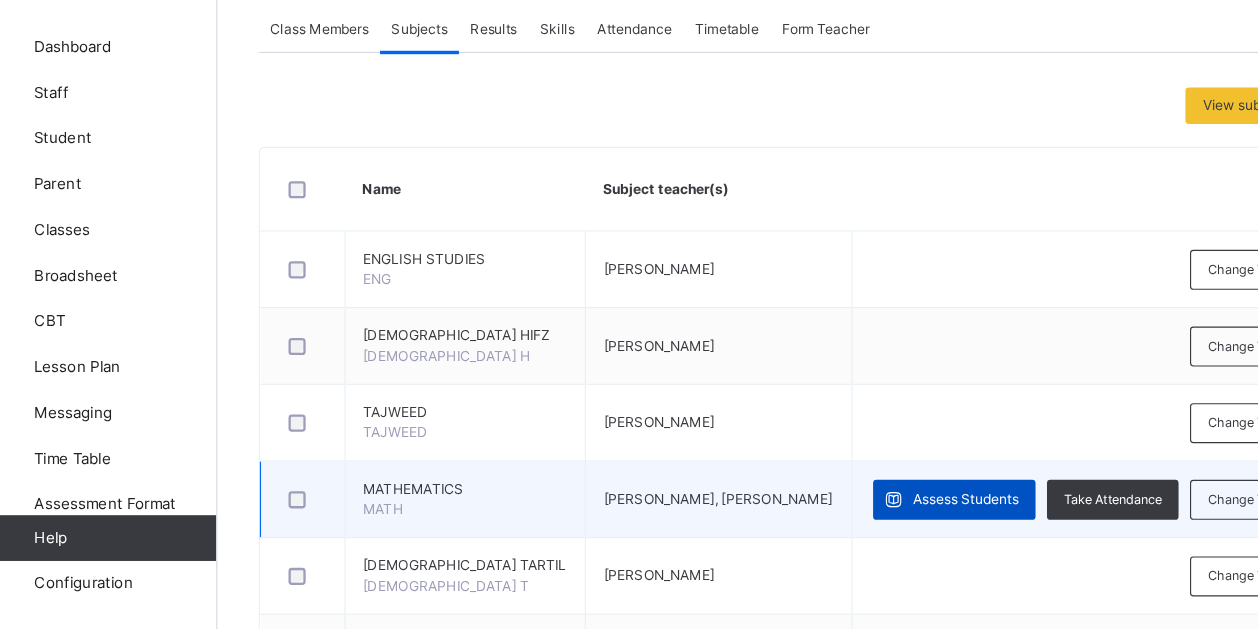click on "Assess Students" at bounding box center [894, 515] 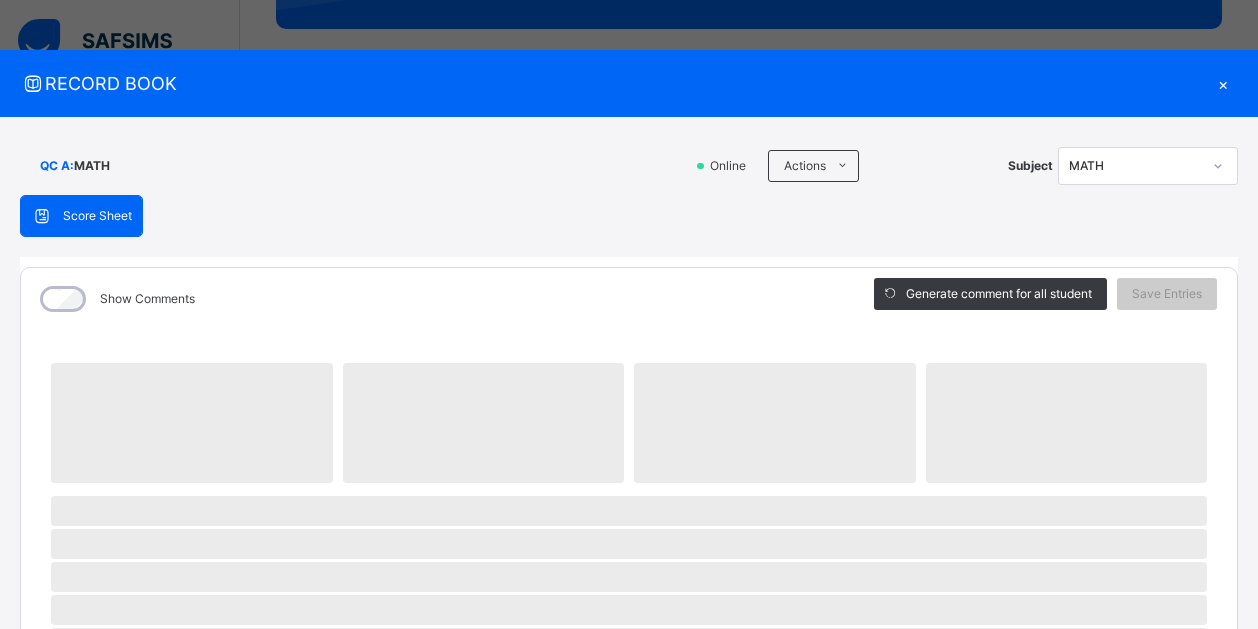 scroll, scrollTop: 326, scrollLeft: 0, axis: vertical 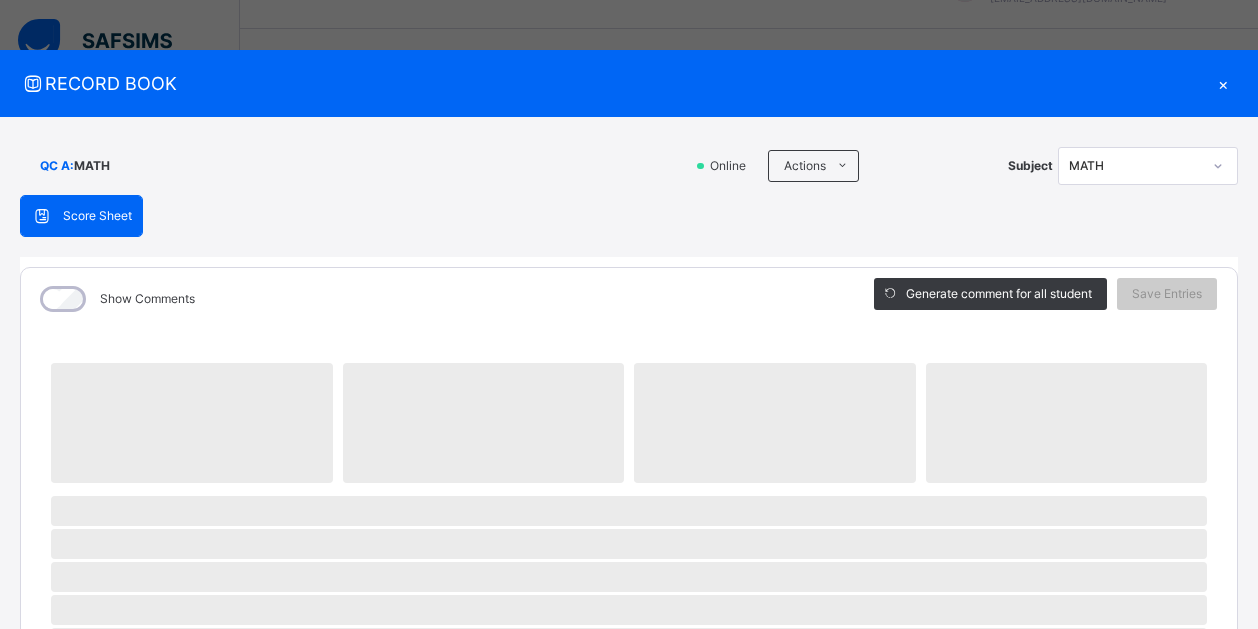 click on "QC   A :   MATH Online Actions  Download Empty Score Sheet  Upload/map score sheet Subject  MATH" at bounding box center [629, 166] 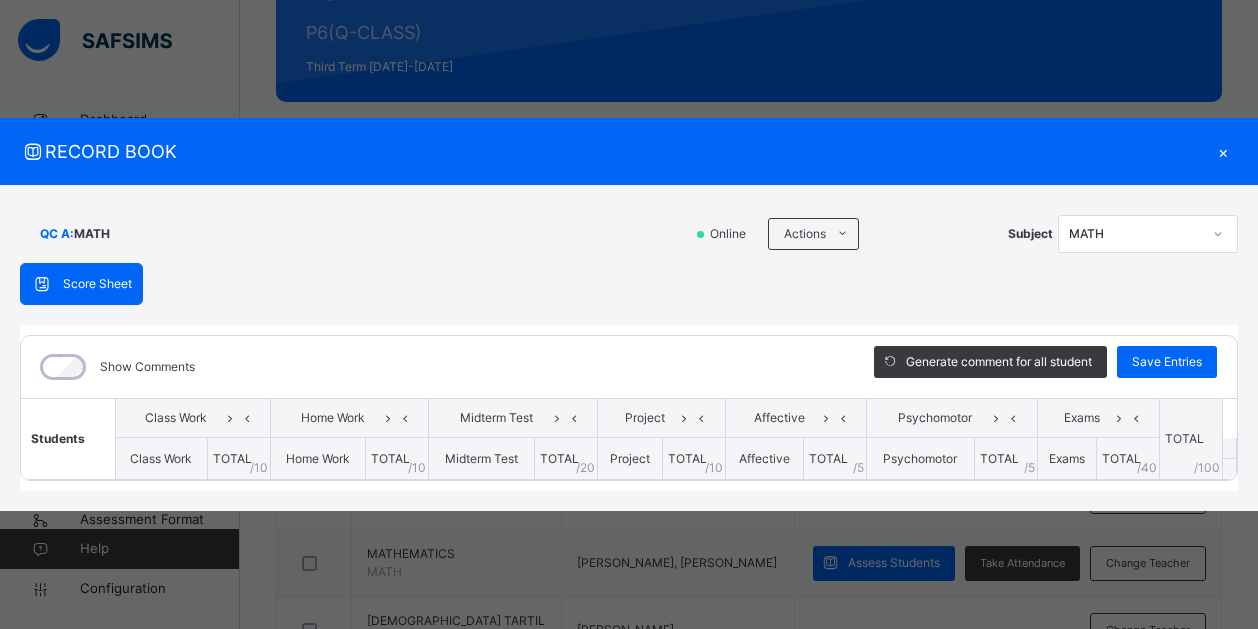 scroll, scrollTop: 208, scrollLeft: 0, axis: vertical 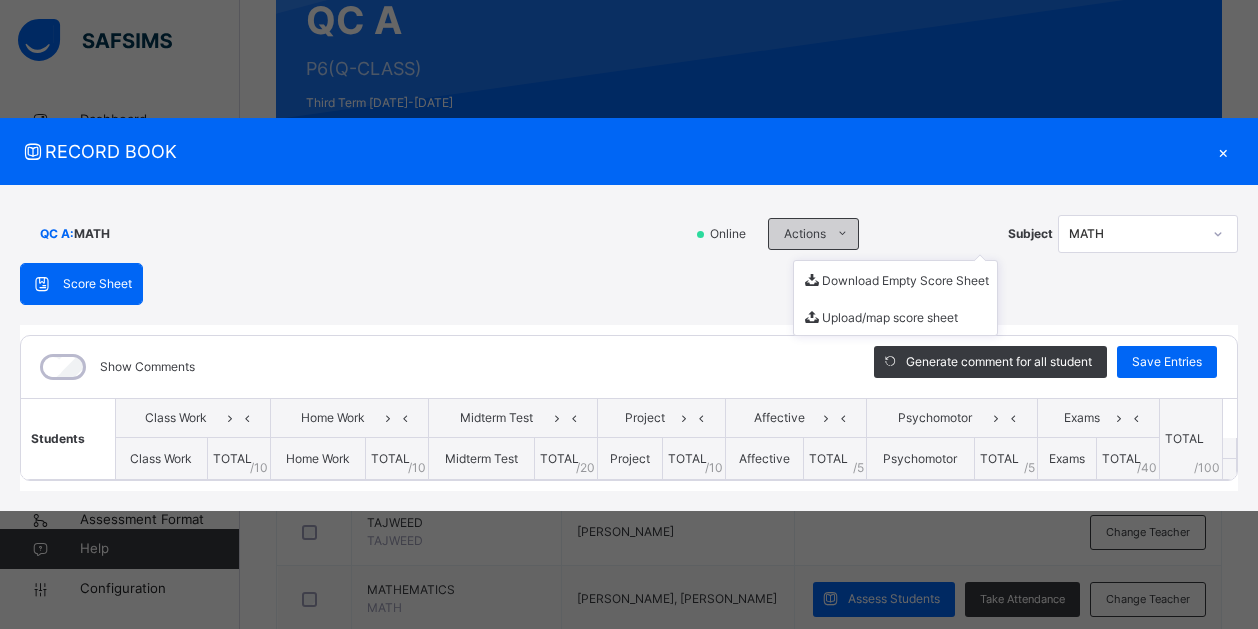 click on "Actions" at bounding box center [805, 234] 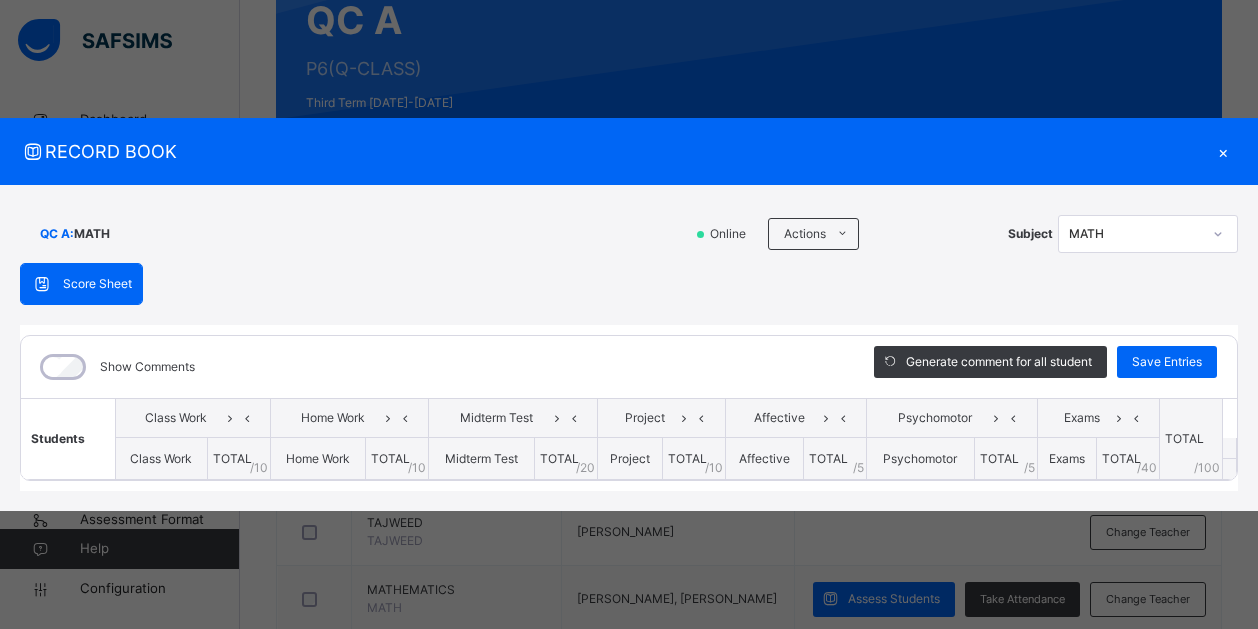 click on "×" at bounding box center [1223, 151] 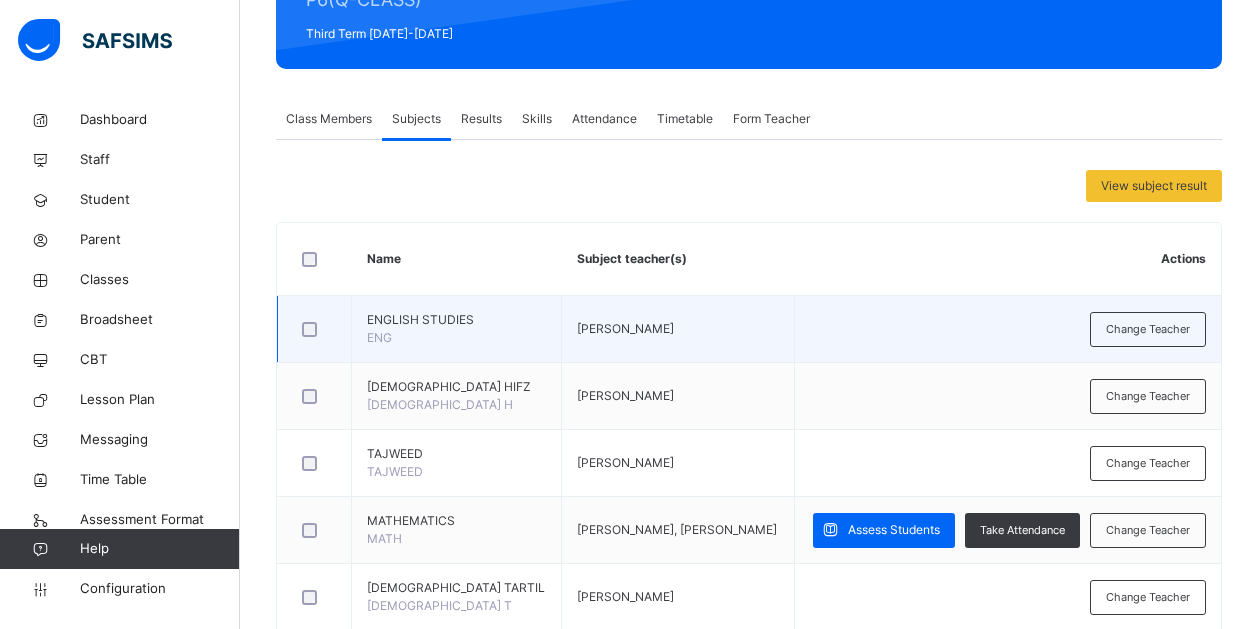 scroll, scrollTop: 396, scrollLeft: 0, axis: vertical 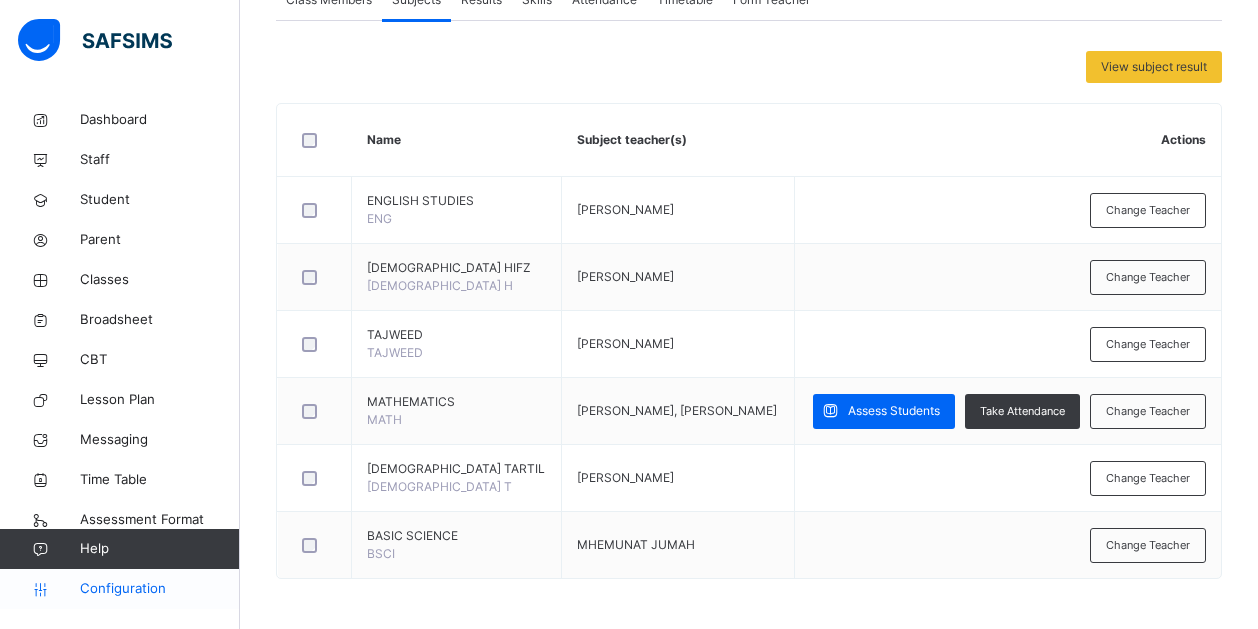click on "Configuration" at bounding box center (119, 589) 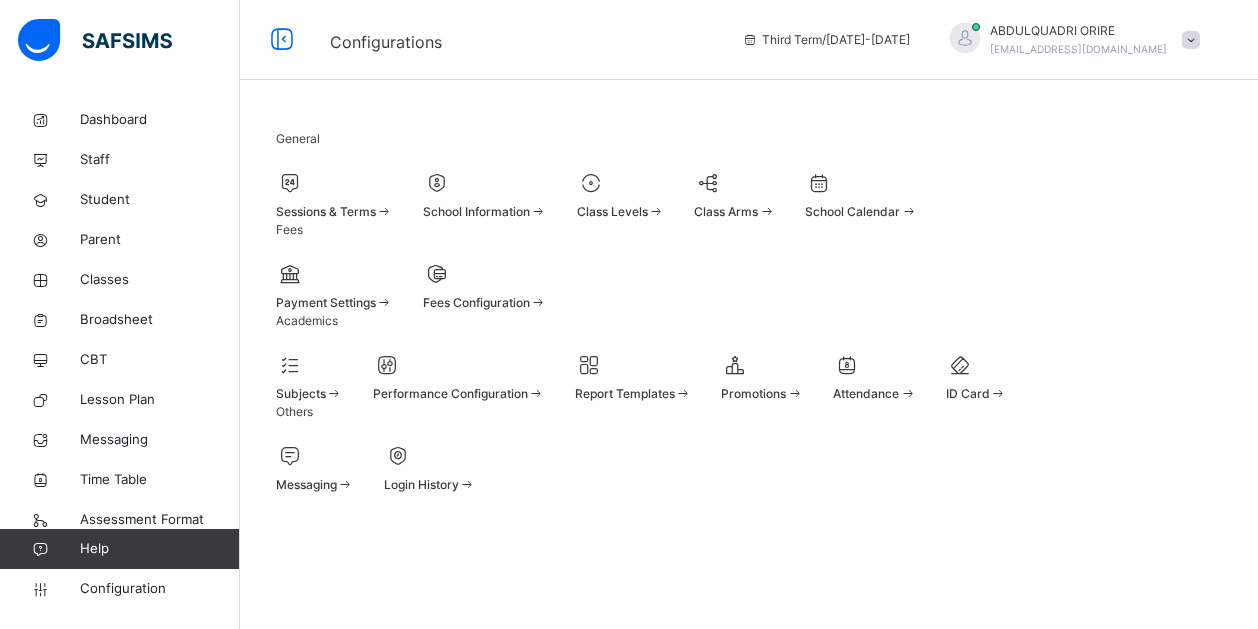 scroll, scrollTop: 312, scrollLeft: 0, axis: vertical 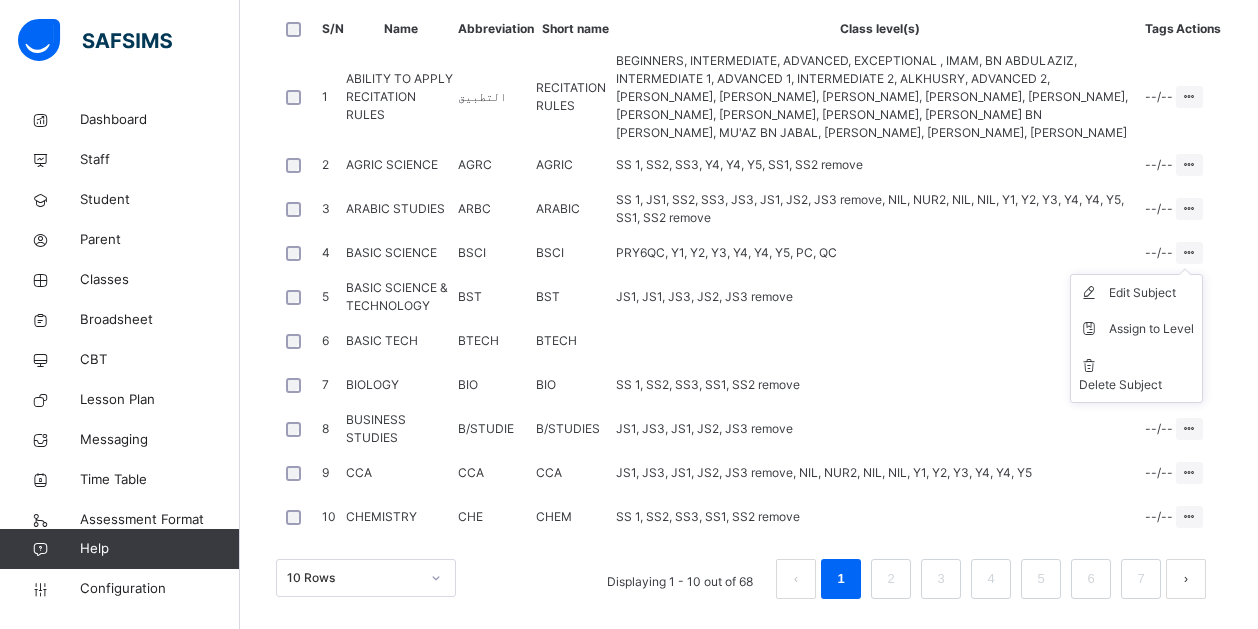 click at bounding box center [1189, 252] 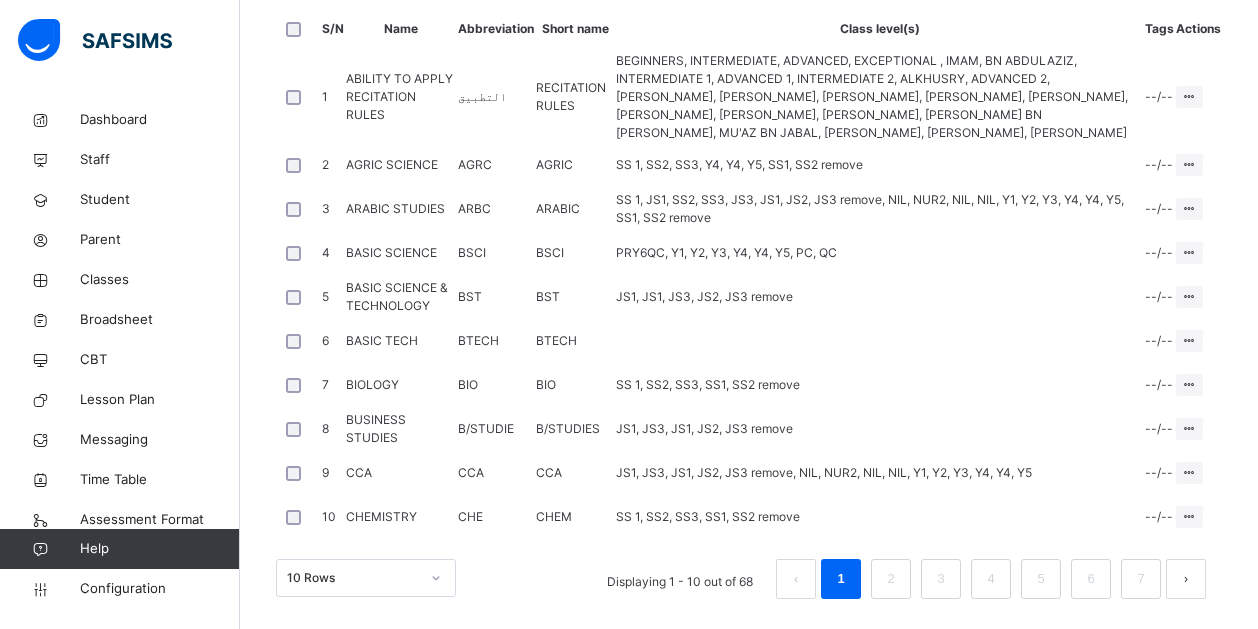 click on "PRY6QC, Y1, Y2, Y3, Y4, Y4, Y5, PC, QC" at bounding box center [879, 253] 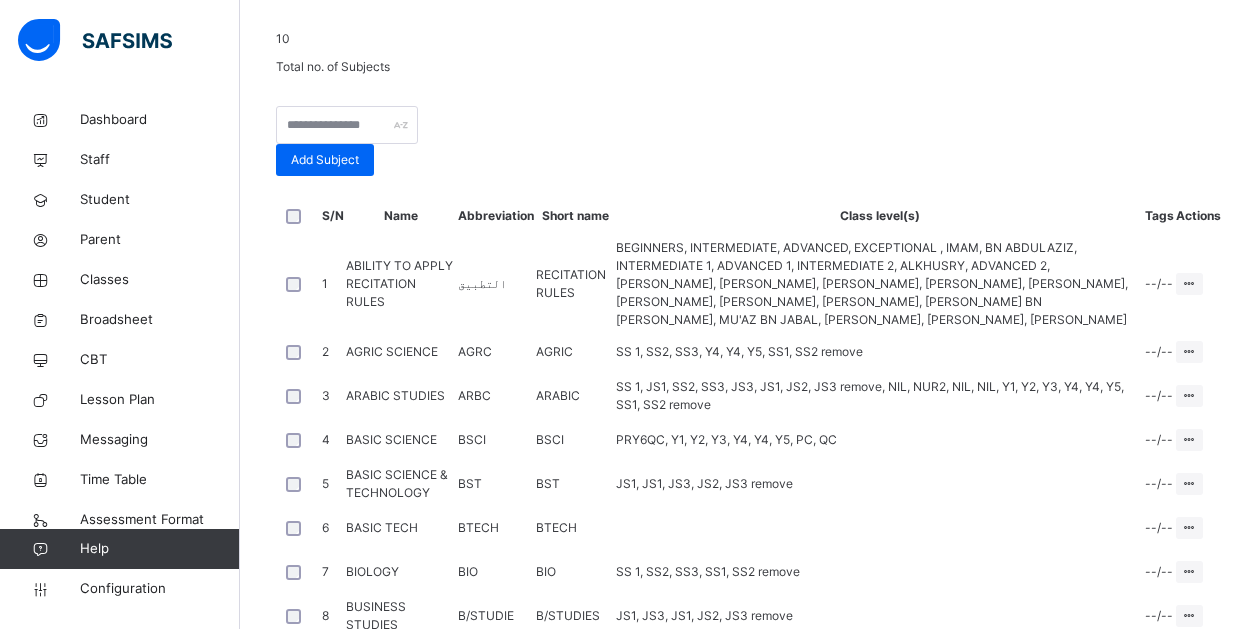 scroll, scrollTop: 0, scrollLeft: 0, axis: both 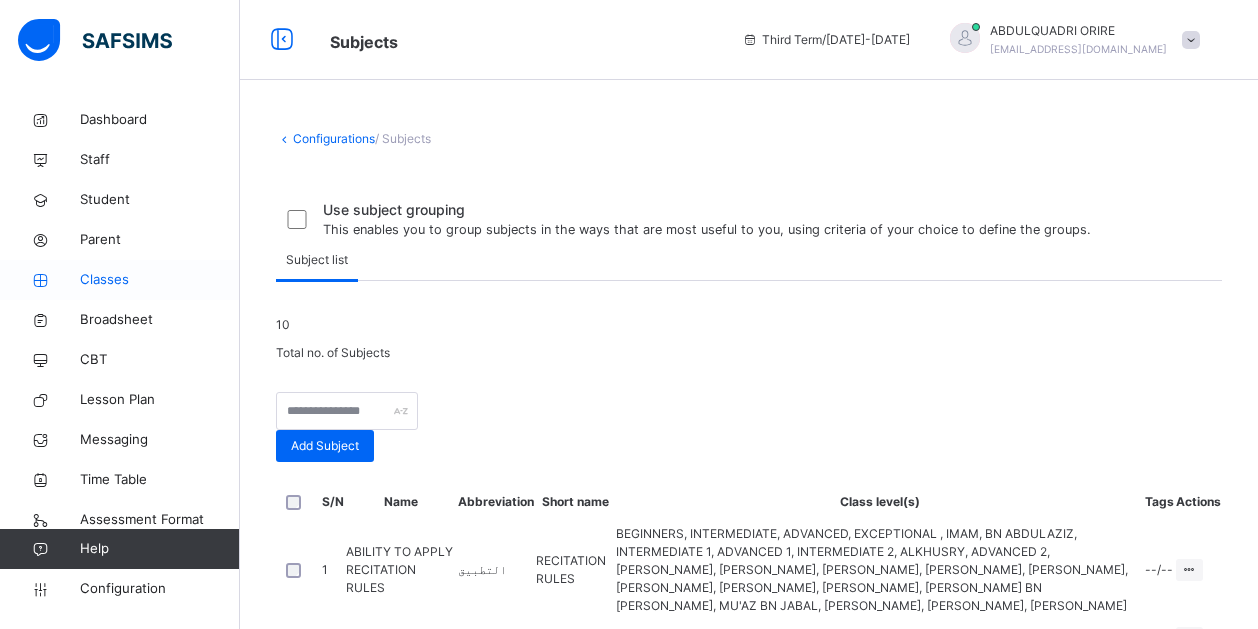 click on "Classes" at bounding box center (160, 280) 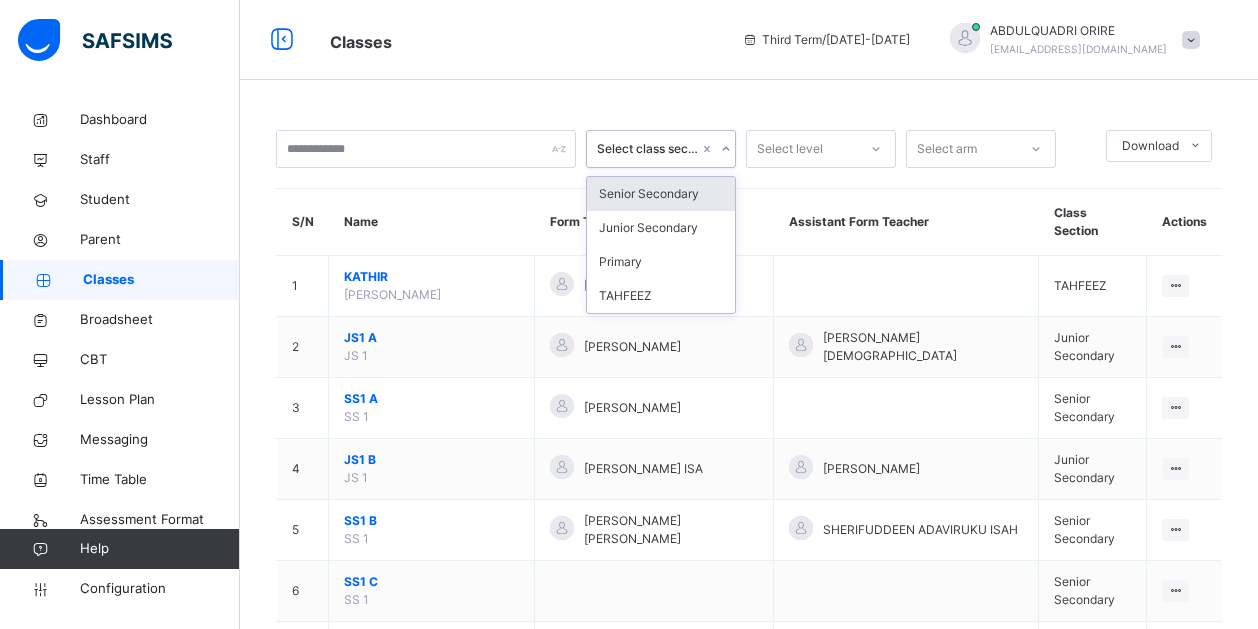 type on "*" 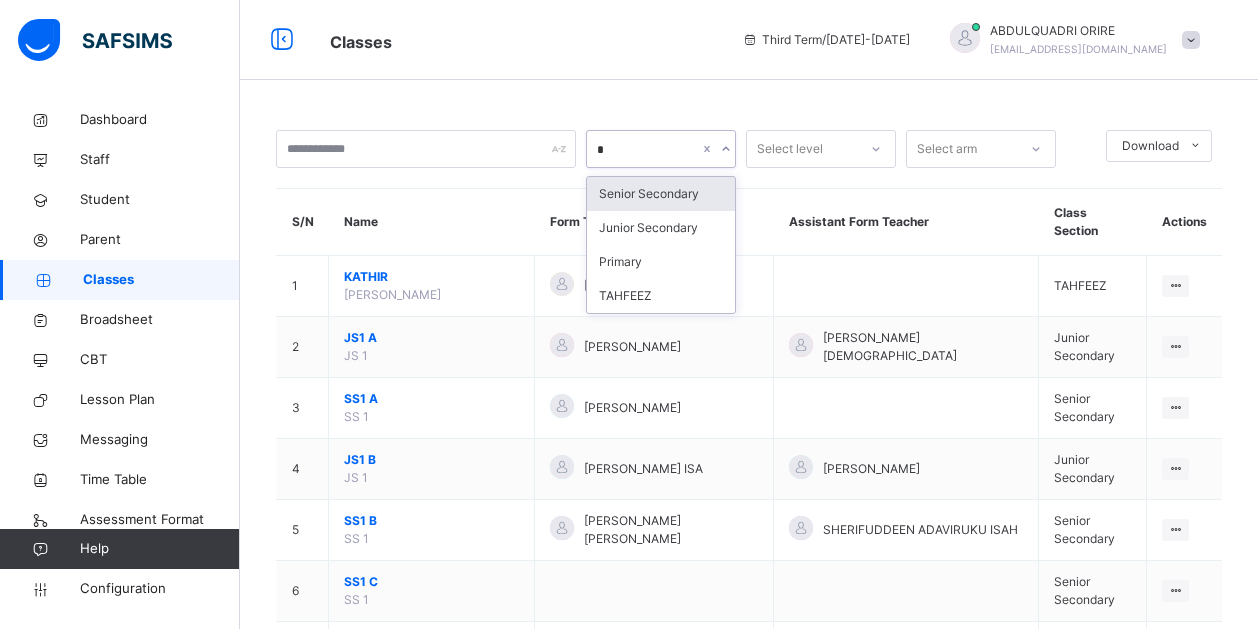type 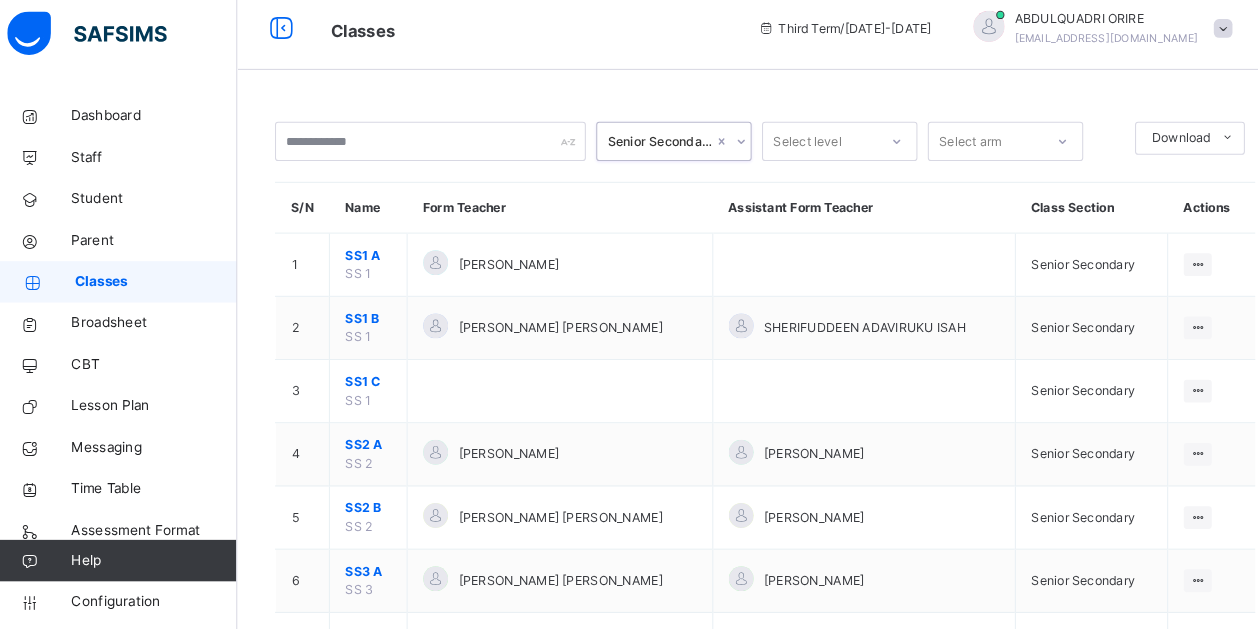 scroll, scrollTop: 0, scrollLeft: 0, axis: both 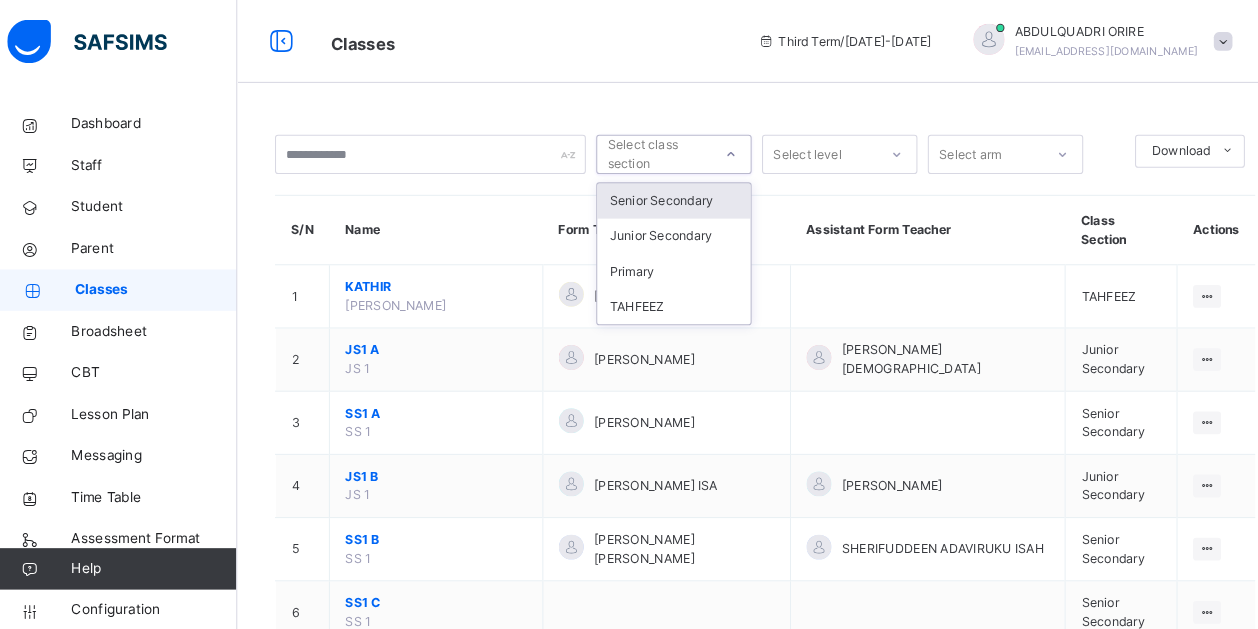 click 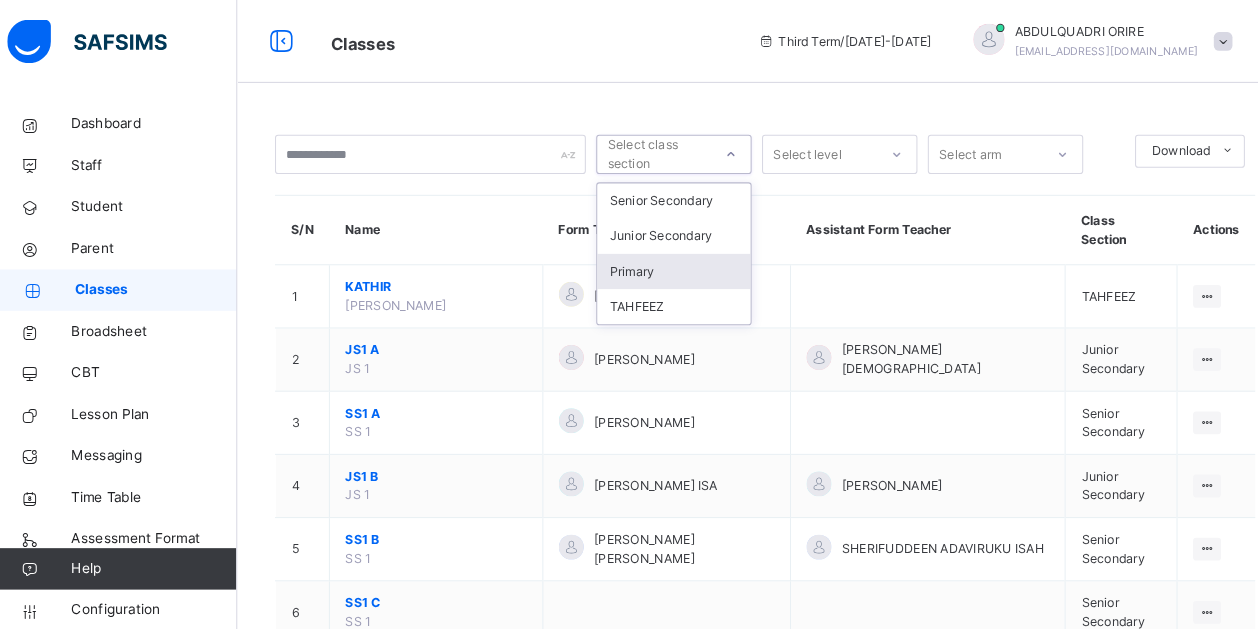 click on "Primary" at bounding box center (661, 262) 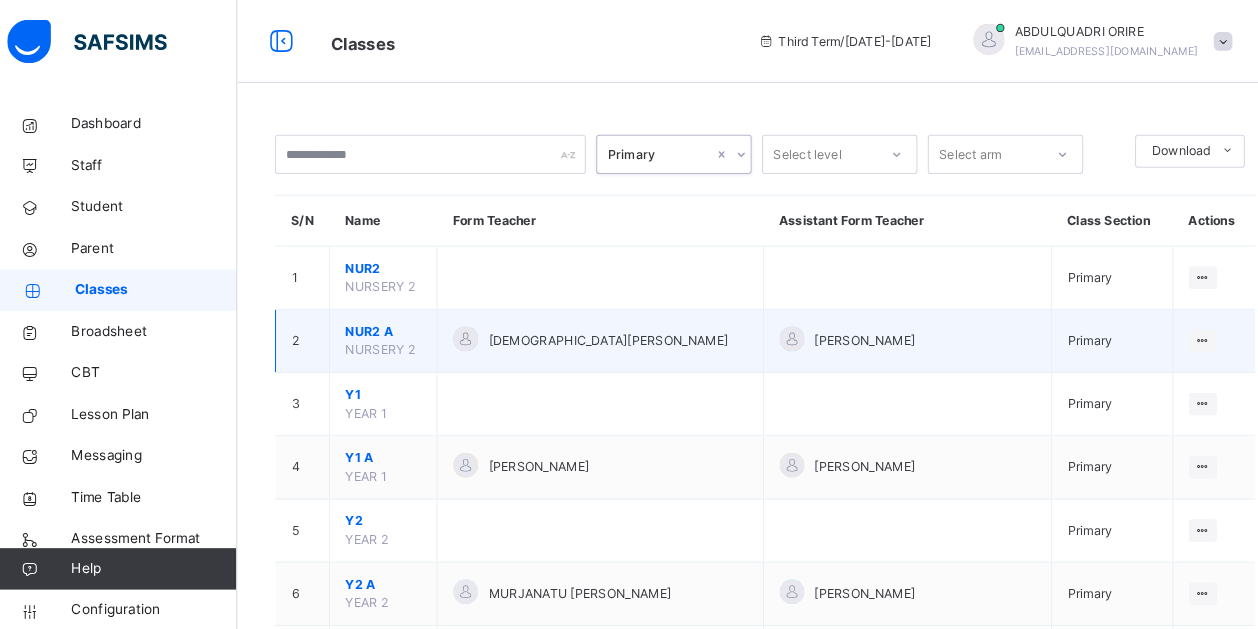 click on "NUR2   A" at bounding box center [380, 320] 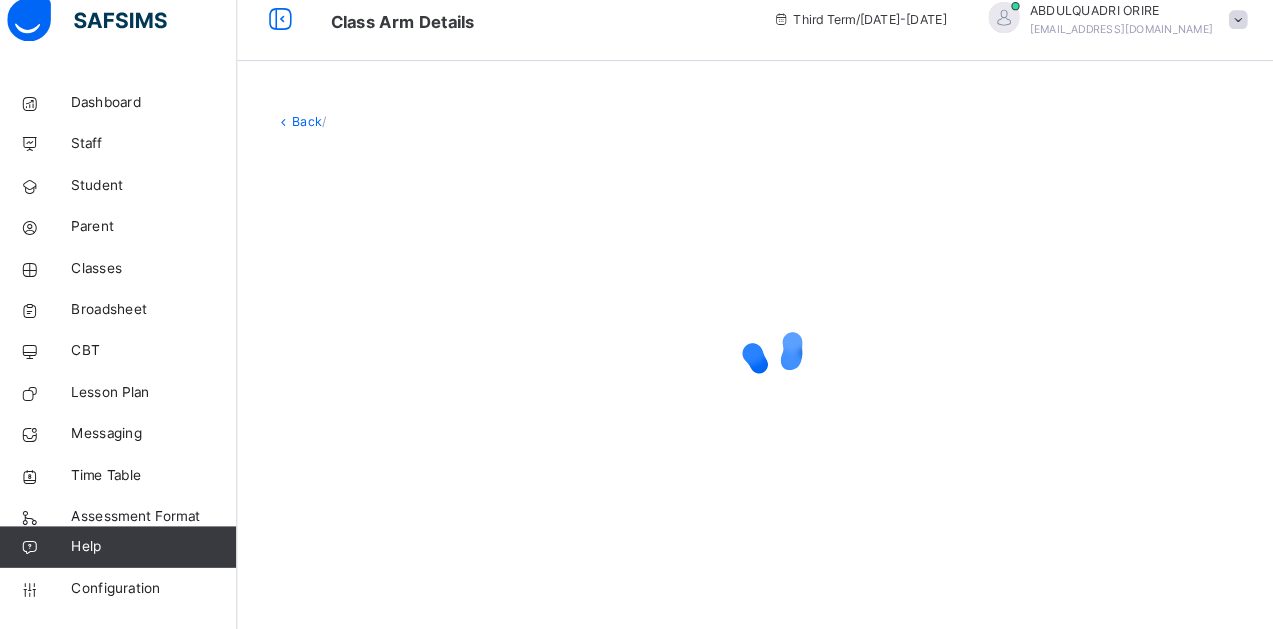 click on "Back" at bounding box center (307, 138) 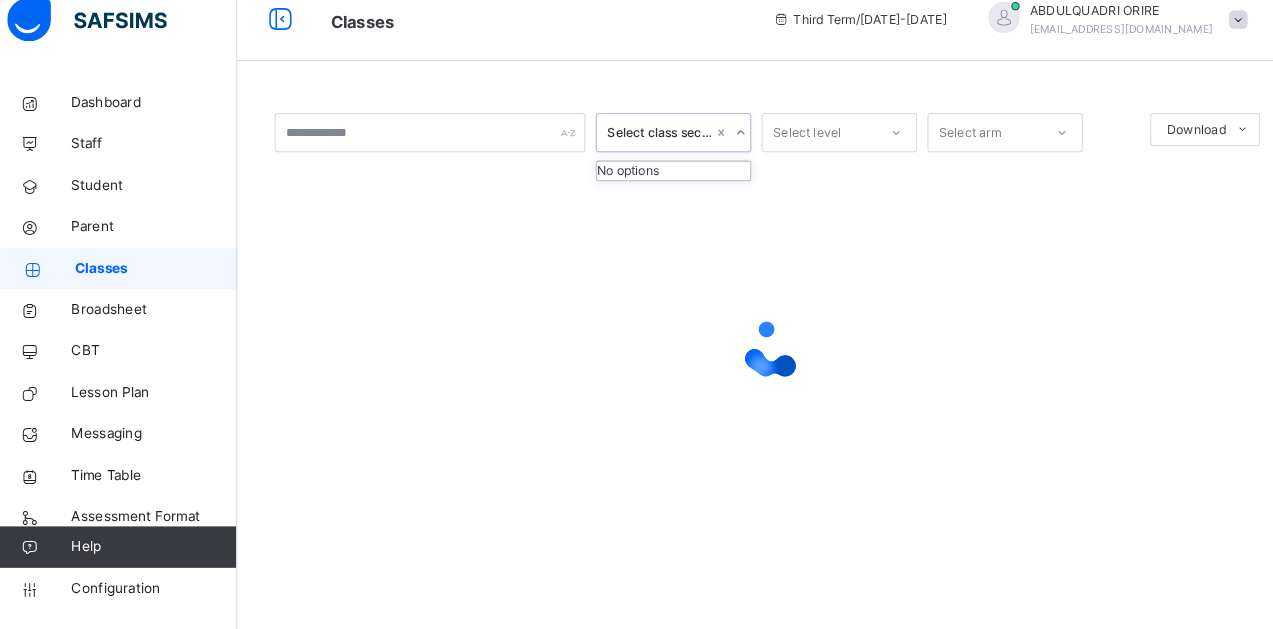 click 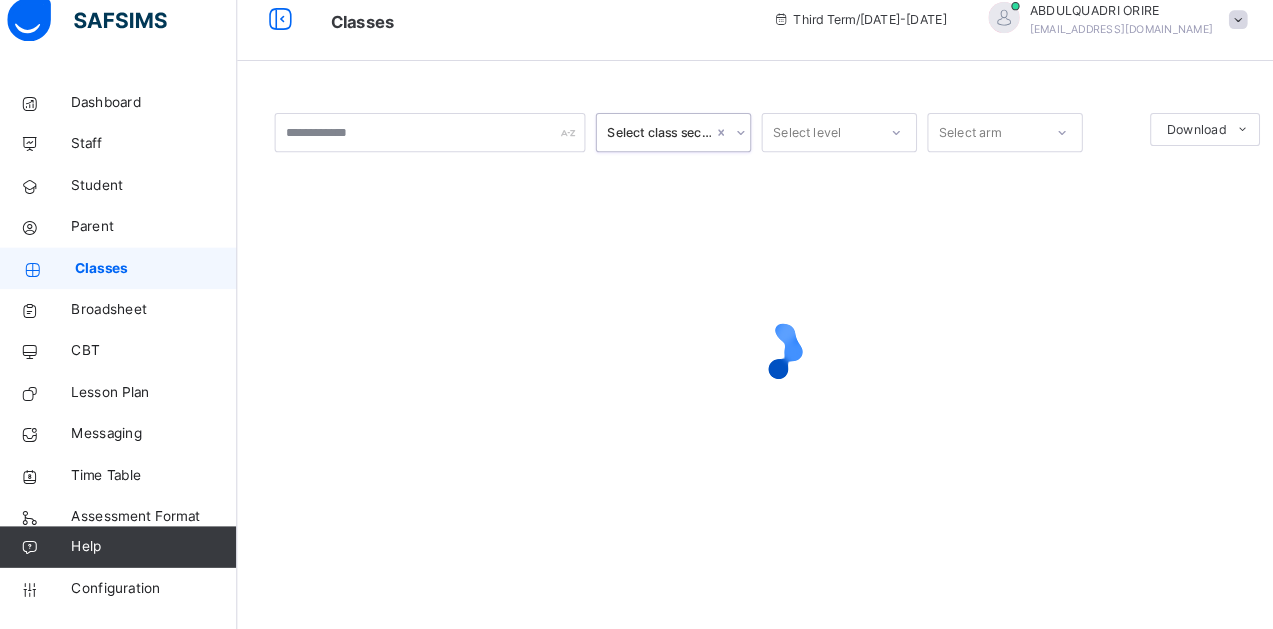 click on "Select class section" at bounding box center (648, 149) 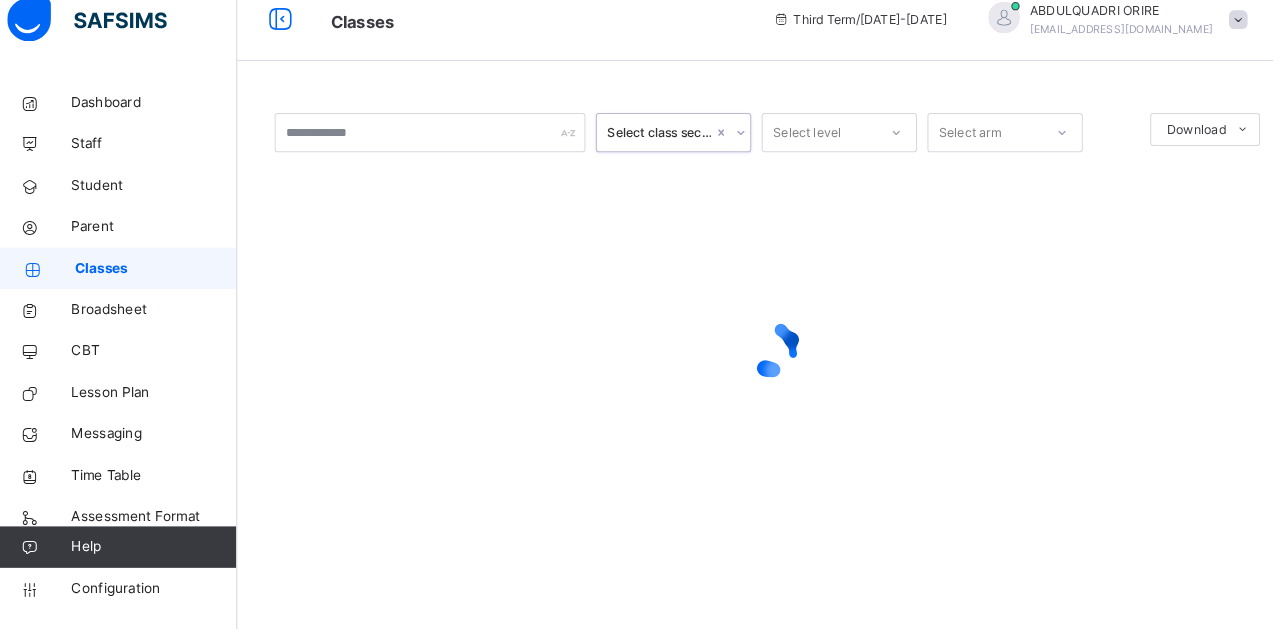 click at bounding box center [725, 149] 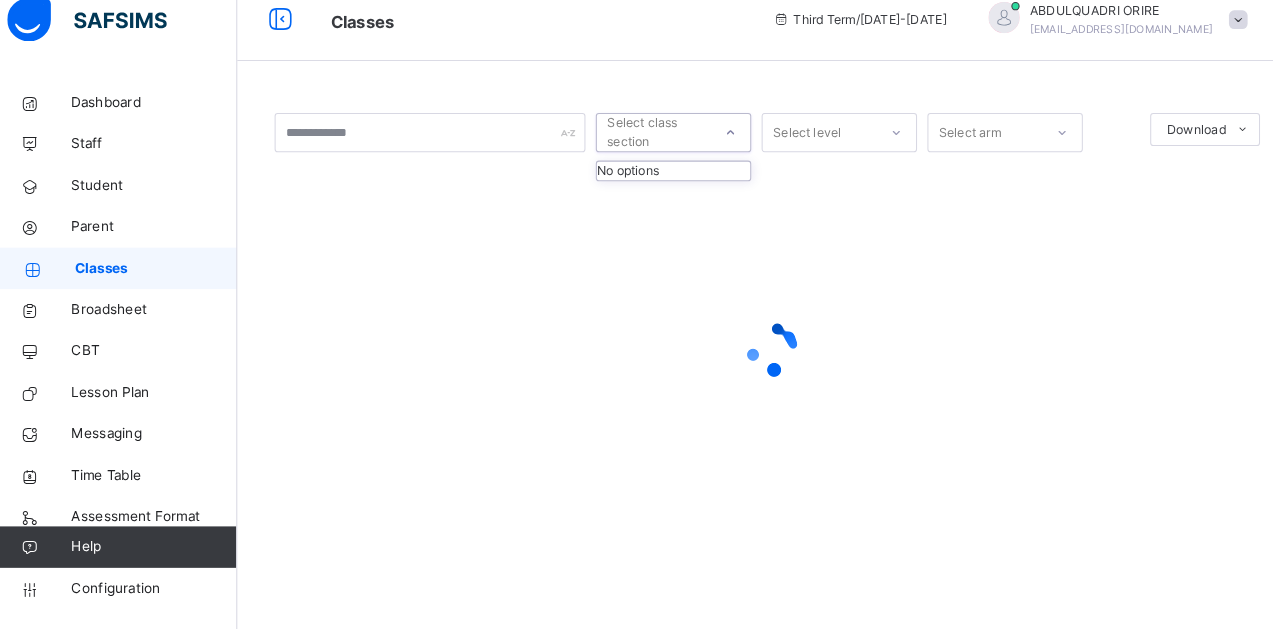 click at bounding box center [716, 149] 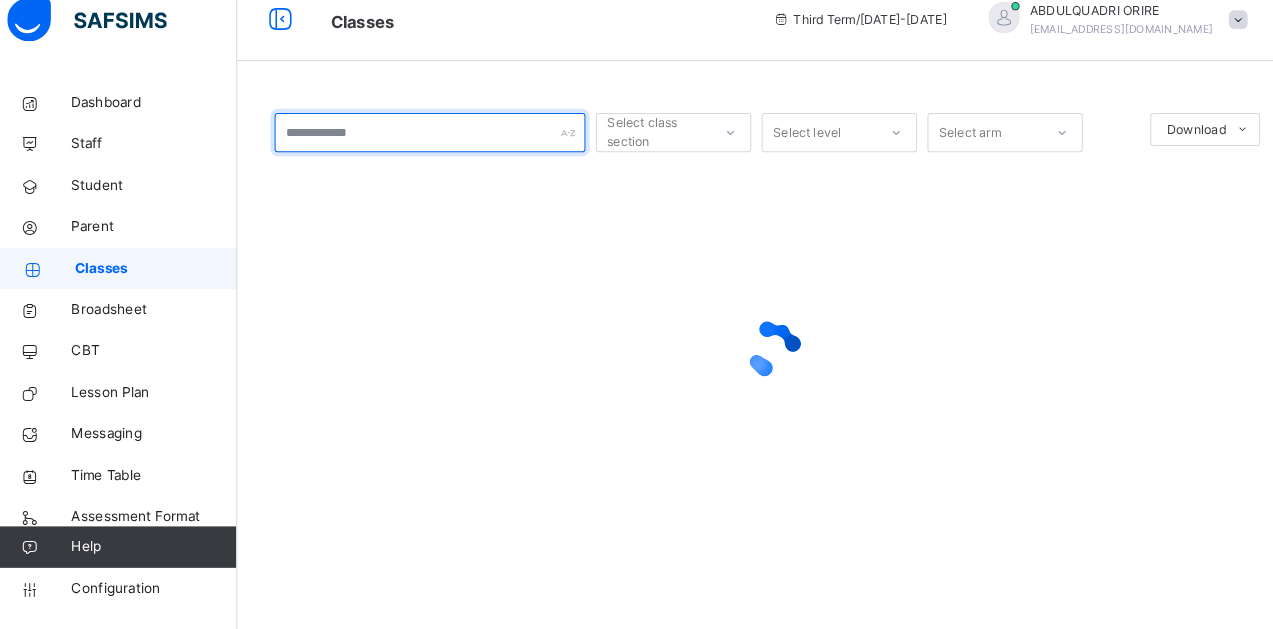 click at bounding box center [426, 149] 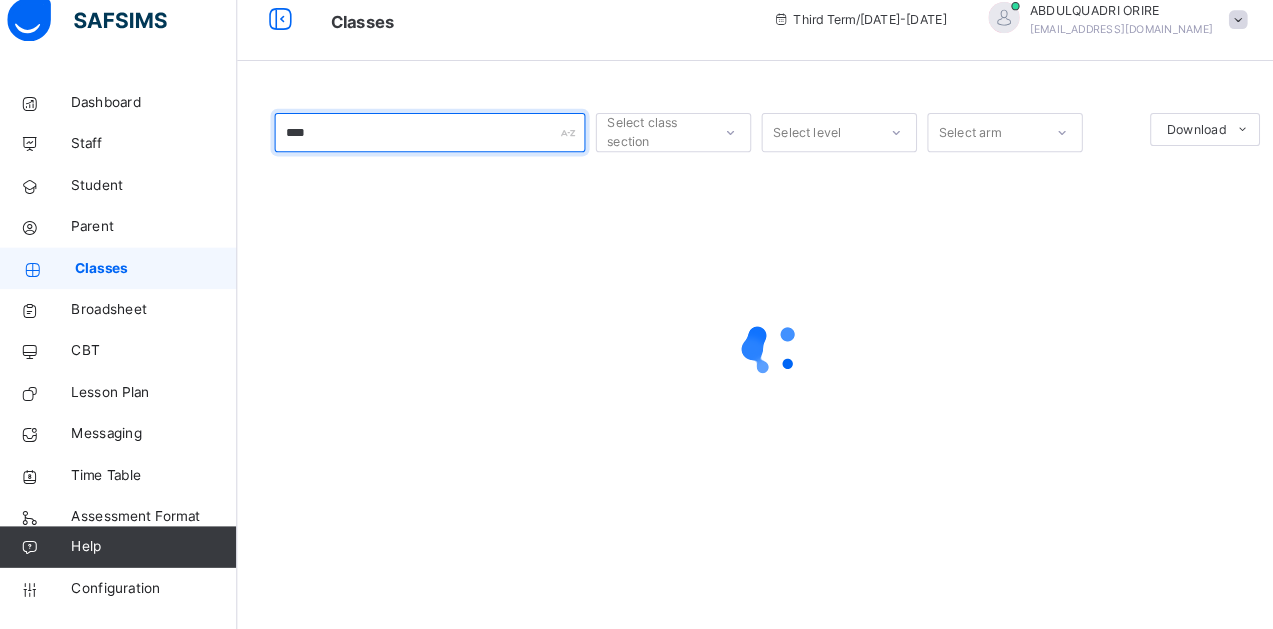 type on "****" 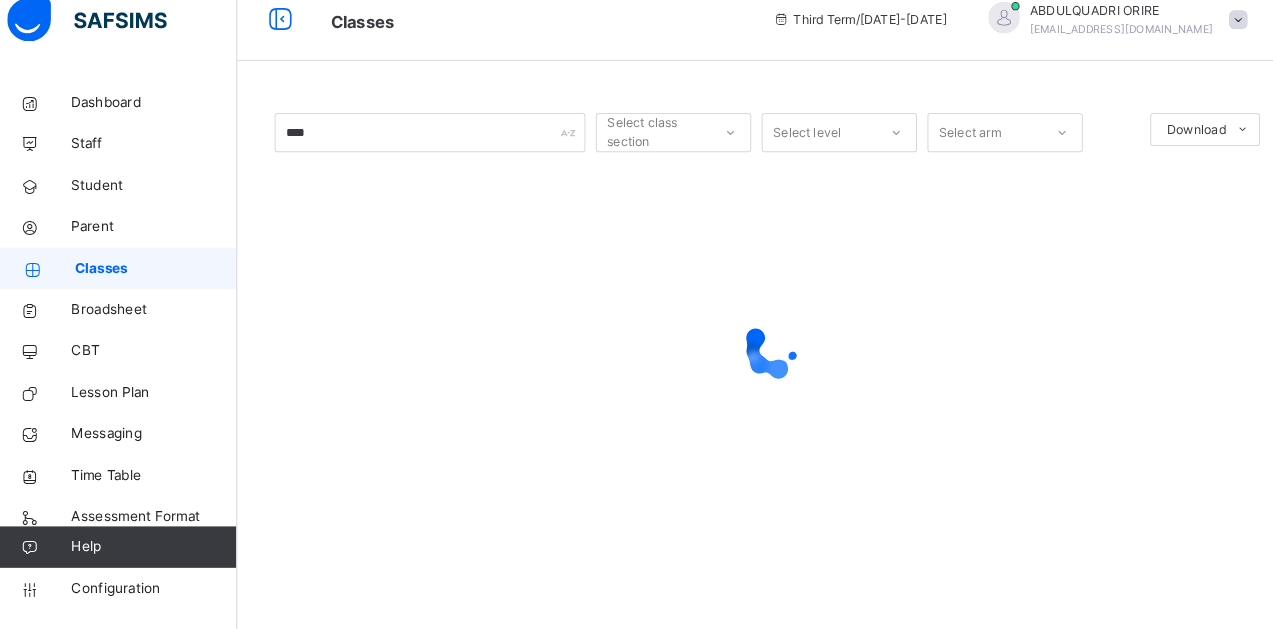 click on "**** Select class section Select level Select arm Download Pdf Report Excel Report × Form Teacher Select Form Teacher NOFISAT OLANIYAN  Select Assistant Form Teacher HAFSA MUSA DANTSOHO Cancel Save" at bounding box center [756, 339] 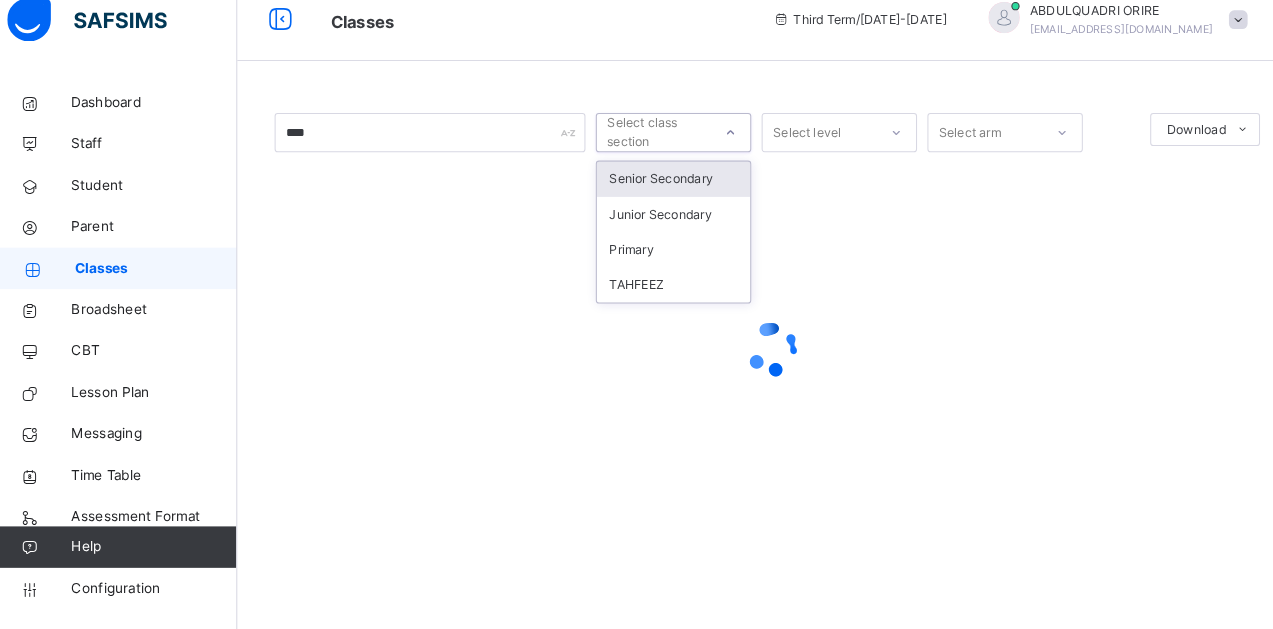 click at bounding box center (716, 149) 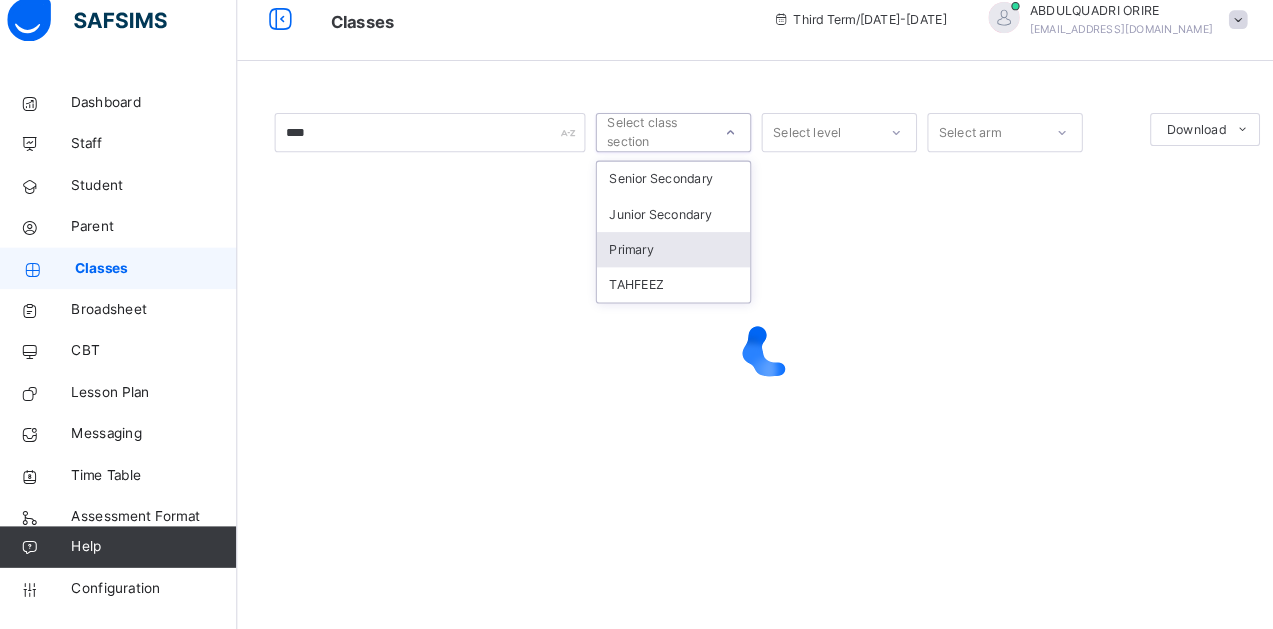 click on "Primary" at bounding box center (661, 262) 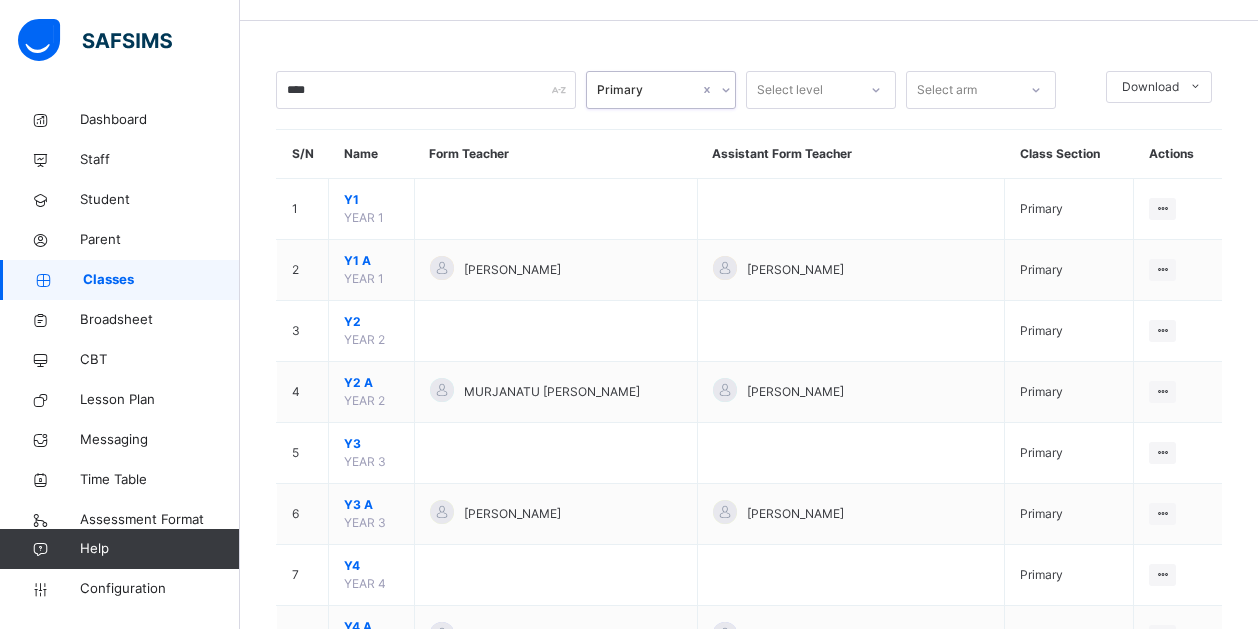 scroll, scrollTop: 60, scrollLeft: 0, axis: vertical 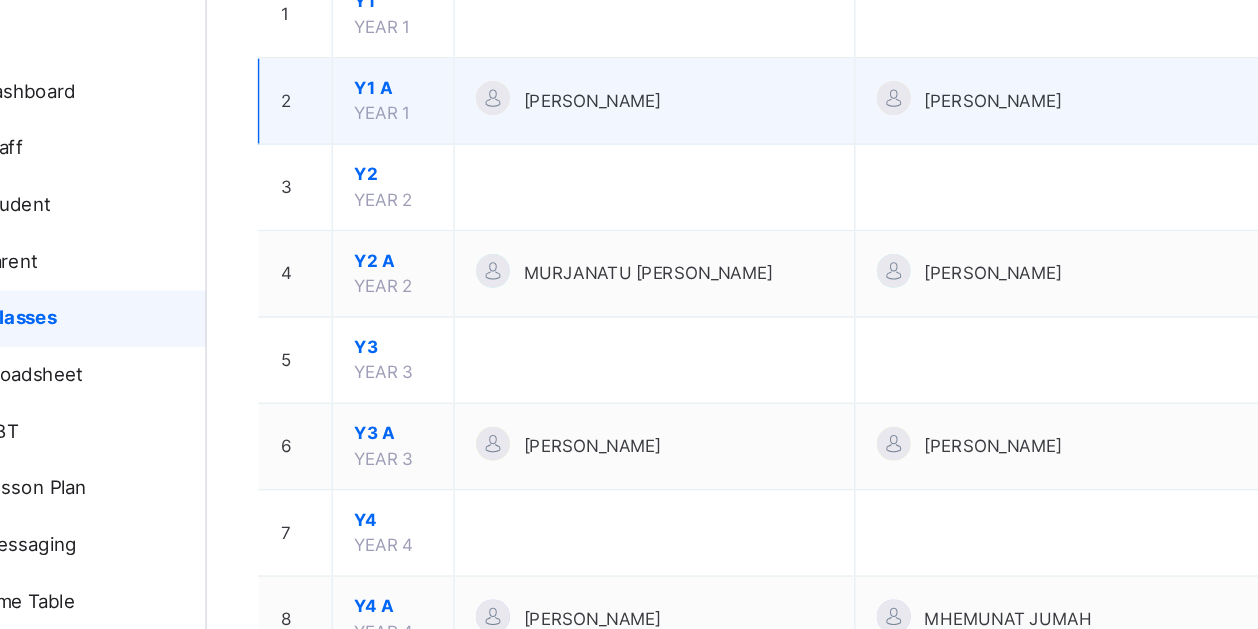 click on "Y1   A" at bounding box center (371, 117) 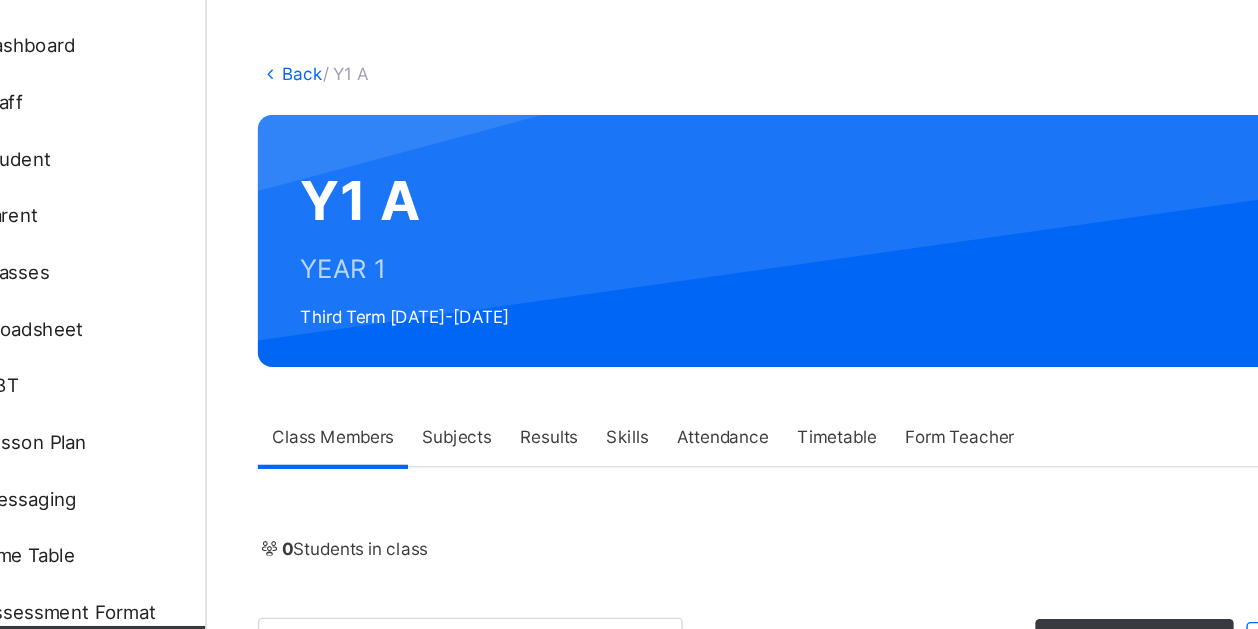 click on "Subjects" at bounding box center (416, 396) 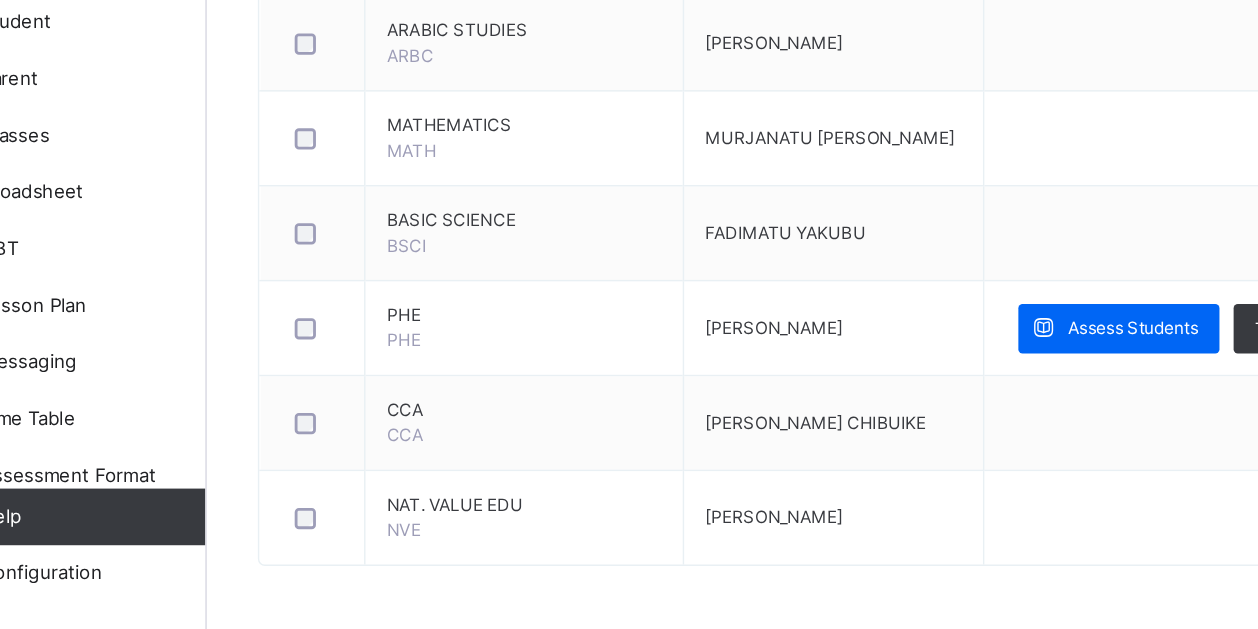 scroll, scrollTop: 865, scrollLeft: 0, axis: vertical 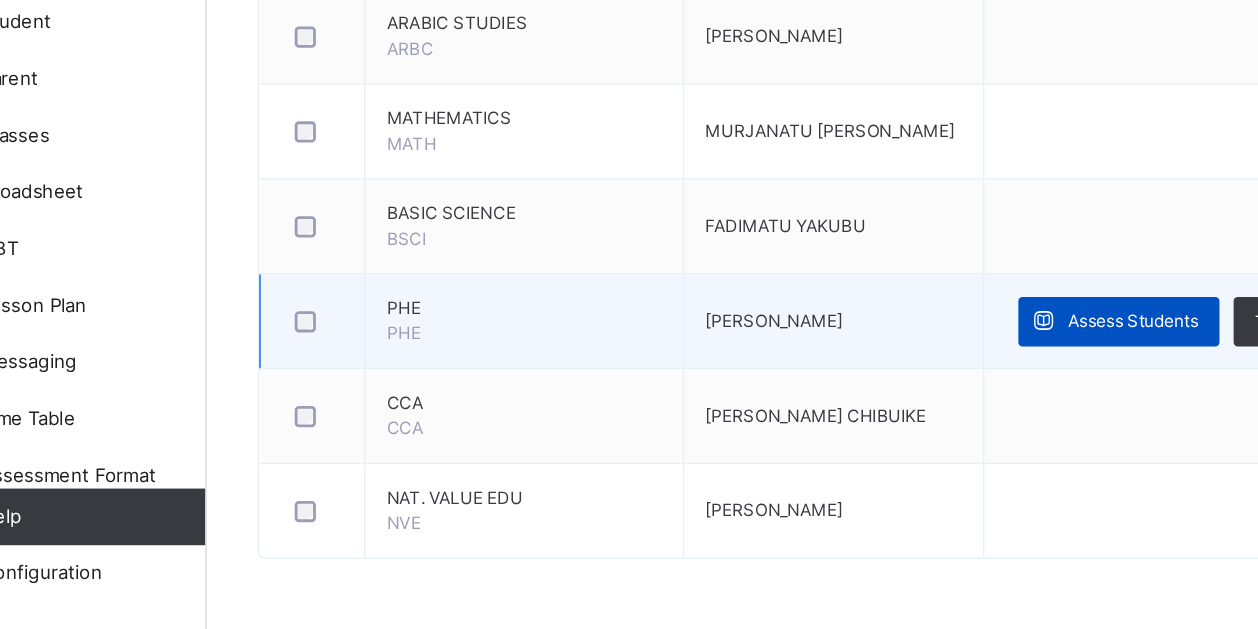 click on "Assess Students" at bounding box center [894, 411] 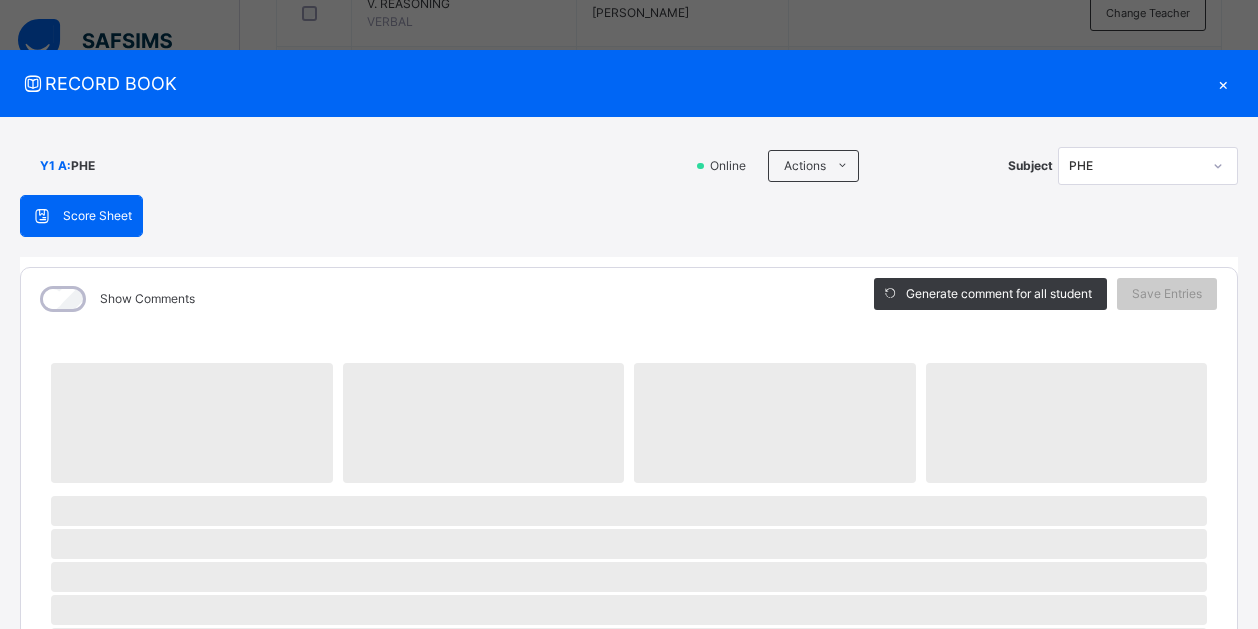 scroll, scrollTop: 864, scrollLeft: 0, axis: vertical 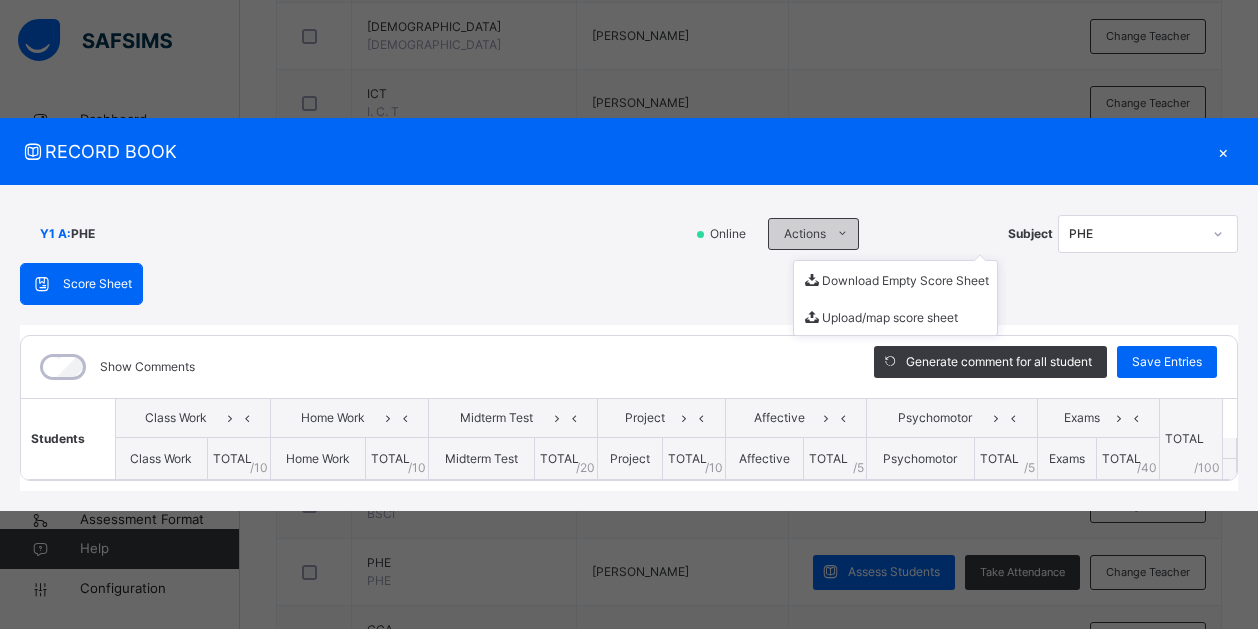 click at bounding box center (842, 234) 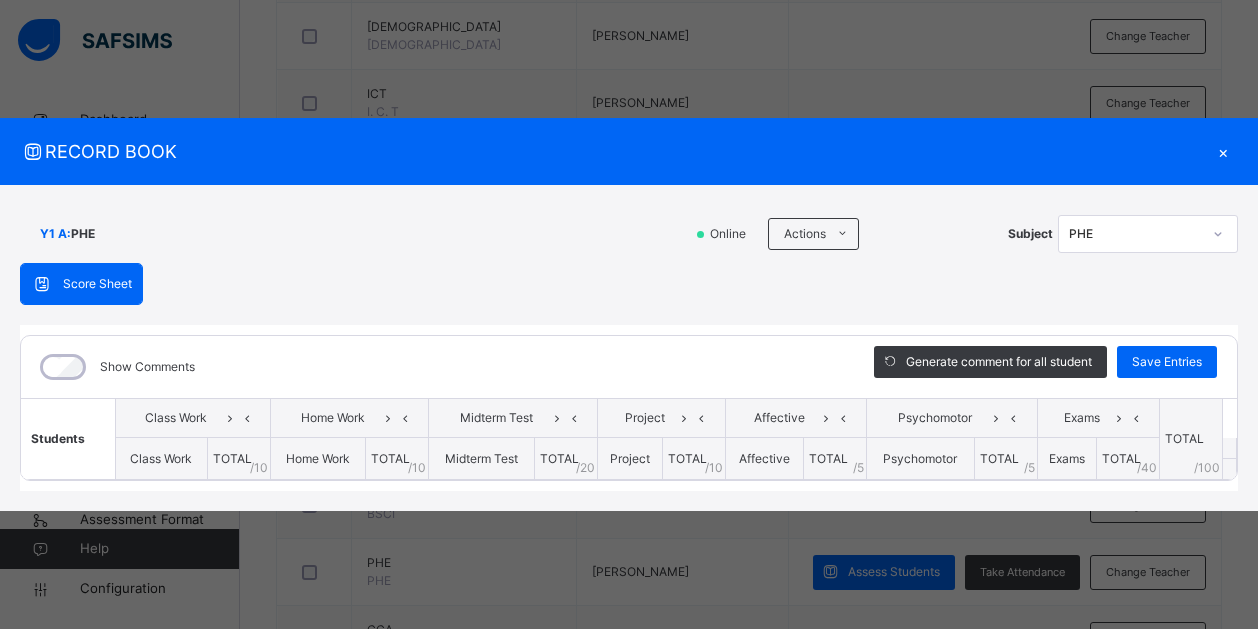 click on "×" at bounding box center [1223, 151] 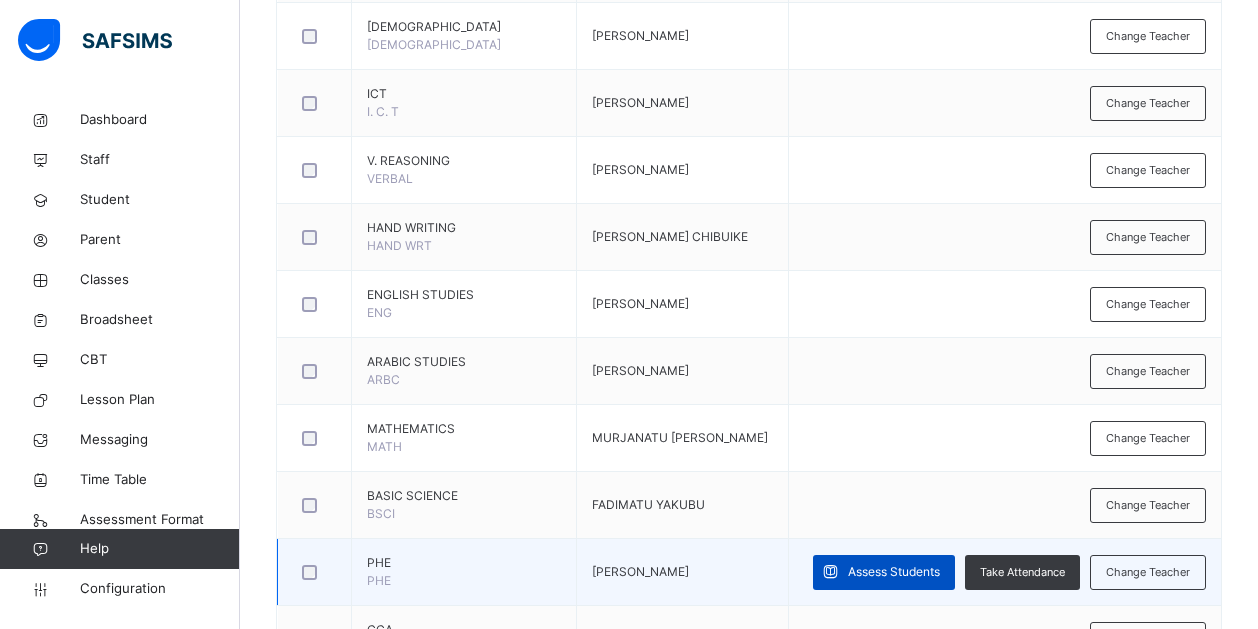 click on "Assess Students" at bounding box center (884, 572) 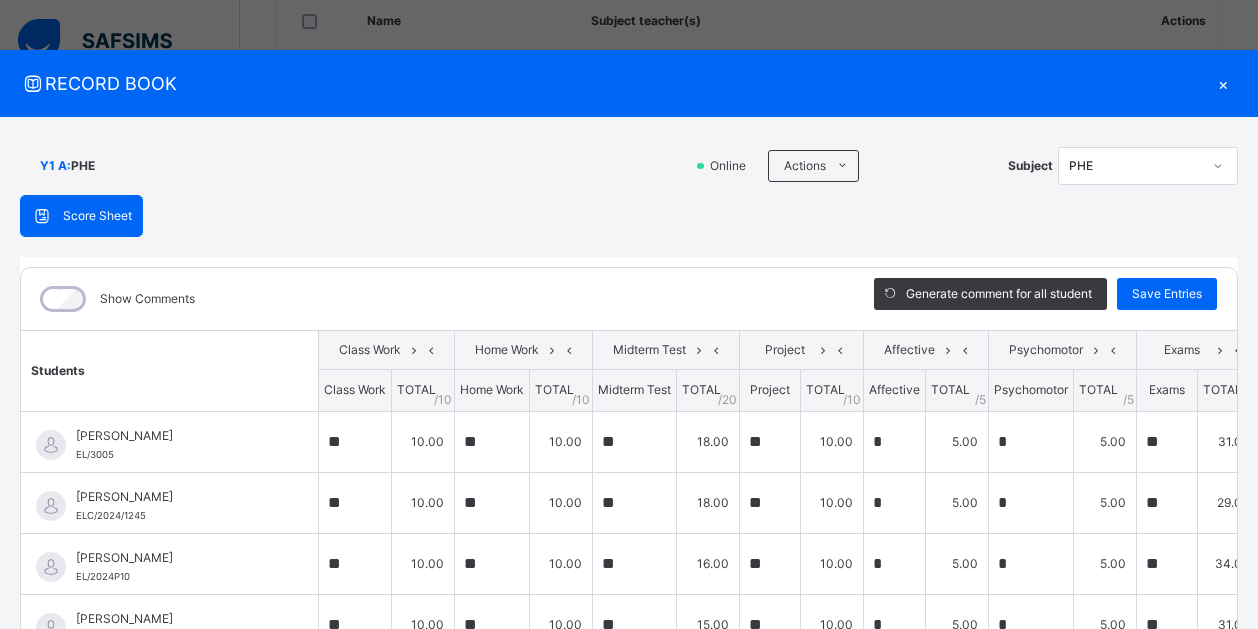 scroll, scrollTop: 0, scrollLeft: 0, axis: both 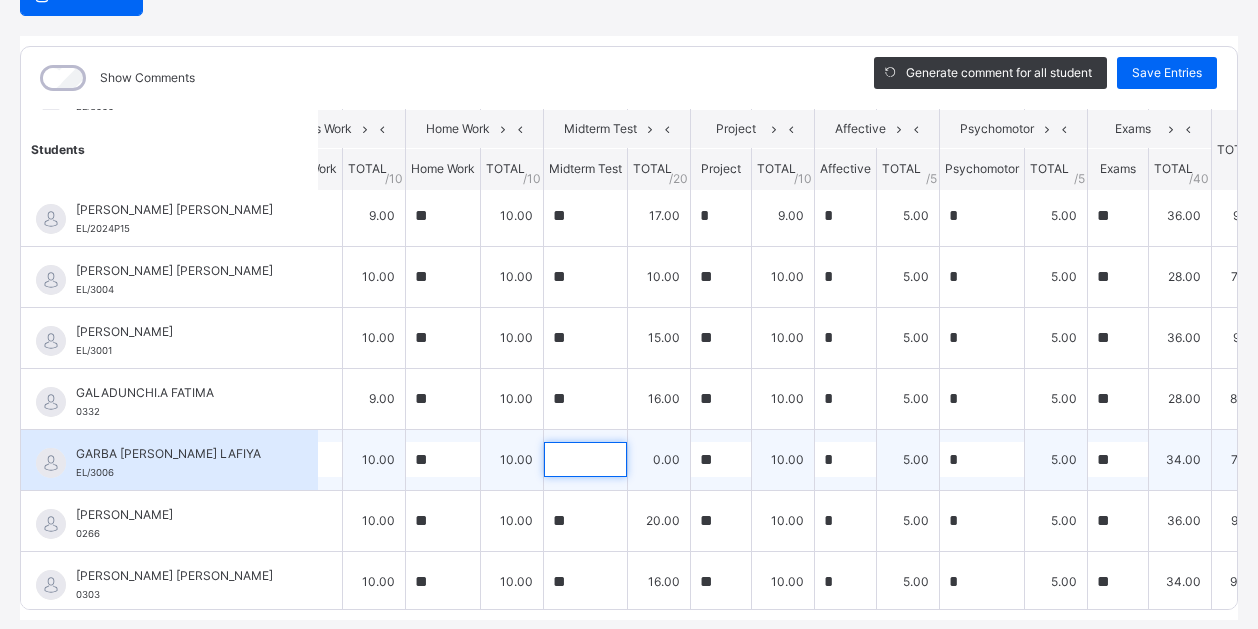 click at bounding box center [585, 459] 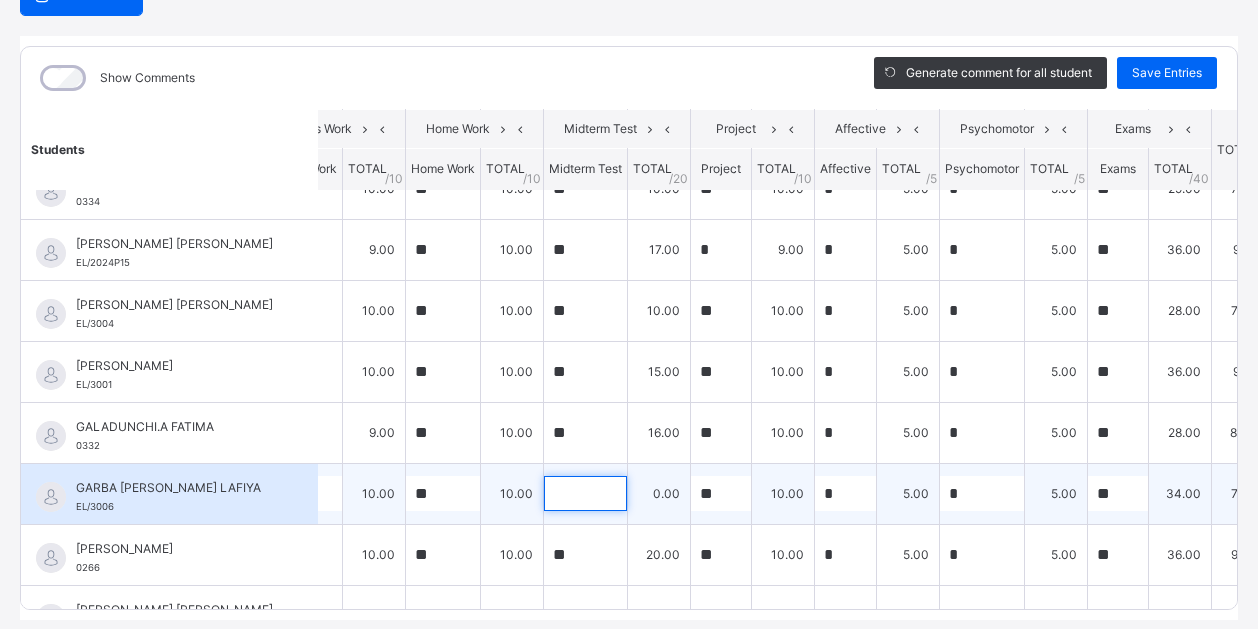 scroll, scrollTop: 449, scrollLeft: 49, axis: both 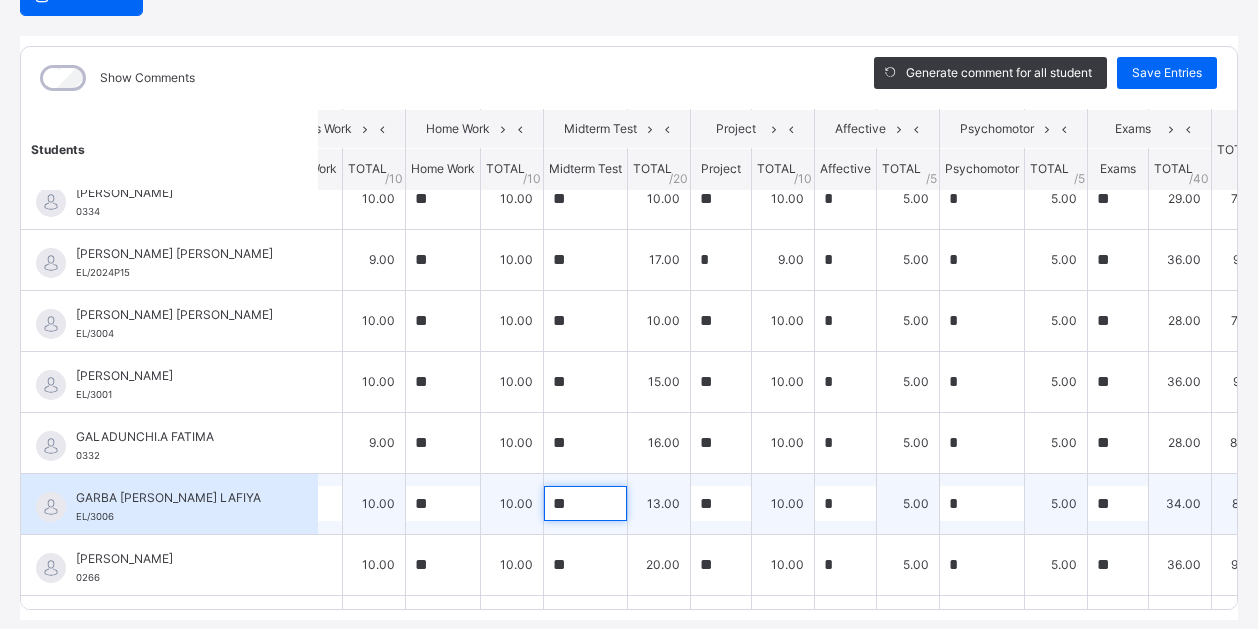type on "**" 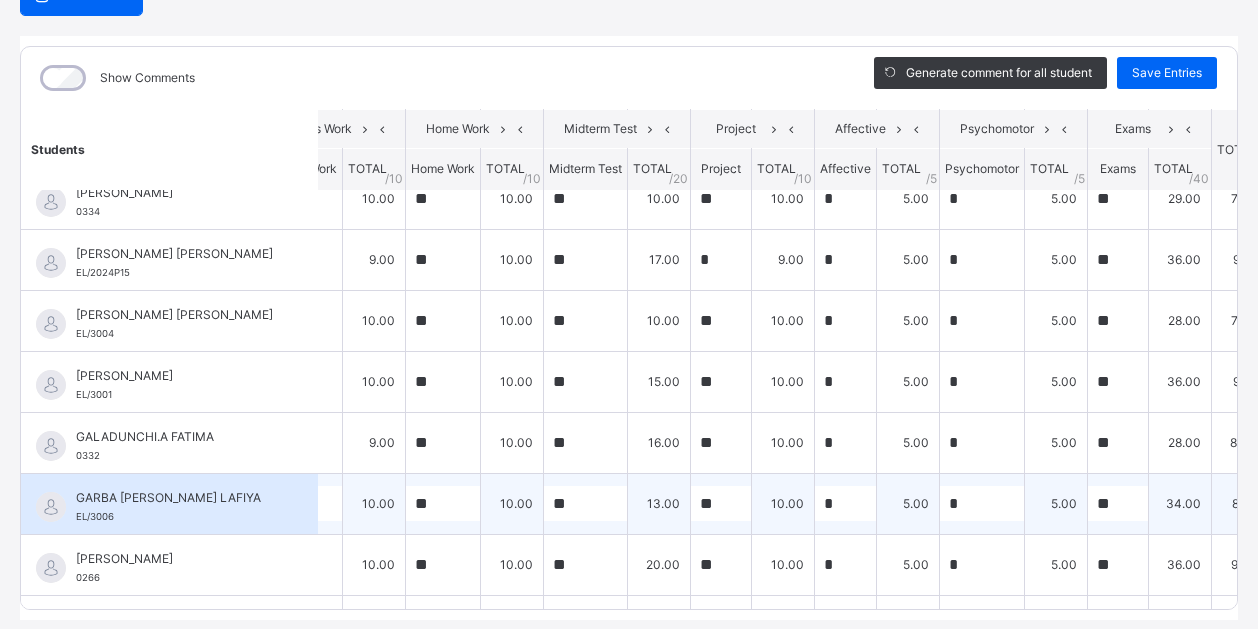 scroll, scrollTop: 506, scrollLeft: 49, axis: both 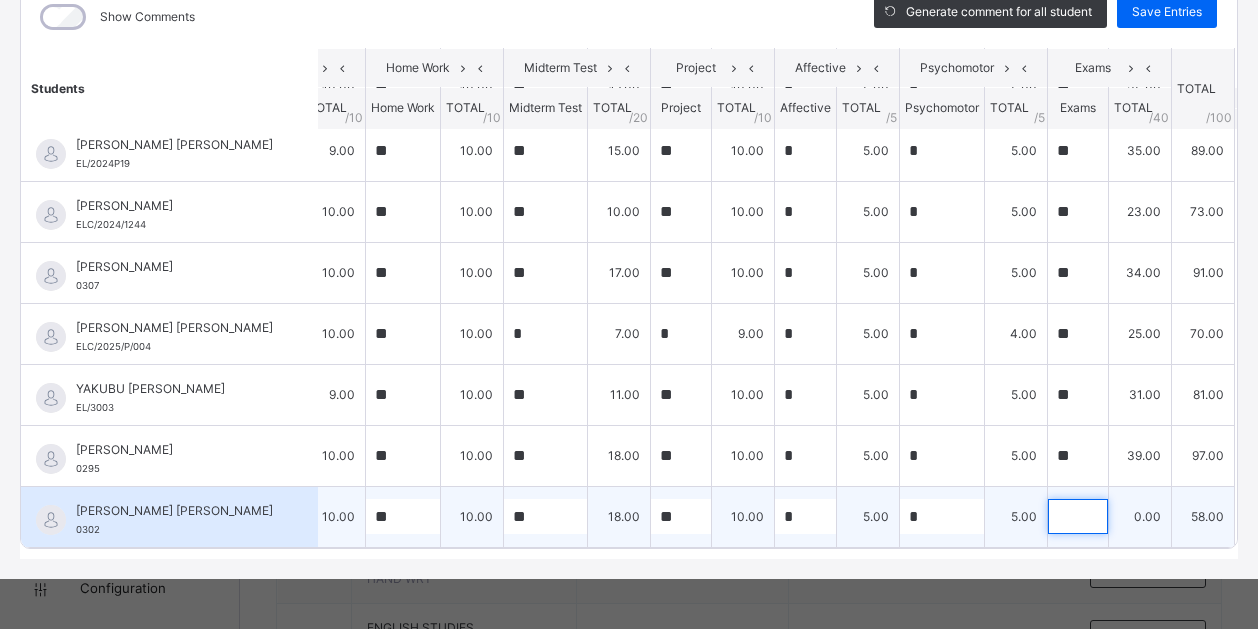 click at bounding box center [1078, 516] 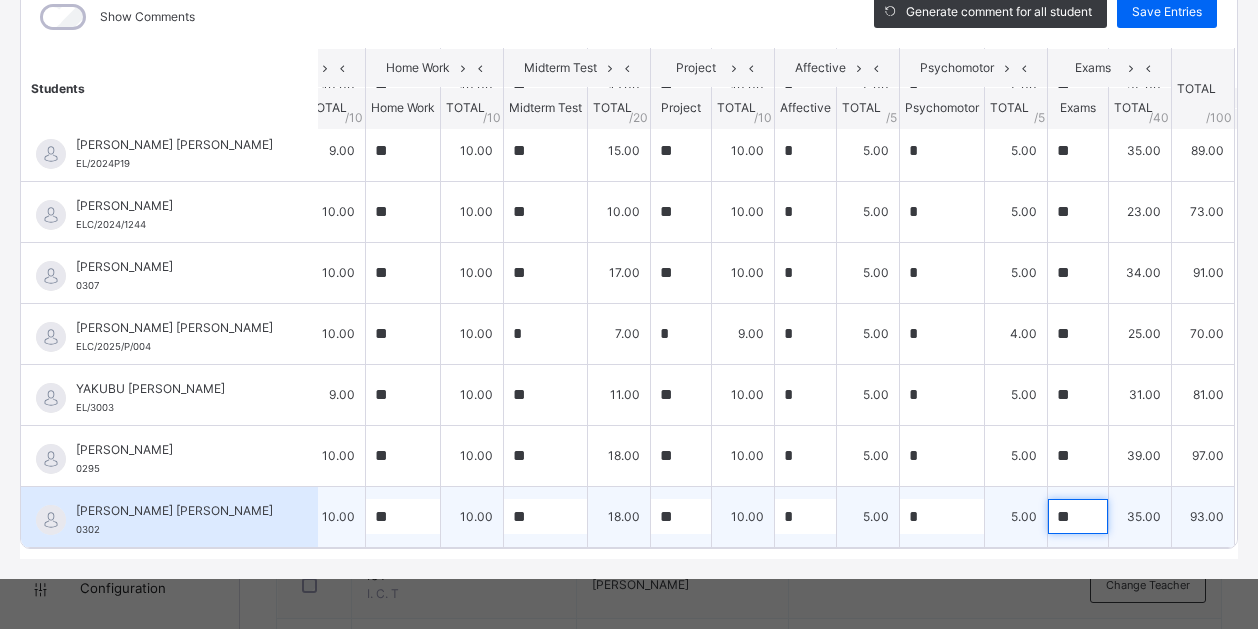 scroll, scrollTop: 212, scrollLeft: 0, axis: vertical 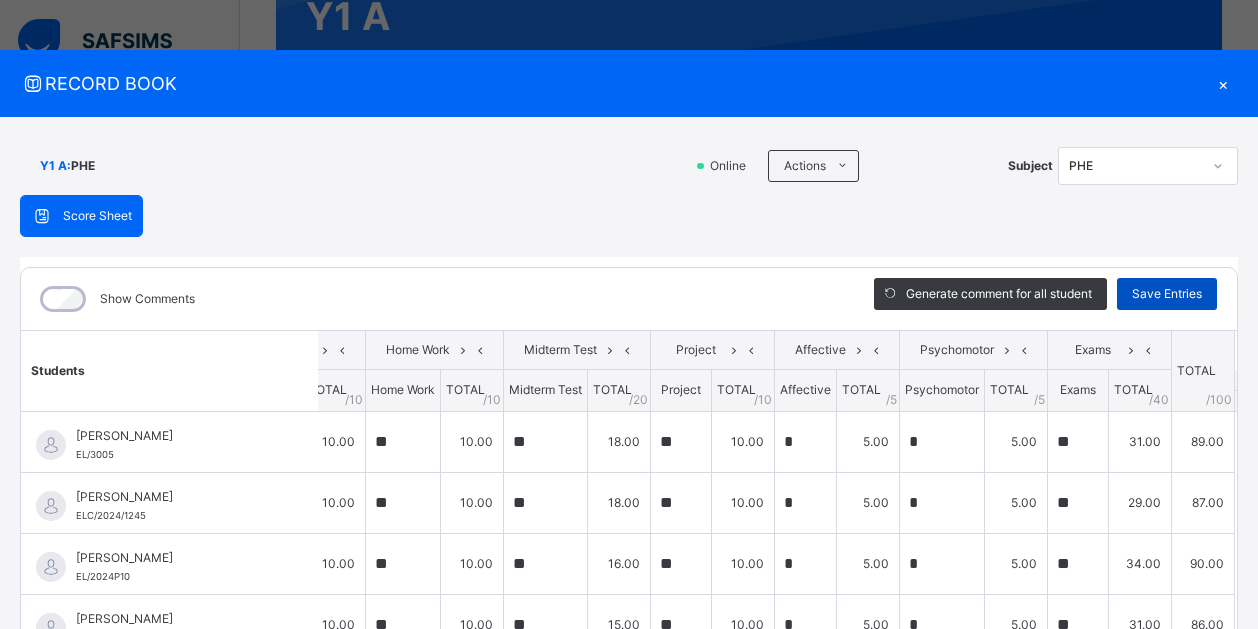 type on "**" 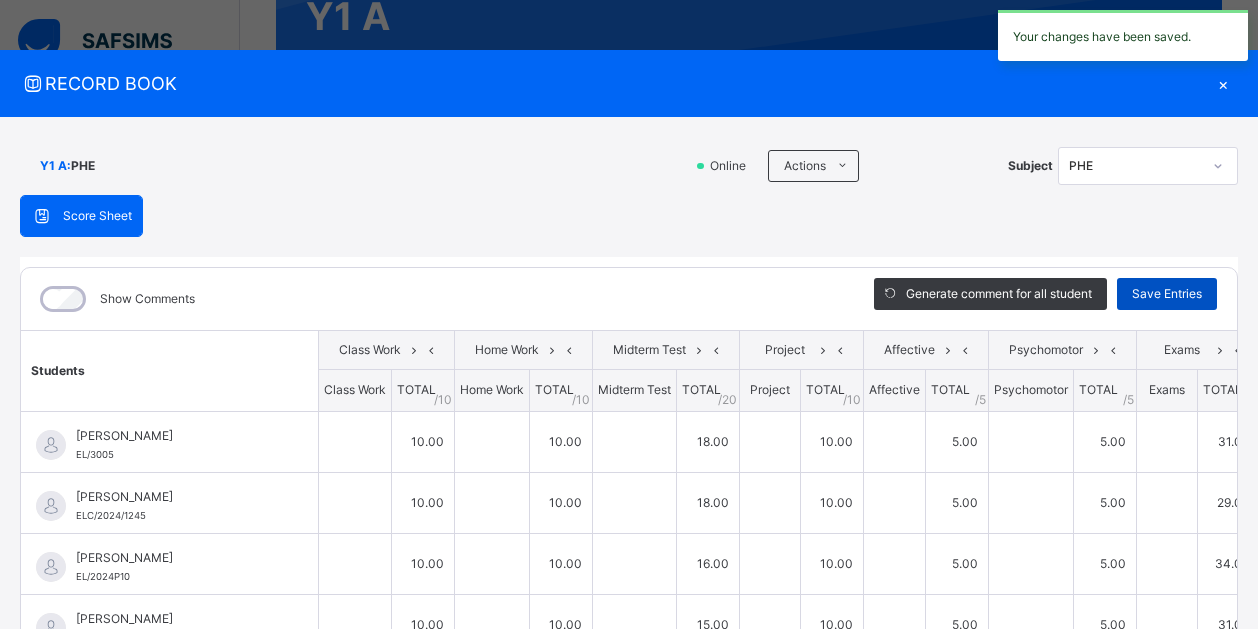type on "**" 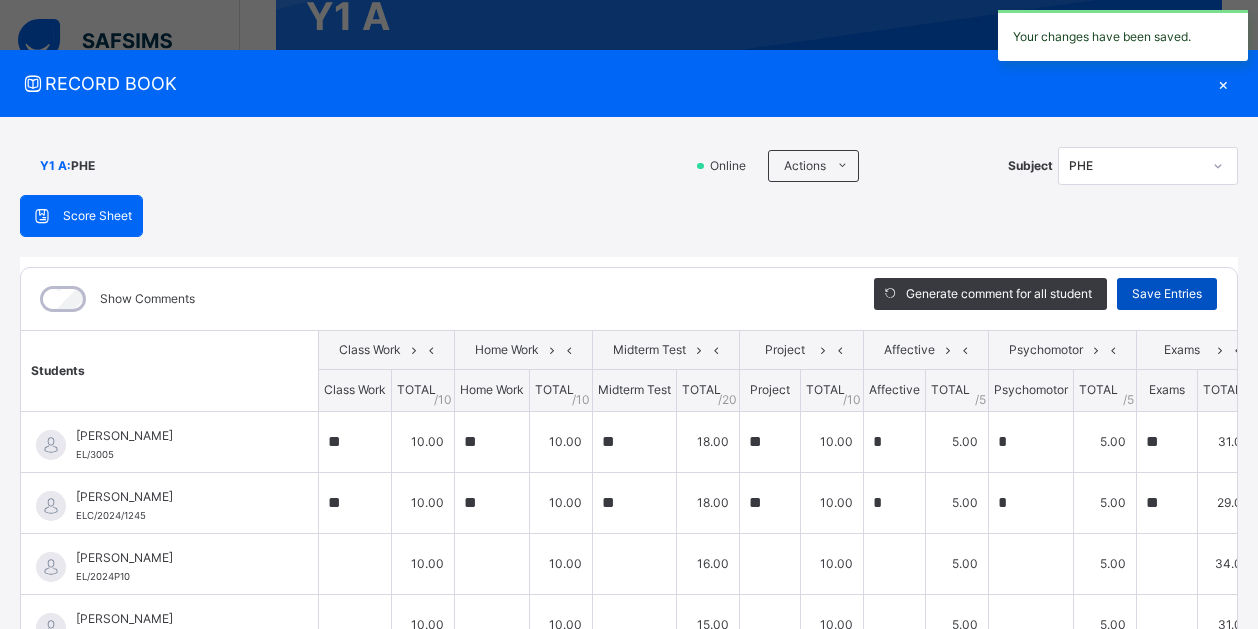 type on "**" 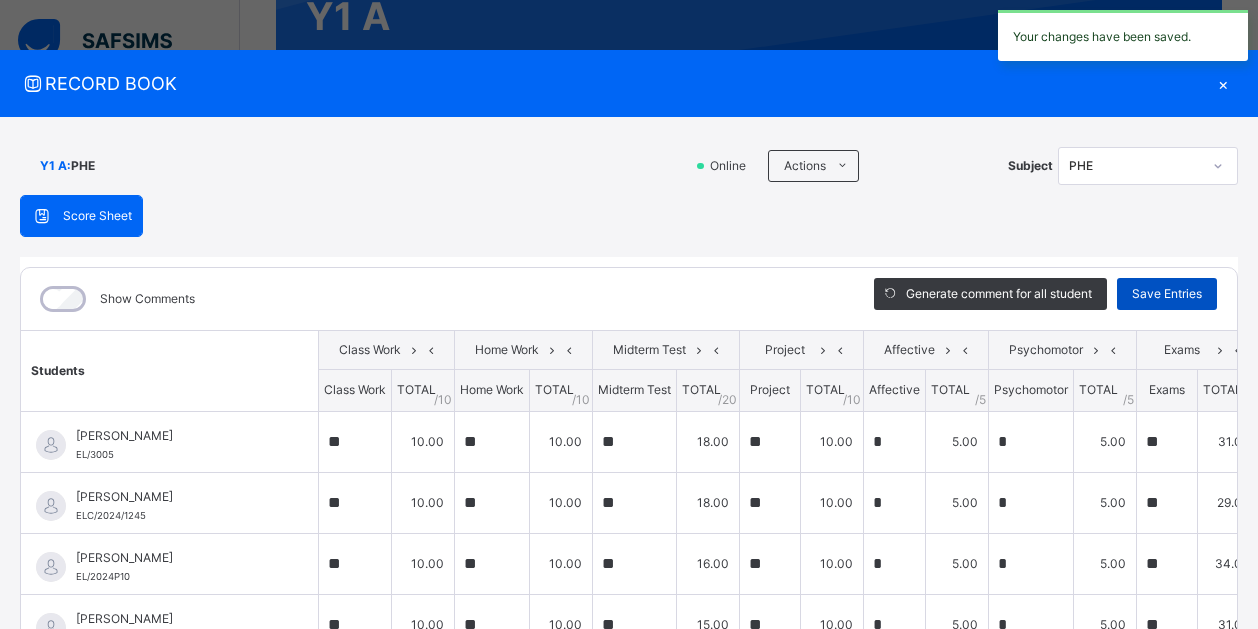 type on "**" 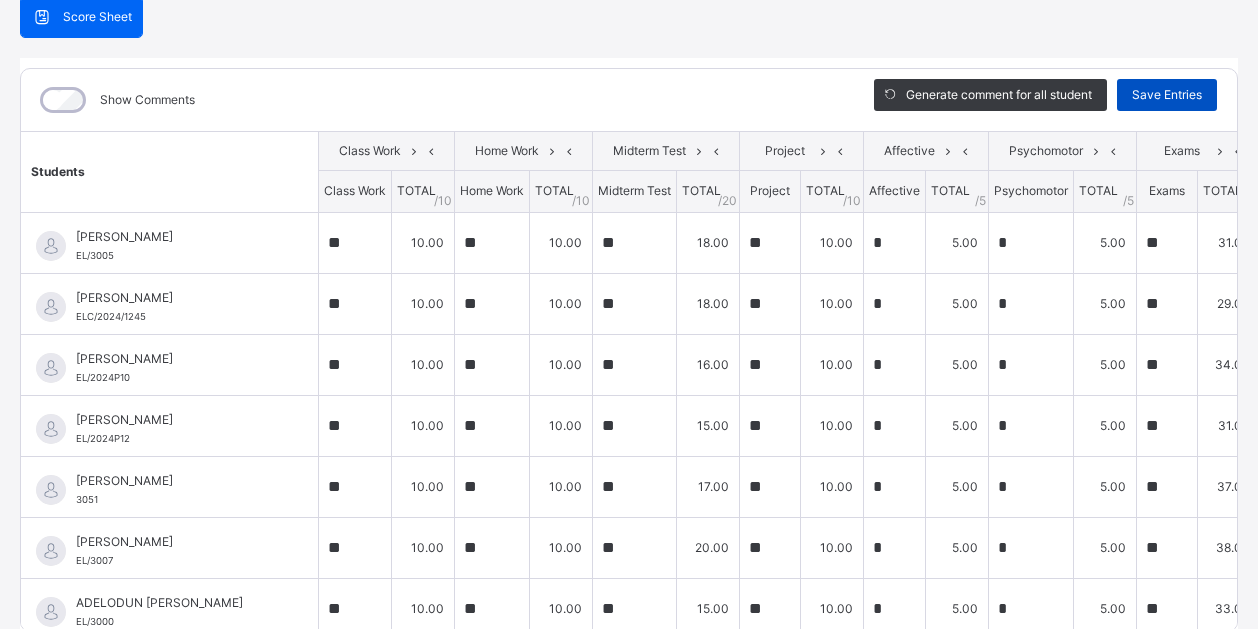scroll, scrollTop: 206, scrollLeft: 0, axis: vertical 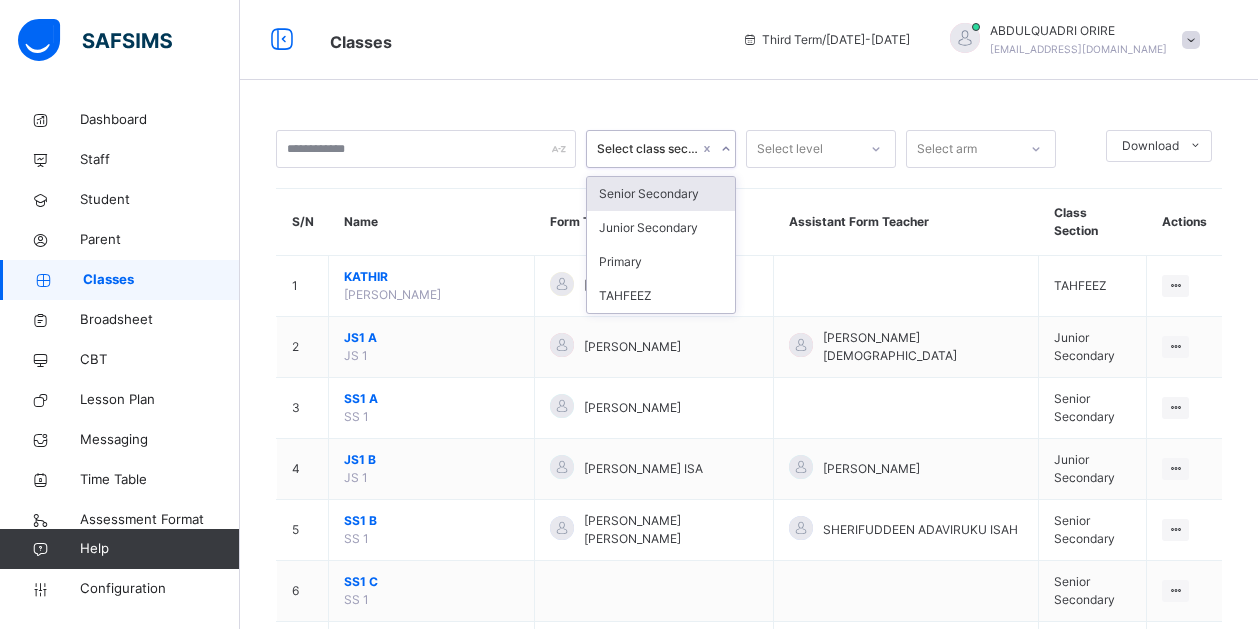 click on "Select class section" at bounding box center [648, 149] 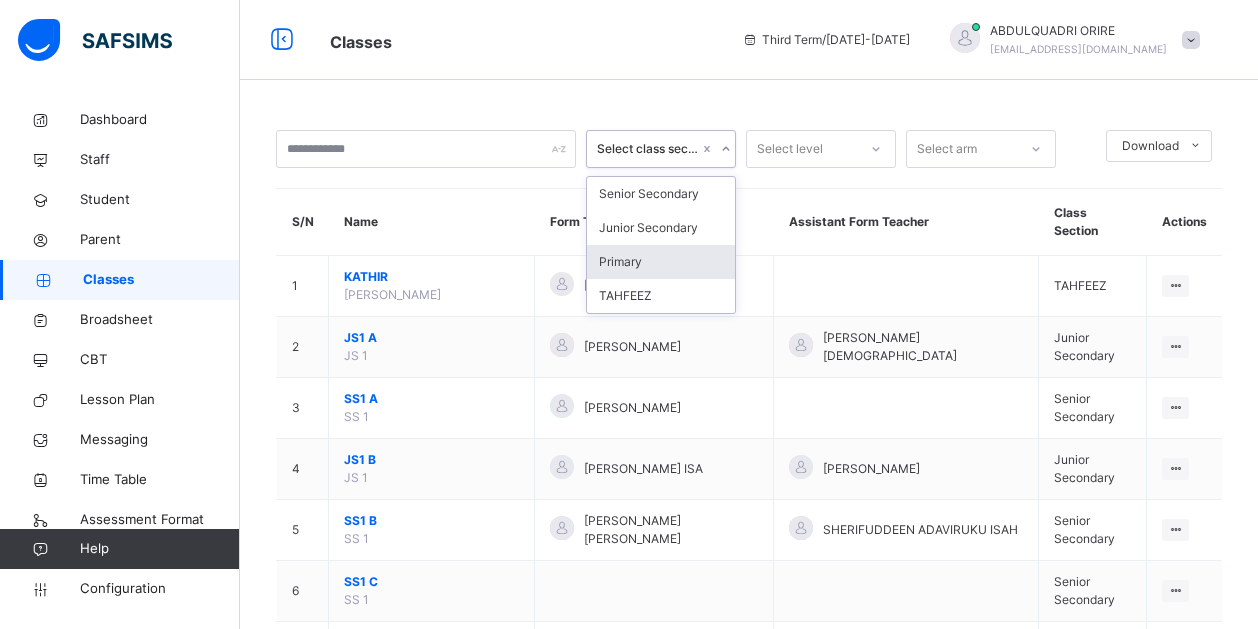 click on "Primary" at bounding box center [661, 262] 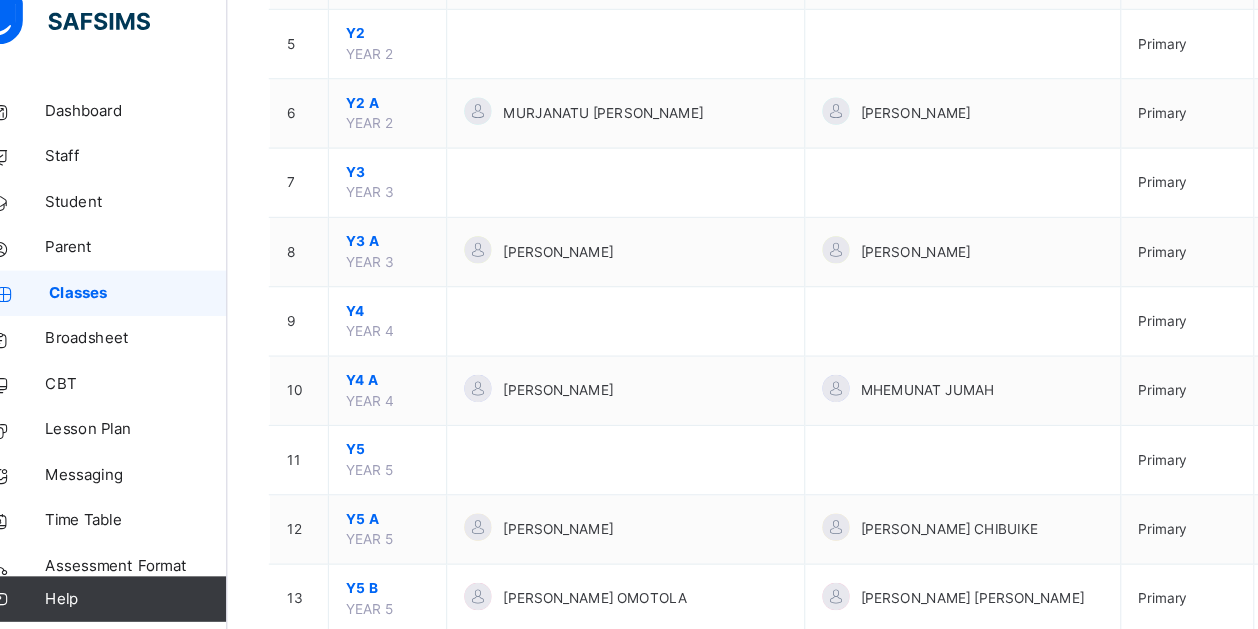 scroll, scrollTop: 411, scrollLeft: 0, axis: vertical 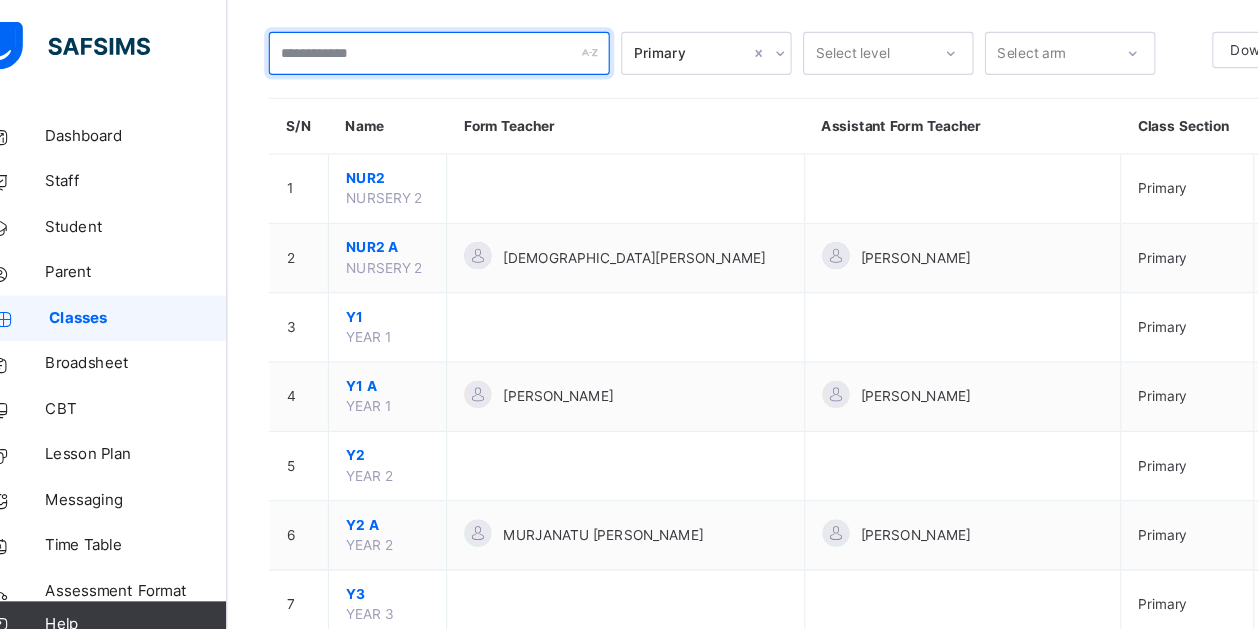 click at bounding box center [426, 47] 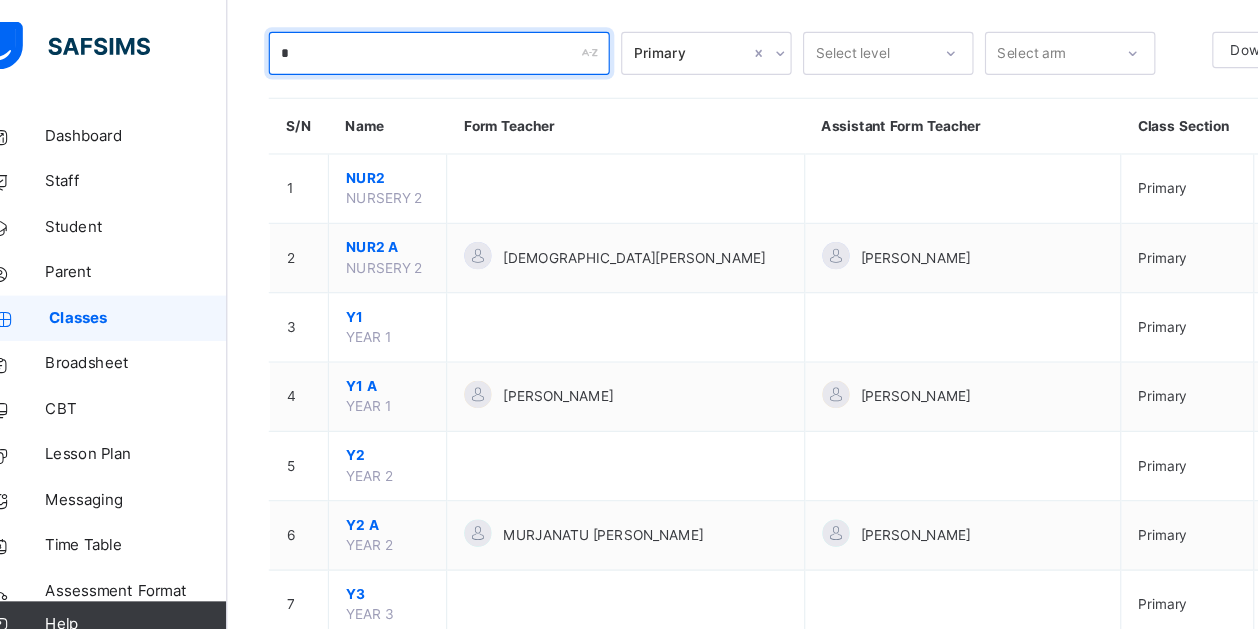scroll, scrollTop: 0, scrollLeft: 0, axis: both 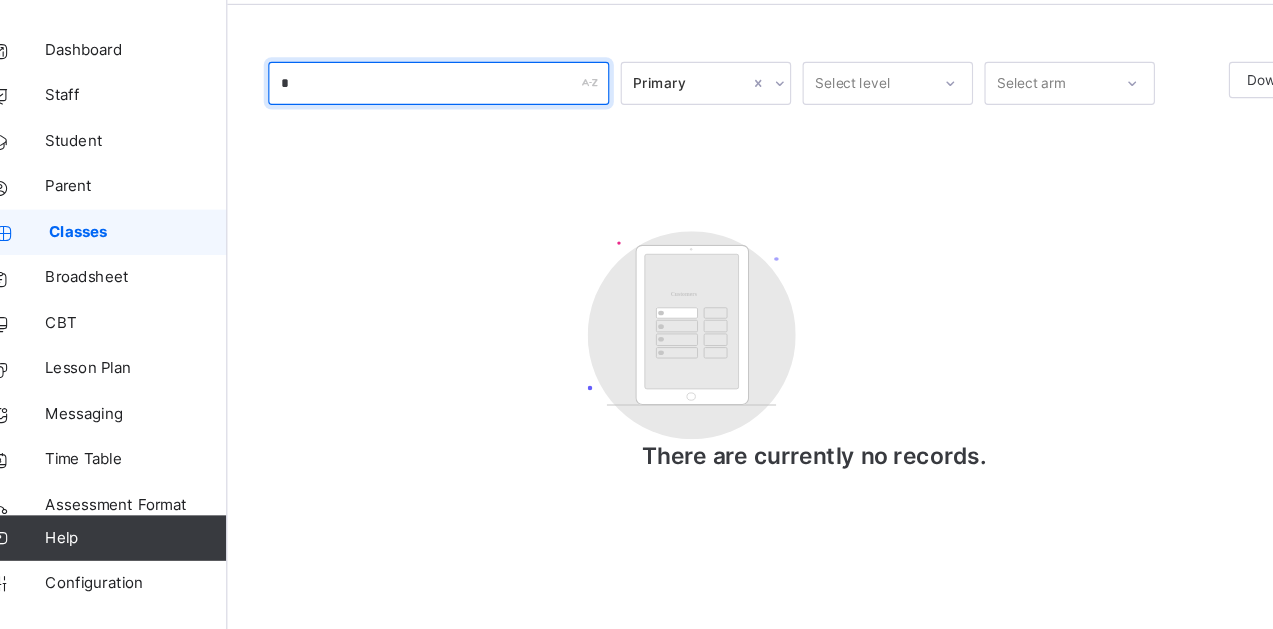 type on "*" 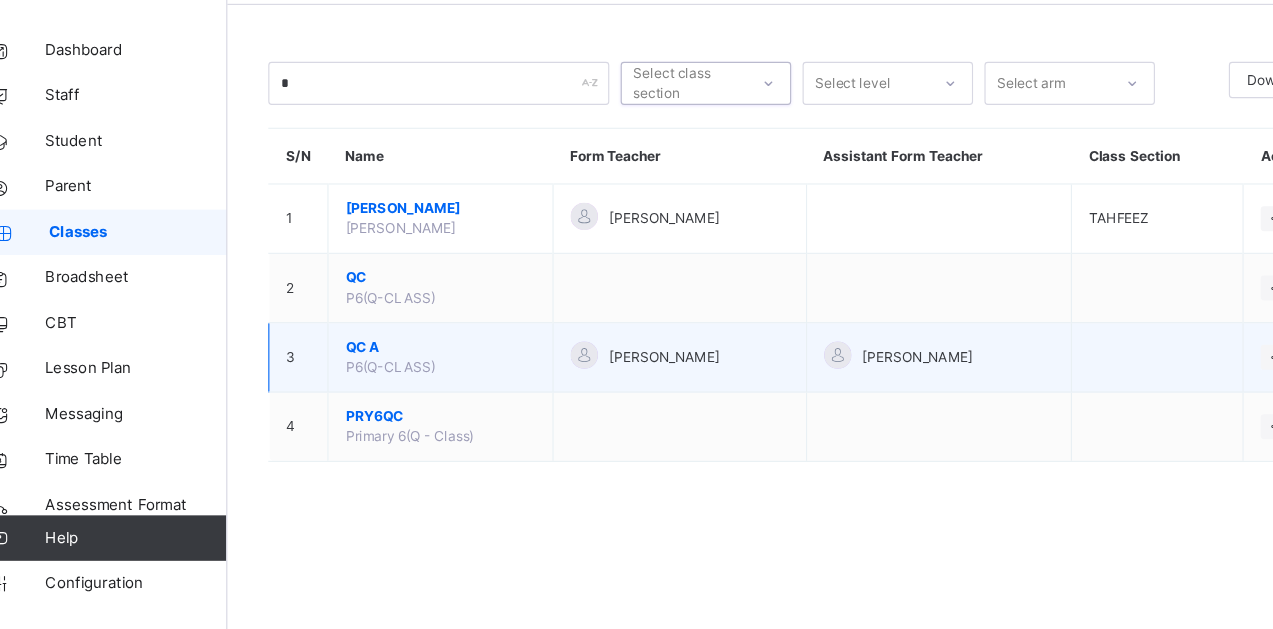 click on "QC   A" at bounding box center [427, 381] 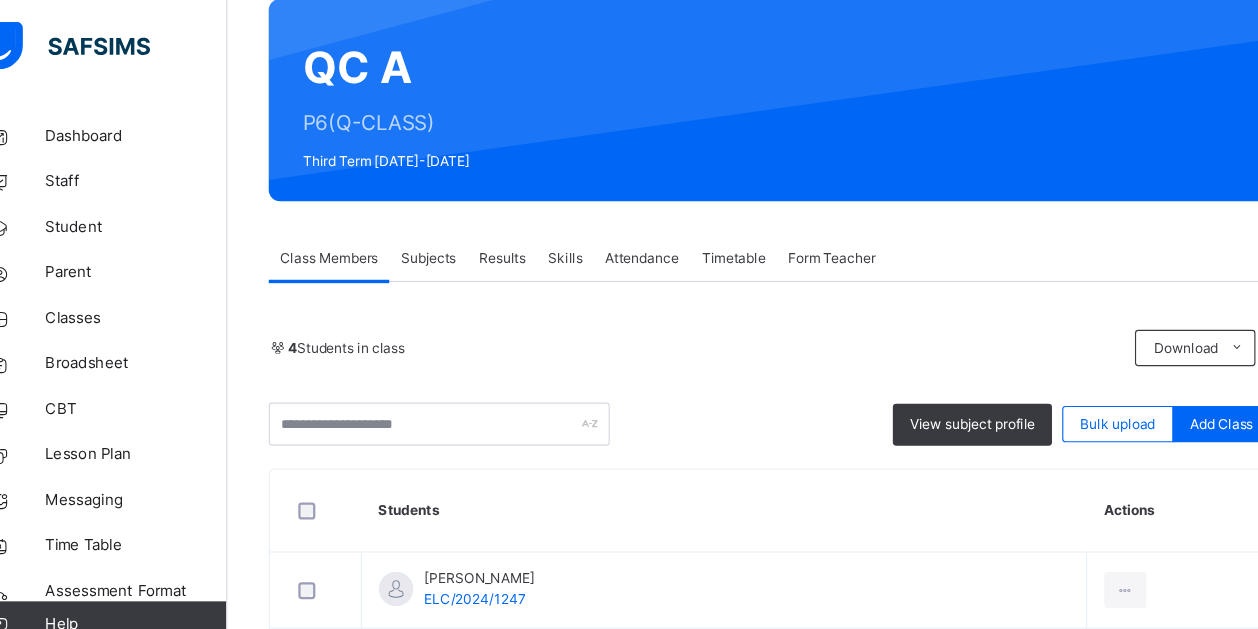 scroll, scrollTop: 160, scrollLeft: 0, axis: vertical 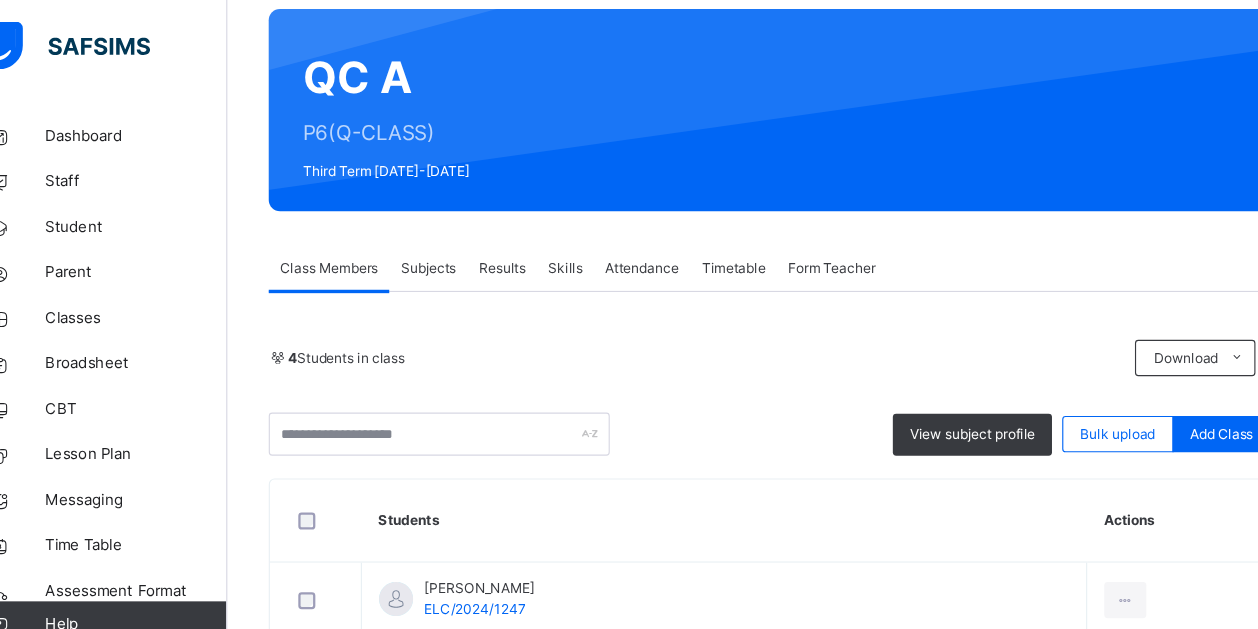 click on "Subjects" at bounding box center (416, 236) 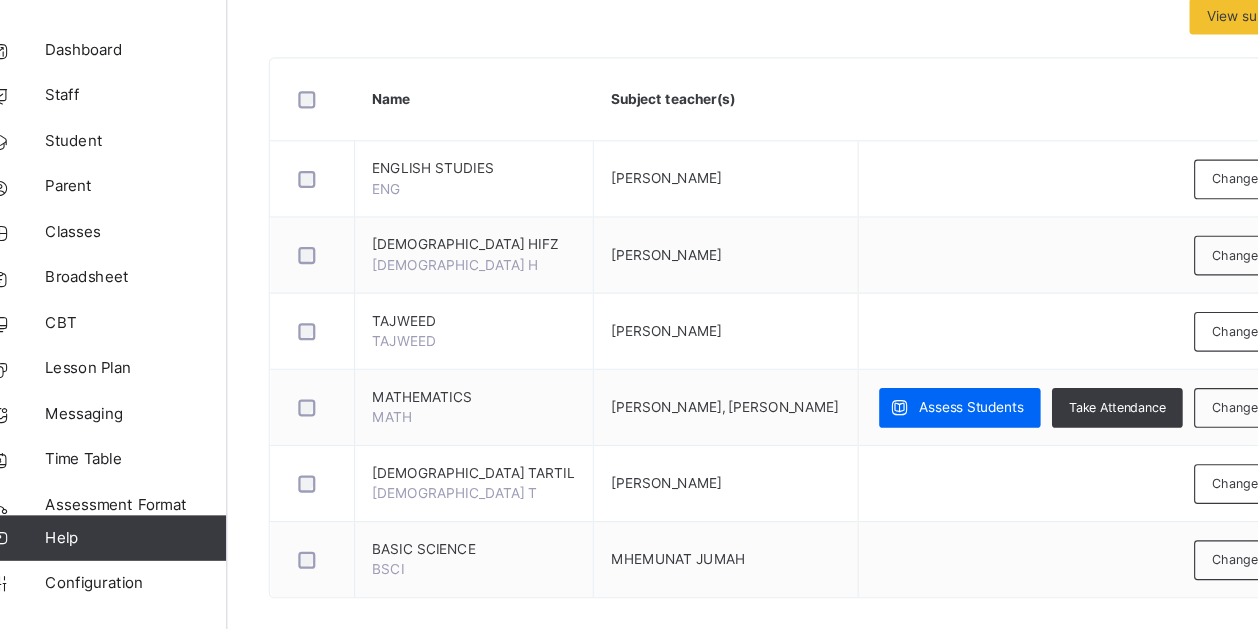 scroll, scrollTop: 396, scrollLeft: 0, axis: vertical 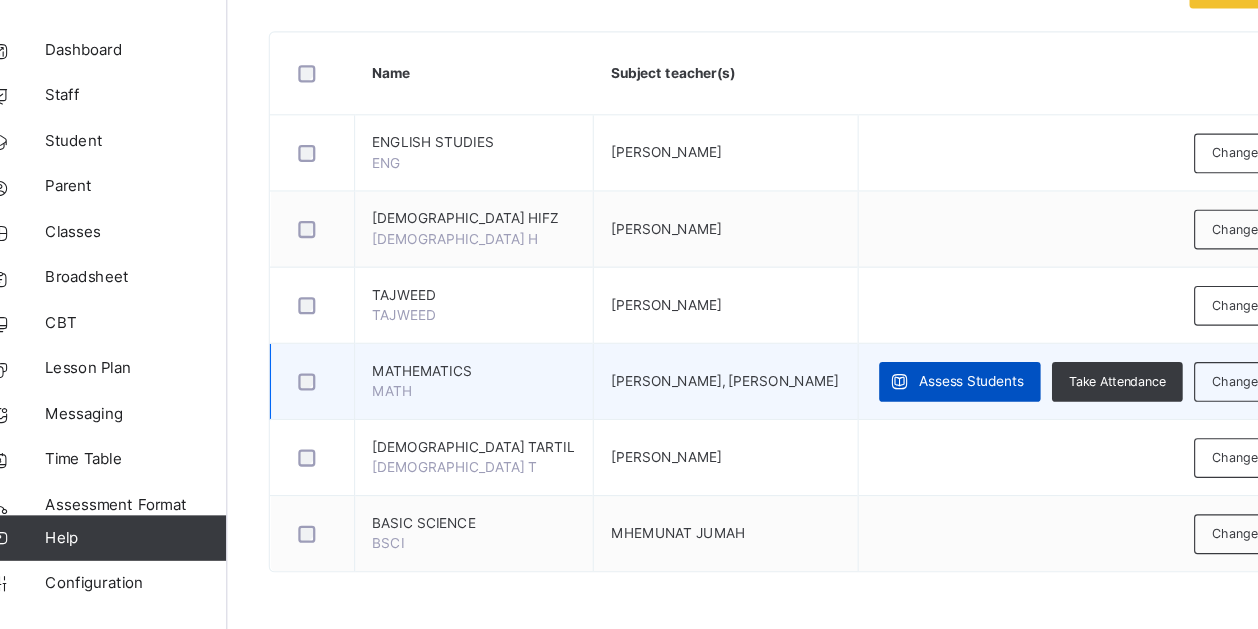 click on "Assess Students" at bounding box center (894, 411) 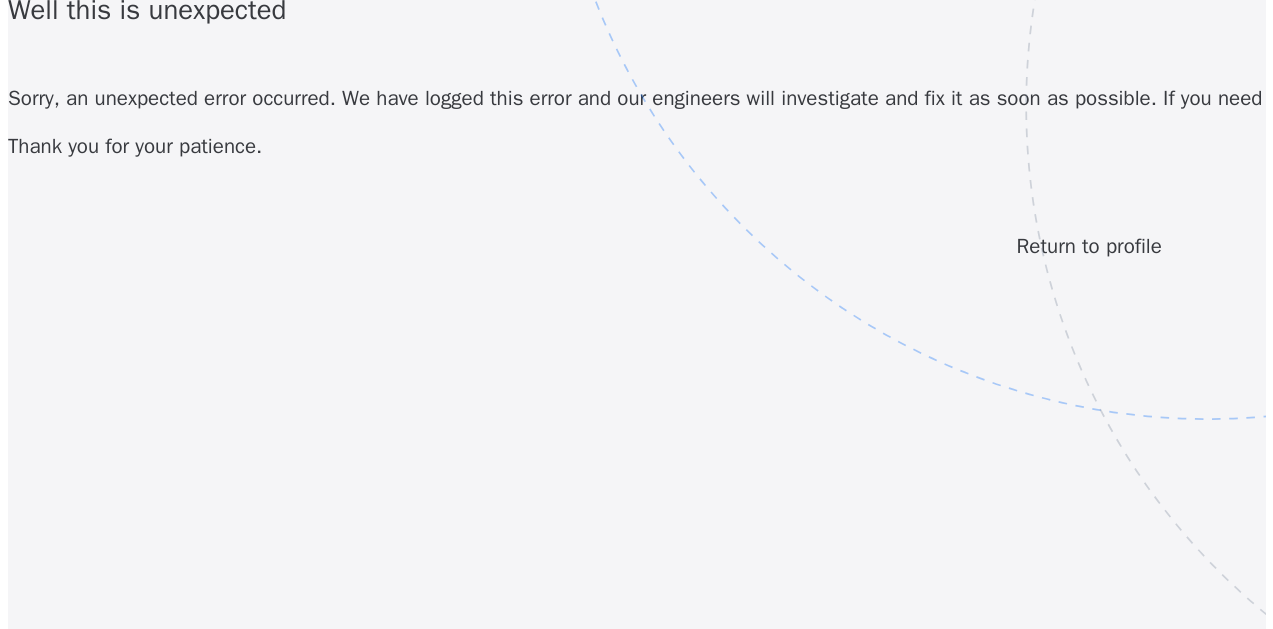 scroll, scrollTop: 0, scrollLeft: 0, axis: both 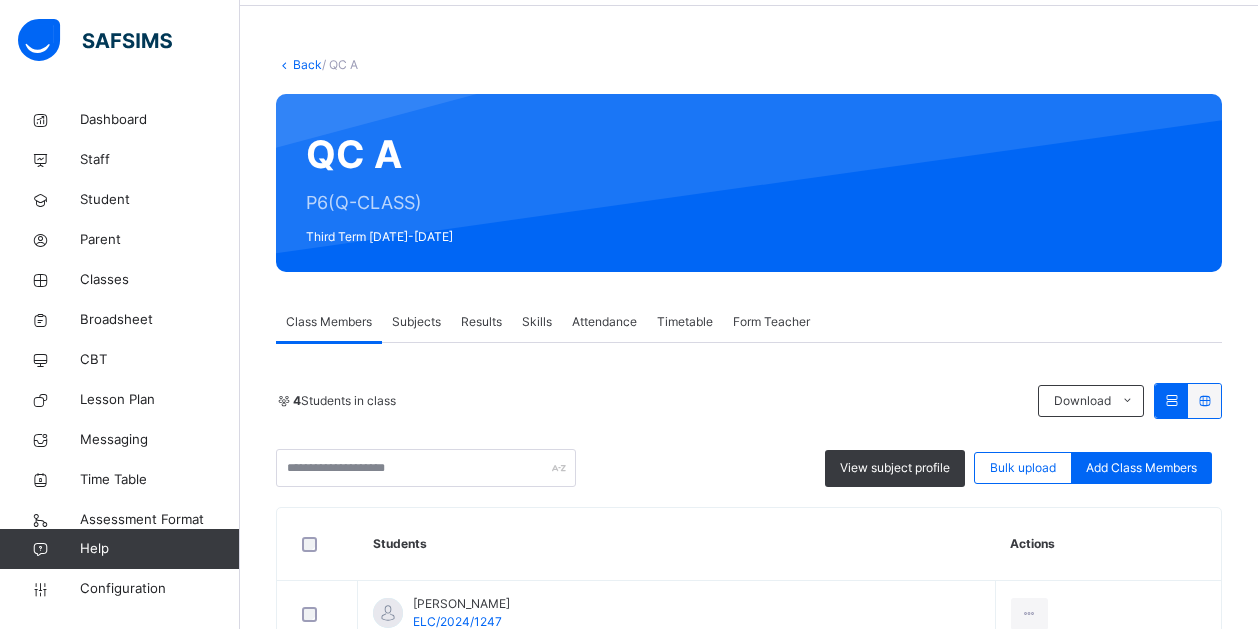 click on "Subjects" at bounding box center (416, 322) 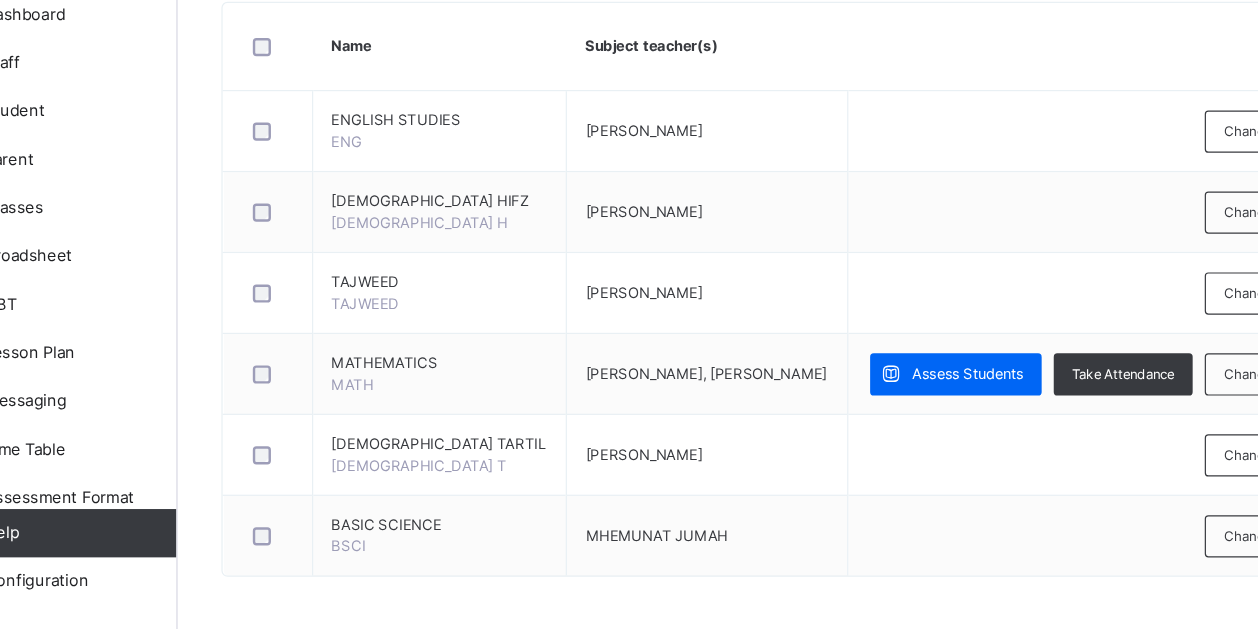 scroll, scrollTop: 396, scrollLeft: 0, axis: vertical 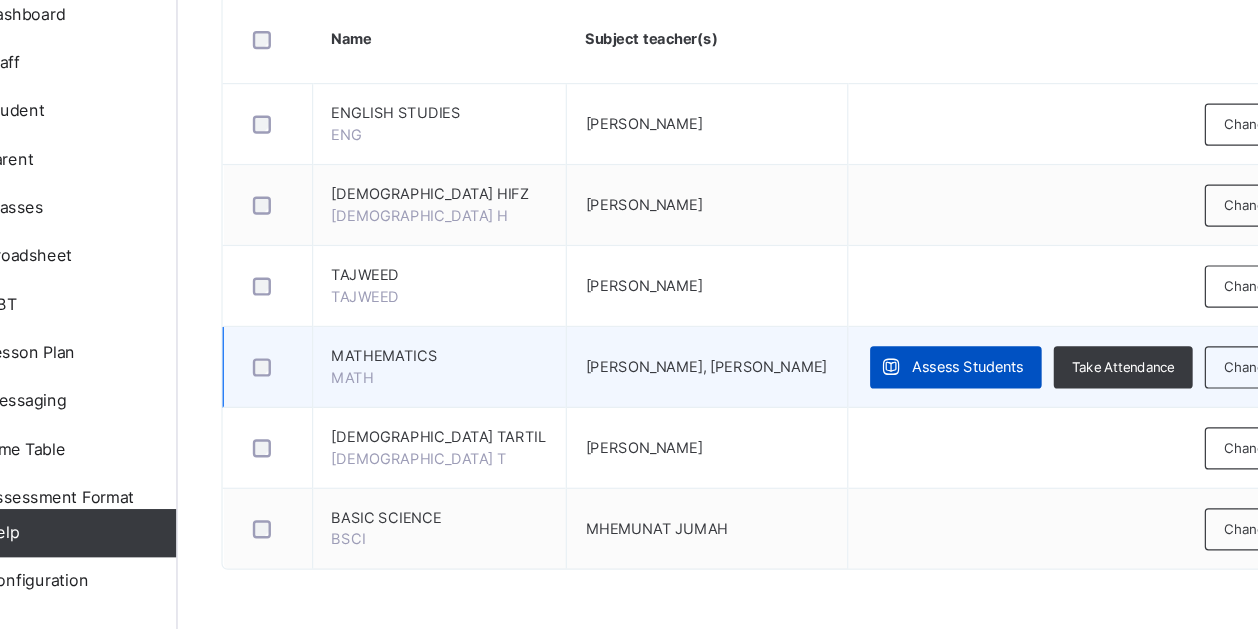 click on "Assess Students" at bounding box center [894, 411] 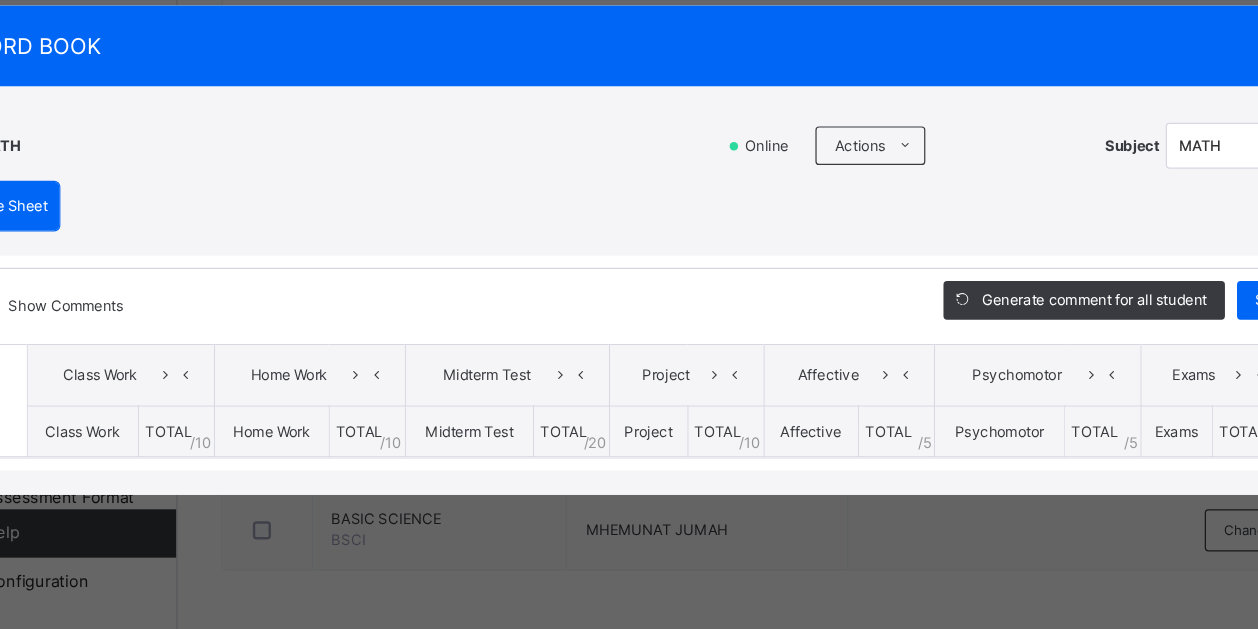scroll, scrollTop: 396, scrollLeft: 0, axis: vertical 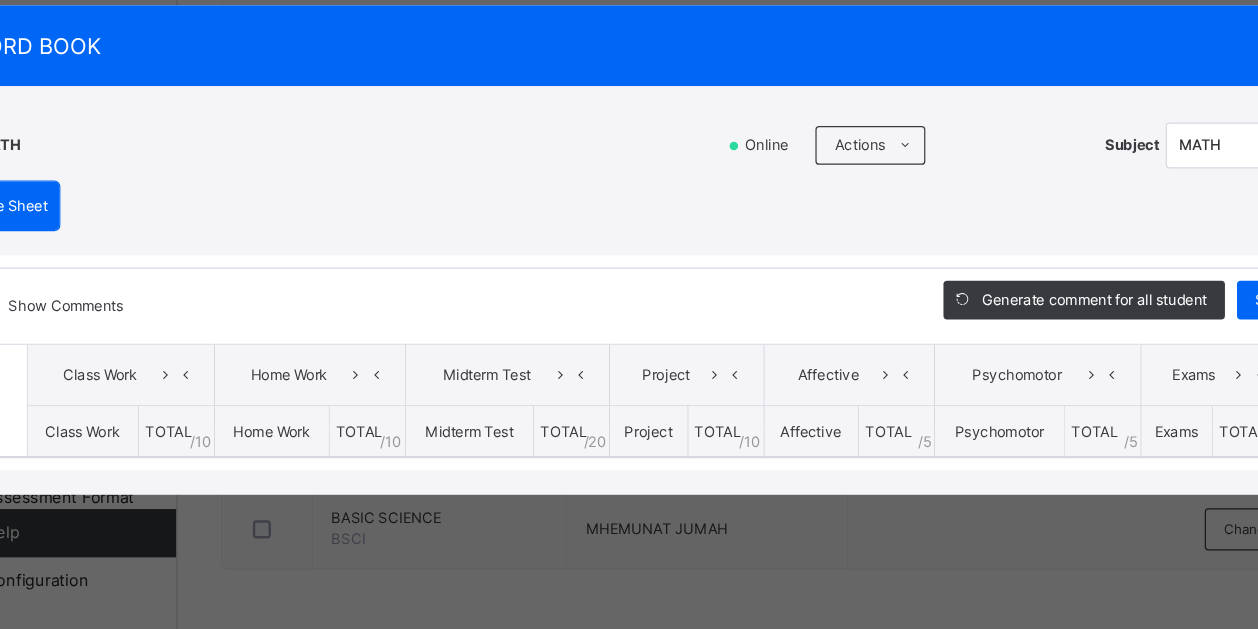 click on "Score Sheet Score Sheet Show Comments   Generate comment for all student   Save Entries Class Level:  QC   A Subject:  MATH Session:  2024/2025 Session Session:  Third Term Students Class Work Home Work Midterm Test Project Affective Psychomotor Exams TOTAL /100 Comment Class Work TOTAL / 10 Home Work TOTAL / 10 Midterm Test TOTAL / 20 Project TOTAL / 10 Affective TOTAL / 5 Psychomotor TOTAL / 5 Exams TOTAL / 40   ×   Subject Teacher’s Comment Generate and see in full the comment developed by the AI with an option to regenerate the comment Sims Bot Please wait while the Sims Bot generates comments for all your students" at bounding box center (629, 377) 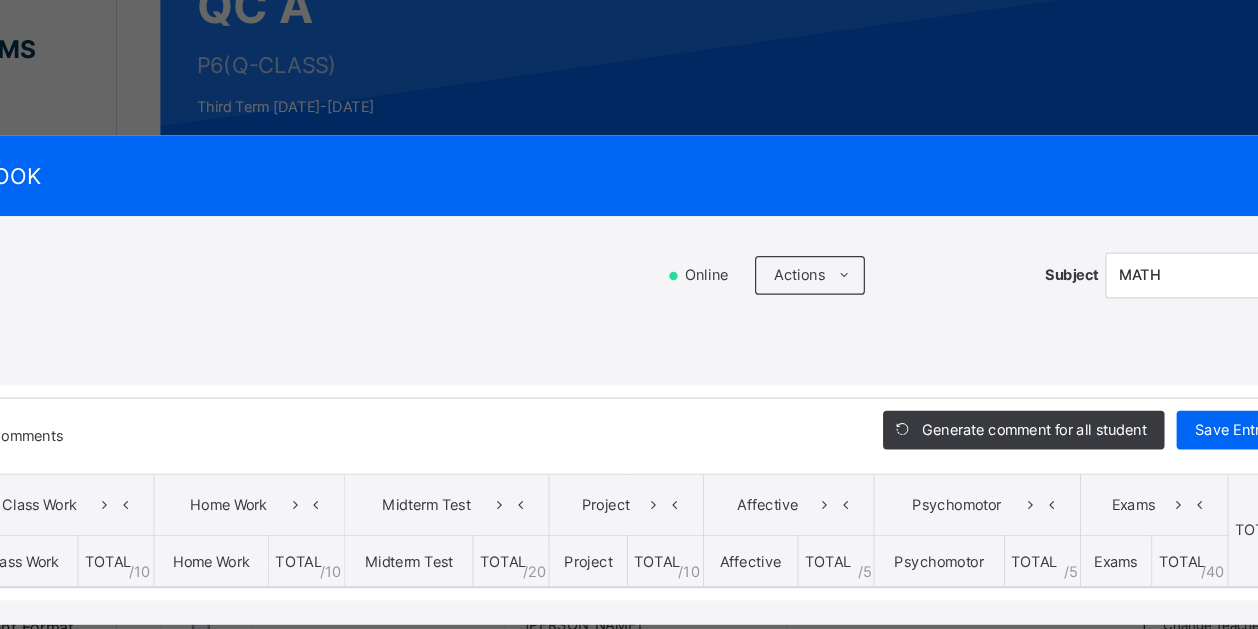 scroll, scrollTop: 223, scrollLeft: 0, axis: vertical 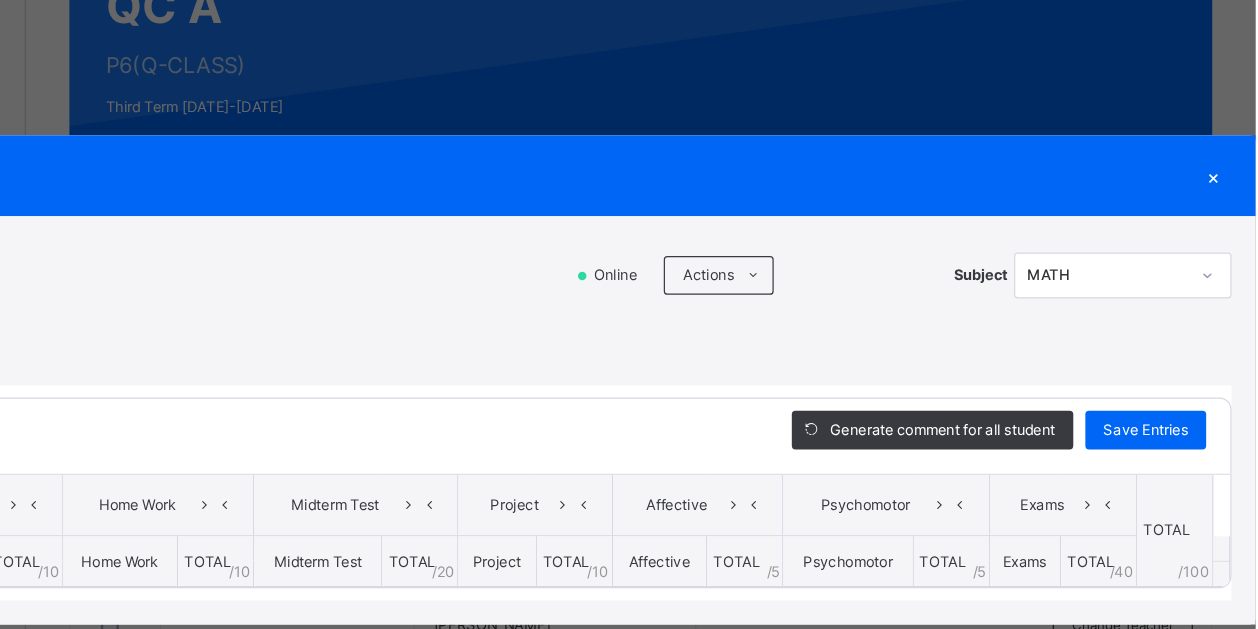 click on "×" at bounding box center (1223, 145) 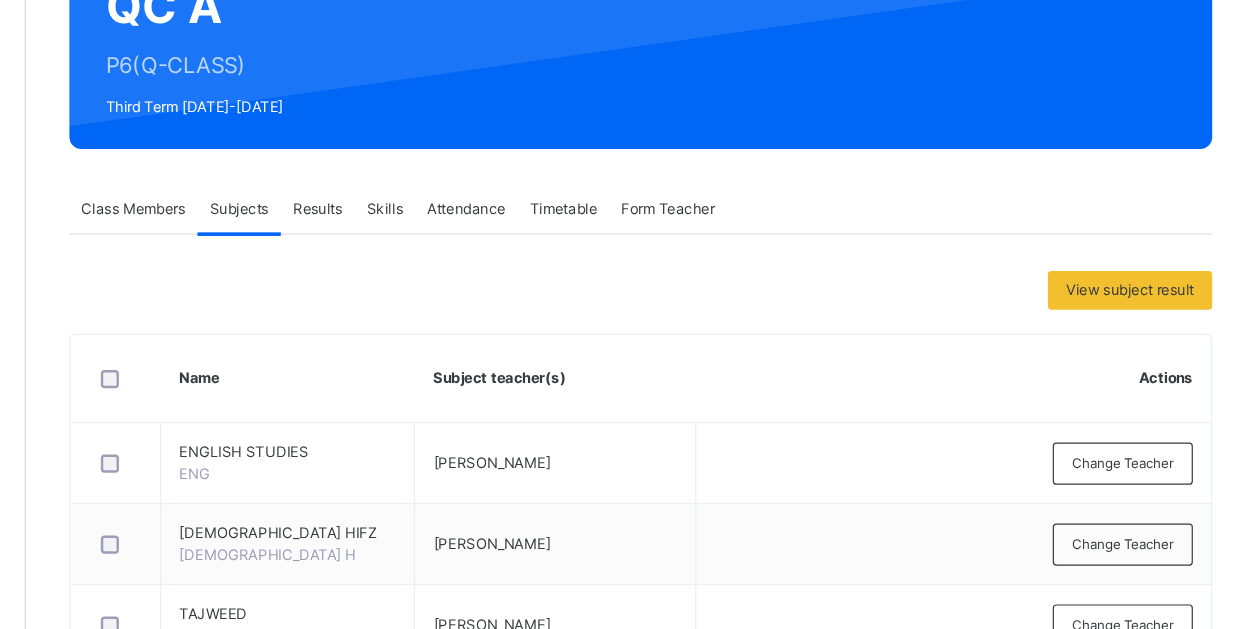 click on "Class Members" at bounding box center (329, 173) 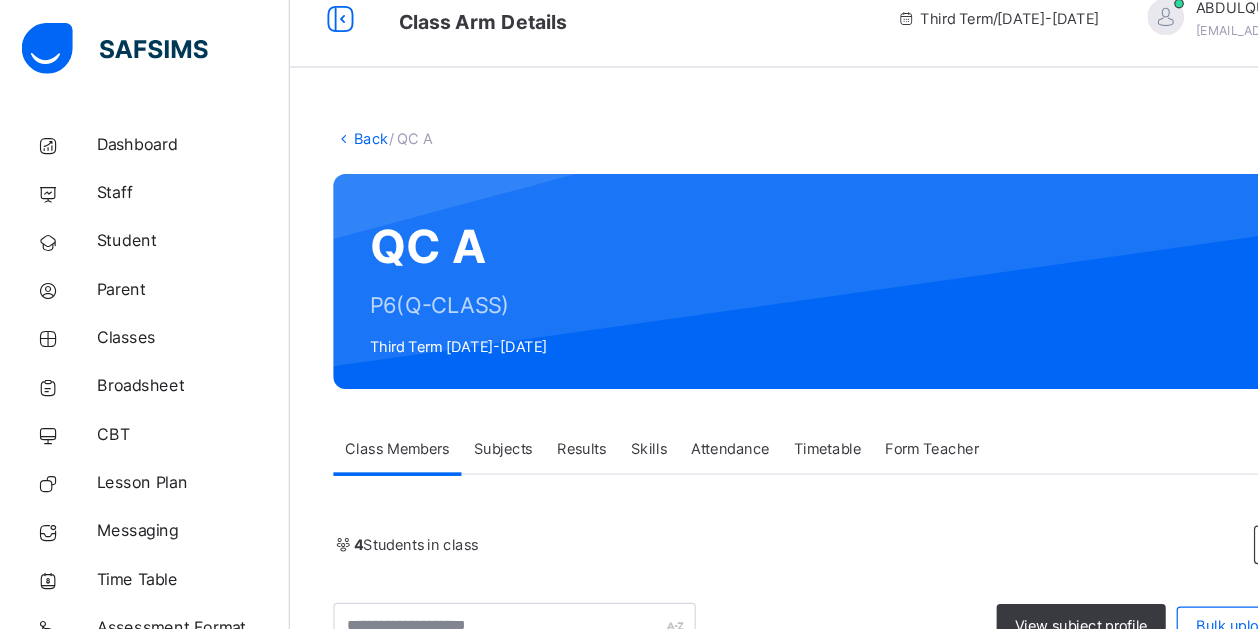 scroll, scrollTop: 0, scrollLeft: 0, axis: both 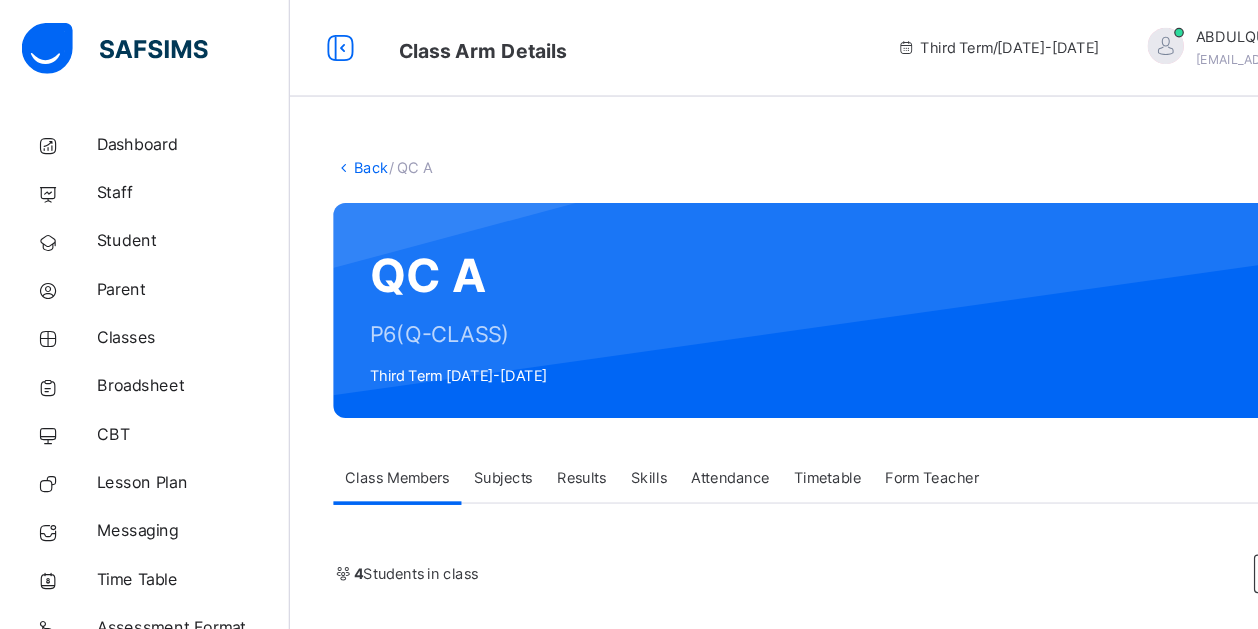 click on "Back" at bounding box center [307, 138] 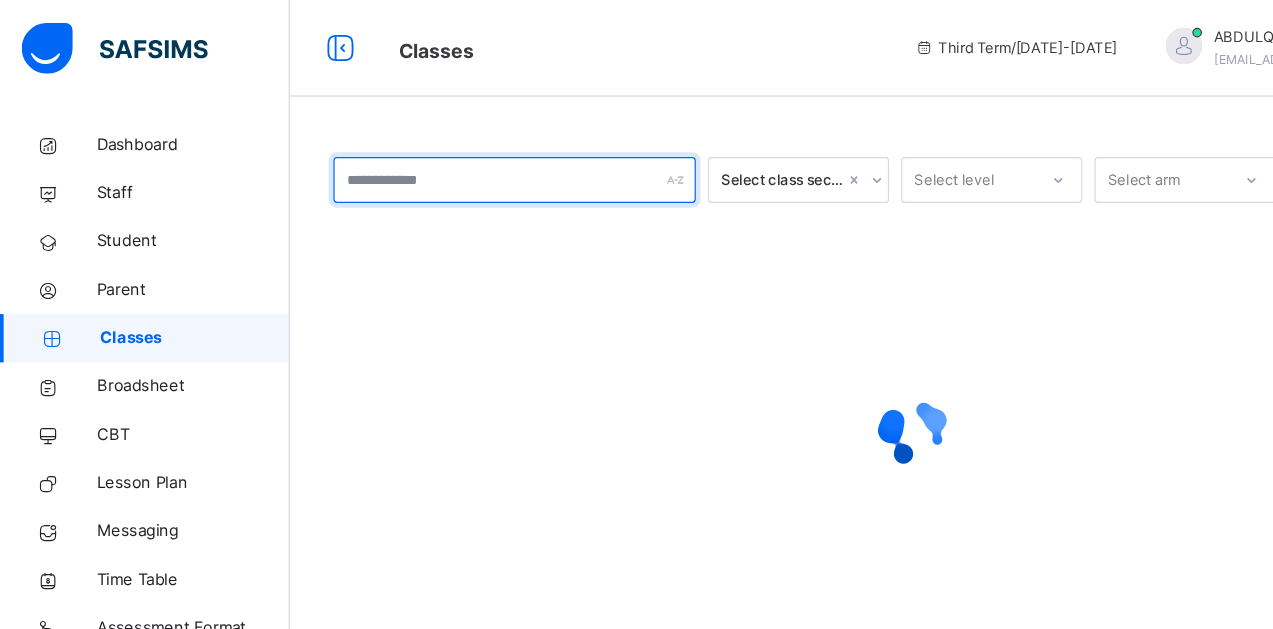 click at bounding box center (426, 149) 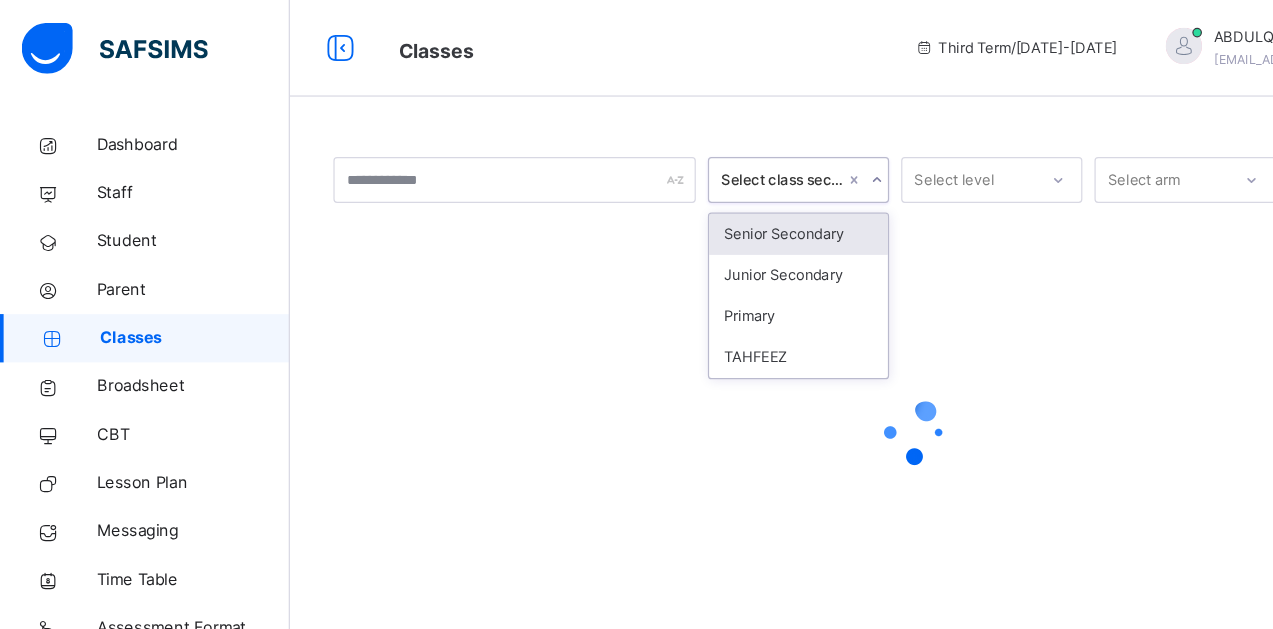 click on "Select class section" at bounding box center [648, 149] 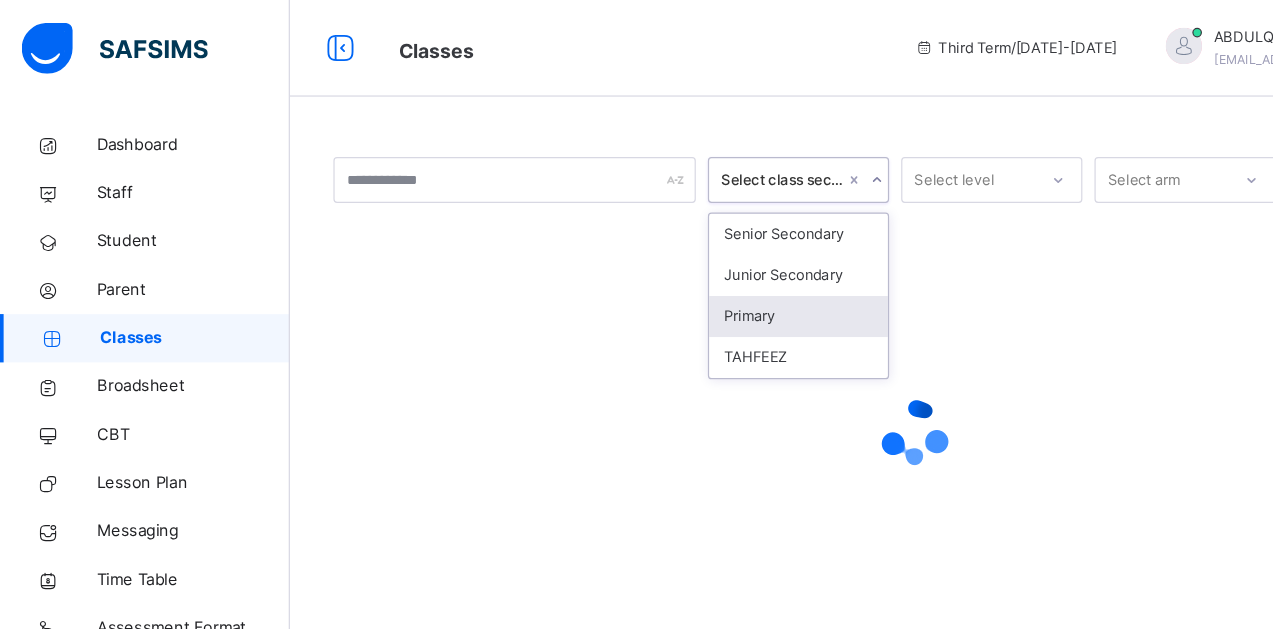 click on "Primary" at bounding box center (661, 262) 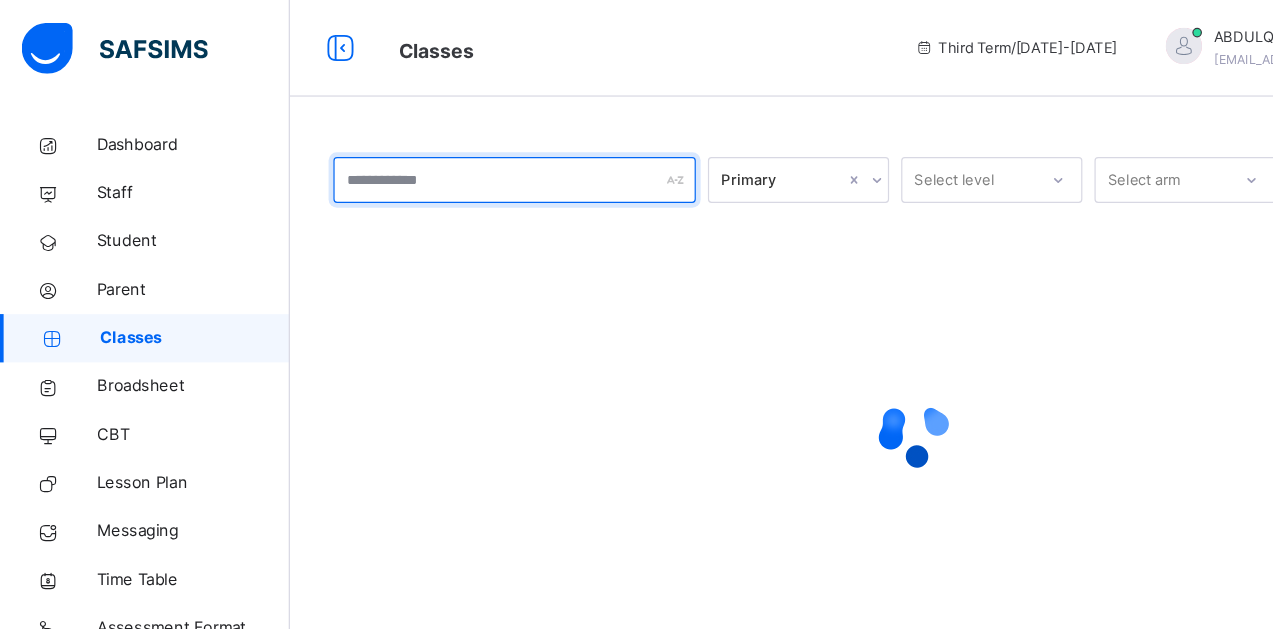 click at bounding box center [426, 149] 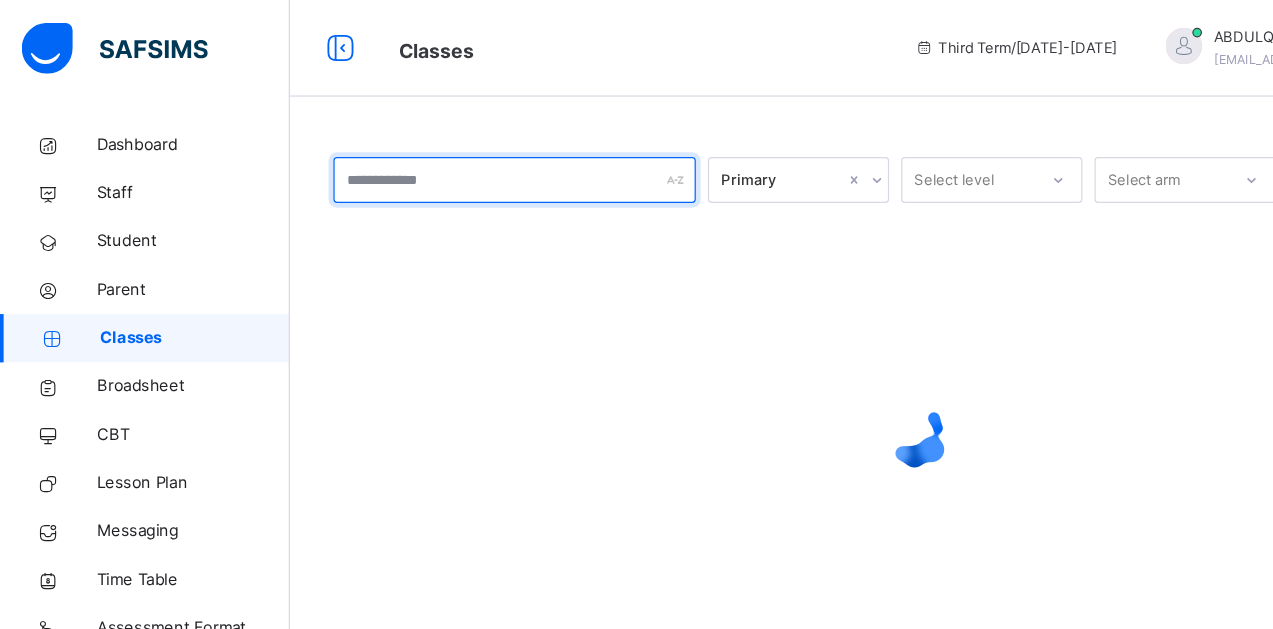 click at bounding box center (426, 149) 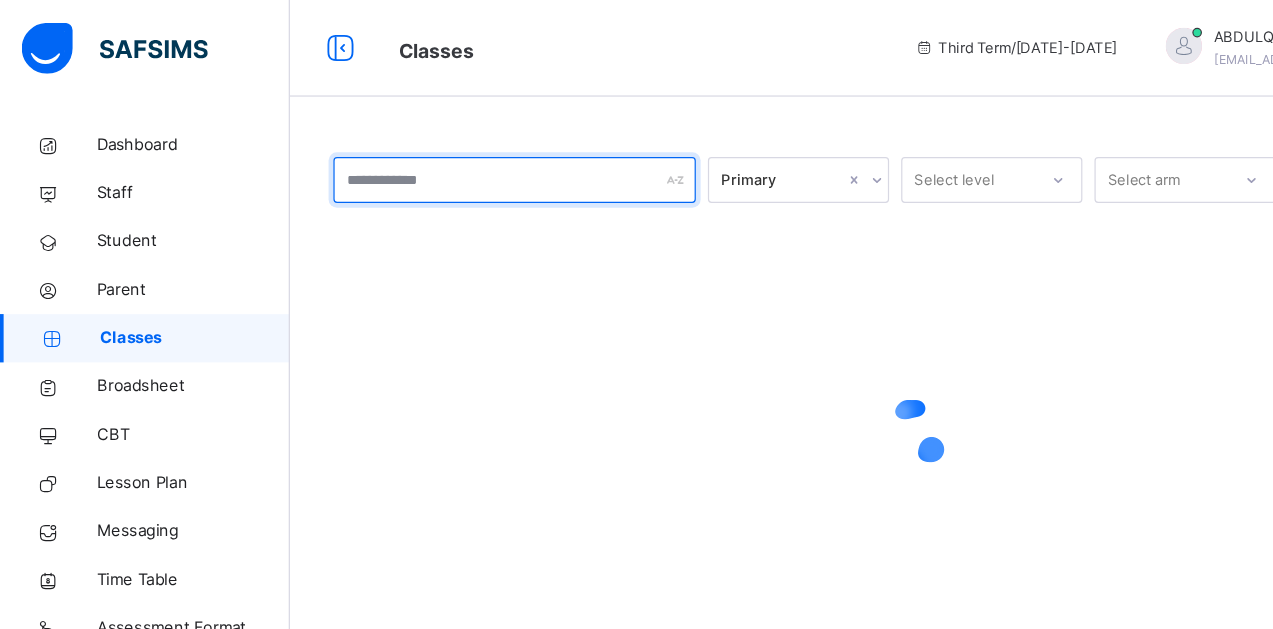 type on "*" 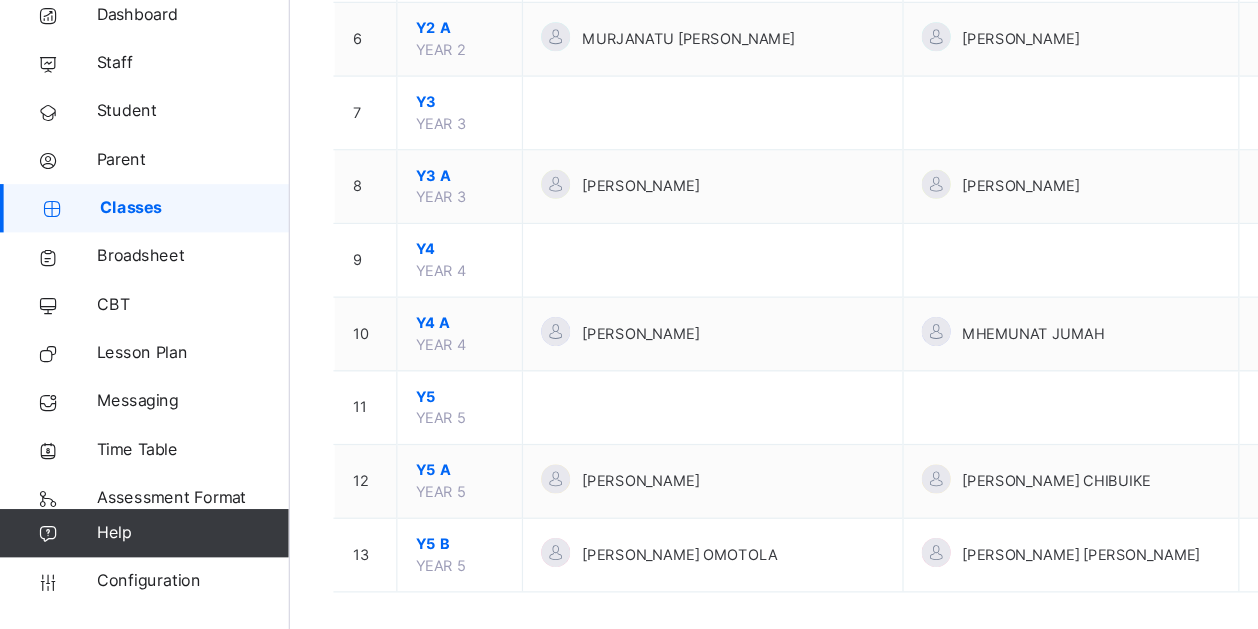 scroll, scrollTop: 452, scrollLeft: 0, axis: vertical 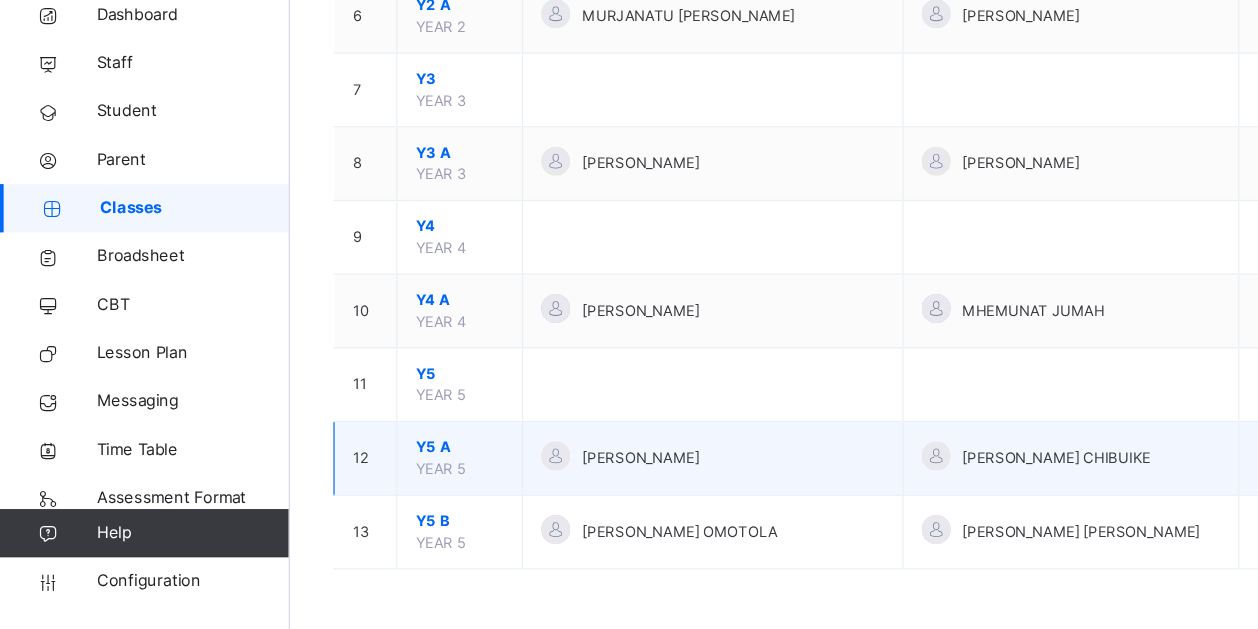 type on "*" 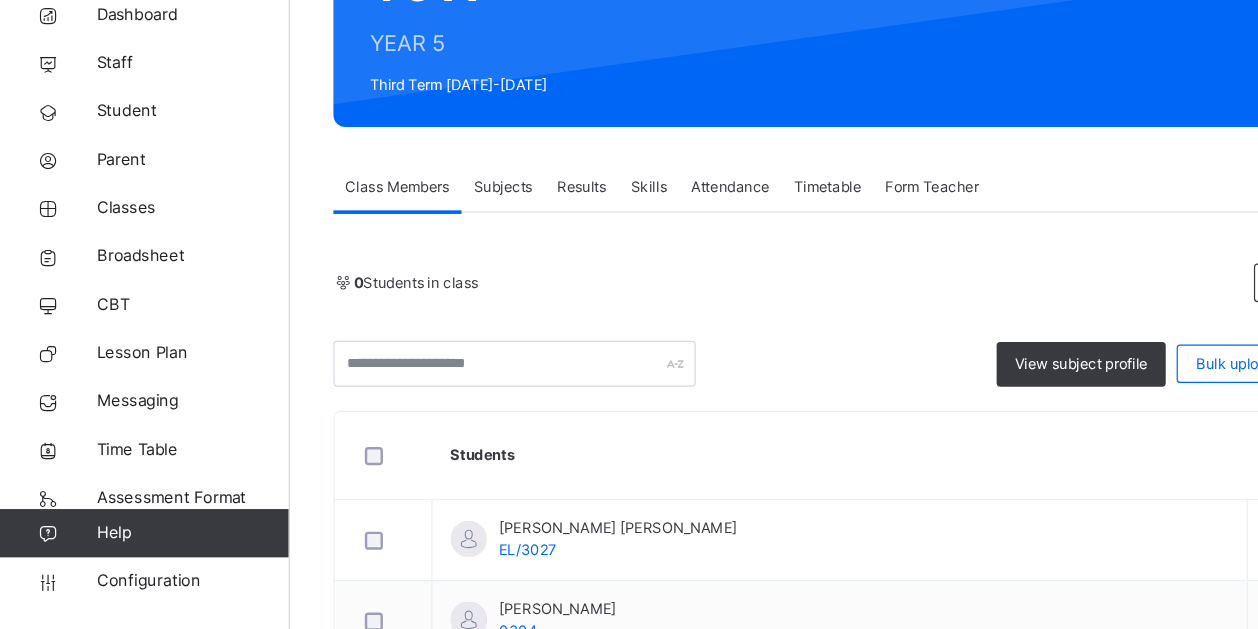 scroll, scrollTop: 146, scrollLeft: 0, axis: vertical 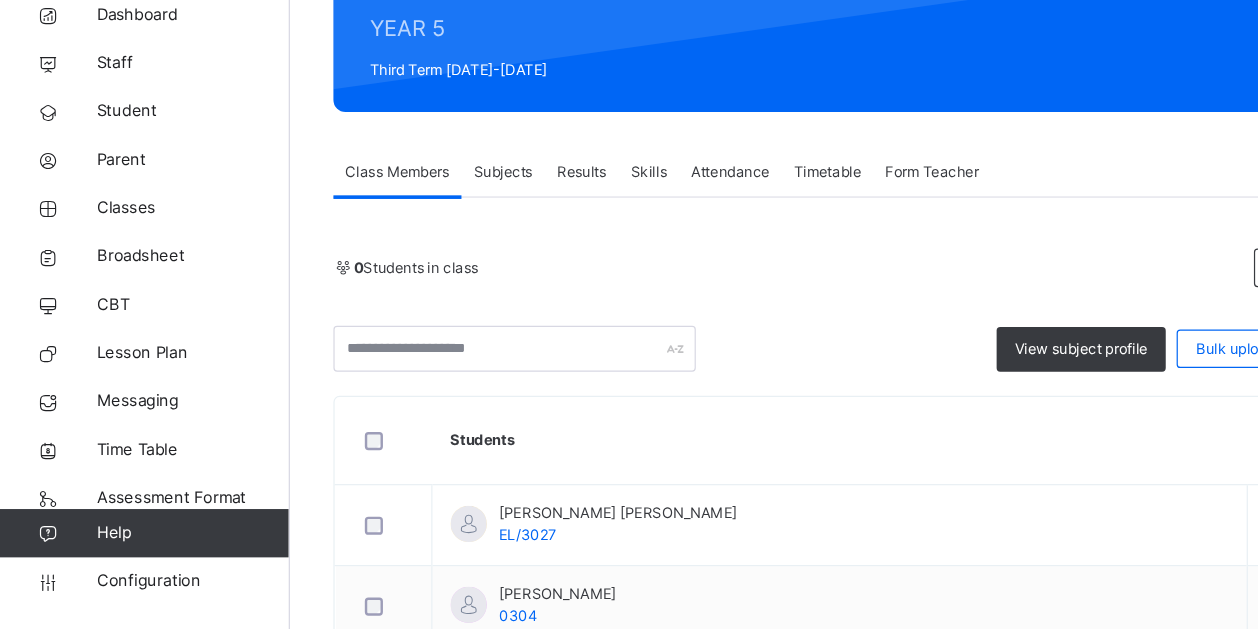 click on "Subjects" at bounding box center [416, 250] 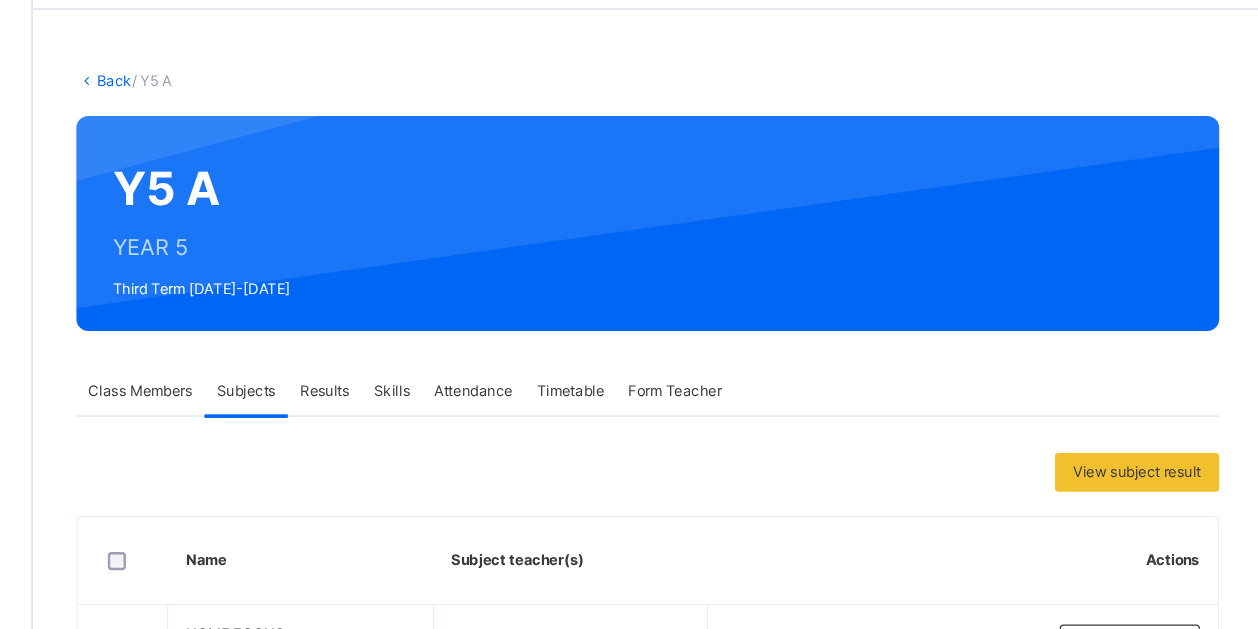 scroll, scrollTop: 71, scrollLeft: 0, axis: vertical 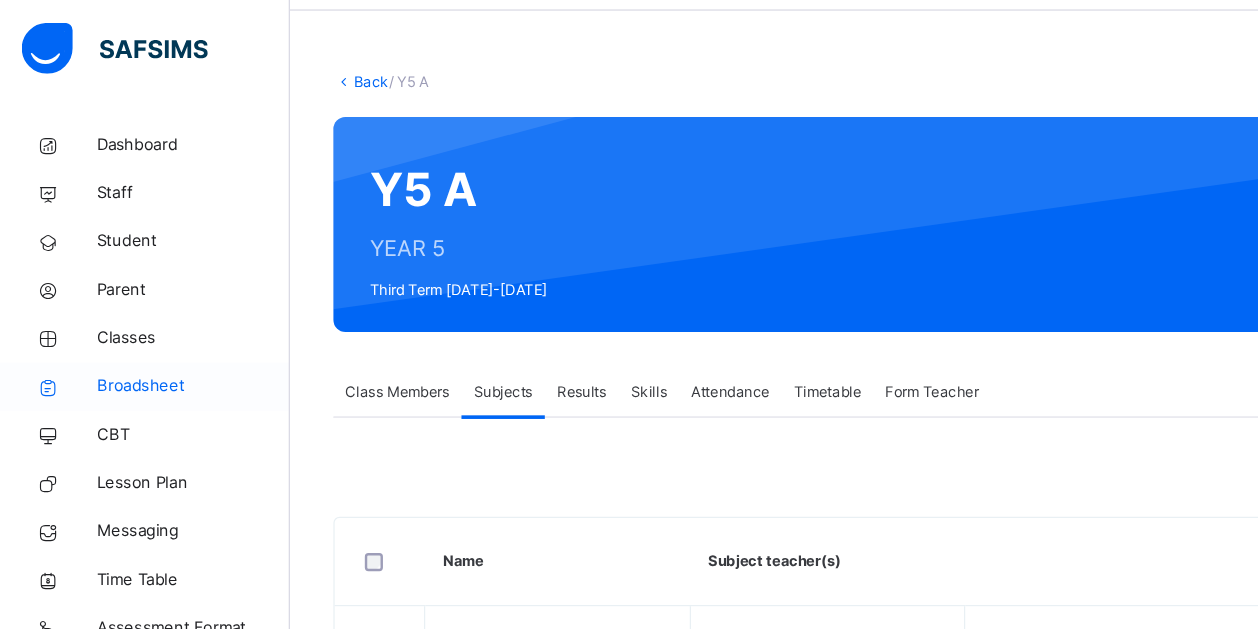 click on "Broadsheet" at bounding box center [160, 320] 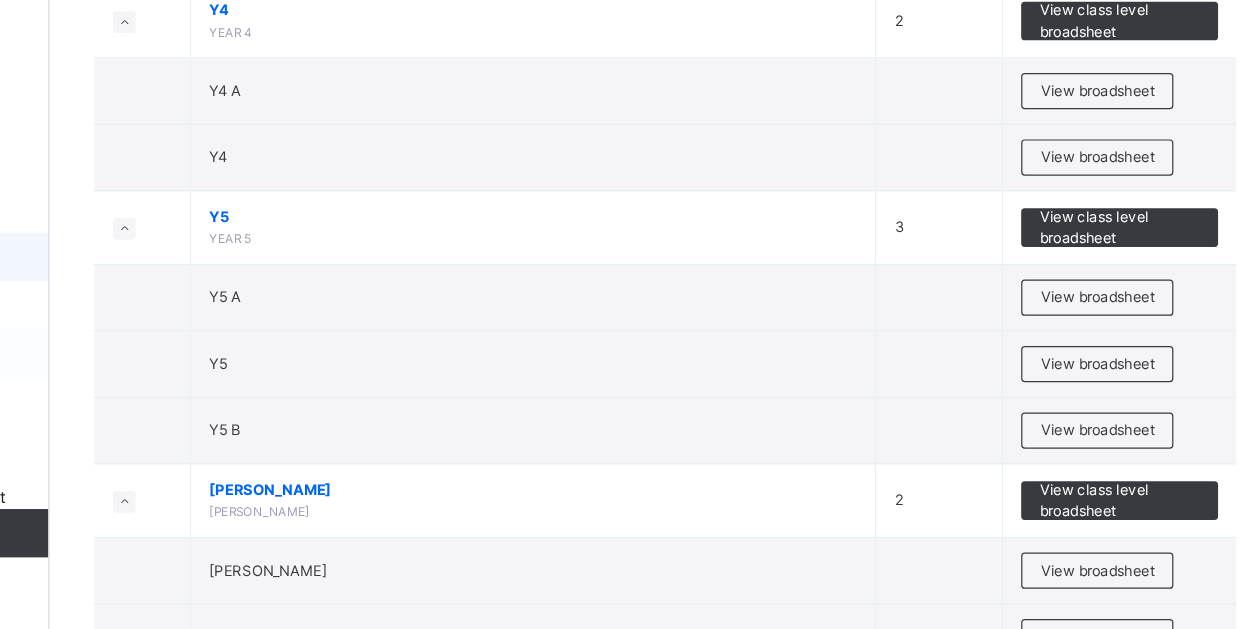 scroll, scrollTop: 2799, scrollLeft: 0, axis: vertical 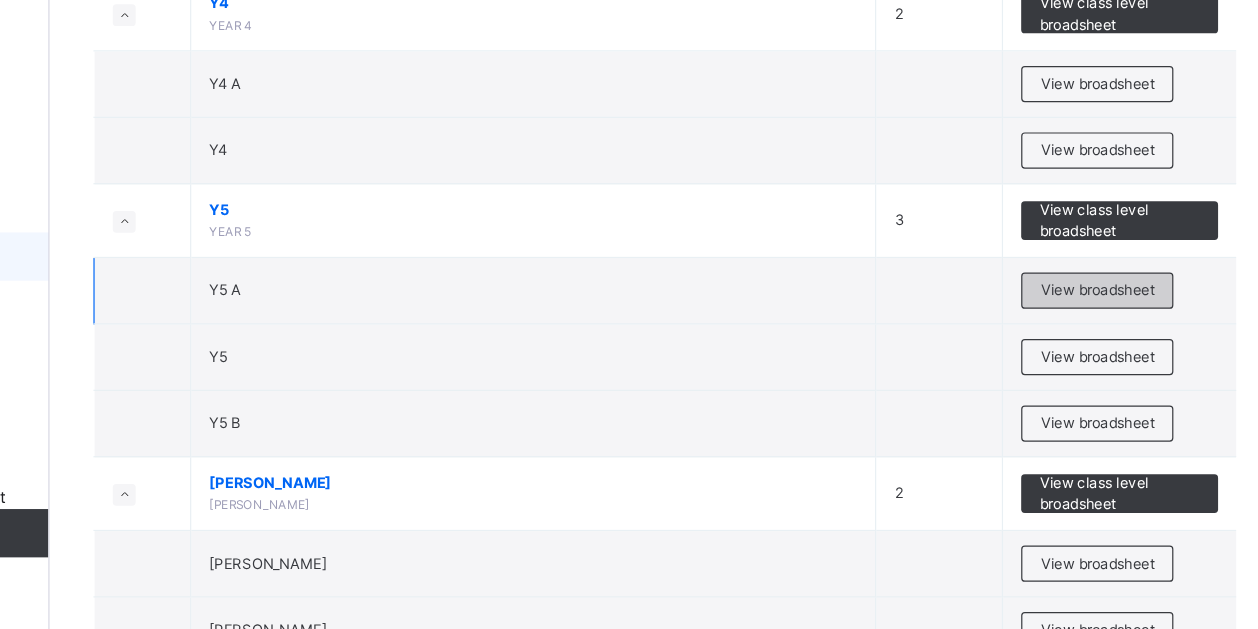 click on "View broadsheet" at bounding box center [1107, 348] 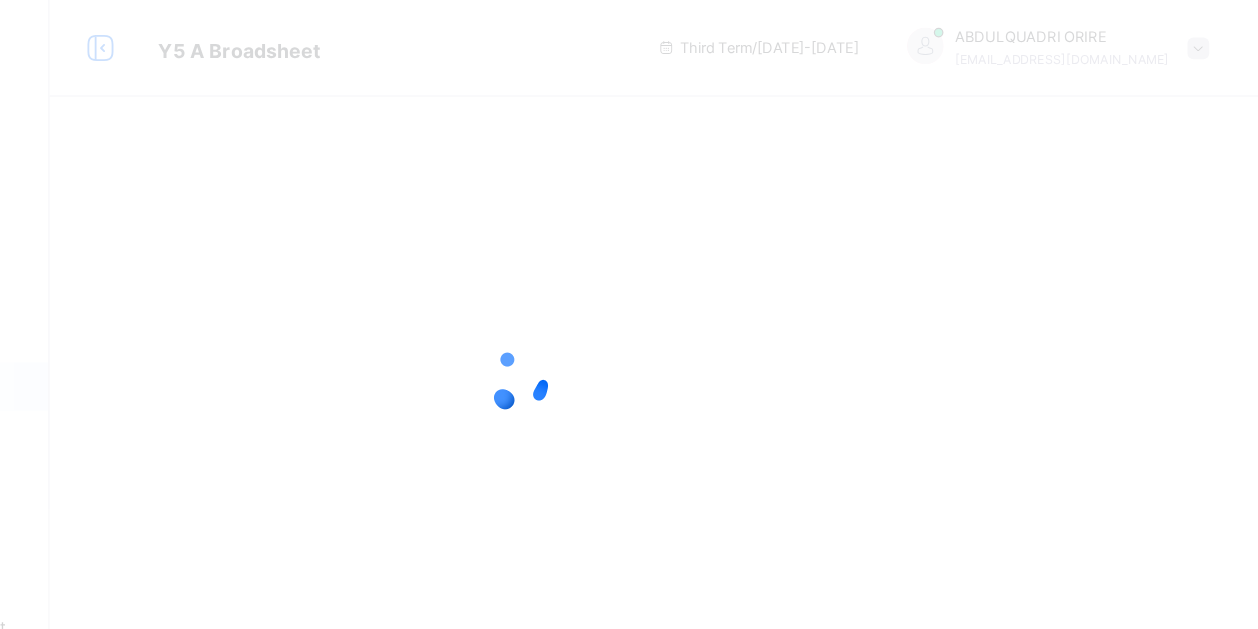 scroll, scrollTop: 0, scrollLeft: 0, axis: both 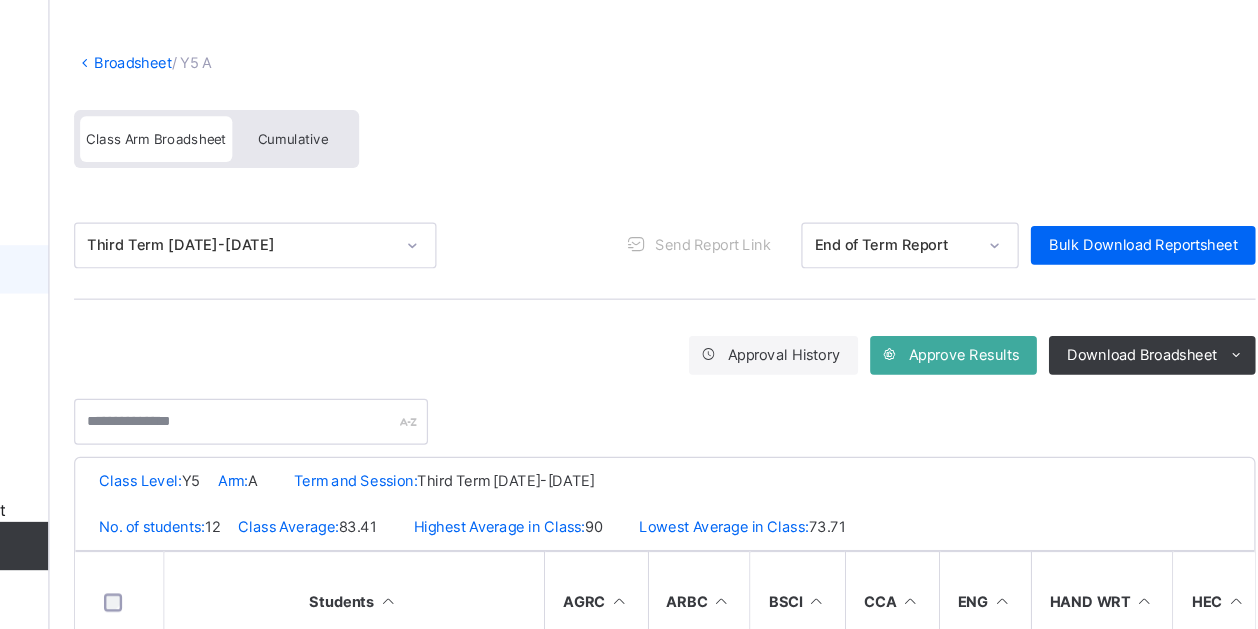 click on "Cumulative" at bounding box center (441, 212) 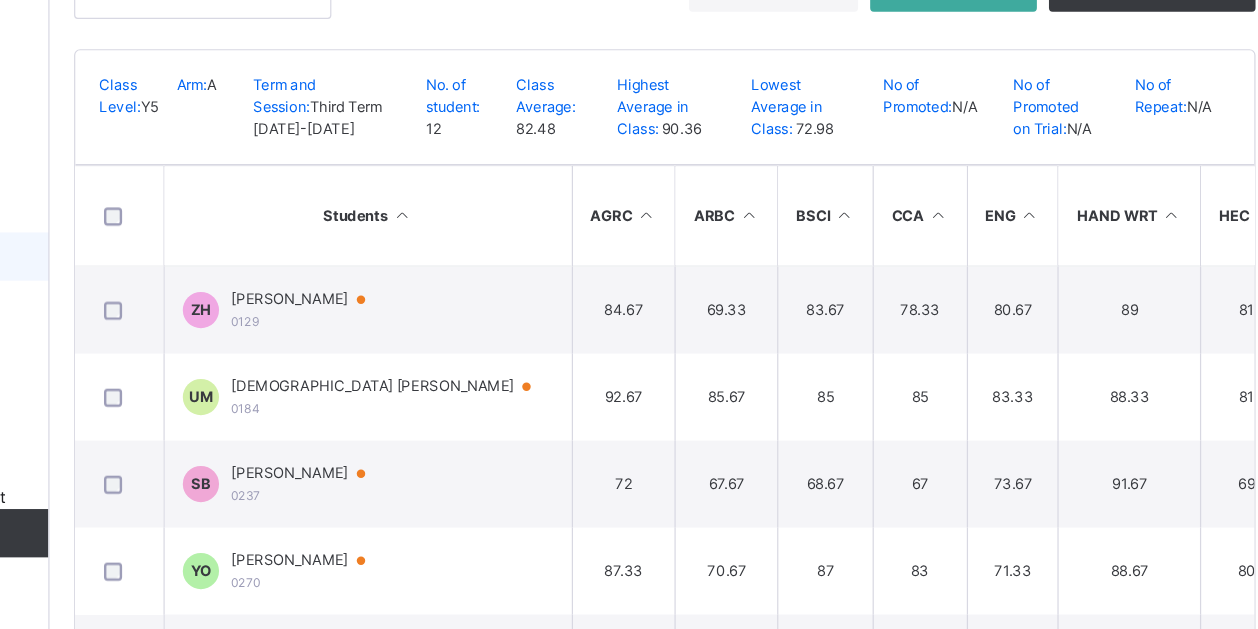 scroll, scrollTop: 314, scrollLeft: 0, axis: vertical 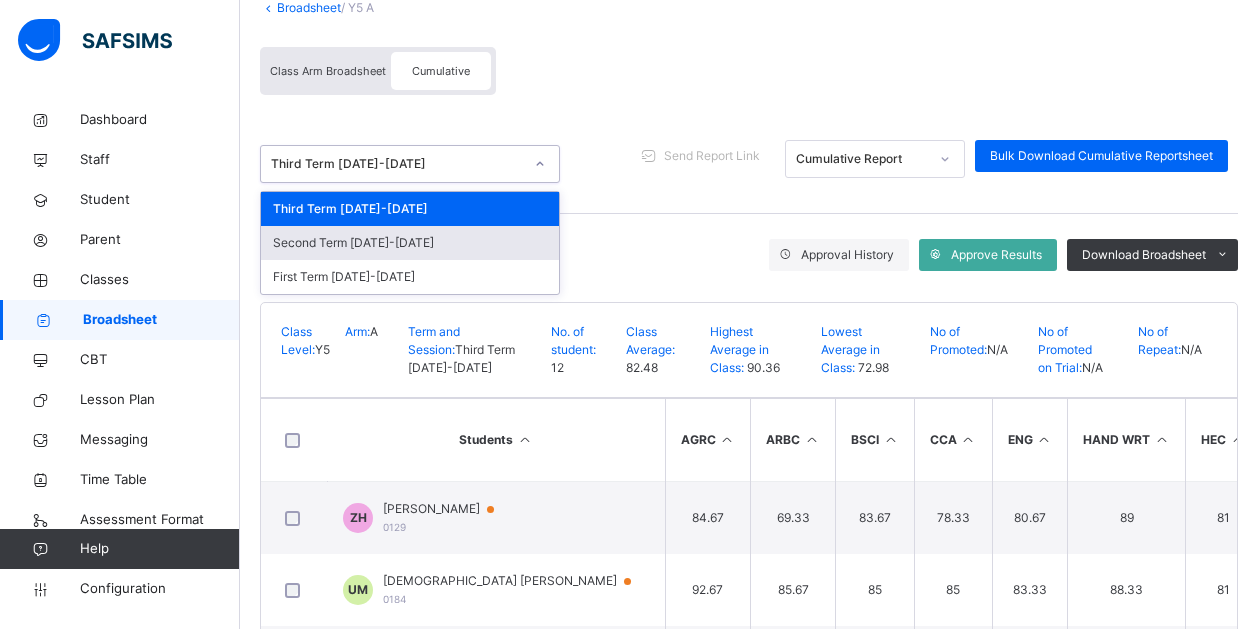 click on "Second Term 2024-2025" at bounding box center (410, 243) 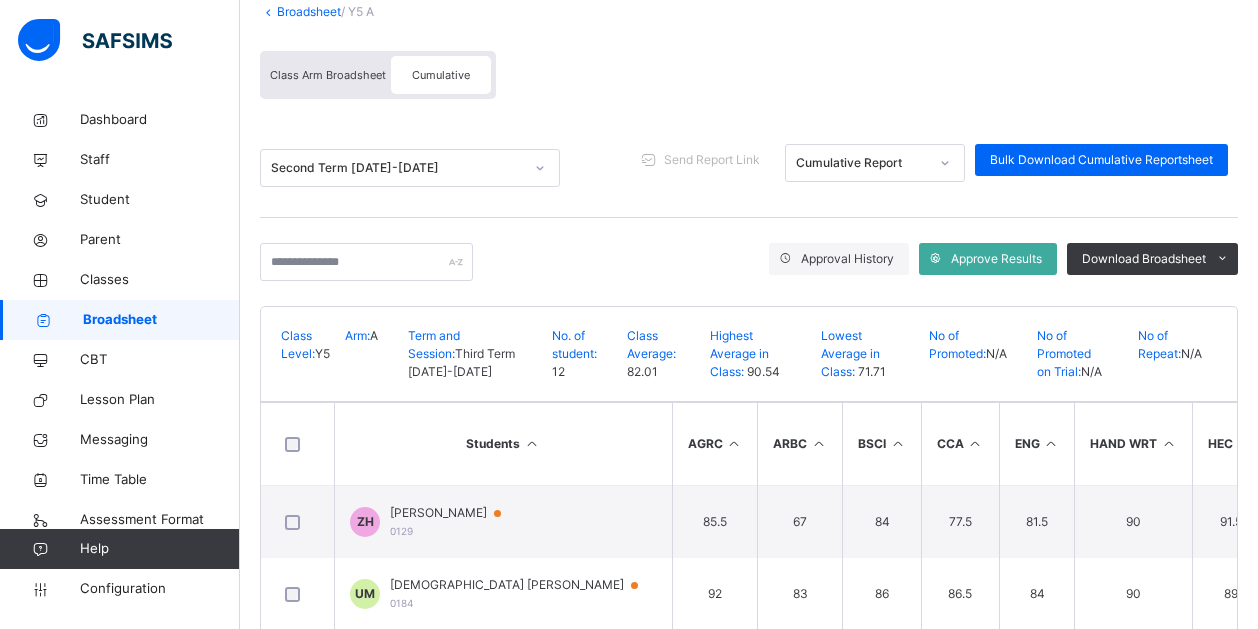 scroll, scrollTop: 108, scrollLeft: 0, axis: vertical 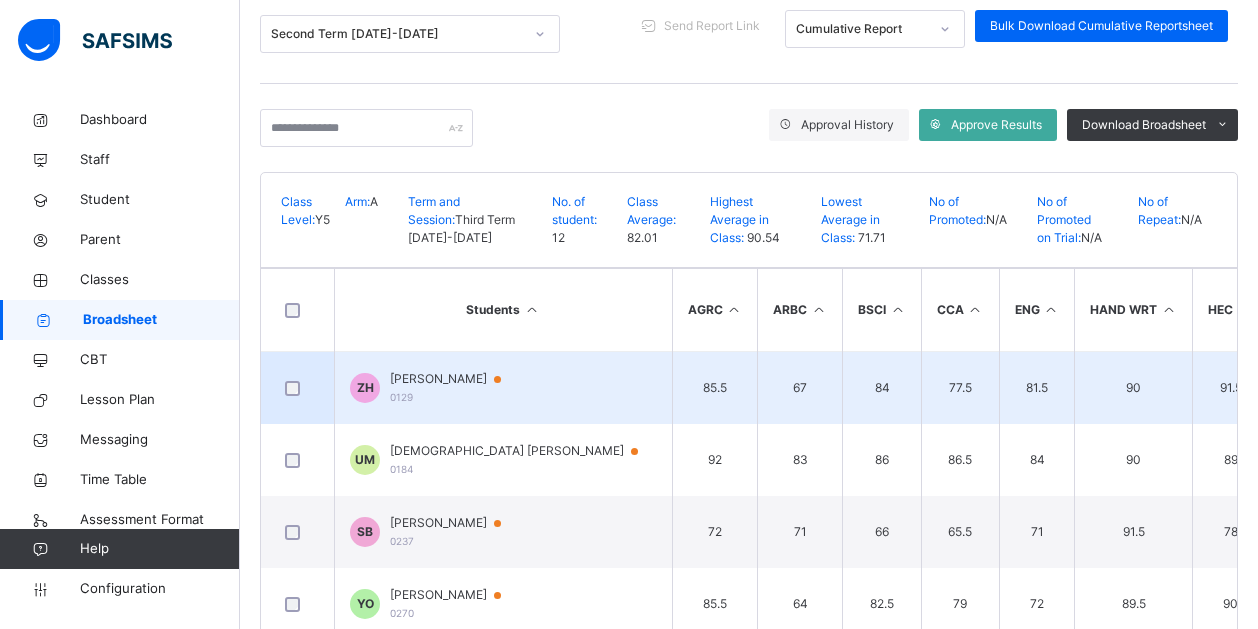 click on "85.5" at bounding box center (715, 388) 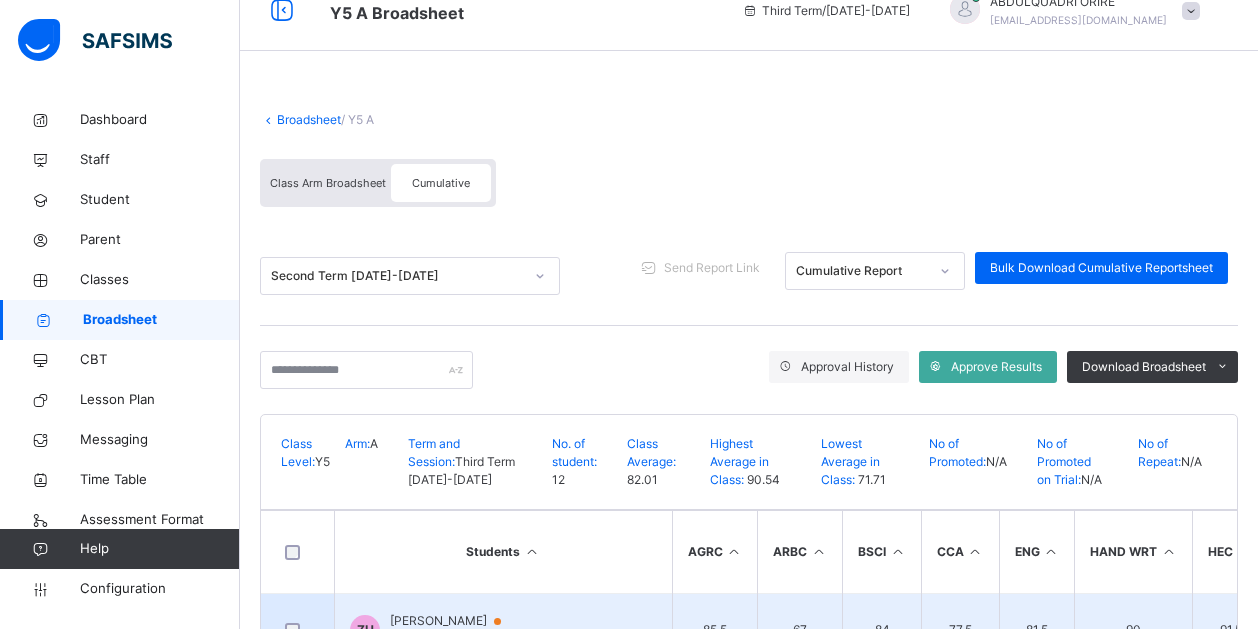 scroll, scrollTop: 0, scrollLeft: 0, axis: both 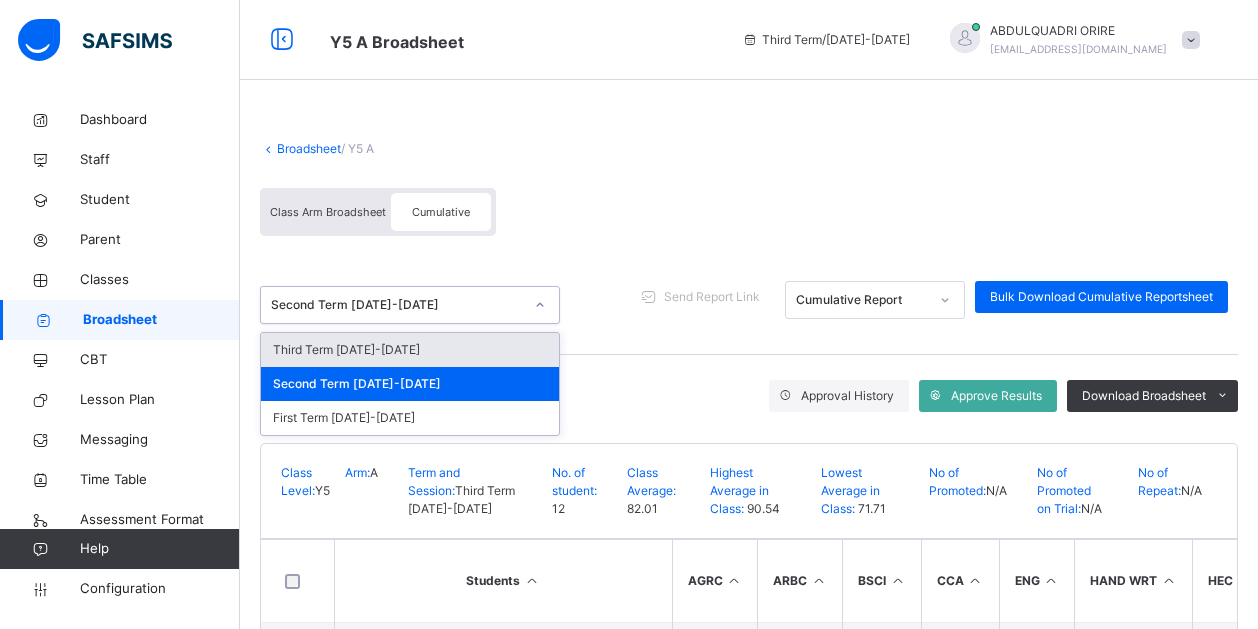 click on "Third Term [DATE]-[DATE]" at bounding box center (410, 350) 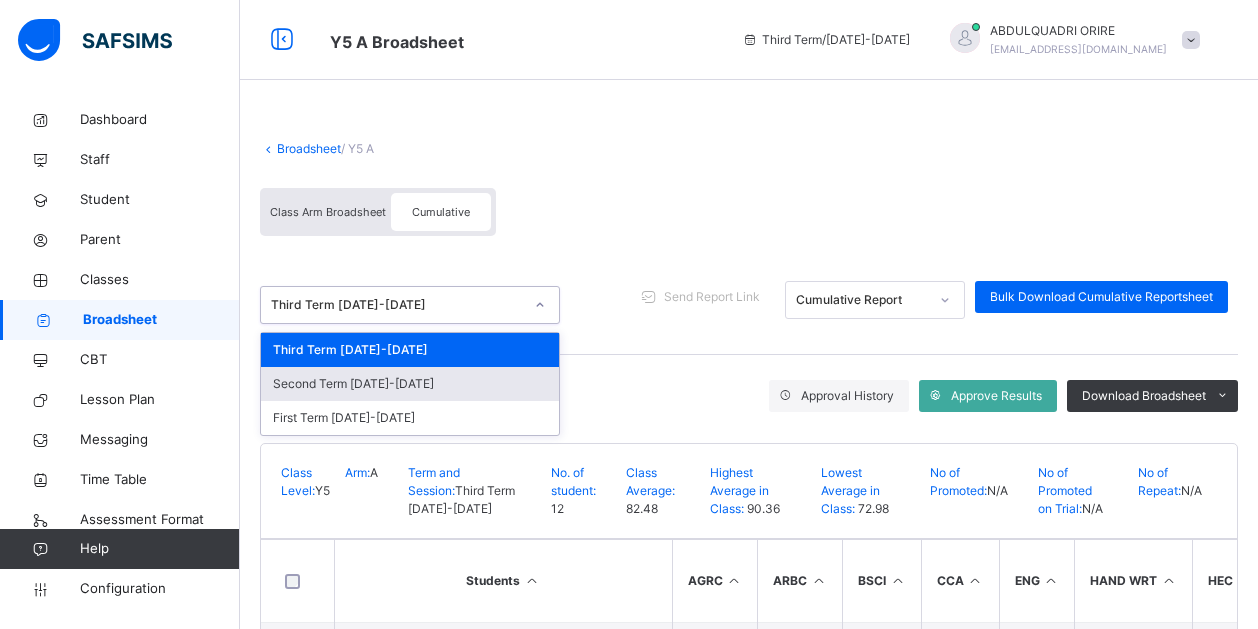 click on "Second Term 2024-2025" at bounding box center [410, 384] 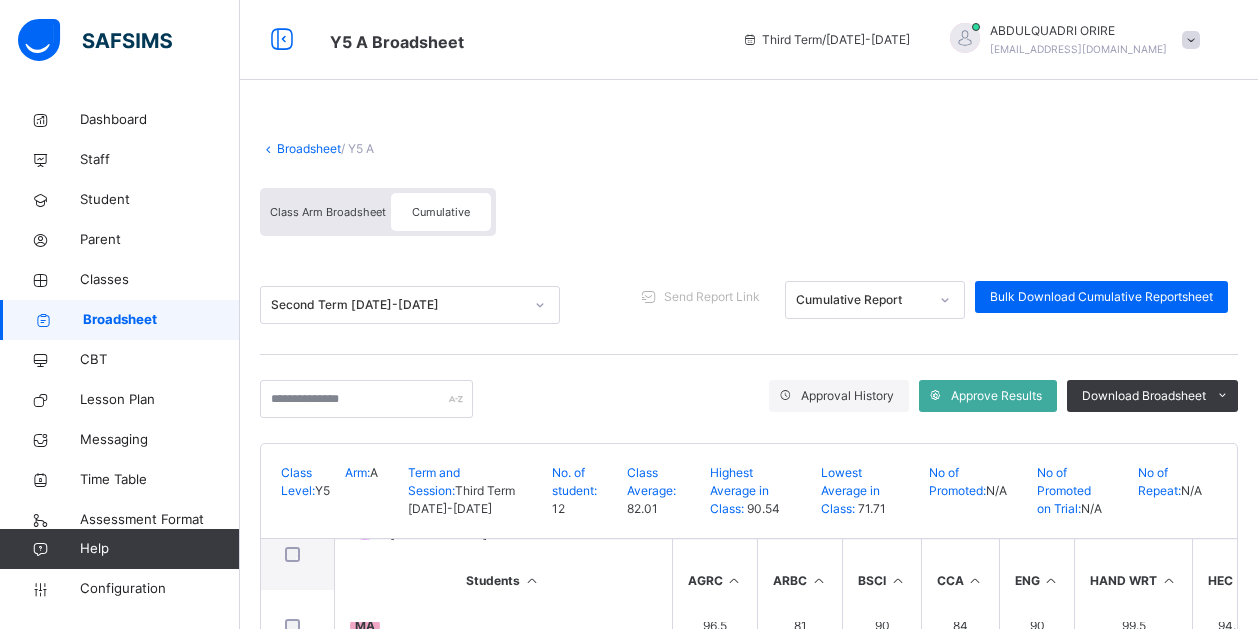 scroll, scrollTop: 457, scrollLeft: 0, axis: vertical 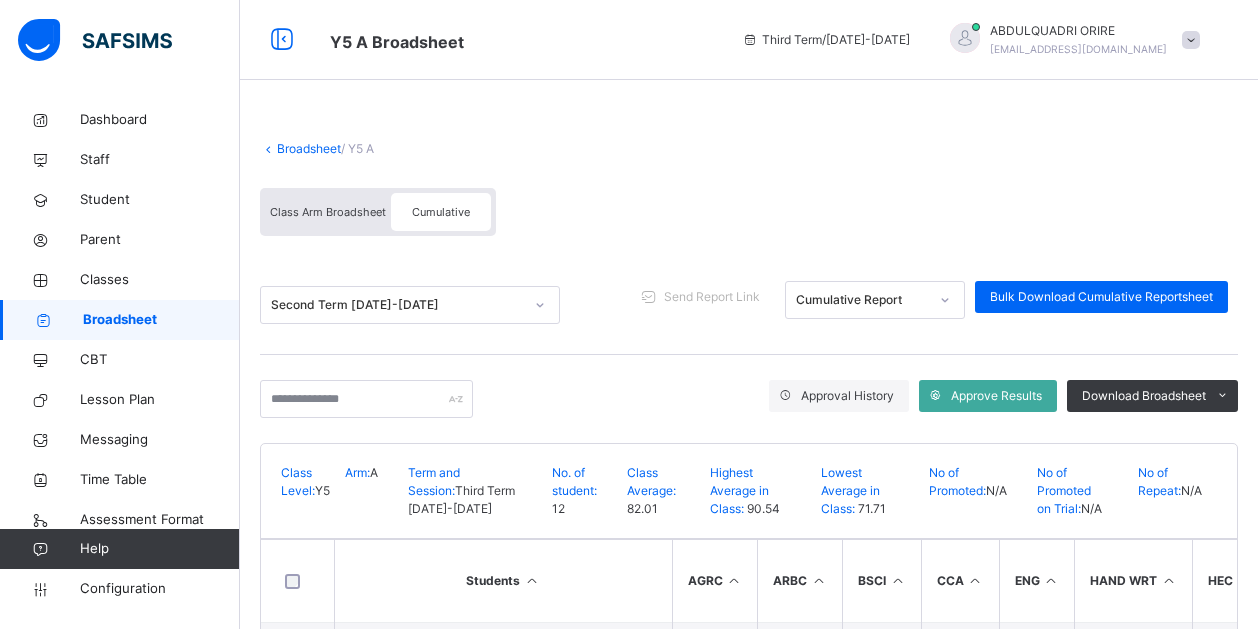 click on "Cumulative" at bounding box center (441, 212) 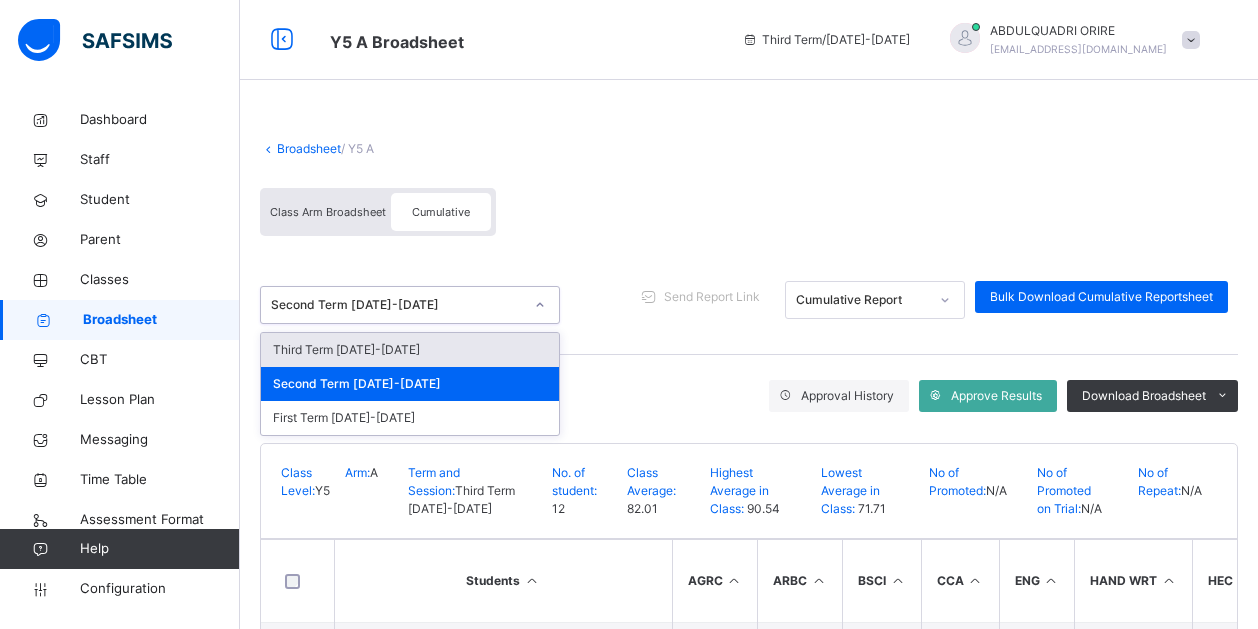 click on "Third Term [DATE]-[DATE]" at bounding box center (410, 350) 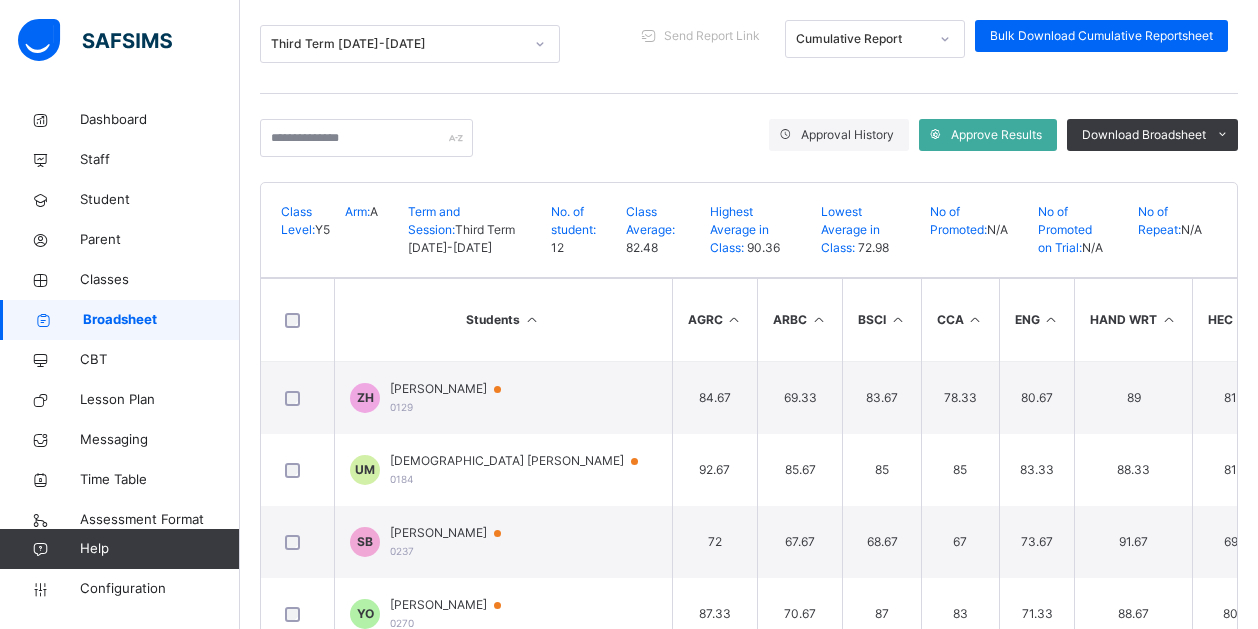 scroll, scrollTop: 273, scrollLeft: 0, axis: vertical 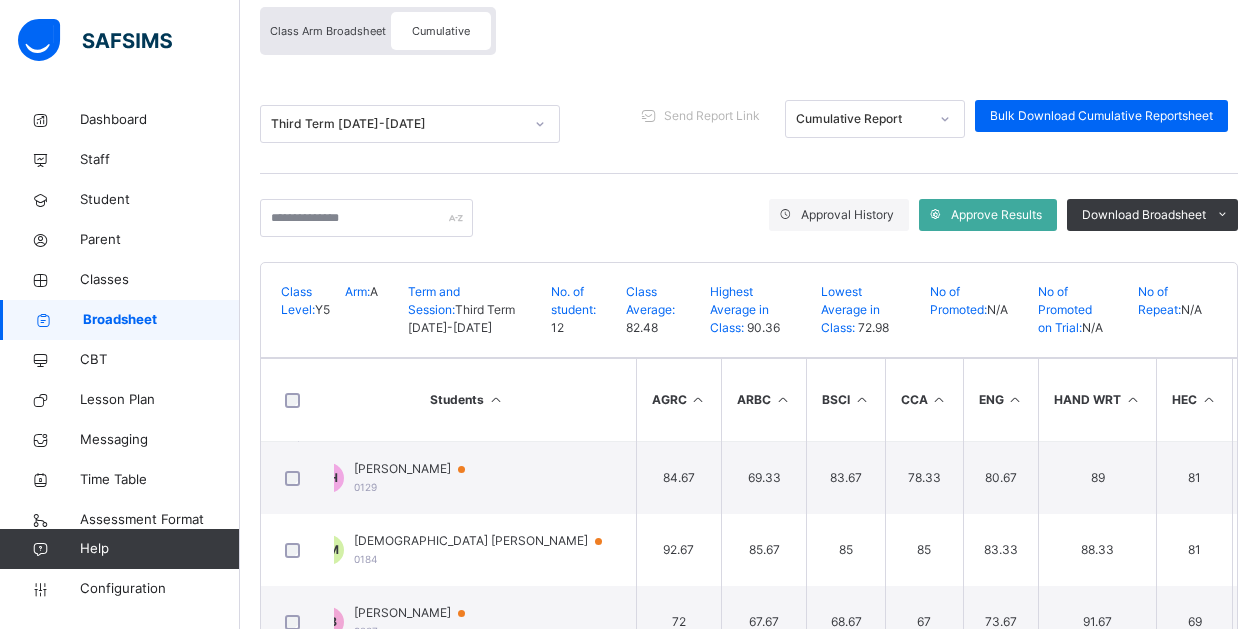 click at bounding box center (1015, 399) 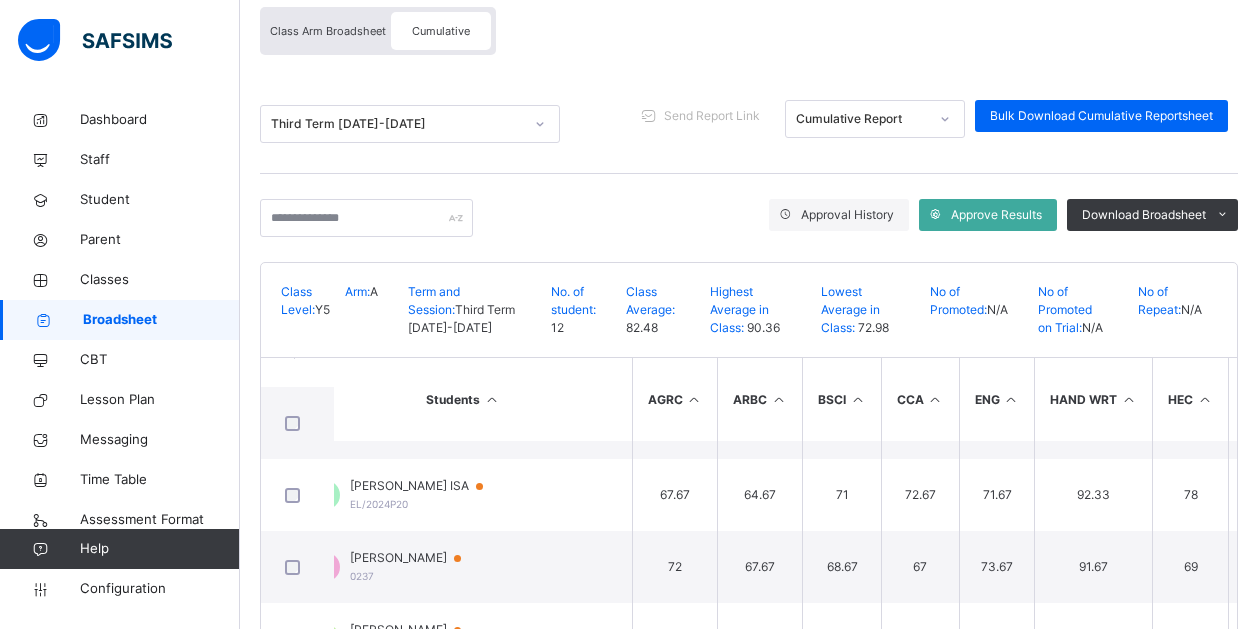 scroll, scrollTop: 0, scrollLeft: 40, axis: horizontal 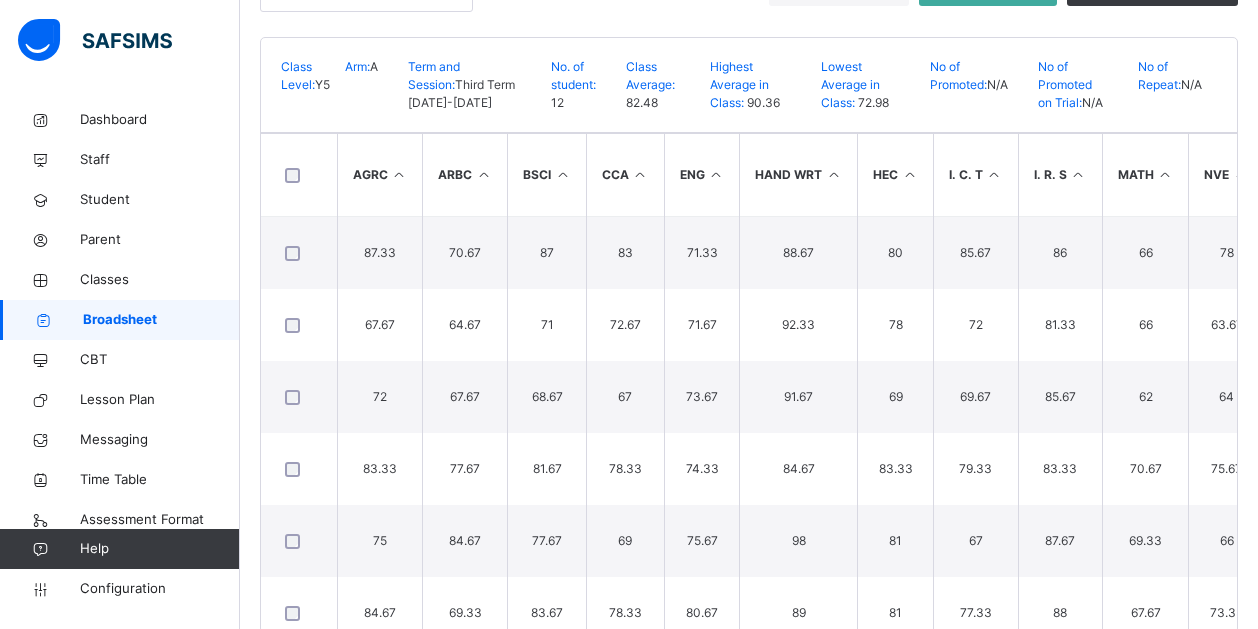 click at bounding box center (716, 174) 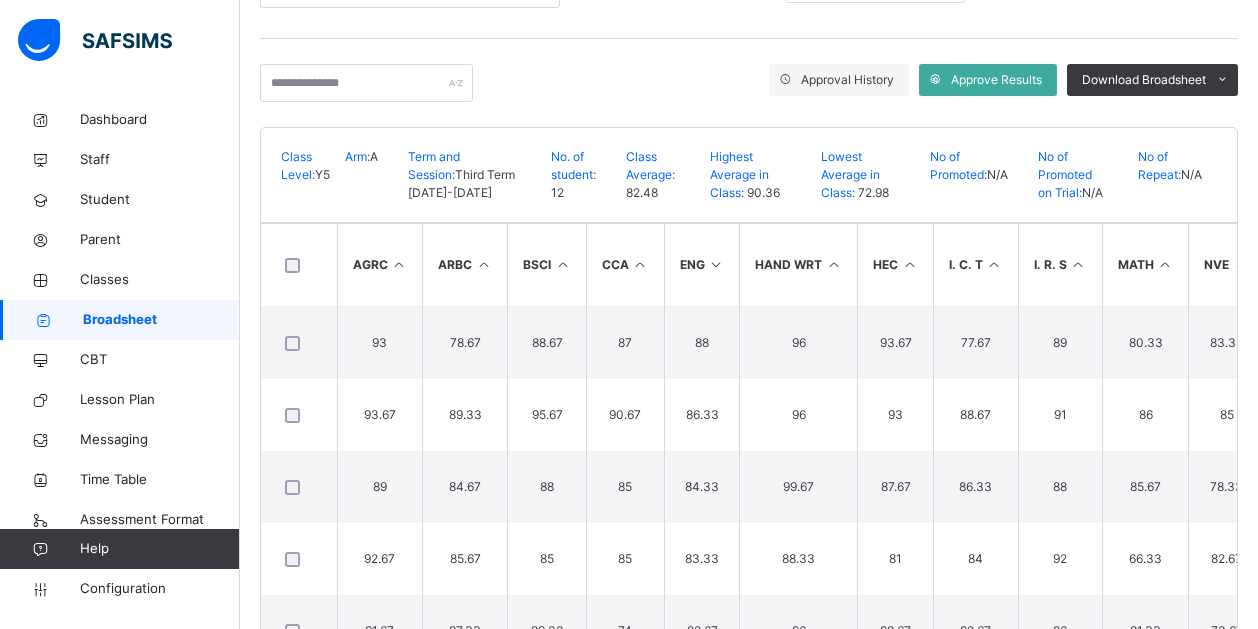 scroll, scrollTop: 290, scrollLeft: 0, axis: vertical 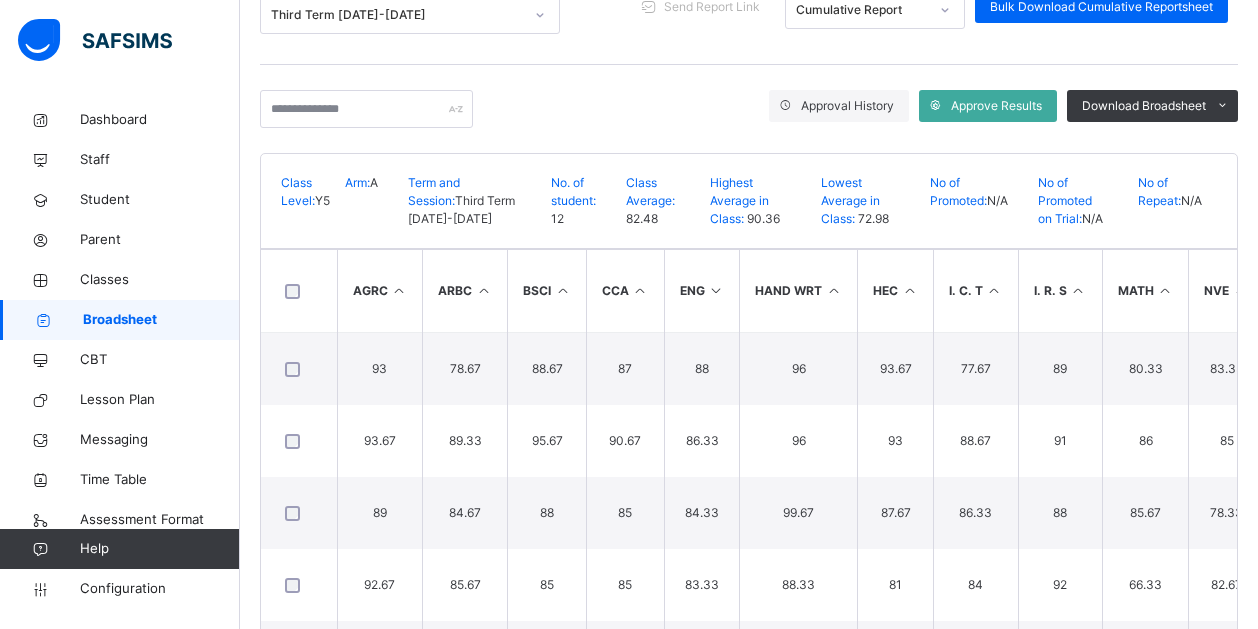 click at bounding box center [716, 290] 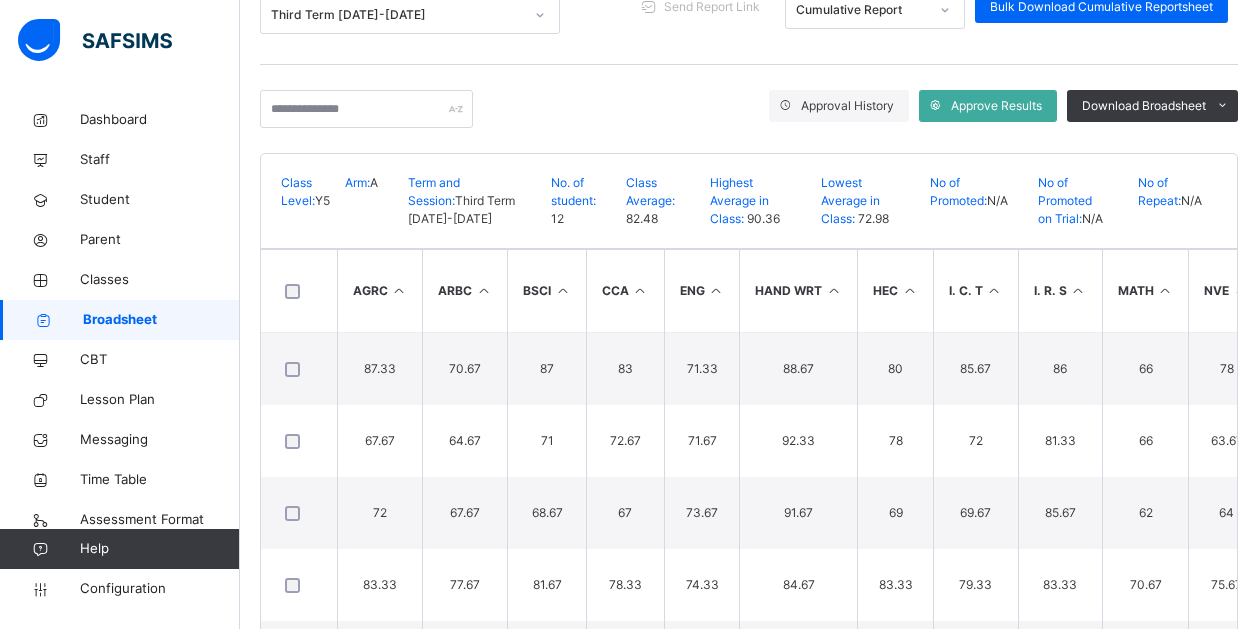 click on "ENG" at bounding box center (702, 291) 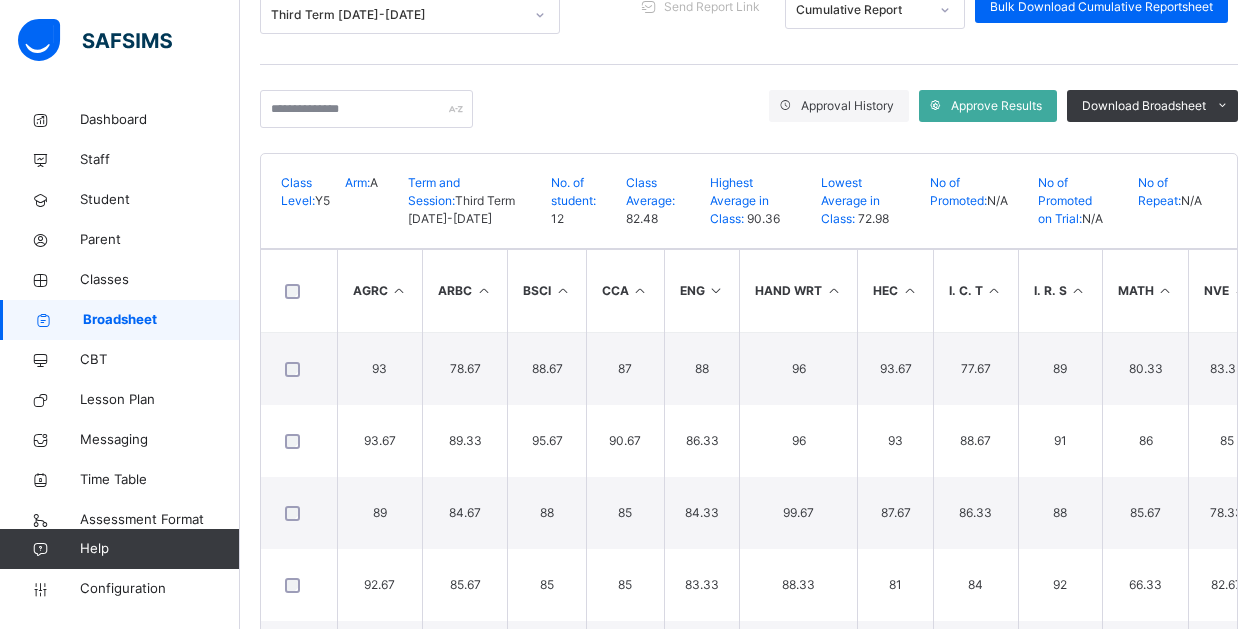 click at bounding box center (716, 290) 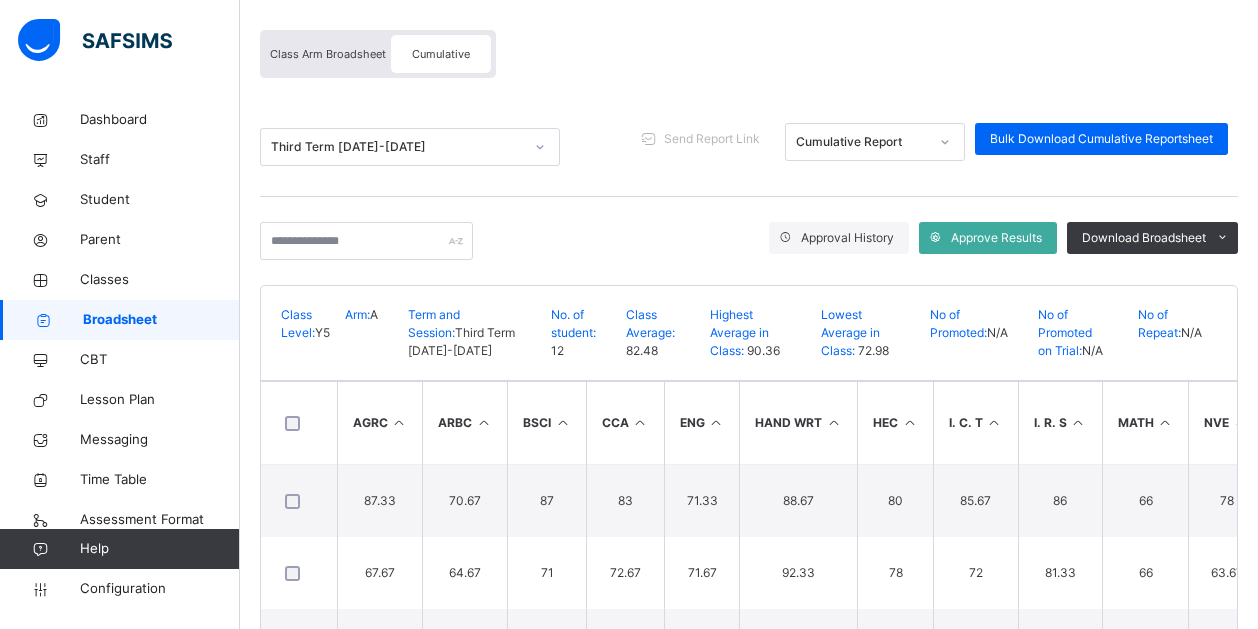scroll, scrollTop: 157, scrollLeft: 0, axis: vertical 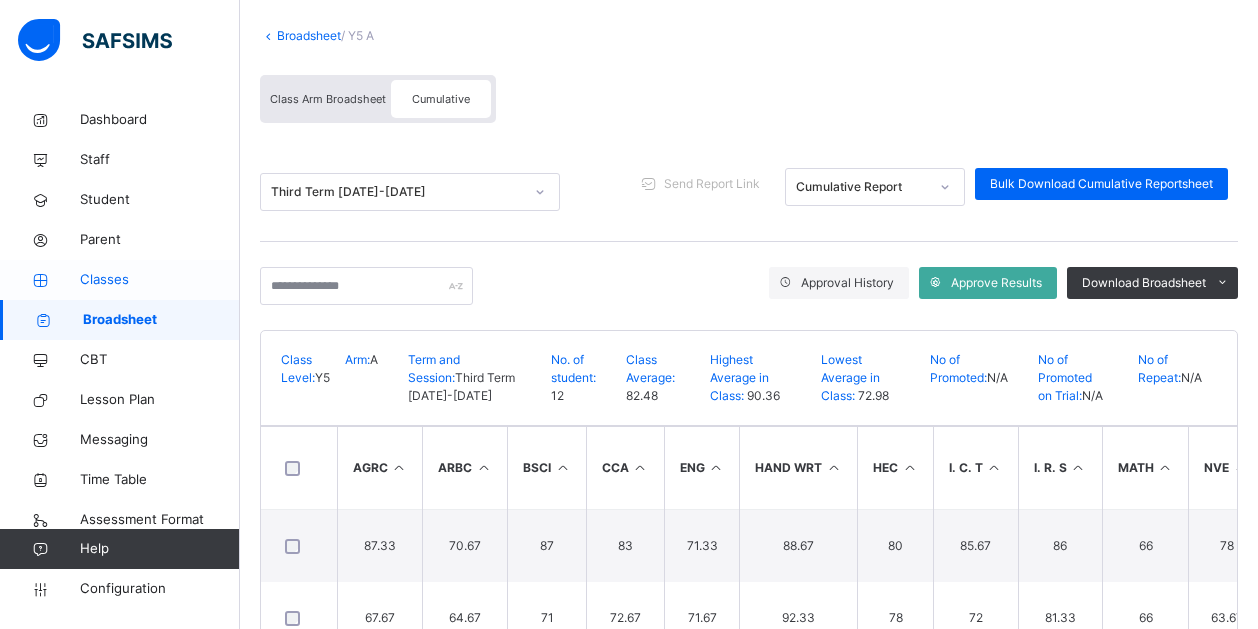 click on "Classes" at bounding box center [120, 280] 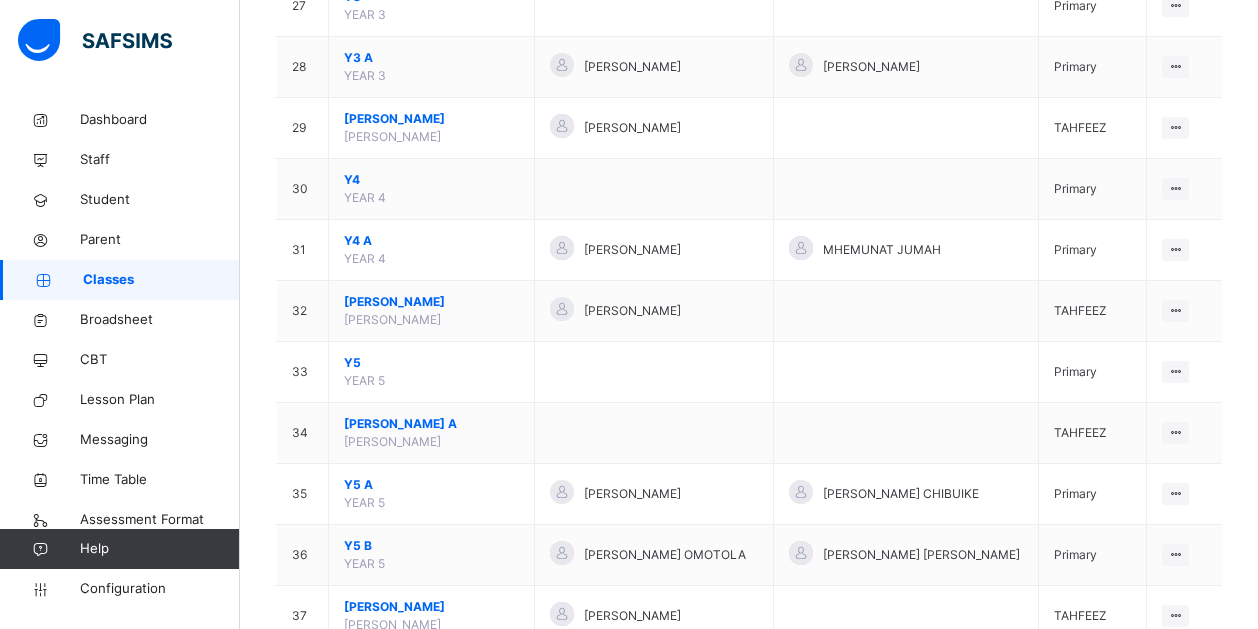 scroll, scrollTop: 1903, scrollLeft: 0, axis: vertical 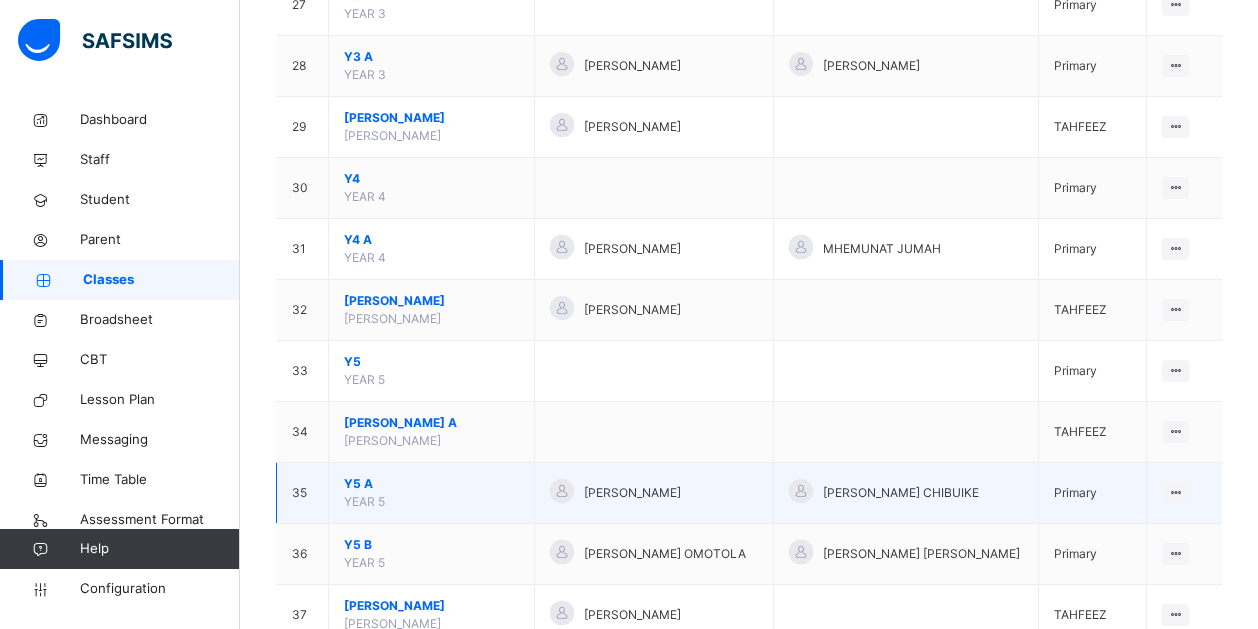 click on "Y5   A" at bounding box center (431, 484) 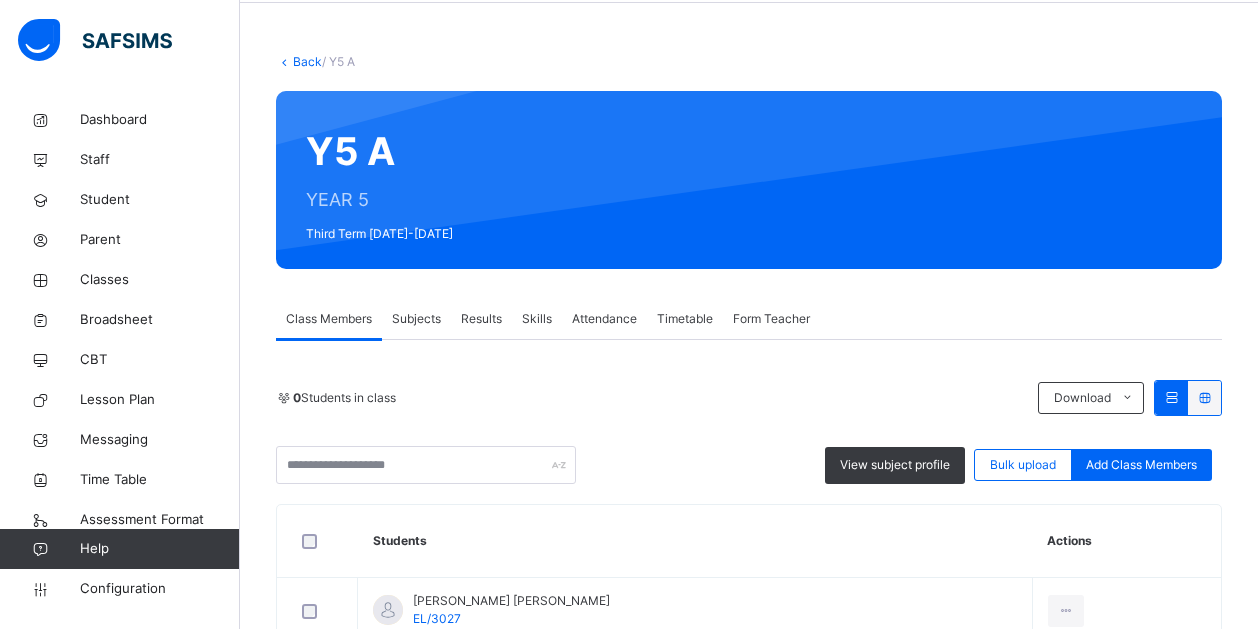 scroll, scrollTop: 70, scrollLeft: 0, axis: vertical 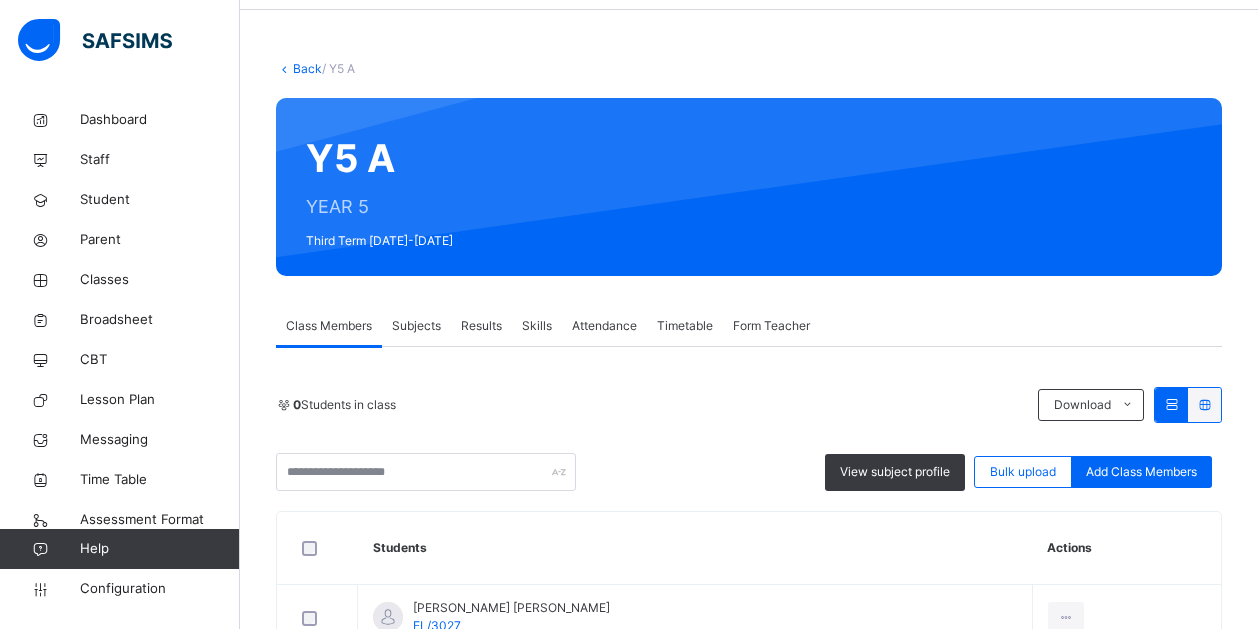 click on "Subjects" at bounding box center (416, 326) 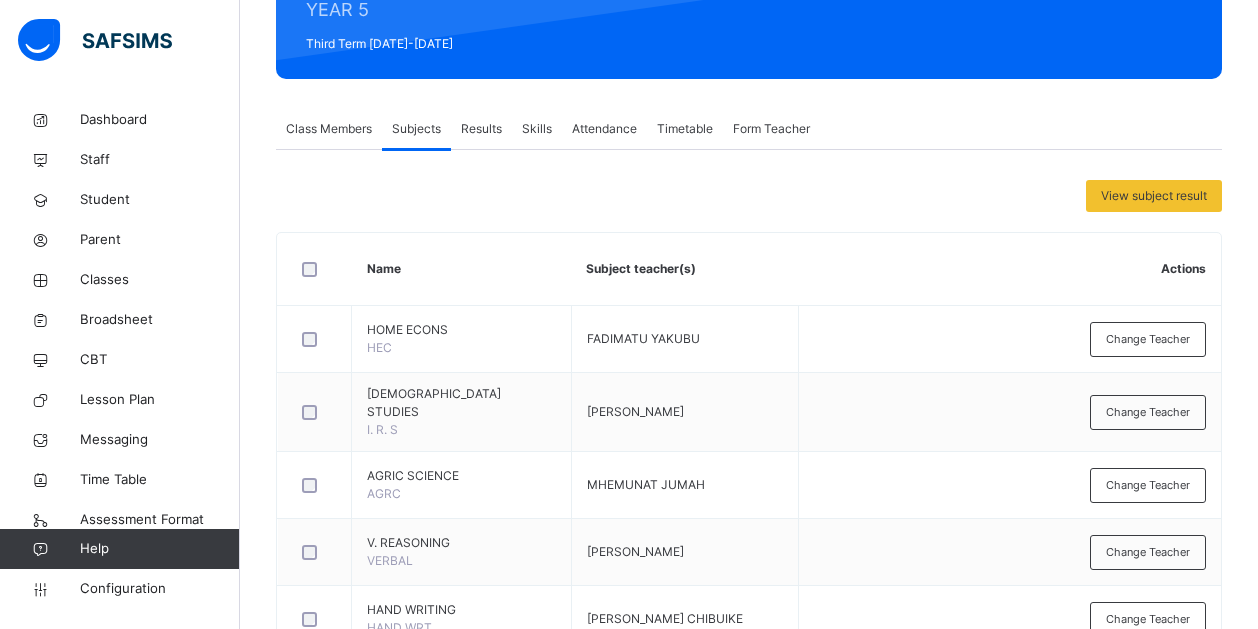 scroll, scrollTop: 255, scrollLeft: 0, axis: vertical 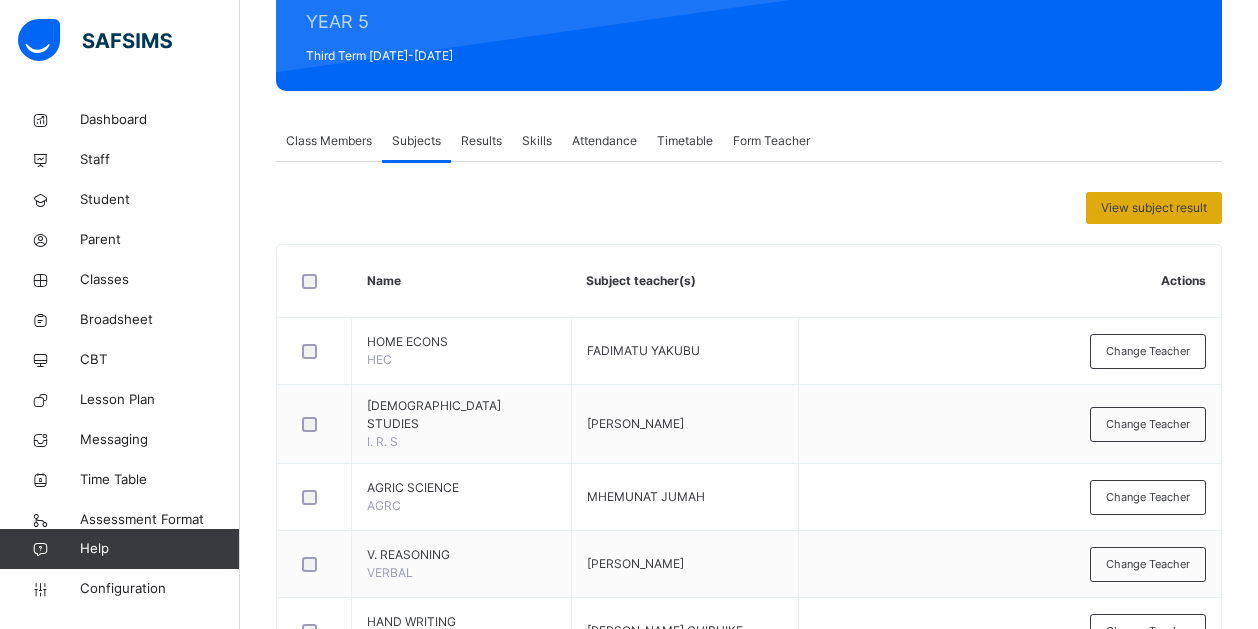 click on "View subject result" at bounding box center [1154, 208] 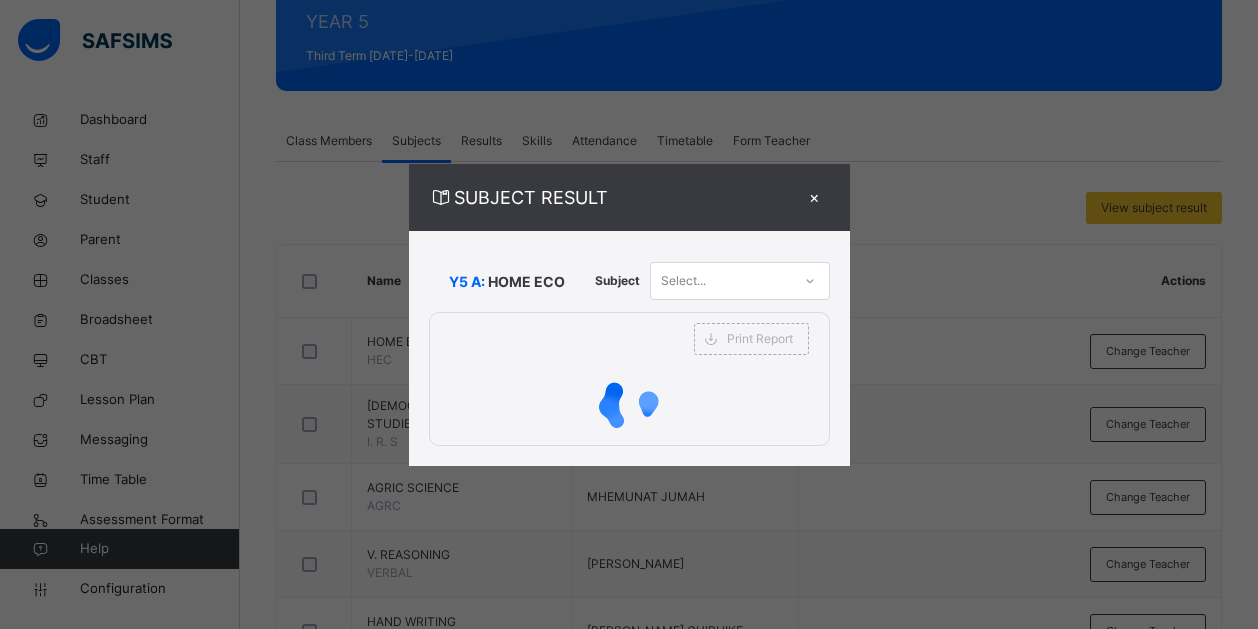 click on "×" at bounding box center [815, 197] 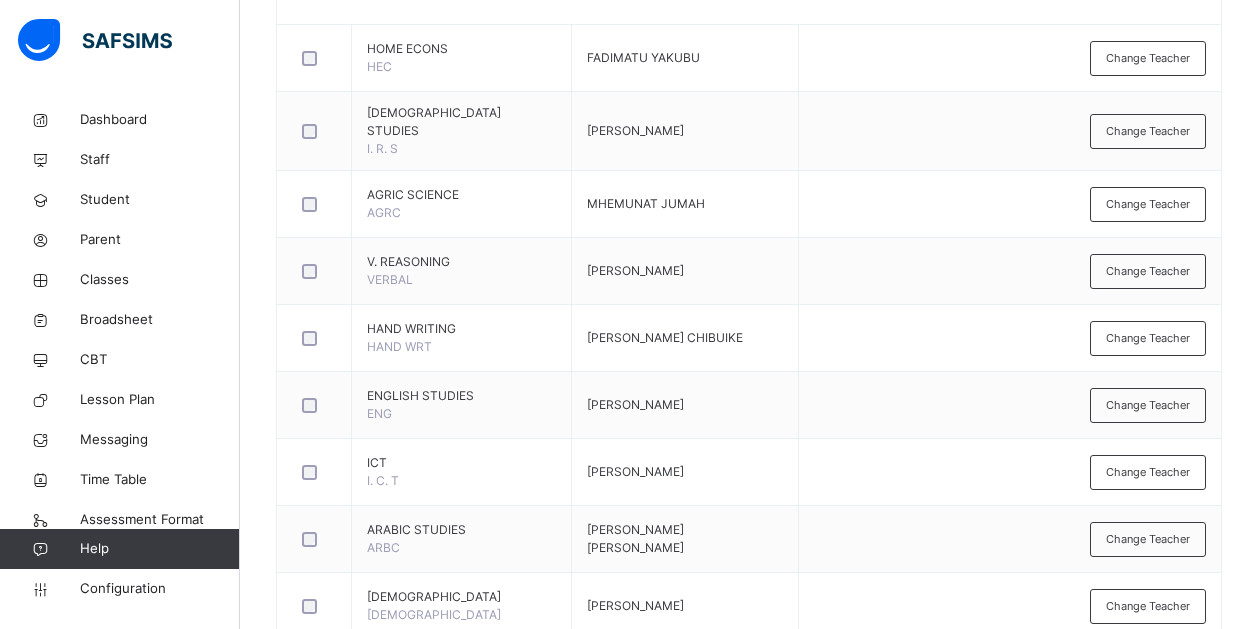 scroll, scrollTop: 558, scrollLeft: 0, axis: vertical 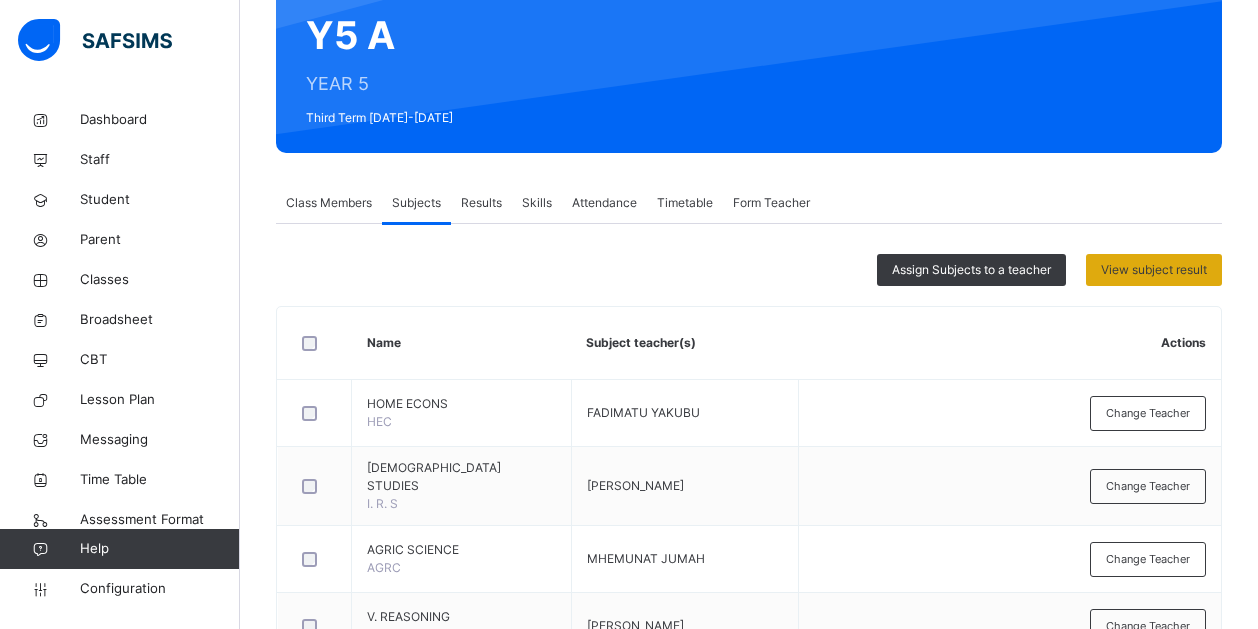 click on "View subject result" at bounding box center [1154, 270] 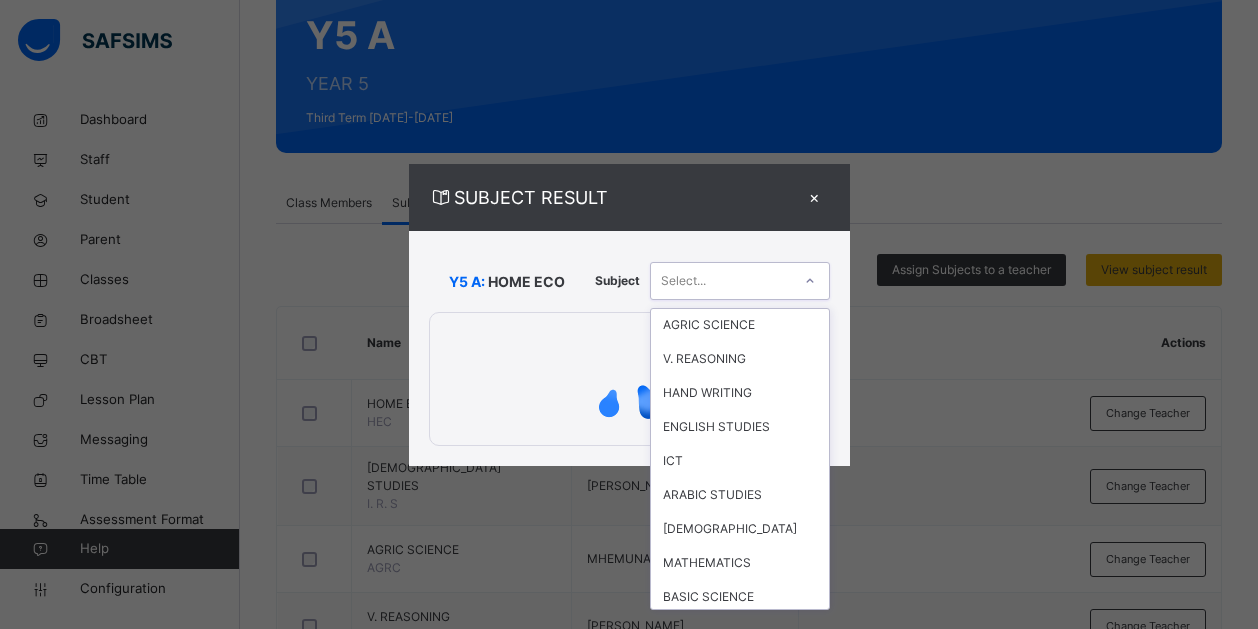 scroll, scrollTop: 0, scrollLeft: 0, axis: both 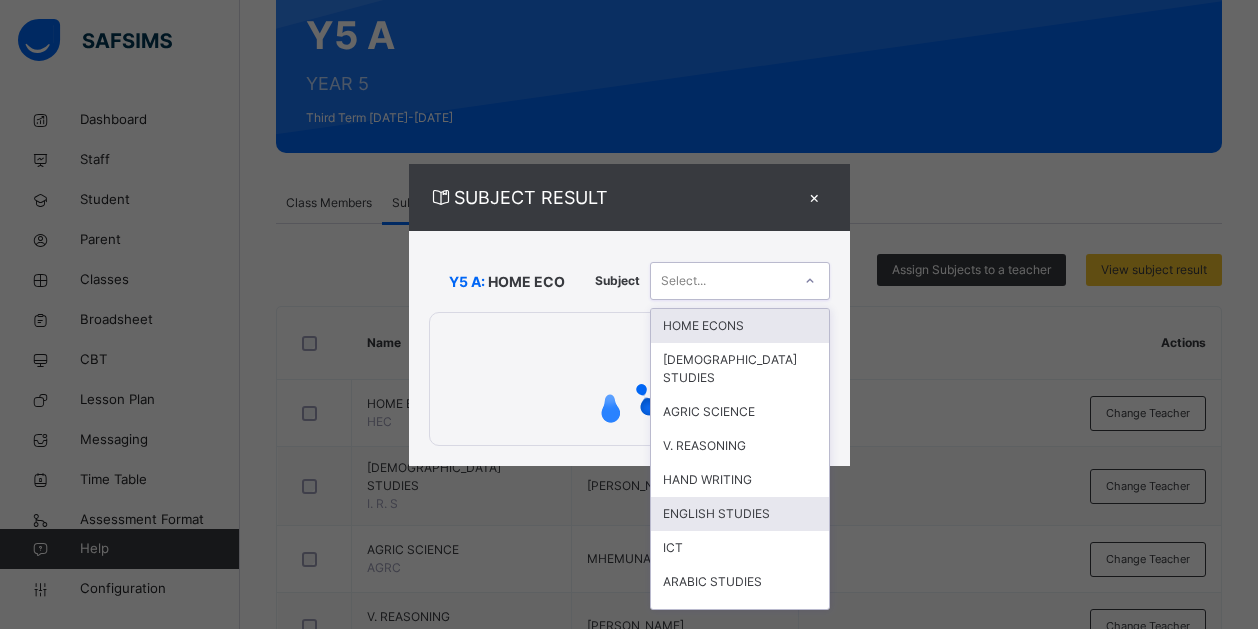 click on "ENGLISH STUDIES" at bounding box center [740, 514] 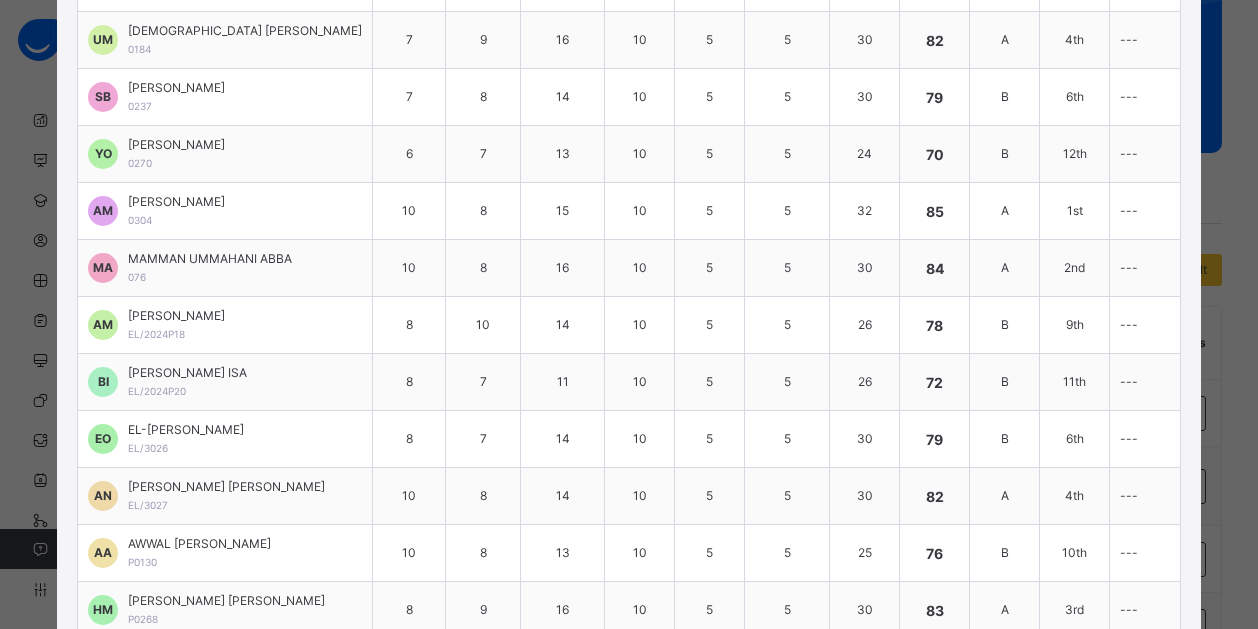 scroll, scrollTop: 360, scrollLeft: 0, axis: vertical 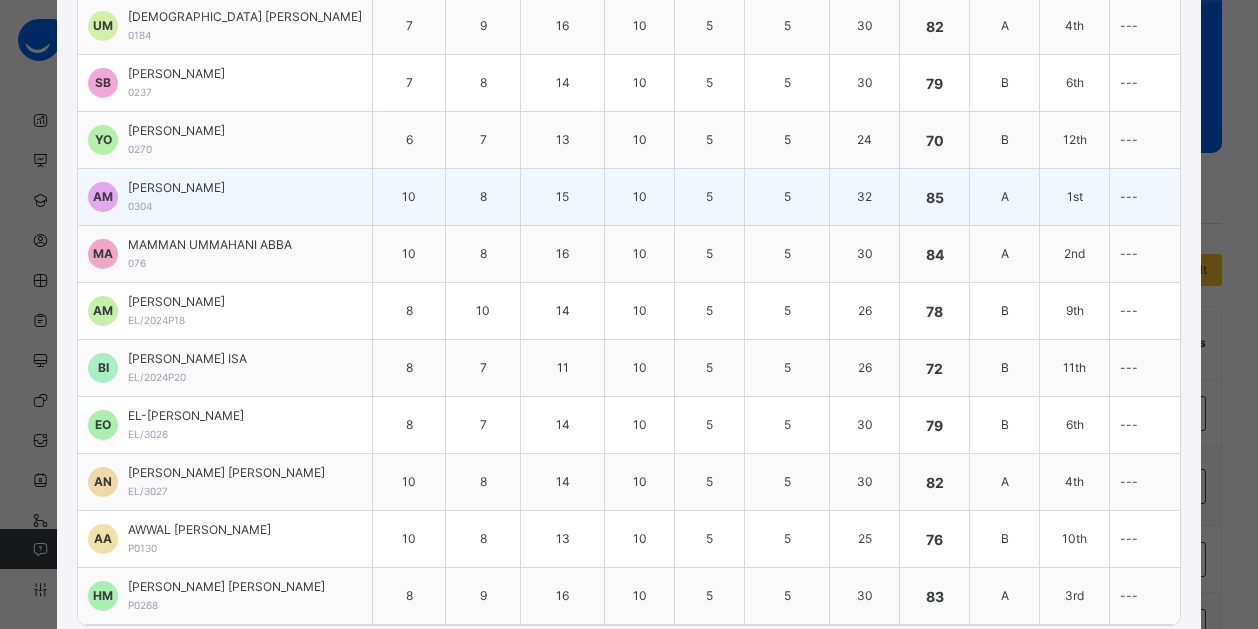 click on "---" at bounding box center [1145, 197] 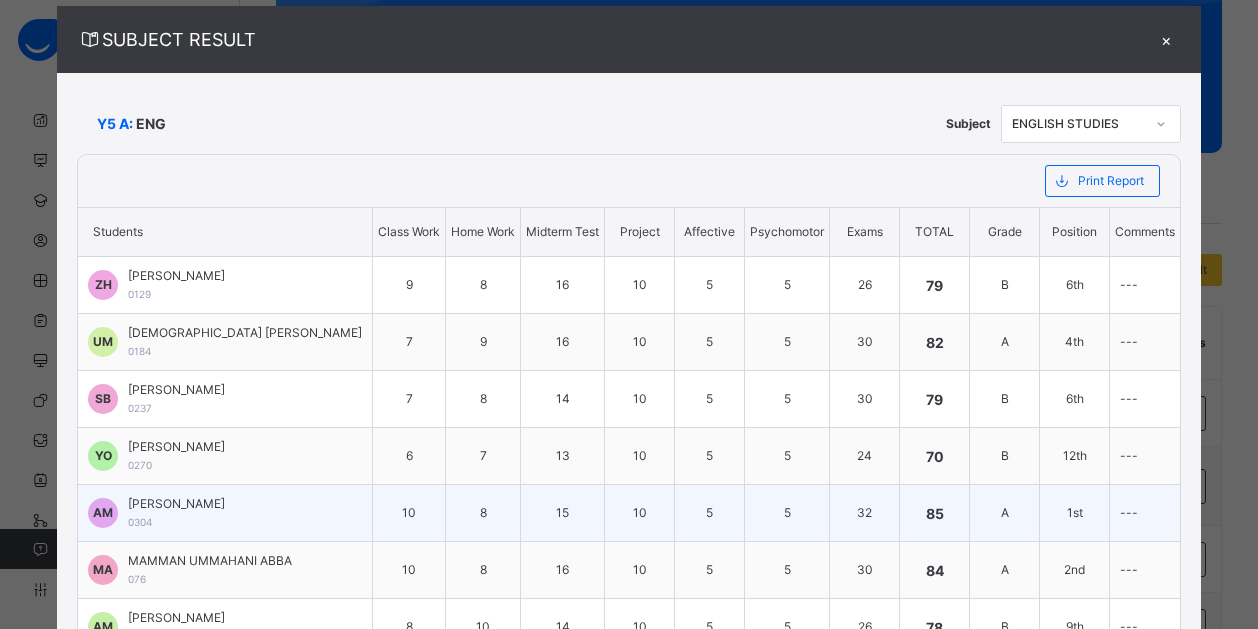 scroll, scrollTop: 0, scrollLeft: 0, axis: both 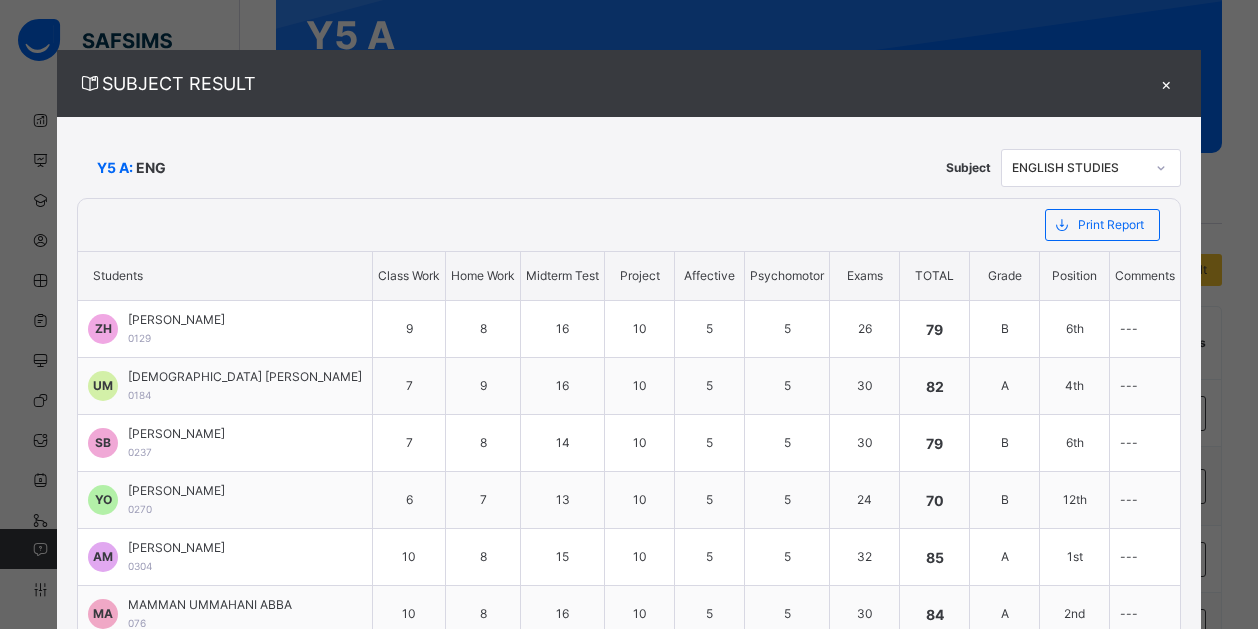 click on "×" at bounding box center [1166, 83] 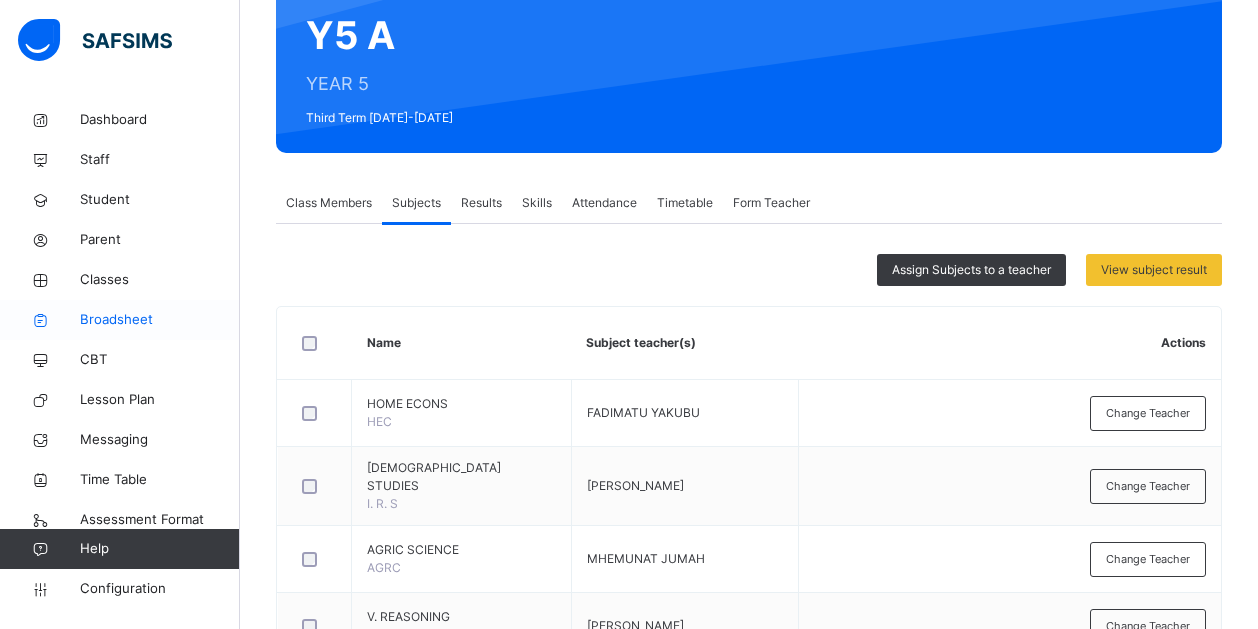 click on "Broadsheet" at bounding box center [160, 320] 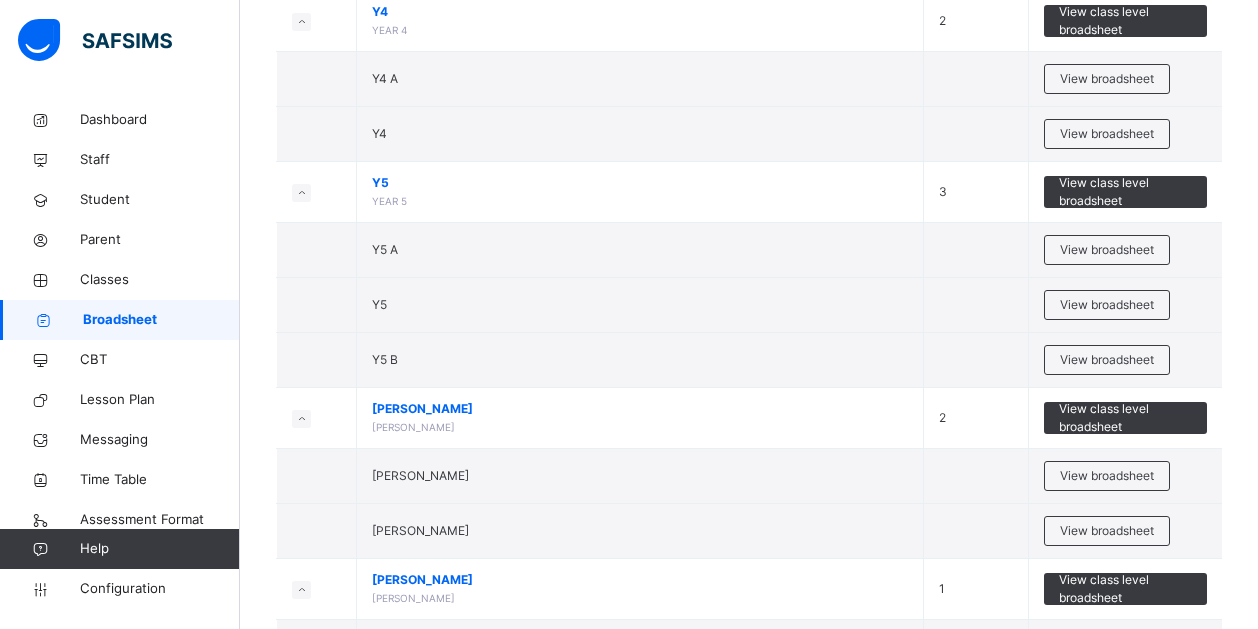 scroll, scrollTop: 2879, scrollLeft: 0, axis: vertical 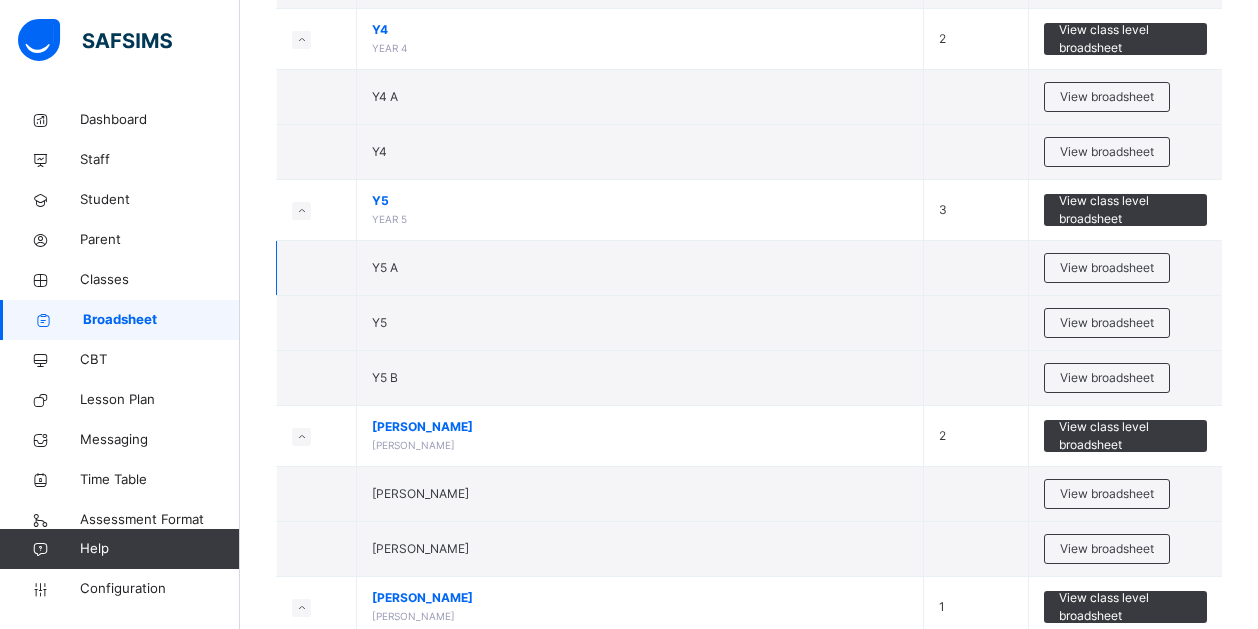 click on "Y5 A" at bounding box center (385, 267) 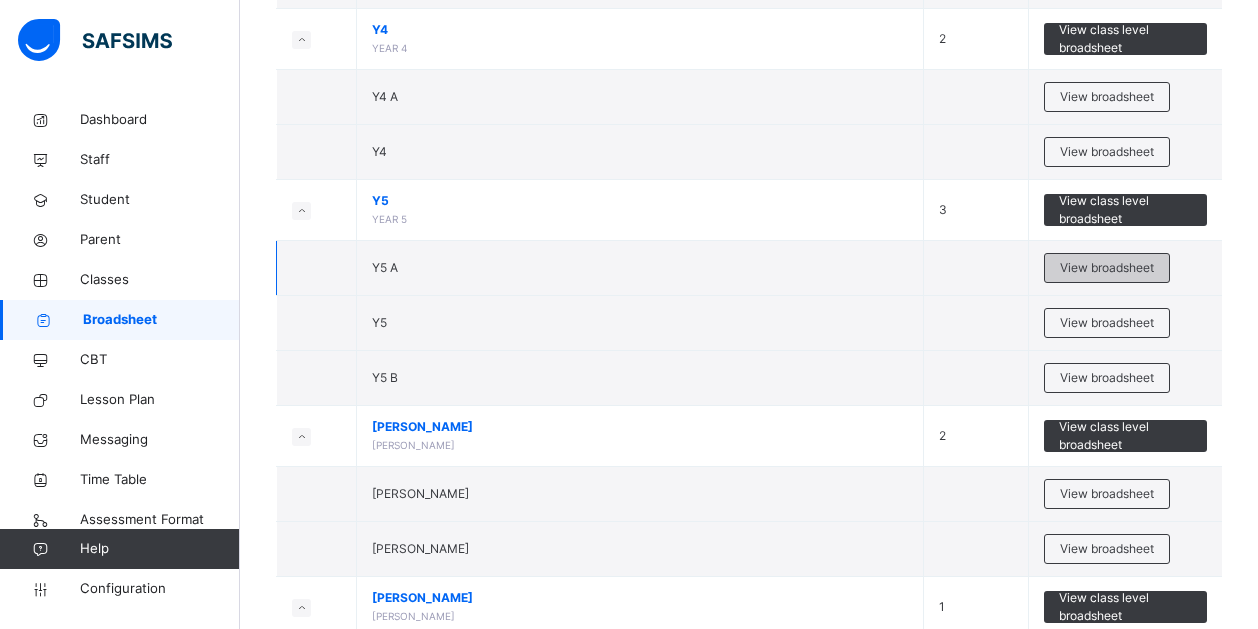 click on "View broadsheet" at bounding box center [1107, 268] 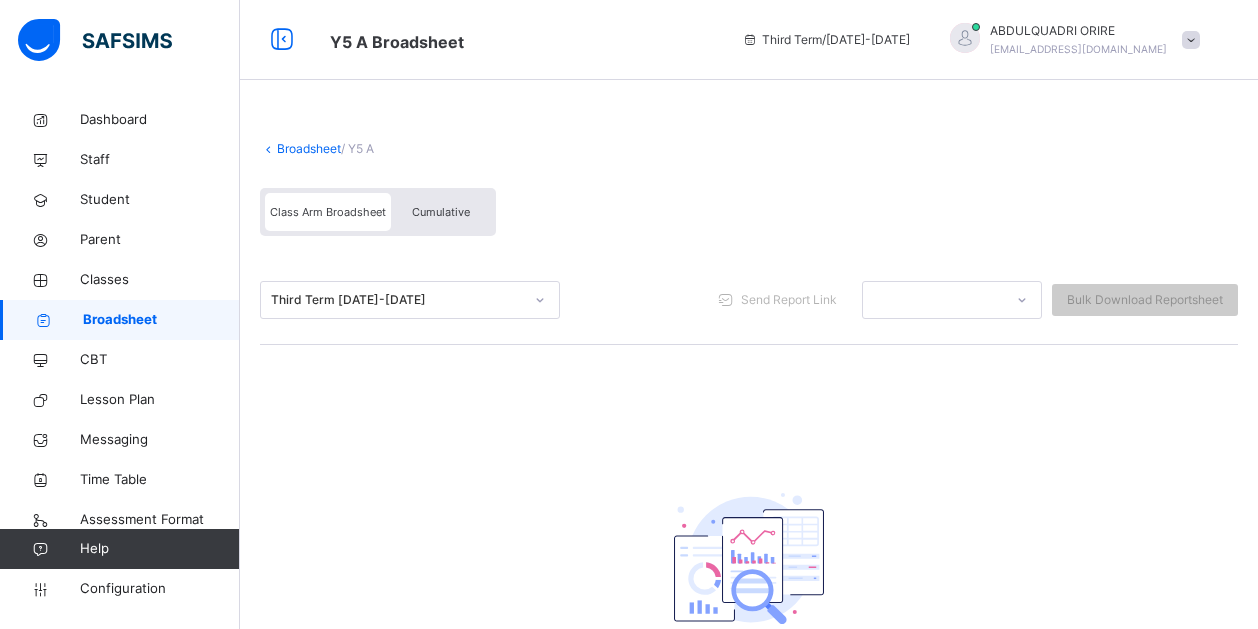 click on "Cumulative" at bounding box center [441, 212] 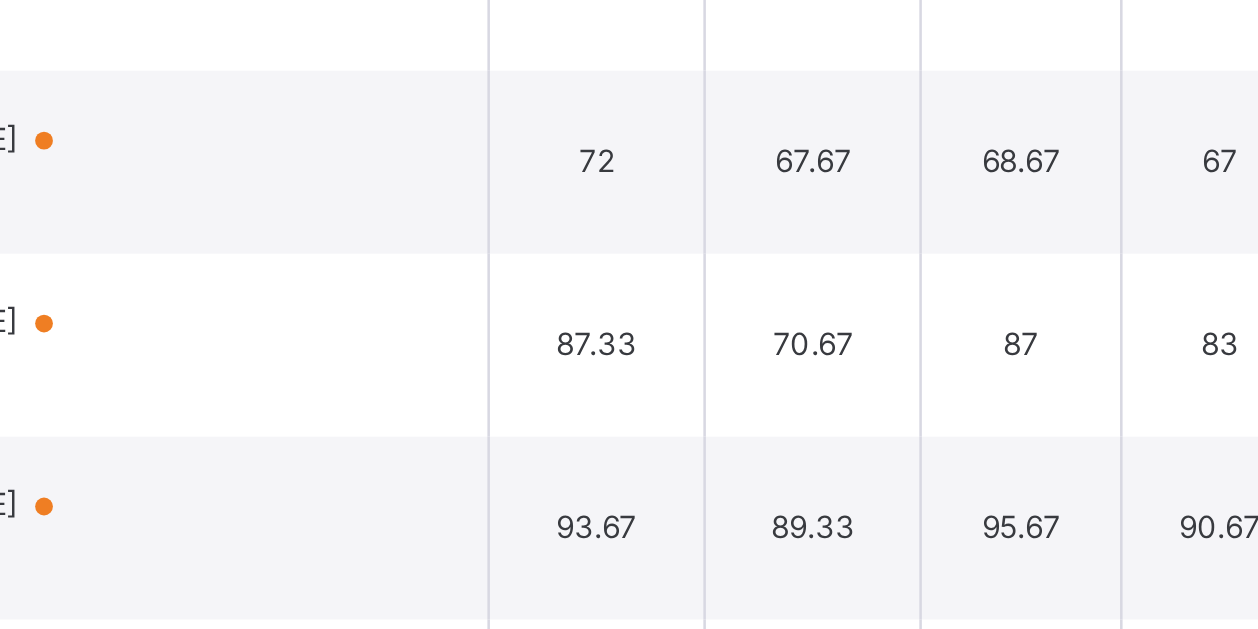 scroll, scrollTop: 364, scrollLeft: 0, axis: vertical 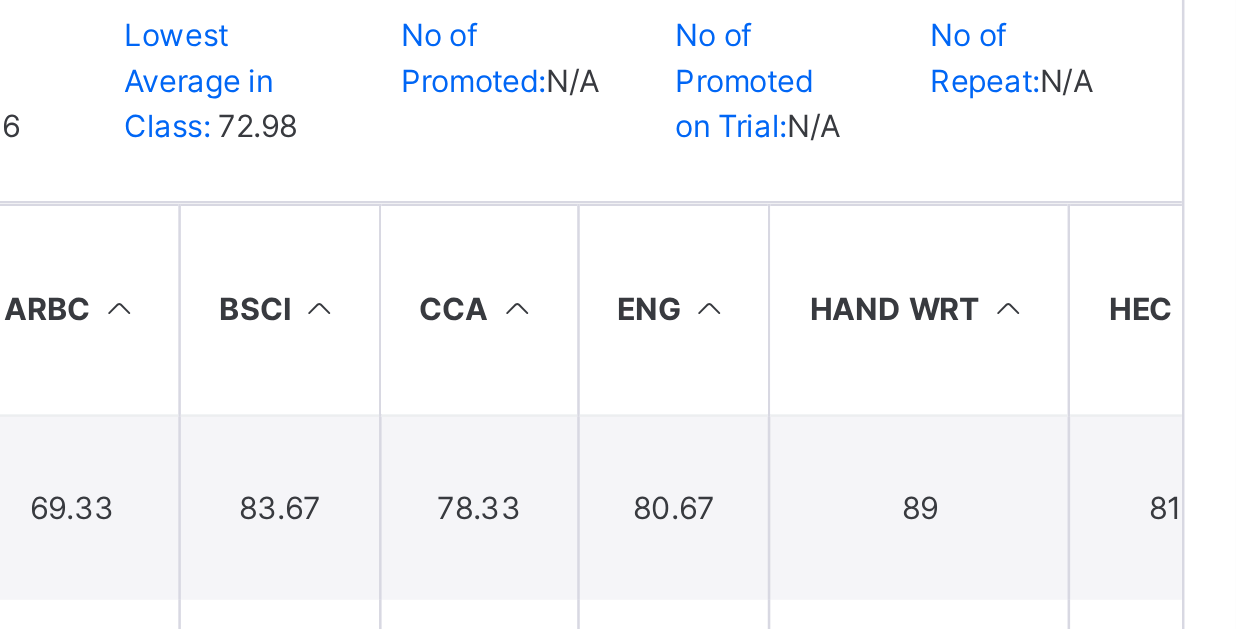 click at bounding box center [1244, 388] 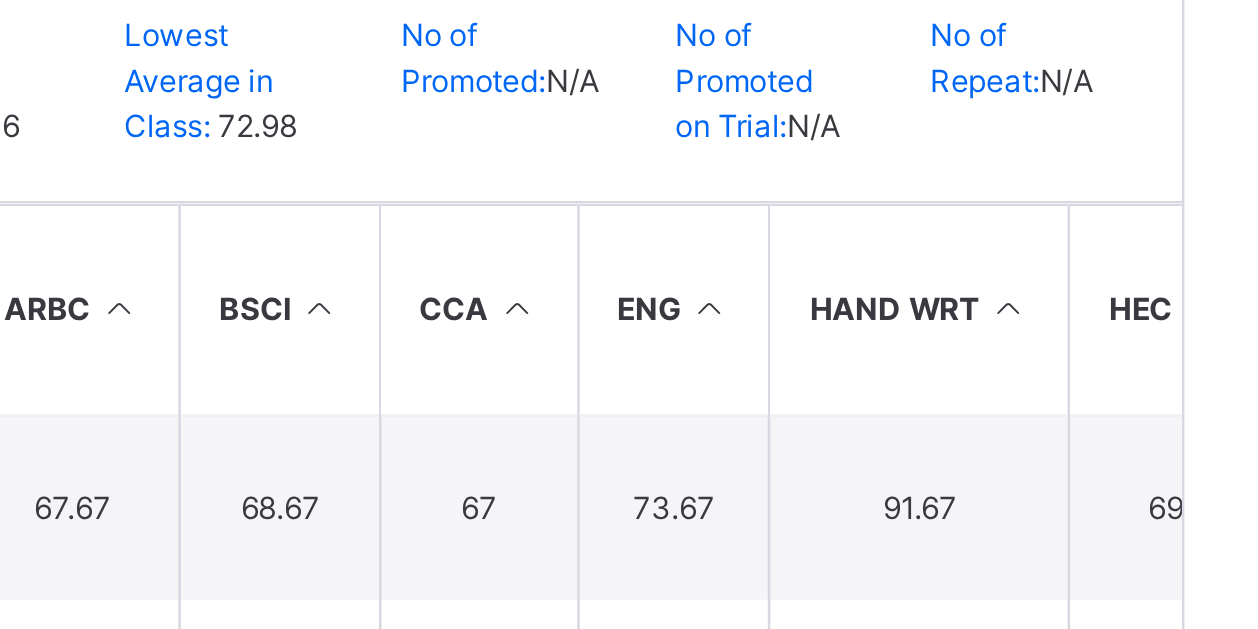 click at bounding box center [1244, 388] 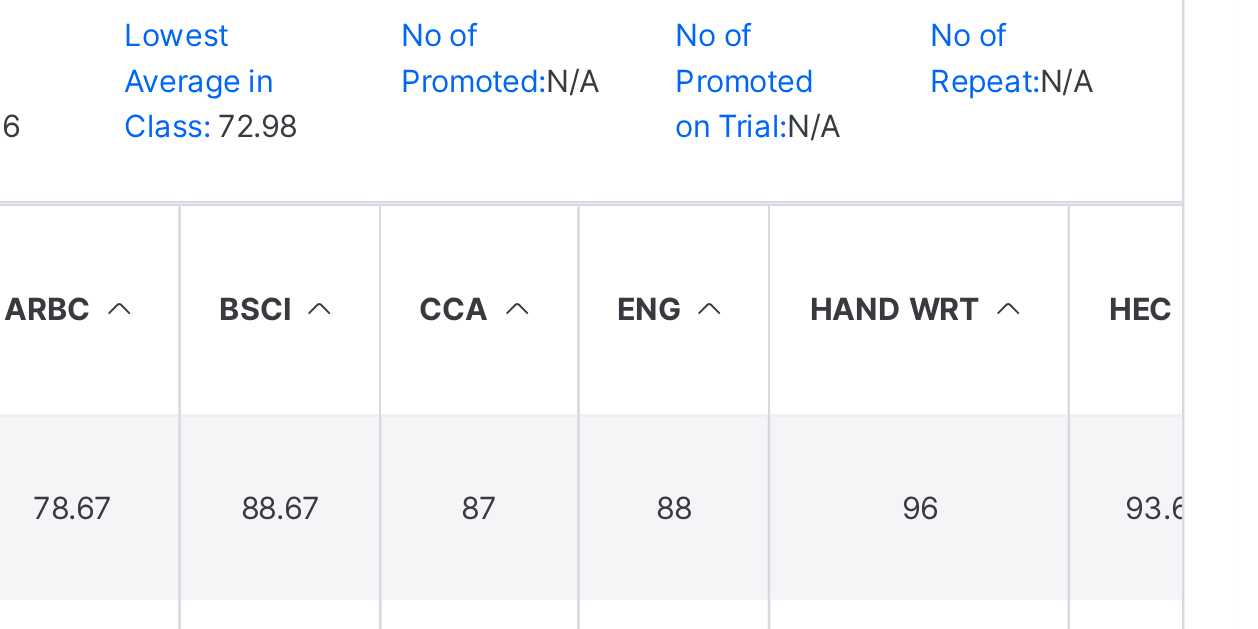 click at bounding box center [1244, 388] 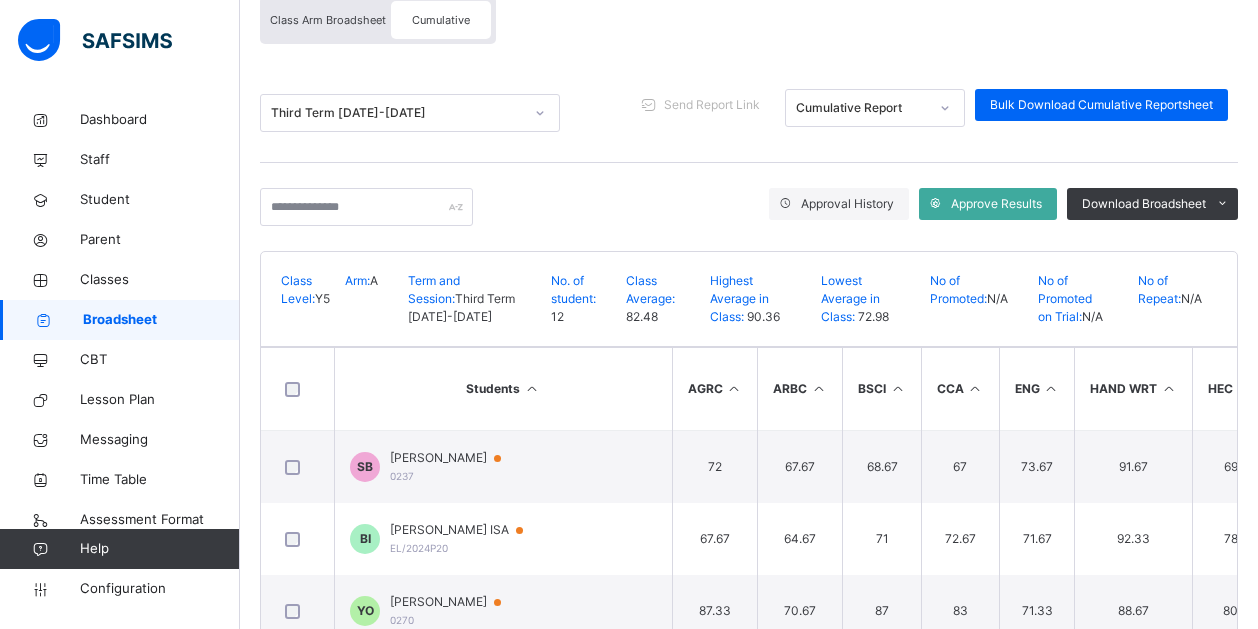 scroll, scrollTop: 191, scrollLeft: 0, axis: vertical 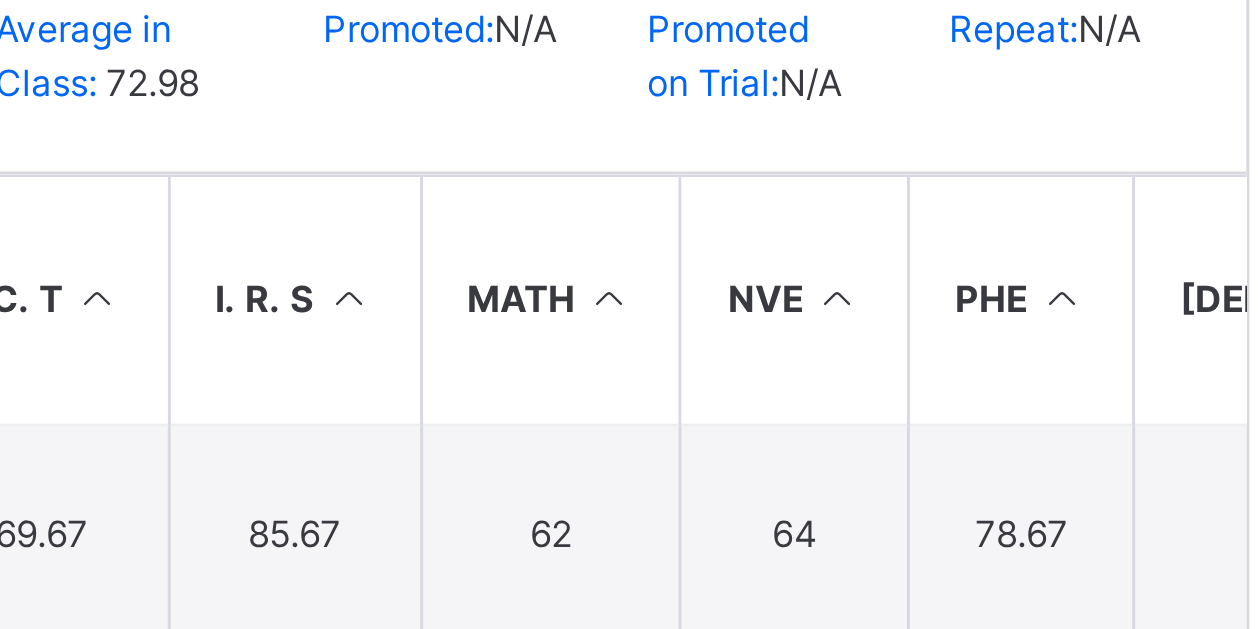 click on "Class Level:  Y5  Arm:  A  Term and Session:  Third Term 2024-2025  No. of student:    12    Class Average:    82.48  Highest Average in Class:    90.36    Lowest Average in Class:    72.98    No of Promoted:   N/A   No of Promoted on Trial:   N/A   No of Repeat:   N/A" at bounding box center [749, 291] 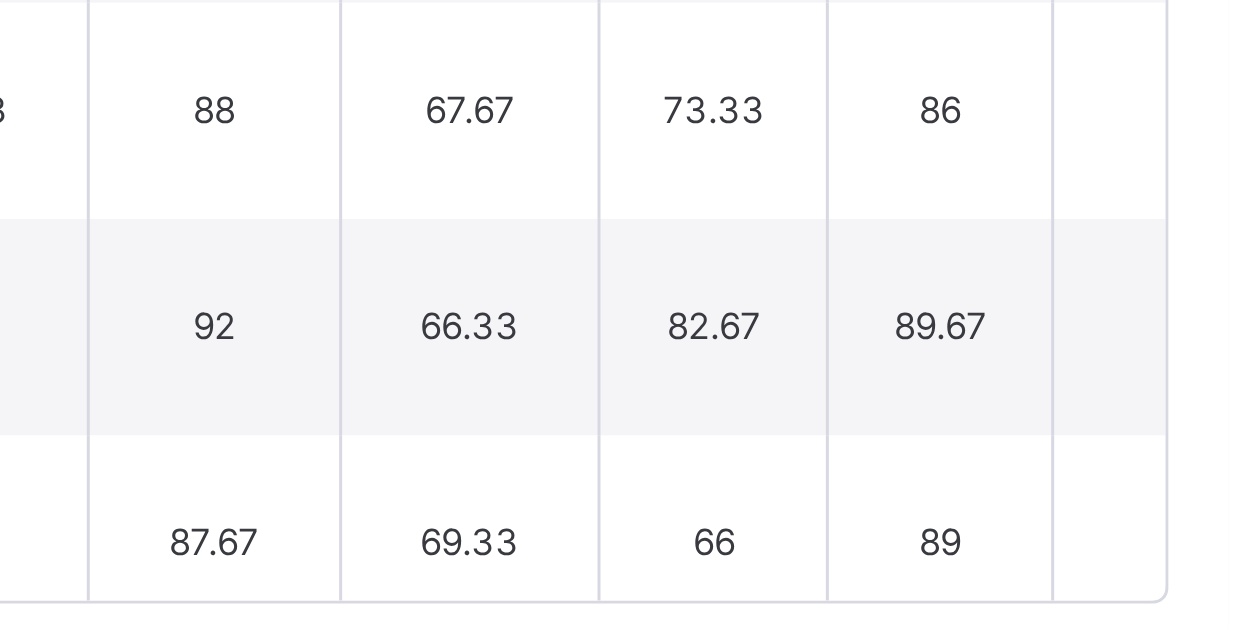 scroll, scrollTop: 427, scrollLeft: 0, axis: vertical 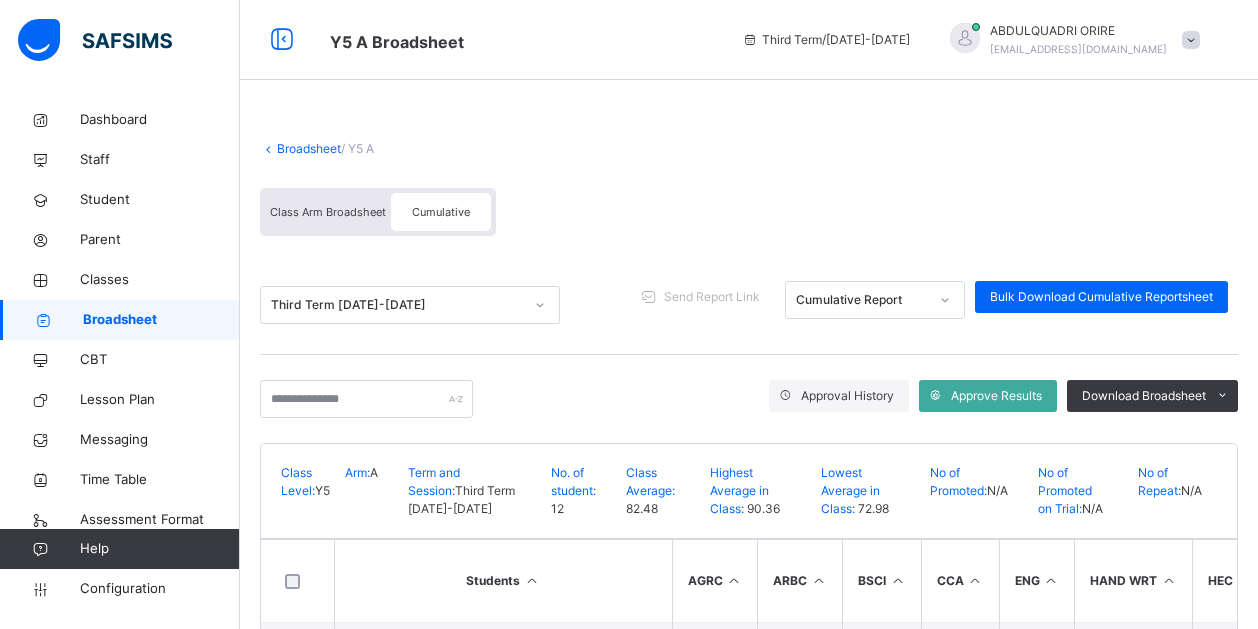 click on "Broadsheet" at bounding box center (309, 148) 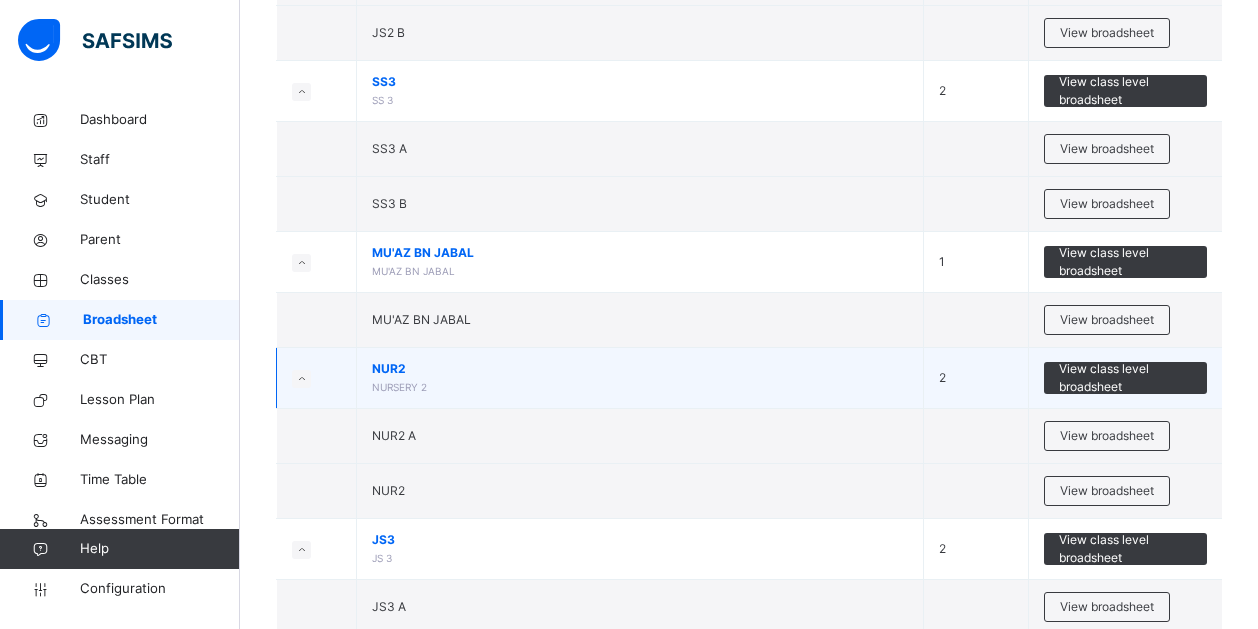 scroll, scrollTop: 1168, scrollLeft: 0, axis: vertical 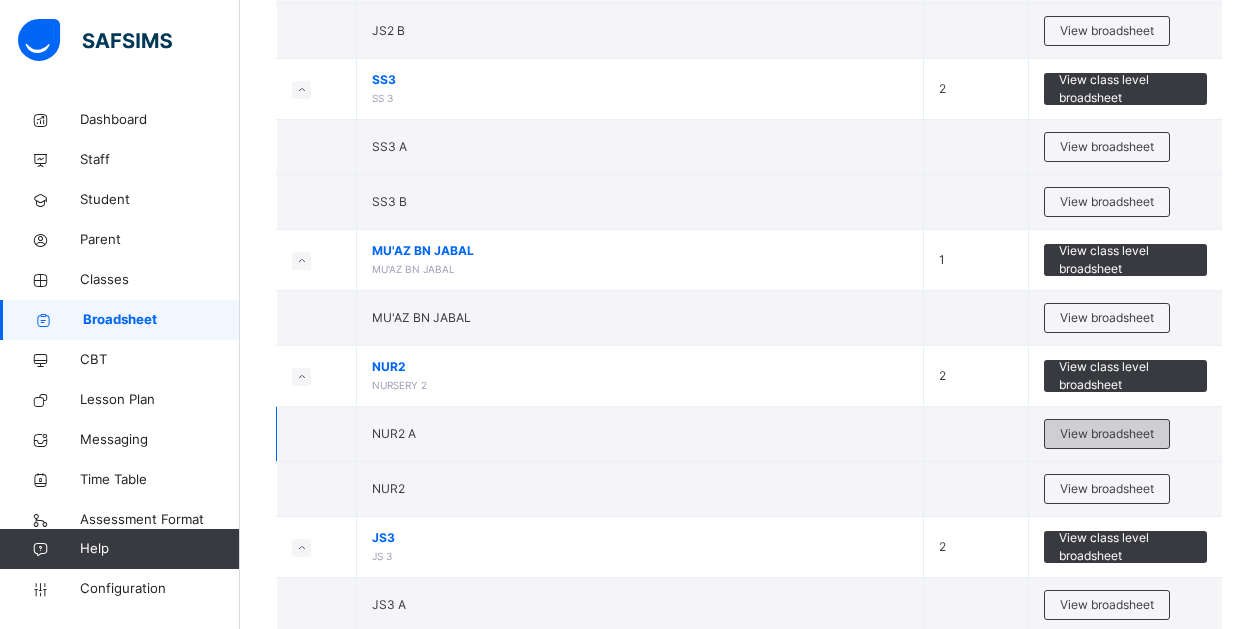 click on "View broadsheet" at bounding box center [1107, 434] 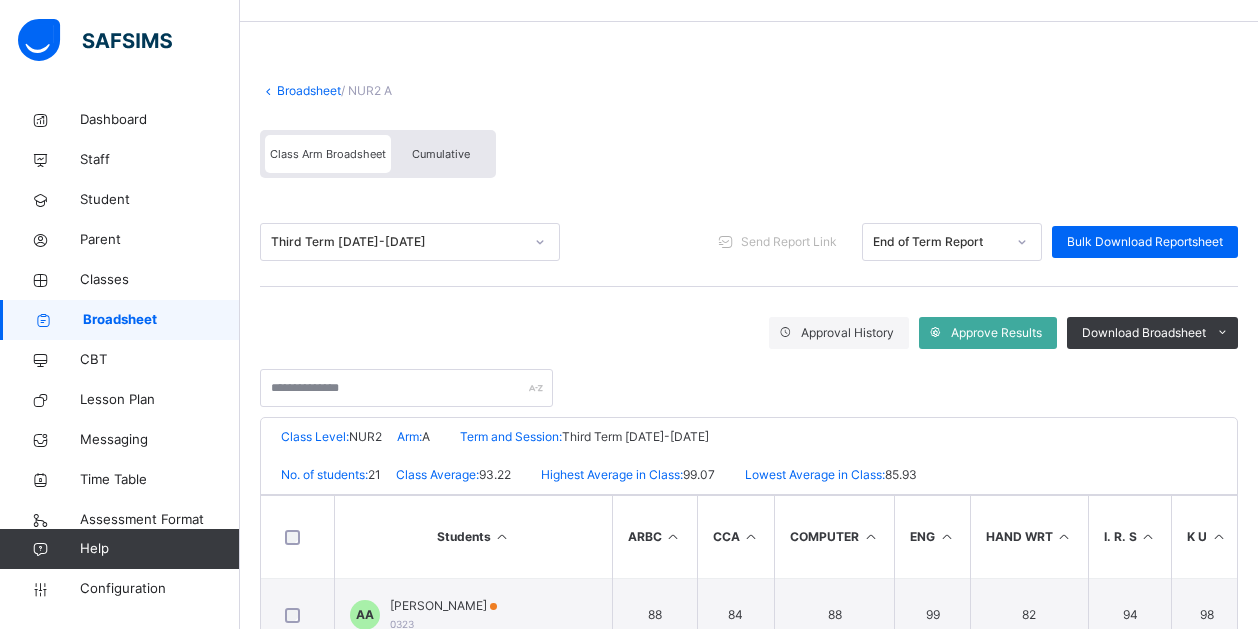 scroll, scrollTop: 0, scrollLeft: 0, axis: both 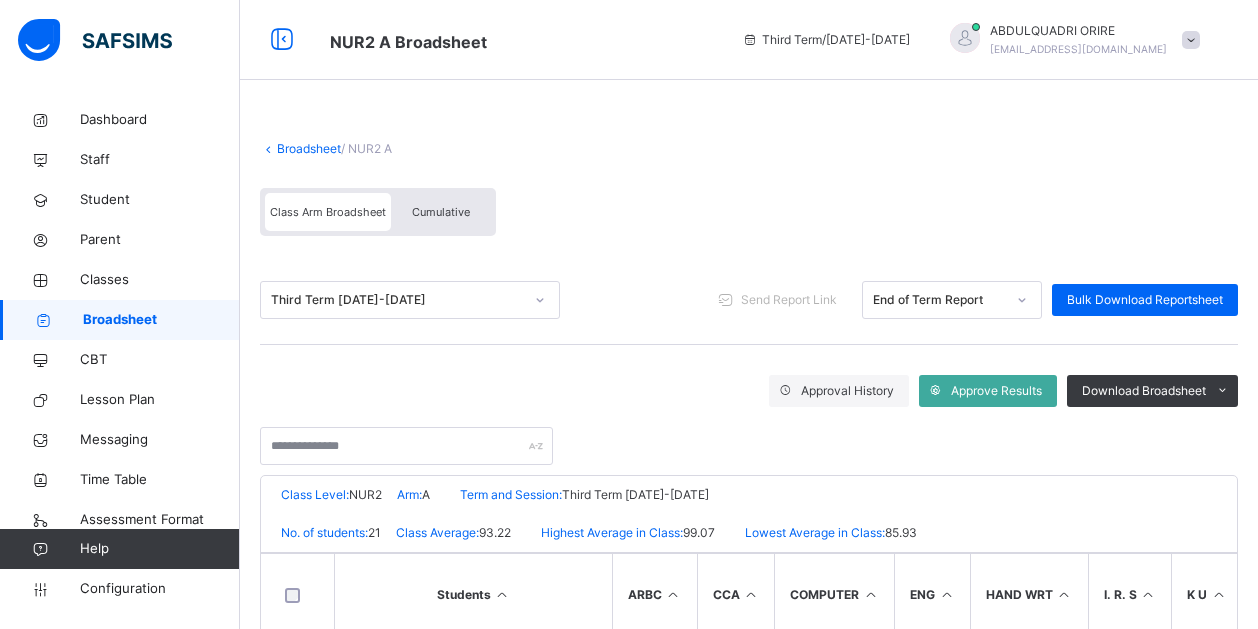click on "Cumulative" at bounding box center [441, 212] 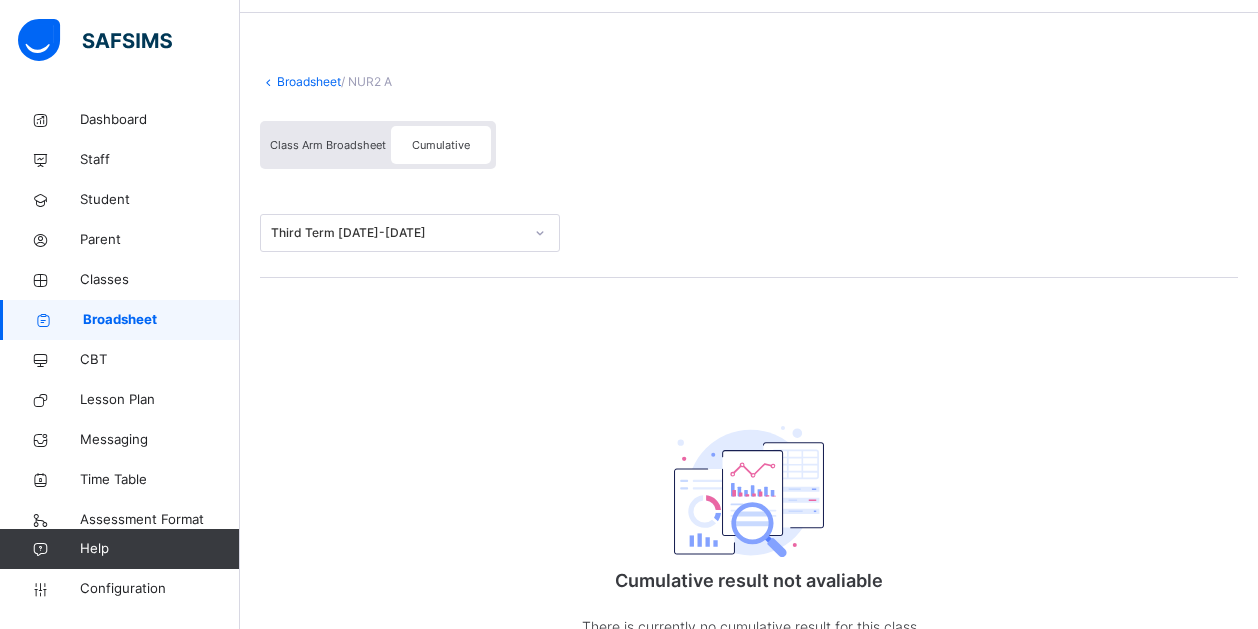 scroll, scrollTop: 0, scrollLeft: 0, axis: both 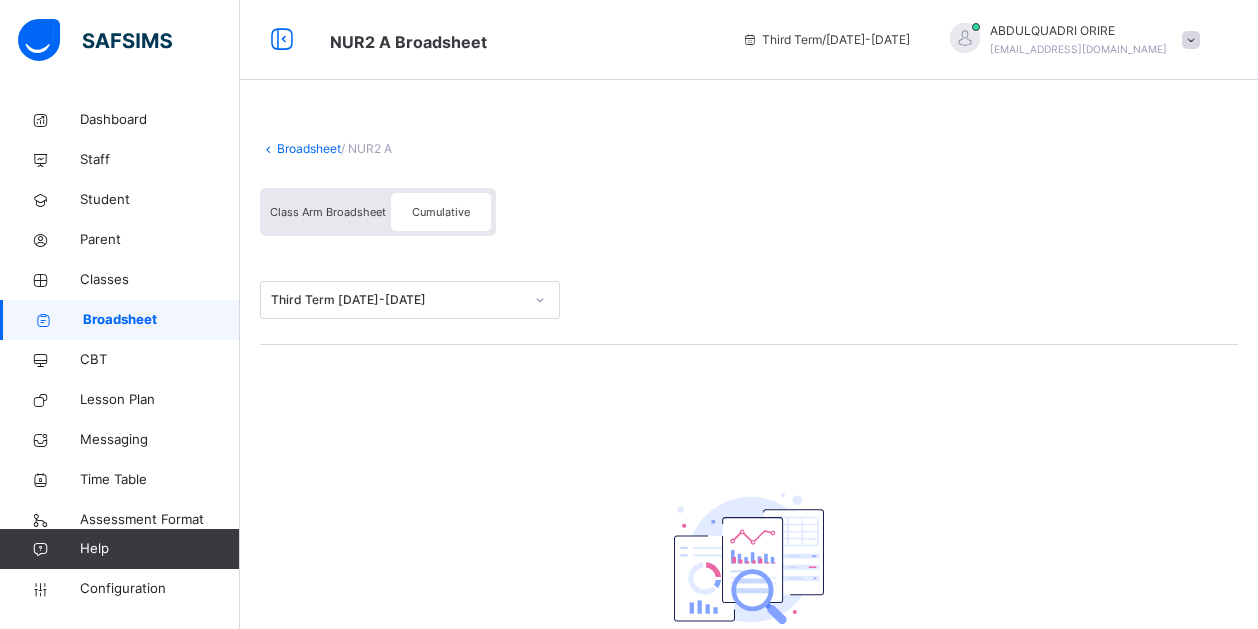 click on "Class Arm Broadsheet" at bounding box center (328, 212) 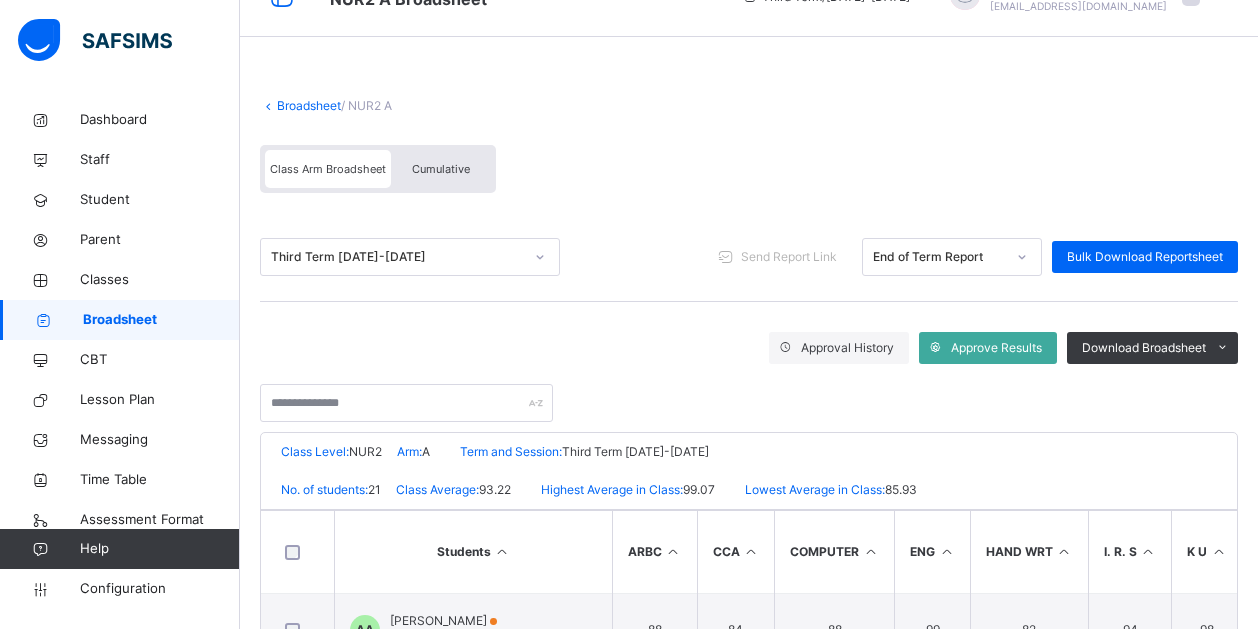 scroll, scrollTop: 2, scrollLeft: 0, axis: vertical 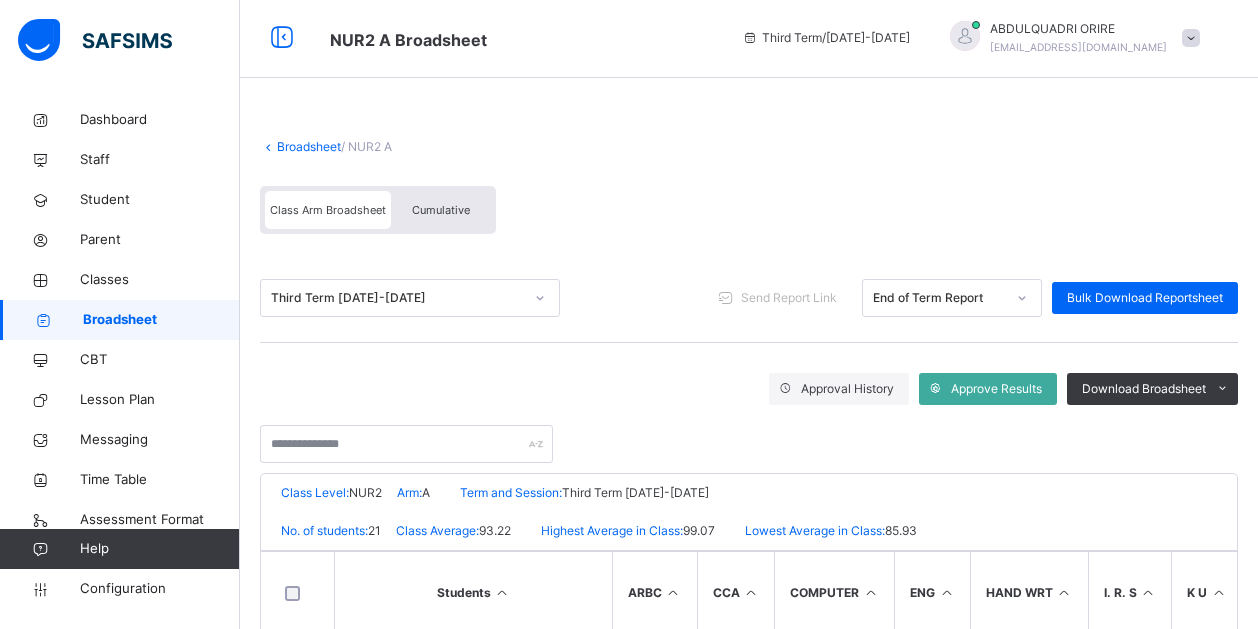 click on "Cumulative" at bounding box center (441, 210) 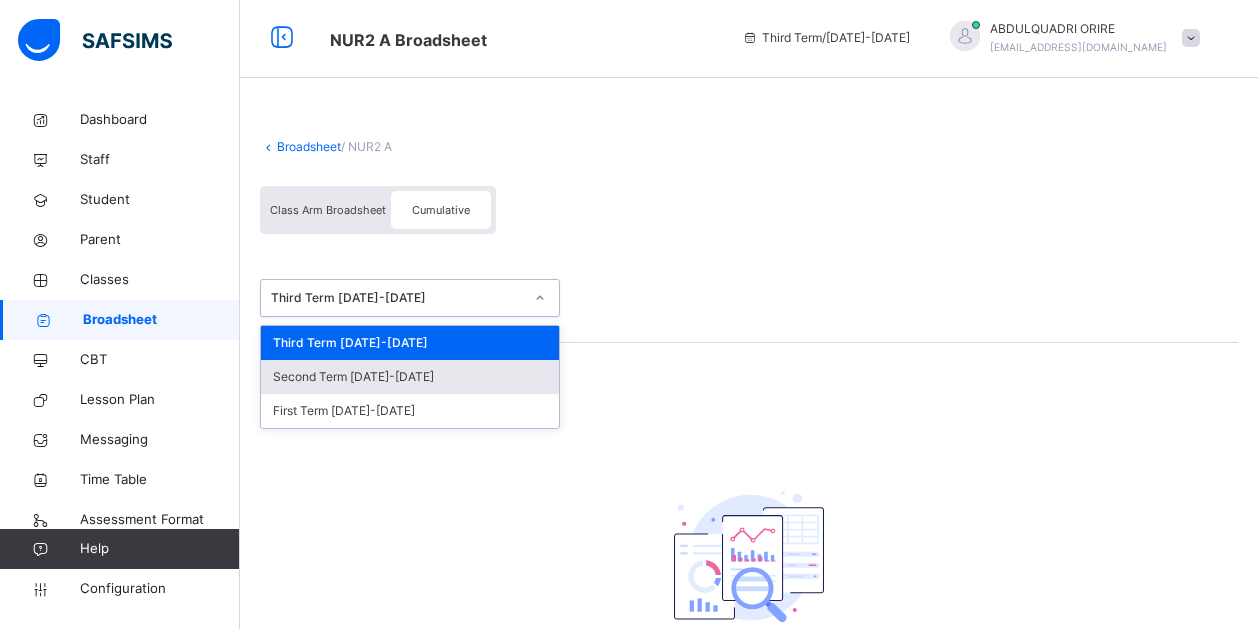 click on "Second Term 2024-2025" at bounding box center (410, 377) 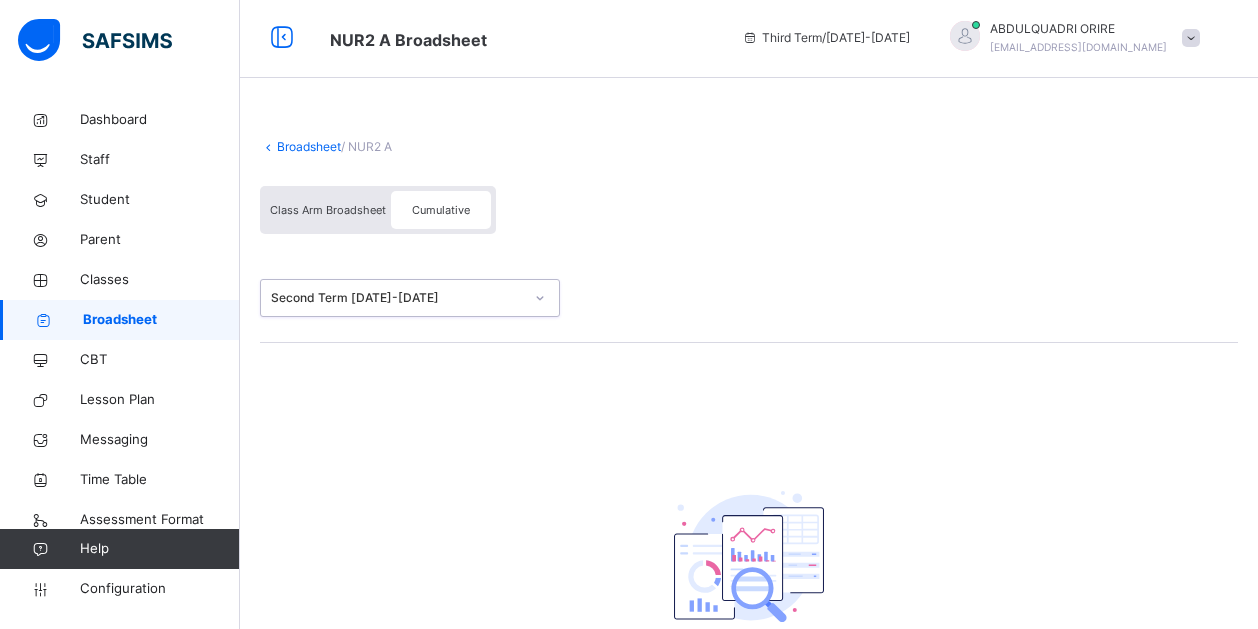 click on "Class Arm Broadsheet" at bounding box center (328, 210) 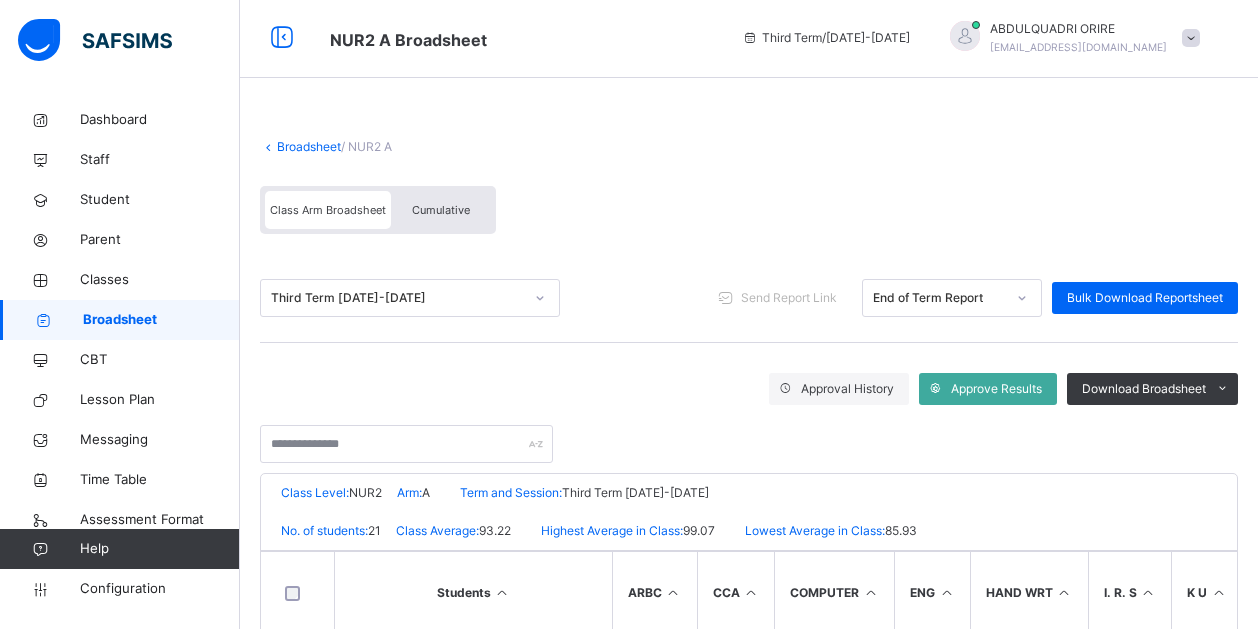 click on "Cumulative" at bounding box center [441, 210] 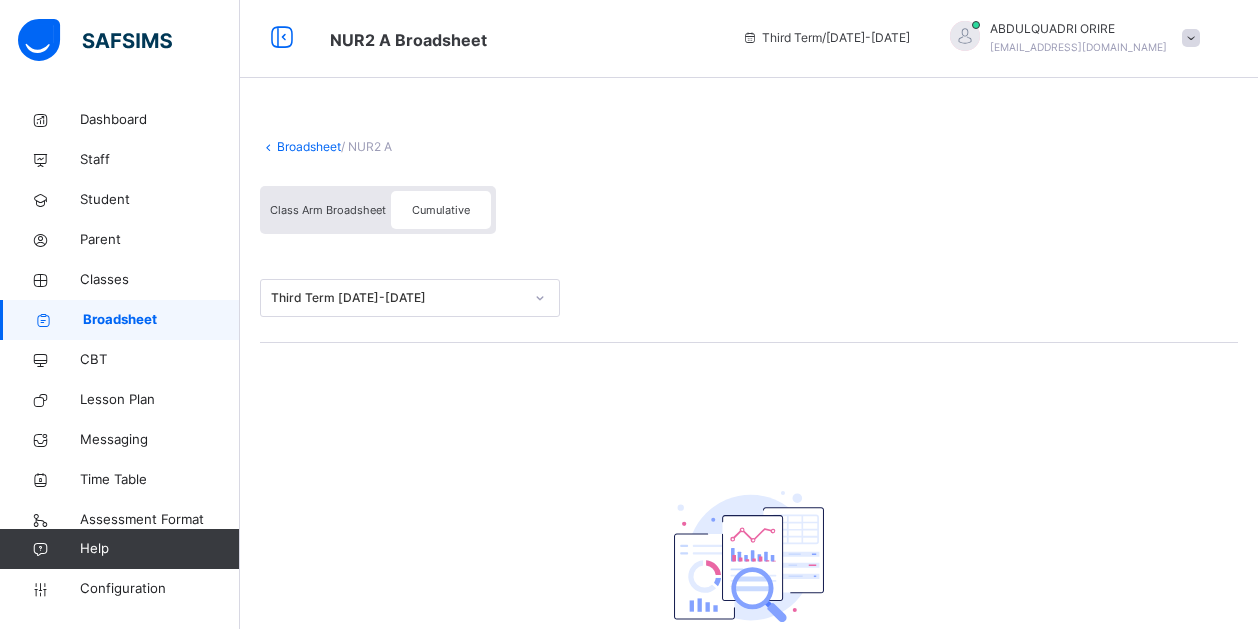 click on "Class Arm Broadsheet" at bounding box center (328, 210) 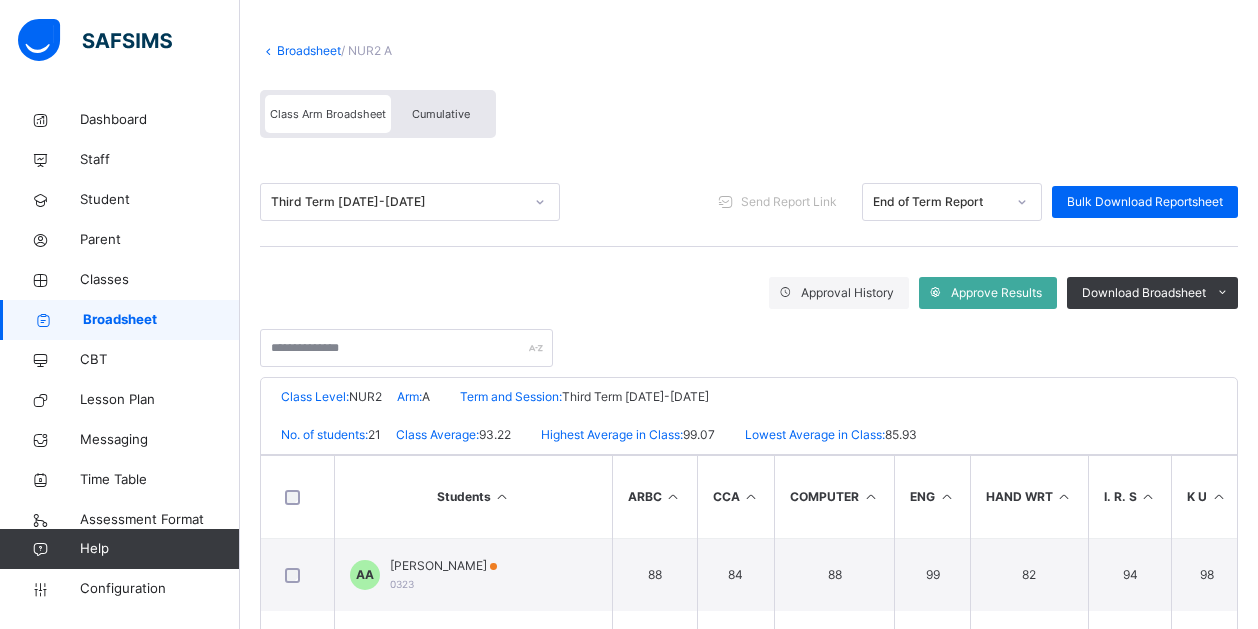 scroll, scrollTop: 104, scrollLeft: 0, axis: vertical 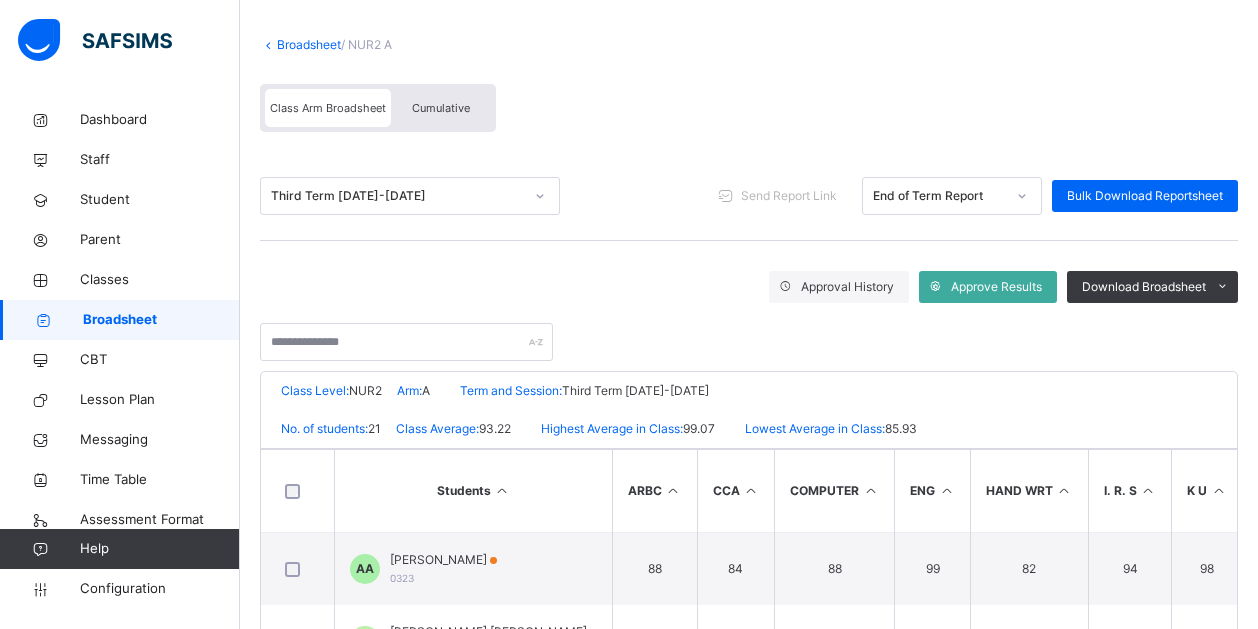 click on "Broadsheet" at bounding box center (309, 44) 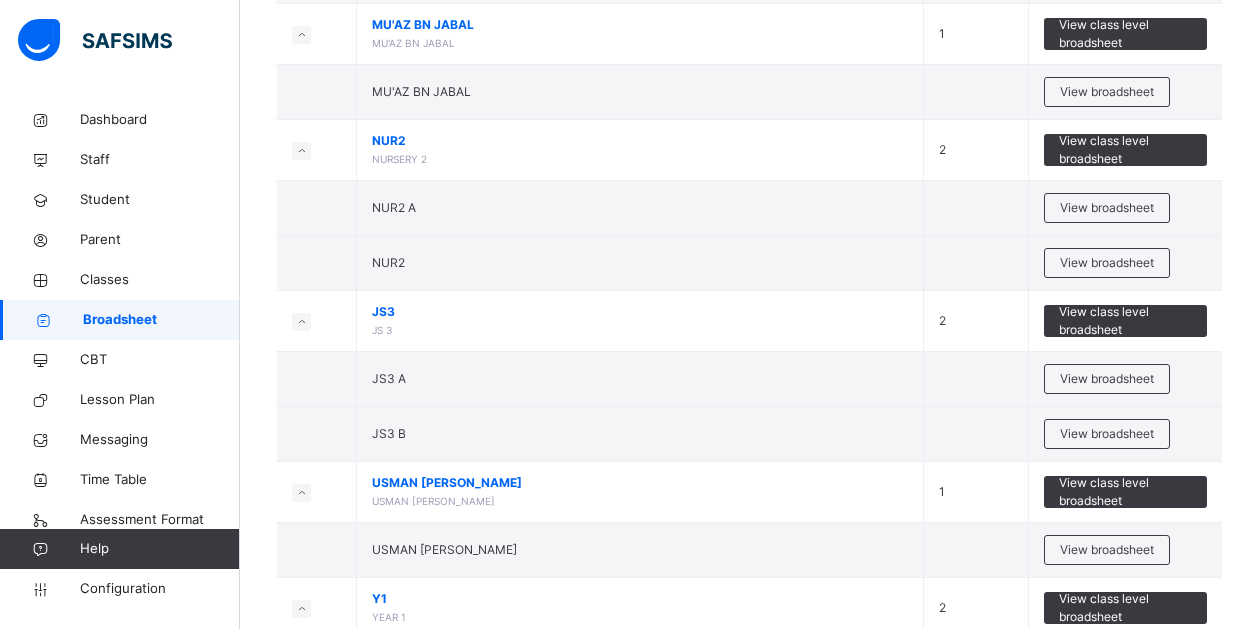 scroll, scrollTop: 1389, scrollLeft: 0, axis: vertical 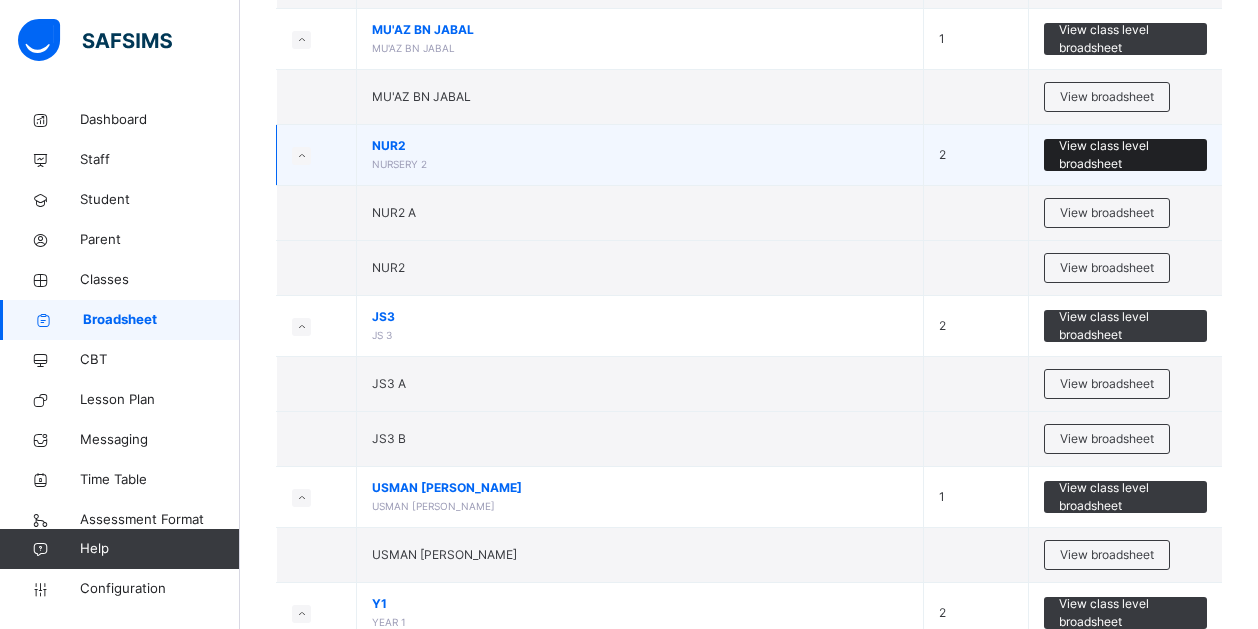 click on "View class level broadsheet" at bounding box center [1125, 155] 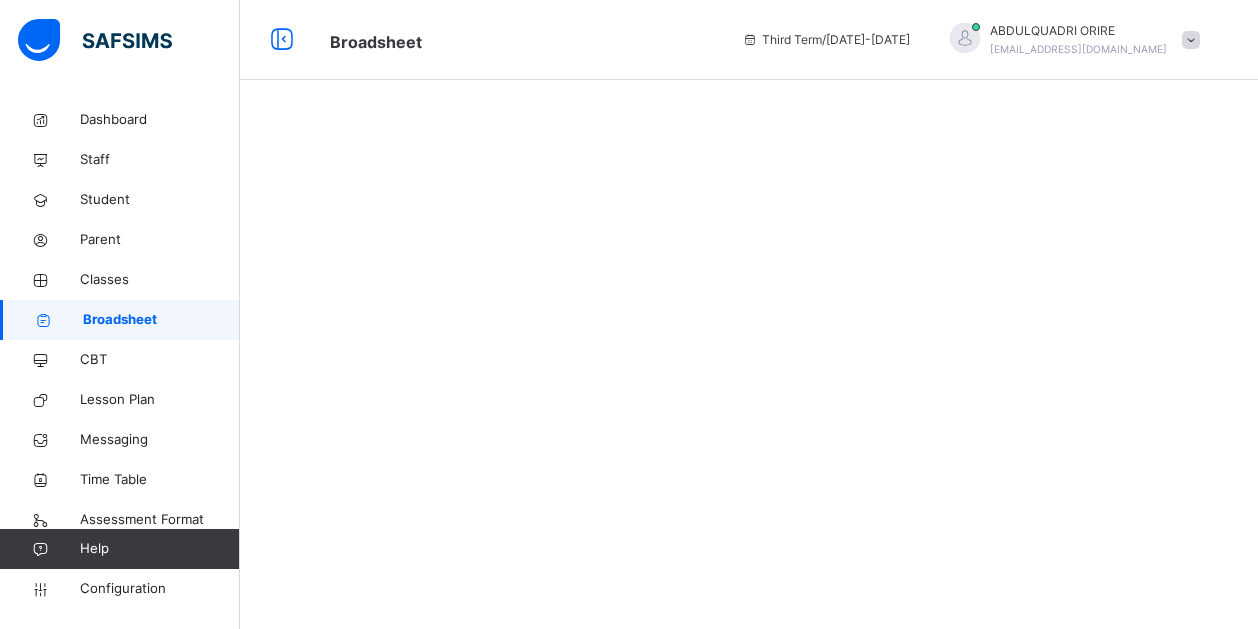 scroll, scrollTop: 0, scrollLeft: 0, axis: both 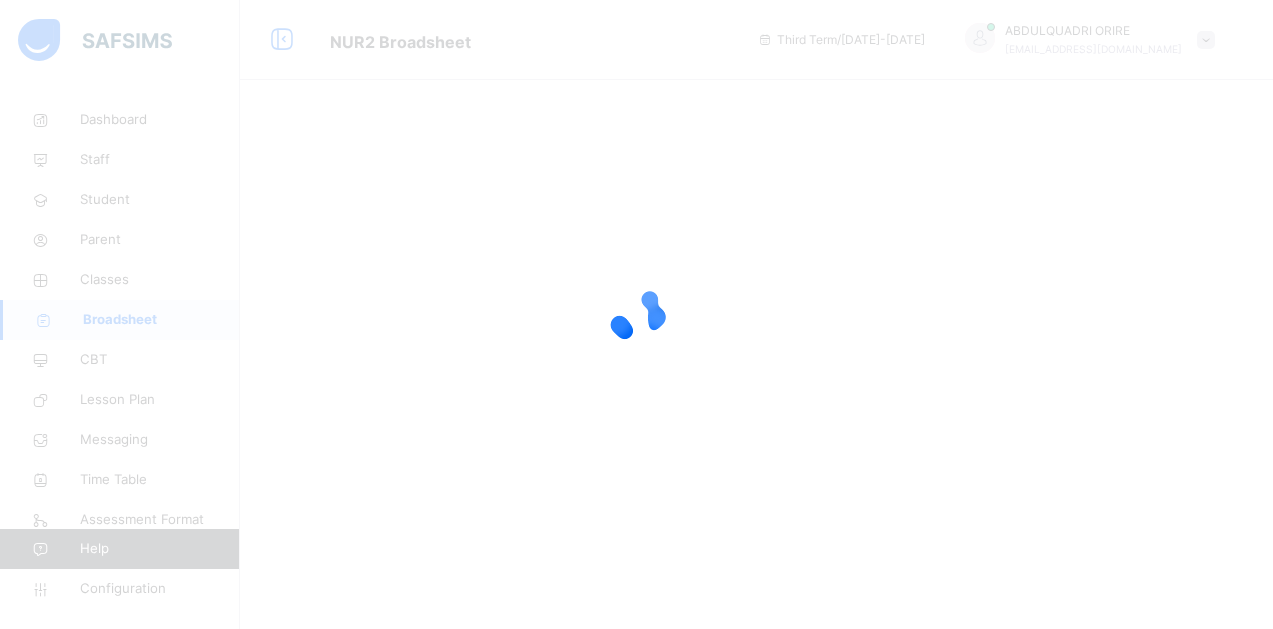 click at bounding box center (636, 314) 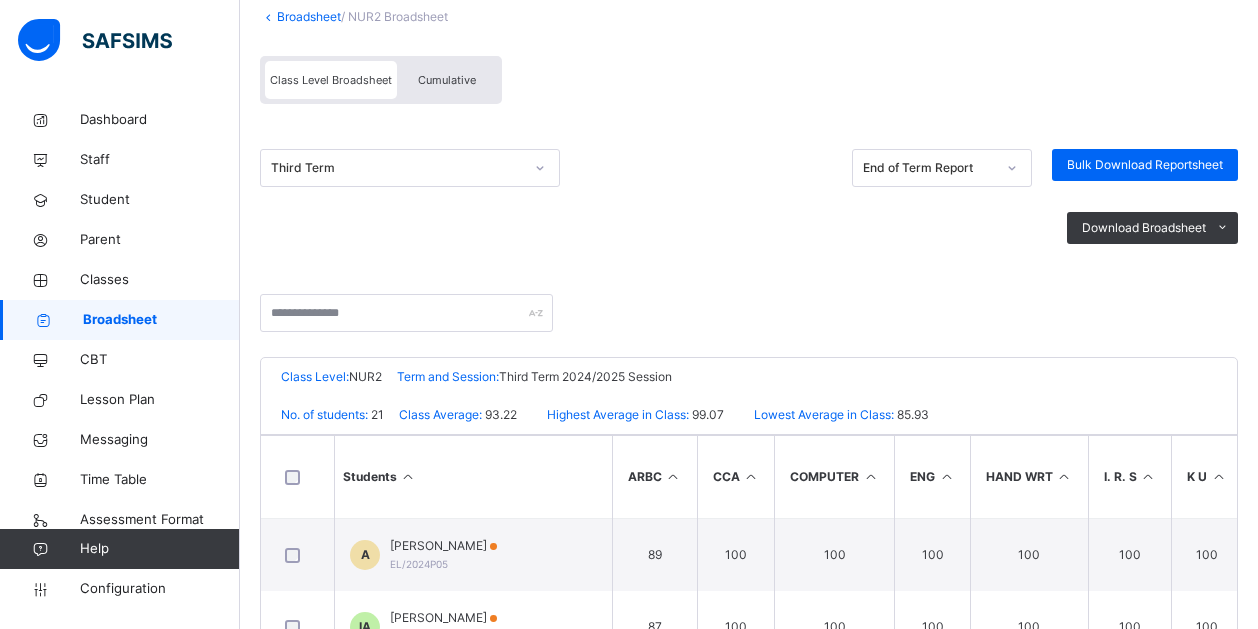 scroll, scrollTop: 0, scrollLeft: 0, axis: both 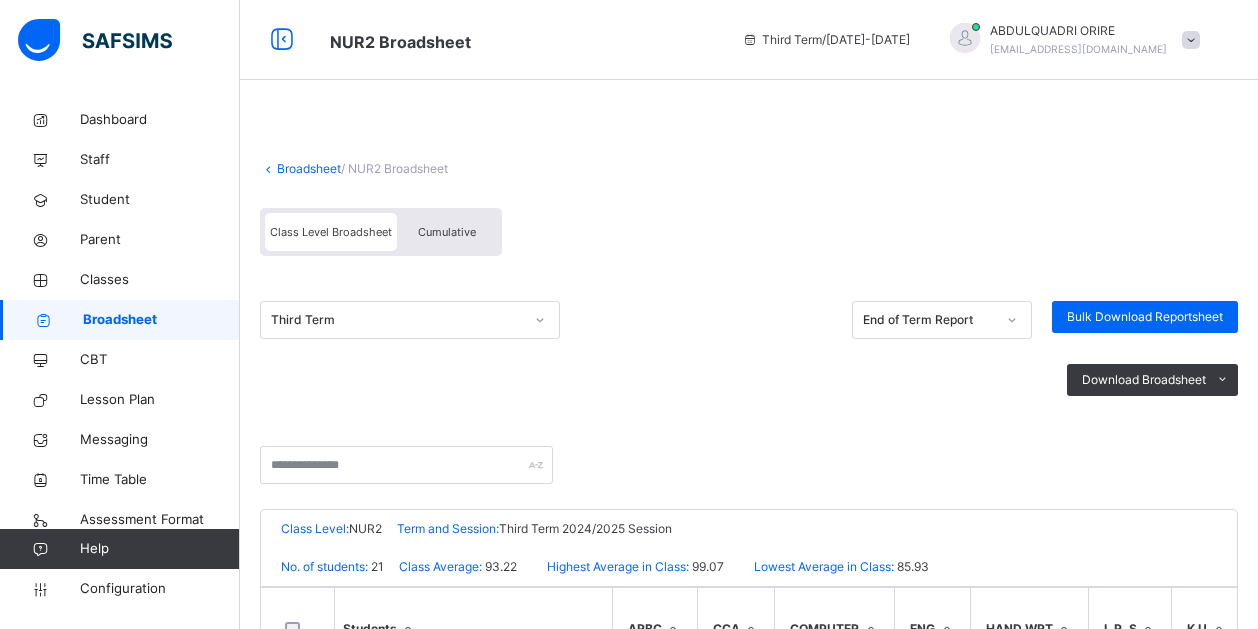 click on "Cumulative" at bounding box center [447, 232] 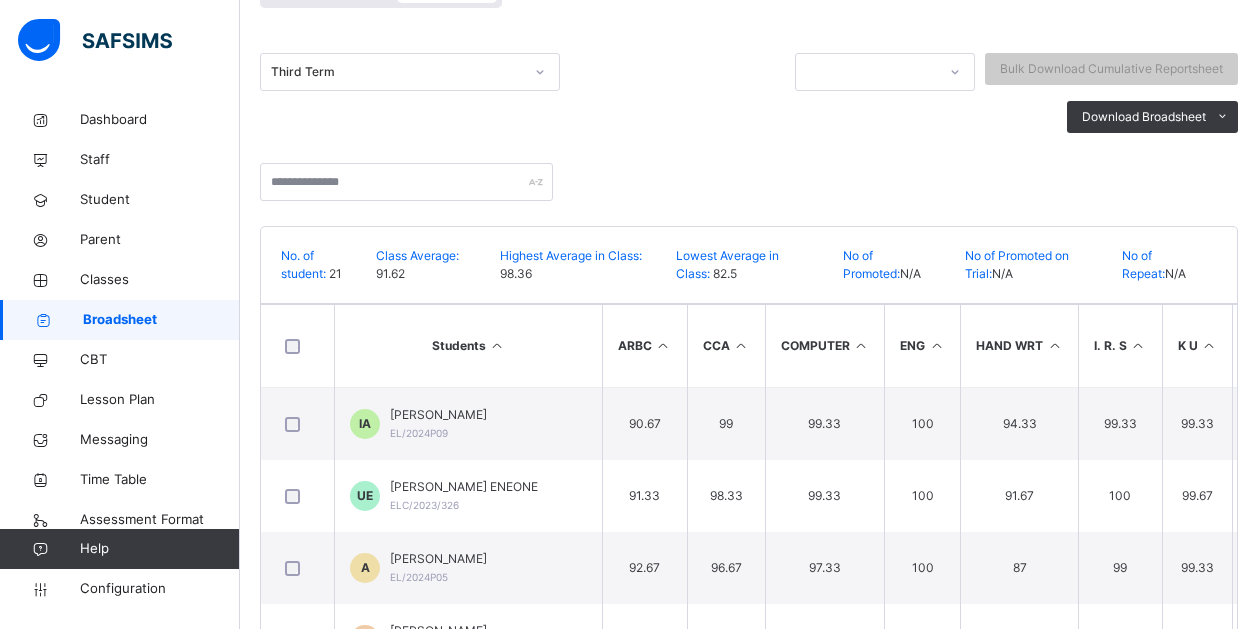 scroll, scrollTop: 253, scrollLeft: 0, axis: vertical 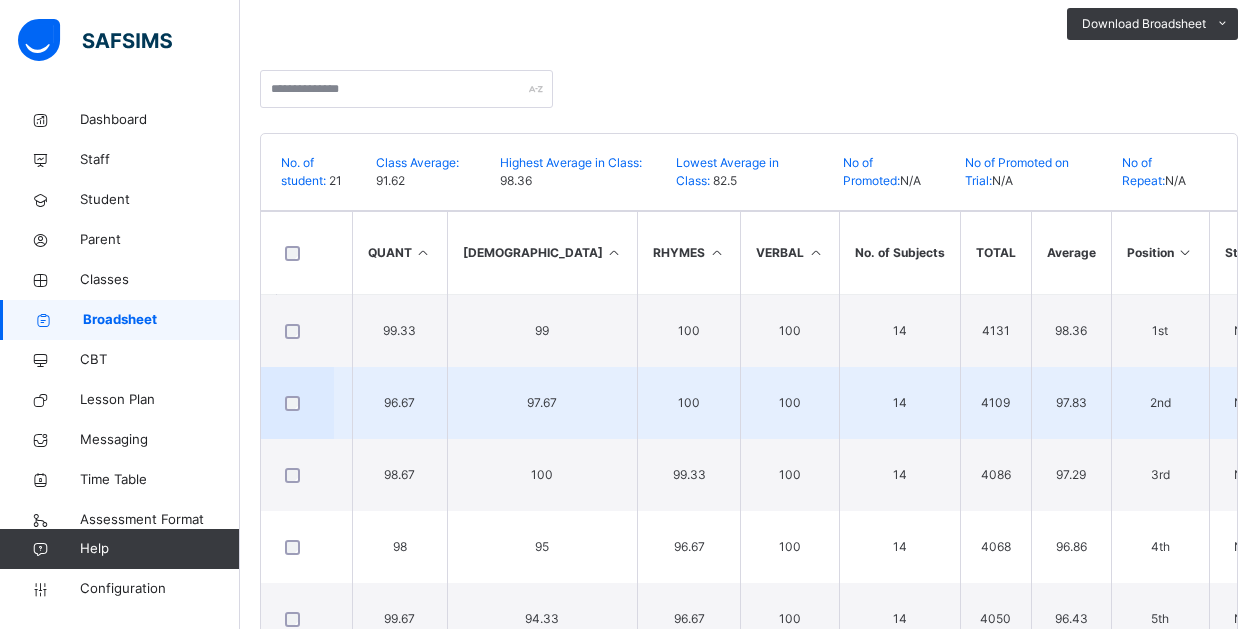 click on "N/A" at bounding box center [1244, 403] 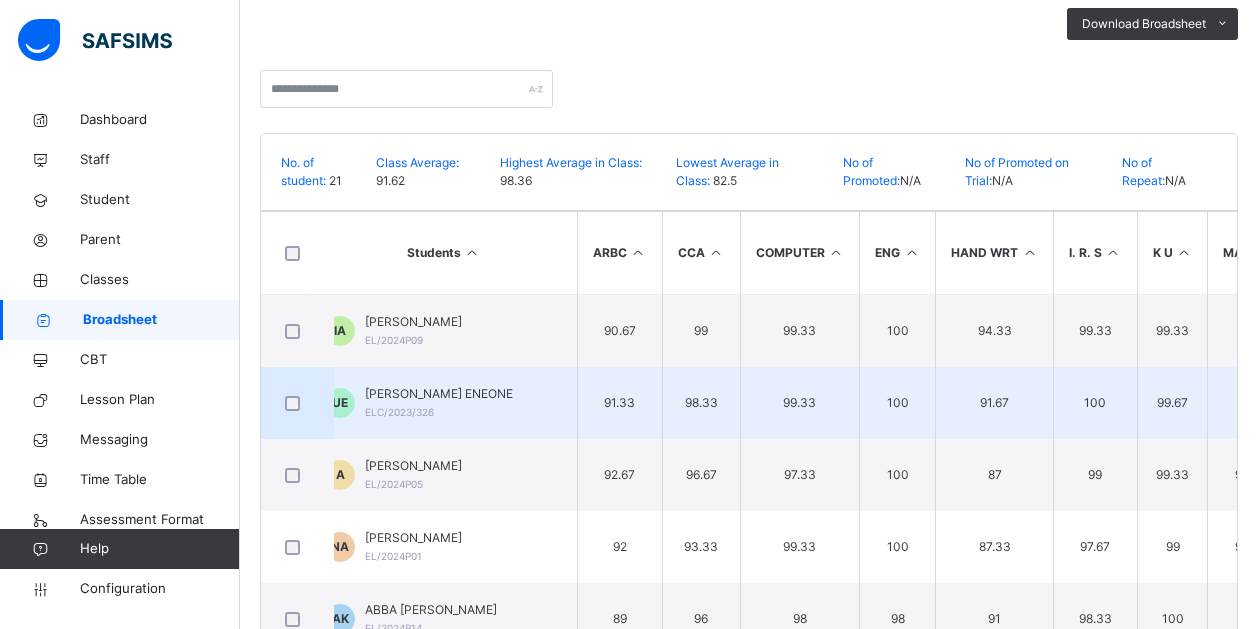 scroll, scrollTop: 0, scrollLeft: 0, axis: both 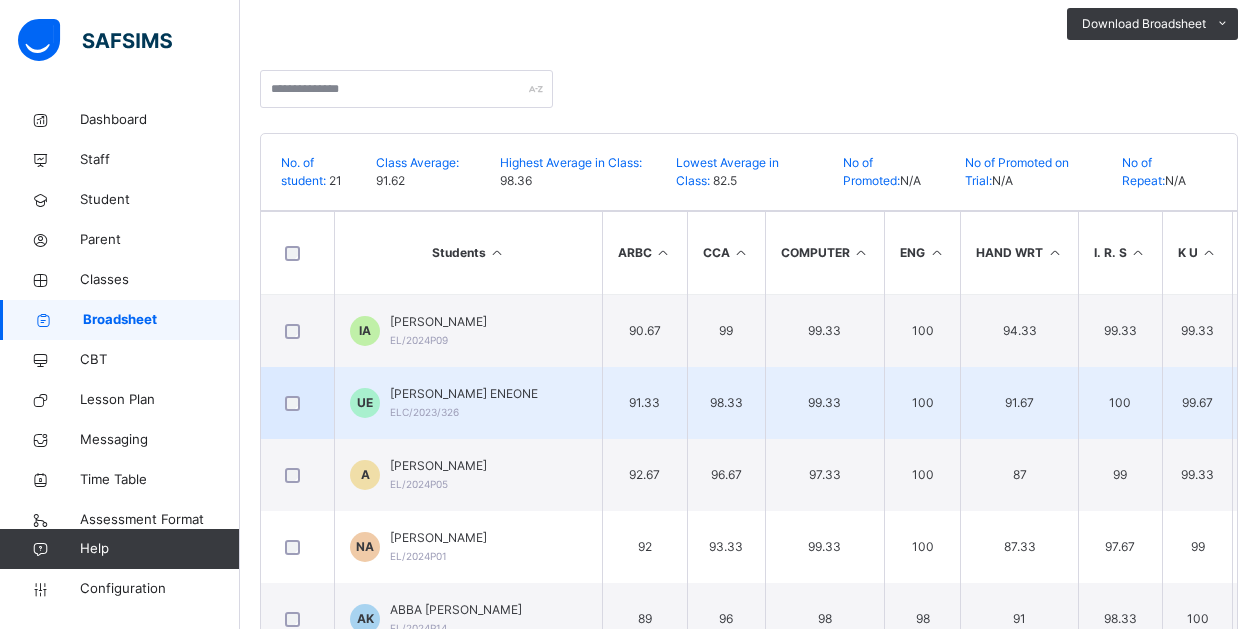 click on "91.67" at bounding box center [1020, 403] 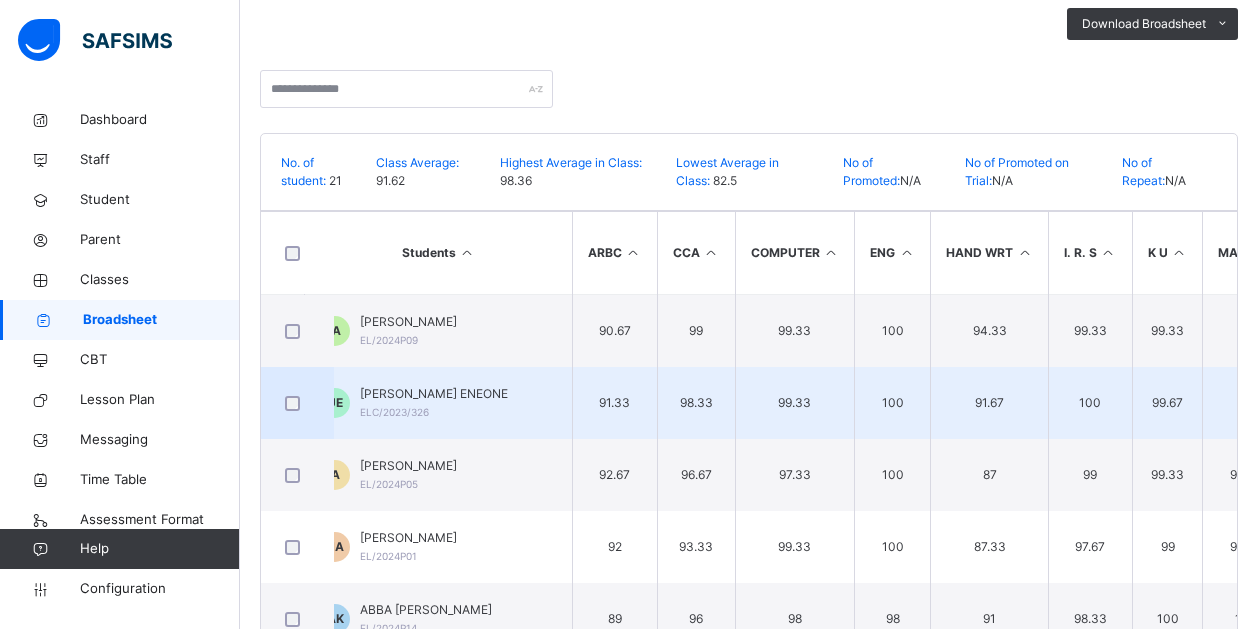 scroll, scrollTop: 0, scrollLeft: 0, axis: both 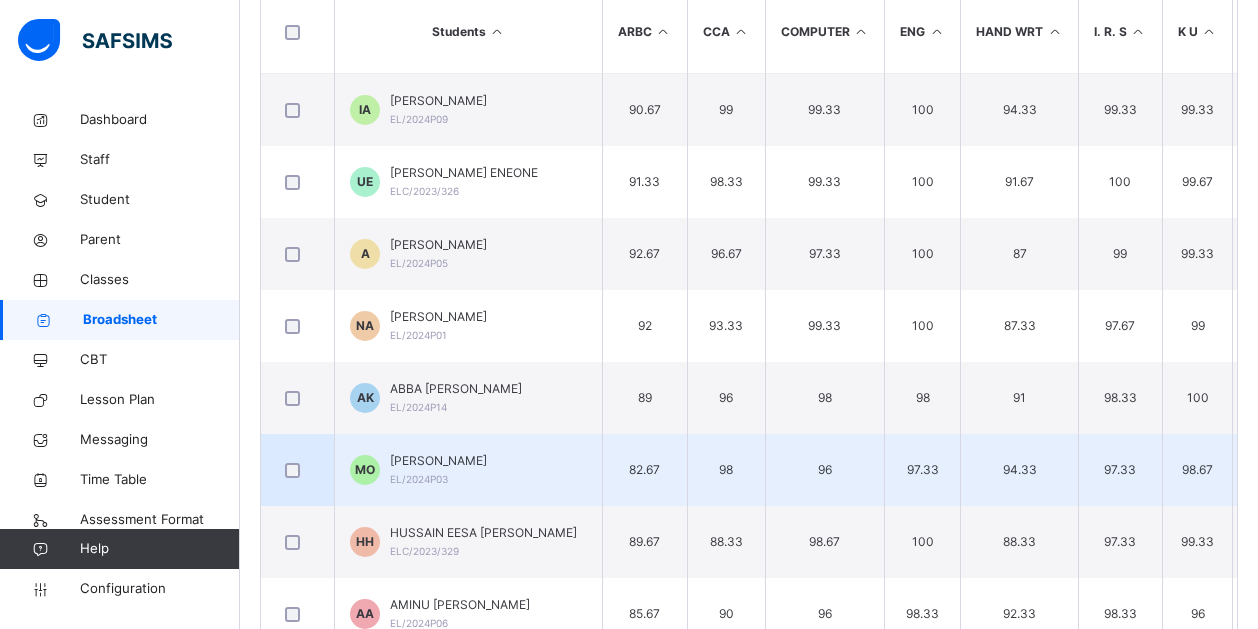 click on "94.33" at bounding box center [1020, 470] 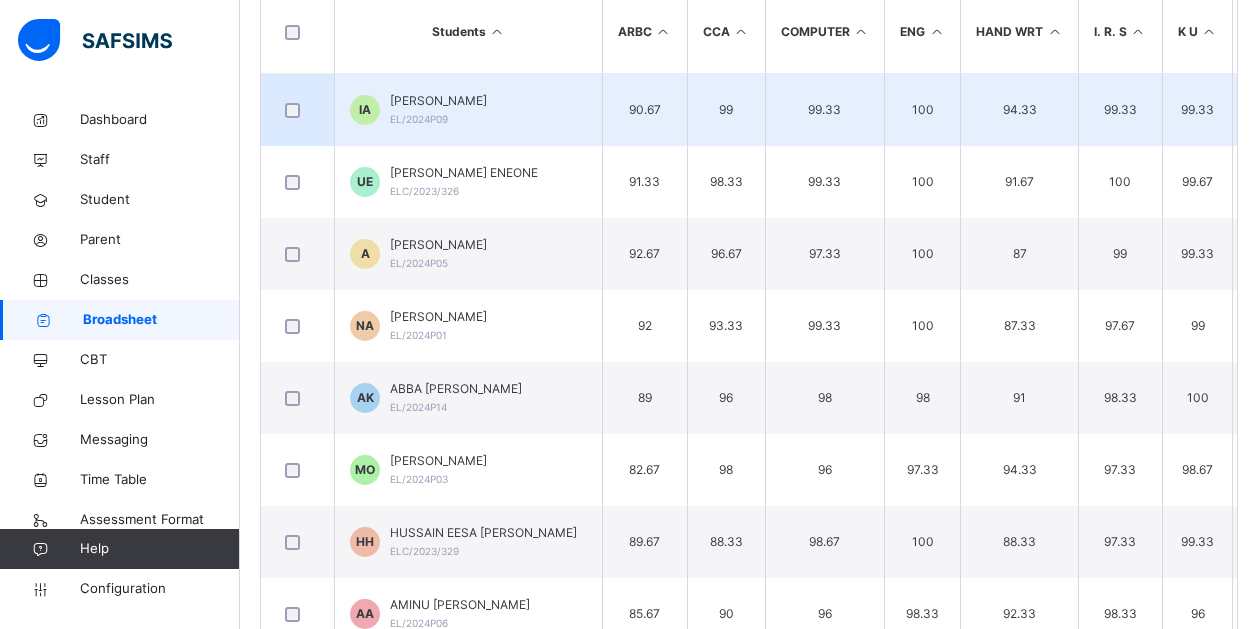 click on "94.33" at bounding box center [1020, 110] 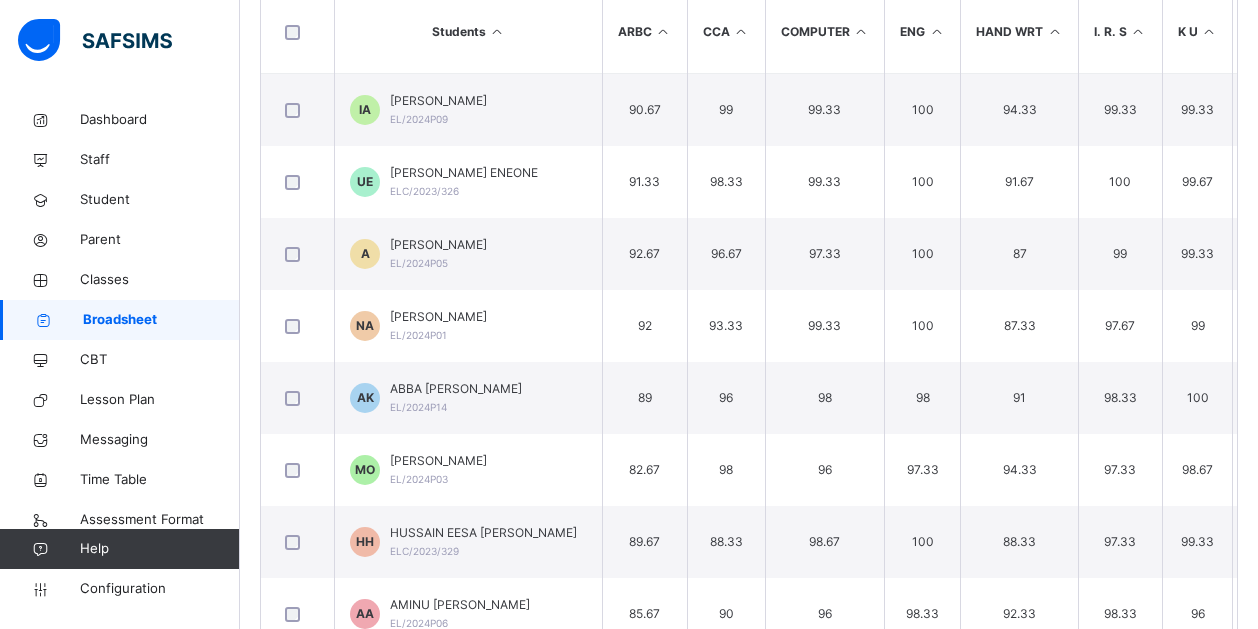 click on "HAND WRT" at bounding box center [1020, 32] 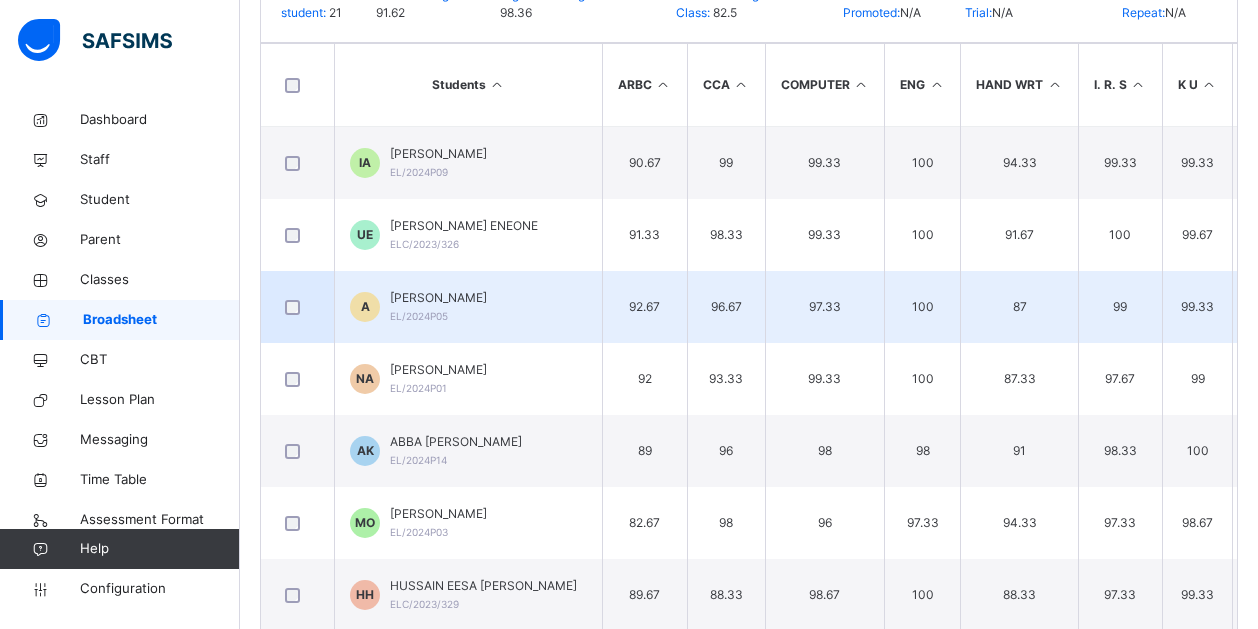 scroll, scrollTop: 505, scrollLeft: 0, axis: vertical 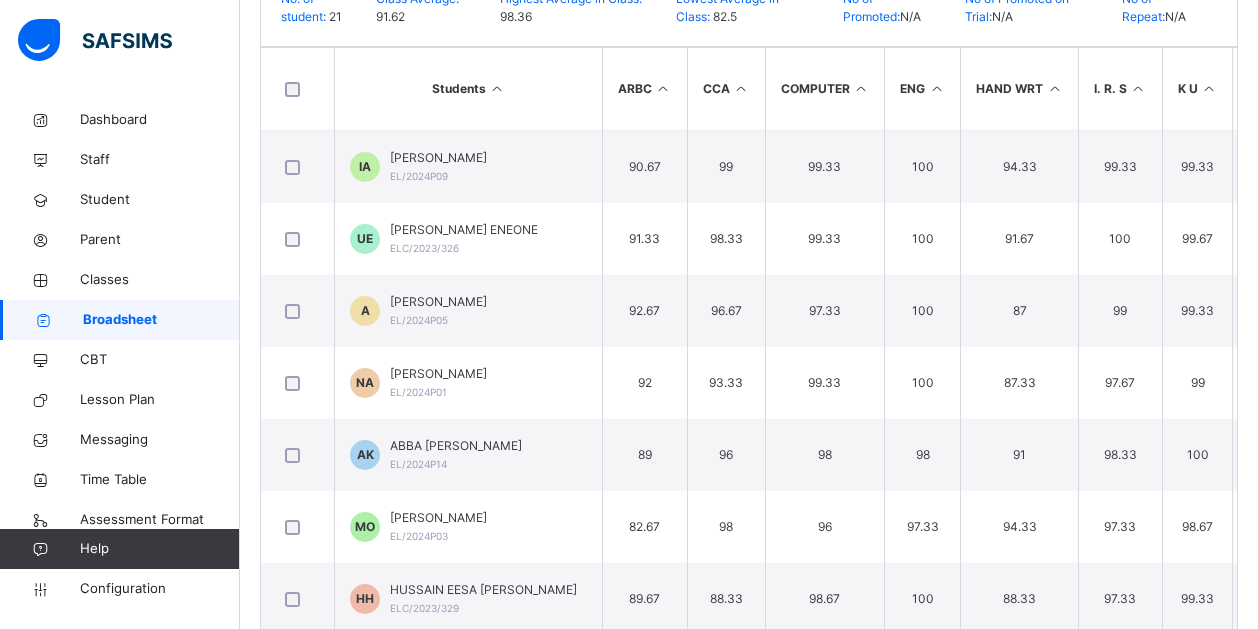 click on "HAND WRT" at bounding box center [1020, 89] 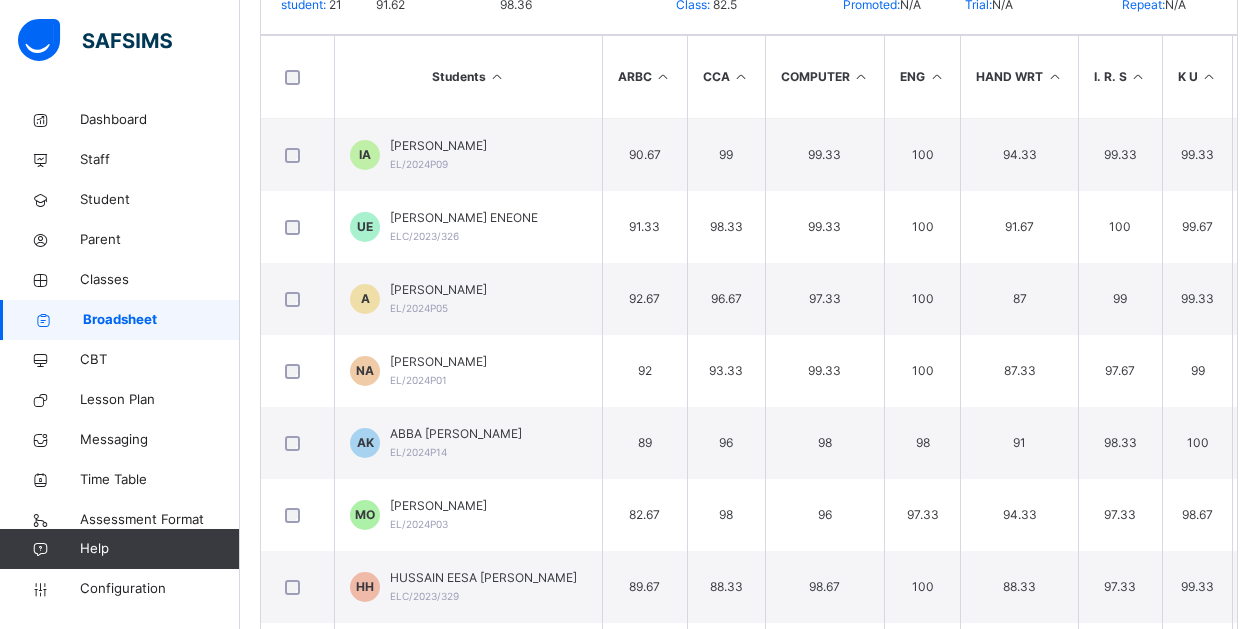 scroll, scrollTop: 524, scrollLeft: 0, axis: vertical 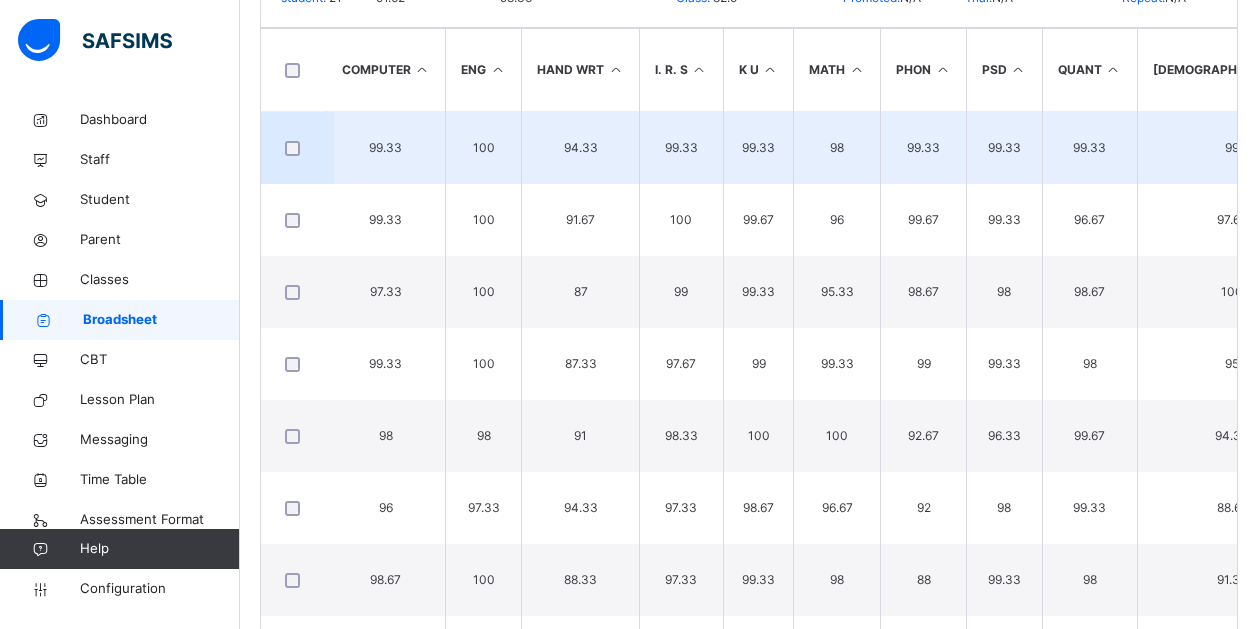 click on "99.33" at bounding box center (1089, 148) 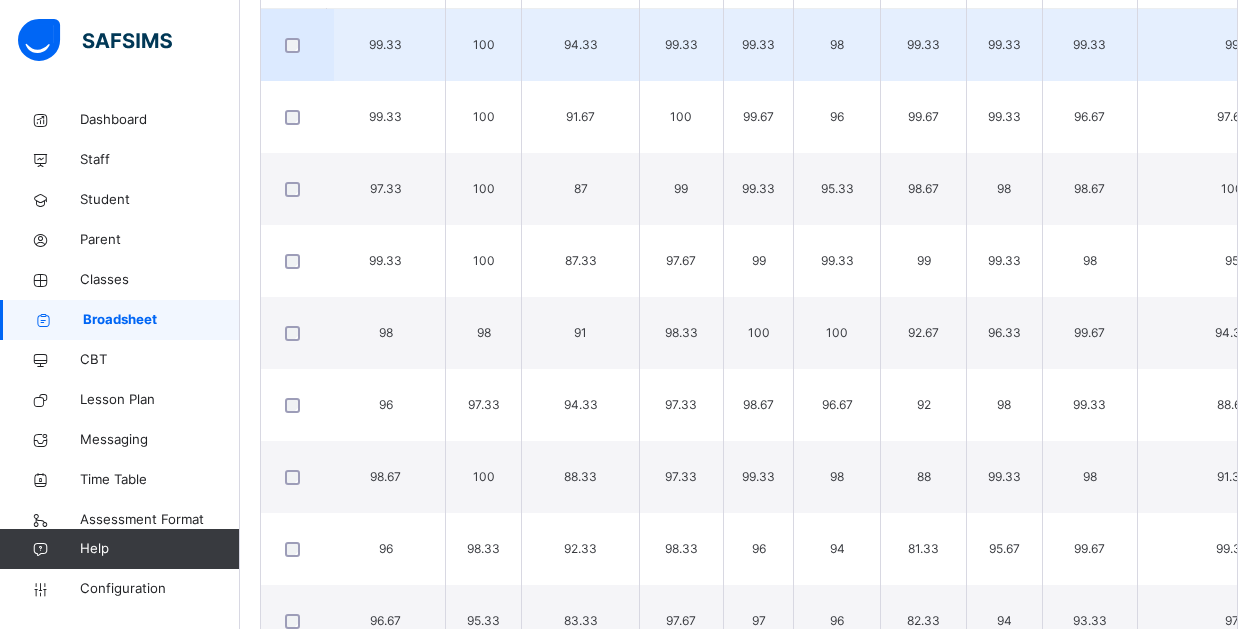 scroll, scrollTop: 629, scrollLeft: 0, axis: vertical 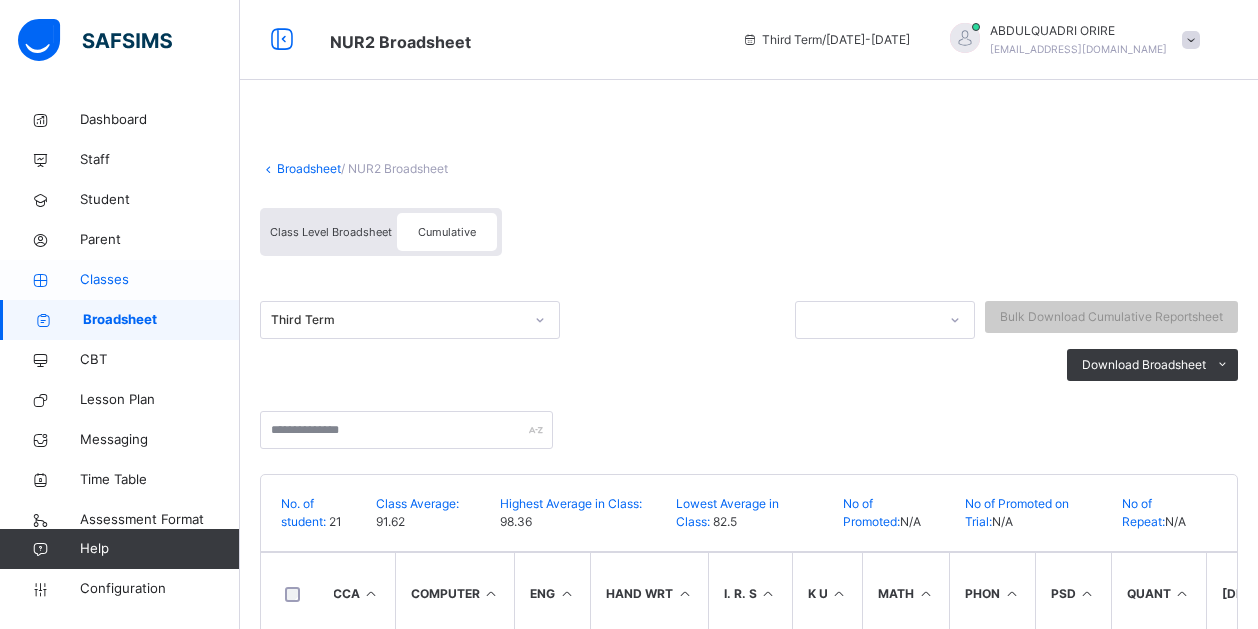 click on "Classes" at bounding box center (160, 280) 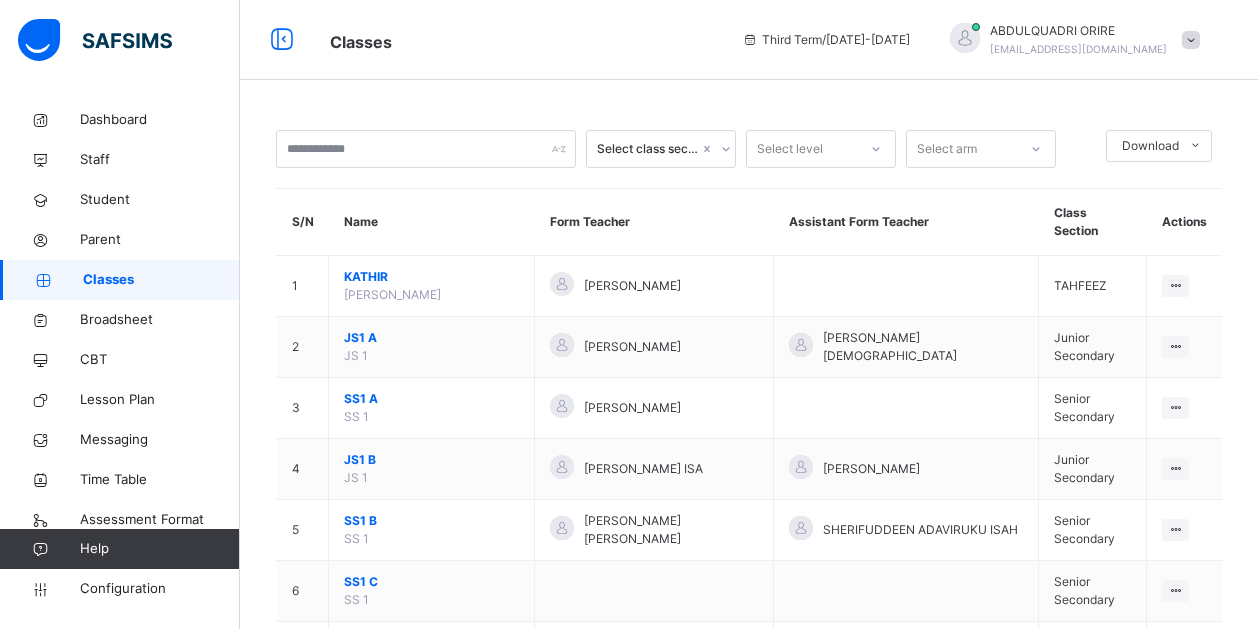 click 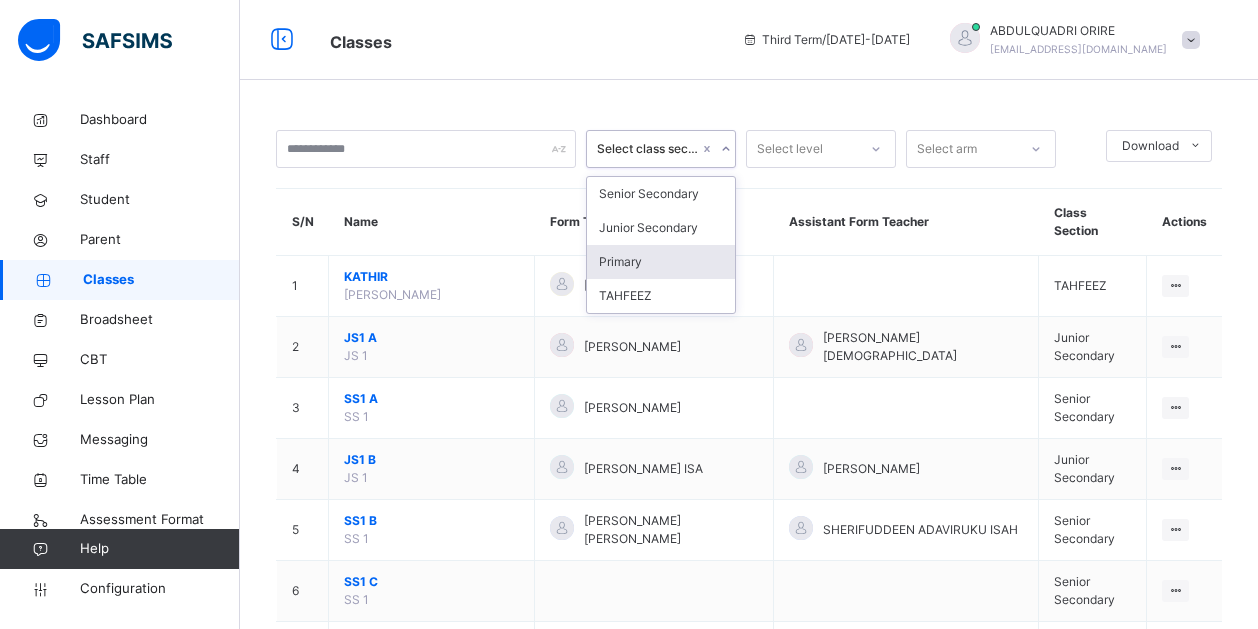 click on "Primary" at bounding box center [661, 262] 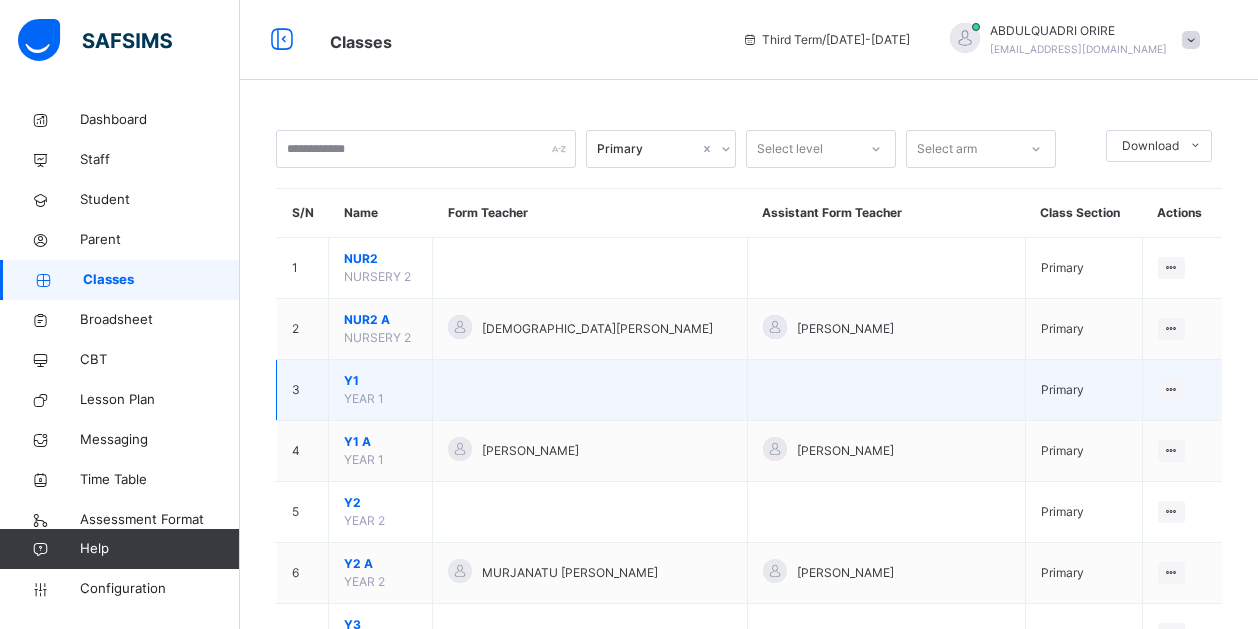 click on "Y1" at bounding box center [380, 381] 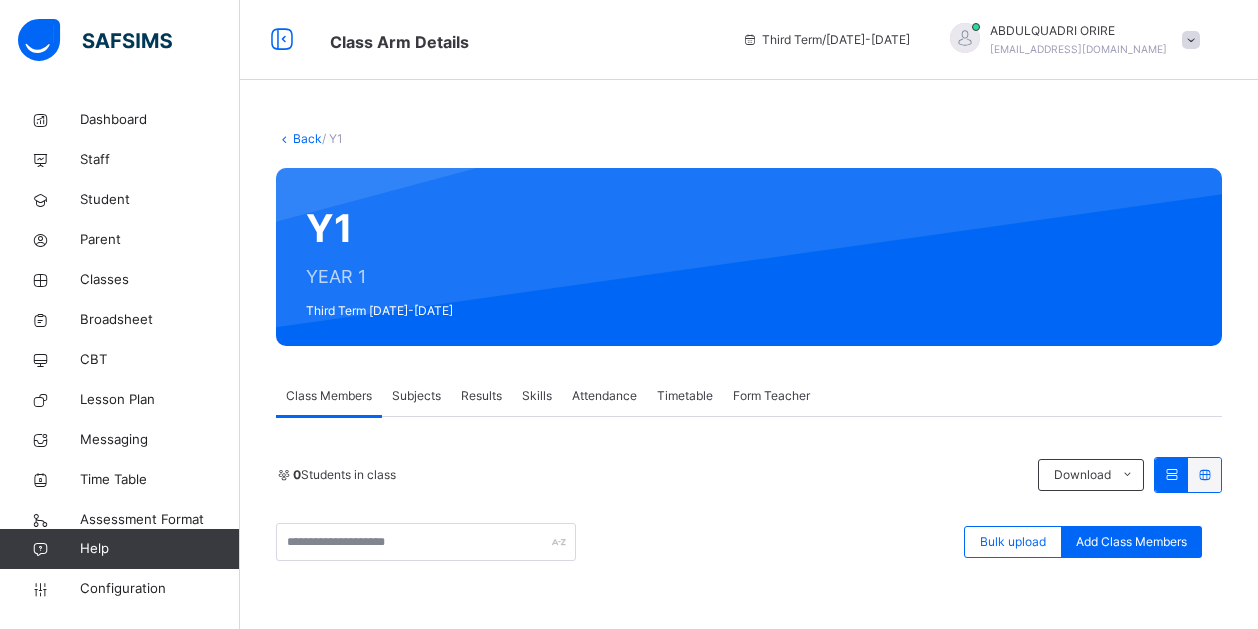 click at bounding box center (284, 138) 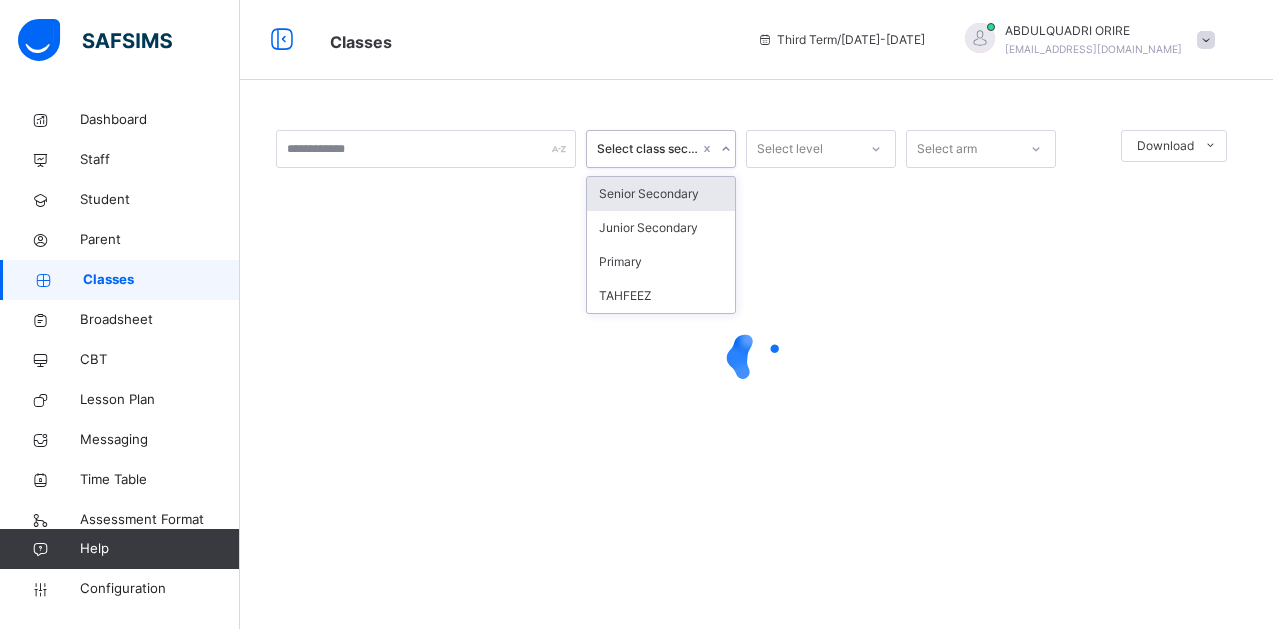 click on "Select class section" at bounding box center [648, 149] 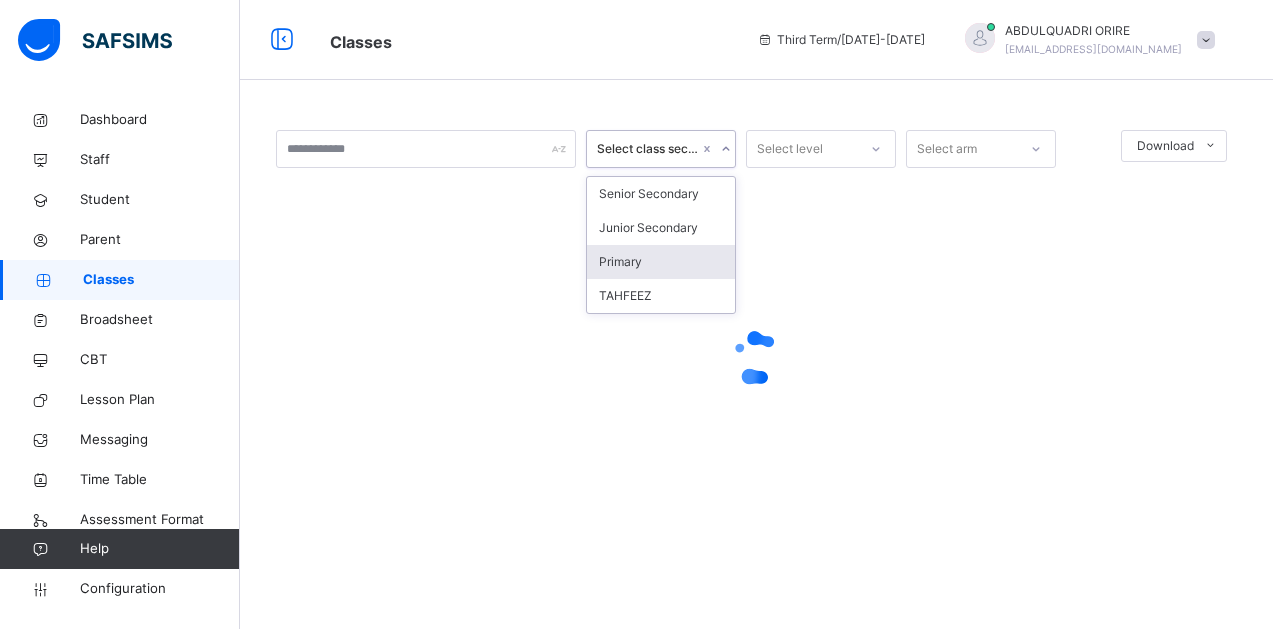 click on "Primary" at bounding box center (661, 262) 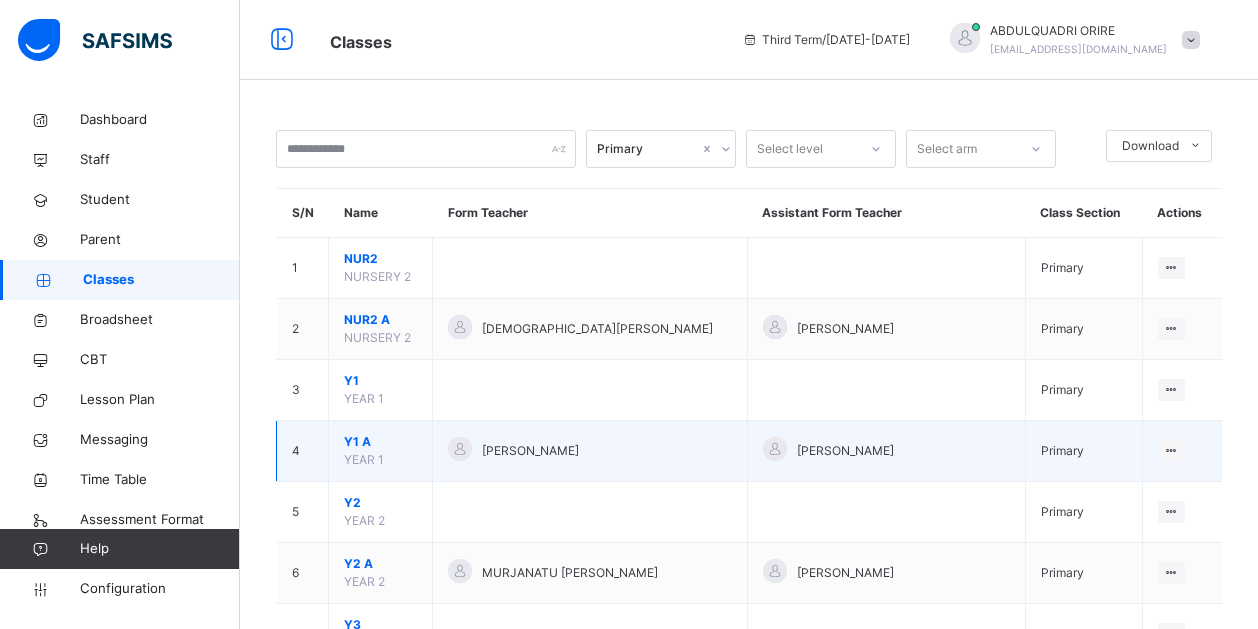click on "Y1   A" at bounding box center (380, 442) 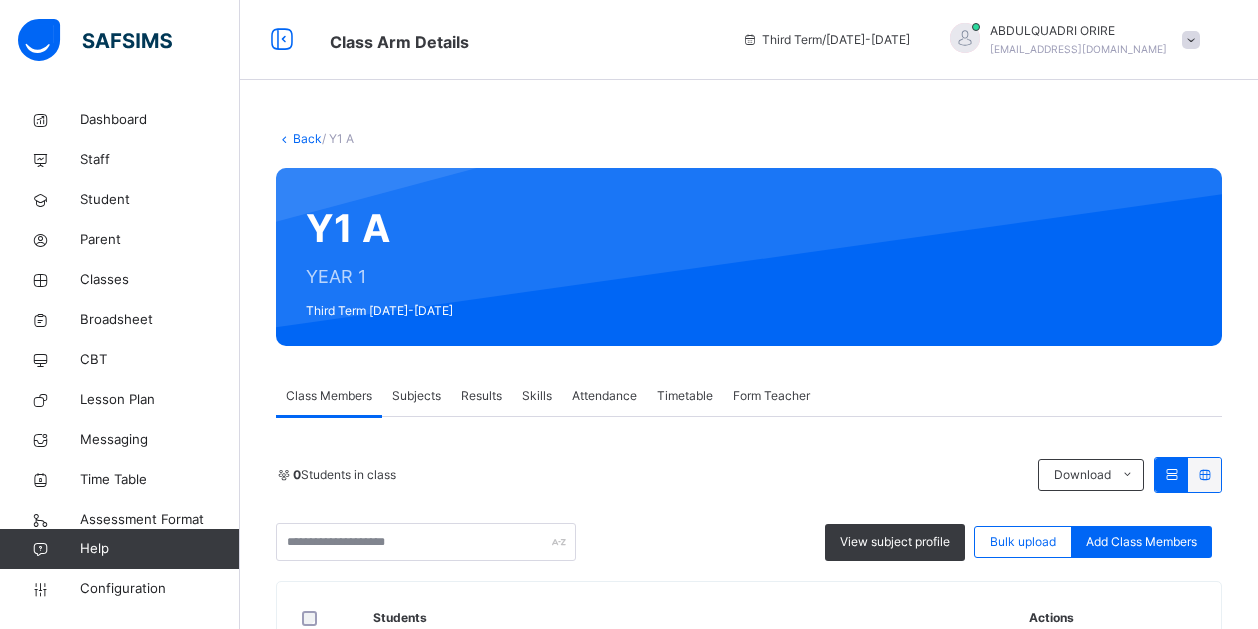click on "Subjects" at bounding box center (416, 396) 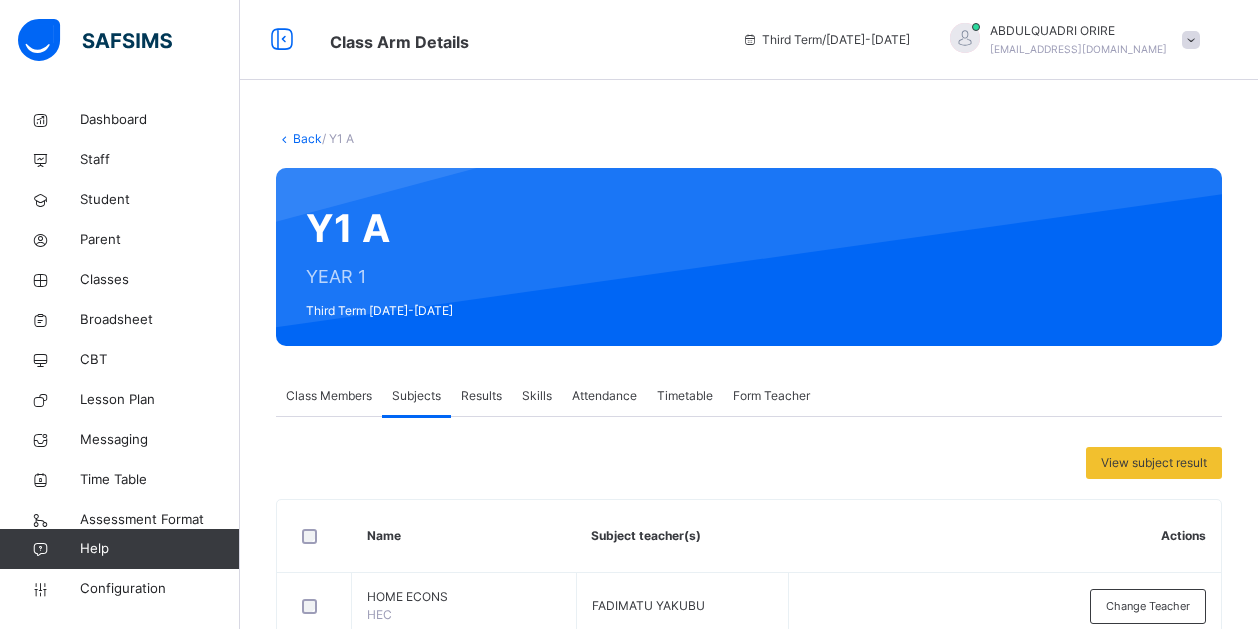 scroll, scrollTop: 550, scrollLeft: 0, axis: vertical 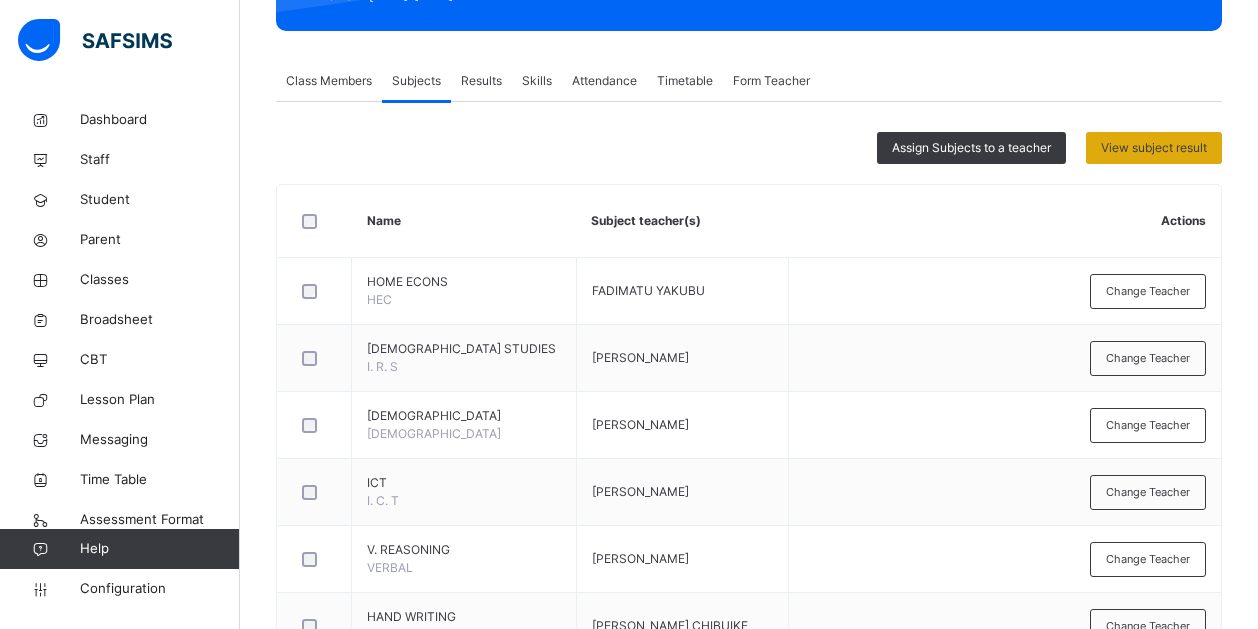 click on "View subject result" at bounding box center (1154, 148) 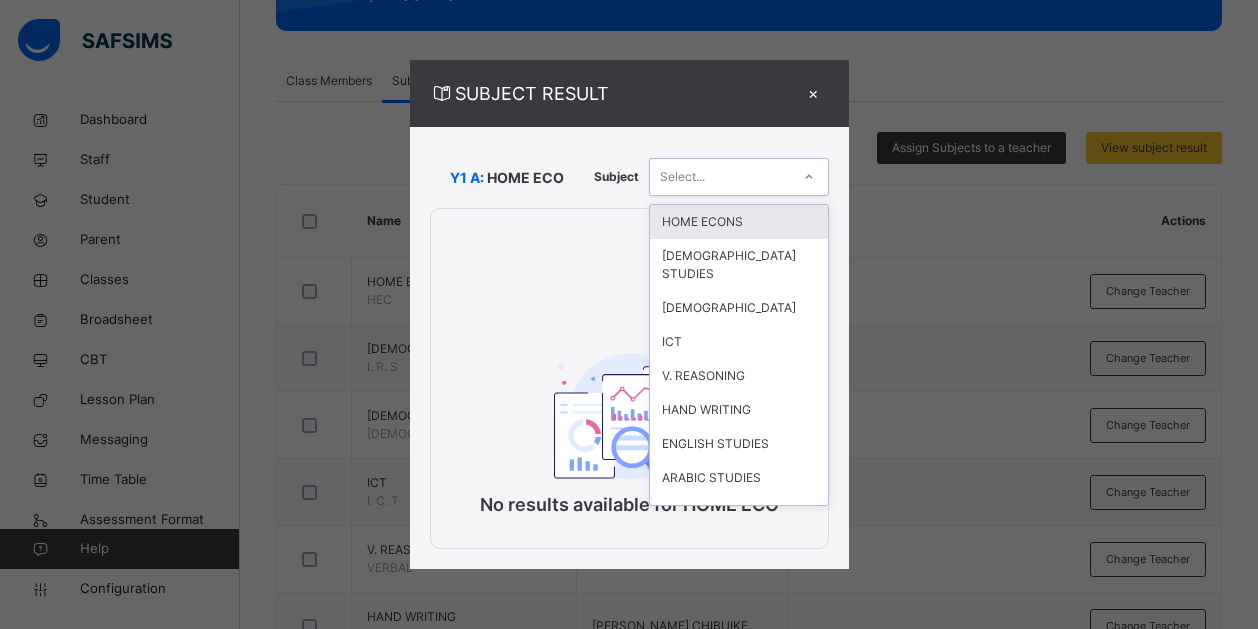 click at bounding box center (809, 177) 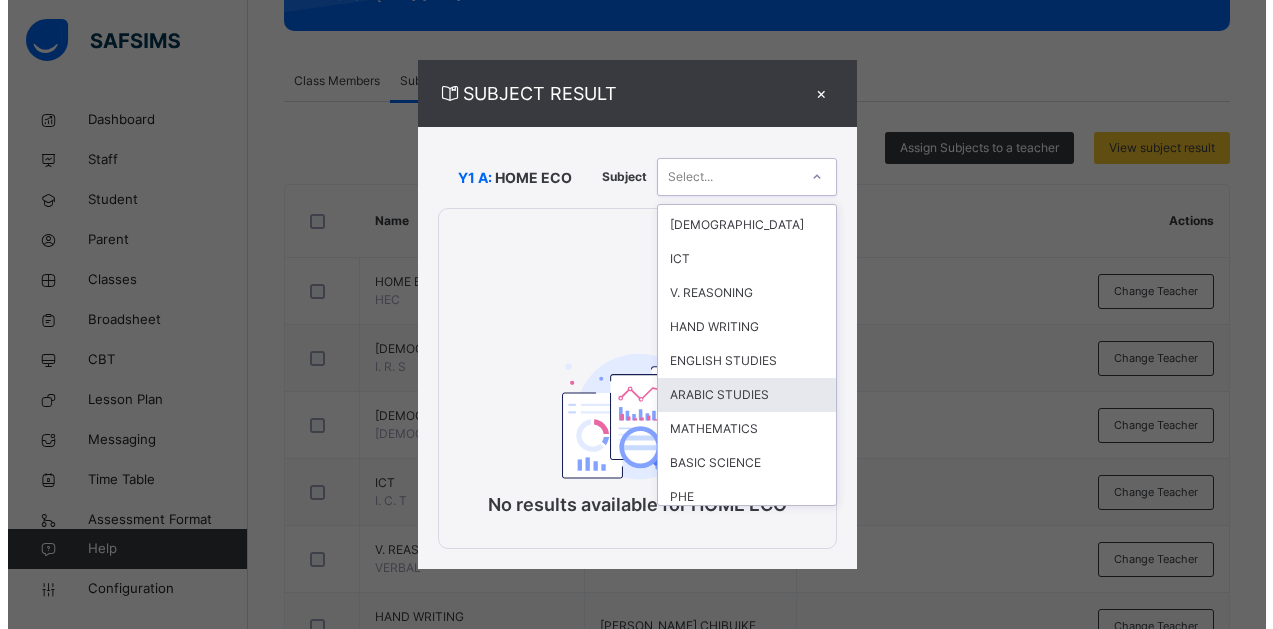 scroll, scrollTop: 142, scrollLeft: 0, axis: vertical 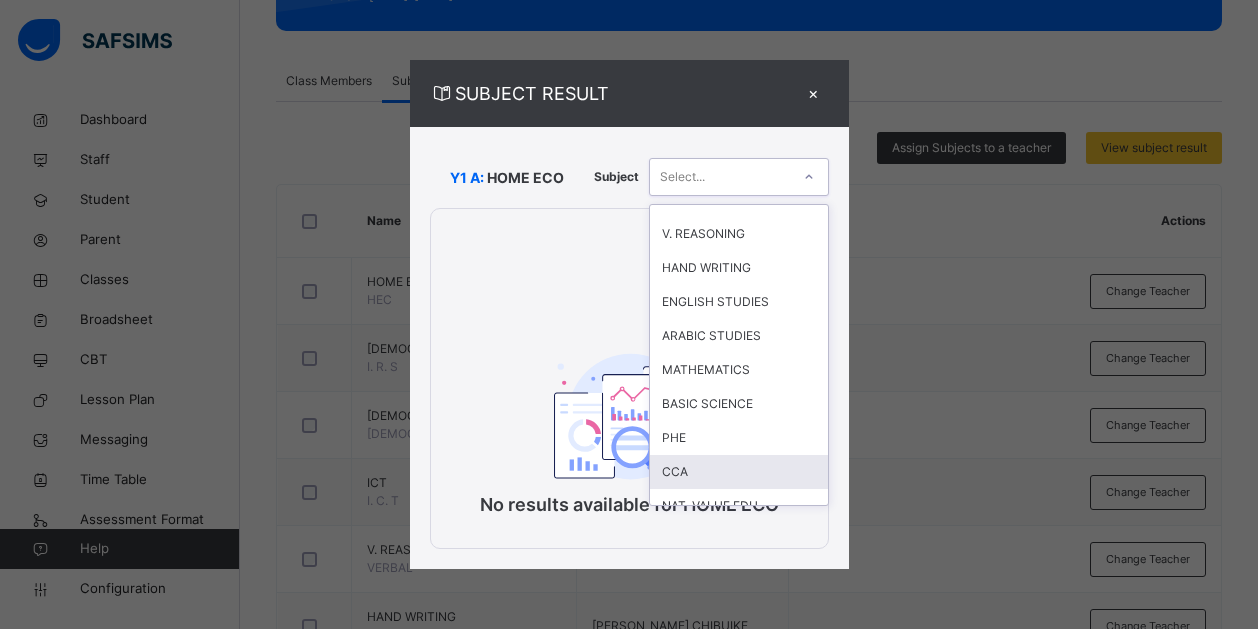 click on "CCA" at bounding box center [739, 472] 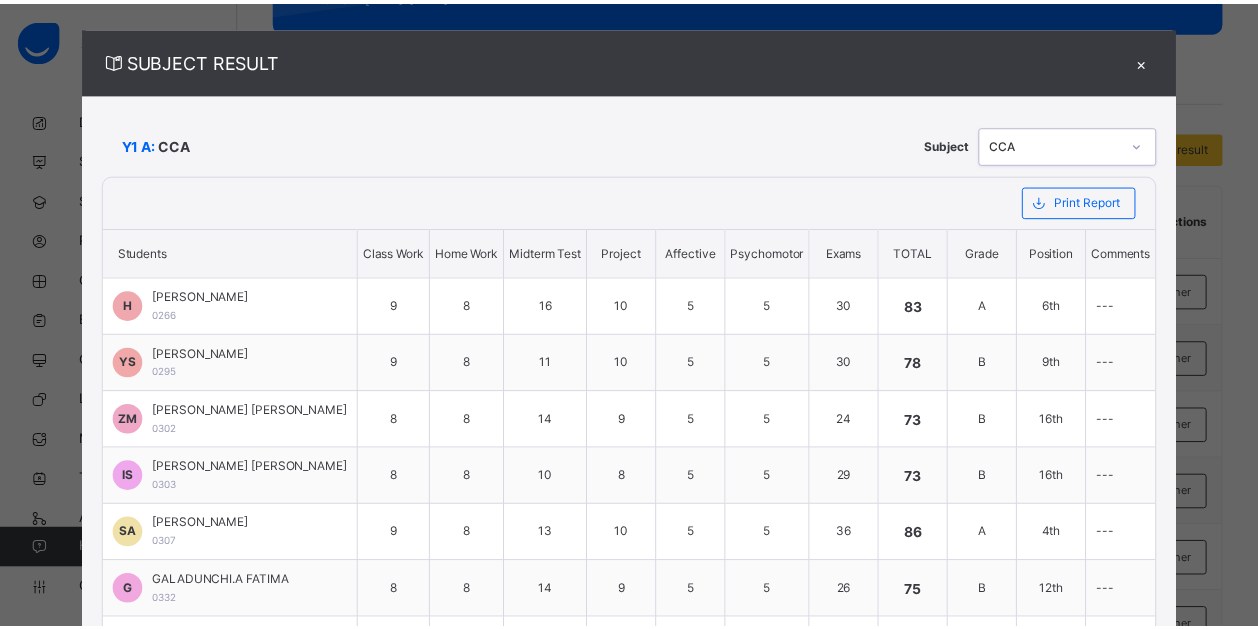 scroll, scrollTop: 0, scrollLeft: 0, axis: both 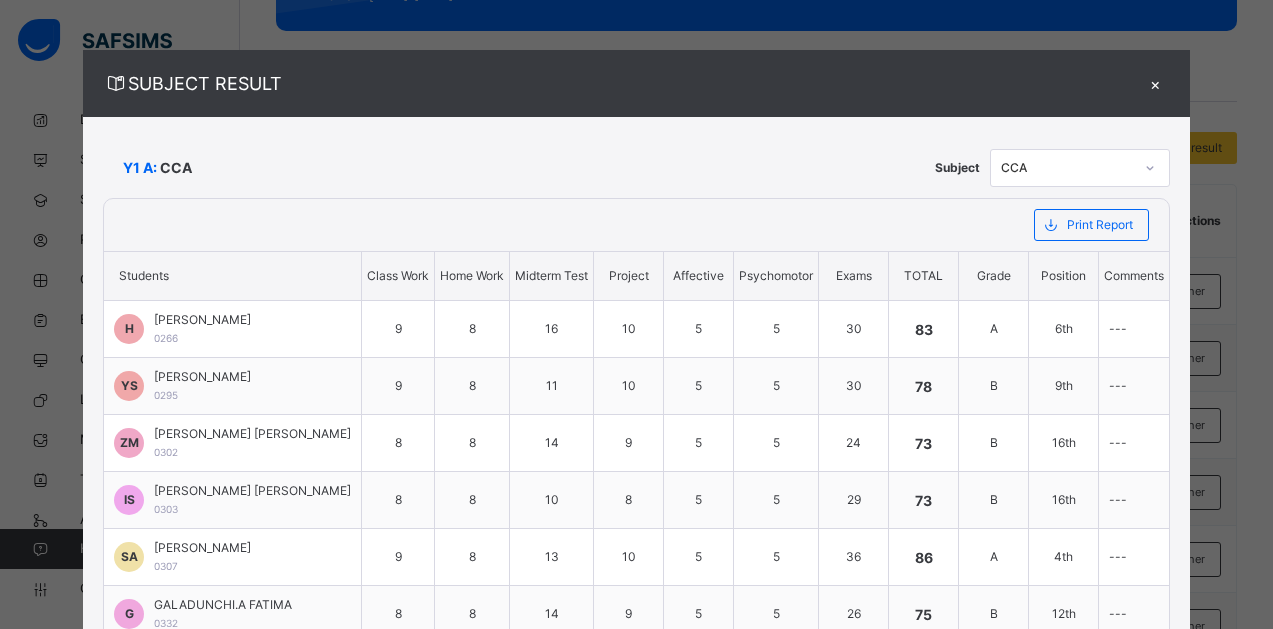 click on "×" at bounding box center (1155, 83) 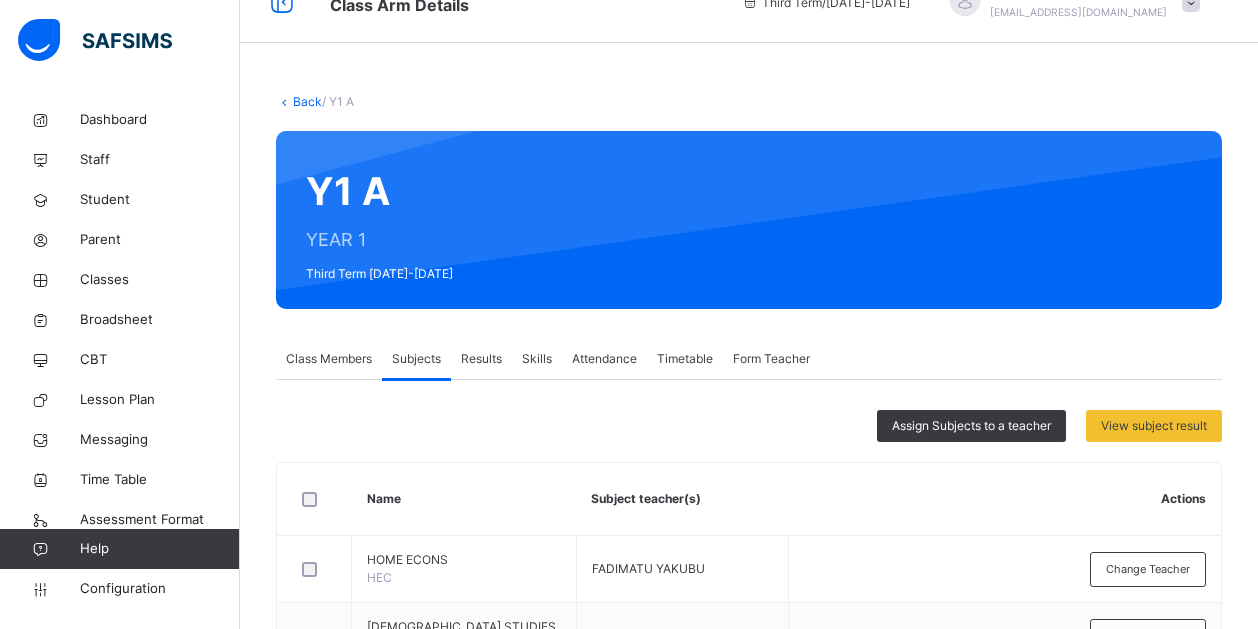scroll, scrollTop: 0, scrollLeft: 0, axis: both 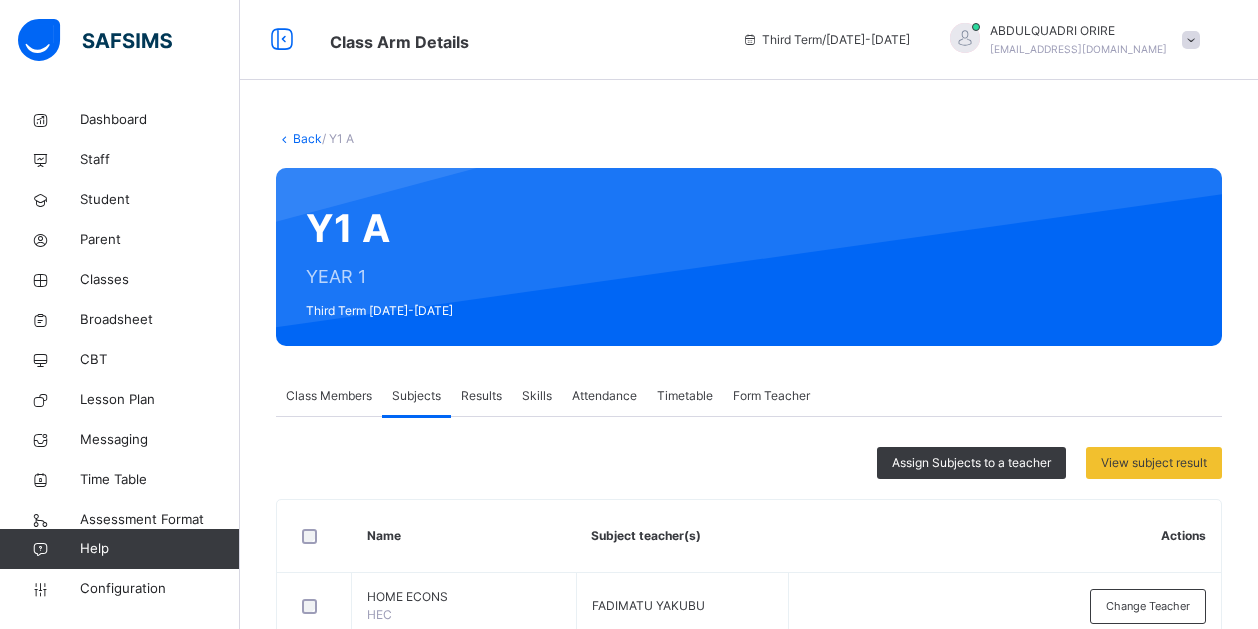 click on "Back" at bounding box center (307, 138) 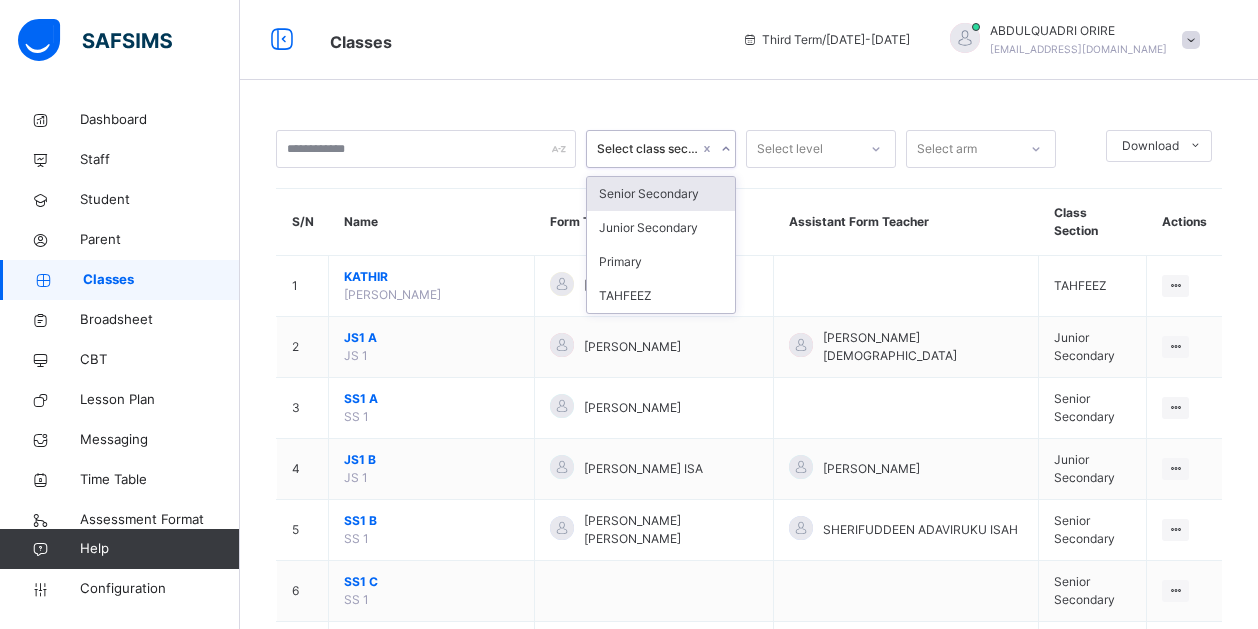 click on "Select class section" at bounding box center (648, 149) 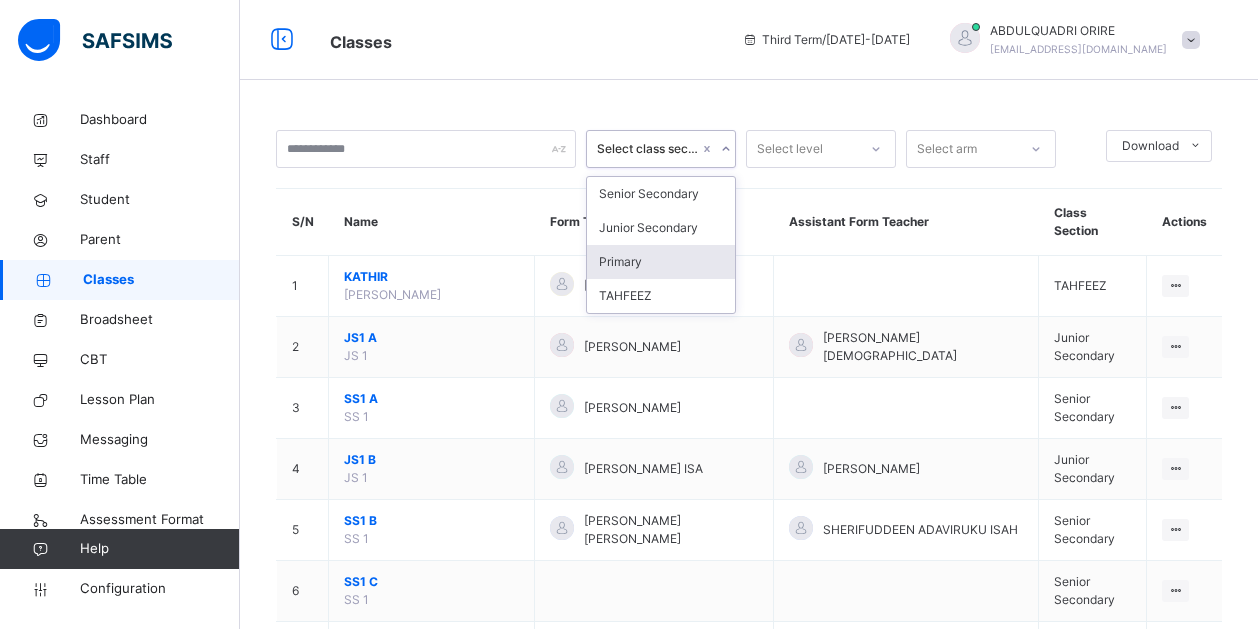 click on "Primary" at bounding box center (661, 262) 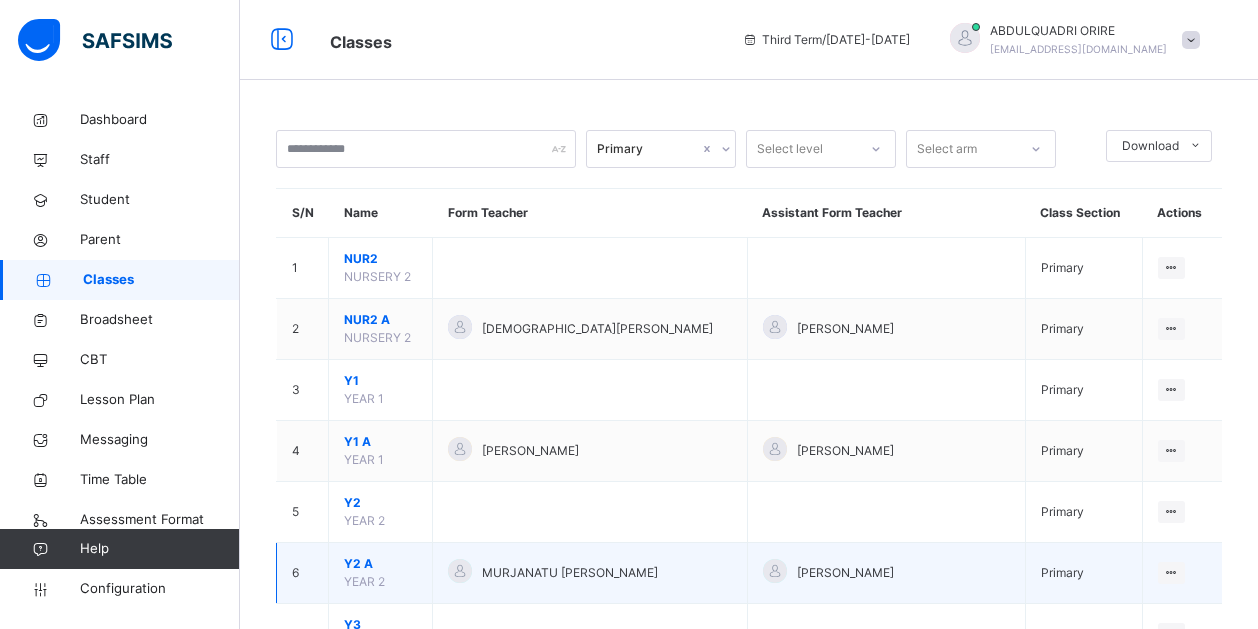 click on "Y2   A" at bounding box center (380, 564) 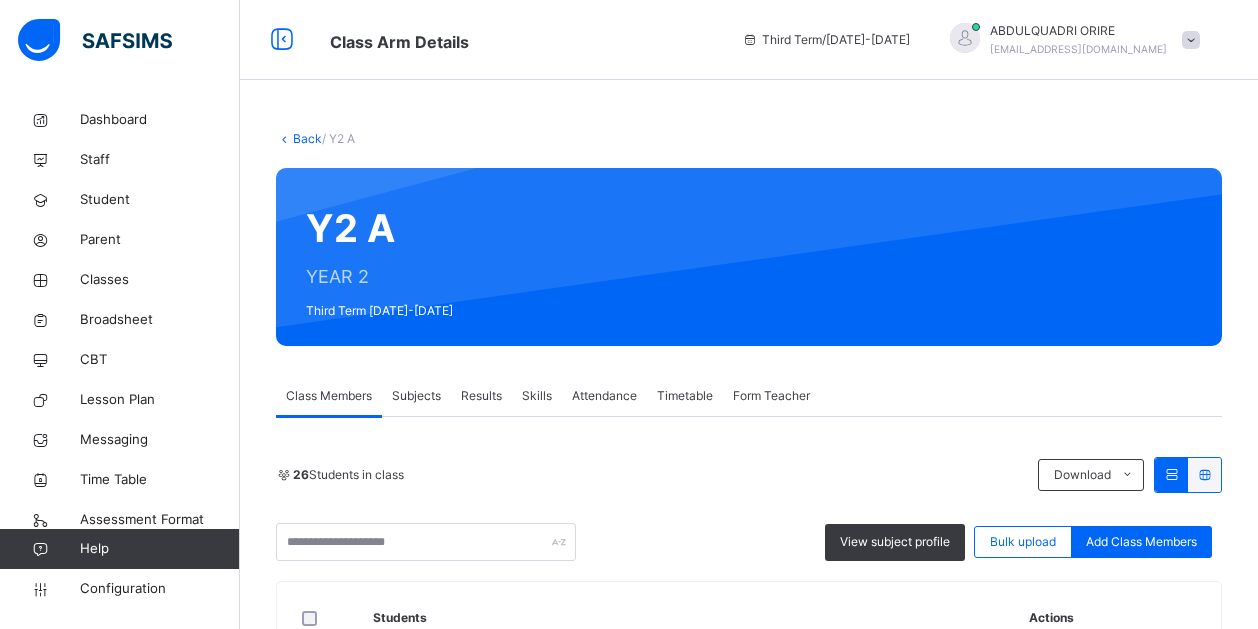 click on "Subjects" at bounding box center (416, 396) 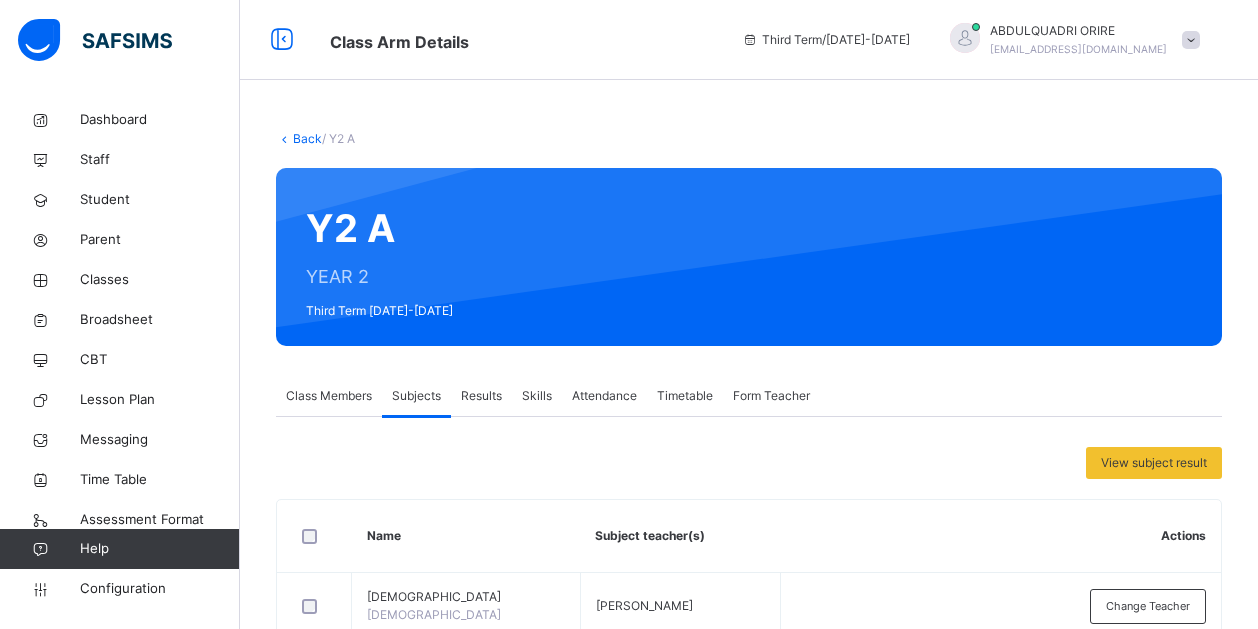 scroll, scrollTop: 550, scrollLeft: 0, axis: vertical 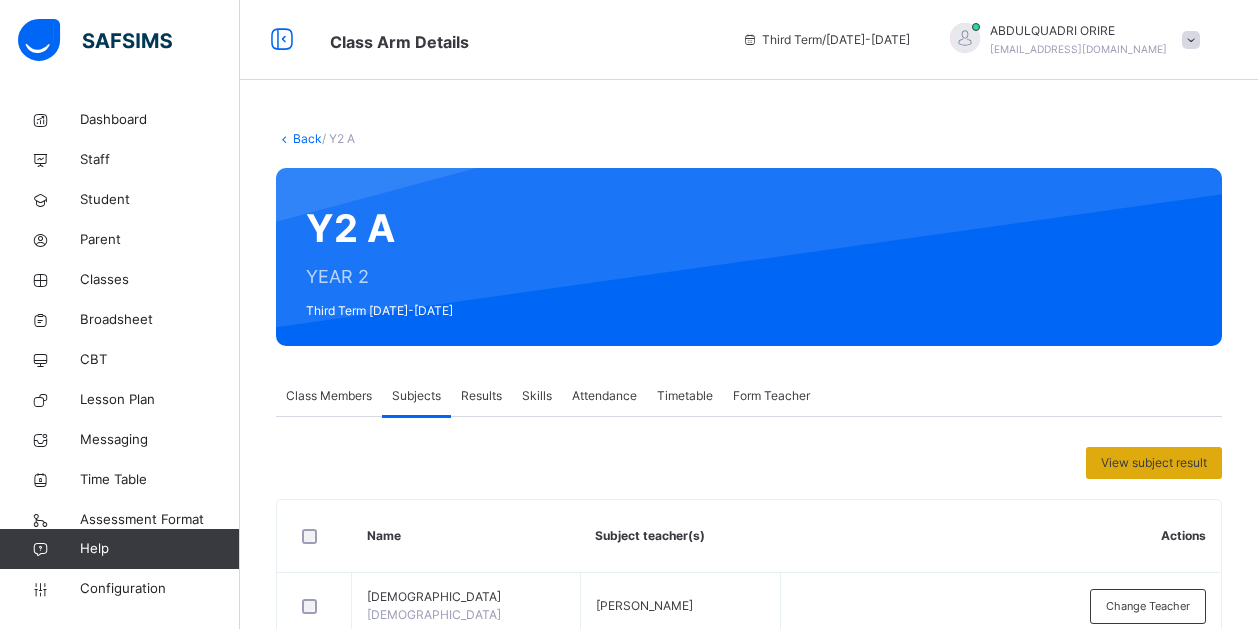 click on "View subject result" at bounding box center (1154, 463) 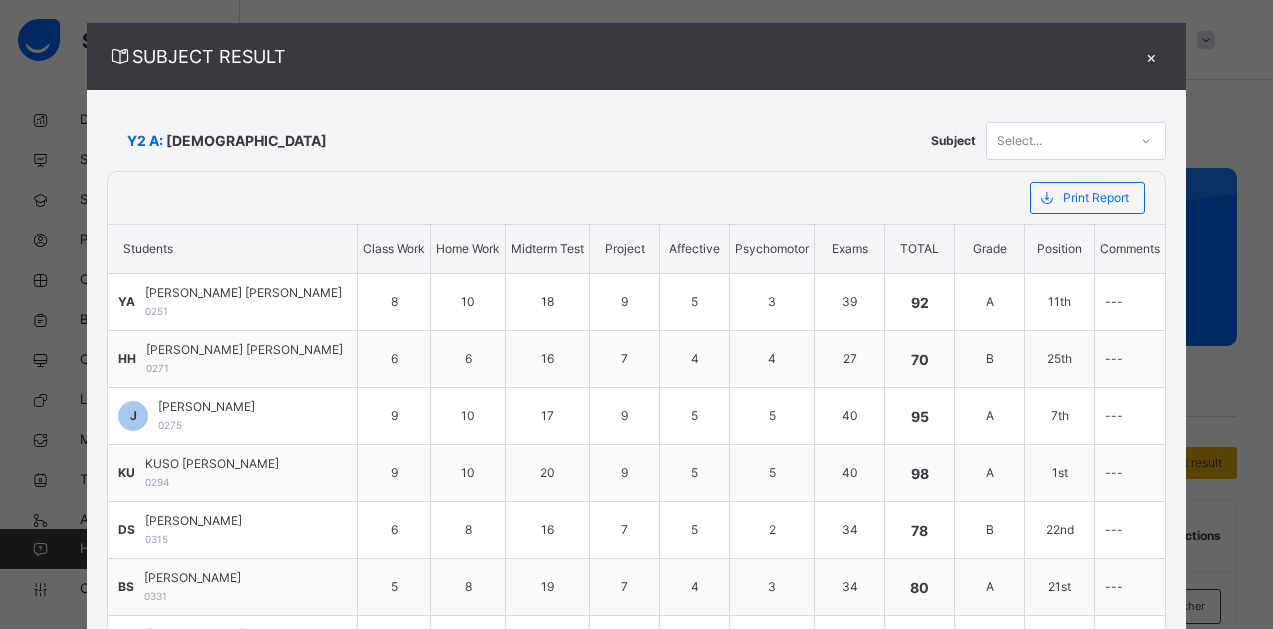 scroll, scrollTop: 0, scrollLeft: 0, axis: both 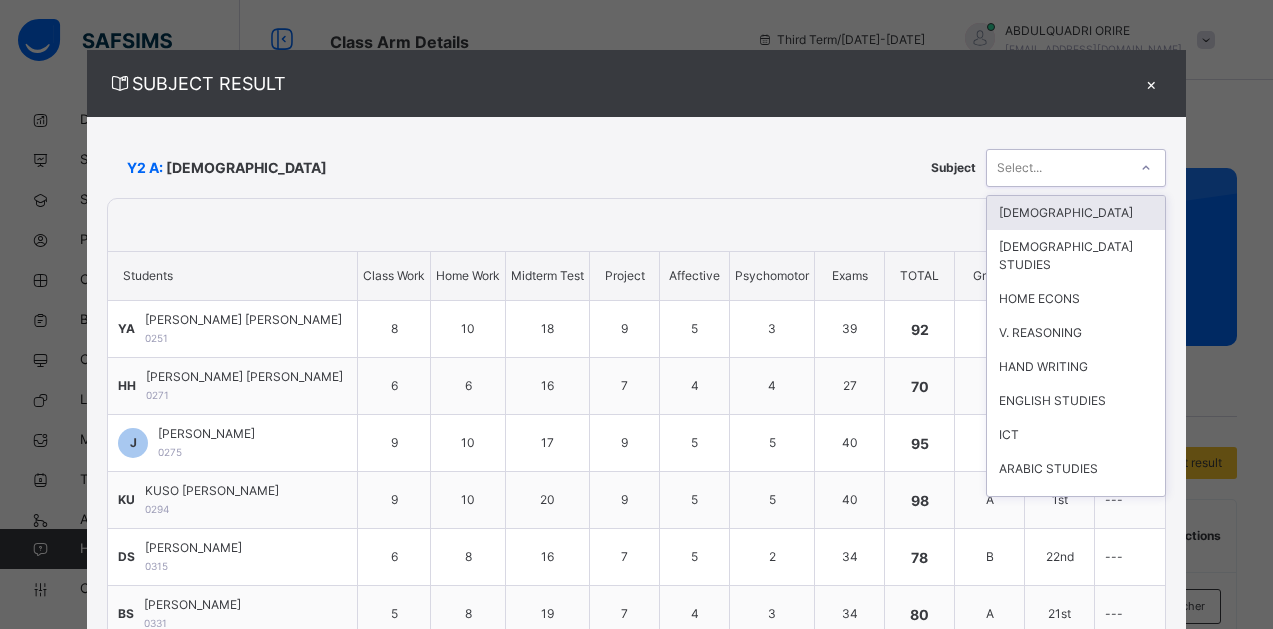 click 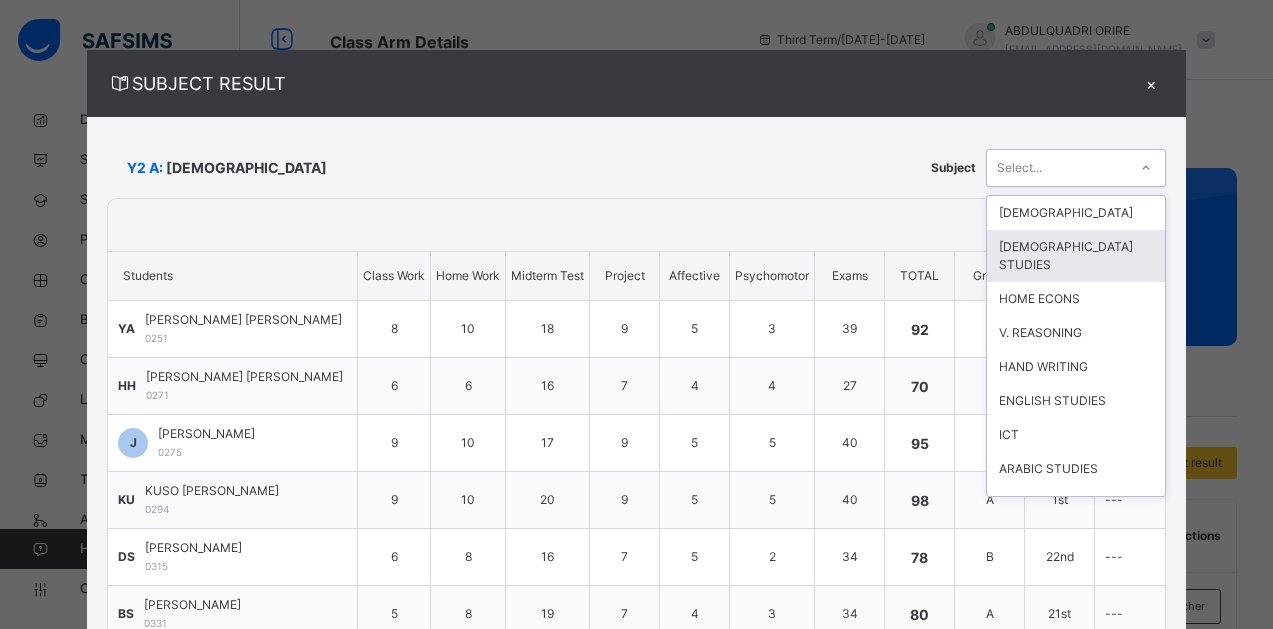 click on "[DEMOGRAPHIC_DATA] STUDIES" at bounding box center [1076, 256] 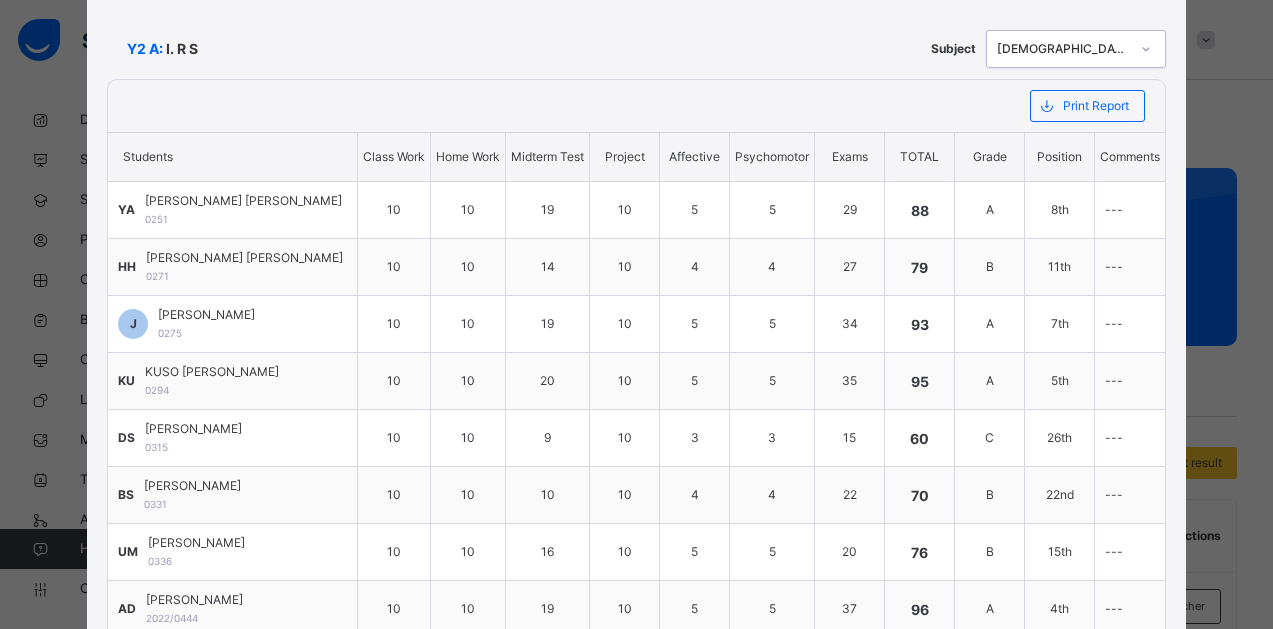 scroll, scrollTop: 0, scrollLeft: 0, axis: both 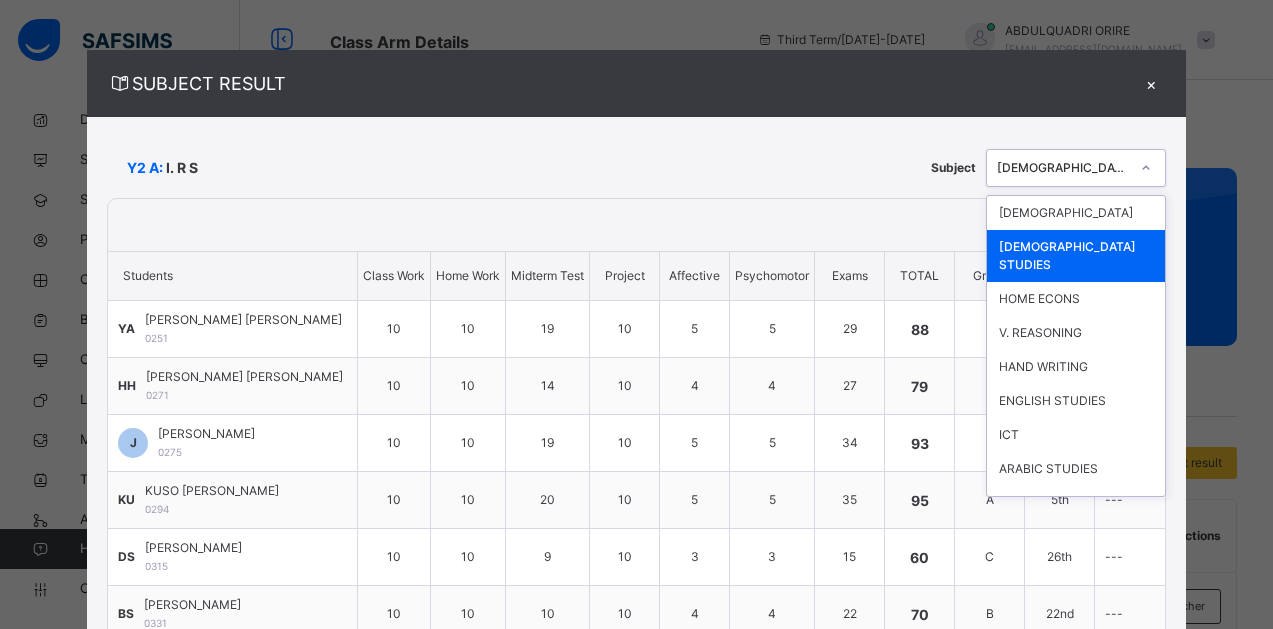 click 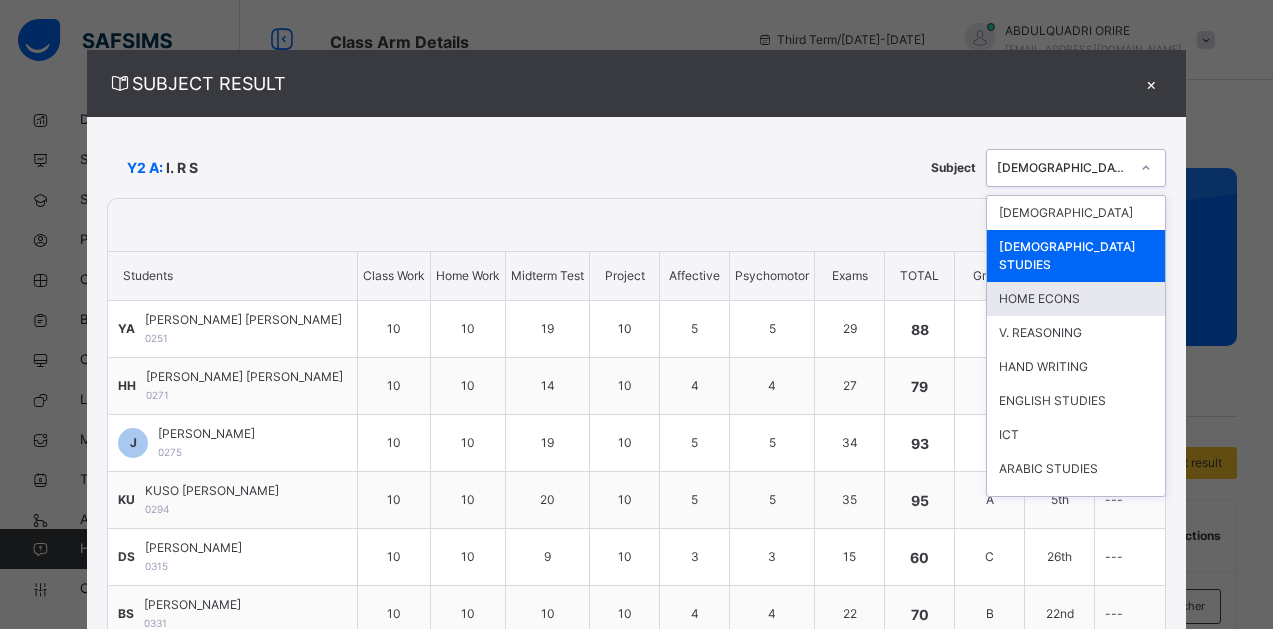 click on "HOME ECONS" at bounding box center [1076, 299] 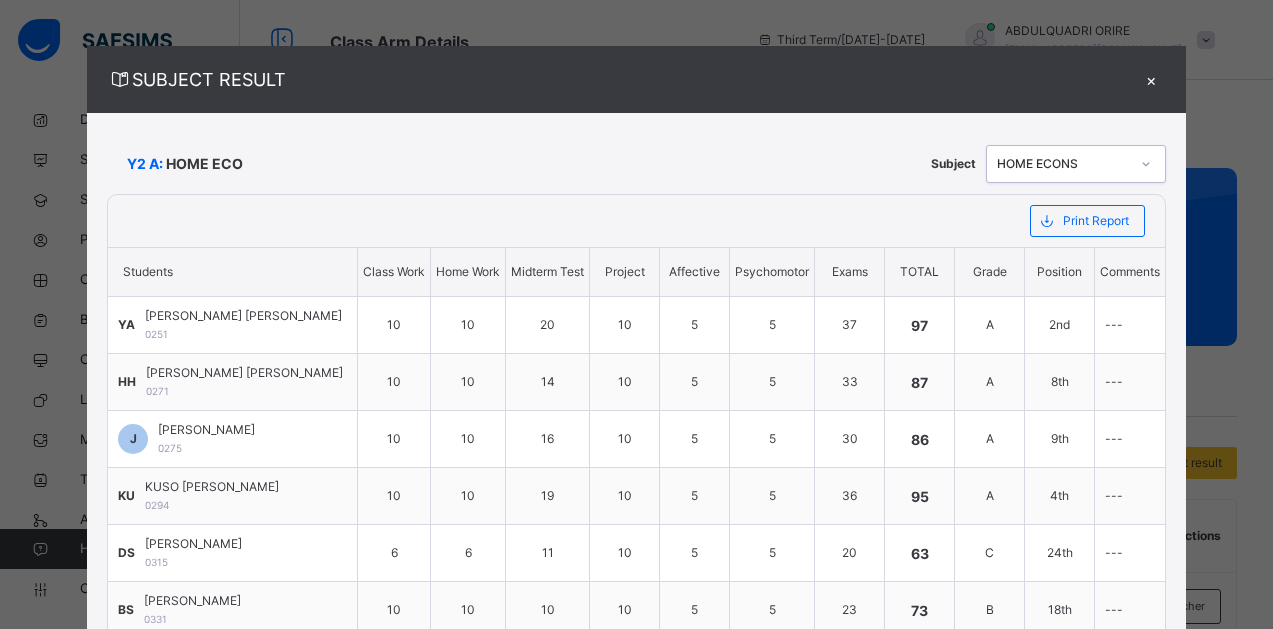scroll, scrollTop: 0, scrollLeft: 0, axis: both 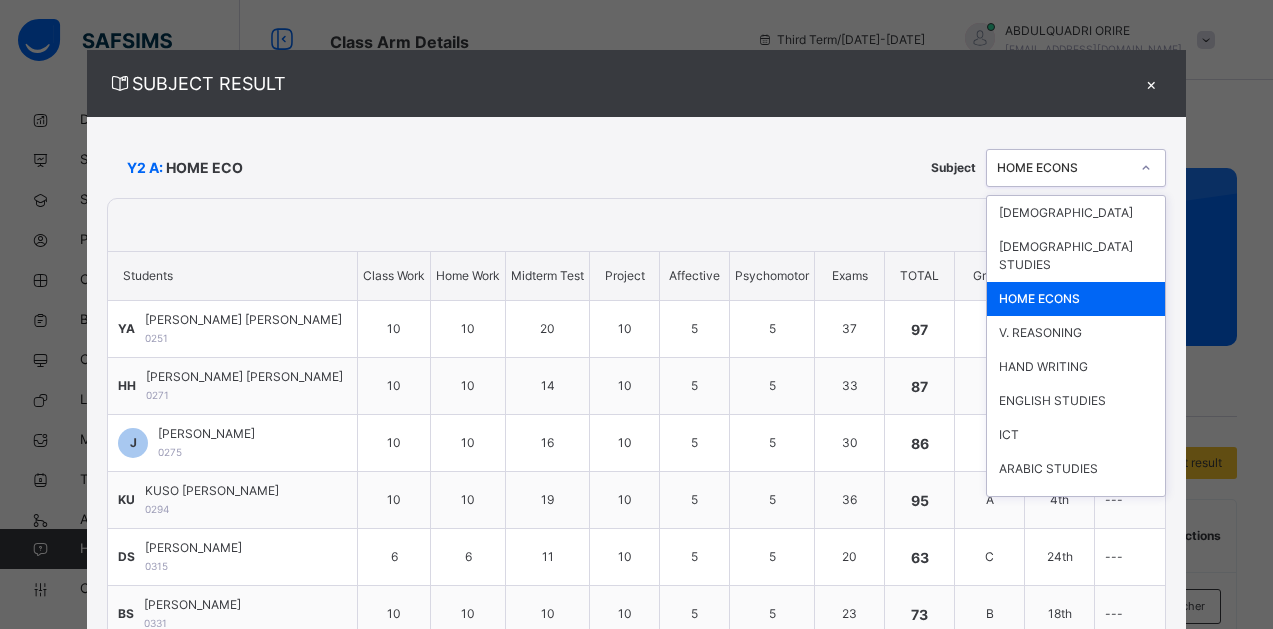click at bounding box center (1146, 168) 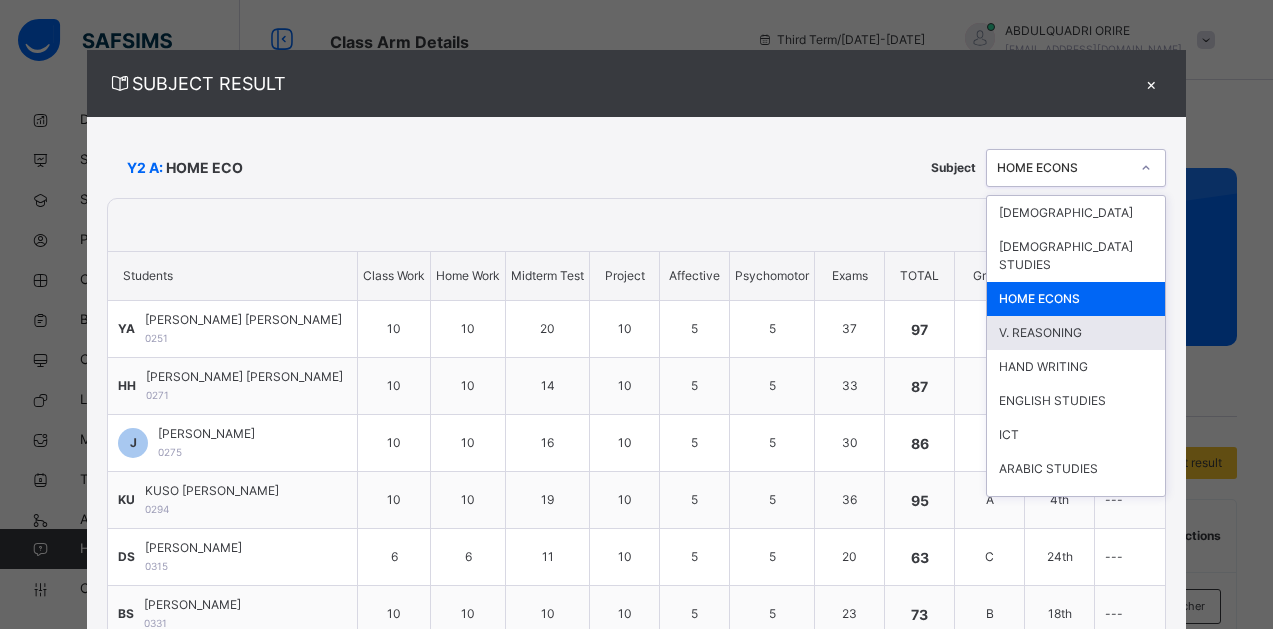 click on "V. REASONING" at bounding box center [1076, 333] 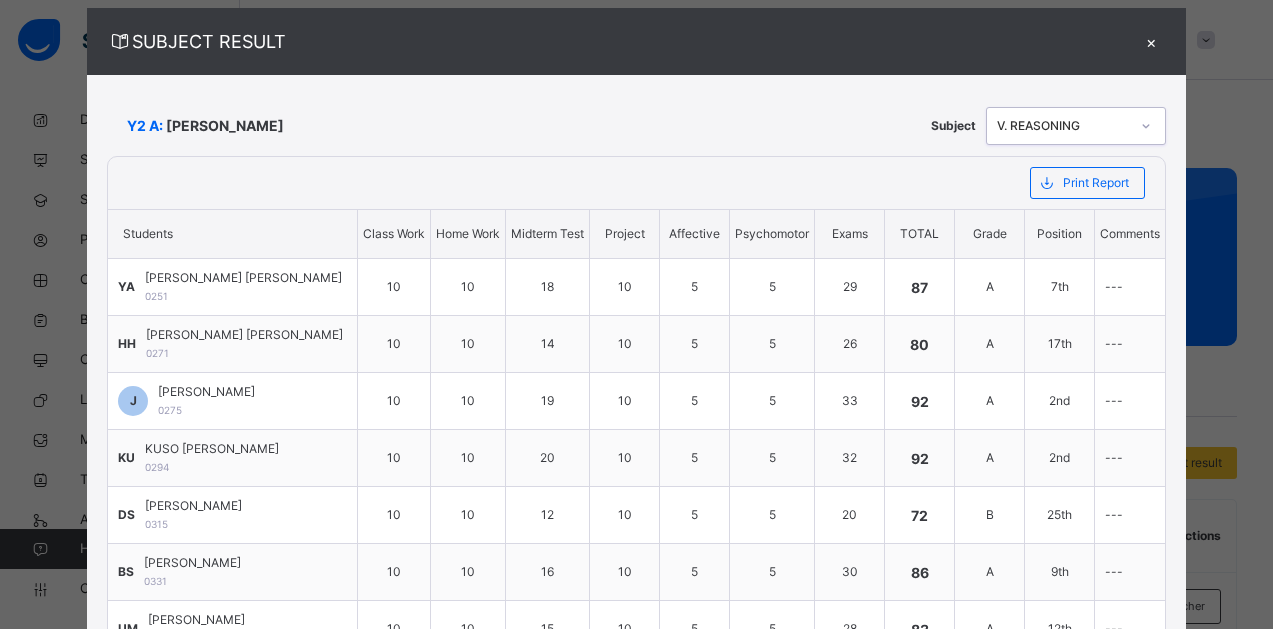 scroll, scrollTop: 0, scrollLeft: 0, axis: both 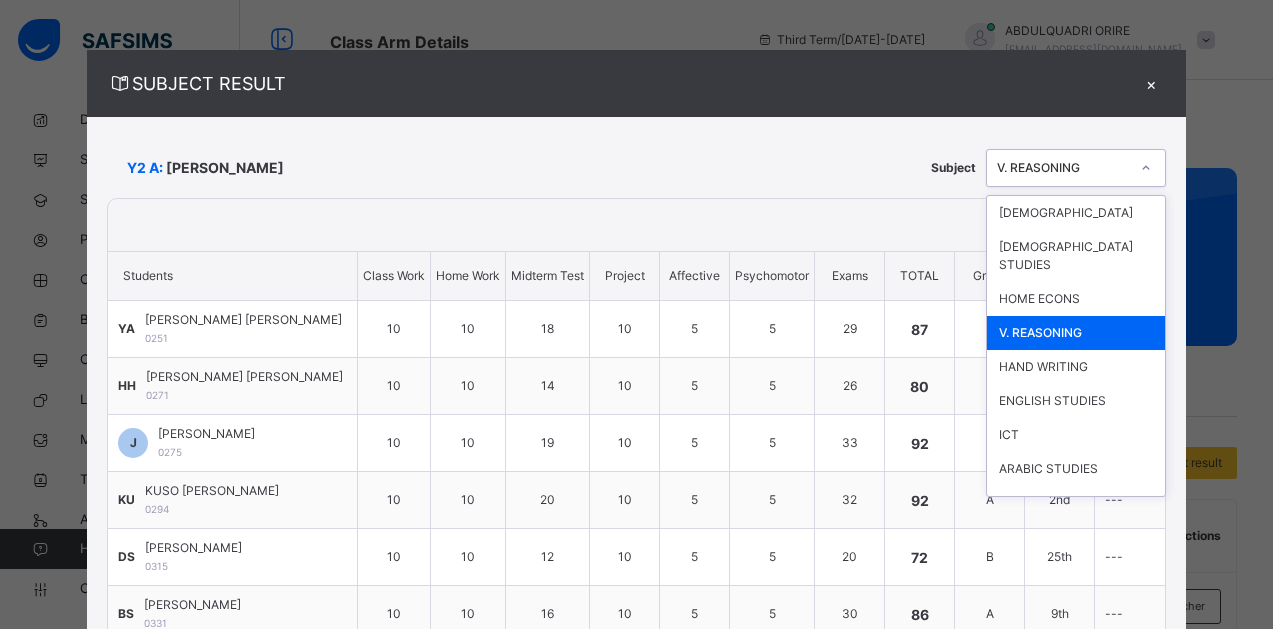 click 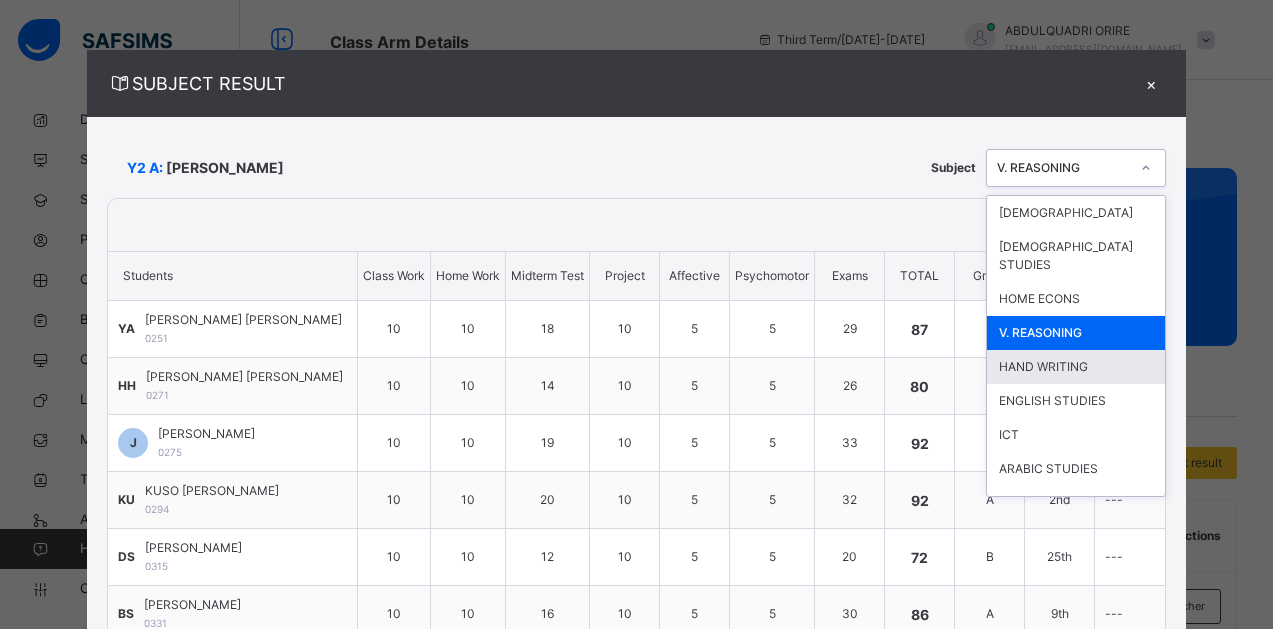 click on "HAND WRITING" at bounding box center (1076, 367) 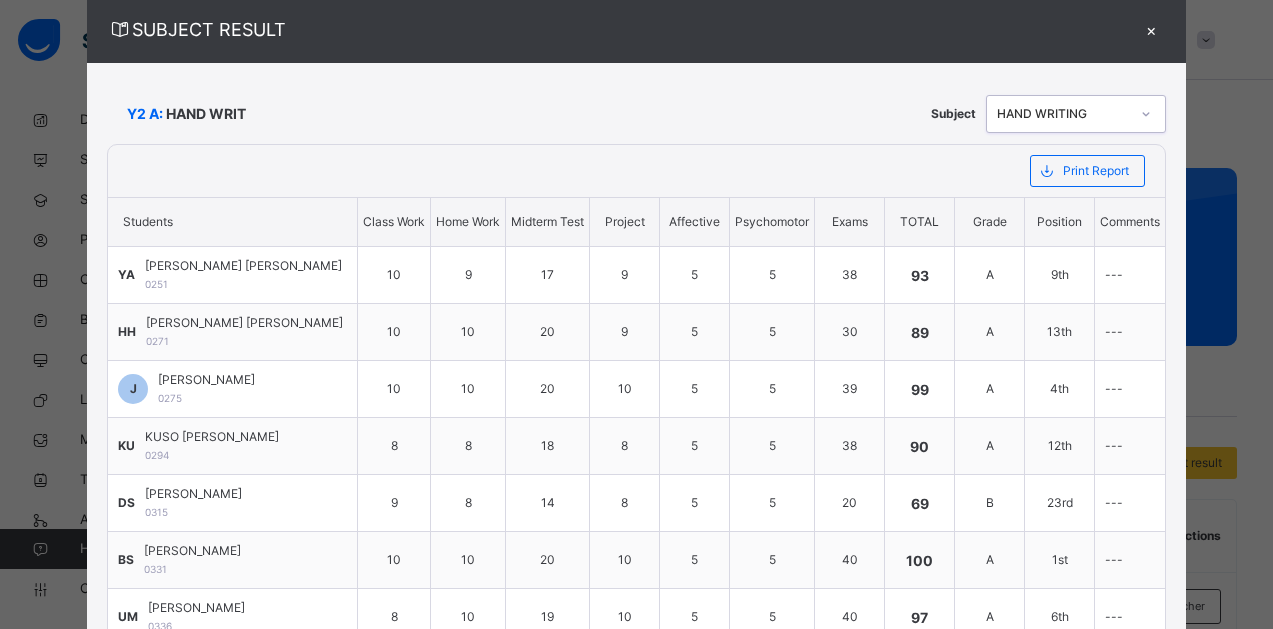 scroll, scrollTop: 0, scrollLeft: 0, axis: both 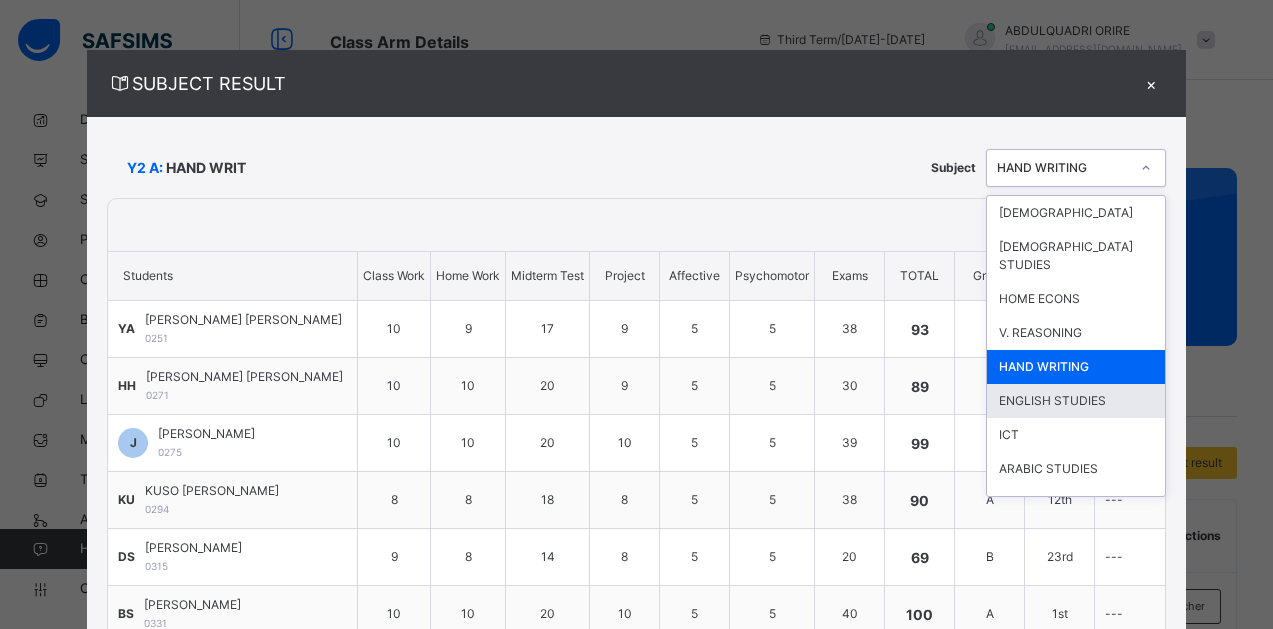 click on "ENGLISH STUDIES" at bounding box center [1076, 401] 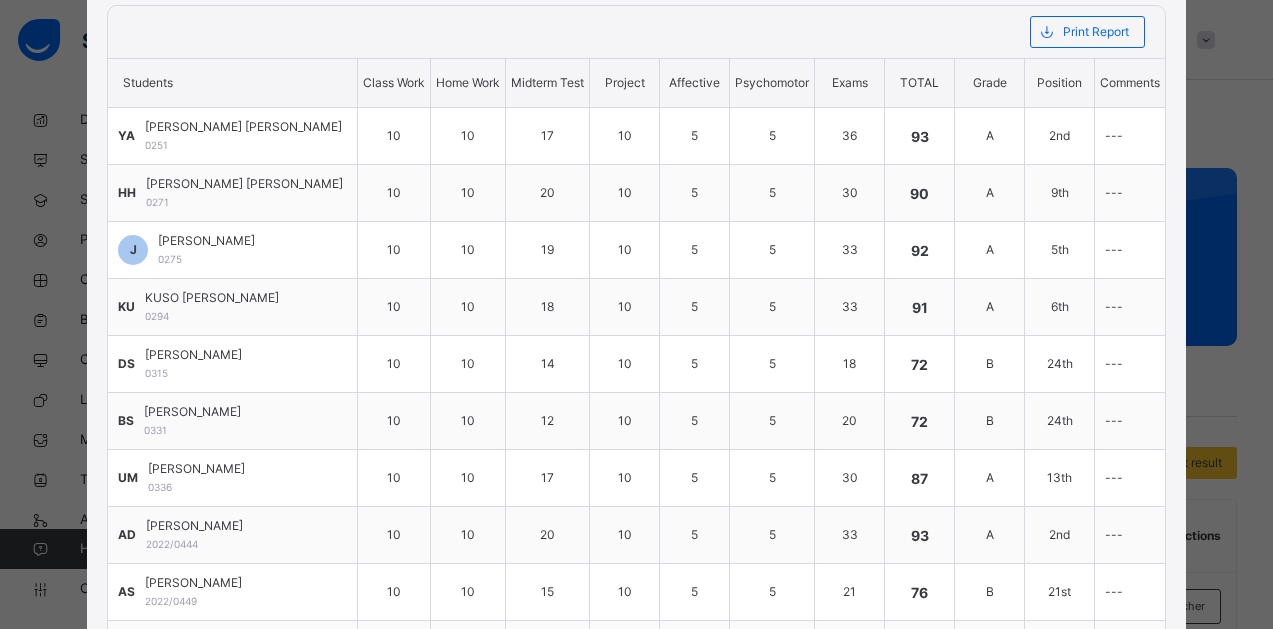 scroll, scrollTop: 0, scrollLeft: 0, axis: both 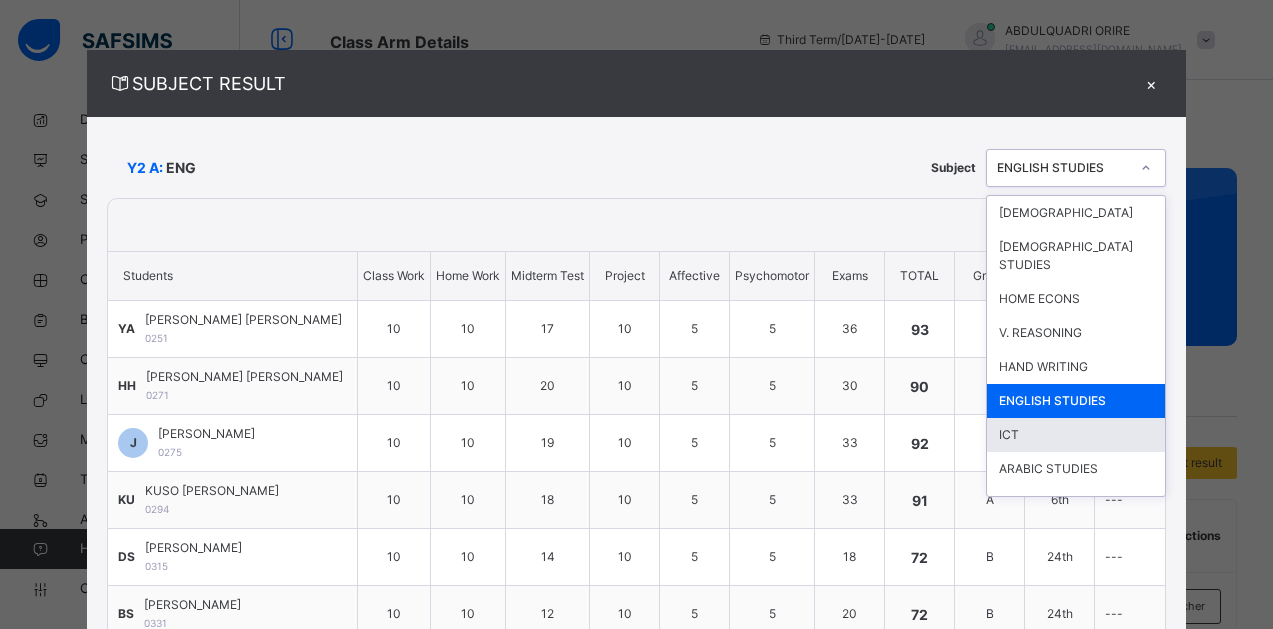 click on "ICT" at bounding box center [1076, 435] 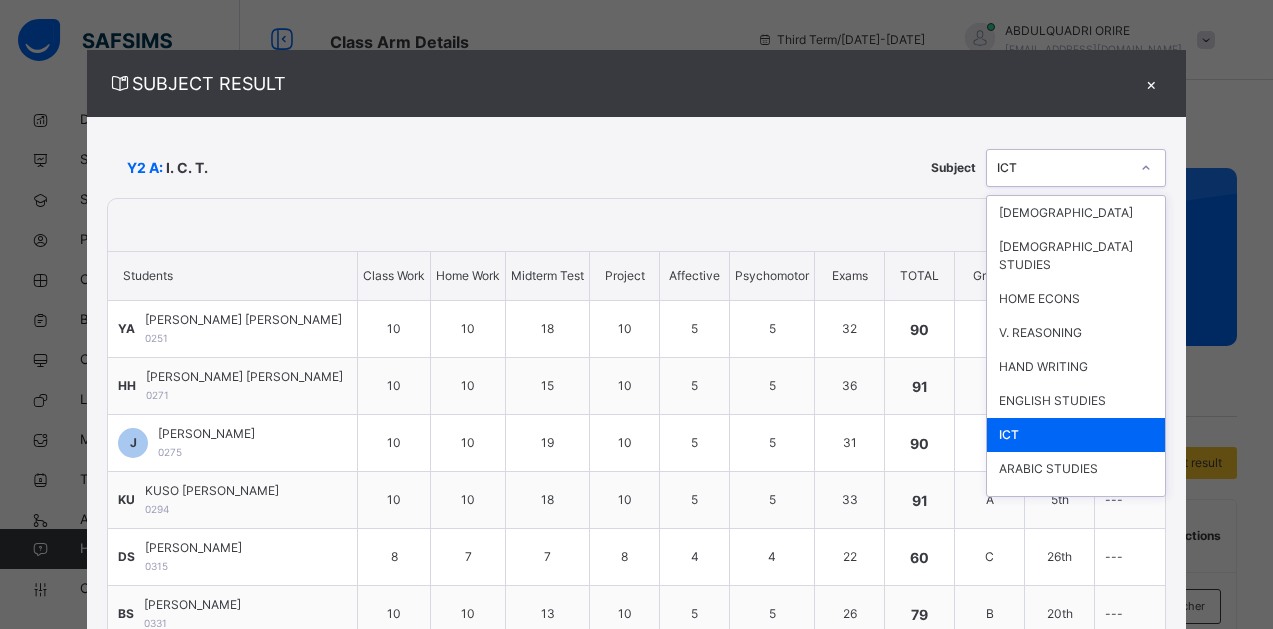 click 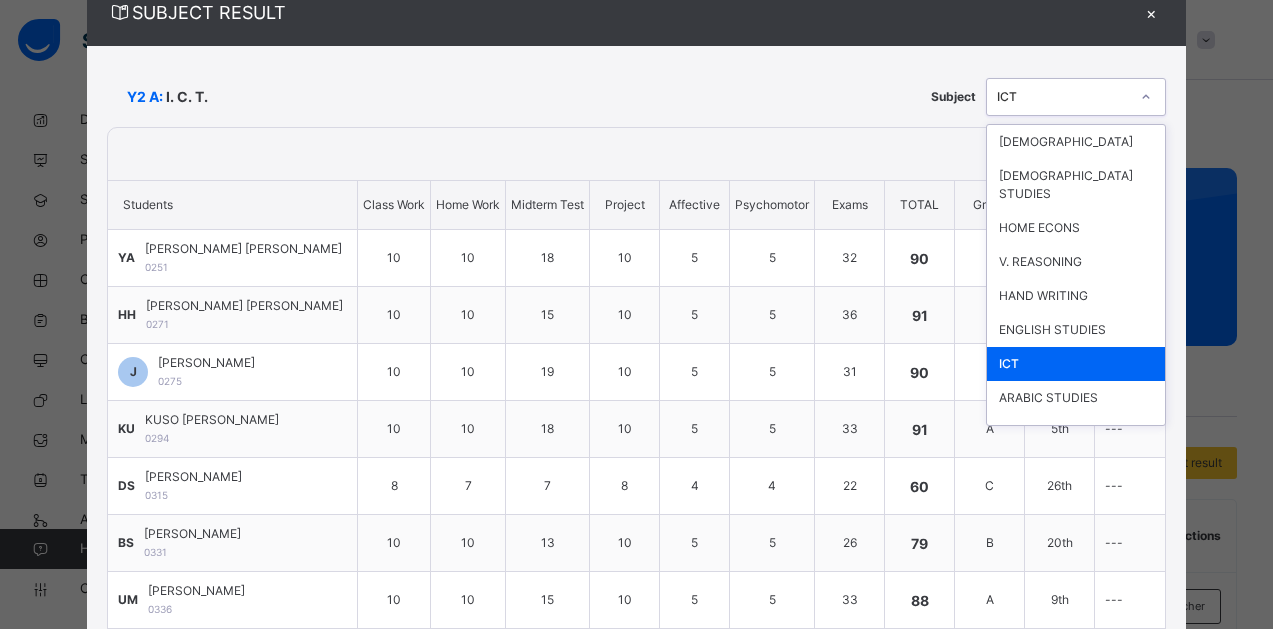 scroll, scrollTop: 0, scrollLeft: 0, axis: both 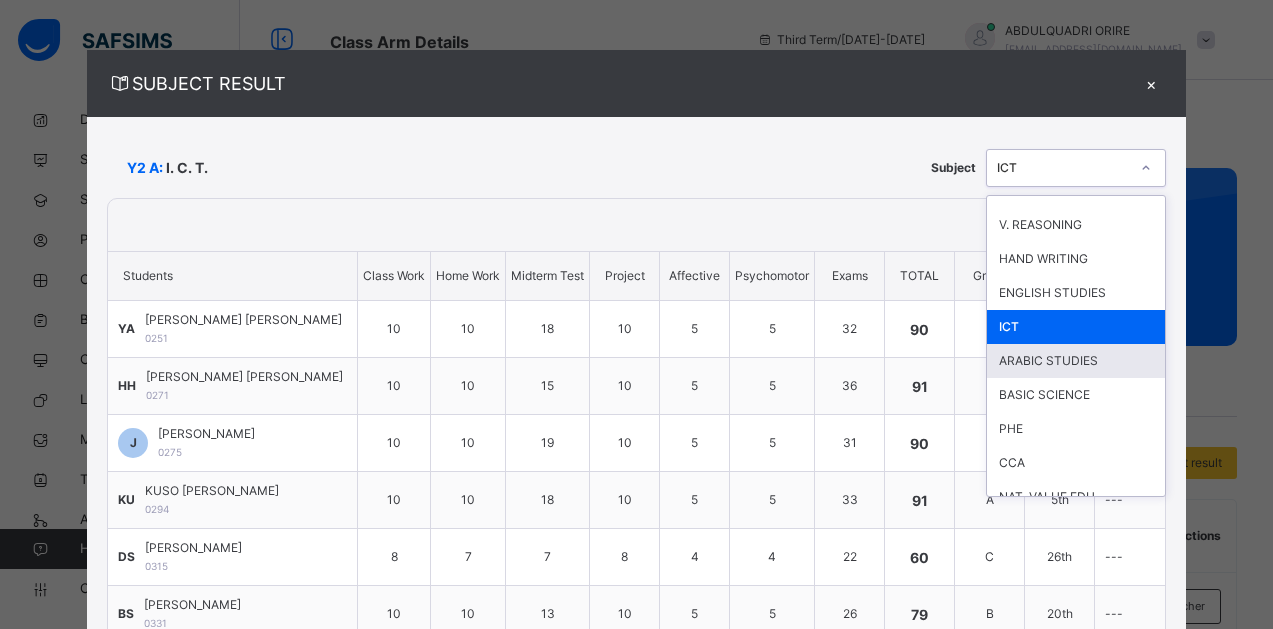 click on "ARABIC STUDIES" at bounding box center [1076, 361] 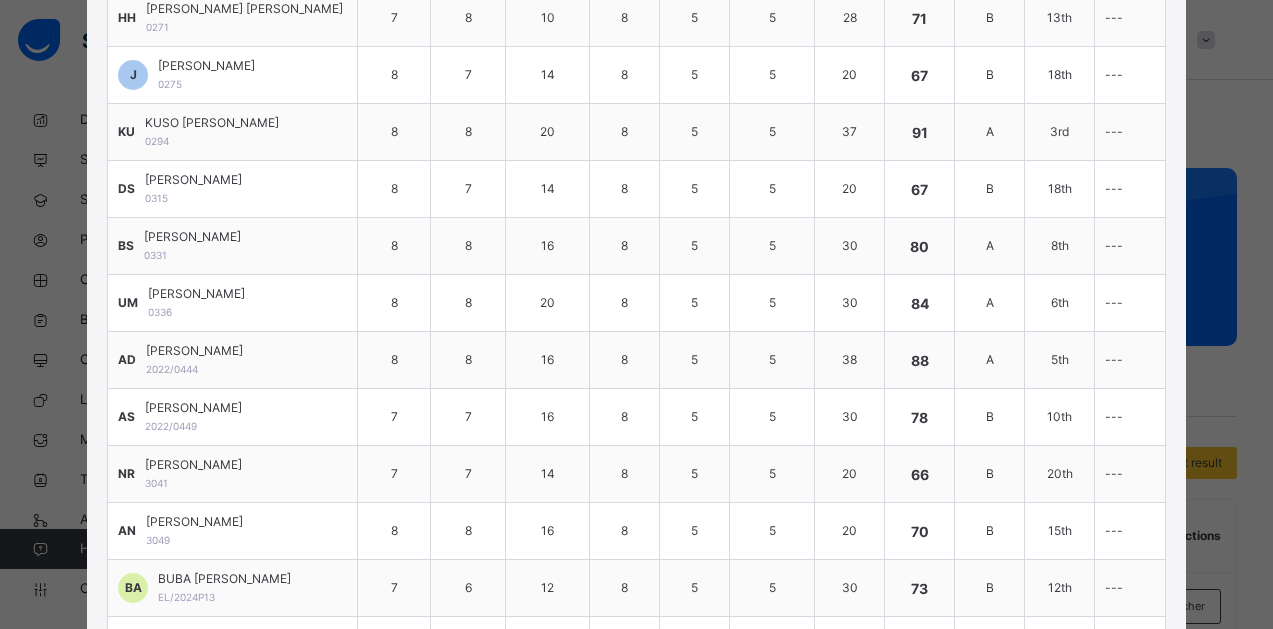 scroll, scrollTop: 0, scrollLeft: 0, axis: both 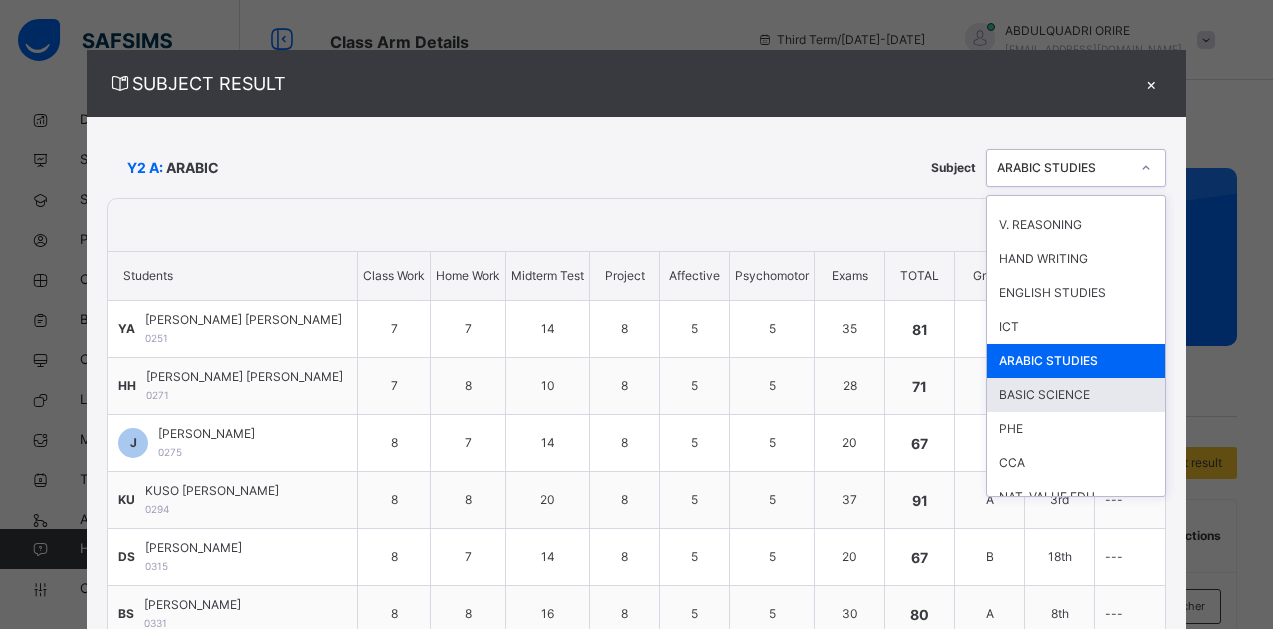 click on "BASIC SCIENCE" at bounding box center [1076, 395] 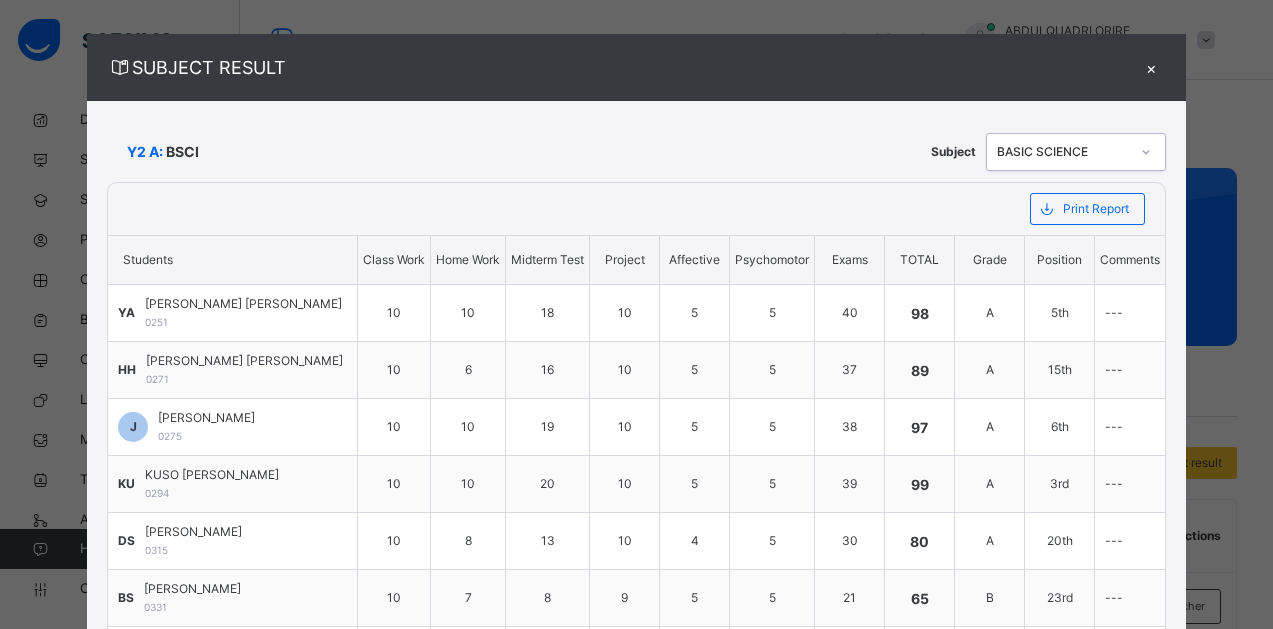 scroll, scrollTop: 0, scrollLeft: 0, axis: both 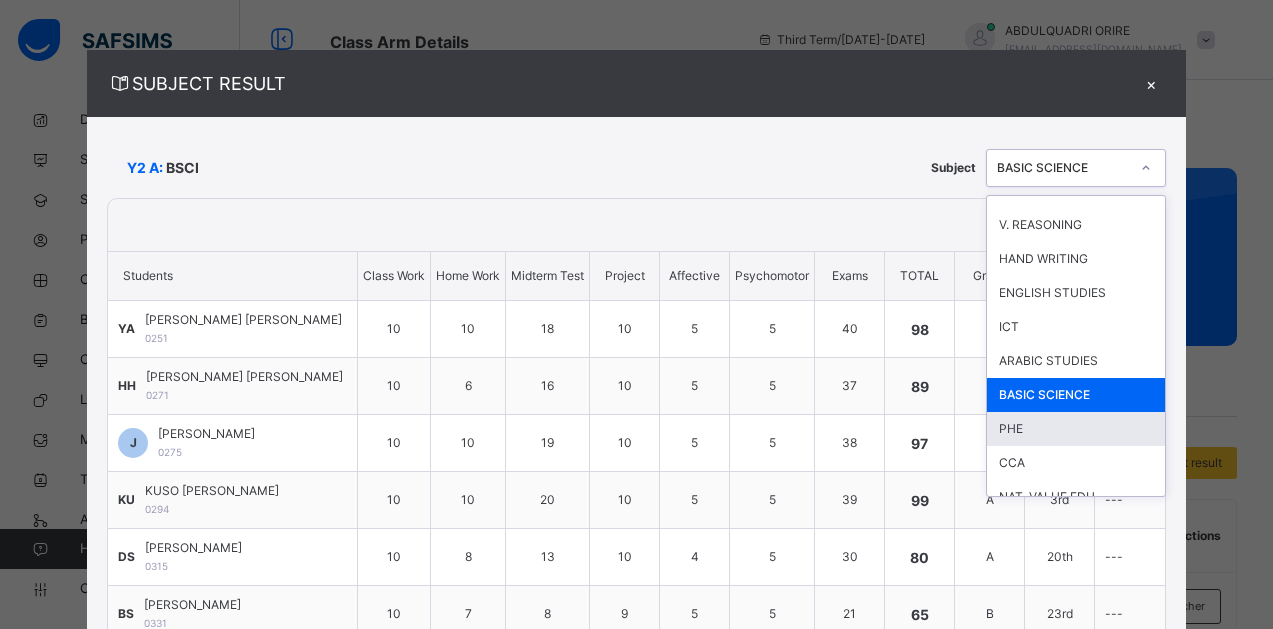 click on "PHE" at bounding box center (1076, 429) 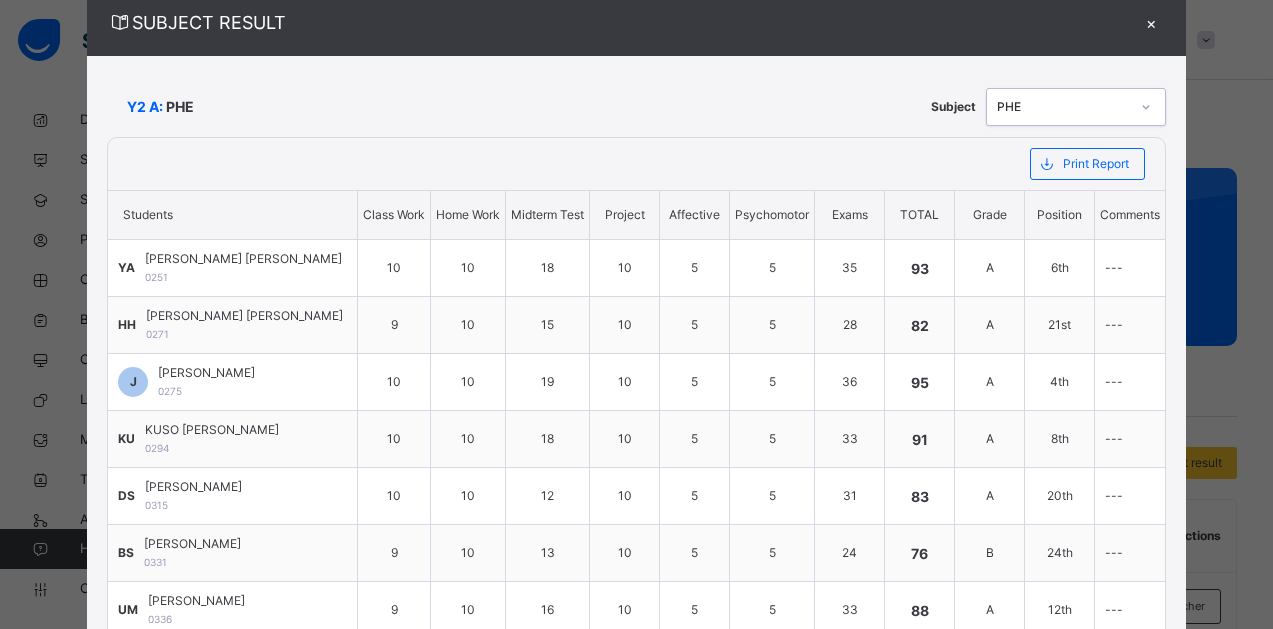 scroll, scrollTop: 0, scrollLeft: 0, axis: both 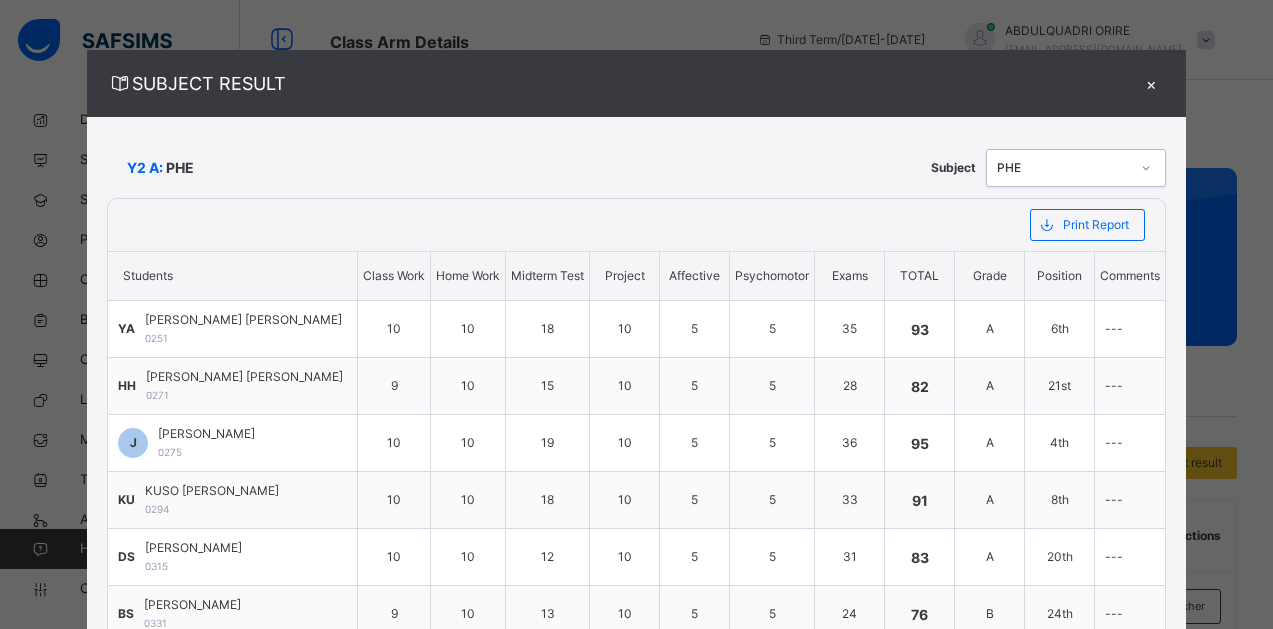 click 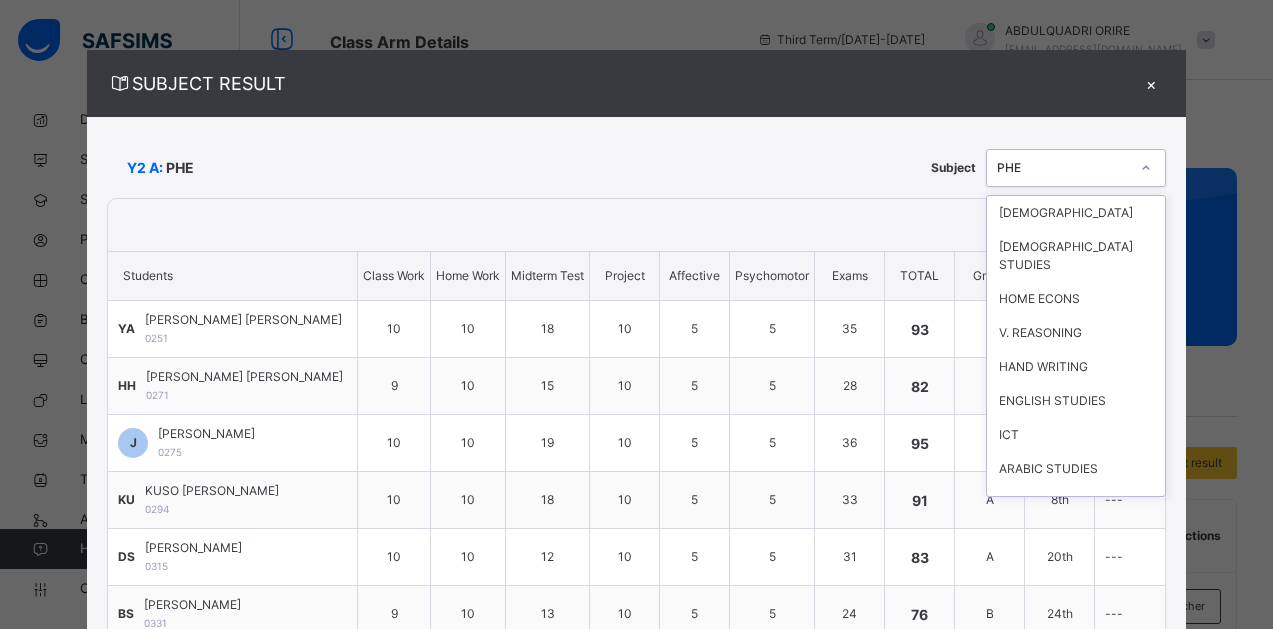 scroll, scrollTop: 51, scrollLeft: 0, axis: vertical 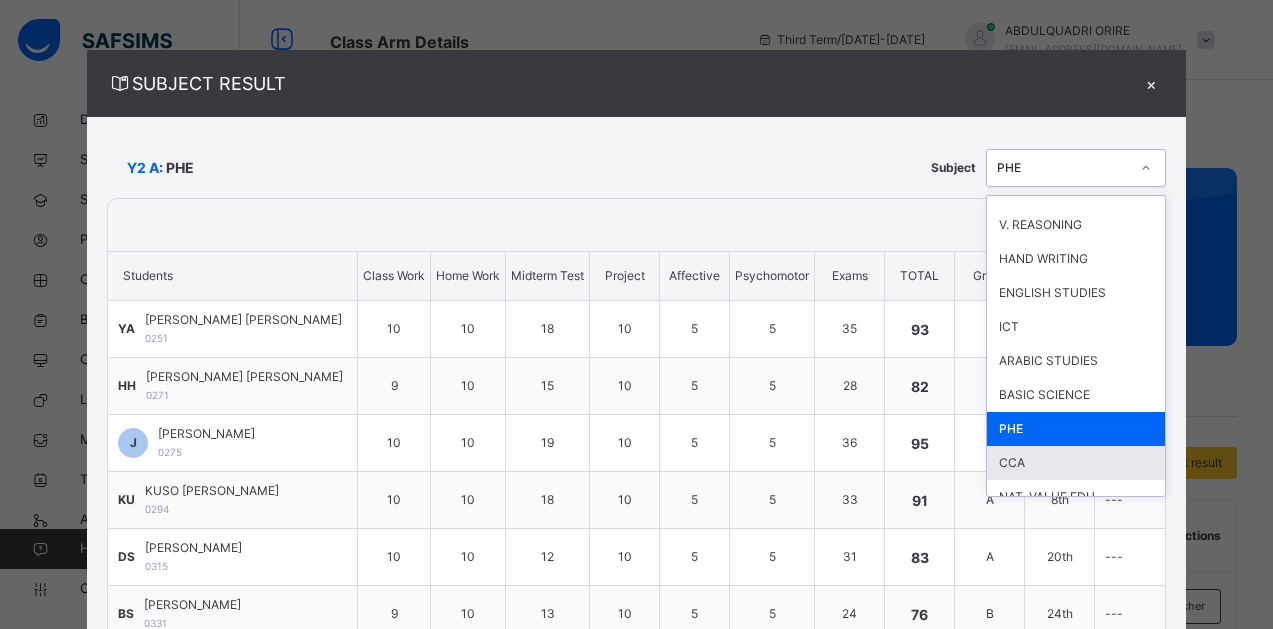 click on "CCA" at bounding box center [1076, 463] 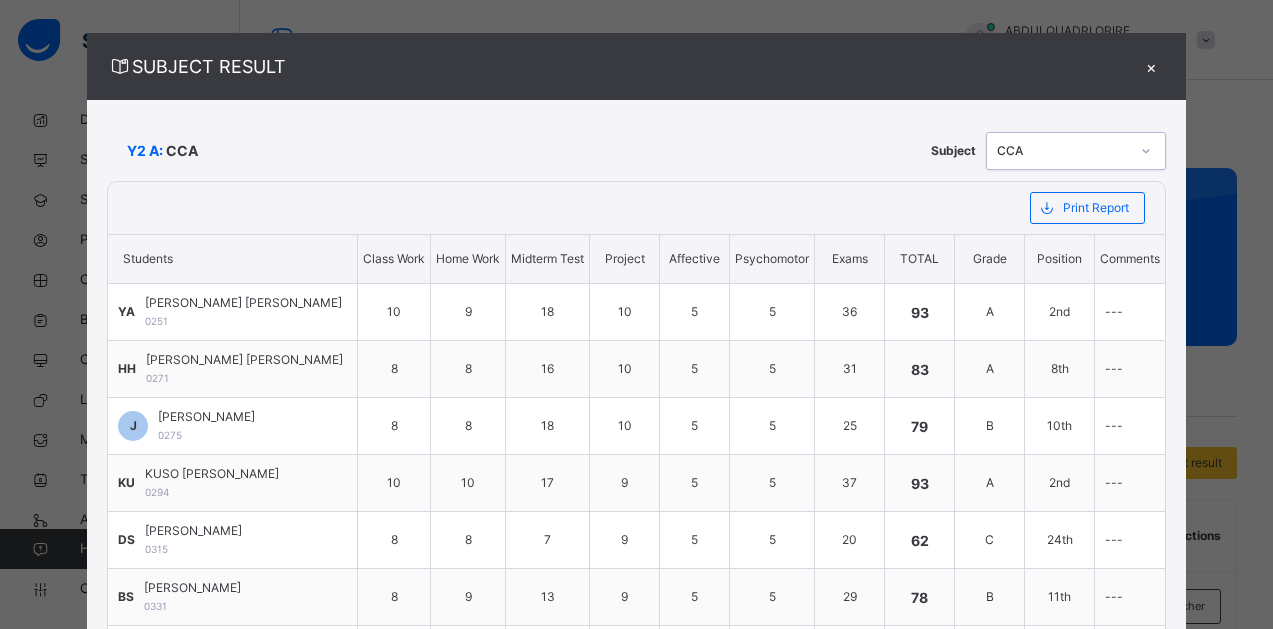 scroll, scrollTop: 0, scrollLeft: 0, axis: both 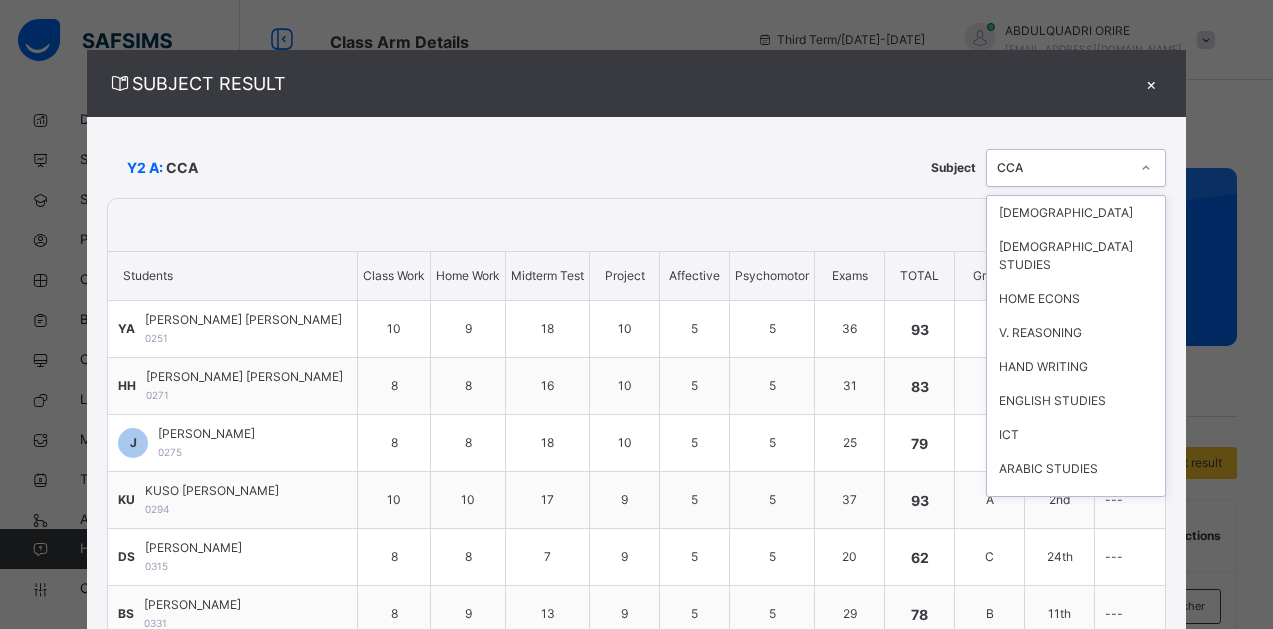 click 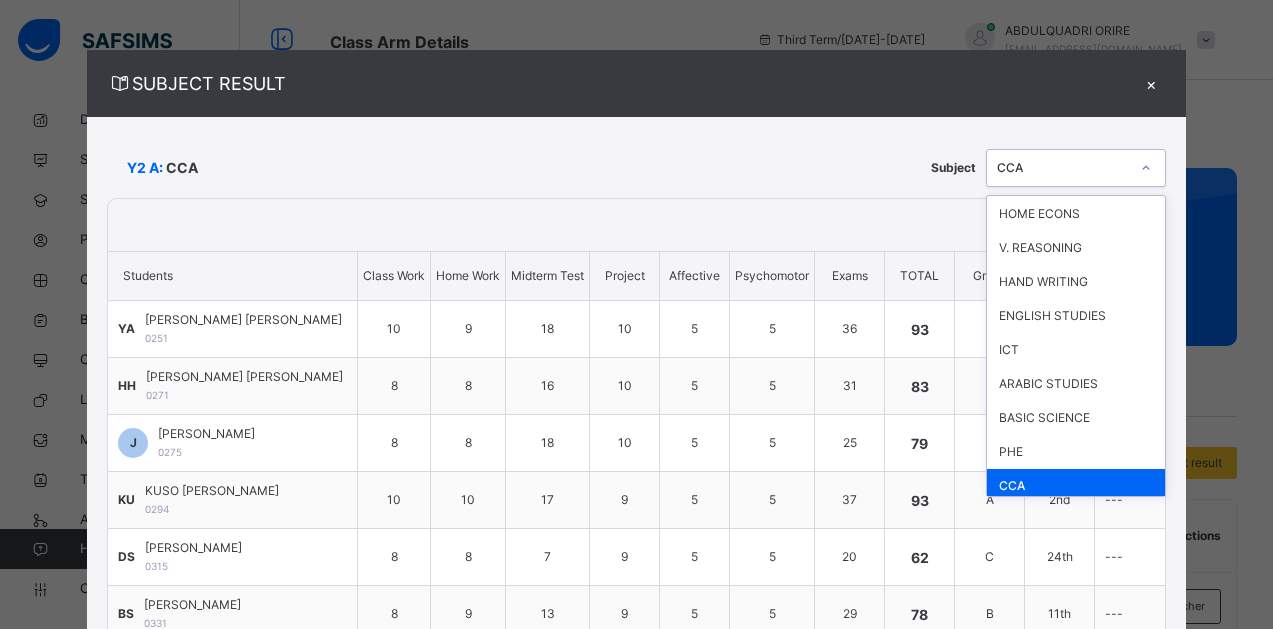 scroll, scrollTop: 108, scrollLeft: 0, axis: vertical 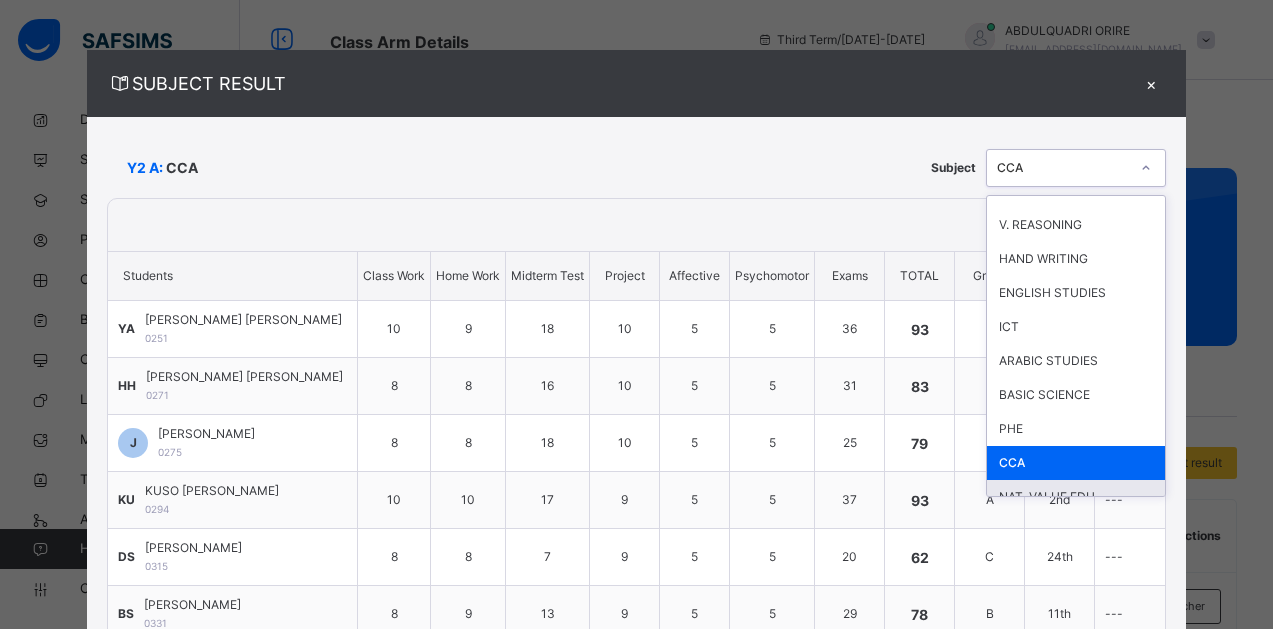 click on "NAT. VALUE EDU" at bounding box center (1076, 497) 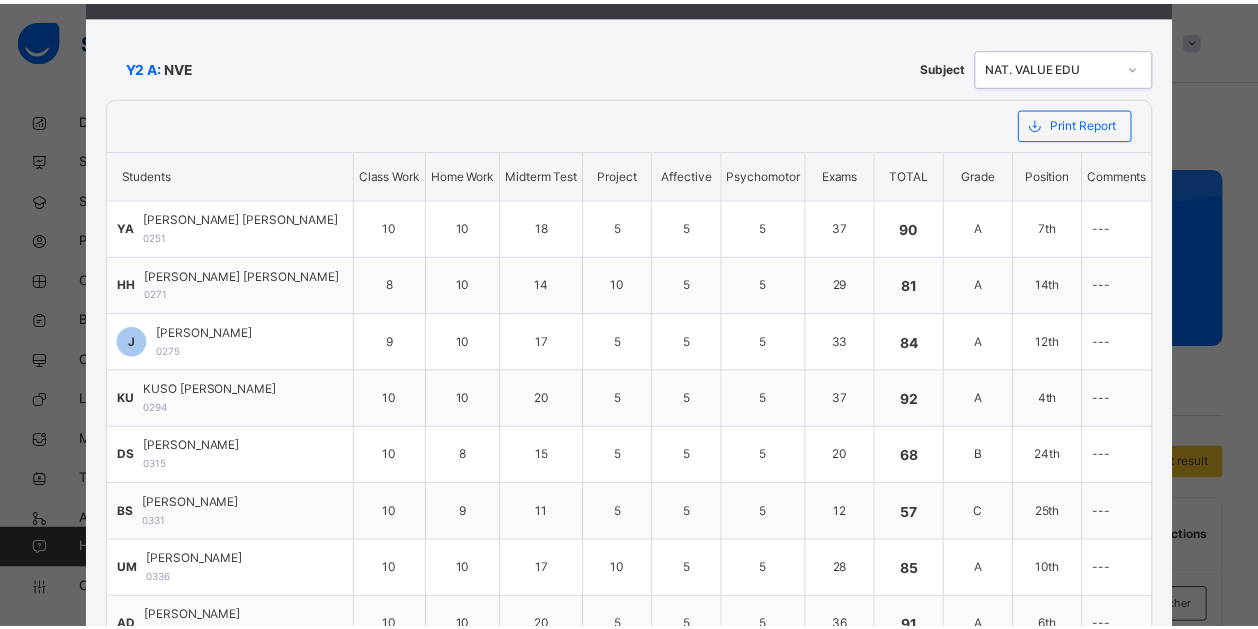 scroll, scrollTop: 0, scrollLeft: 0, axis: both 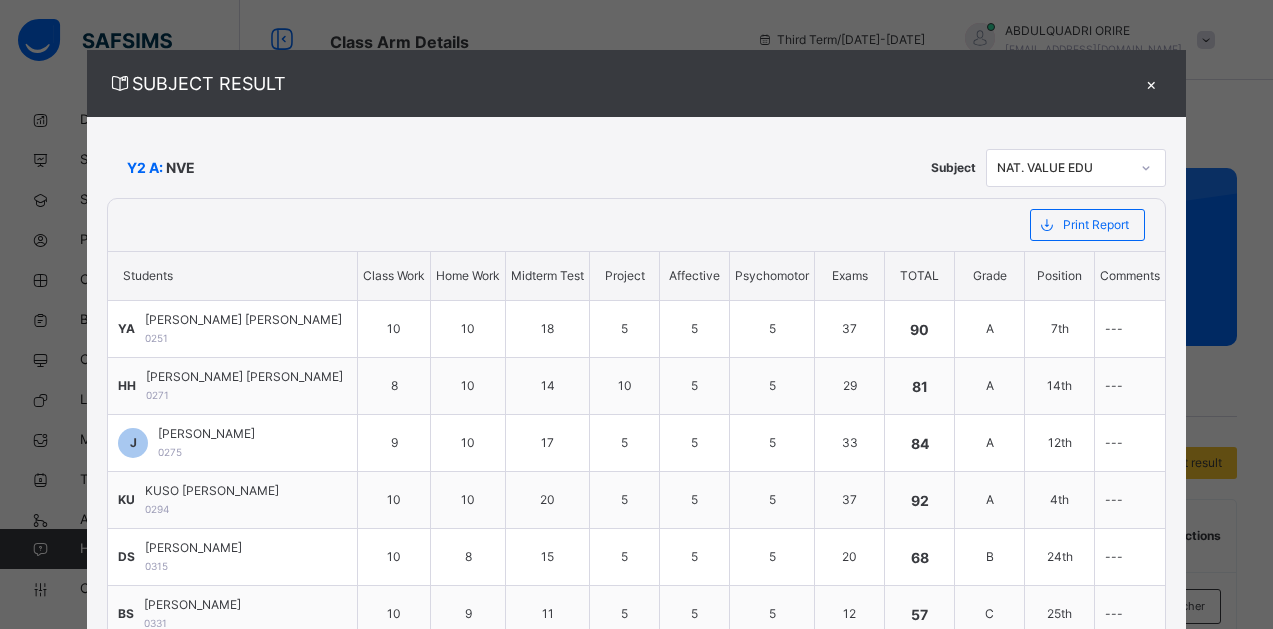 click on "×" at bounding box center [1151, 83] 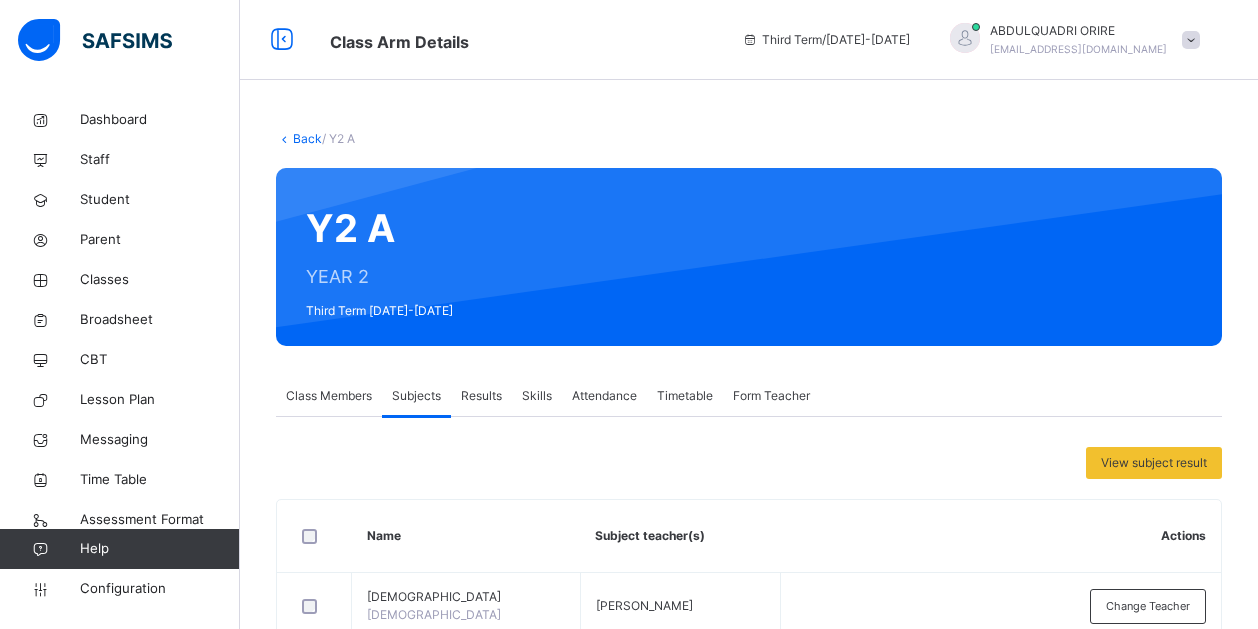 click at bounding box center [284, 138] 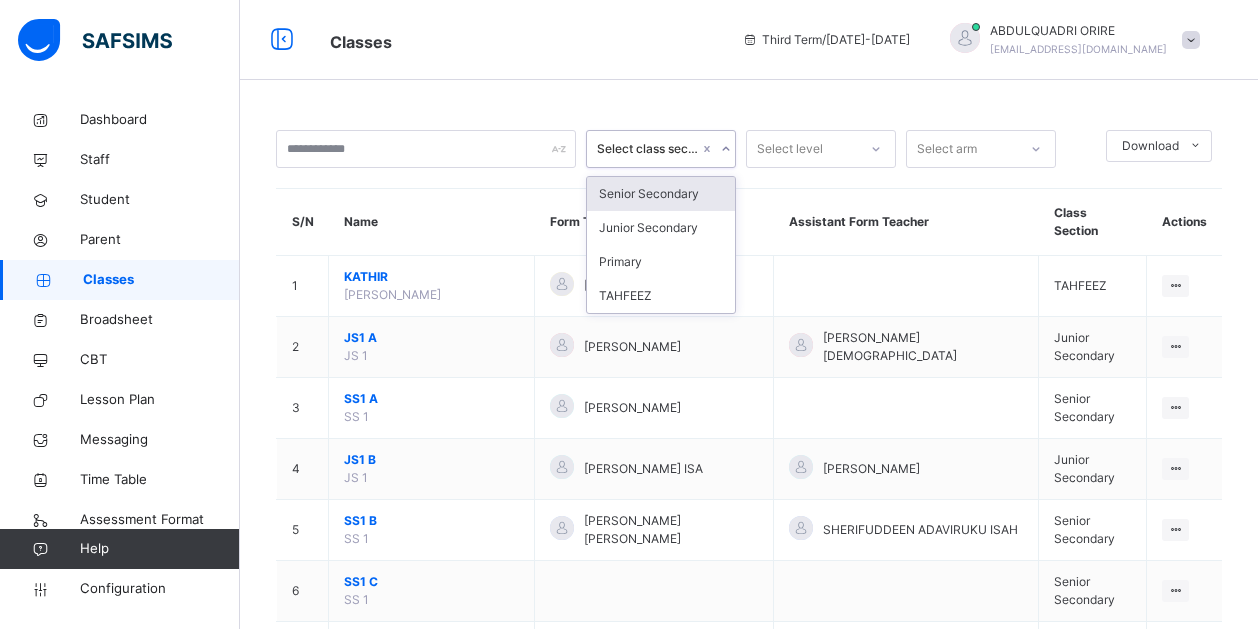 click on "Select class section" at bounding box center (642, 149) 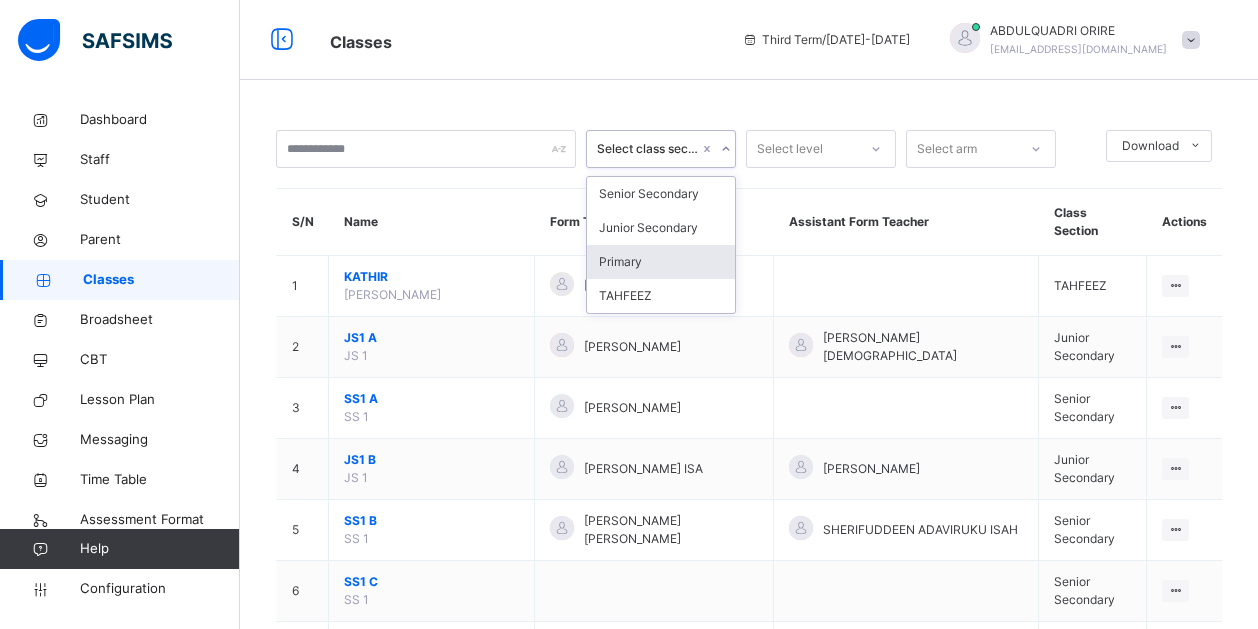 click on "Primary" at bounding box center (661, 262) 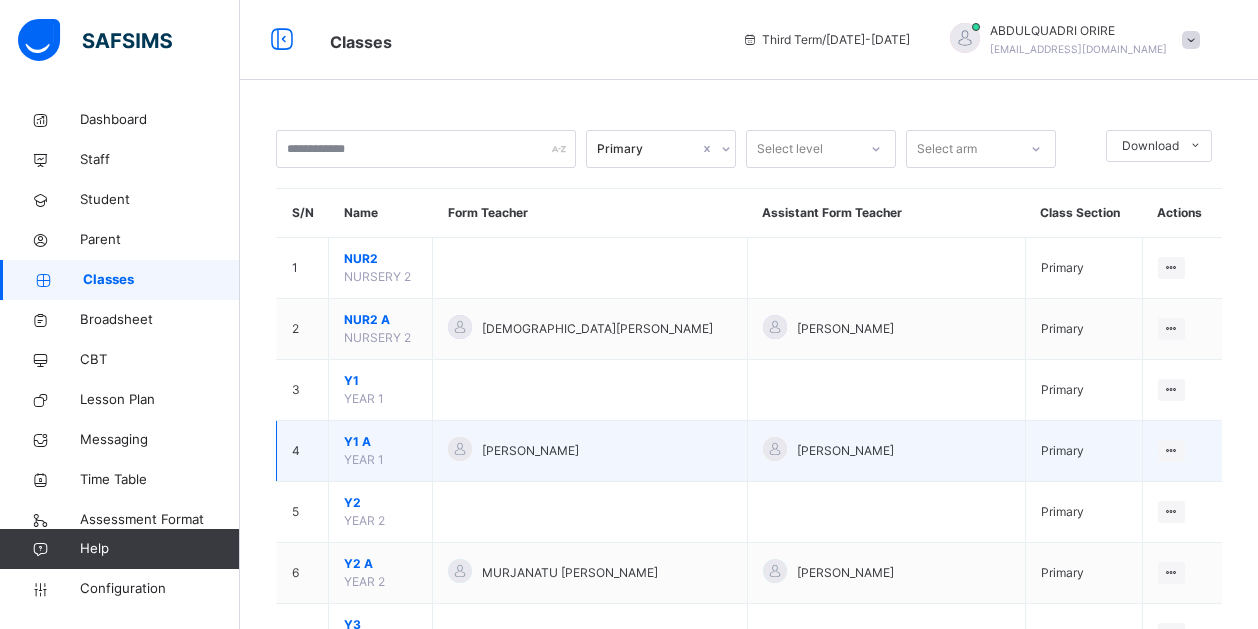 click on "Y1   A" at bounding box center (380, 442) 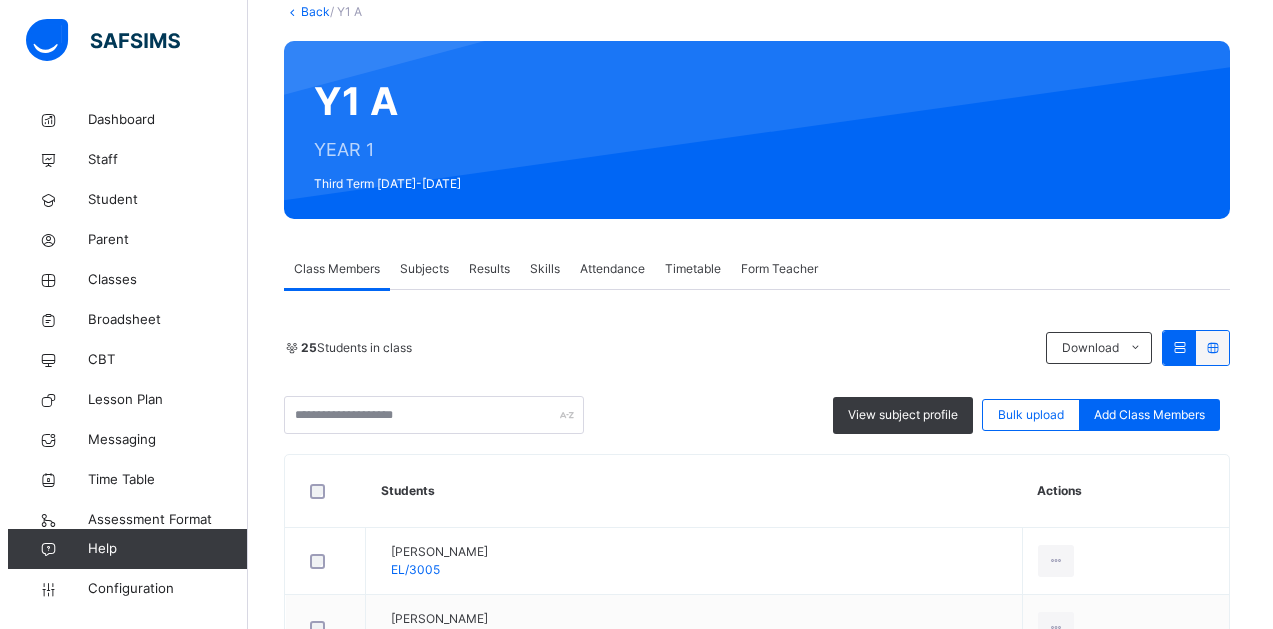 scroll, scrollTop: 132, scrollLeft: 0, axis: vertical 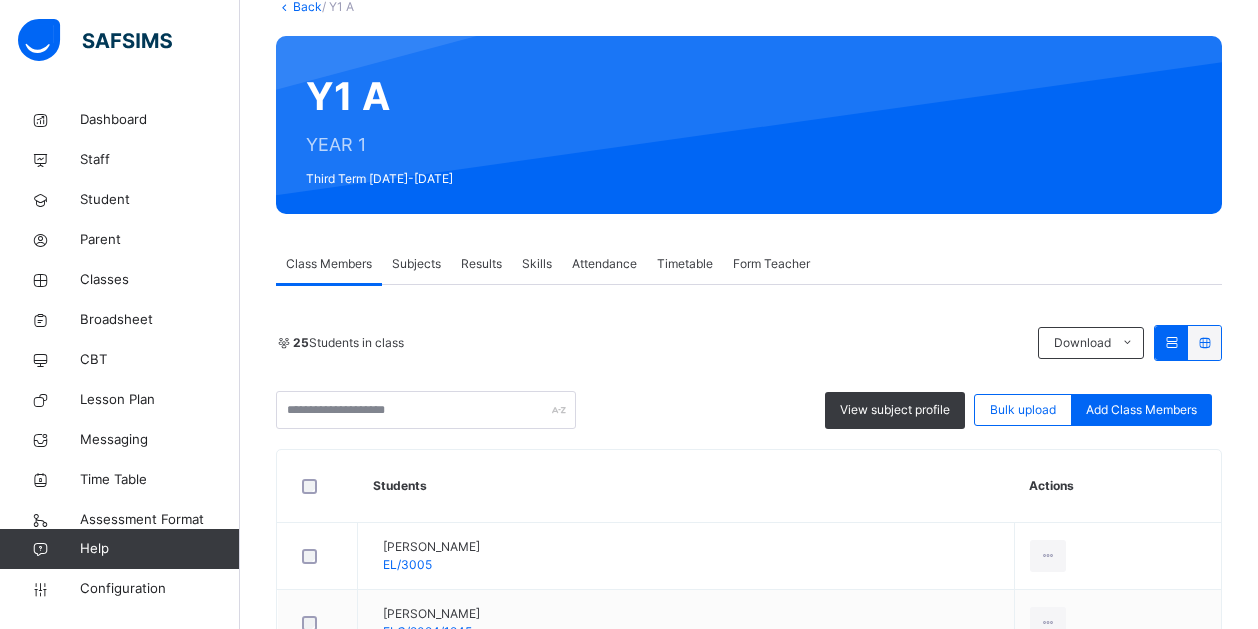 click on "Subjects" at bounding box center (416, 264) 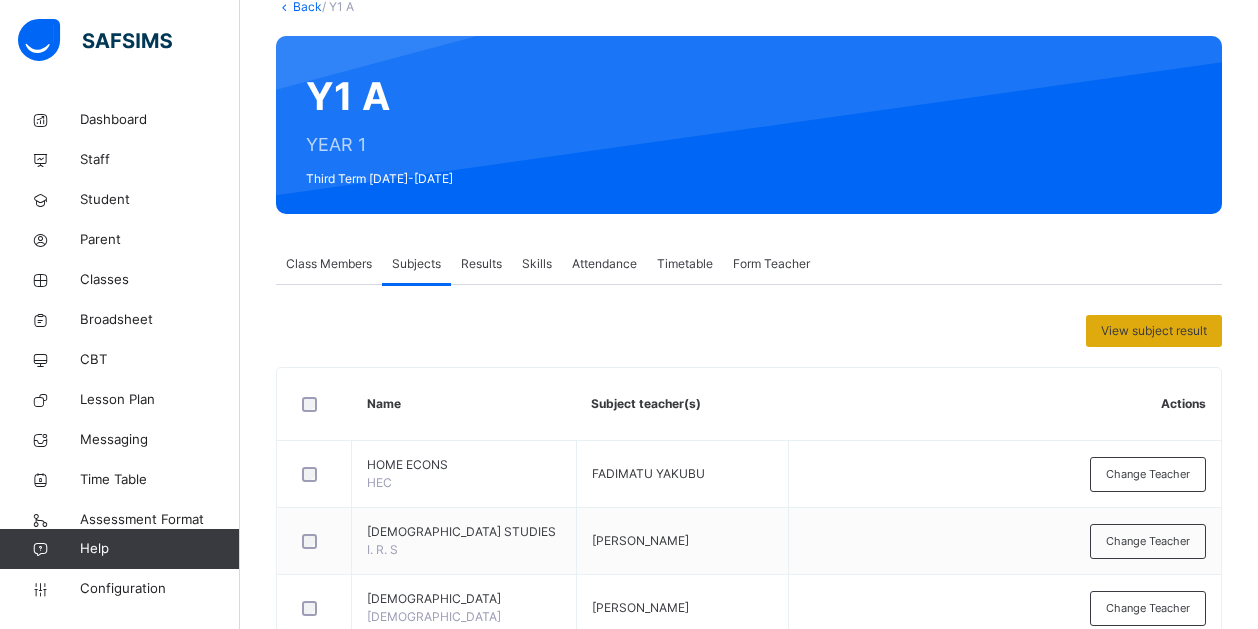 click on "View subject result" at bounding box center [1154, 331] 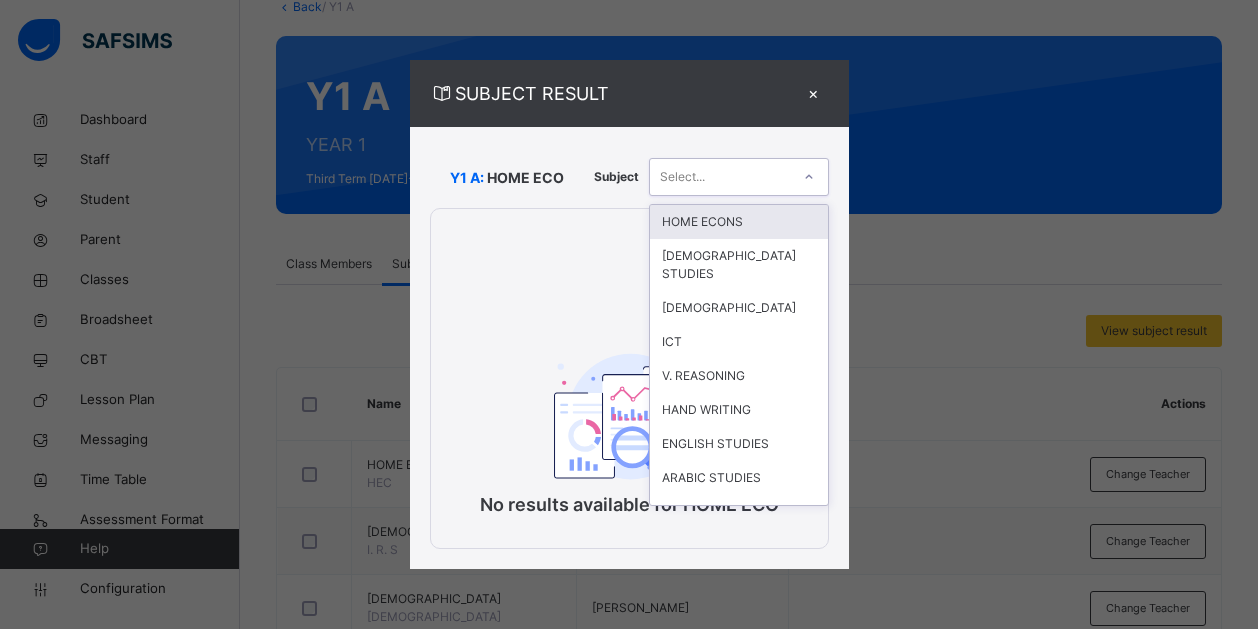 click 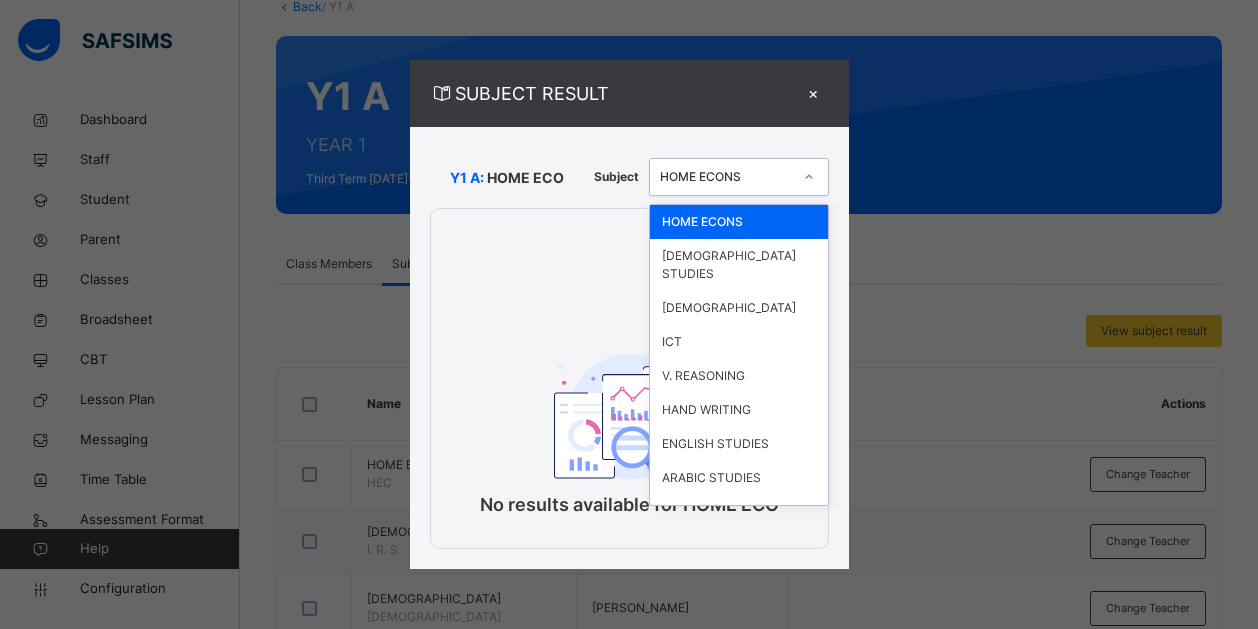 click 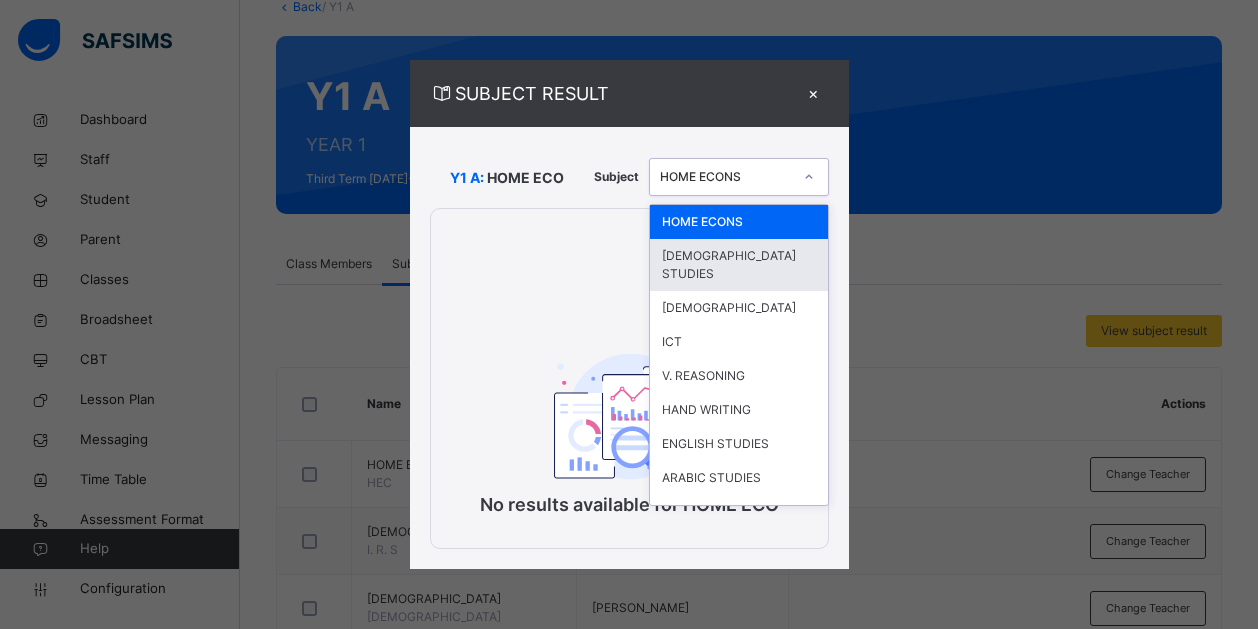 click on "[DEMOGRAPHIC_DATA] STUDIES" at bounding box center (739, 265) 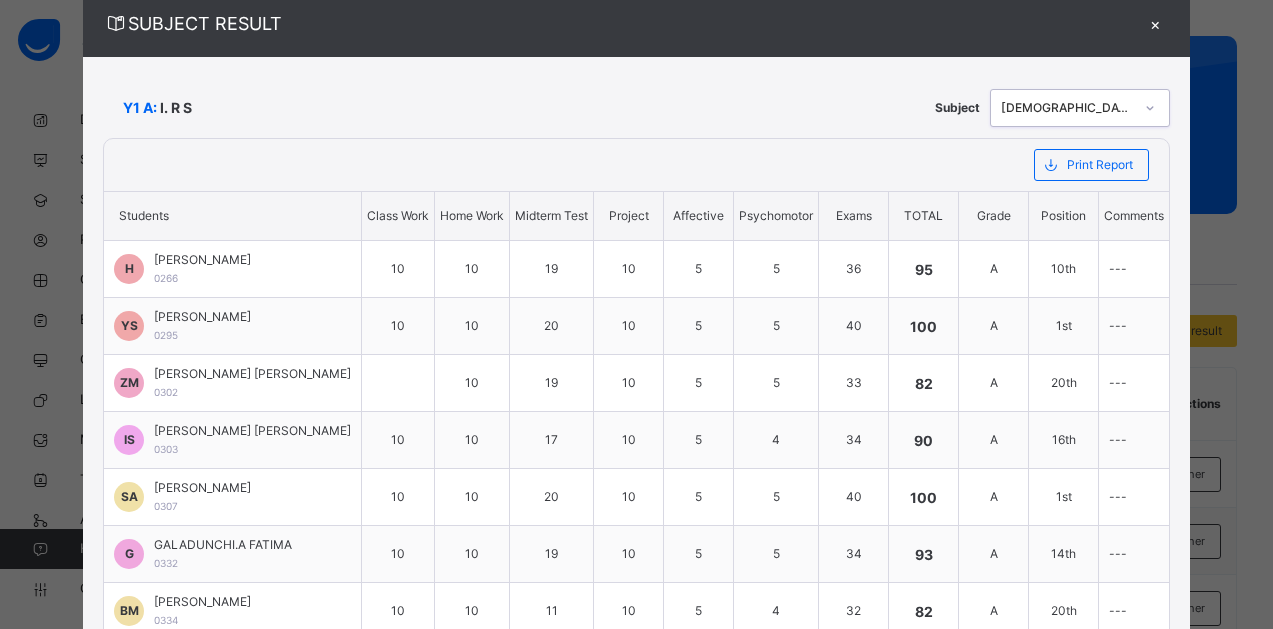 scroll, scrollTop: 0, scrollLeft: 0, axis: both 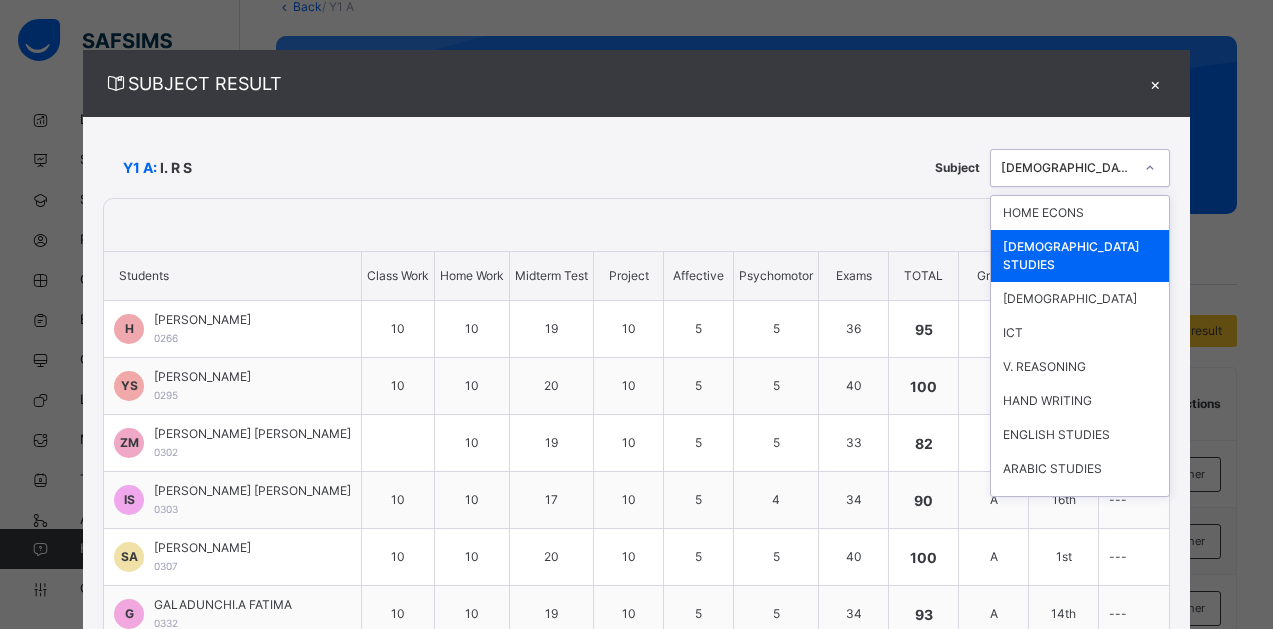 click on "[DEMOGRAPHIC_DATA] STUDIES" at bounding box center (1067, 168) 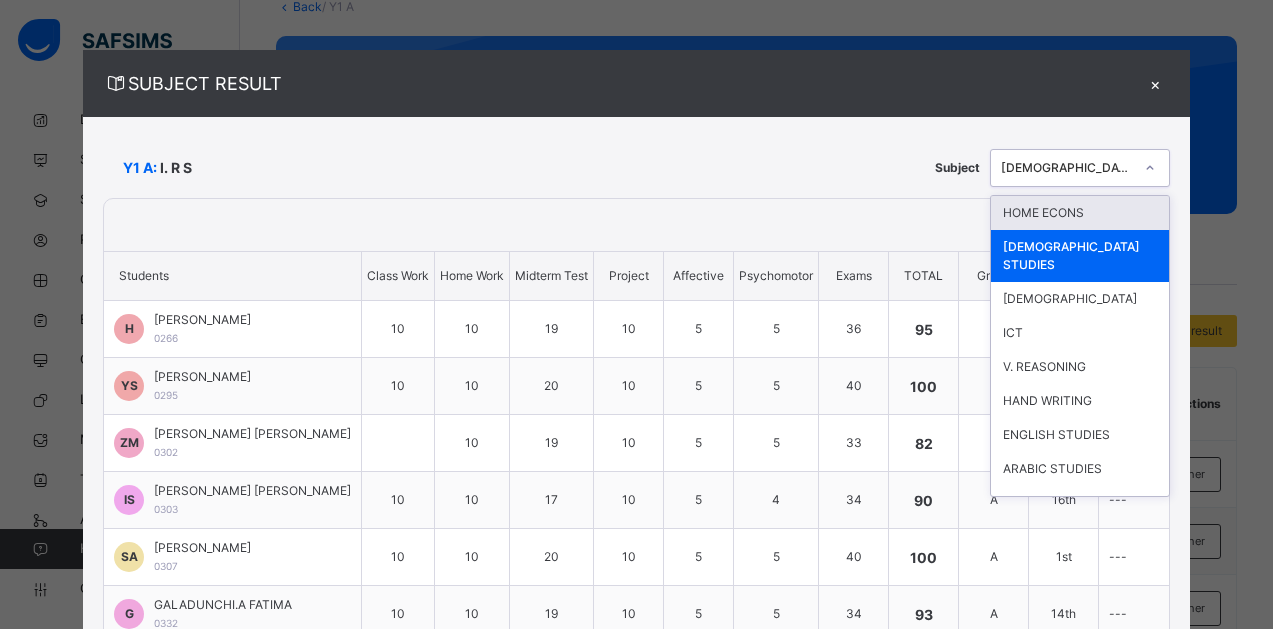 click on "HOME ECONS" at bounding box center (1080, 213) 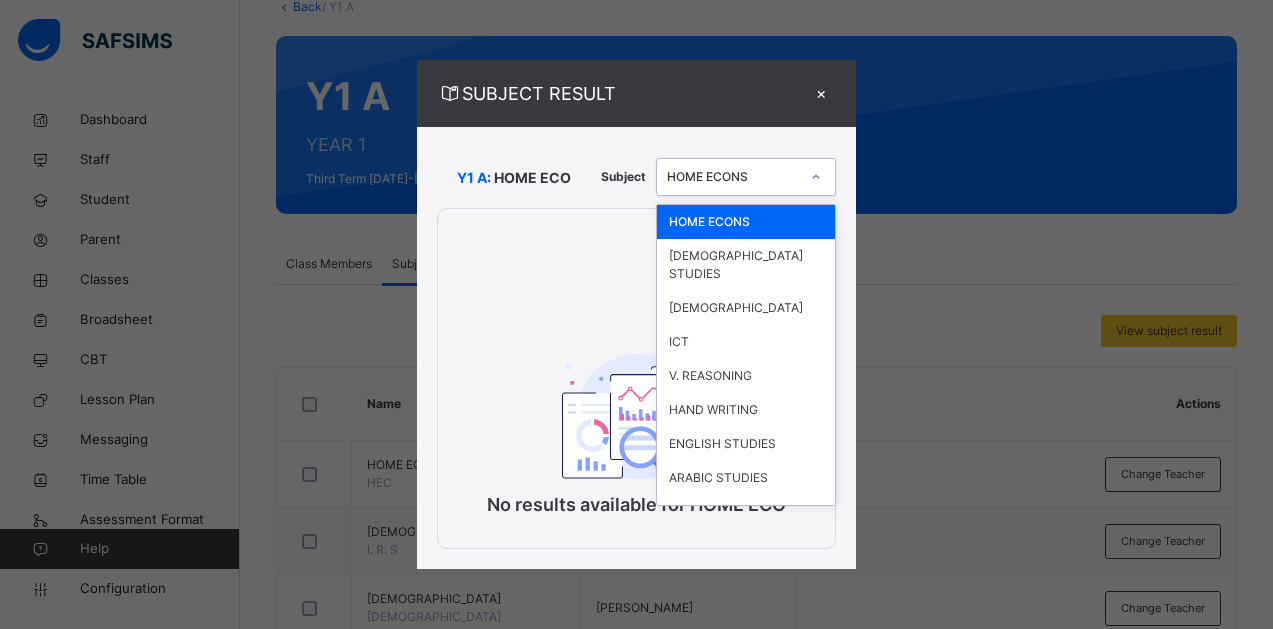 click at bounding box center (816, 177) 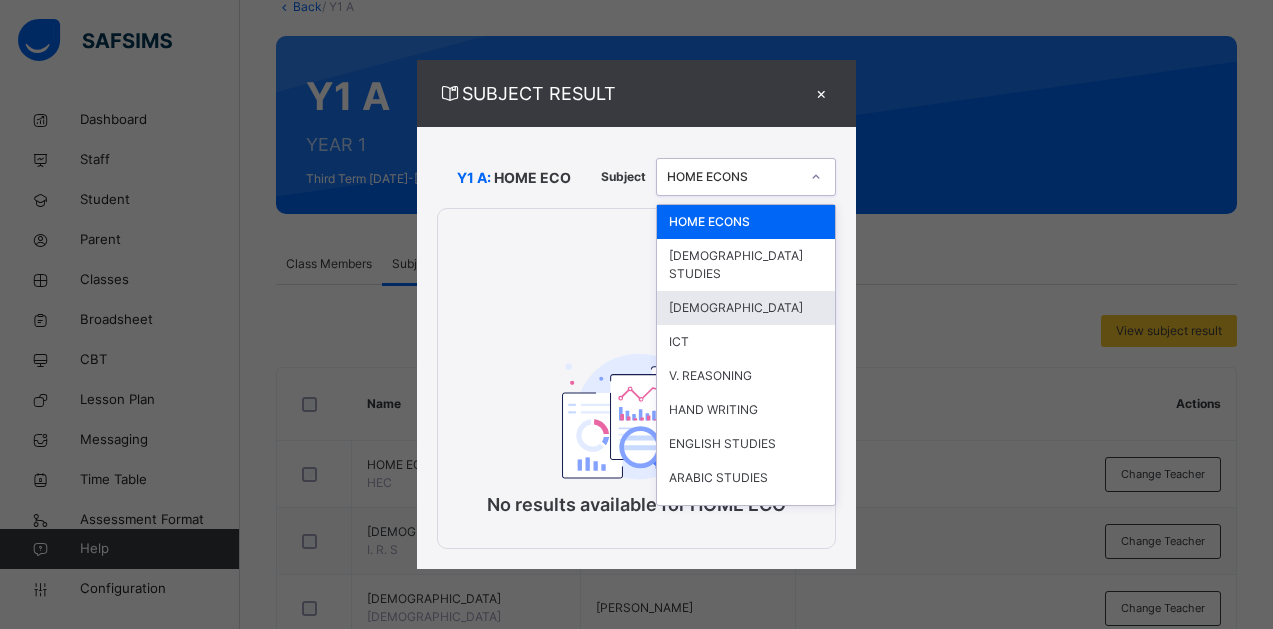 click on "[DEMOGRAPHIC_DATA]" at bounding box center [746, 308] 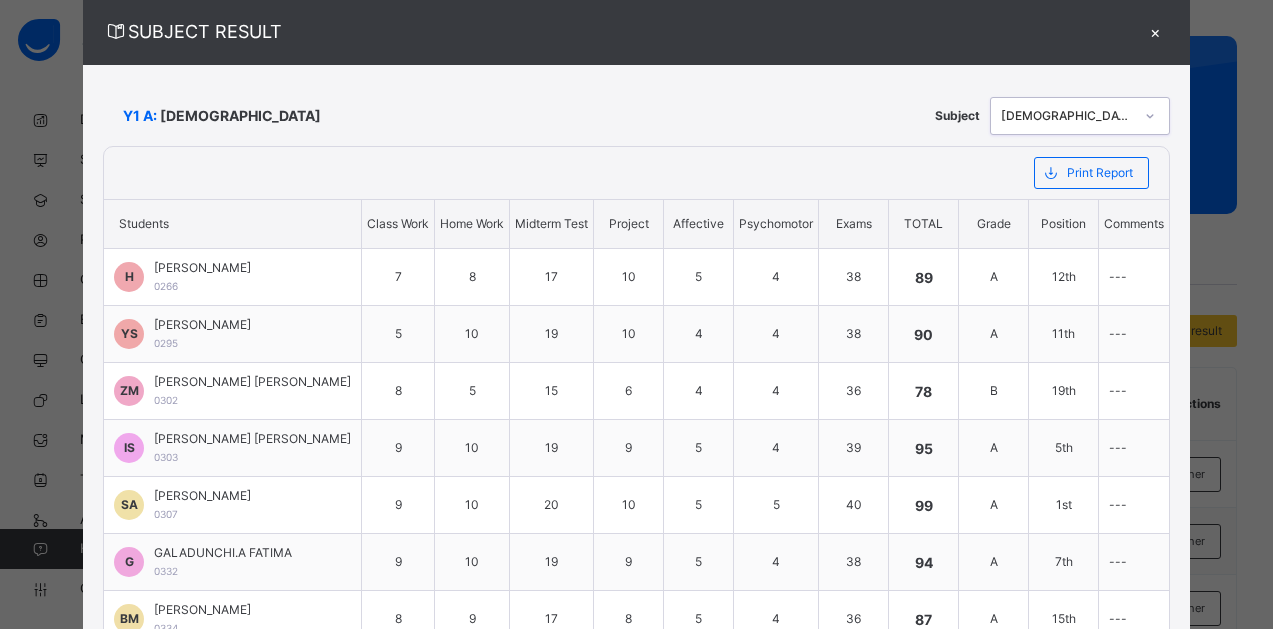 scroll, scrollTop: 0, scrollLeft: 0, axis: both 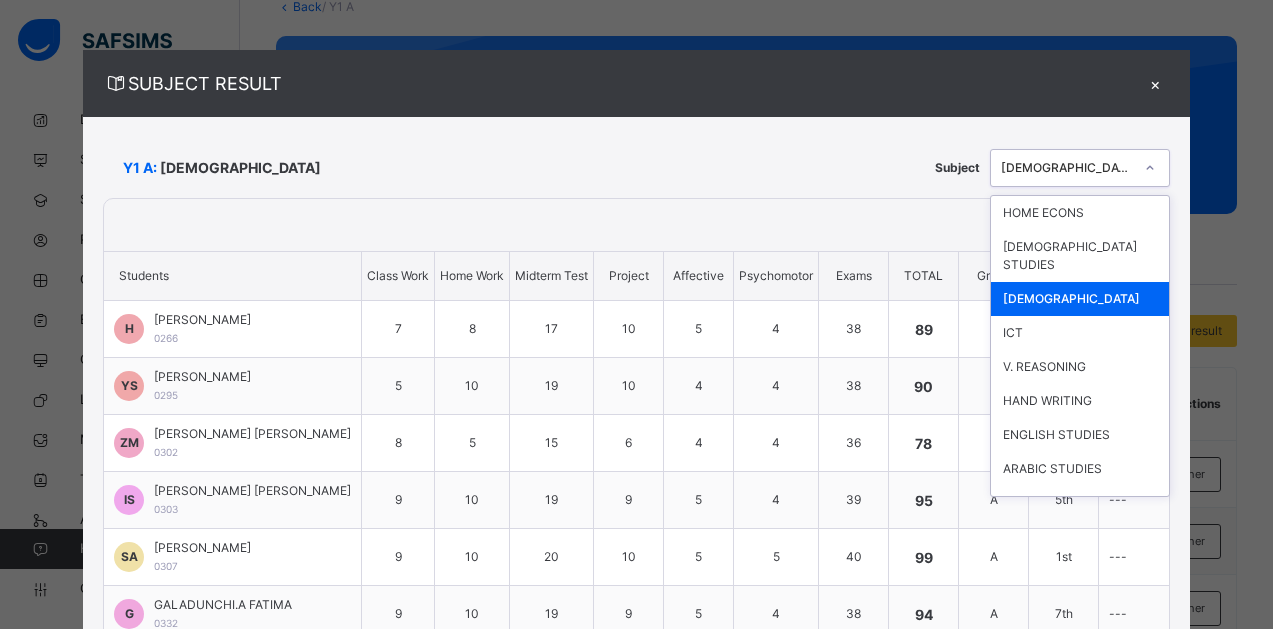 click at bounding box center [1150, 168] 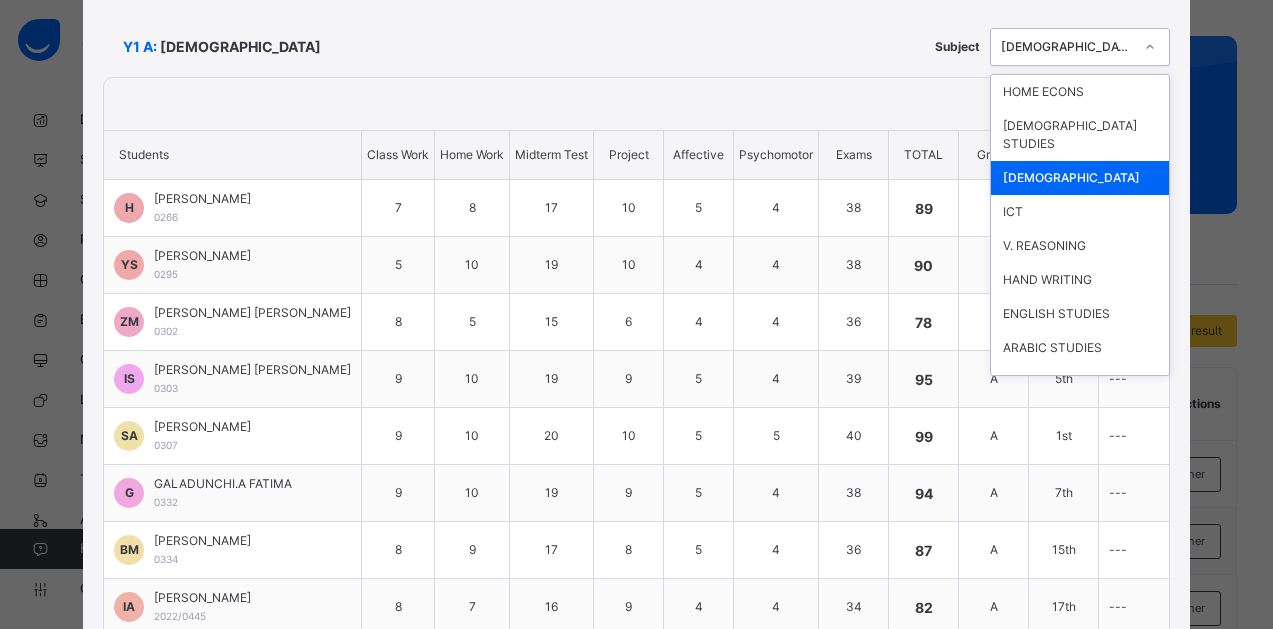 scroll, scrollTop: 149, scrollLeft: 0, axis: vertical 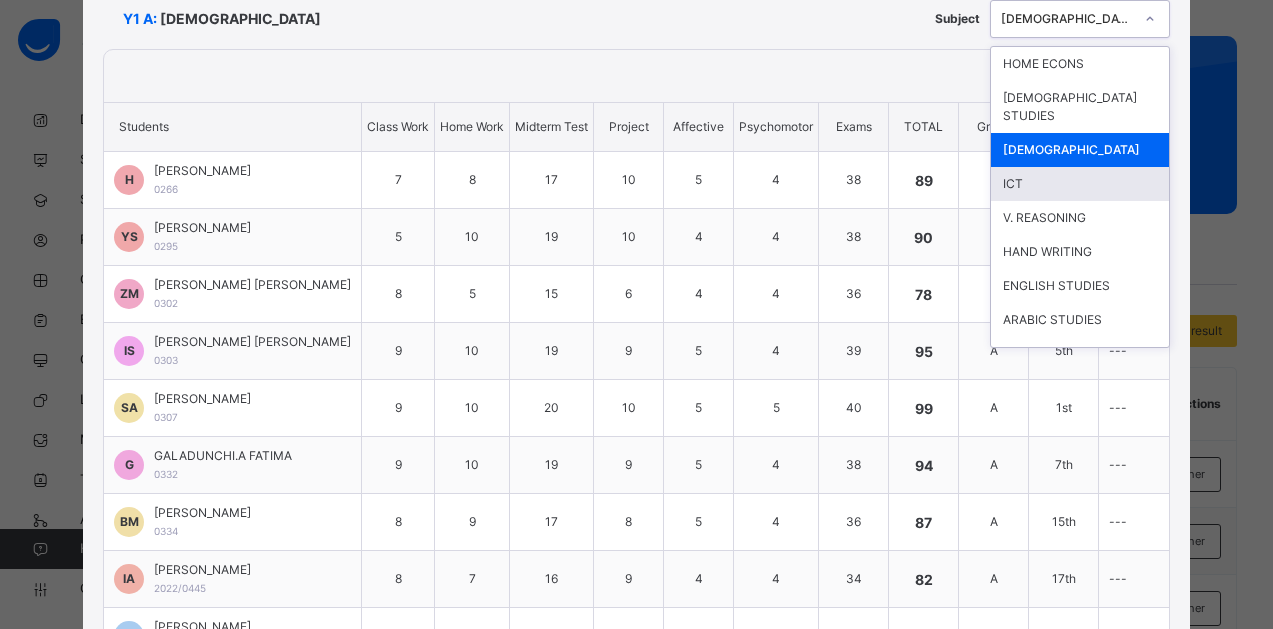 click on "ICT" at bounding box center [1080, 184] 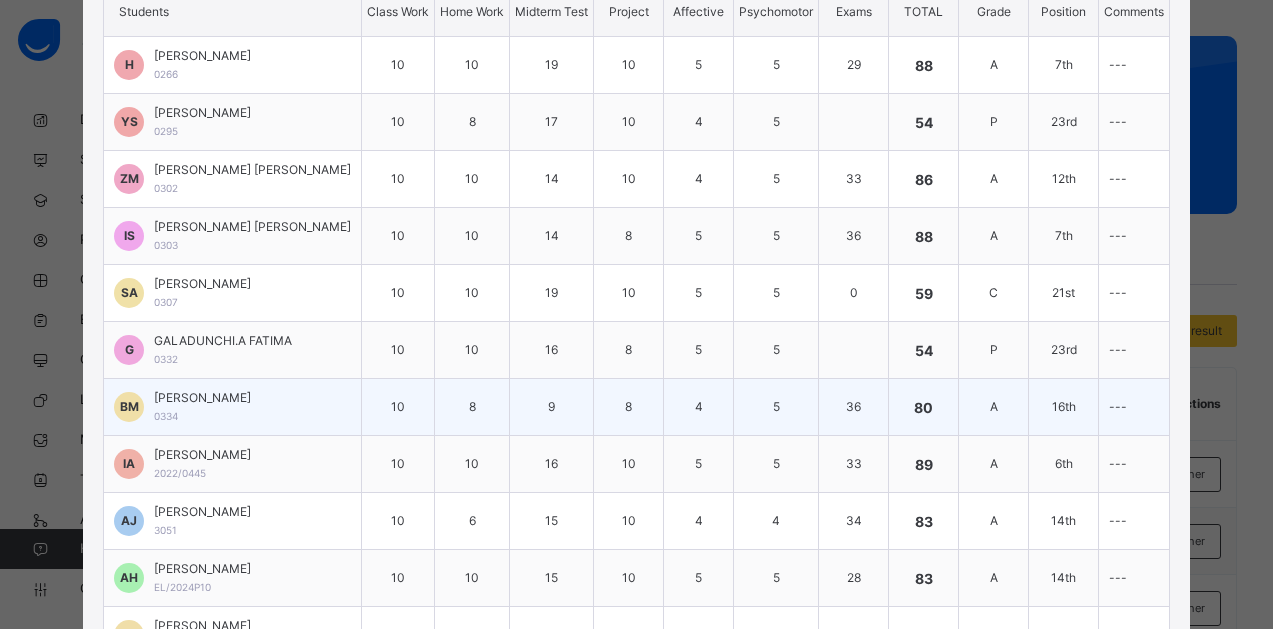 scroll, scrollTop: 263, scrollLeft: 0, axis: vertical 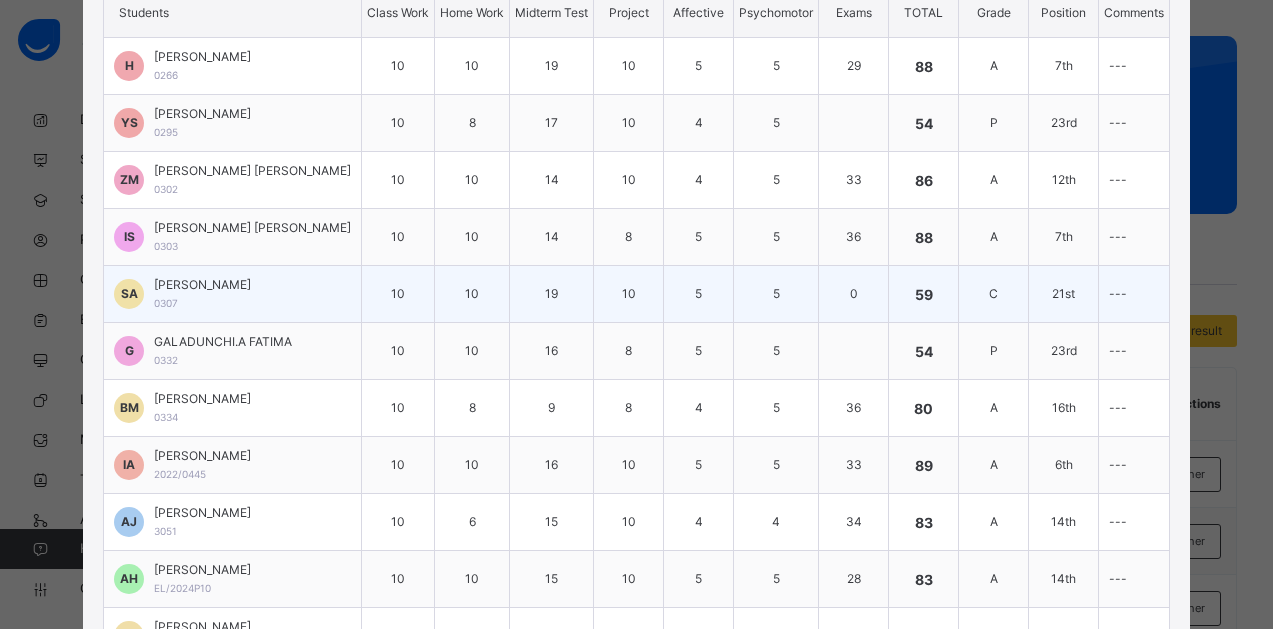 click on "0" at bounding box center [854, 294] 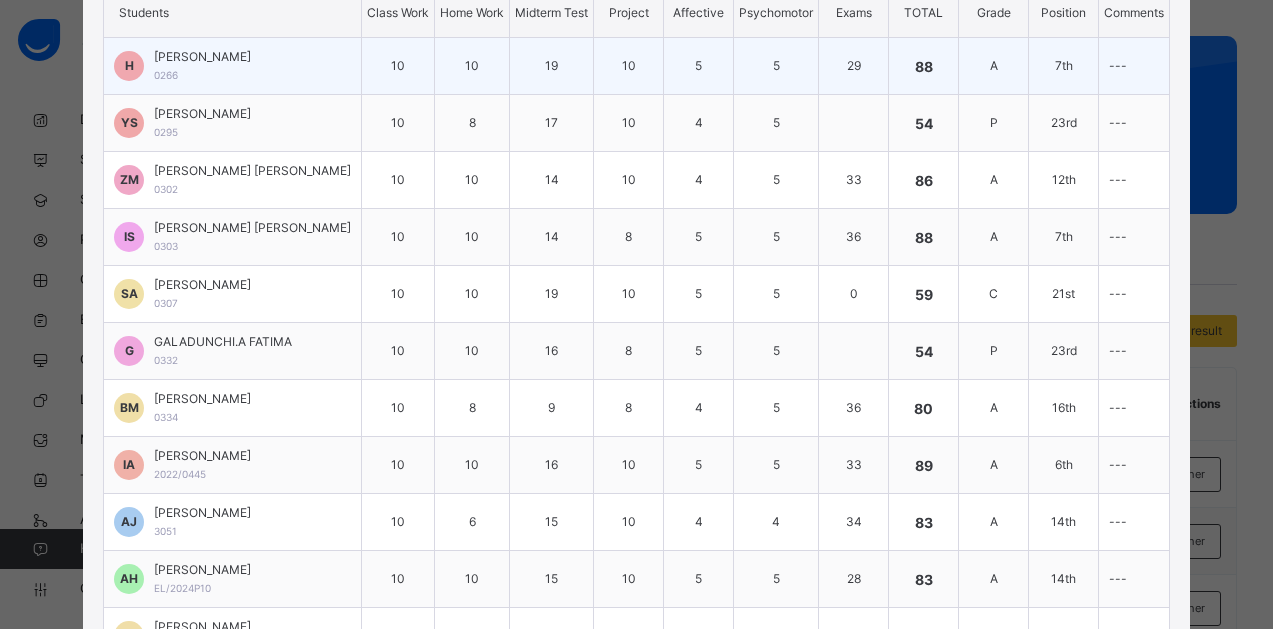 scroll, scrollTop: 0, scrollLeft: 0, axis: both 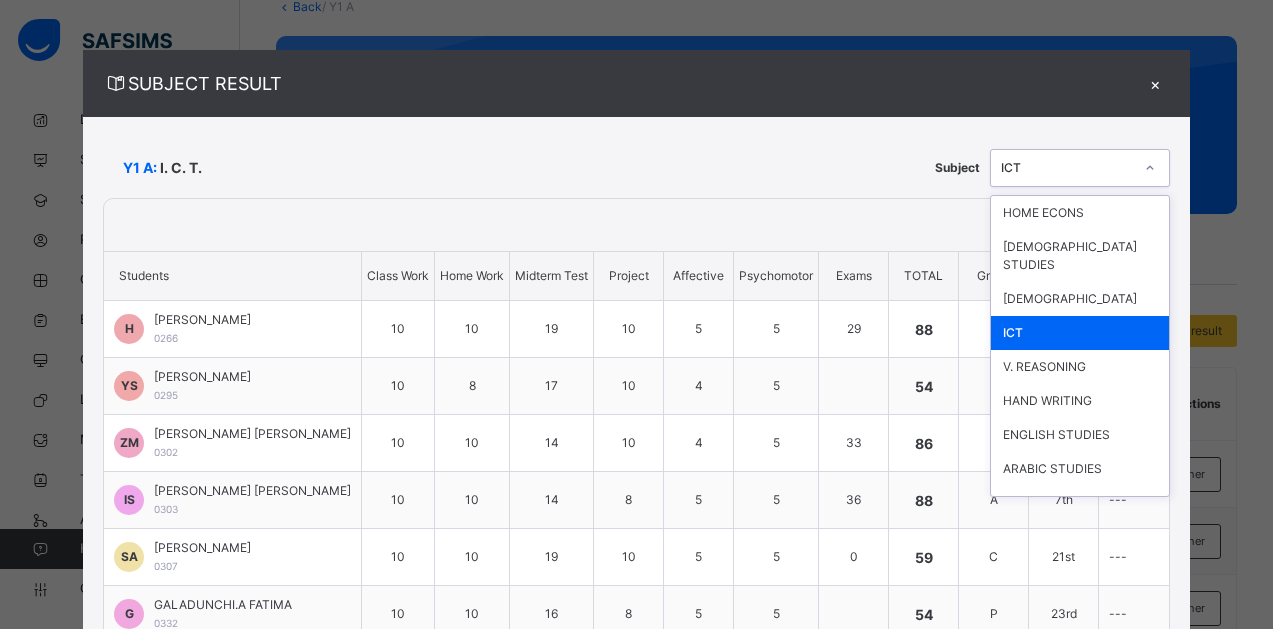 click 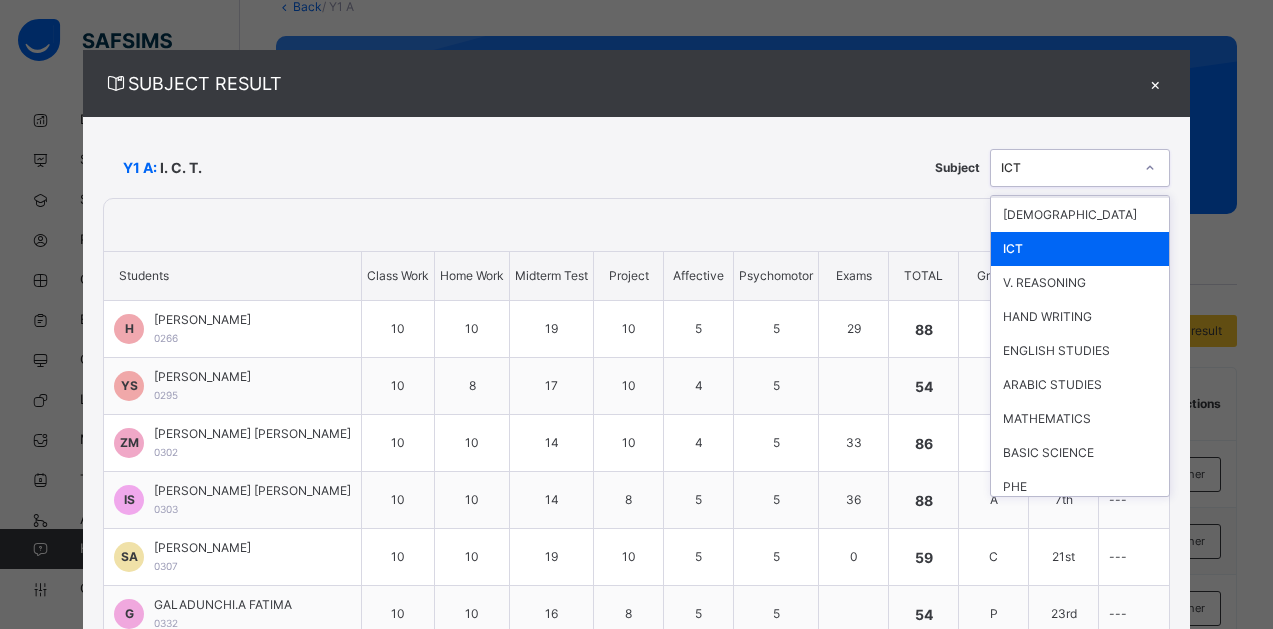 scroll, scrollTop: 142, scrollLeft: 0, axis: vertical 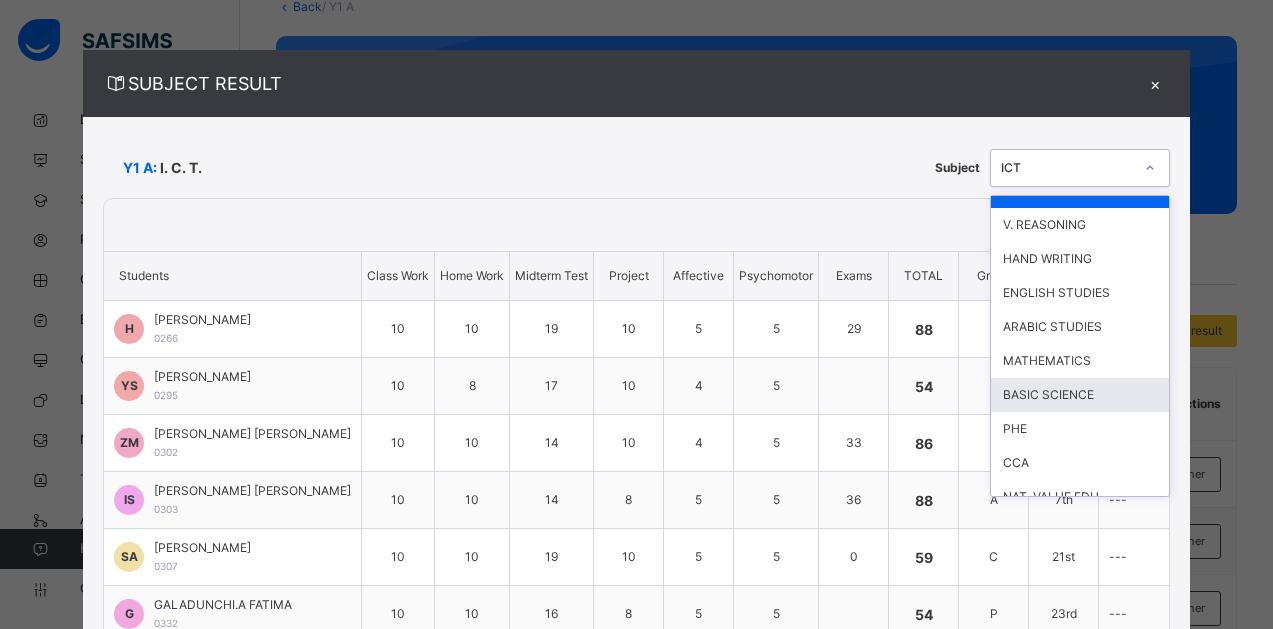 click on "BASIC SCIENCE" at bounding box center (1080, 395) 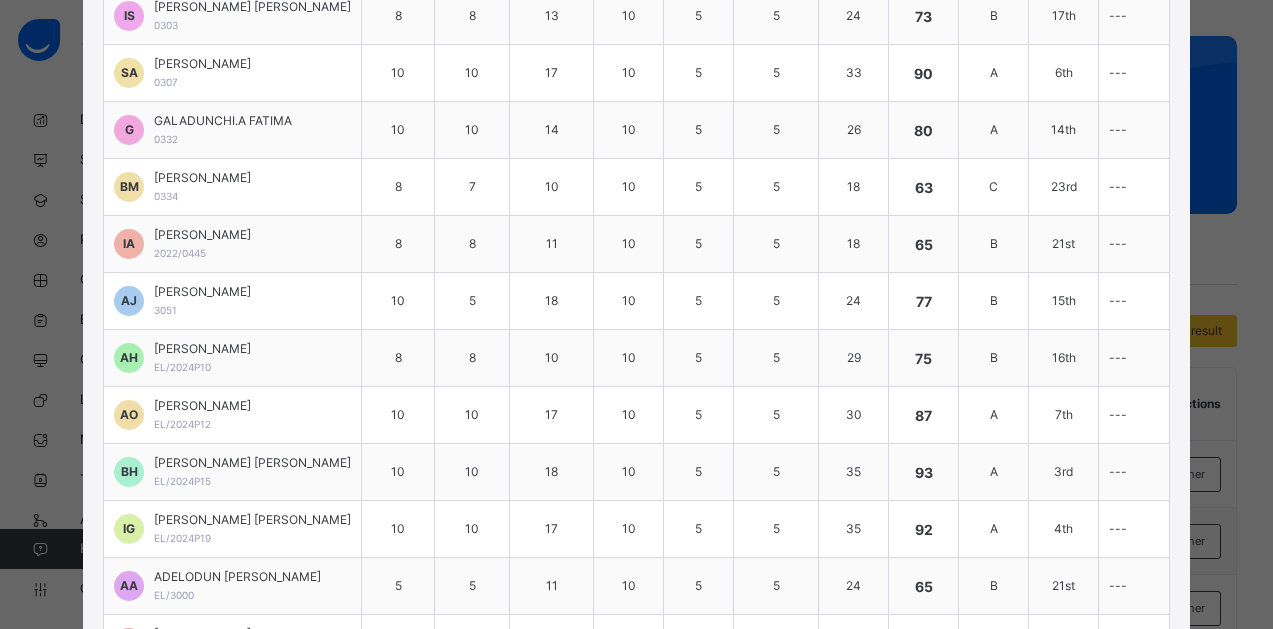 scroll, scrollTop: 0, scrollLeft: 0, axis: both 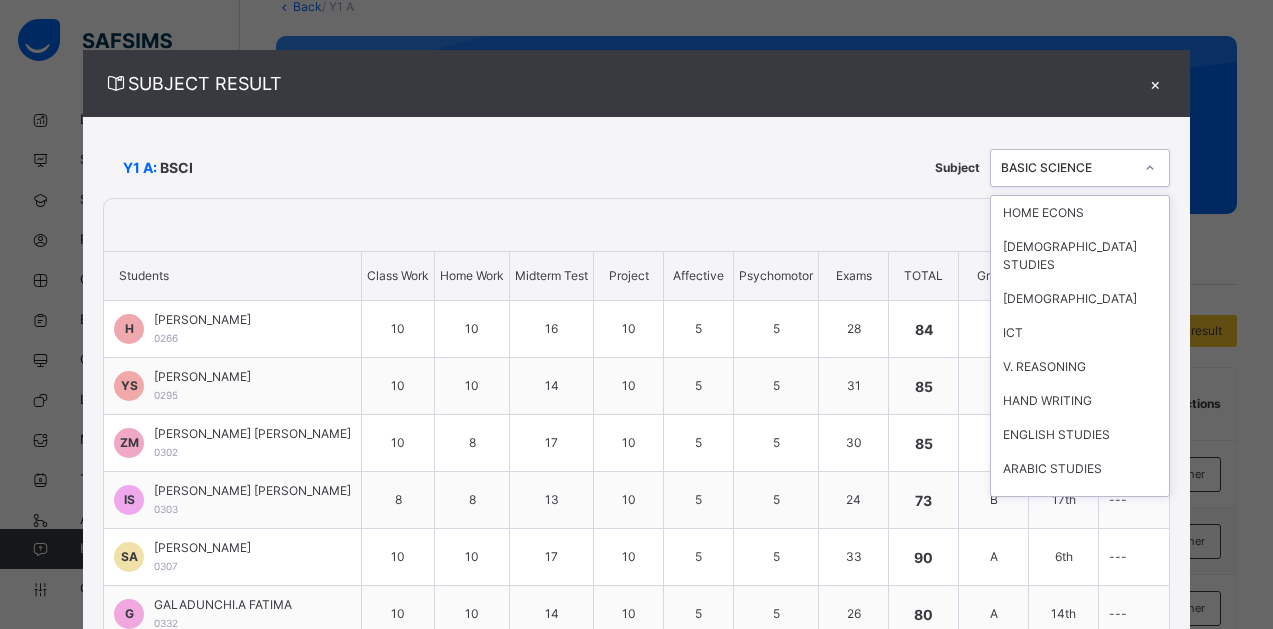 click 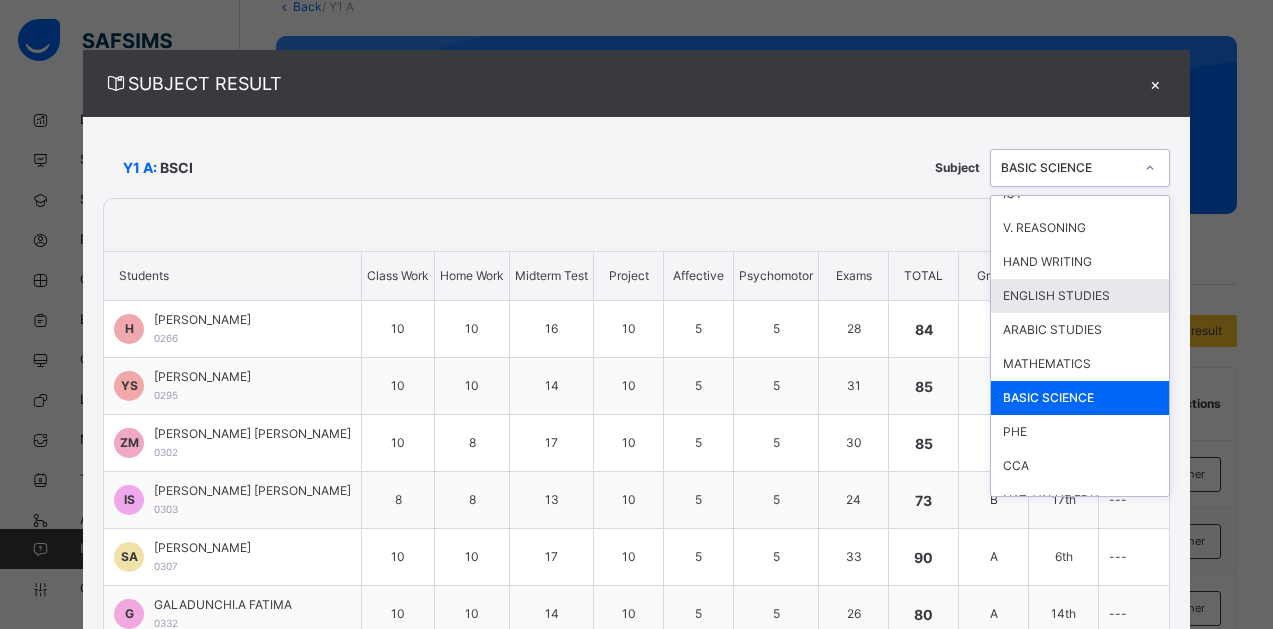 scroll, scrollTop: 142, scrollLeft: 0, axis: vertical 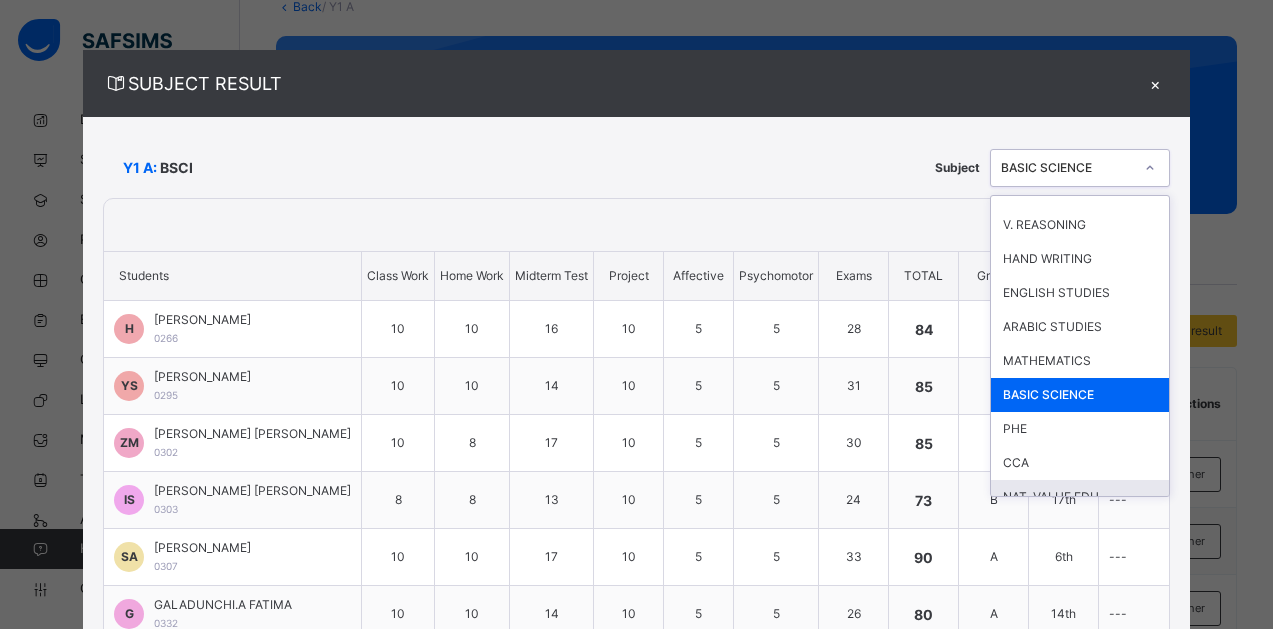 click on "NAT. VALUE EDU" at bounding box center [1080, 497] 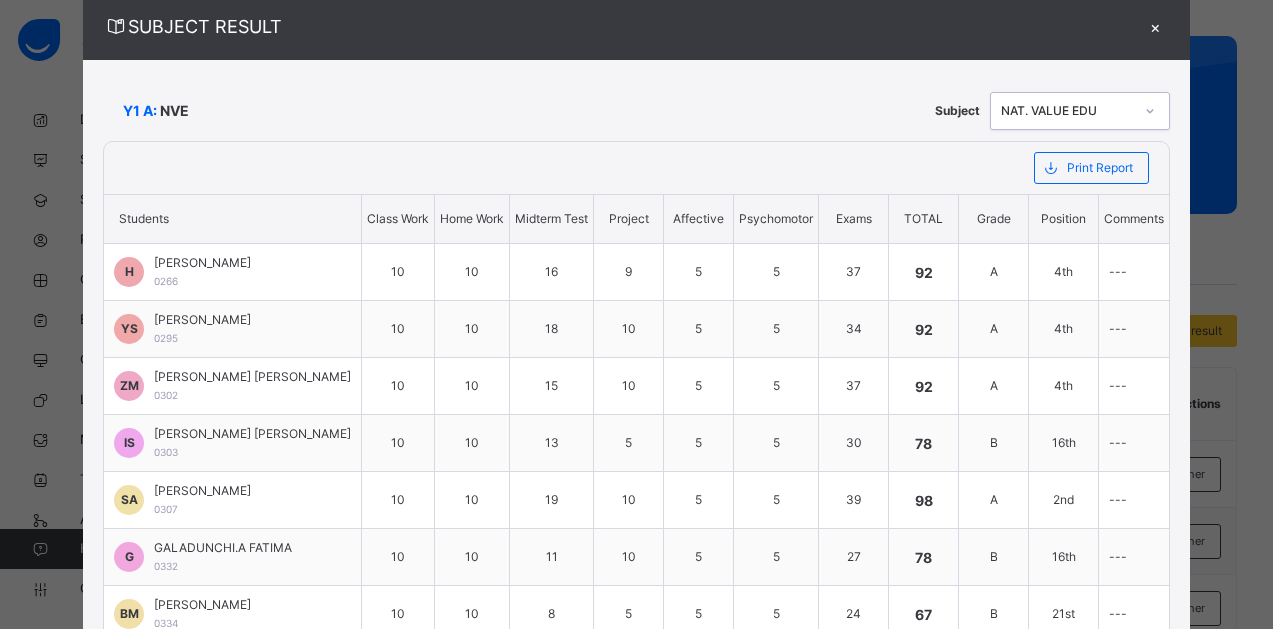 scroll, scrollTop: 0, scrollLeft: 0, axis: both 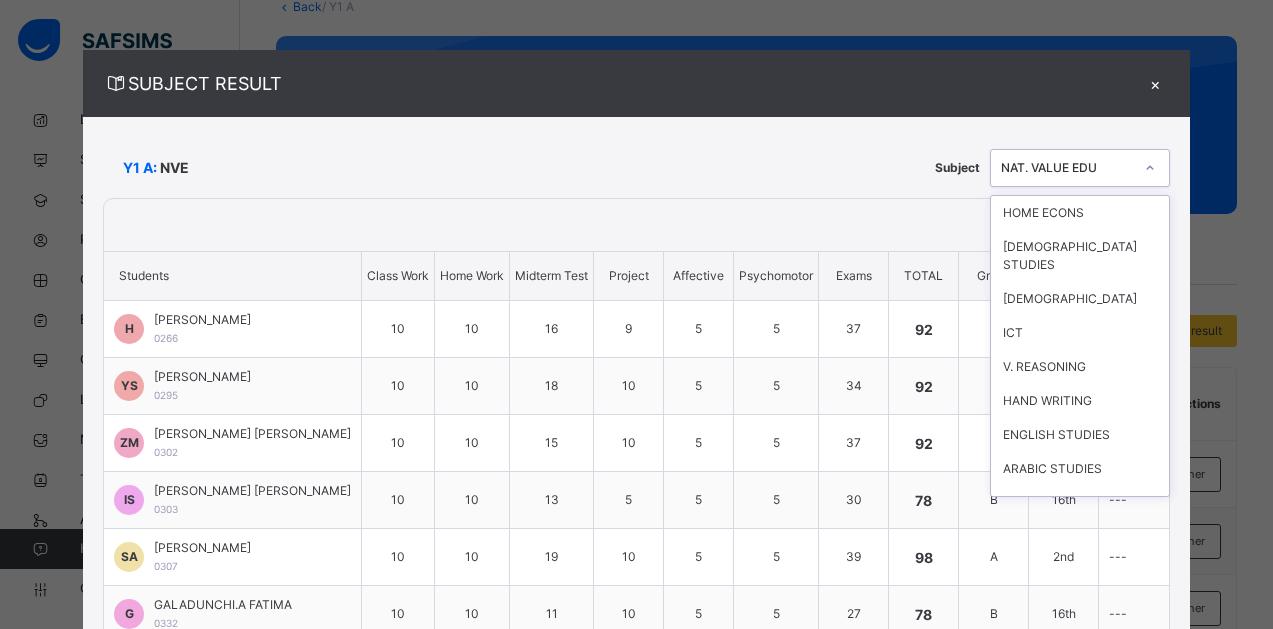 click at bounding box center [1150, 168] 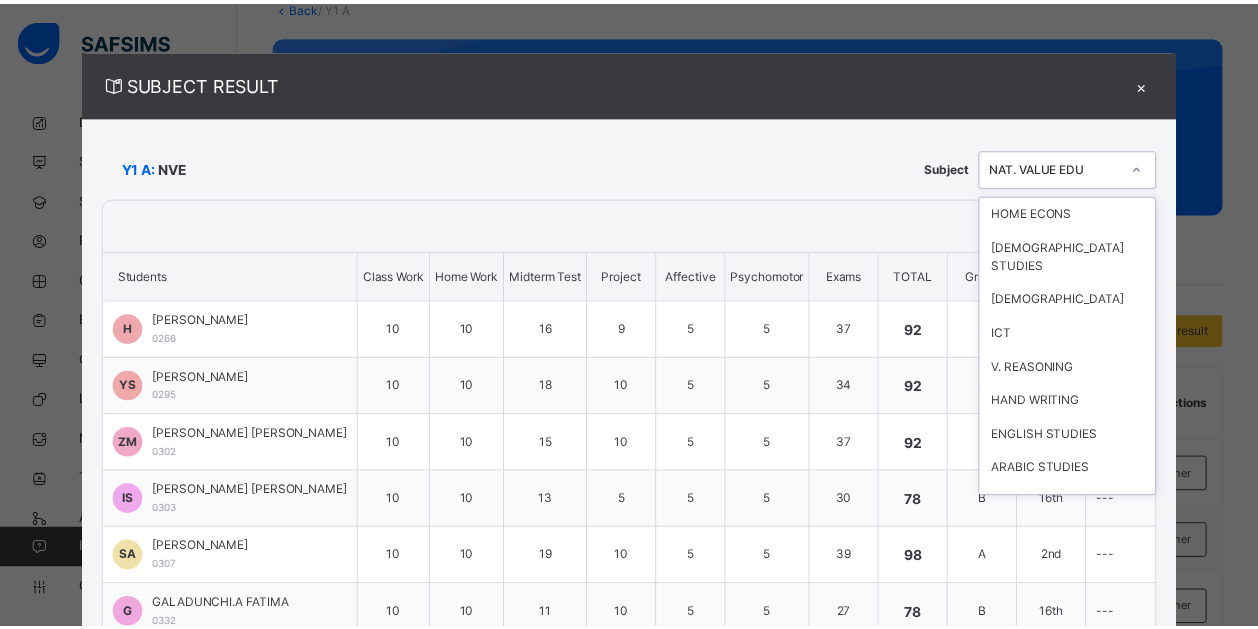 scroll, scrollTop: 142, scrollLeft: 0, axis: vertical 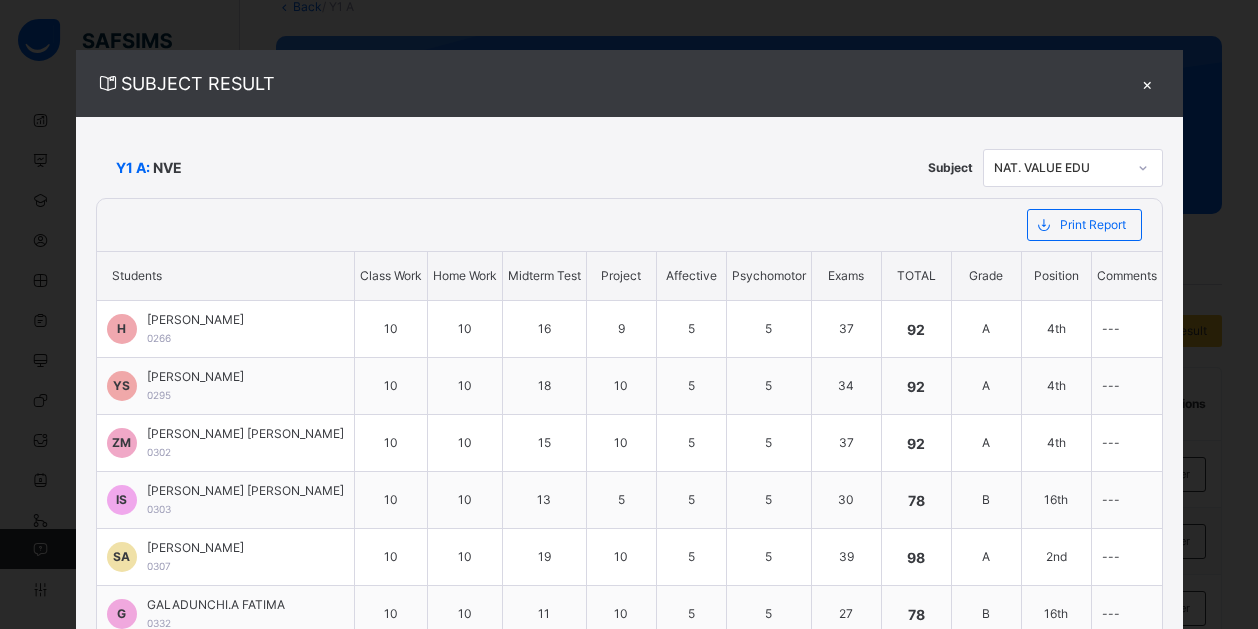 click on "Y1 A:     NVE" at bounding box center (507, 167) 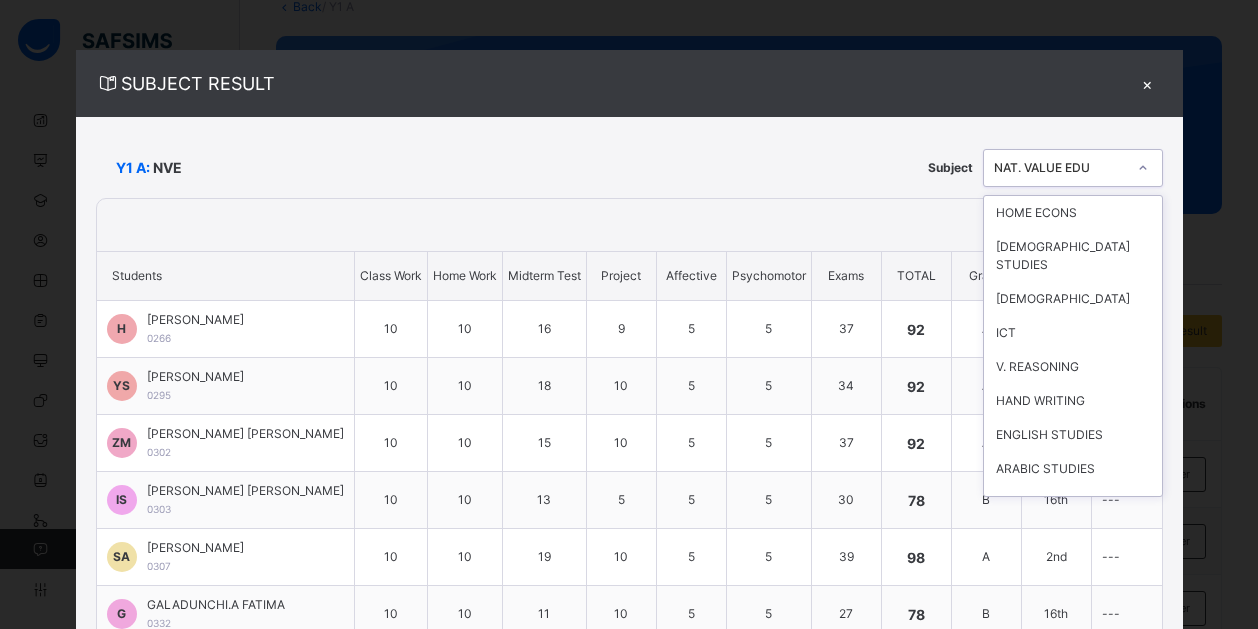scroll, scrollTop: 142, scrollLeft: 0, axis: vertical 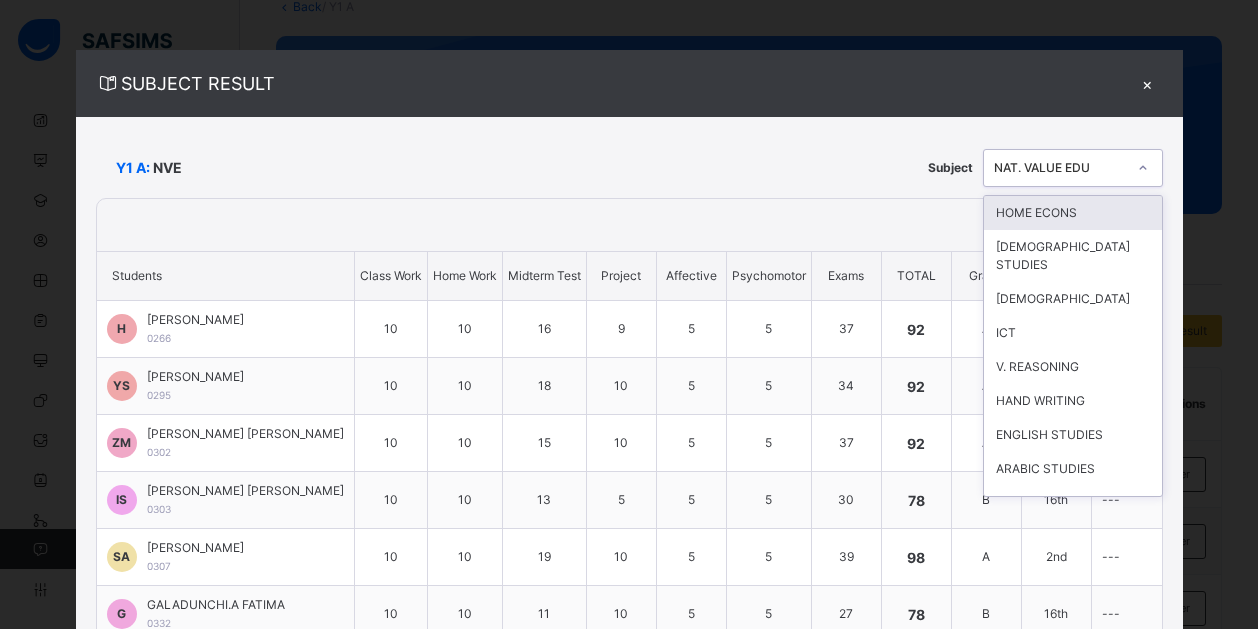 click on "HOME ECONS" at bounding box center (1073, 213) 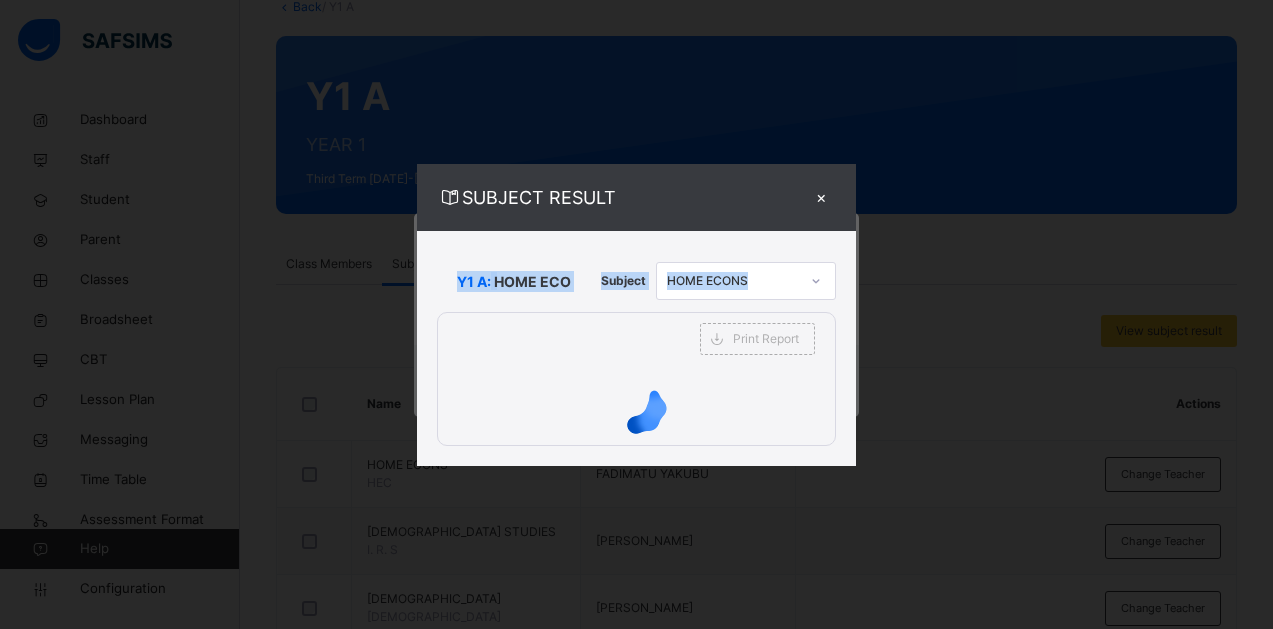 click on "SUBJECT RESULT   × Y1 A:     HOME ECO   Subject   HOME ECONS Print Report ESTEEM LEARNING CENTER  Date: 16th Jul 2025, 1:35:34 pm Subject Result Class:  Y1 A Subject:  HOME ECO S/NO Admission No. Students   Class Work     Home Work     Midterm Test     Project     Affective     Psychomotor     Exams   Total Grade Position Comments 1 0266 HASSAN KHADIJAH  10 10 16 9 5 5 37 92 A 4th --- 2 0295 YUNUS MUHAMMAD SIRAJ 10 10 18 10 5 5 34 92 A 4th --- 3 0302 ZANNA ABUBAKAR MUSTAPHA 10 10 15 10 5 5 37 92 A 4th --- 4 0303 IBRAHIM UMAR SULEIMAN 10 10 13 5 5 5 30 78 B 16th --- 5 0307 SULEH HAUWA ABUBAKAR 10 10 19 10 5 5 39 98 A 2nd --- 6 0332 GALADUNCHI.A FATIMA  10 10 11 10 5 5 27 78 B 16th --- 7 0334 BABA AMINA MUHAMMAD 10 10 8 5 5 5 24 67 B 21st --- 8 2022/0445 ISA AUWAL ABDULKARIM 8 10 8 5 5 5 26 67 B 21st --- 9 3051 ABDUSSALAM NAIF JAMAL 8 10 18 8 0 5 34 83 A 13th --- 10 EL/2024P10 ABDULLAHI HUDA HAUWA 10 10 12 5 5 5 25 72 B 20th --- 11 EL/2024P12 ABDULWAHAB FADILAH ONIZE 10 10 14 10 5 5 33 87 A 9th --- 12 10 10" at bounding box center [636, 314] 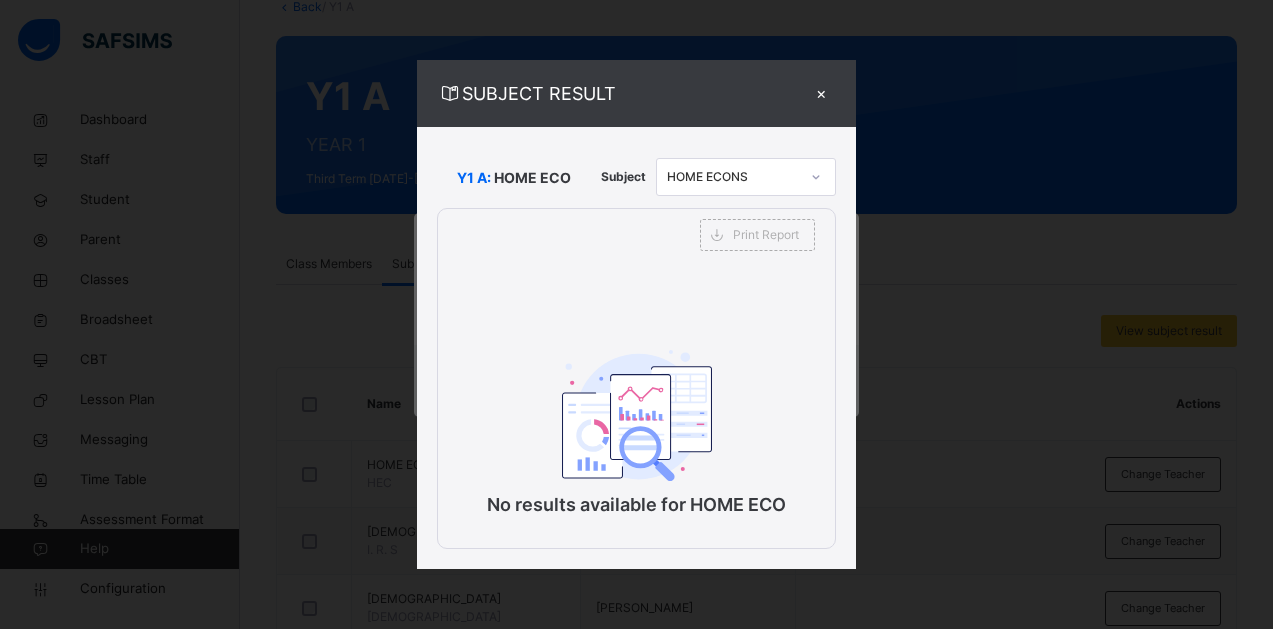 click on "×" at bounding box center [821, 93] 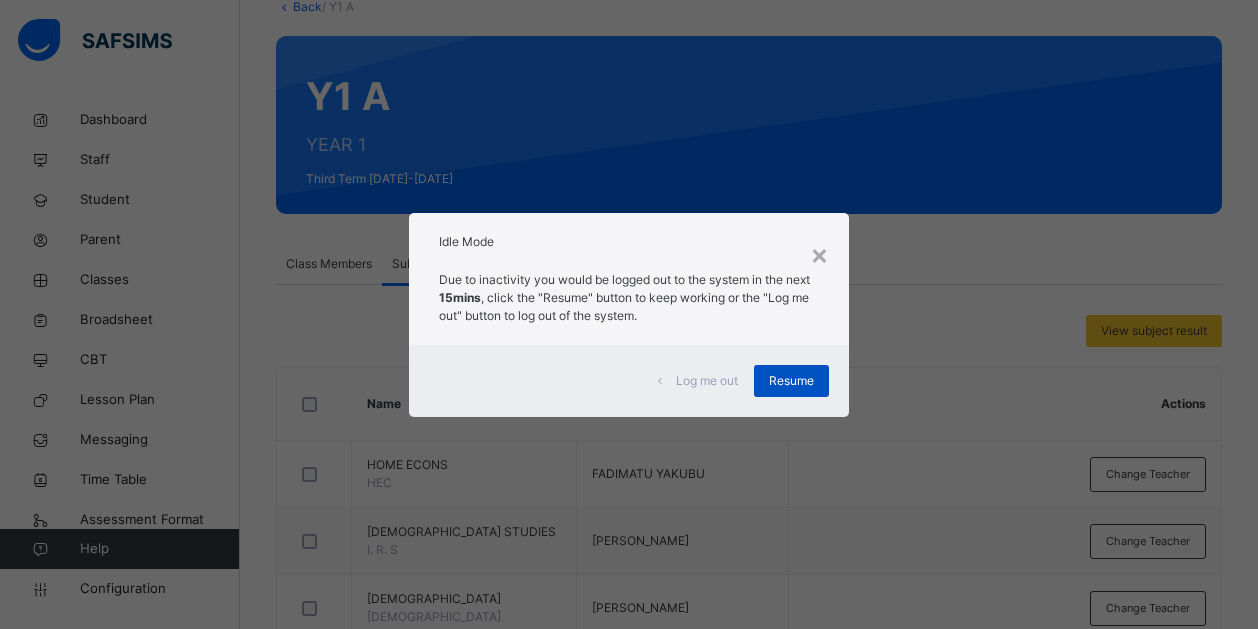 click on "Resume" at bounding box center (791, 381) 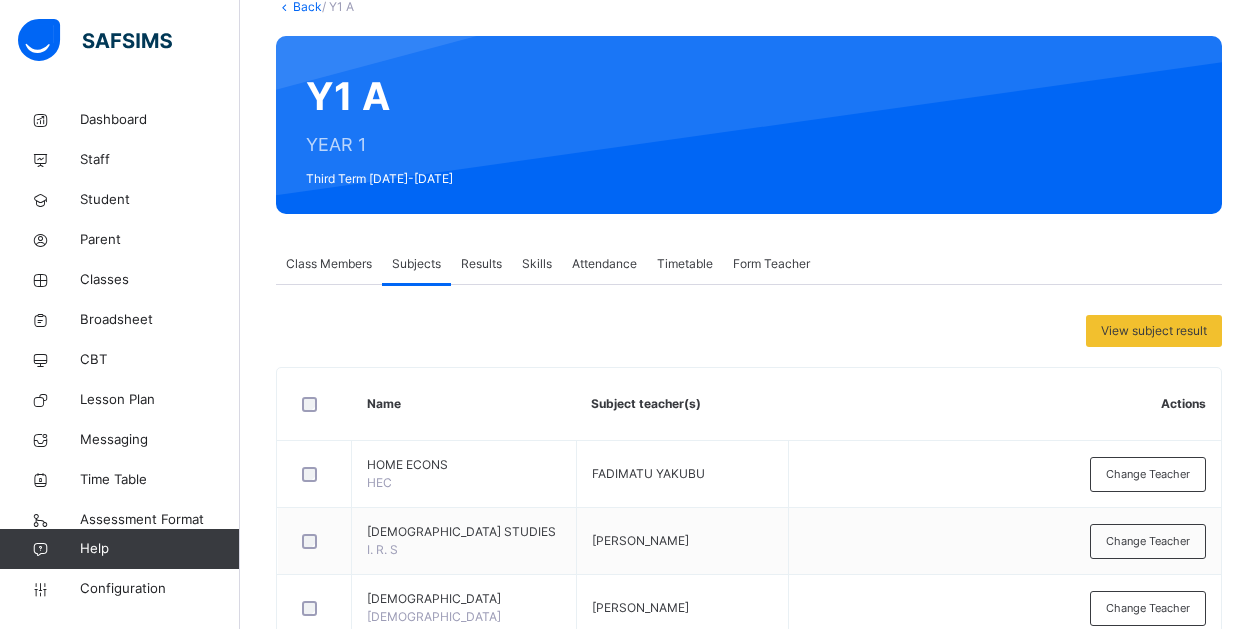 click on "Results" at bounding box center (481, 264) 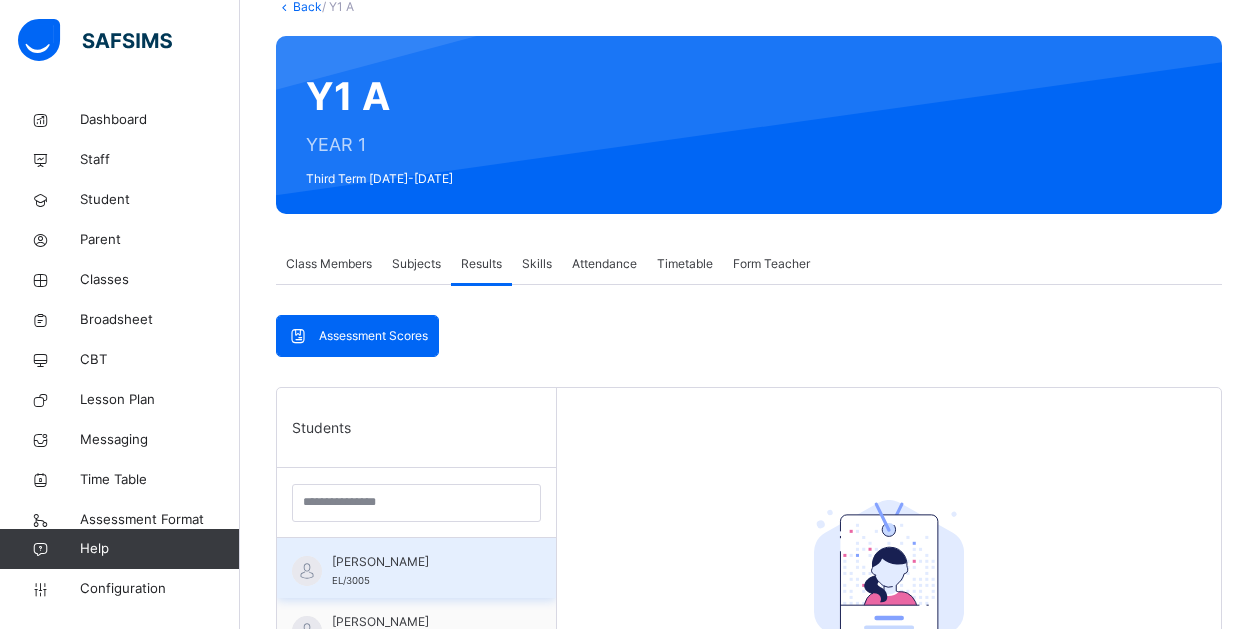 click on "[PERSON_NAME]" at bounding box center (421, 562) 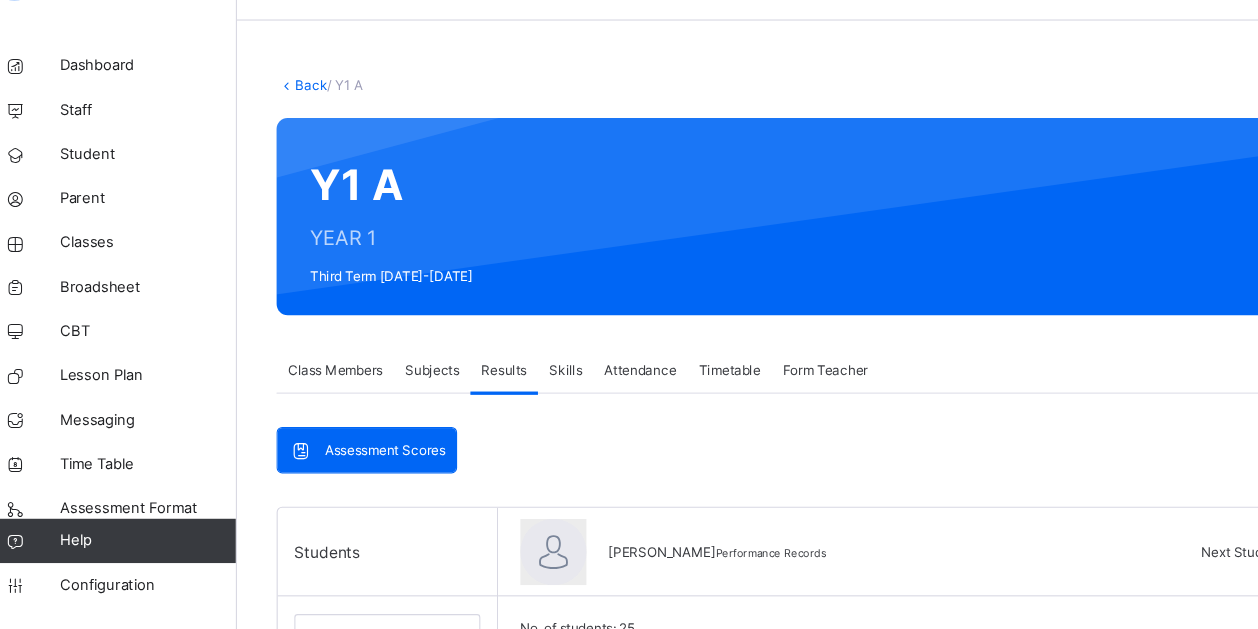 scroll, scrollTop: 0, scrollLeft: 0, axis: both 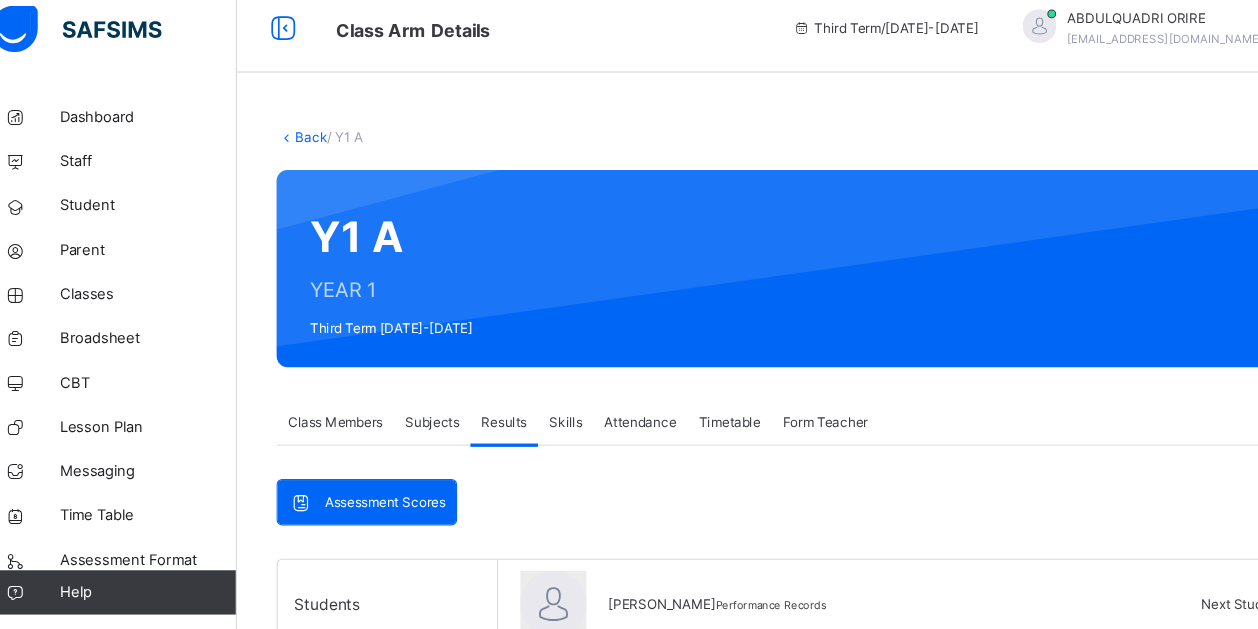 click on "Back" at bounding box center (307, 138) 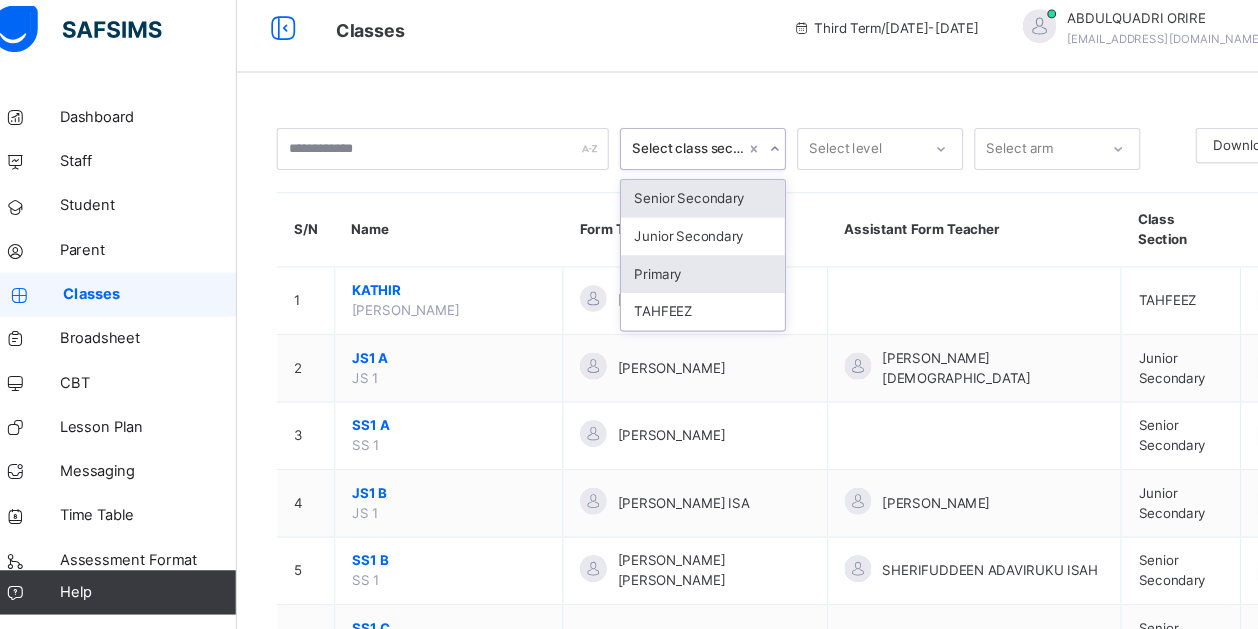 click on "Primary" at bounding box center (661, 262) 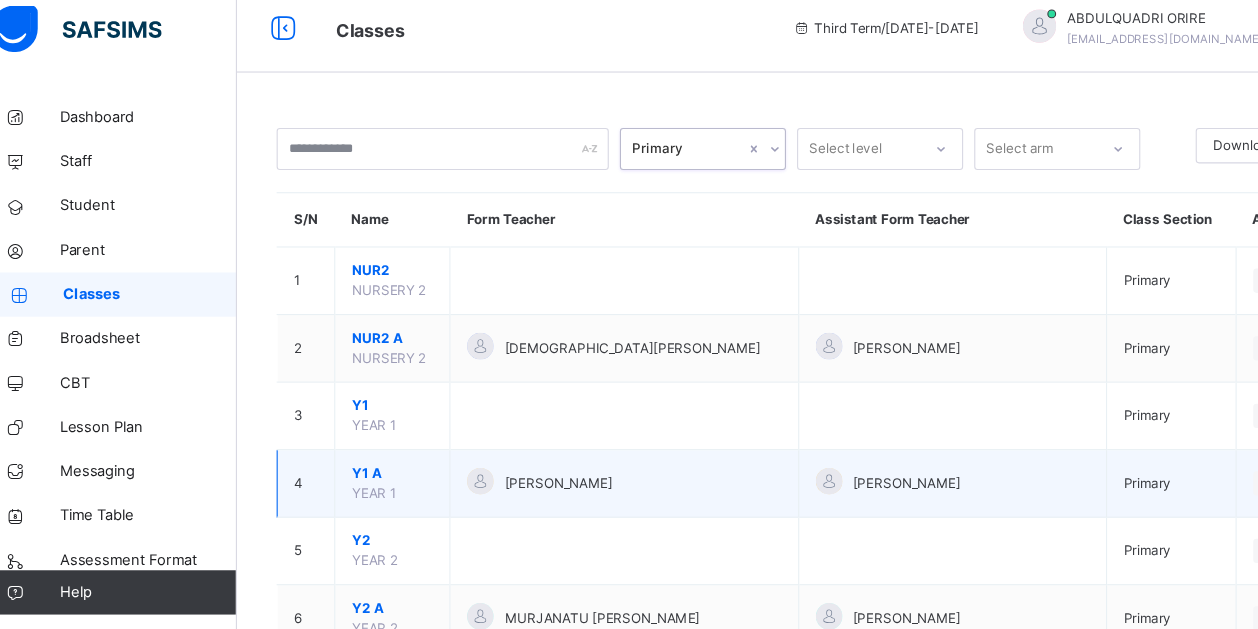 click on "Y1   A" at bounding box center [380, 442] 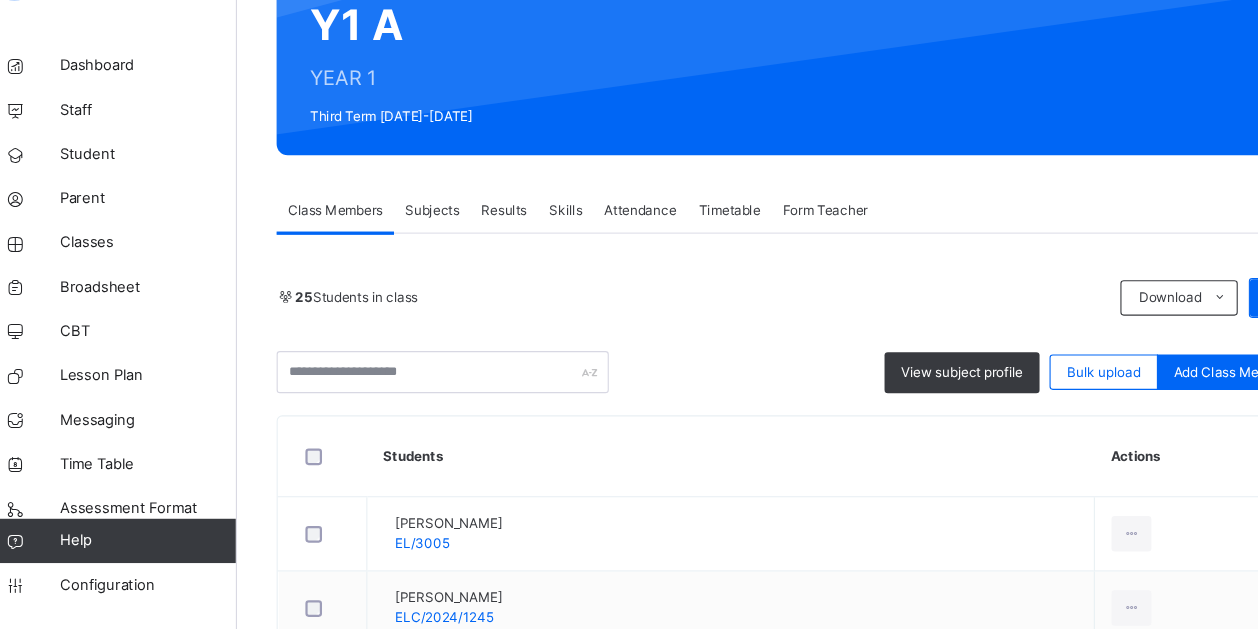 scroll, scrollTop: 149, scrollLeft: 0, axis: vertical 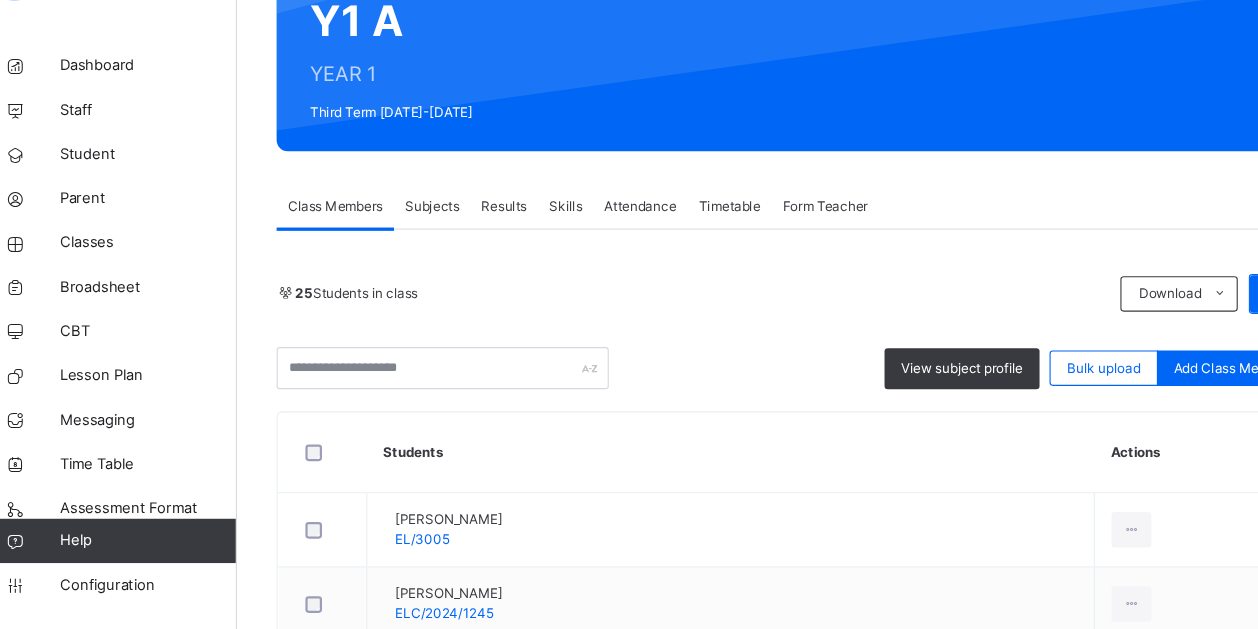 click on "Subjects" at bounding box center (416, 247) 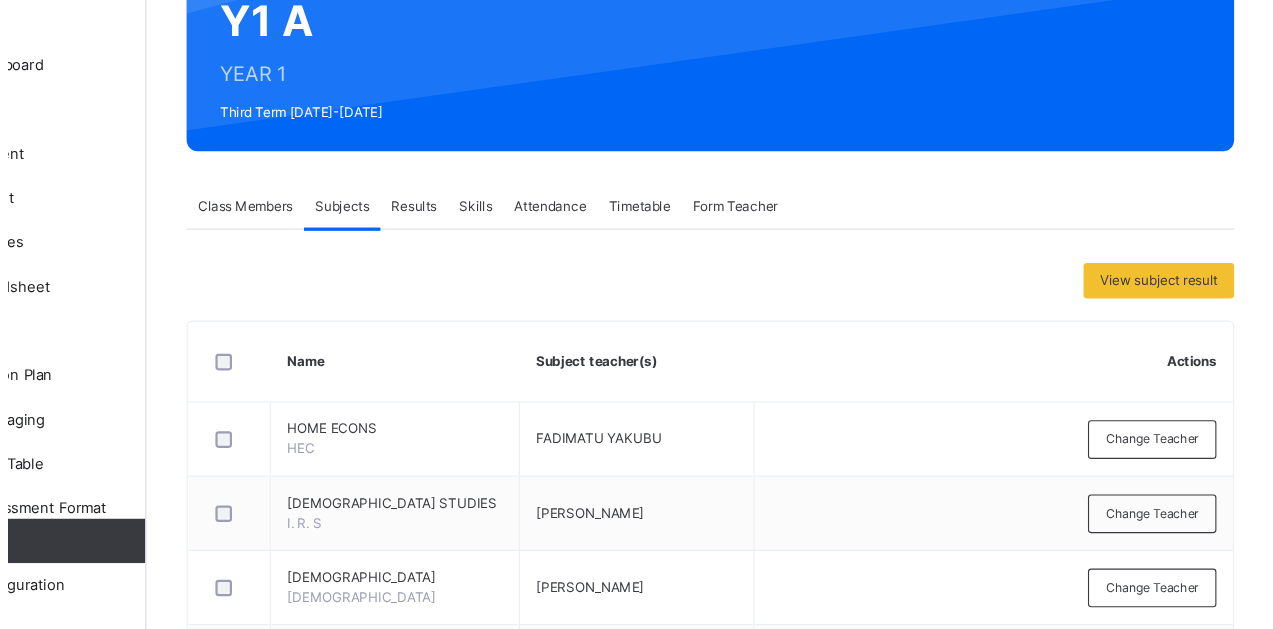 scroll, scrollTop: 149, scrollLeft: 0, axis: vertical 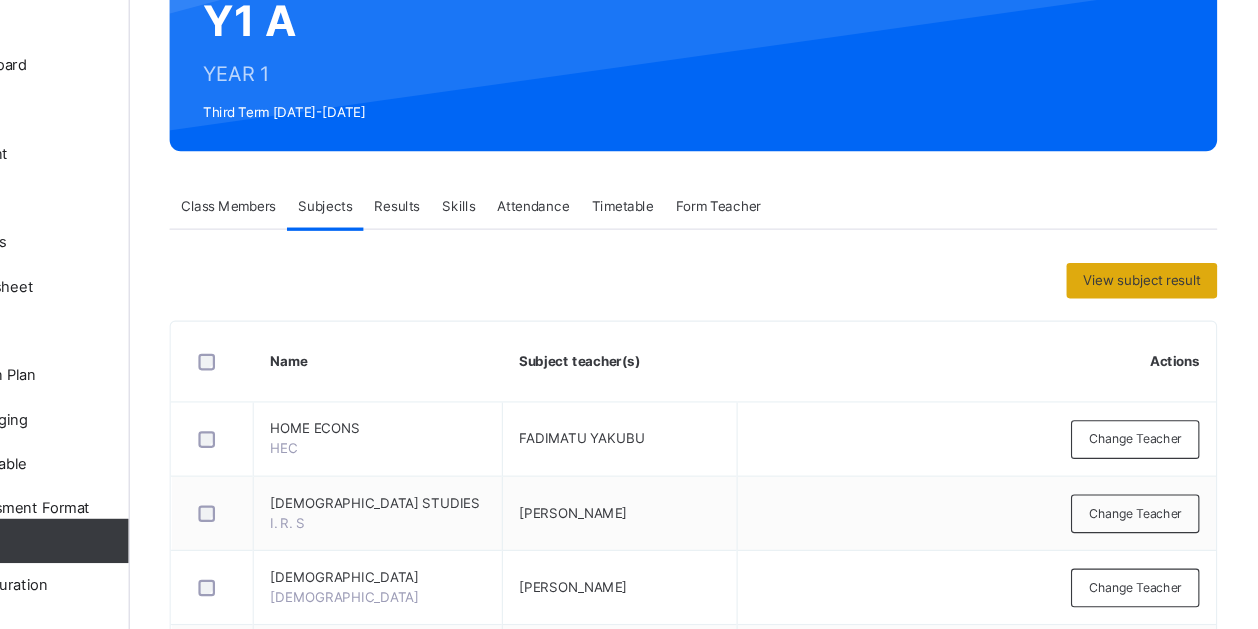 click on "View subject result" at bounding box center (1154, 314) 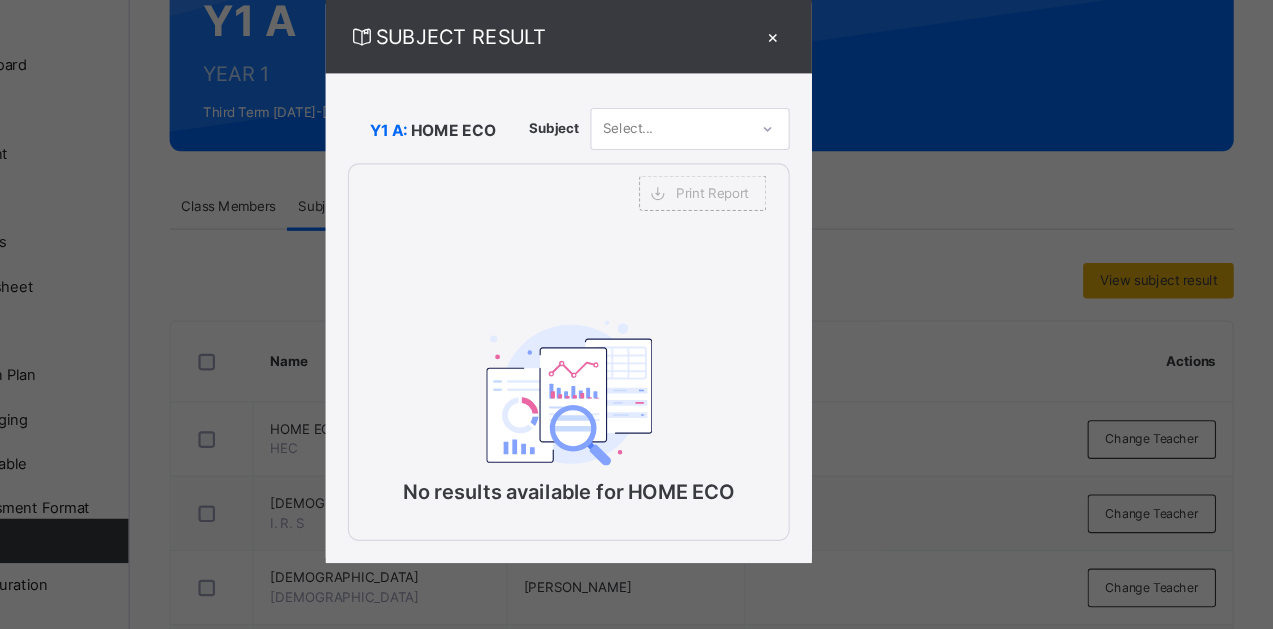 scroll, scrollTop: 148, scrollLeft: 0, axis: vertical 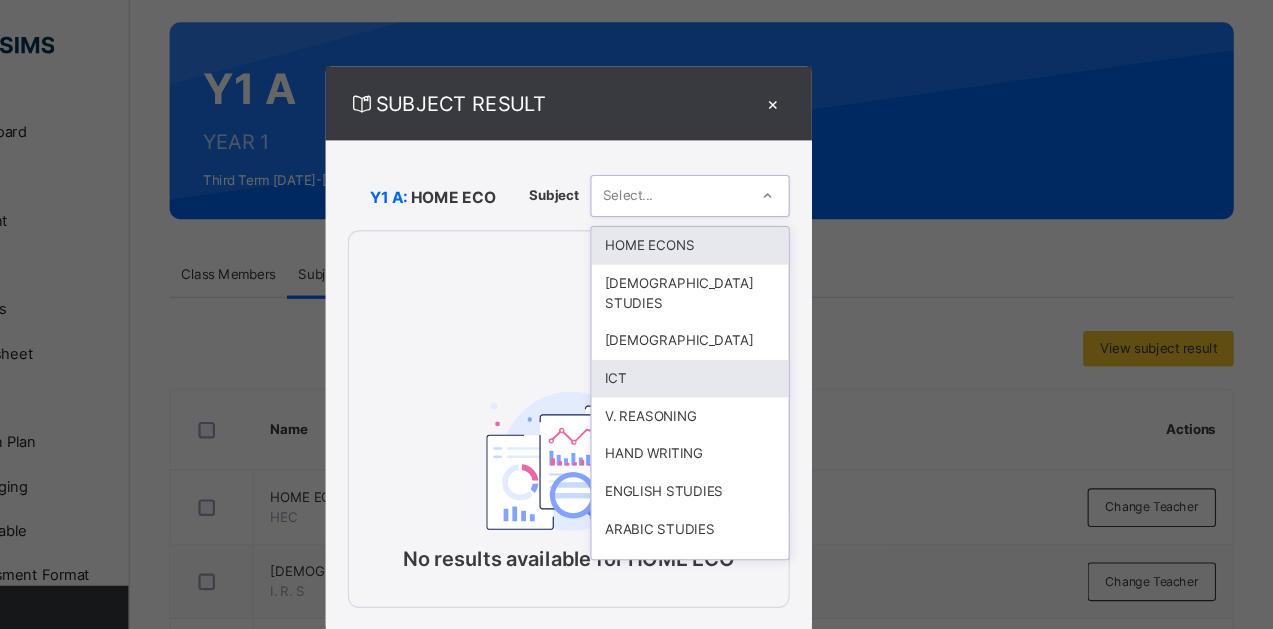 click on "ICT" at bounding box center [746, 342] 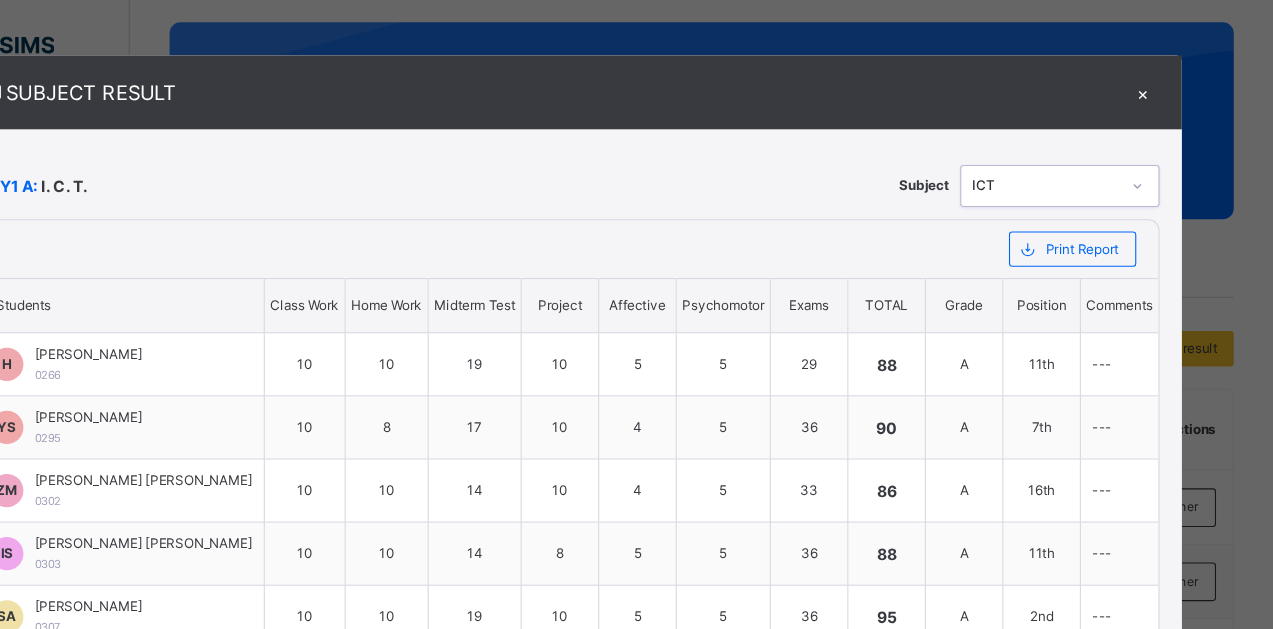 scroll, scrollTop: 22, scrollLeft: 0, axis: vertical 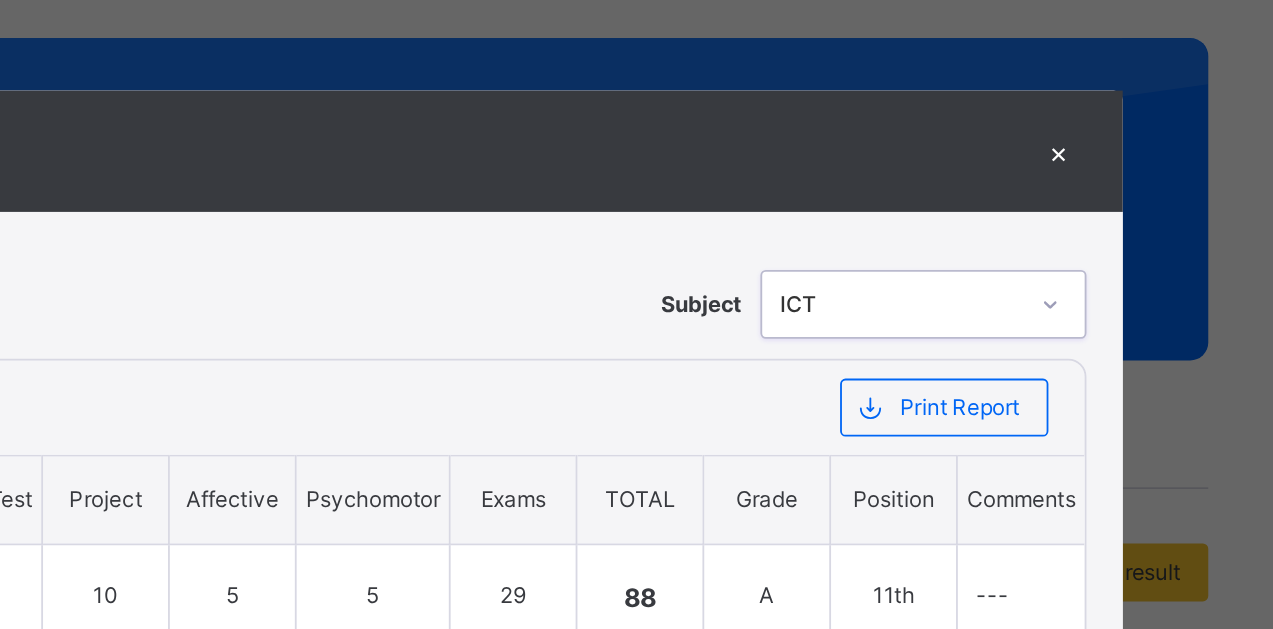 click on "×" at bounding box center (1155, 83) 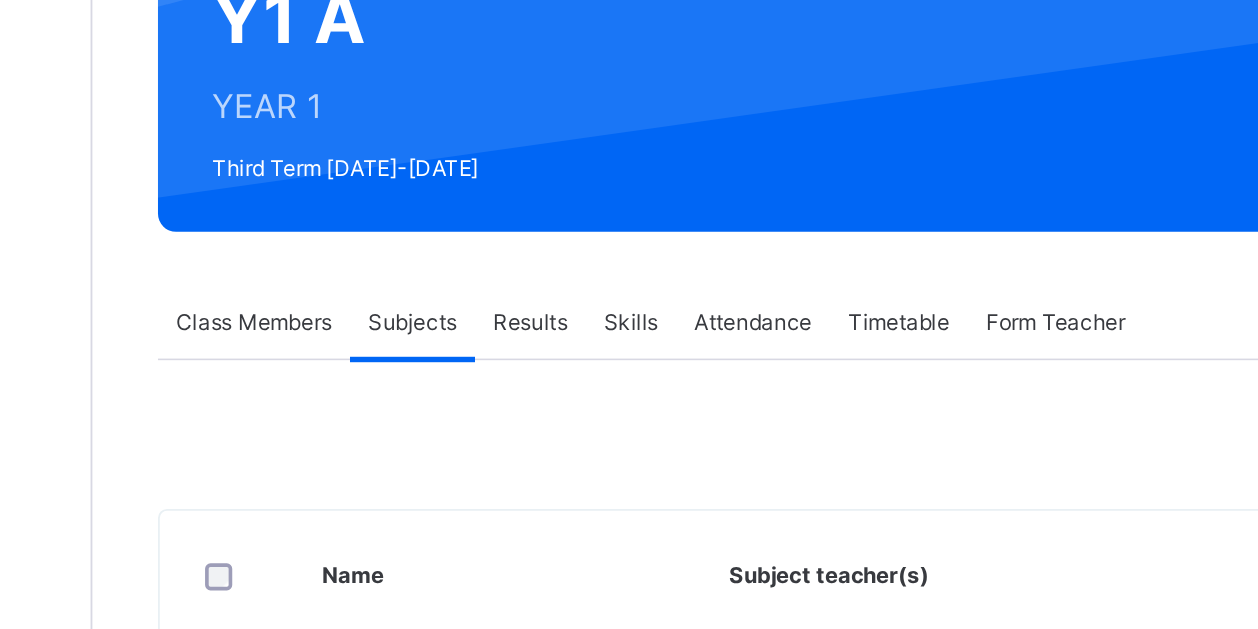 click on "Class Members" at bounding box center (329, 249) 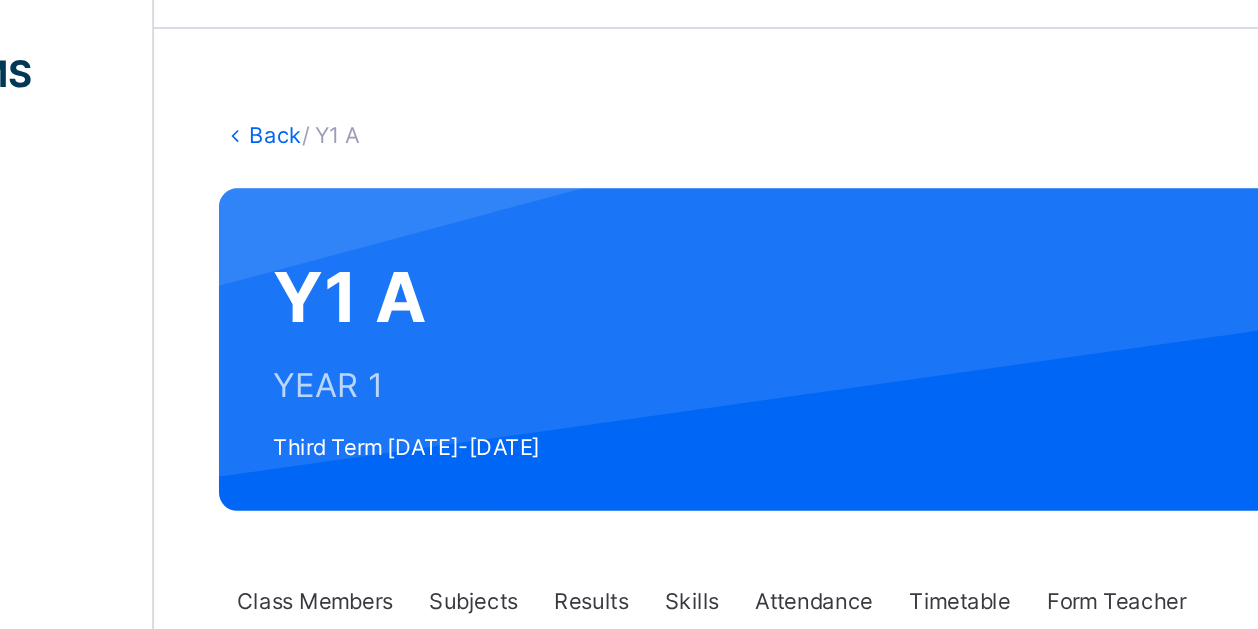 scroll, scrollTop: 0, scrollLeft: 0, axis: both 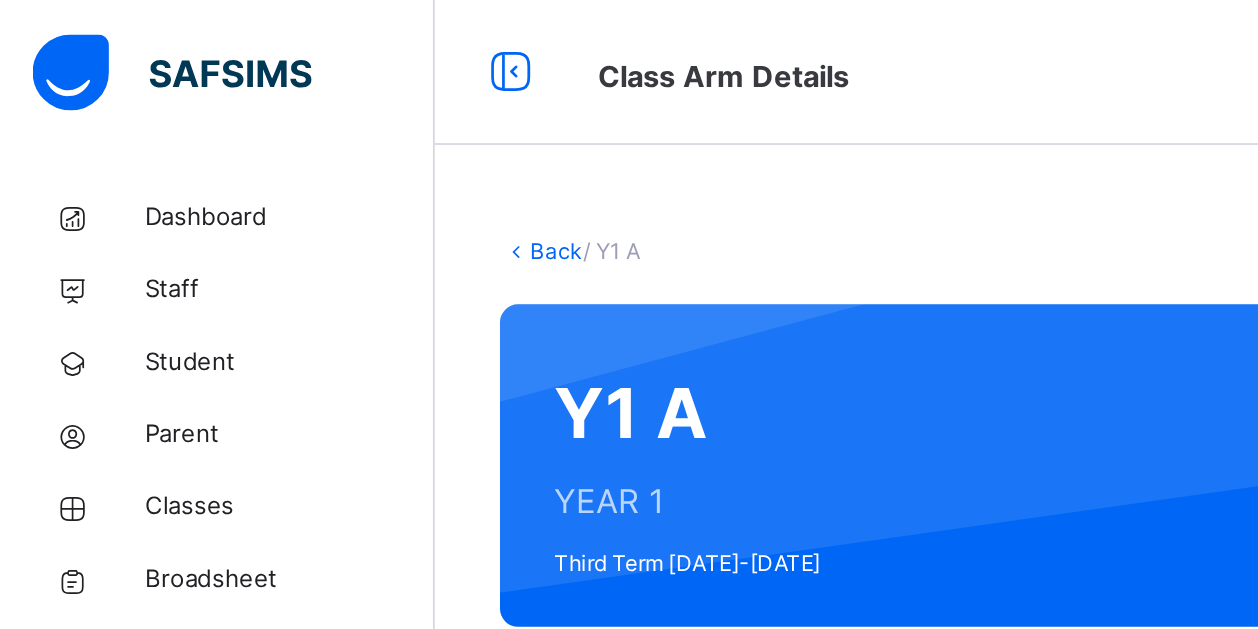 click on "Back" at bounding box center [307, 138] 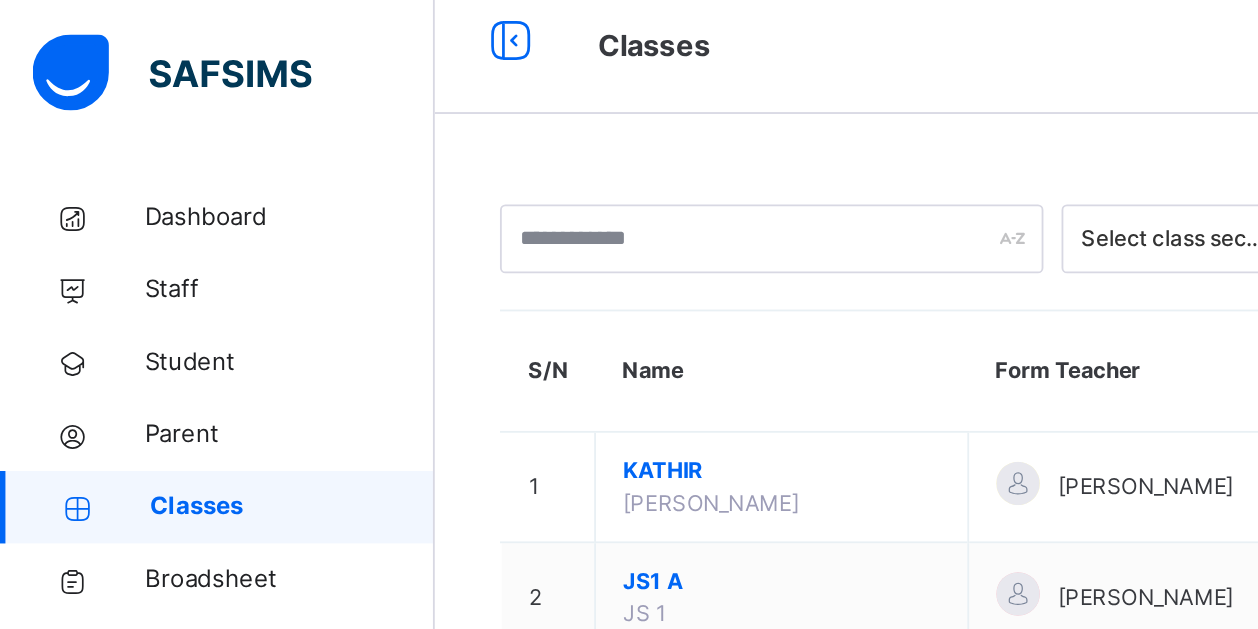 scroll, scrollTop: 0, scrollLeft: 0, axis: both 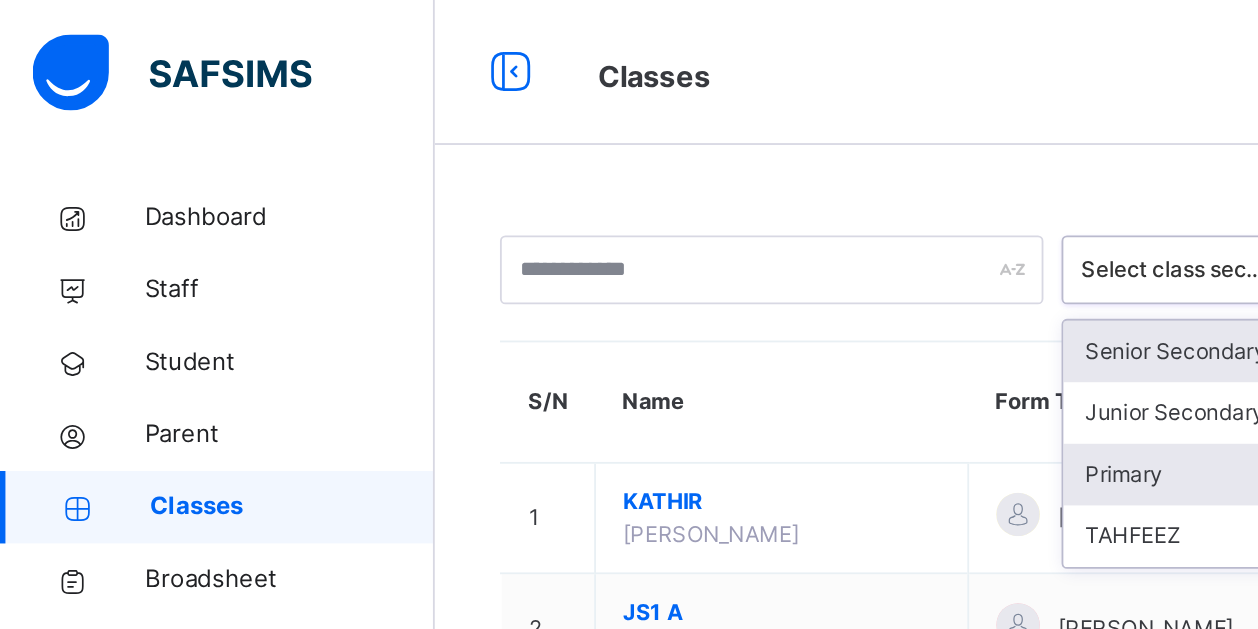 click on "Primary" at bounding box center (661, 262) 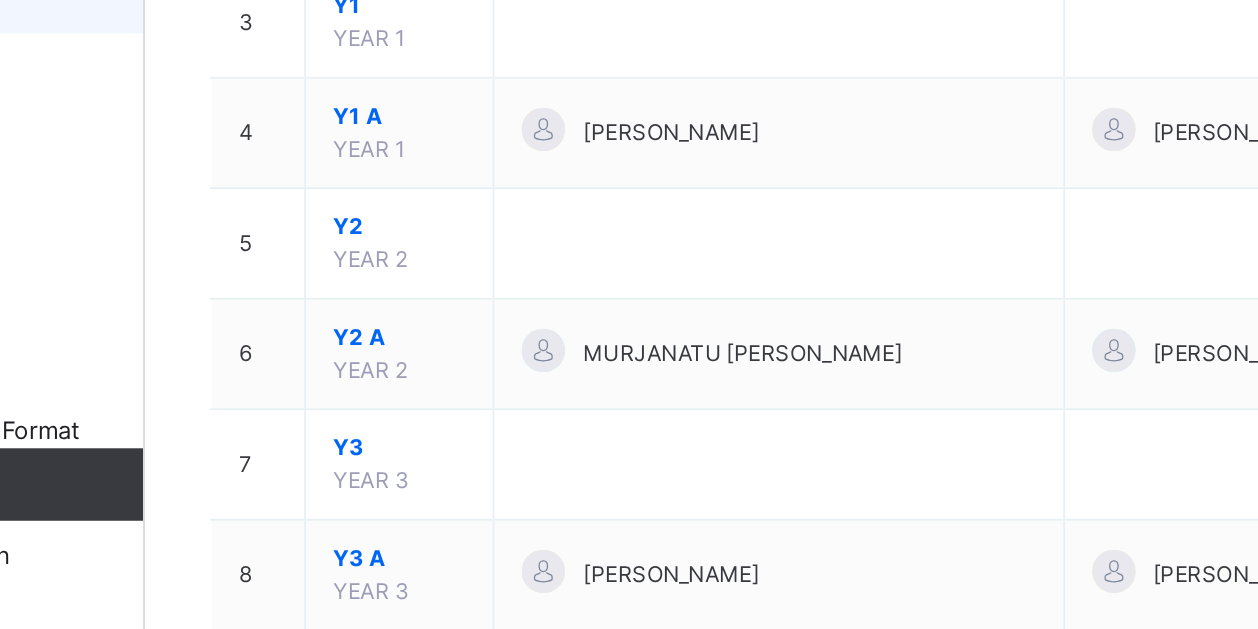 scroll, scrollTop: 100, scrollLeft: 0, axis: vertical 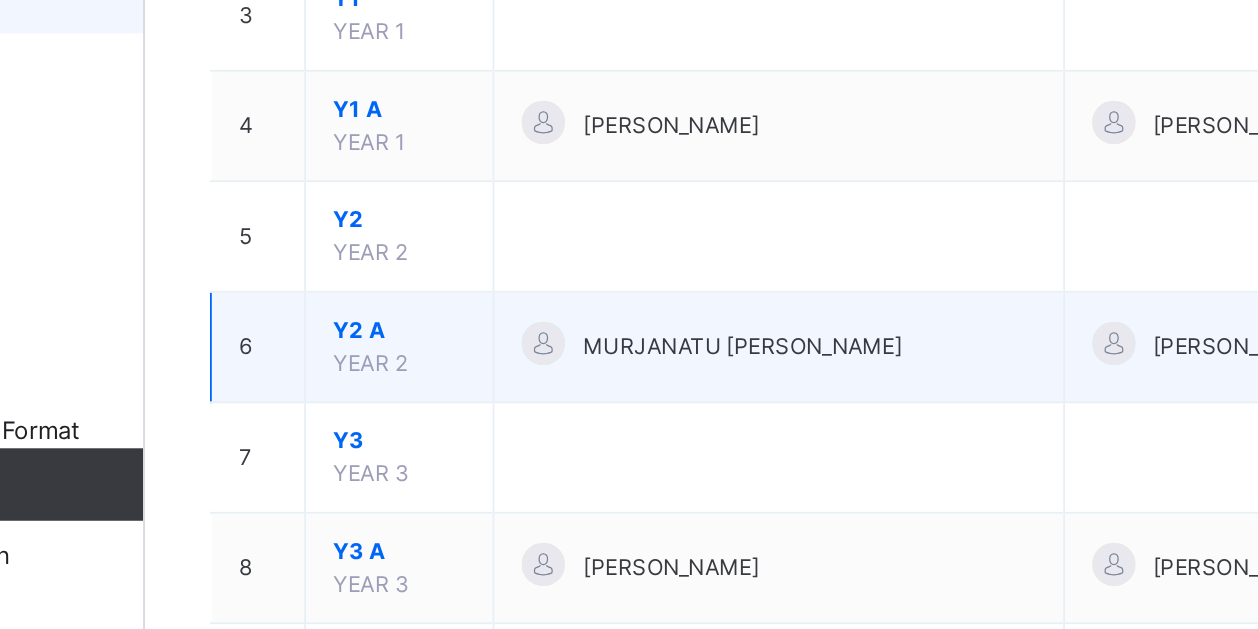 click on "Y2   A" at bounding box center [380, 464] 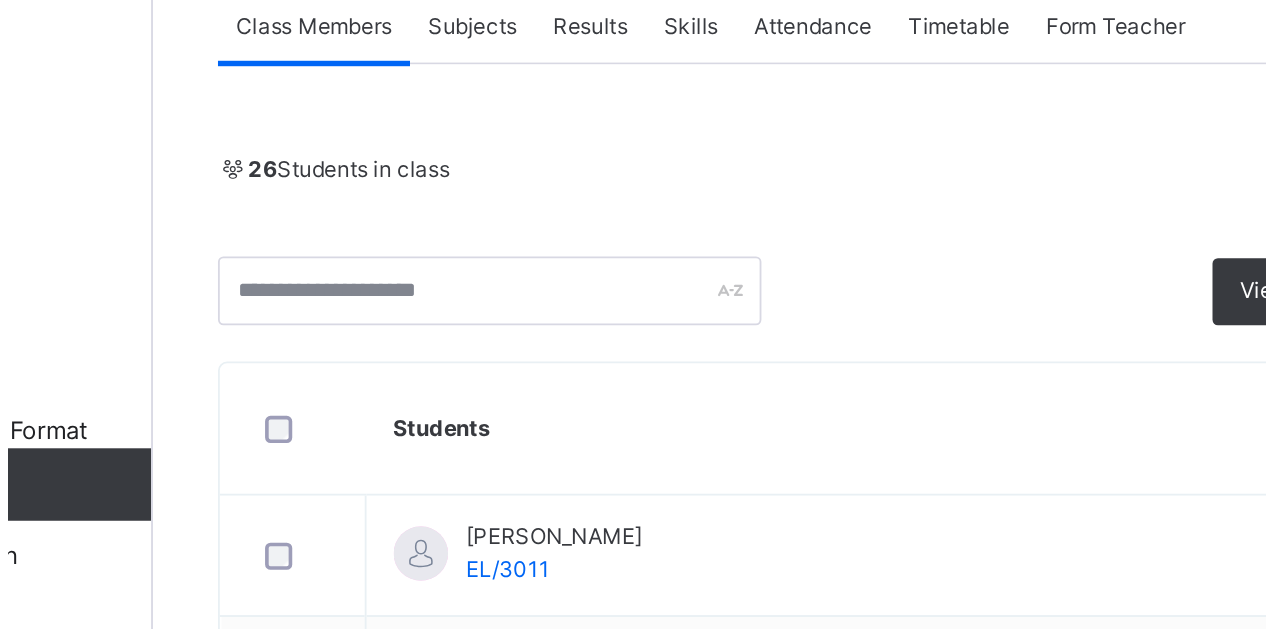 scroll, scrollTop: 98, scrollLeft: 0, axis: vertical 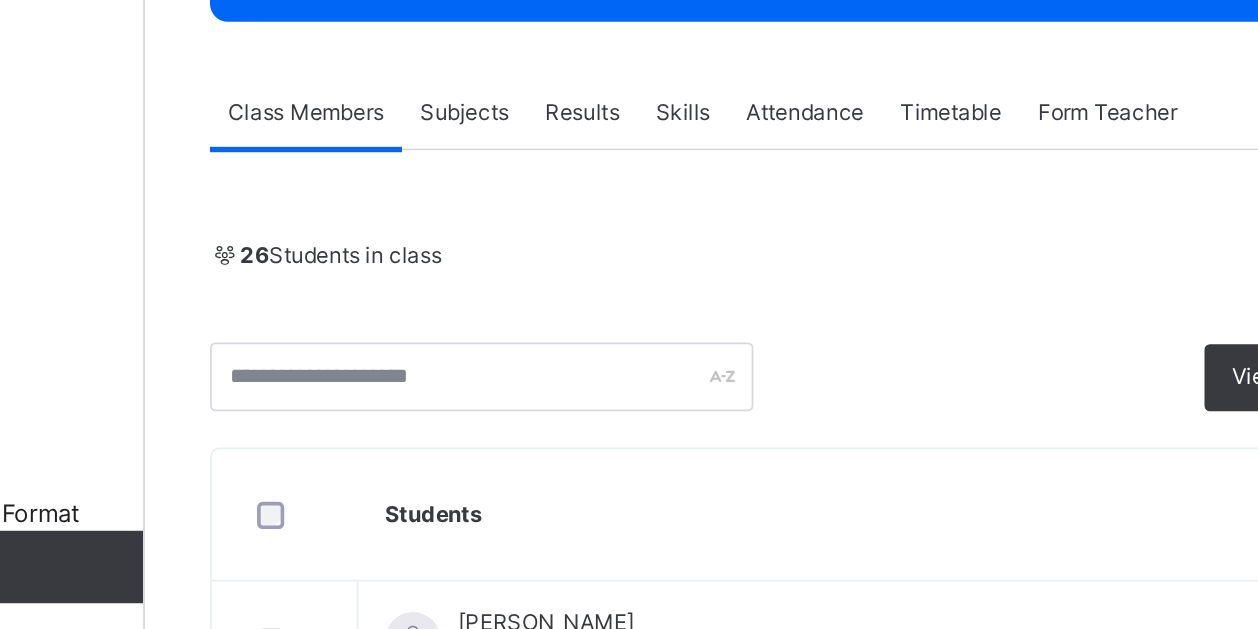 click on "Subjects" at bounding box center (416, 298) 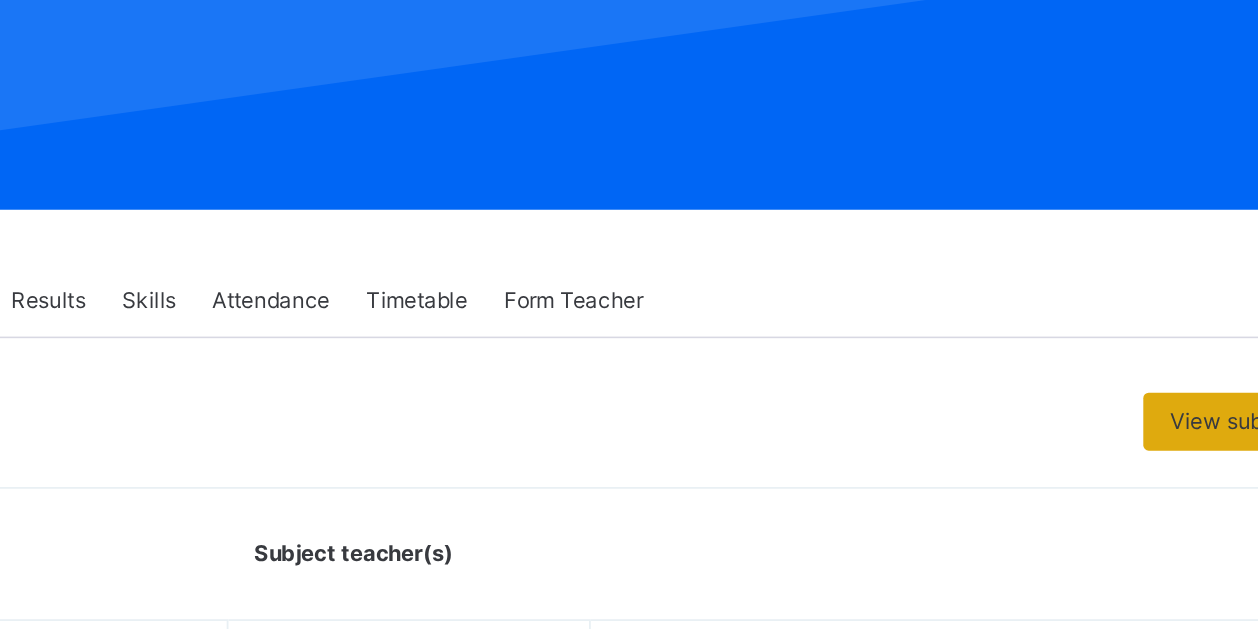 click on "View subject result" at bounding box center (1154, 365) 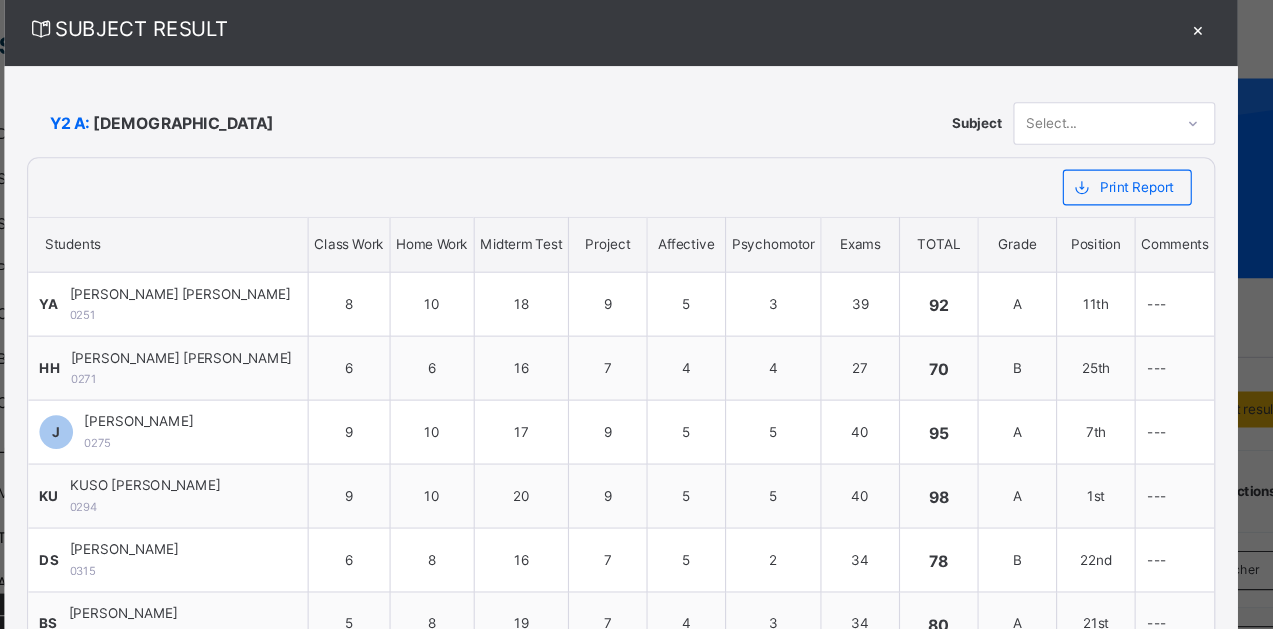 scroll, scrollTop: 0, scrollLeft: 0, axis: both 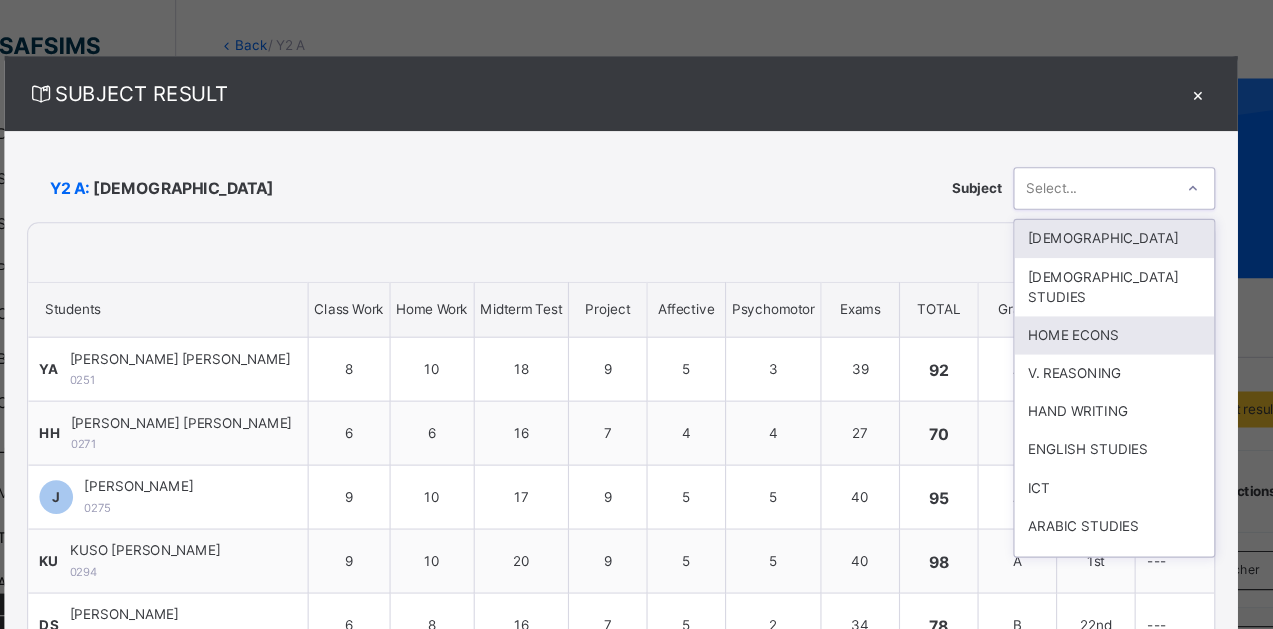 click on "HOME ECONS" at bounding box center (1076, 299) 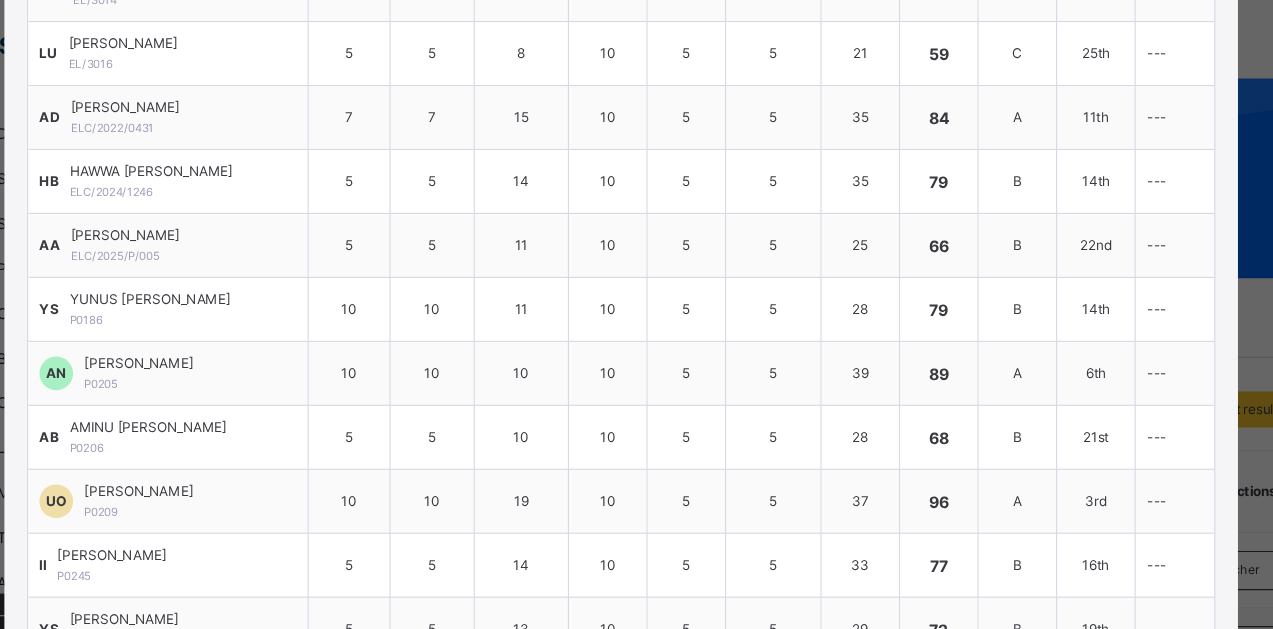 scroll, scrollTop: 1225, scrollLeft: 0, axis: vertical 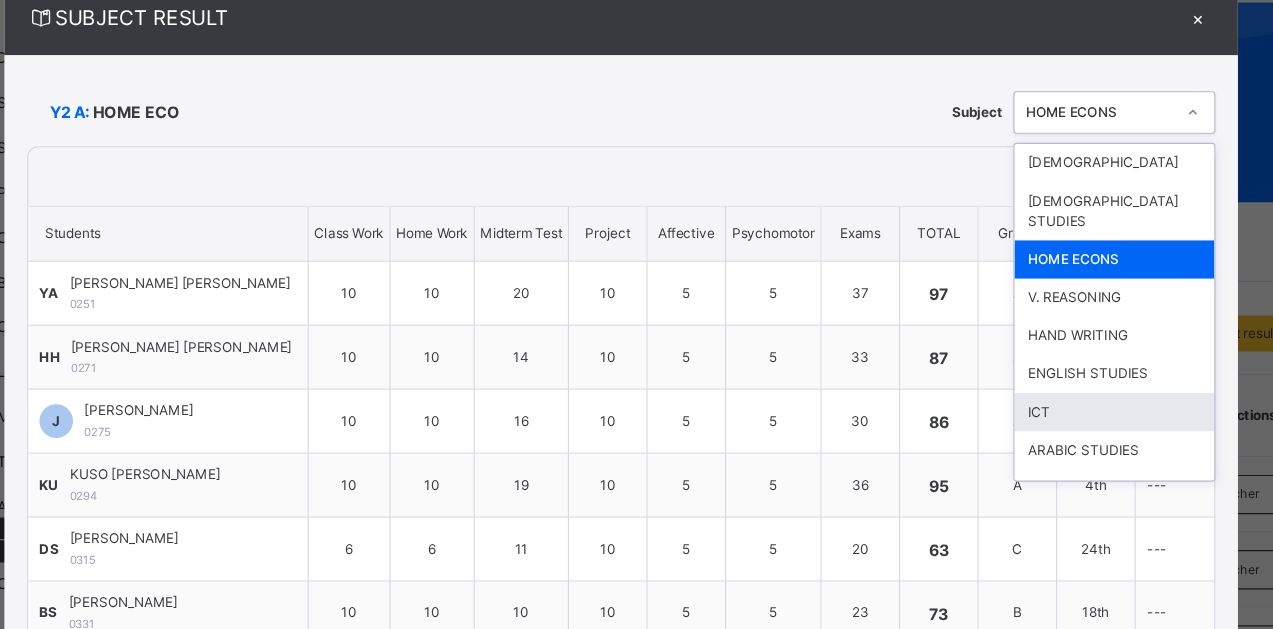 click on "ICT" at bounding box center [1076, 435] 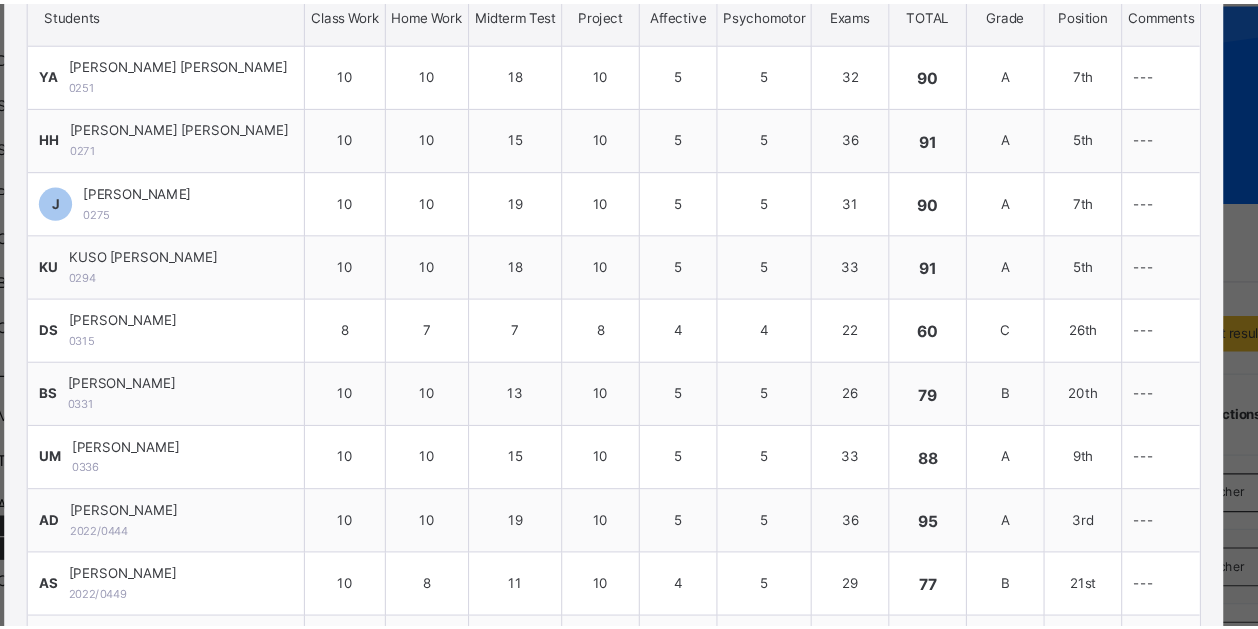 scroll, scrollTop: 0, scrollLeft: 0, axis: both 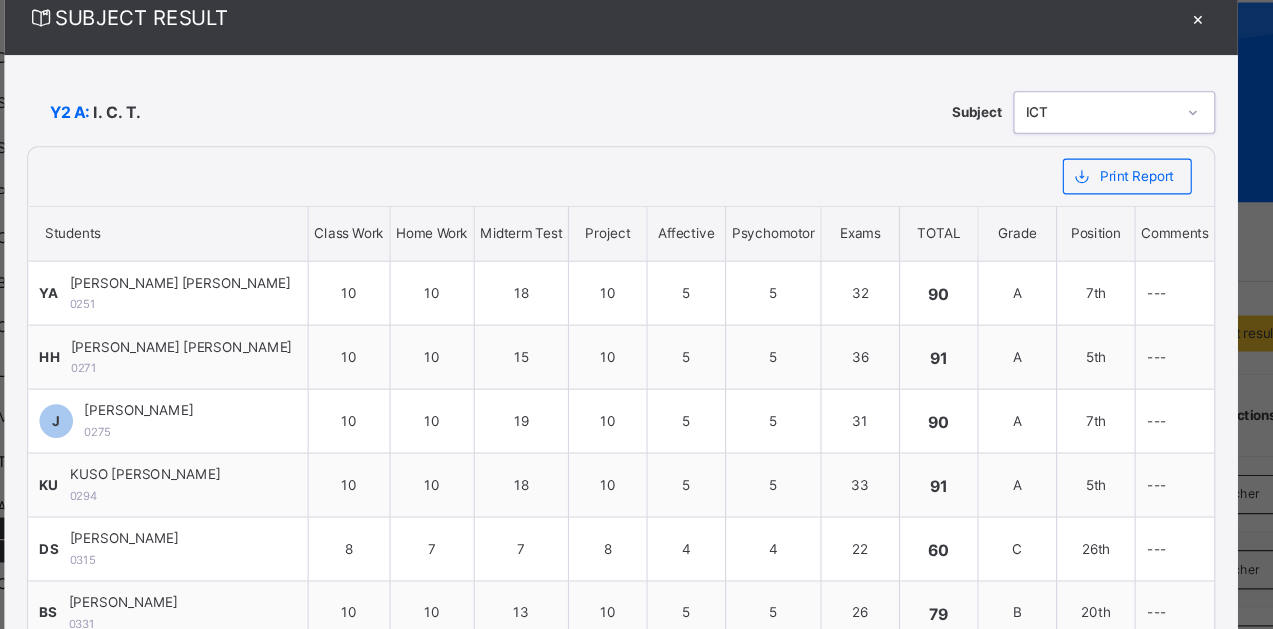 click on "×" at bounding box center (1151, 83) 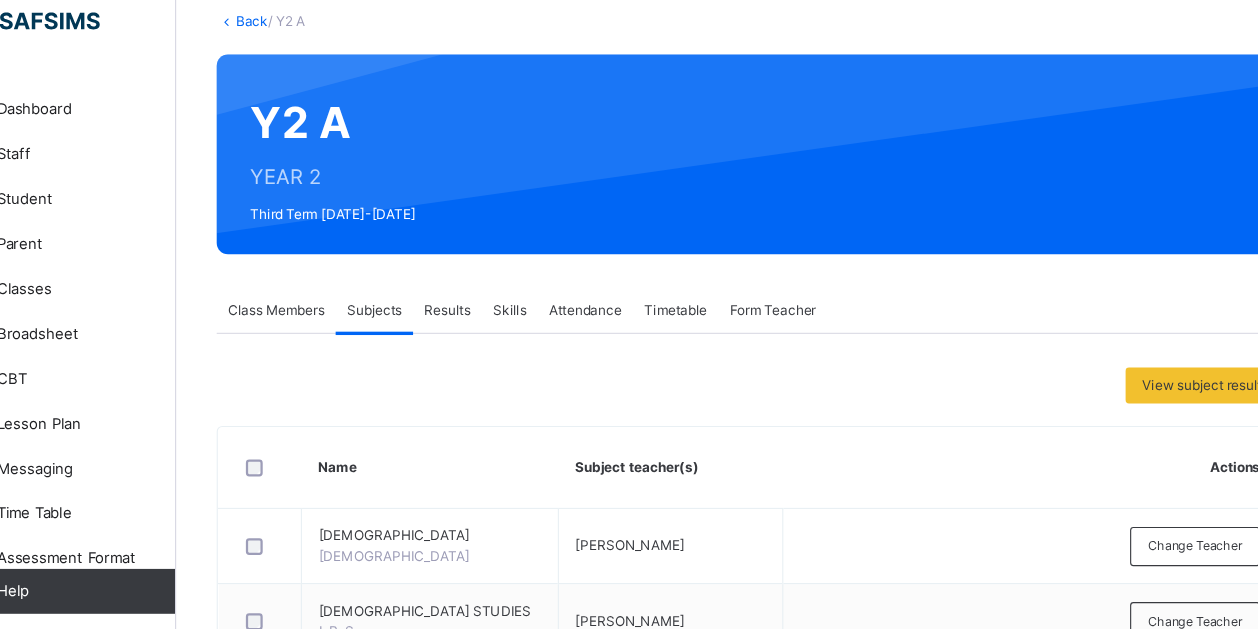 scroll, scrollTop: 0, scrollLeft: 0, axis: both 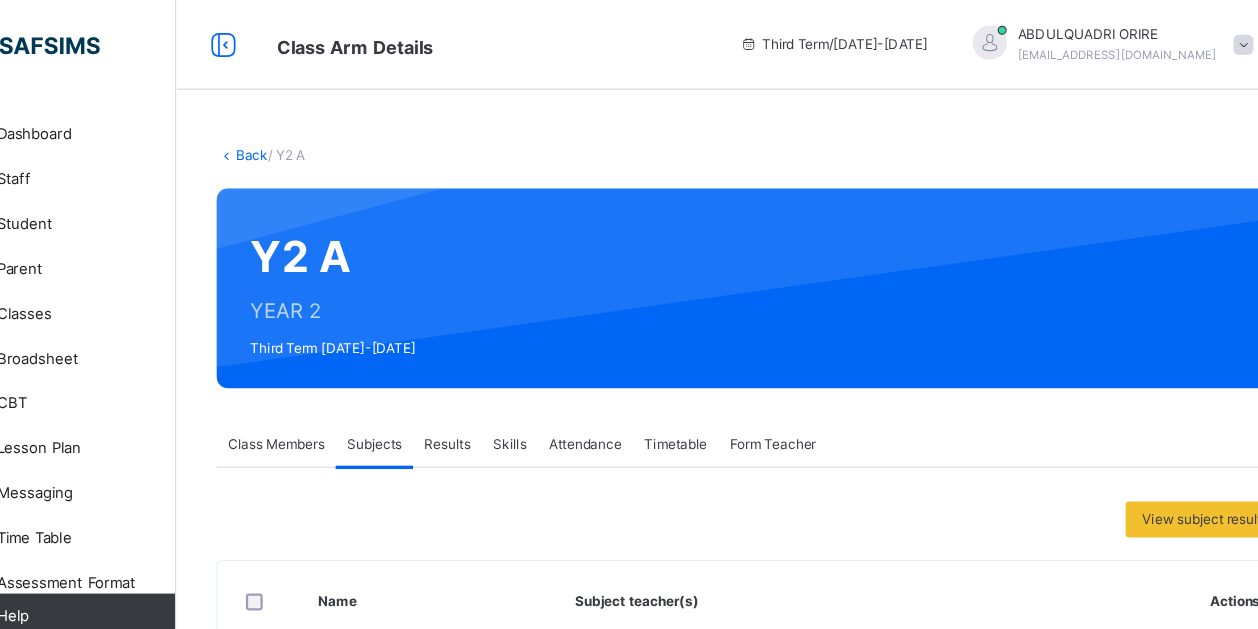 click on "Back" at bounding box center [307, 138] 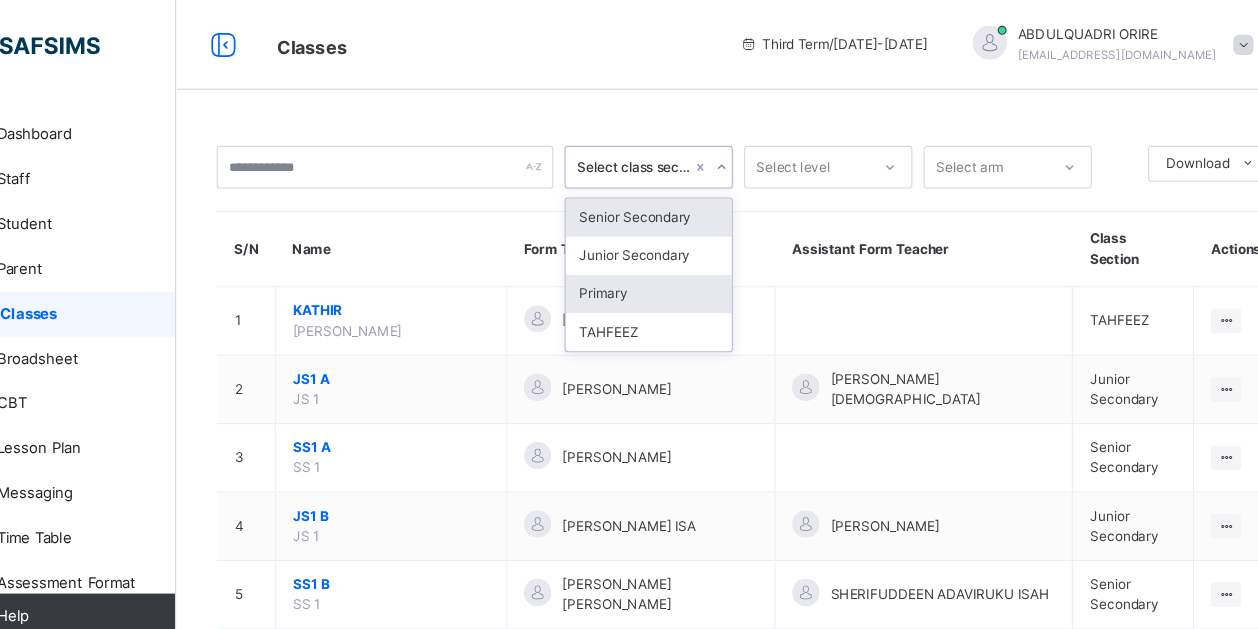 click on "Primary" at bounding box center (661, 262) 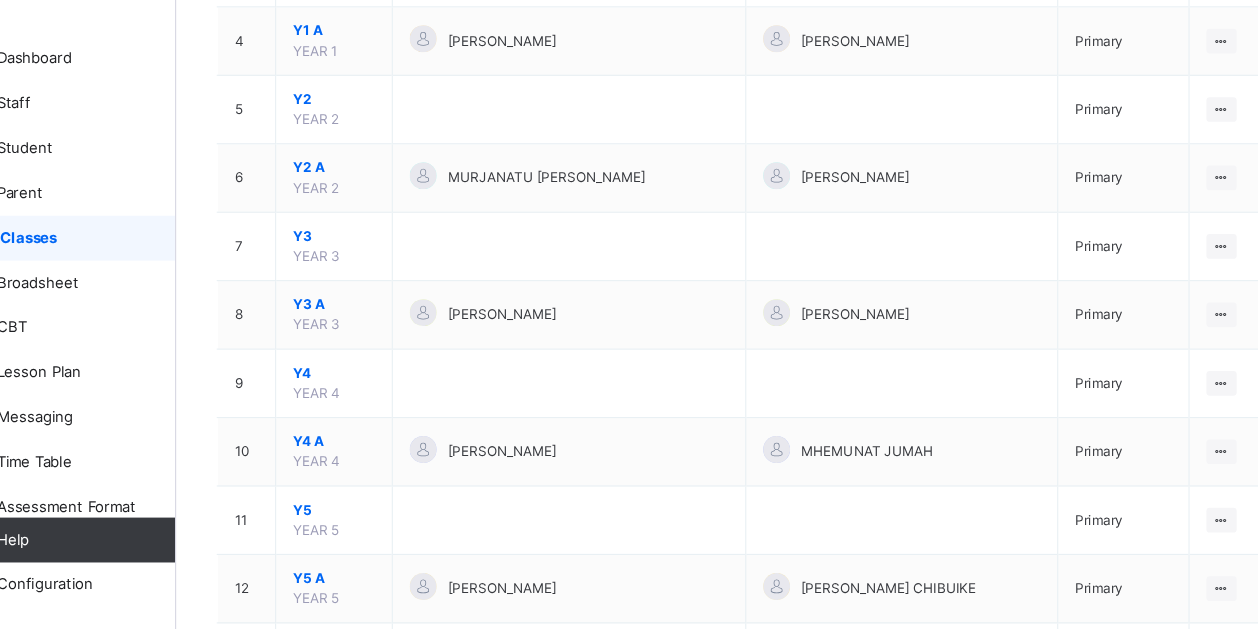 scroll, scrollTop: 352, scrollLeft: 0, axis: vertical 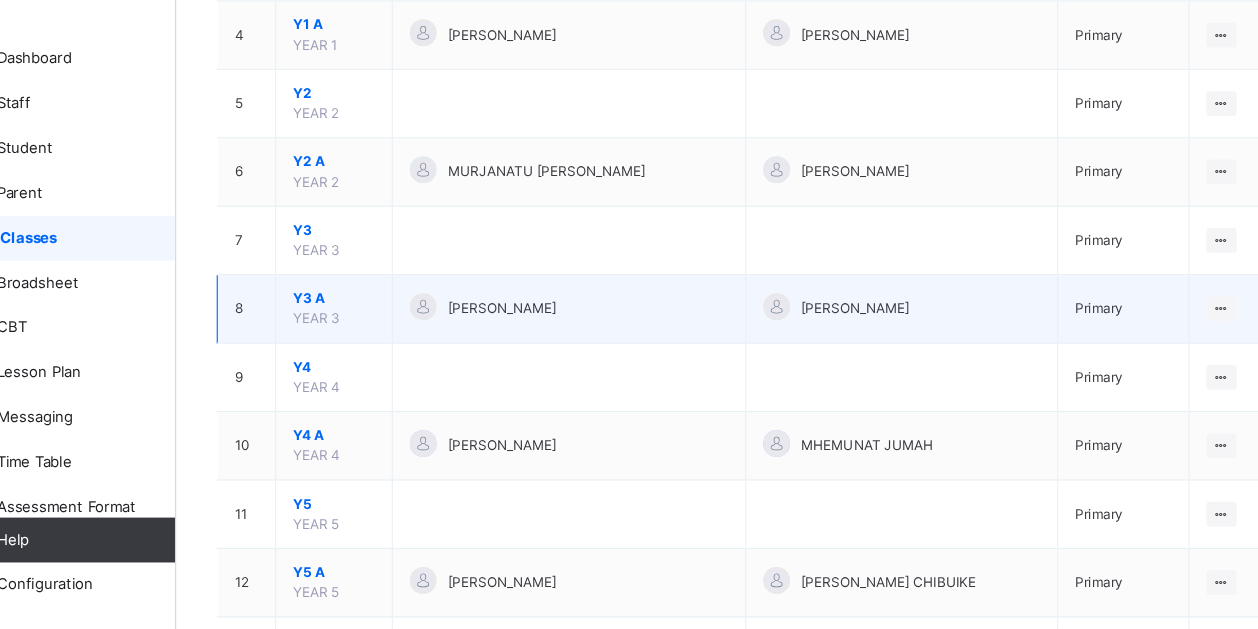 click on "Y3   A" at bounding box center (380, 334) 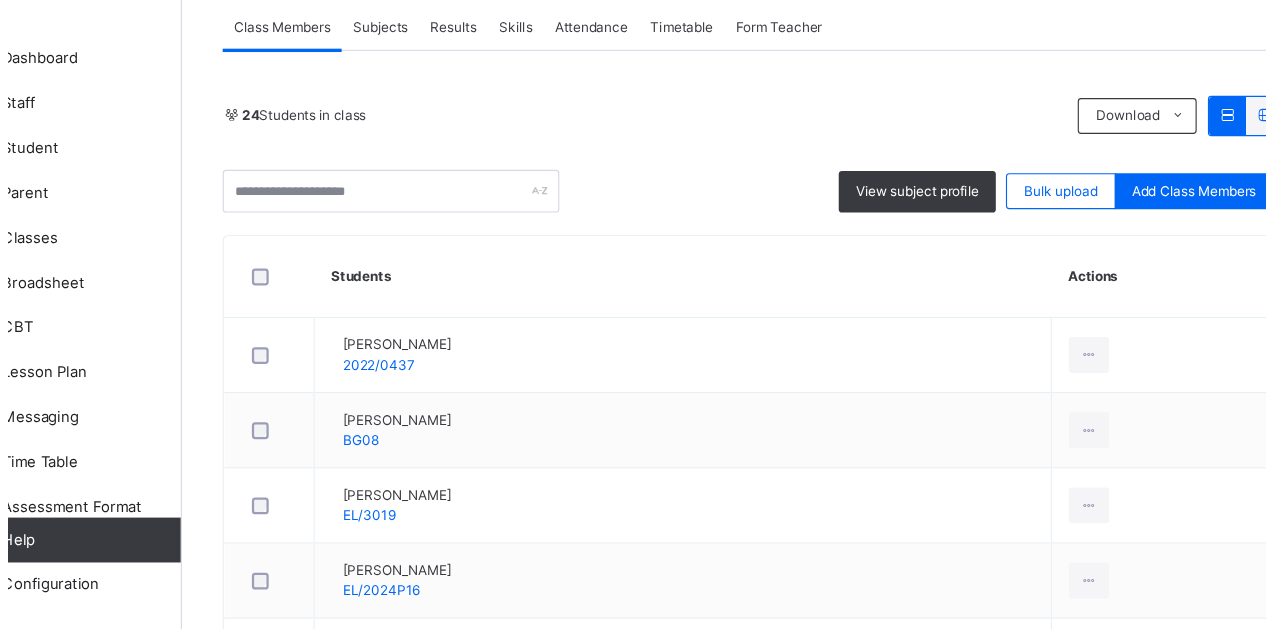 scroll, scrollTop: 302, scrollLeft: 0, axis: vertical 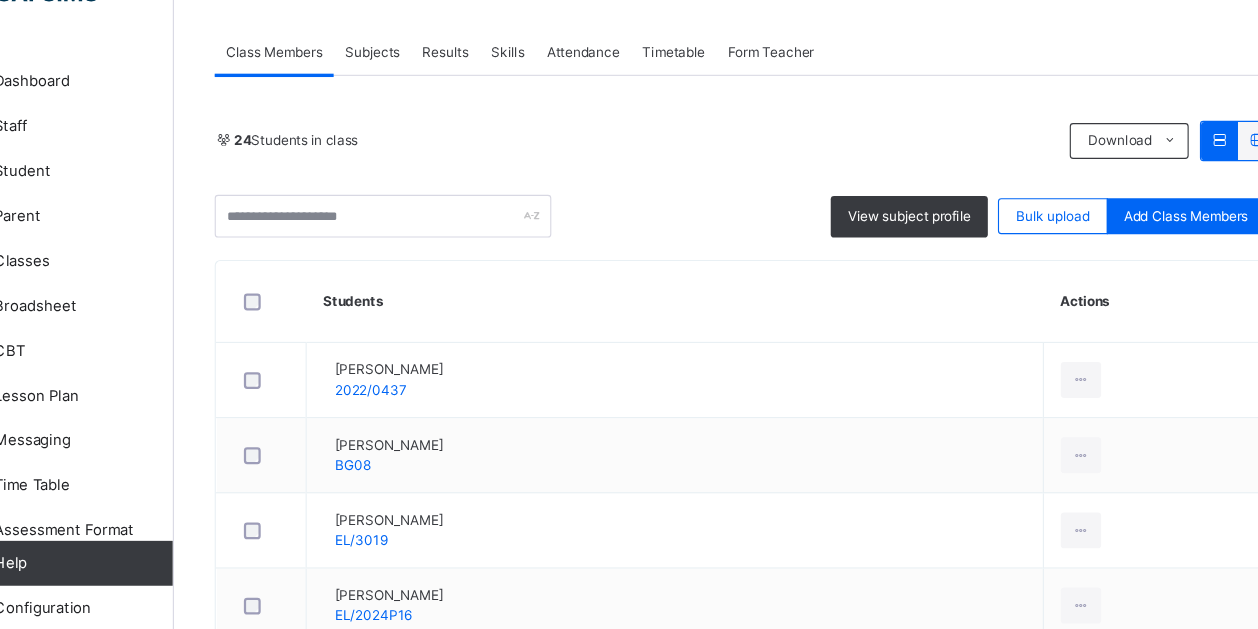 click on "Subjects" at bounding box center (416, 94) 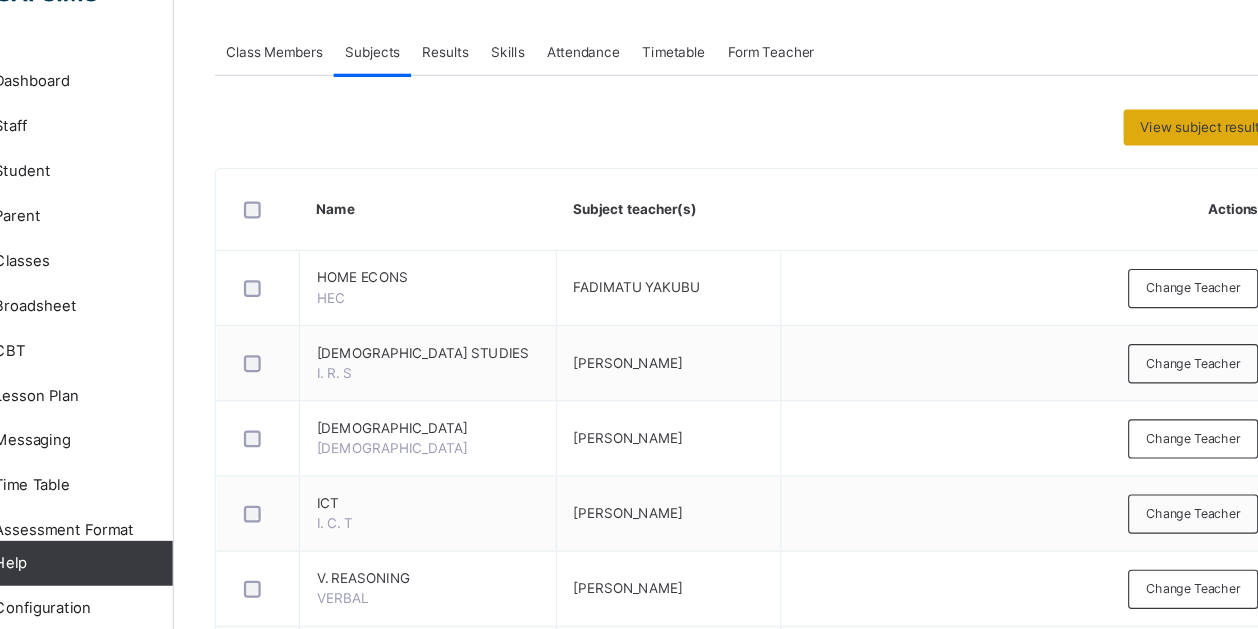 click on "View subject result" at bounding box center (1154, 161) 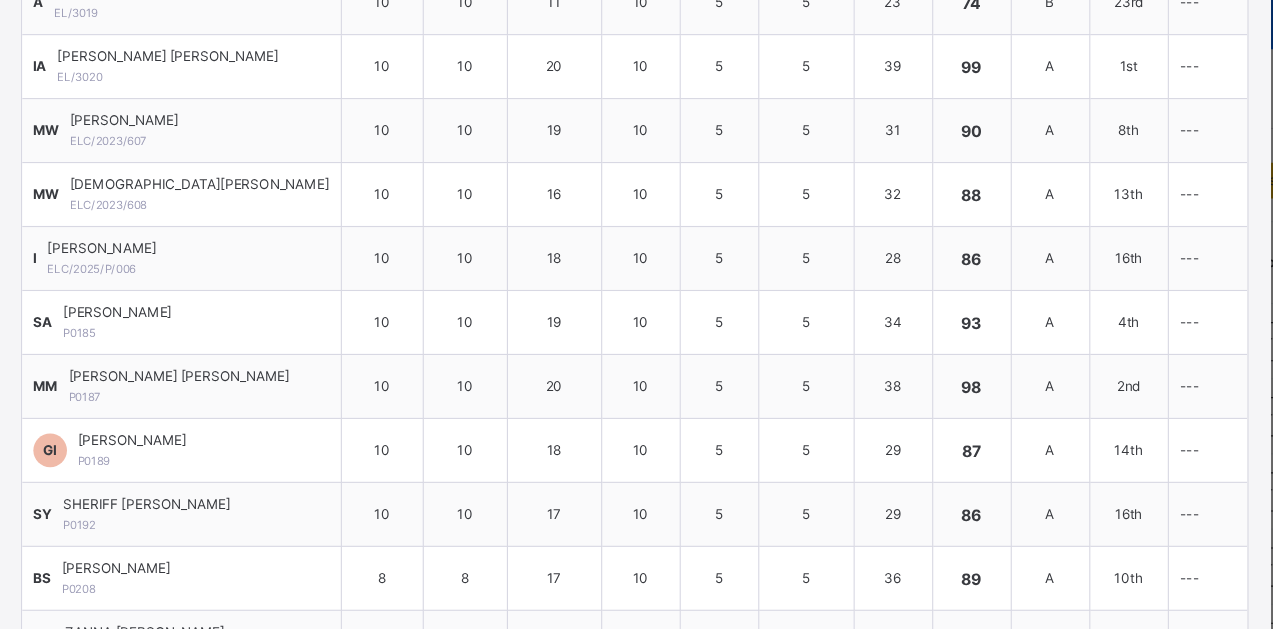 scroll, scrollTop: 1111, scrollLeft: 0, axis: vertical 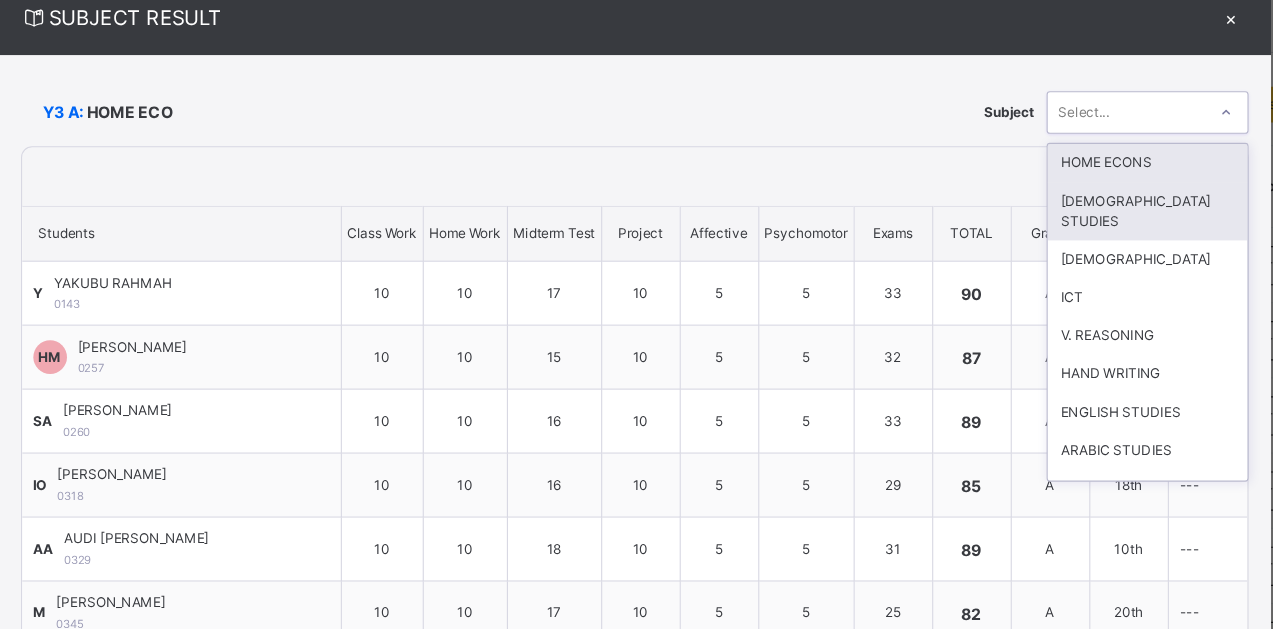 click on "[DEMOGRAPHIC_DATA] STUDIES" at bounding box center (1094, 256) 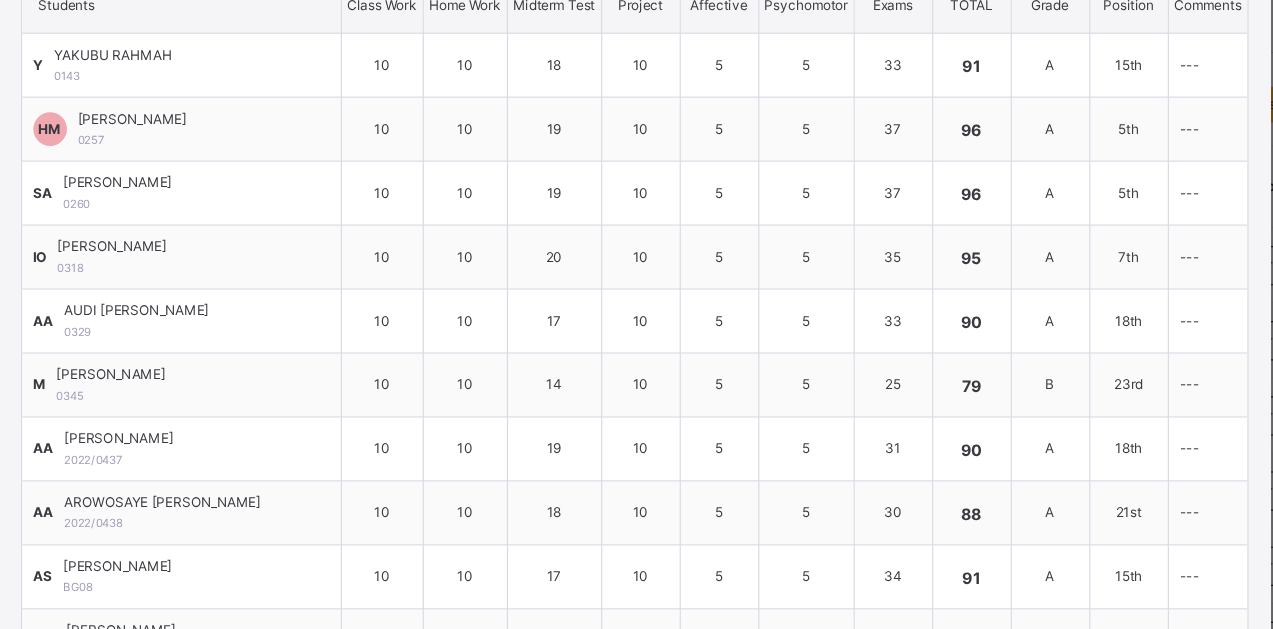 scroll, scrollTop: 0, scrollLeft: 0, axis: both 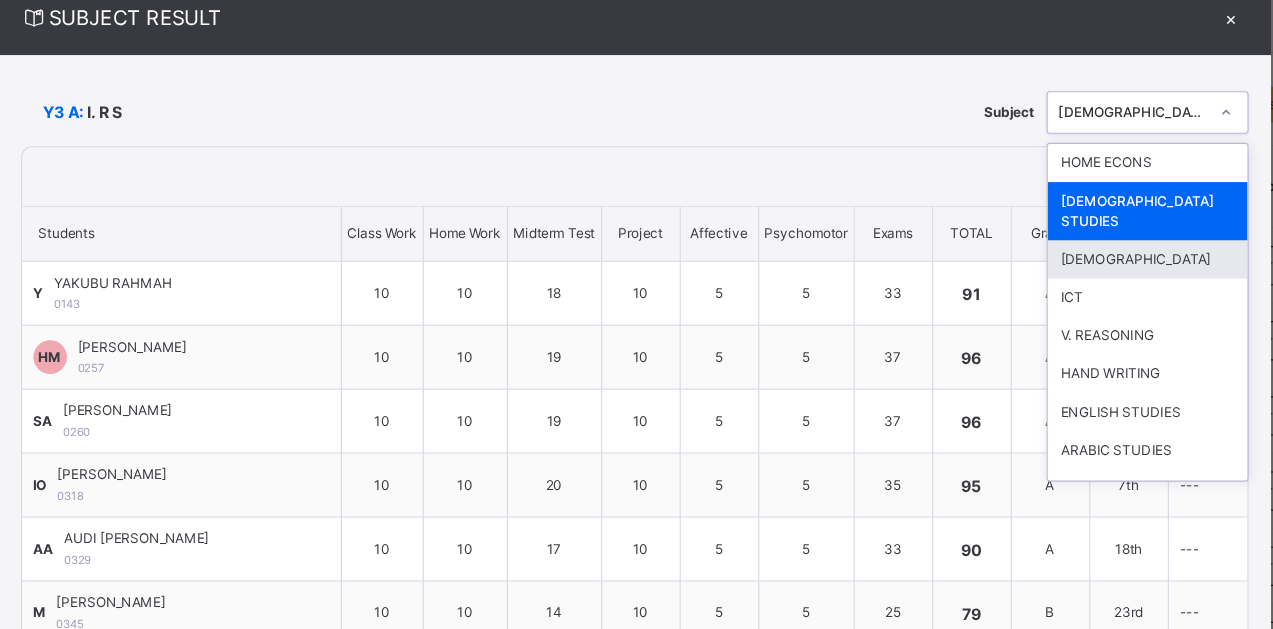 click on "[DEMOGRAPHIC_DATA]" at bounding box center (1094, 299) 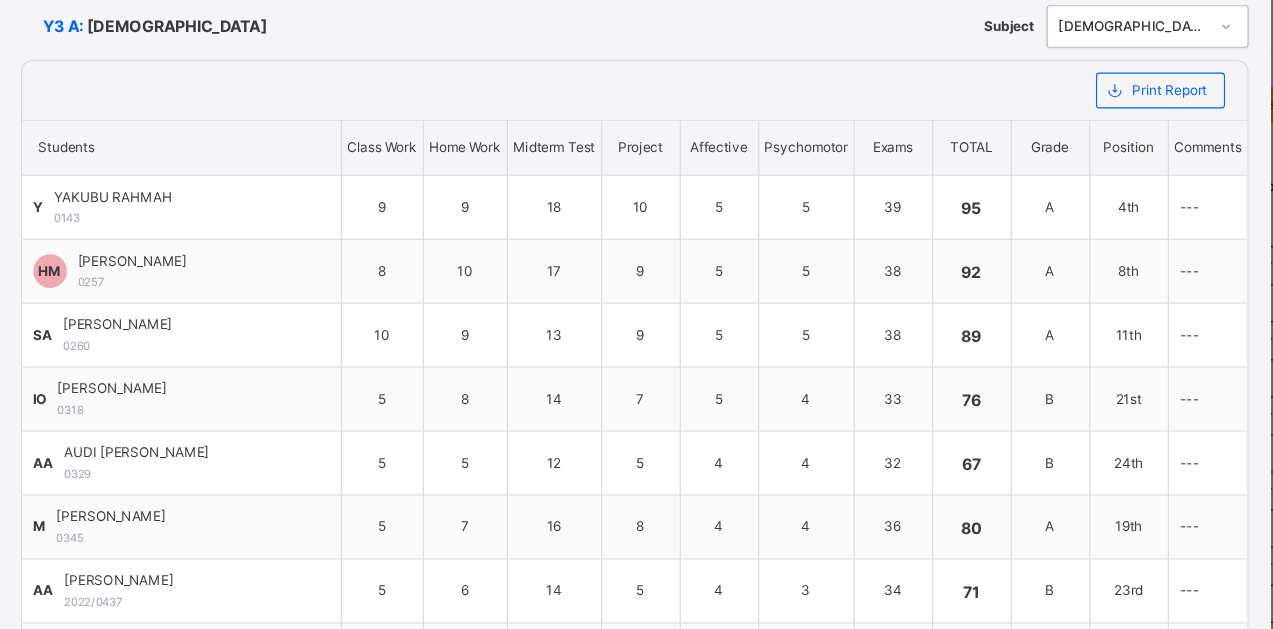 scroll, scrollTop: 0, scrollLeft: 0, axis: both 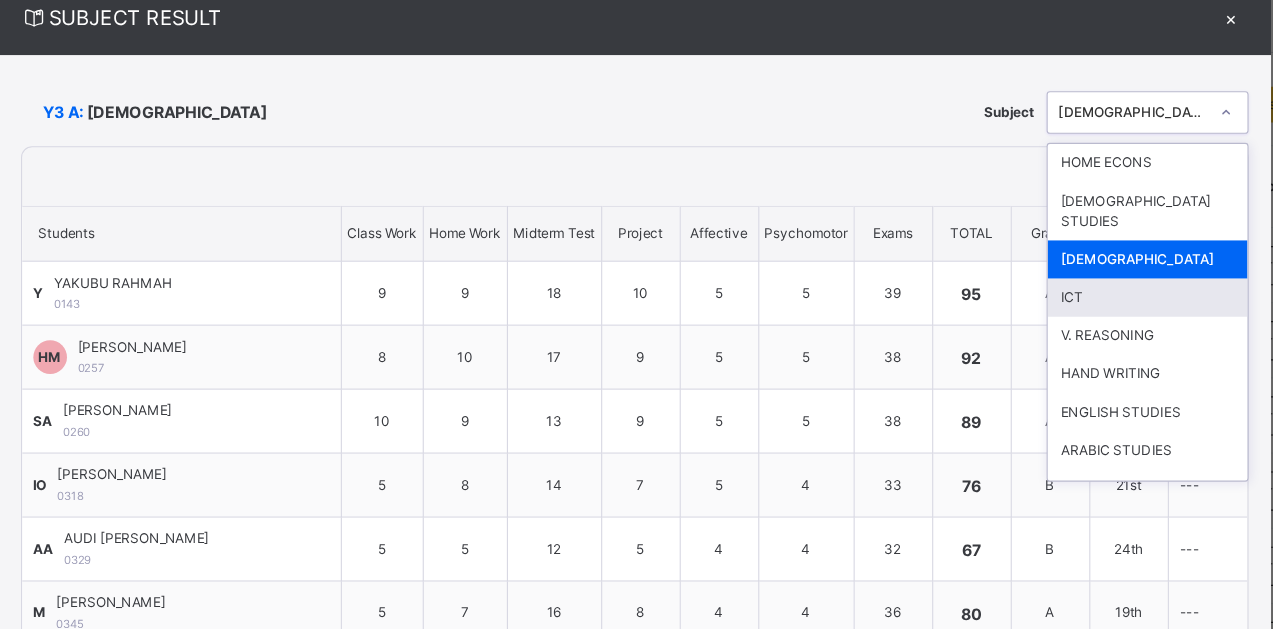 click on "ICT" at bounding box center [1094, 333] 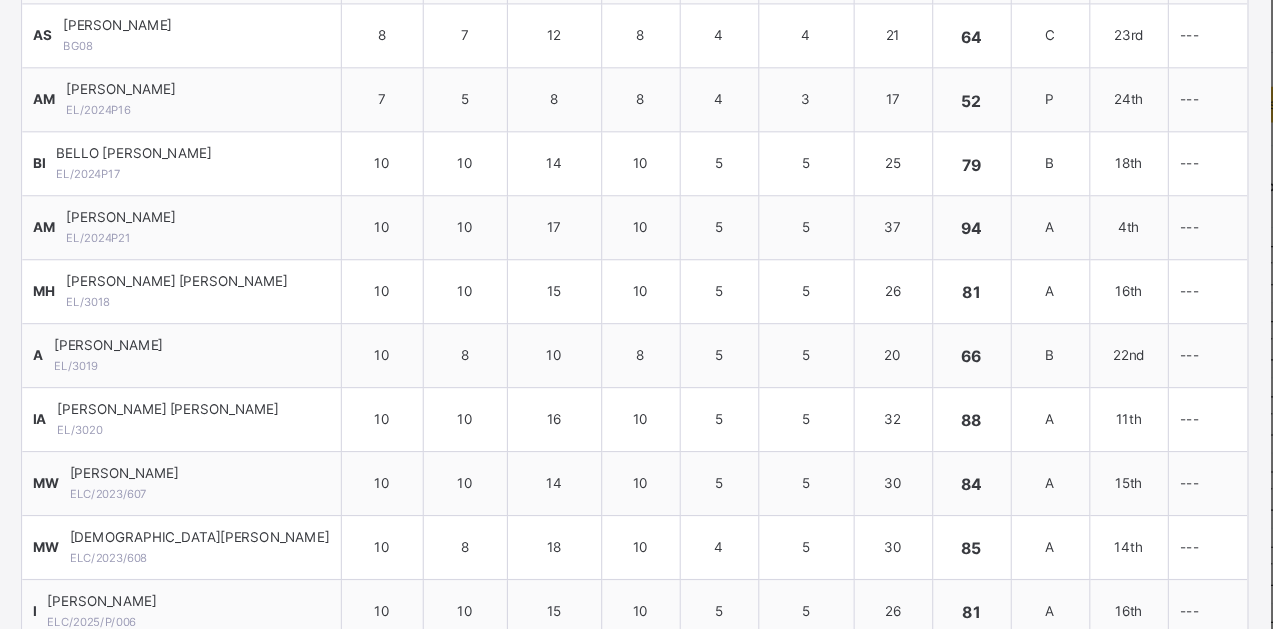 scroll, scrollTop: 705, scrollLeft: 0, axis: vertical 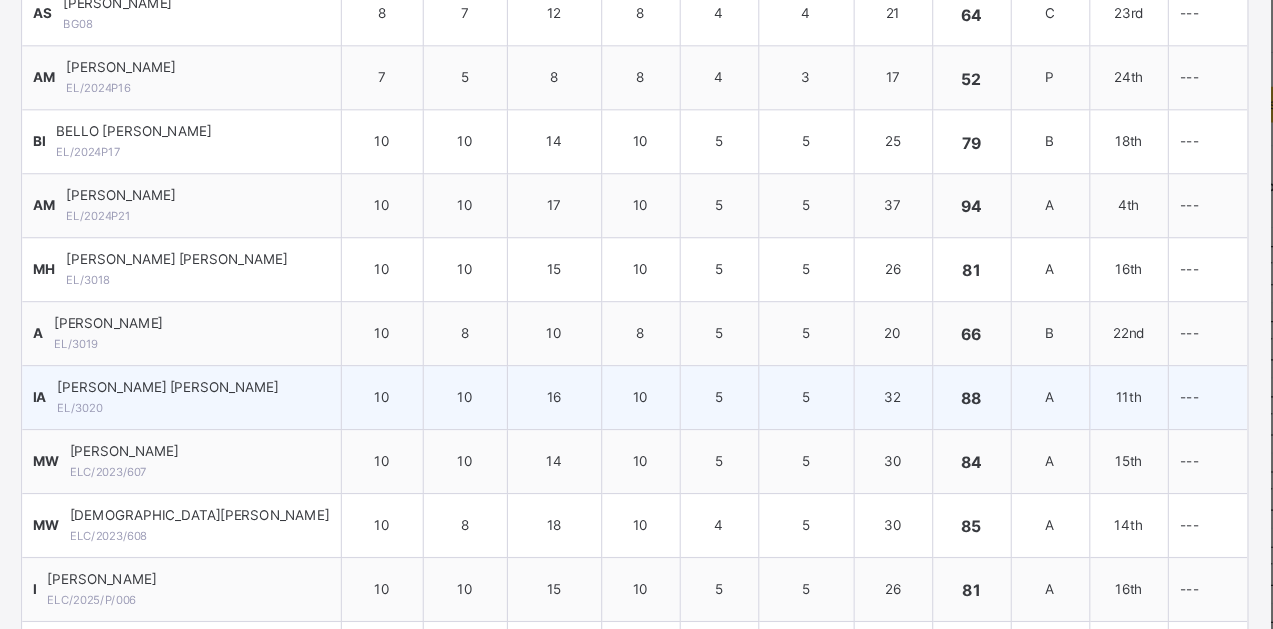 click on "A" at bounding box center [1007, 422] 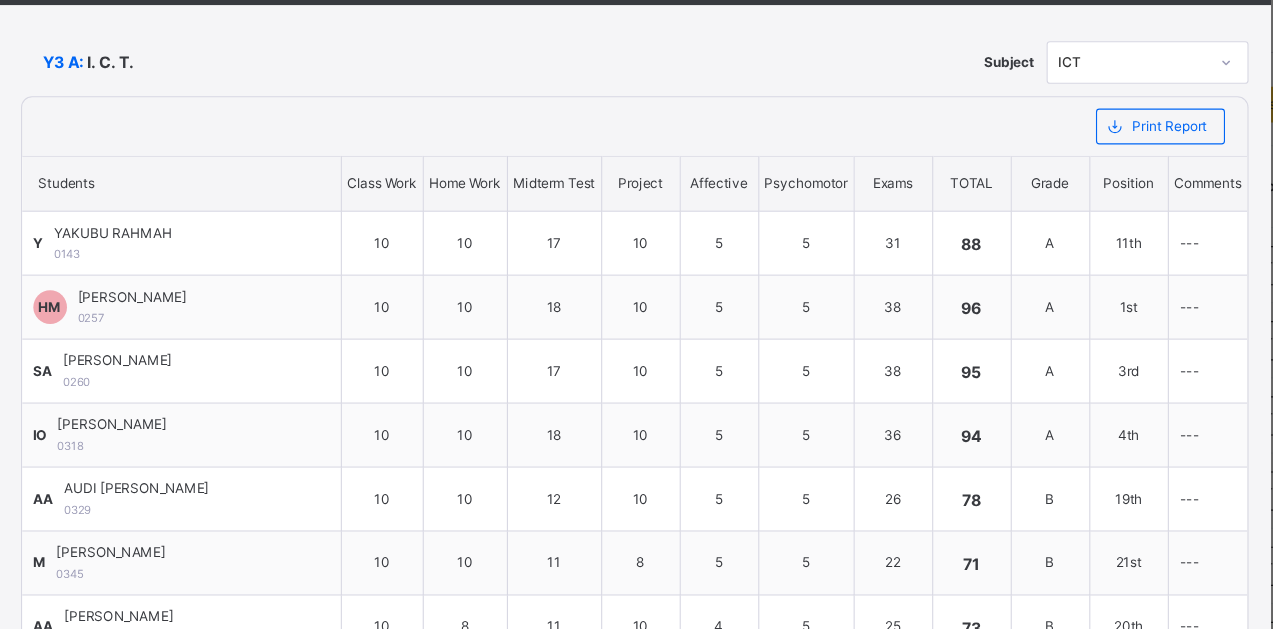 scroll, scrollTop: 0, scrollLeft: 0, axis: both 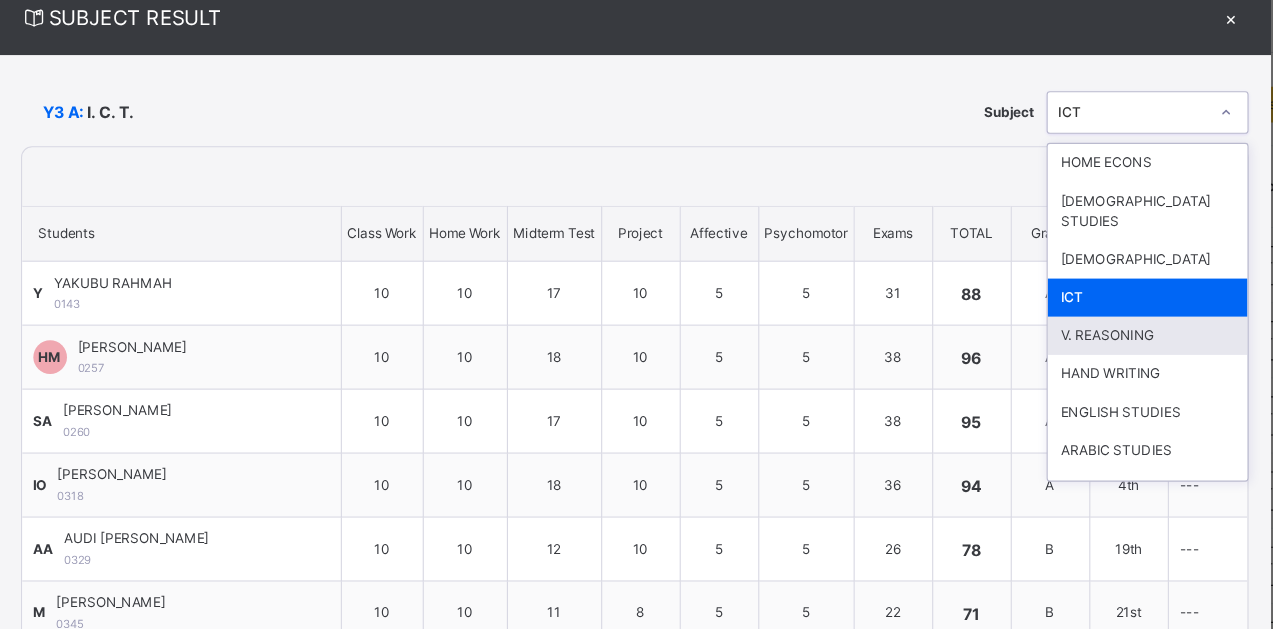 click on "V. REASONING" at bounding box center (1094, 367) 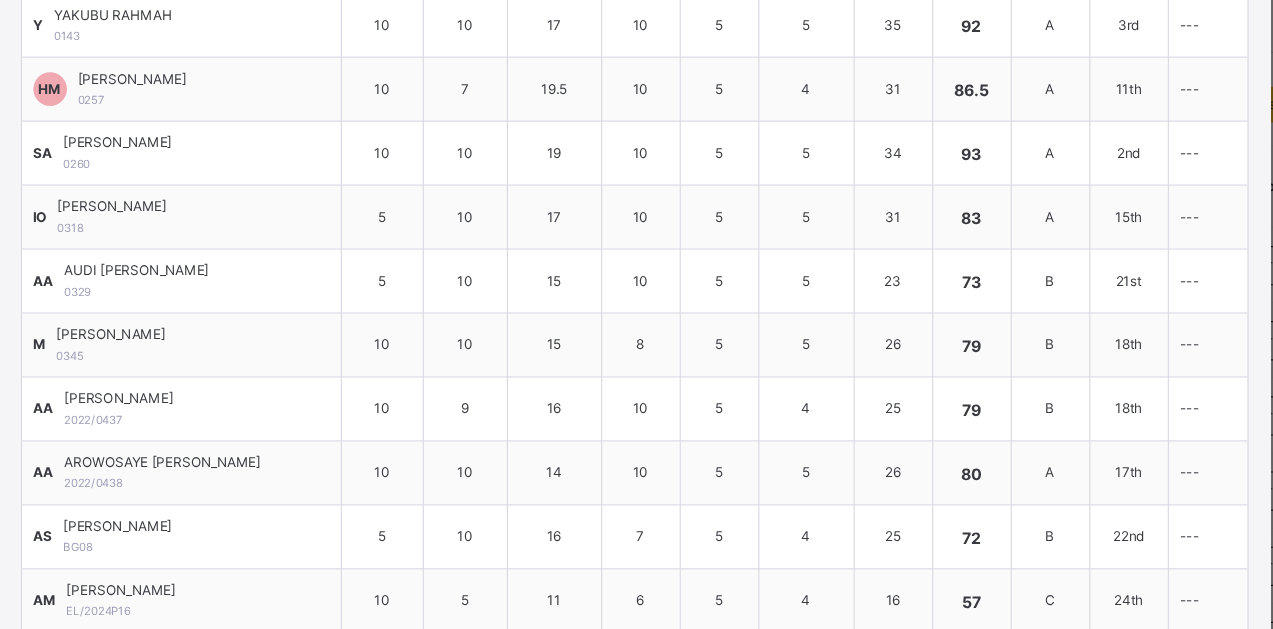 scroll, scrollTop: 0, scrollLeft: 0, axis: both 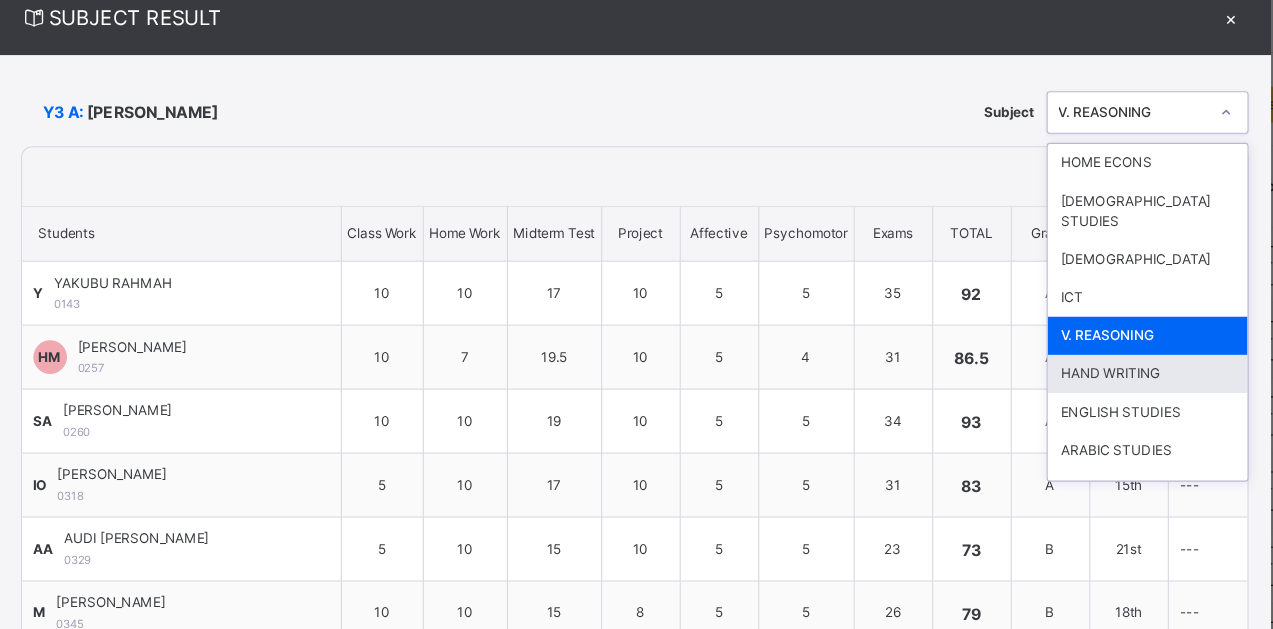 click on "HAND WRITING" at bounding box center (1094, 401) 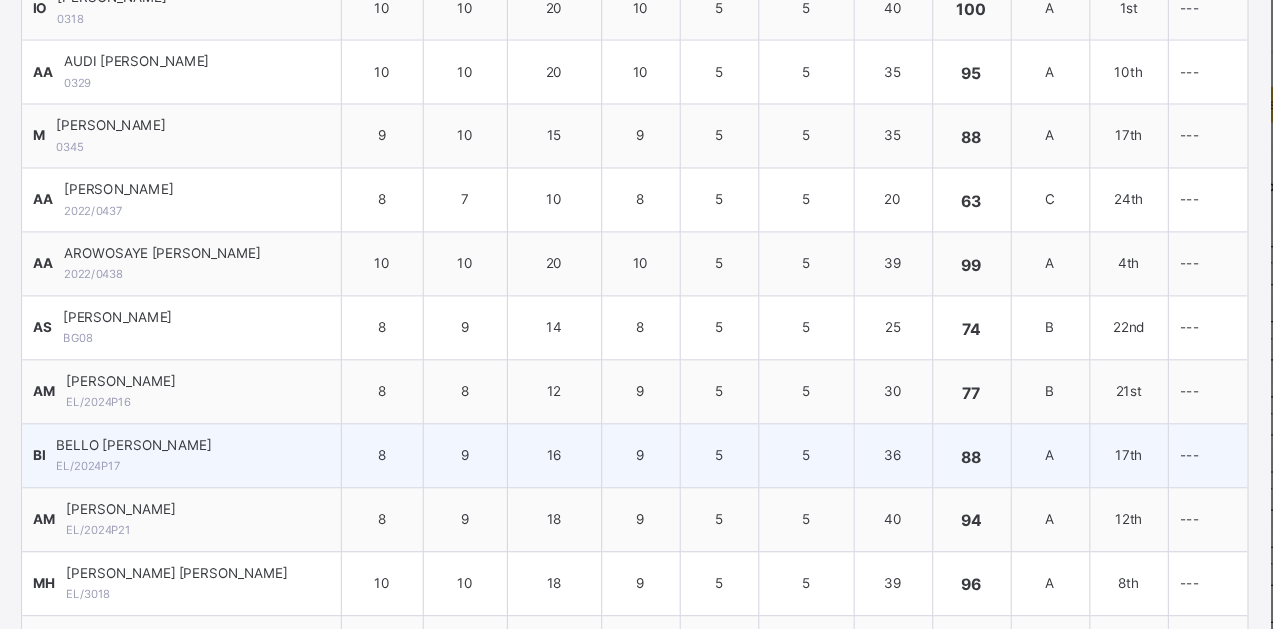 click on "17th" at bounding box center [1077, 474] 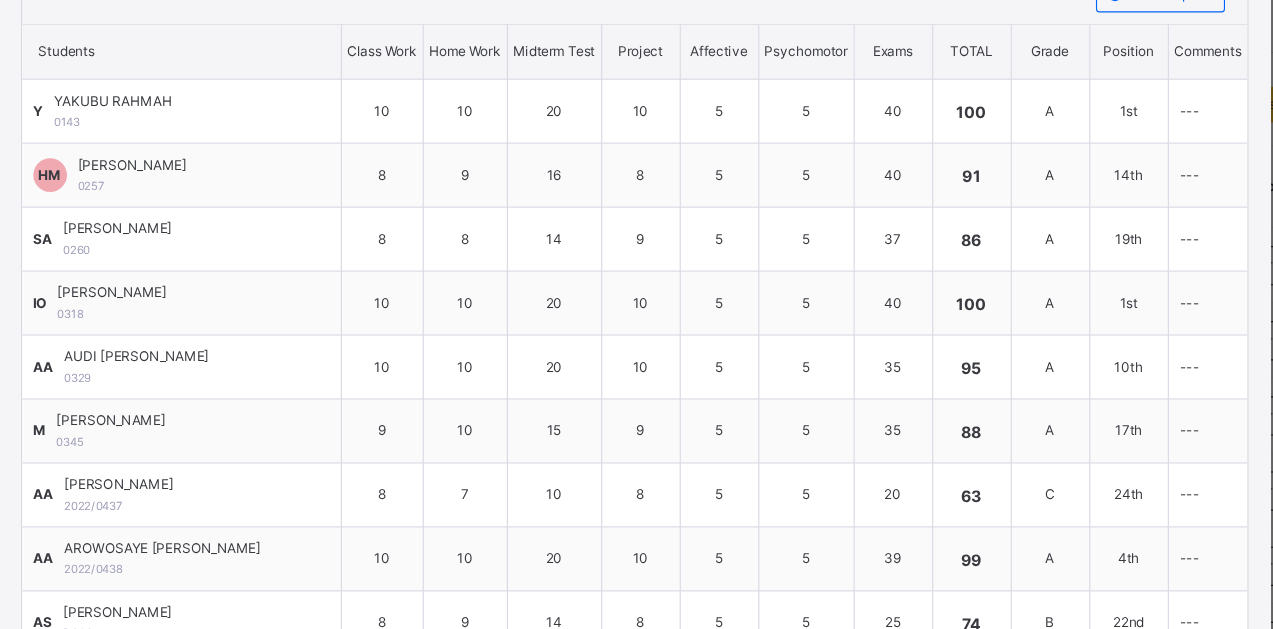 scroll, scrollTop: 0, scrollLeft: 0, axis: both 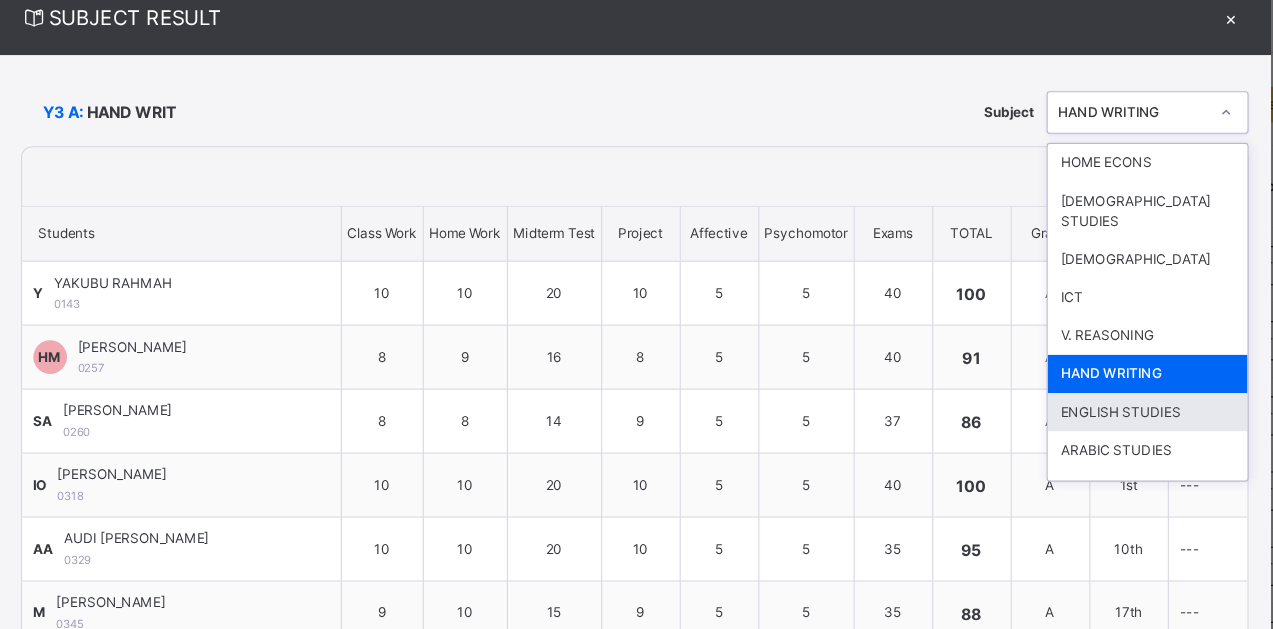 click on "ENGLISH STUDIES" at bounding box center [1094, 435] 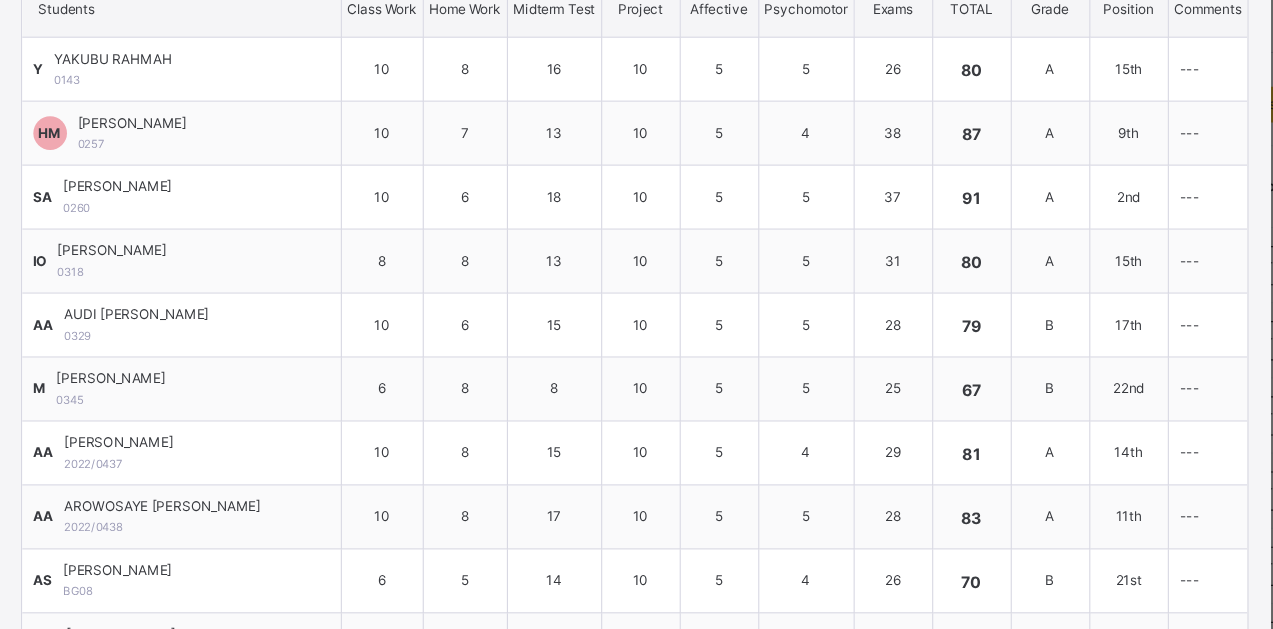 scroll, scrollTop: 0, scrollLeft: 0, axis: both 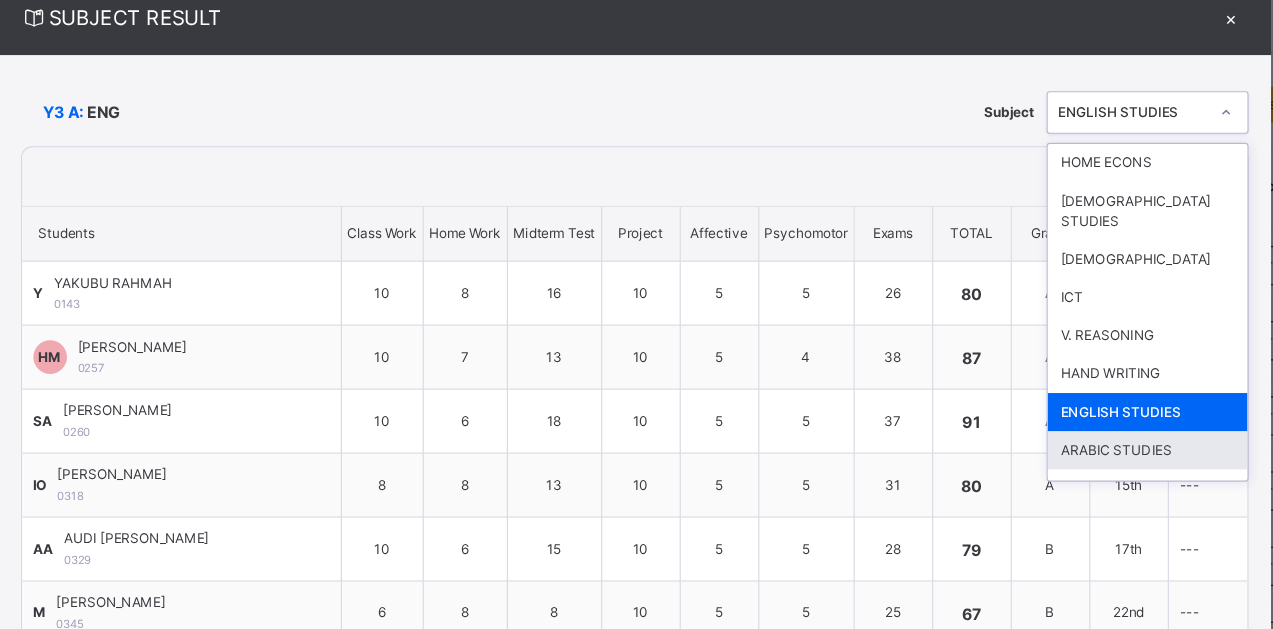 click on "ARABIC STUDIES" at bounding box center (1094, 469) 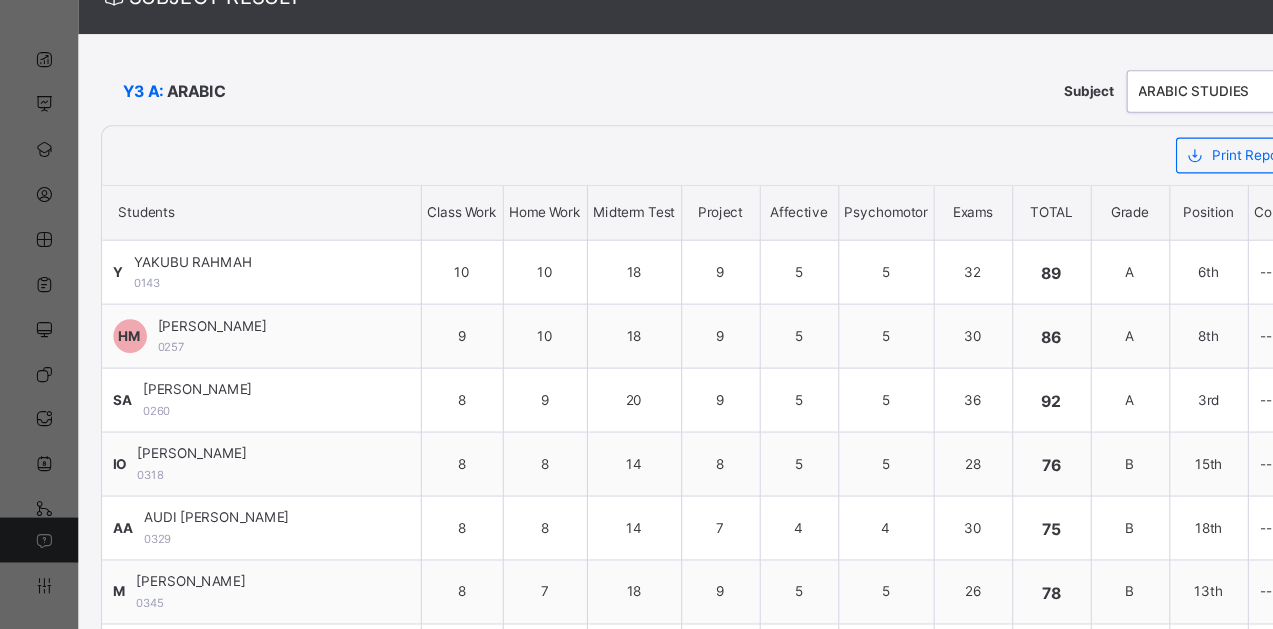 scroll, scrollTop: 0, scrollLeft: 0, axis: both 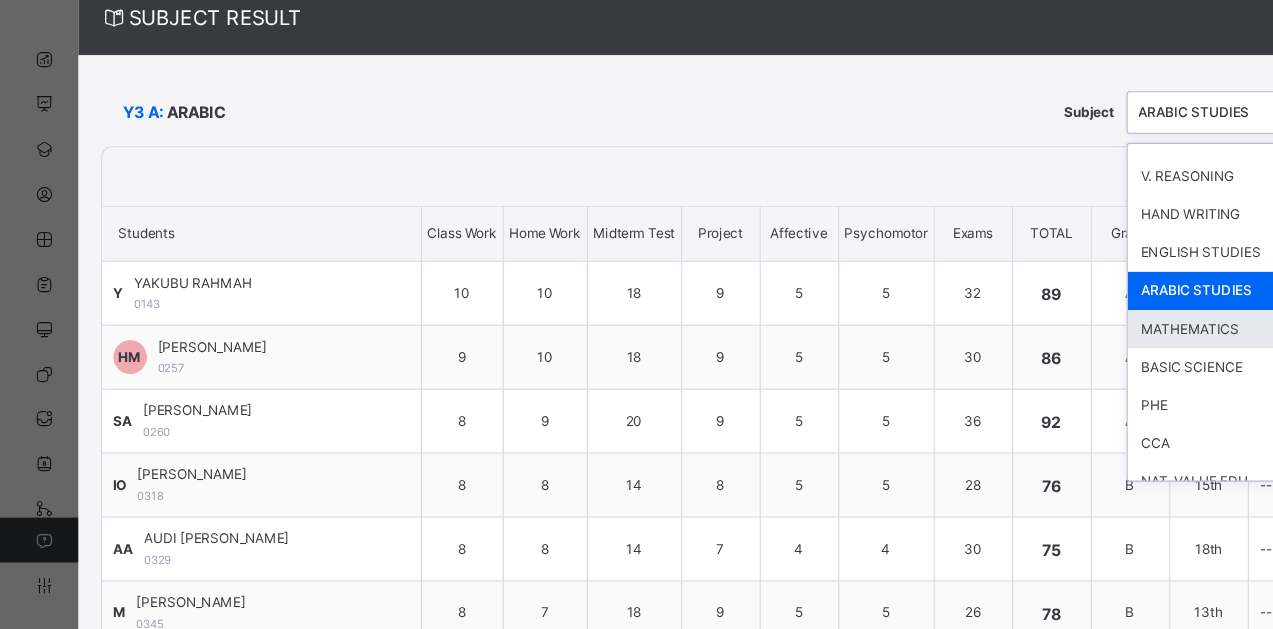 click on "MATHEMATICS" at bounding box center [1094, 361] 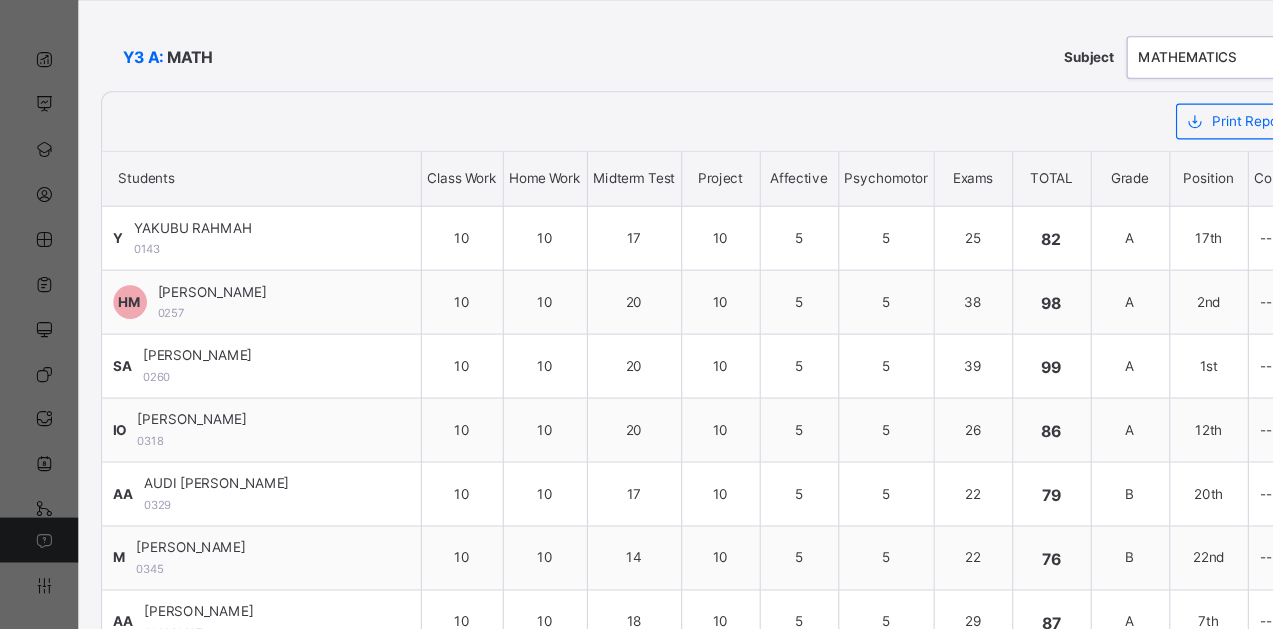 scroll, scrollTop: 0, scrollLeft: 0, axis: both 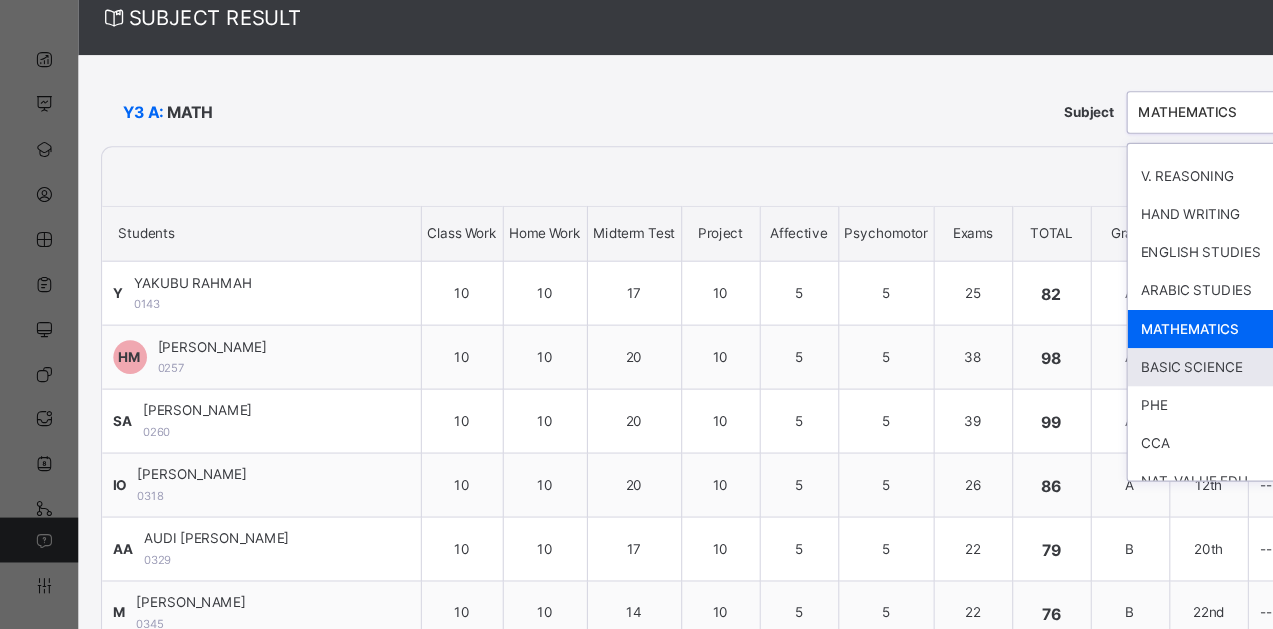 click on "BASIC SCIENCE" at bounding box center (1094, 395) 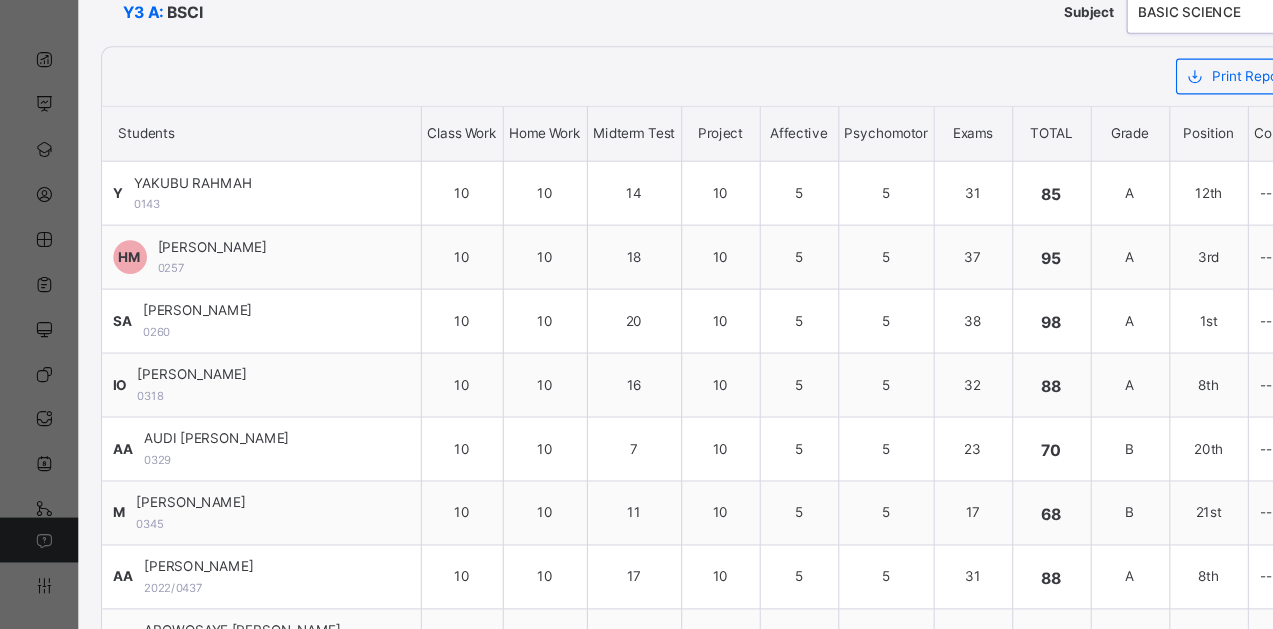 scroll, scrollTop: 0, scrollLeft: 0, axis: both 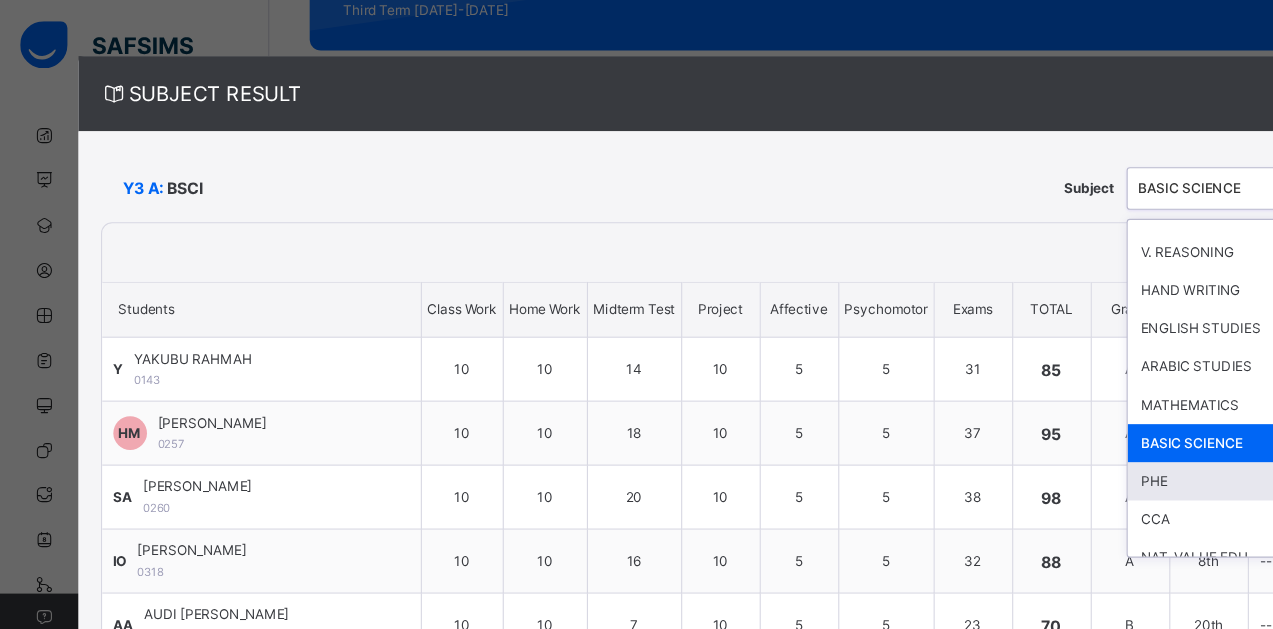 click on "PHE" at bounding box center [1094, 429] 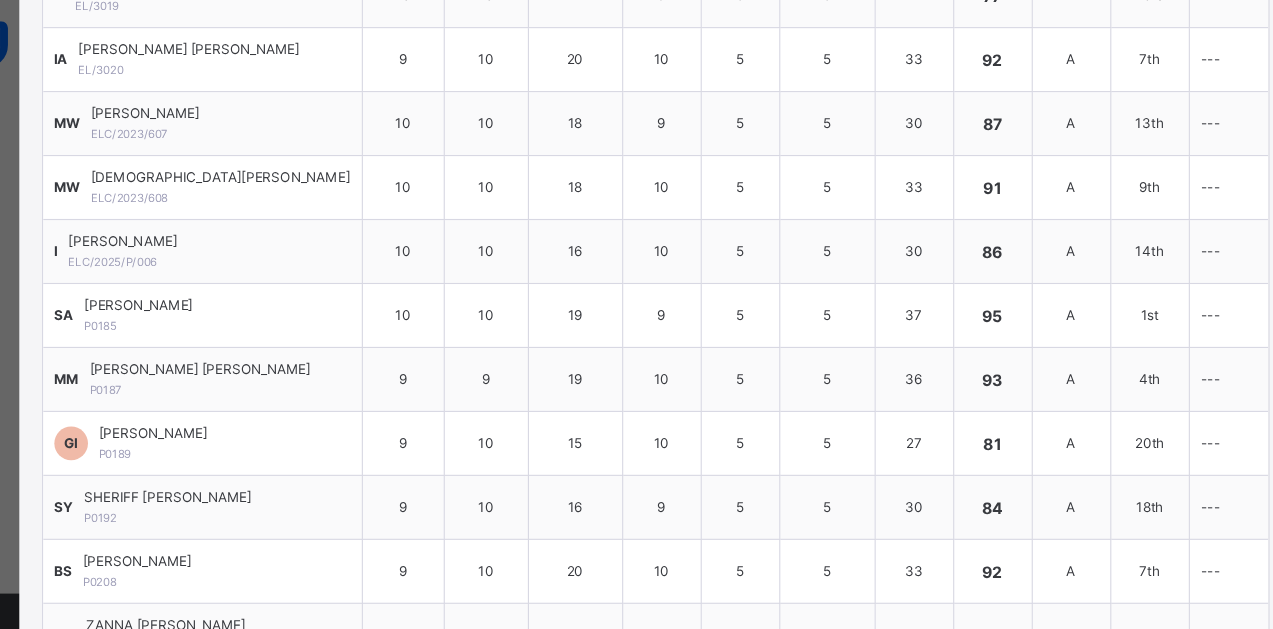 scroll, scrollTop: 1111, scrollLeft: 0, axis: vertical 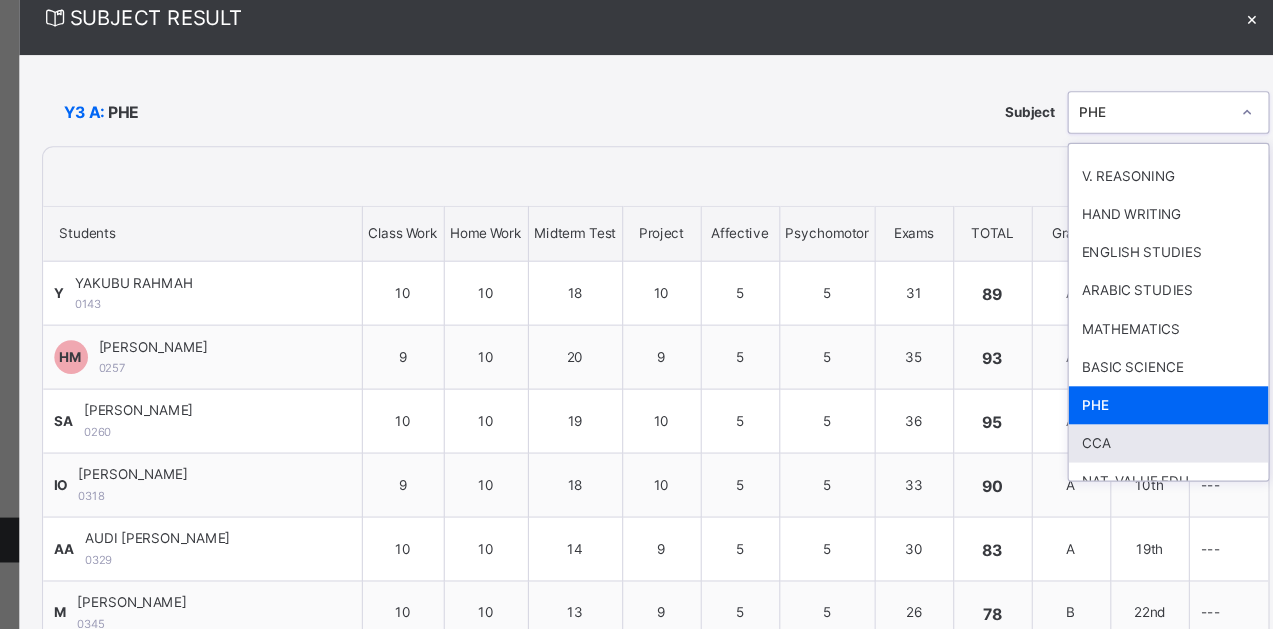 click on "CCA" at bounding box center (1094, 463) 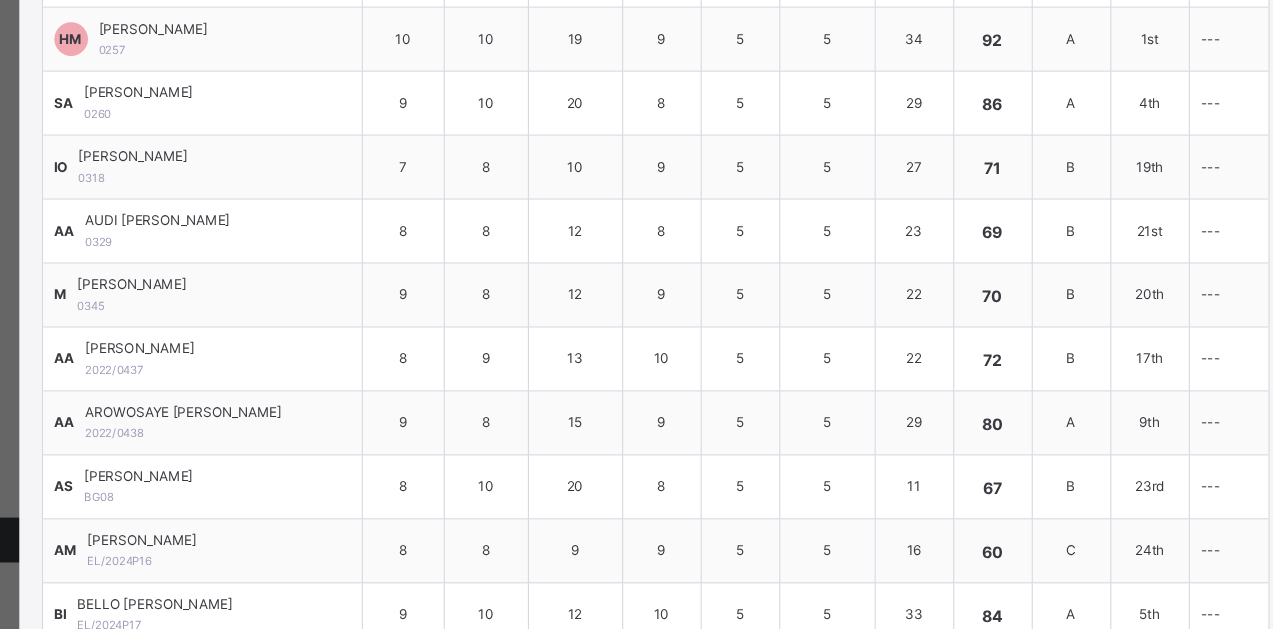 scroll, scrollTop: 0, scrollLeft: 0, axis: both 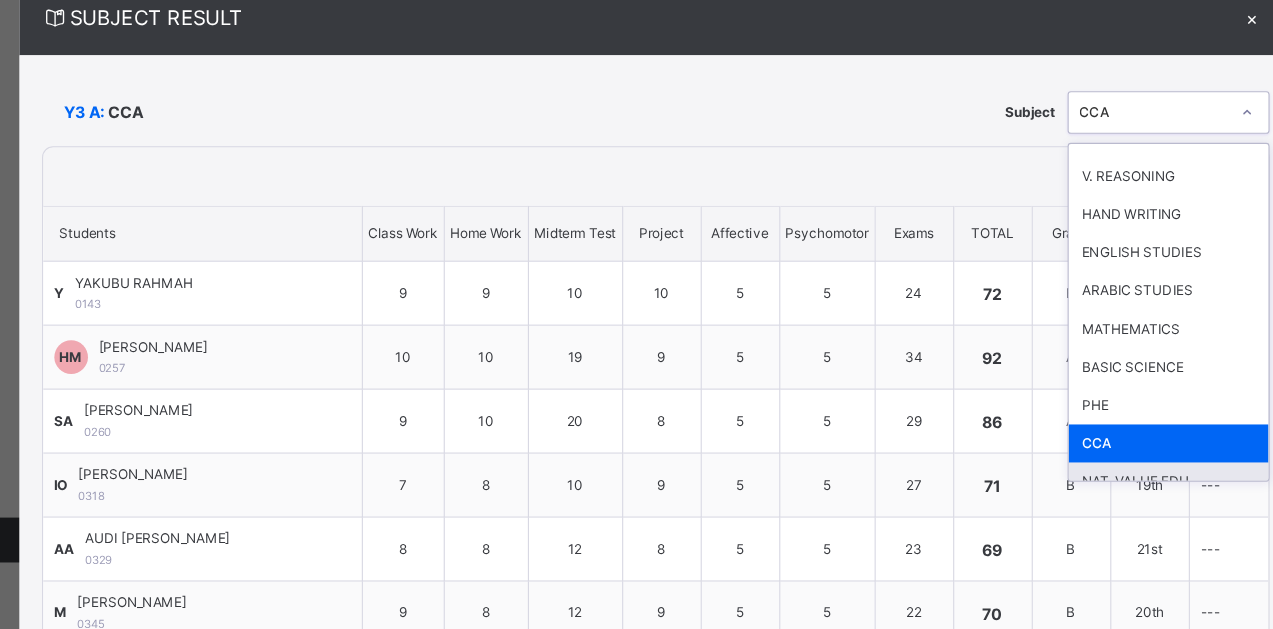 click on "NAT. VALUE EDU" at bounding box center [1094, 497] 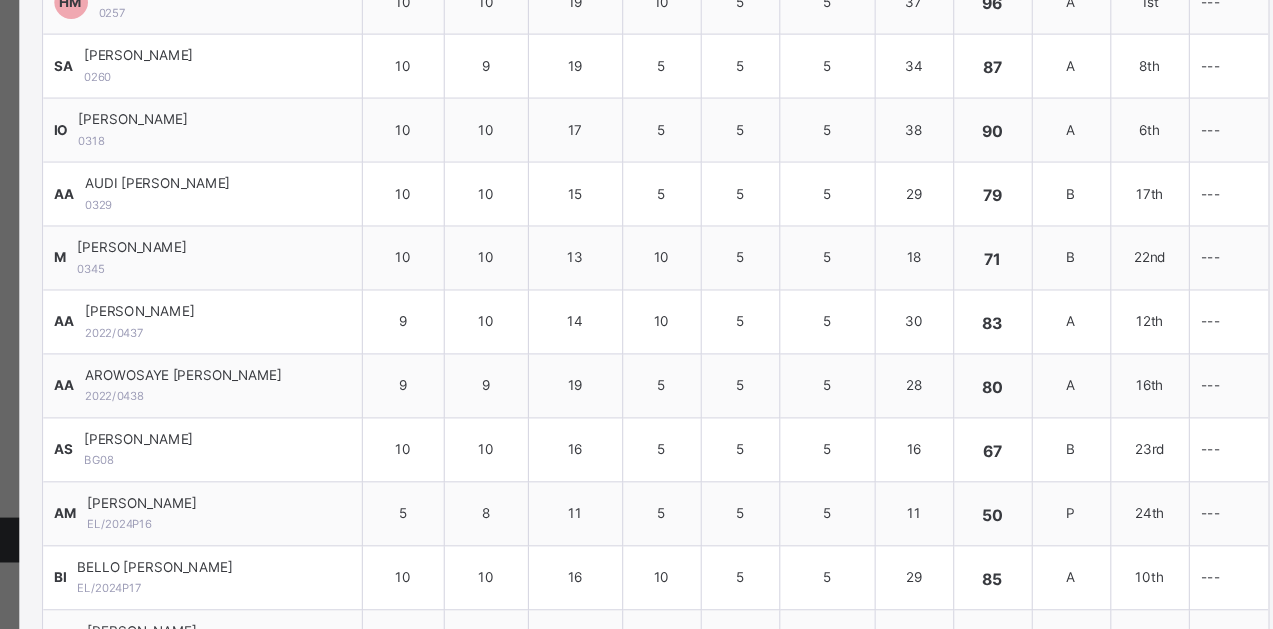 scroll, scrollTop: 296, scrollLeft: 0, axis: vertical 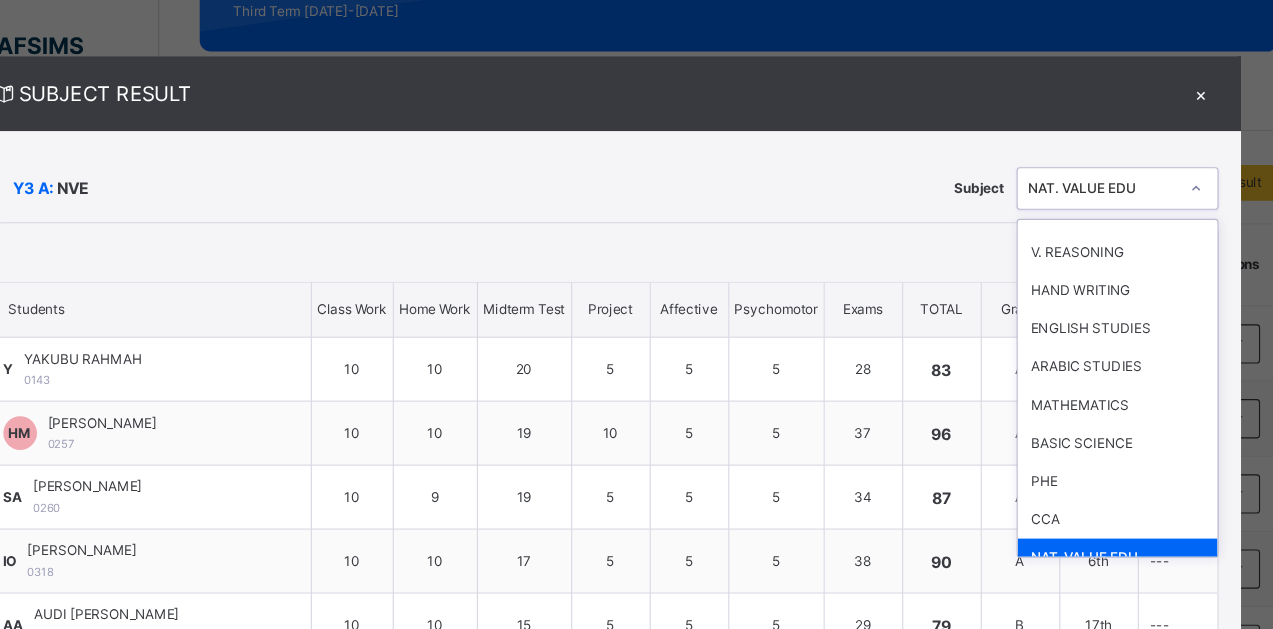 click on "×" at bounding box center [1169, 83] 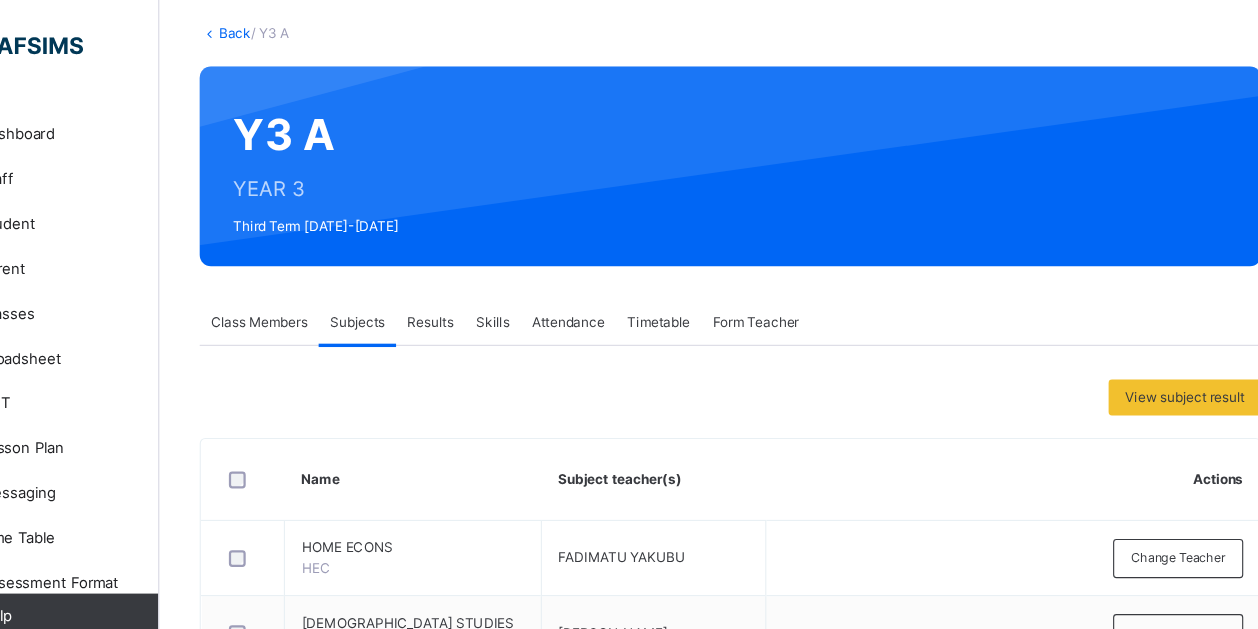 scroll, scrollTop: 0, scrollLeft: 0, axis: both 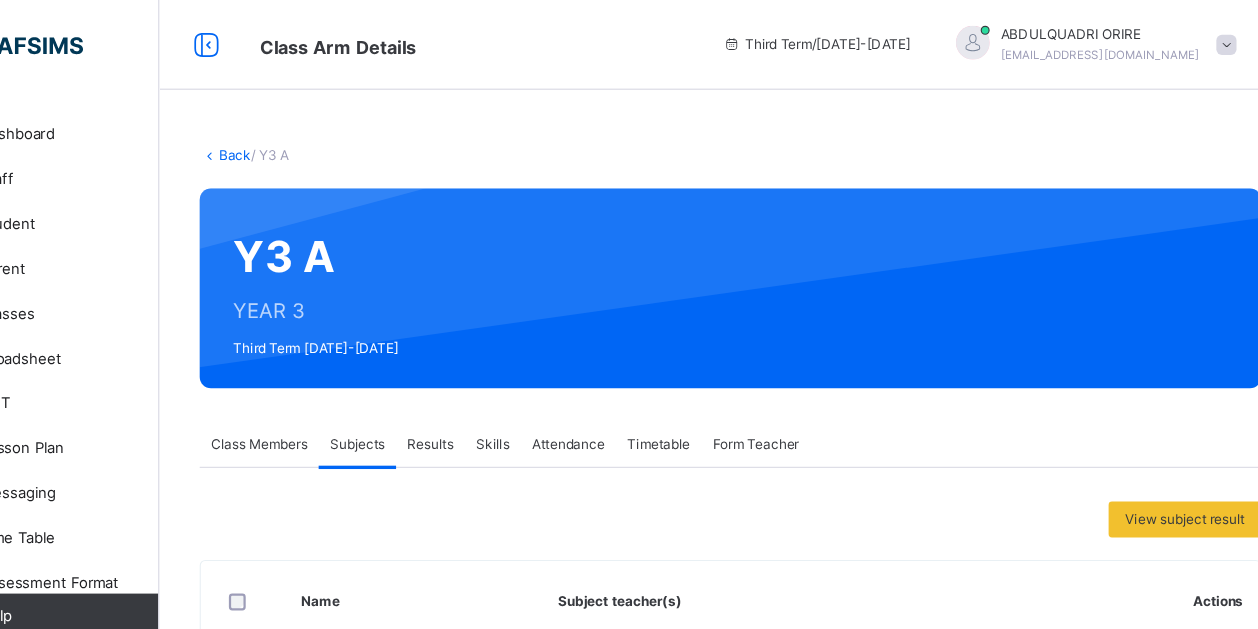 click on "Back" at bounding box center (307, 138) 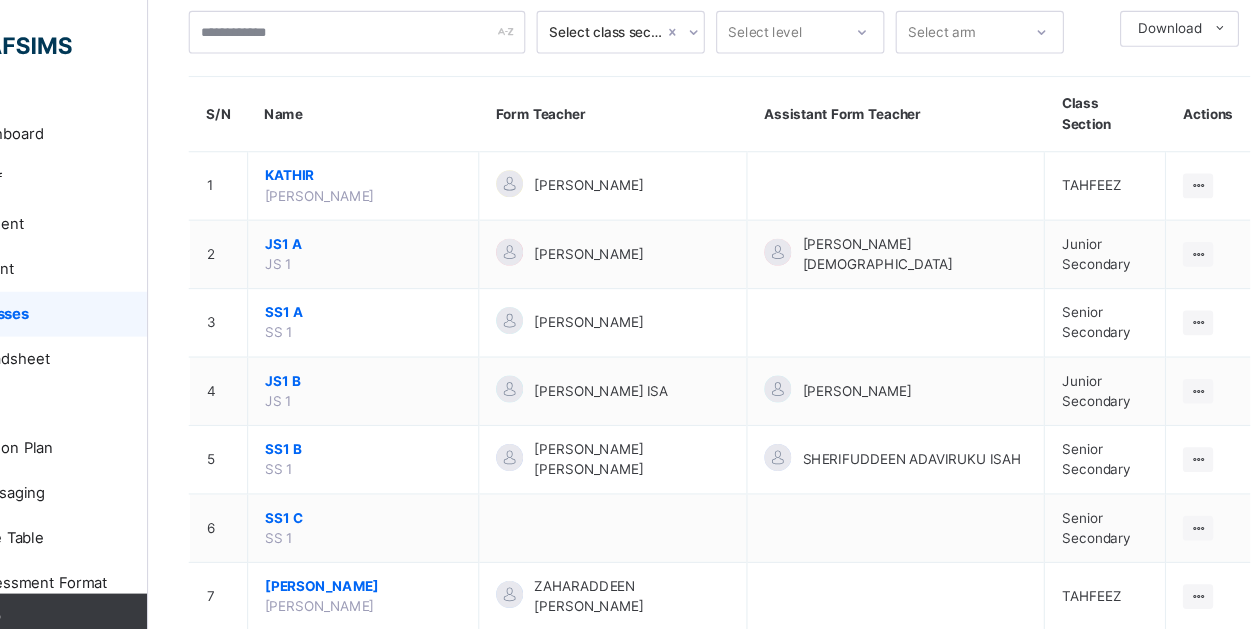 scroll, scrollTop: 0, scrollLeft: 0, axis: both 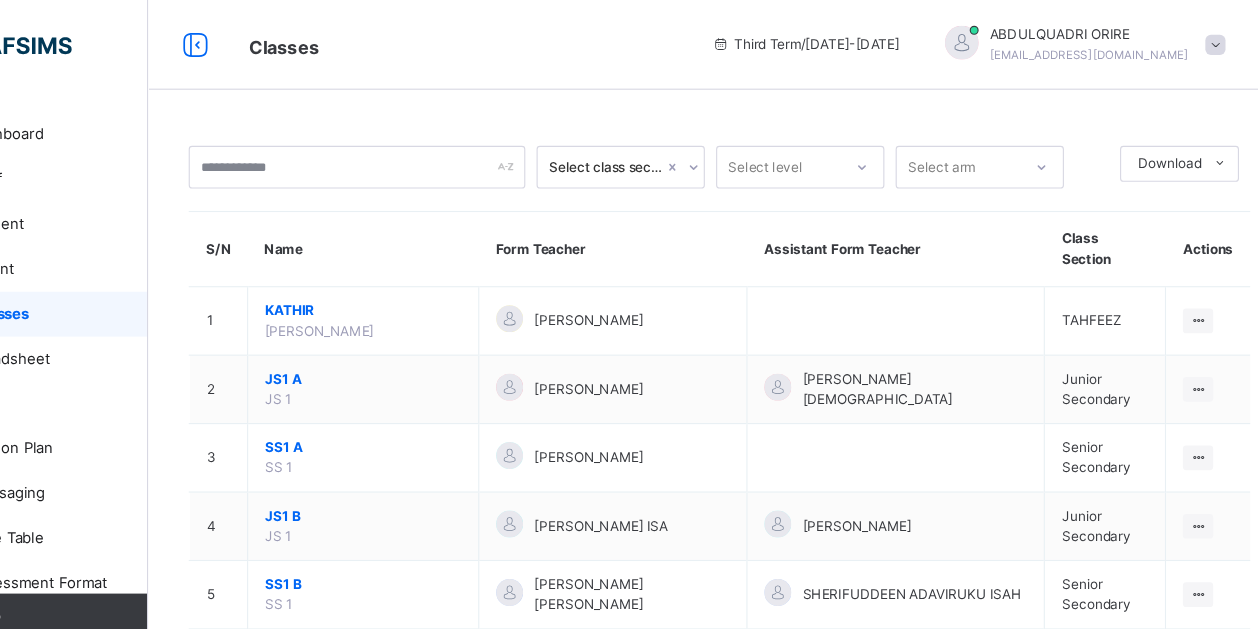 click at bounding box center (725, 149) 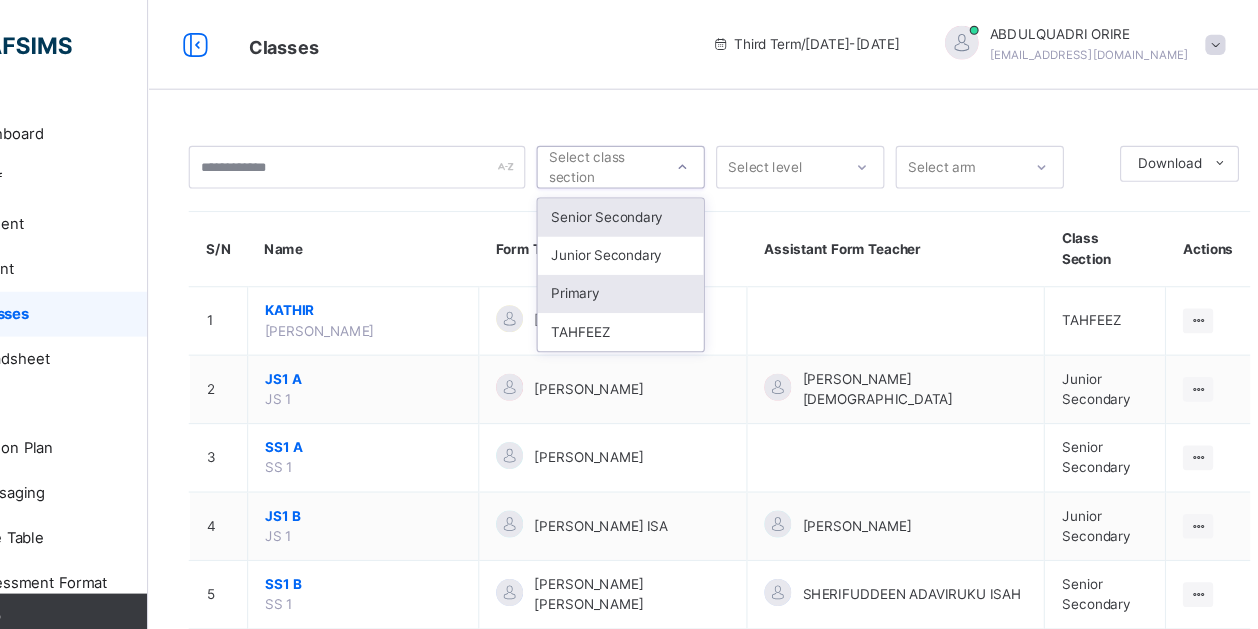 click on "Primary" at bounding box center (661, 262) 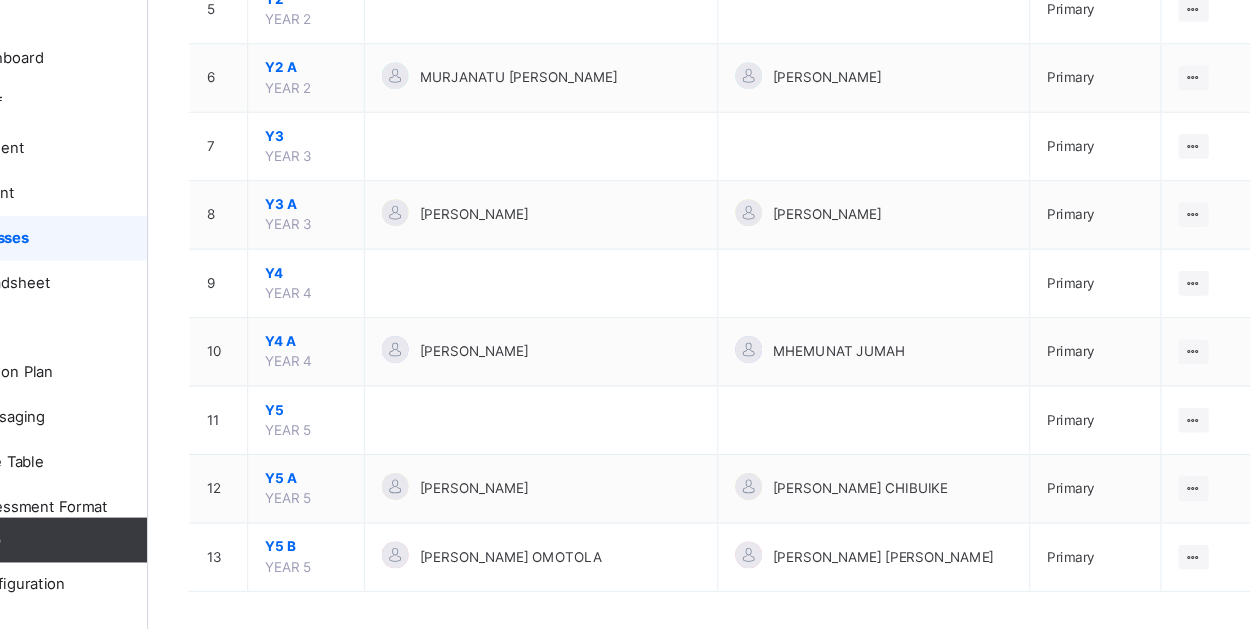 scroll, scrollTop: 452, scrollLeft: 0, axis: vertical 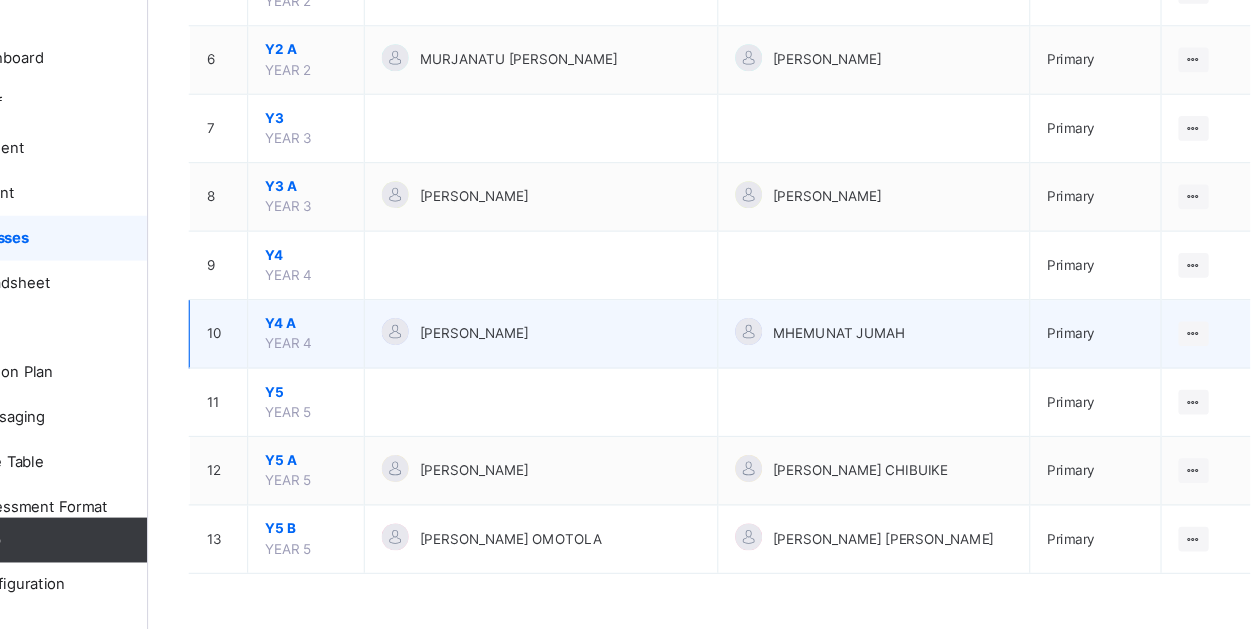 click on "Y4   A" at bounding box center [380, 356] 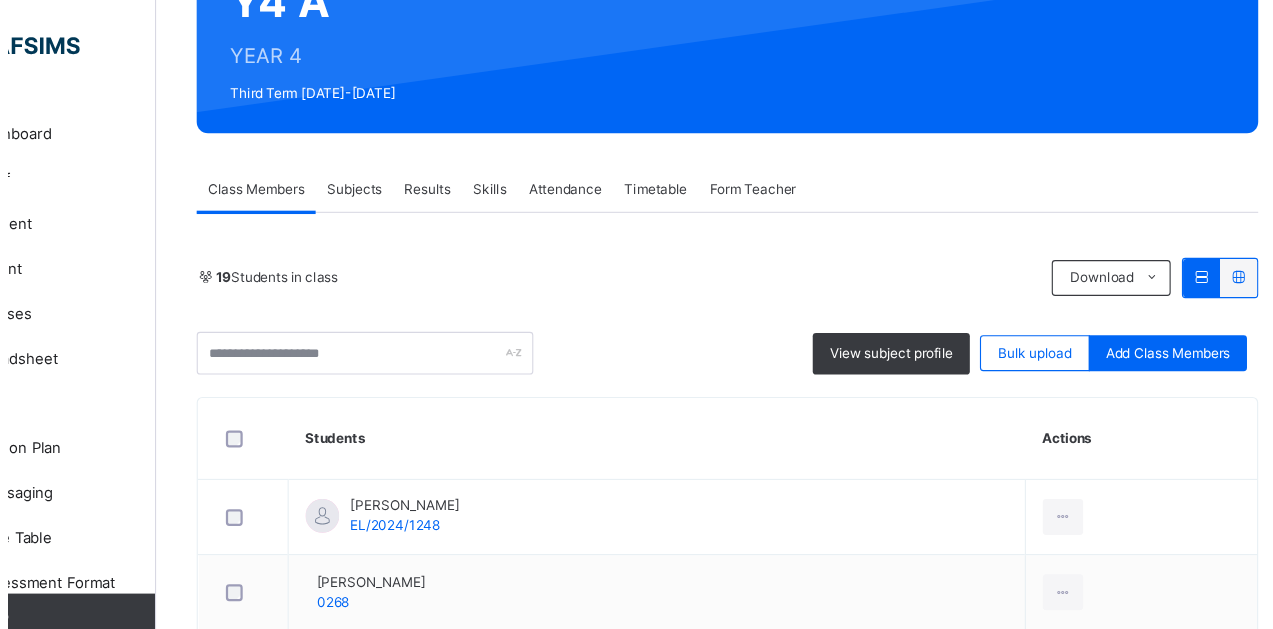 scroll, scrollTop: 224, scrollLeft: 0, axis: vertical 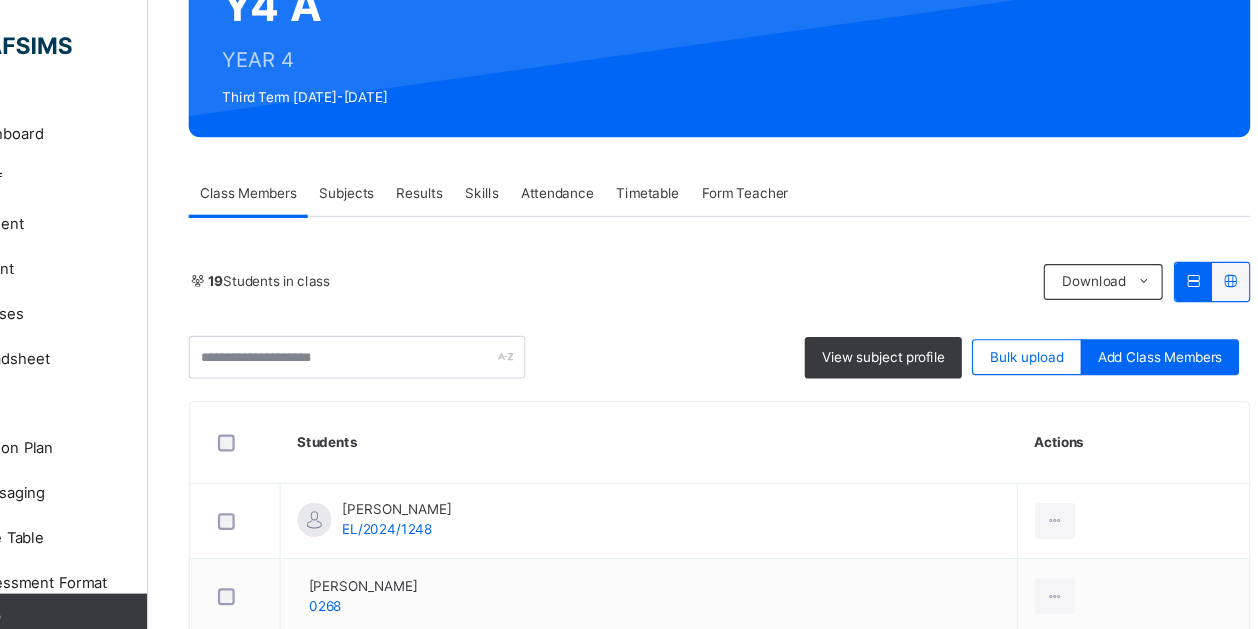 click on "Subjects" at bounding box center [416, 172] 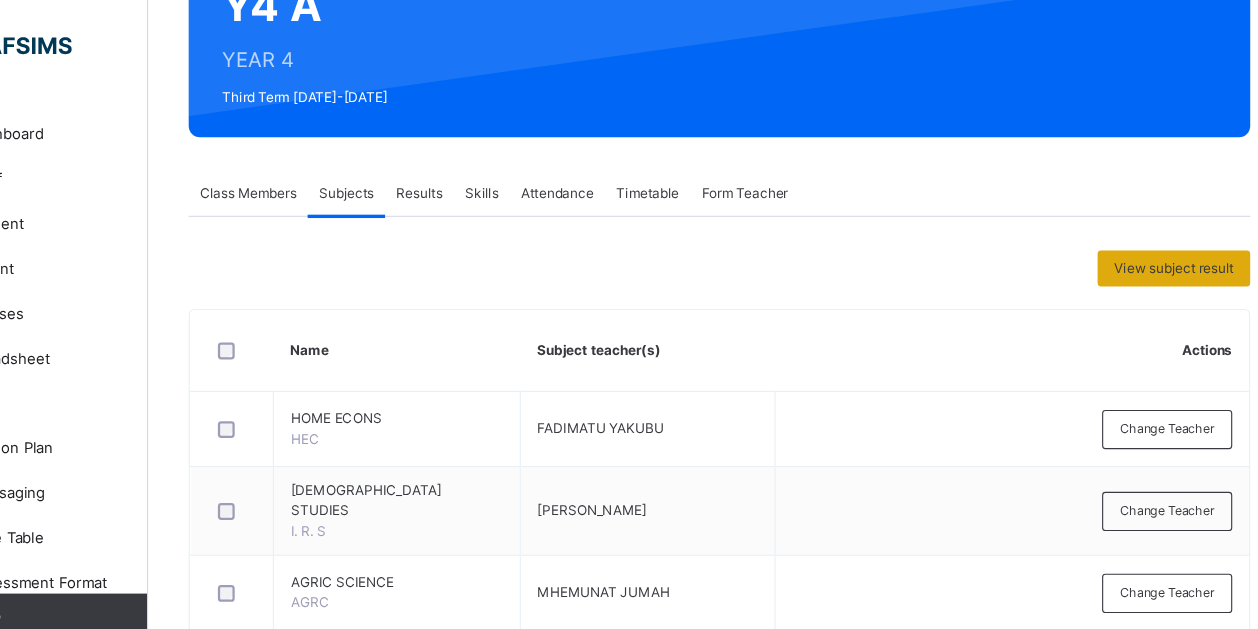click on "View subject result" at bounding box center (1154, 239) 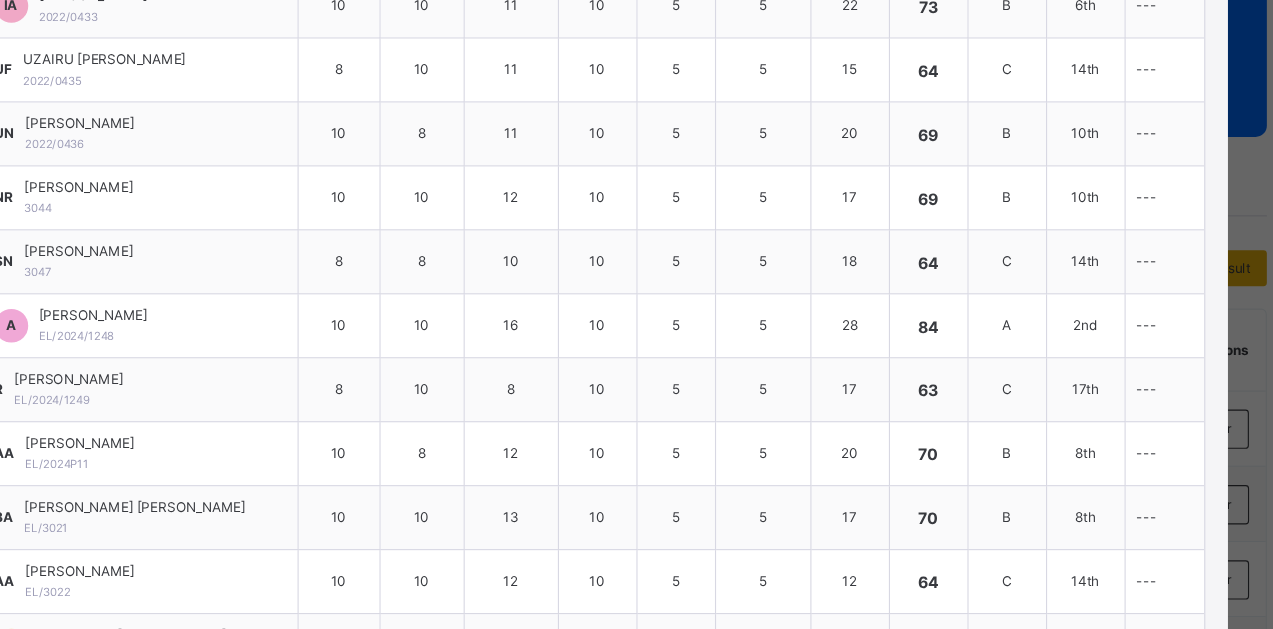scroll, scrollTop: 623, scrollLeft: 0, axis: vertical 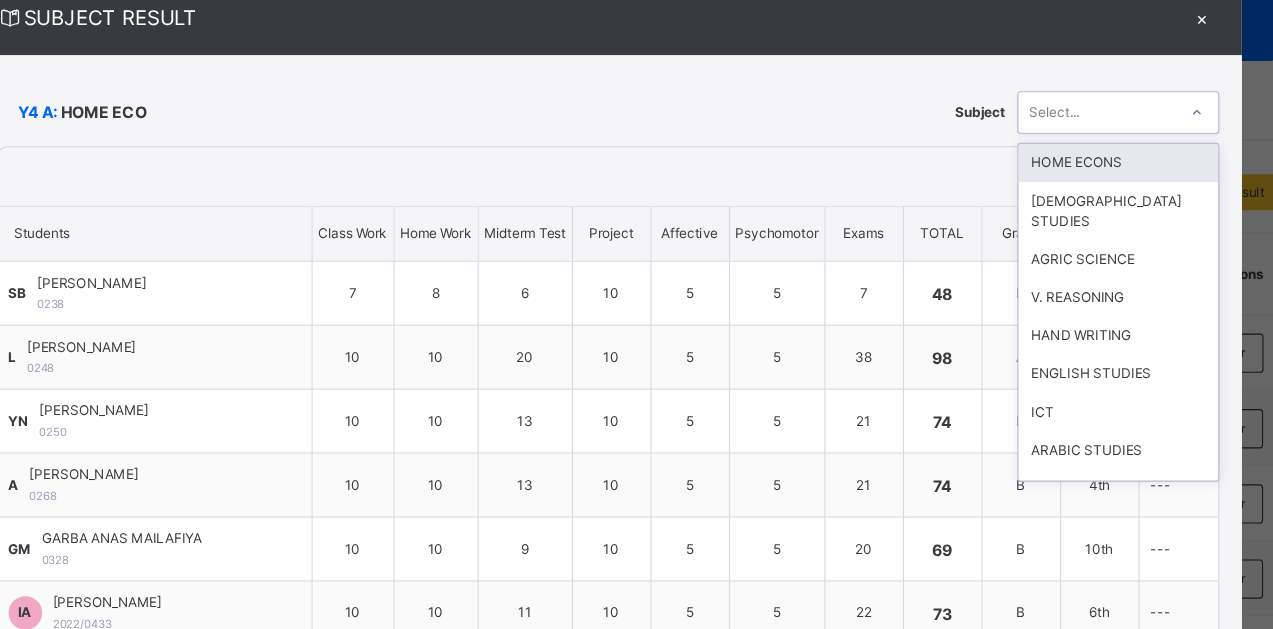 click at bounding box center (1162, 168) 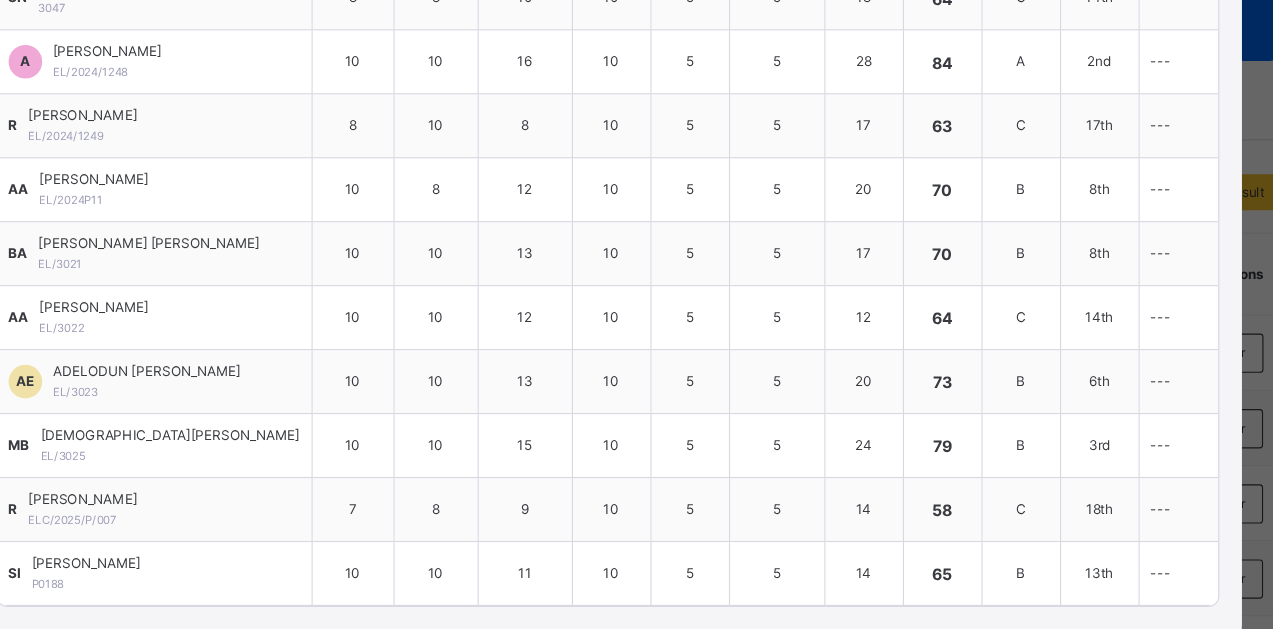 scroll, scrollTop: 775, scrollLeft: 0, axis: vertical 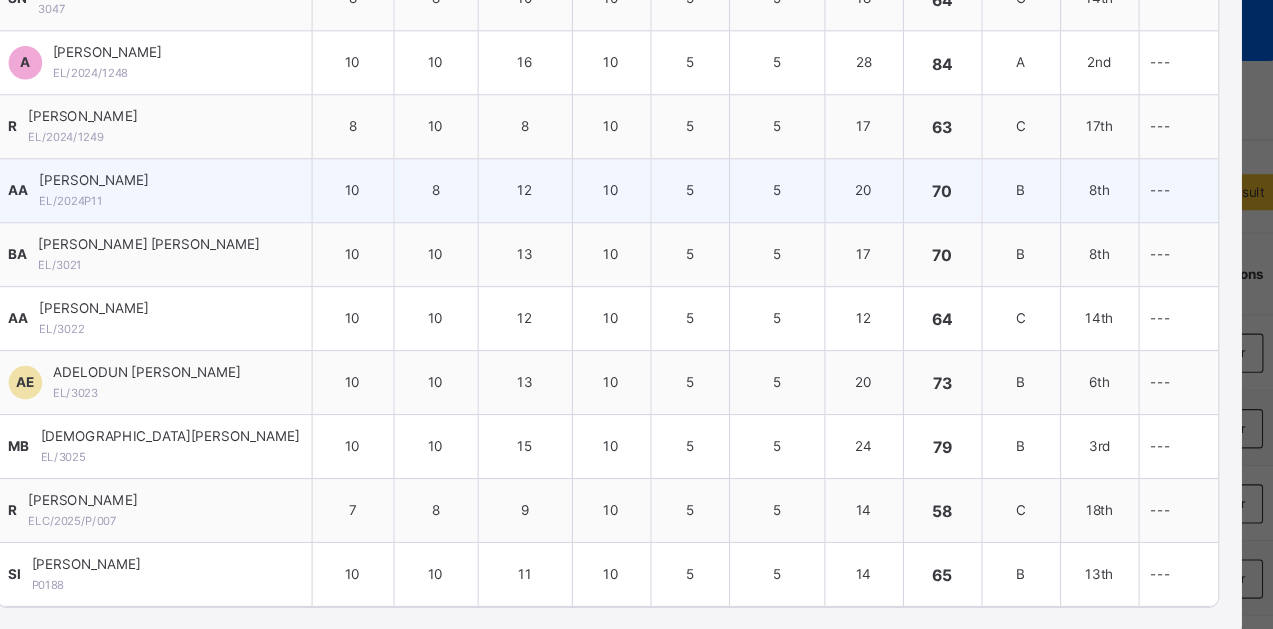 click on "8th" at bounding box center [1075, 238] 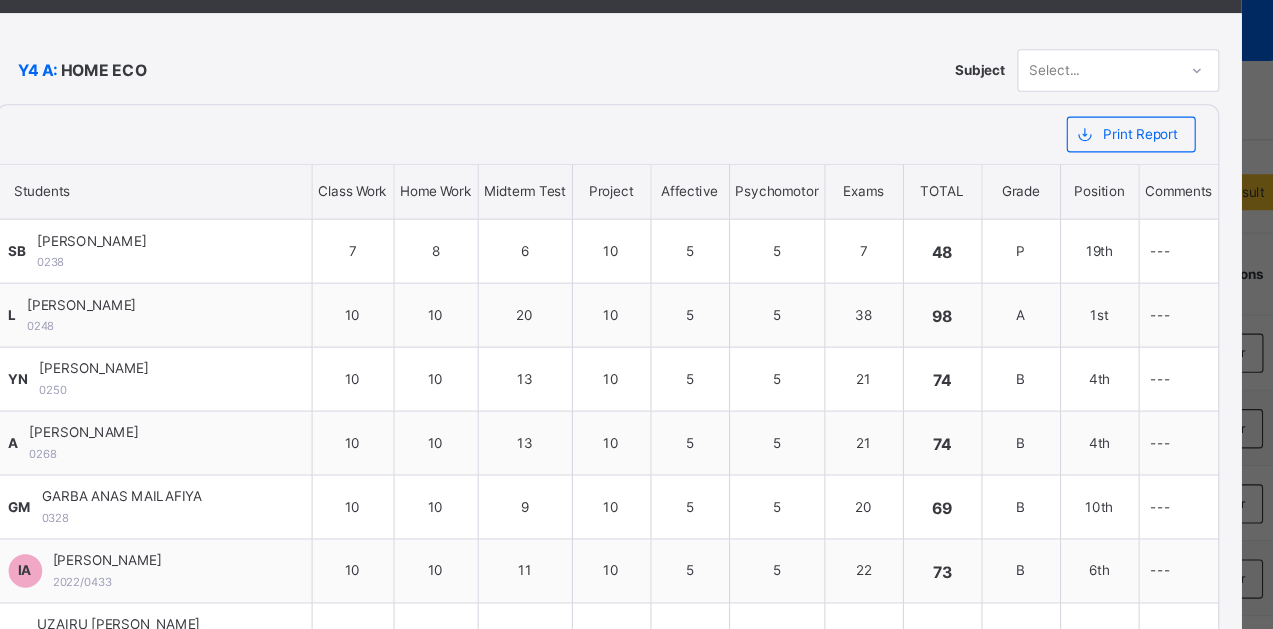 scroll, scrollTop: 0, scrollLeft: 0, axis: both 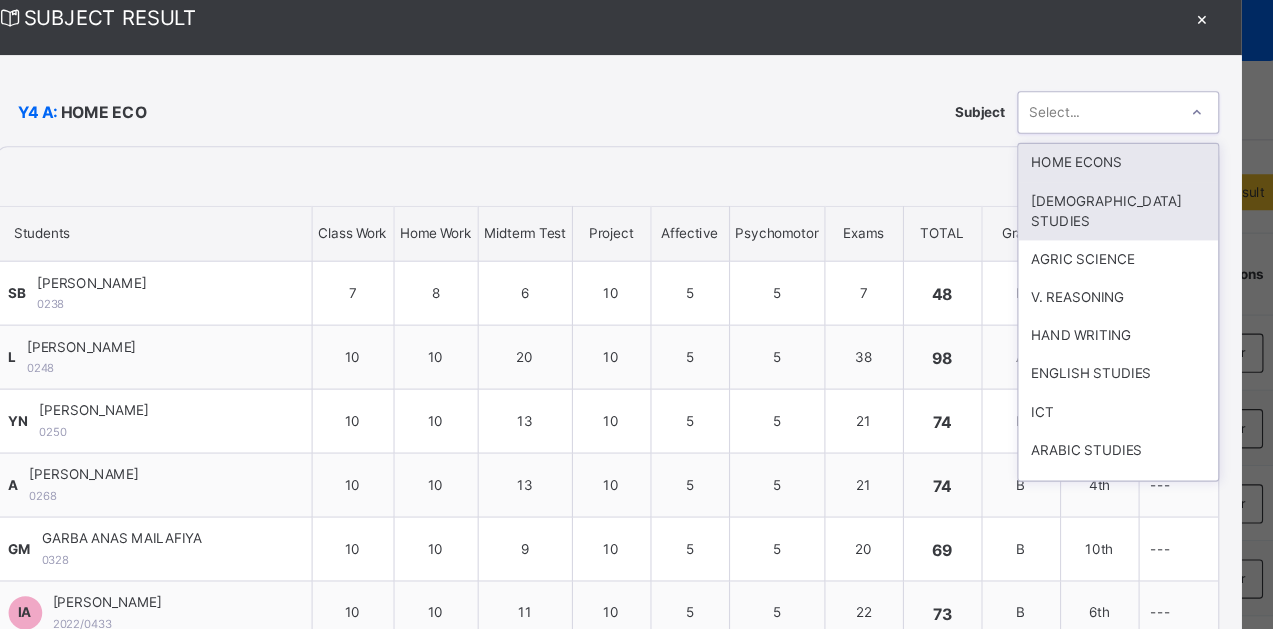 click on "[DEMOGRAPHIC_DATA] STUDIES" at bounding box center [1092, 256] 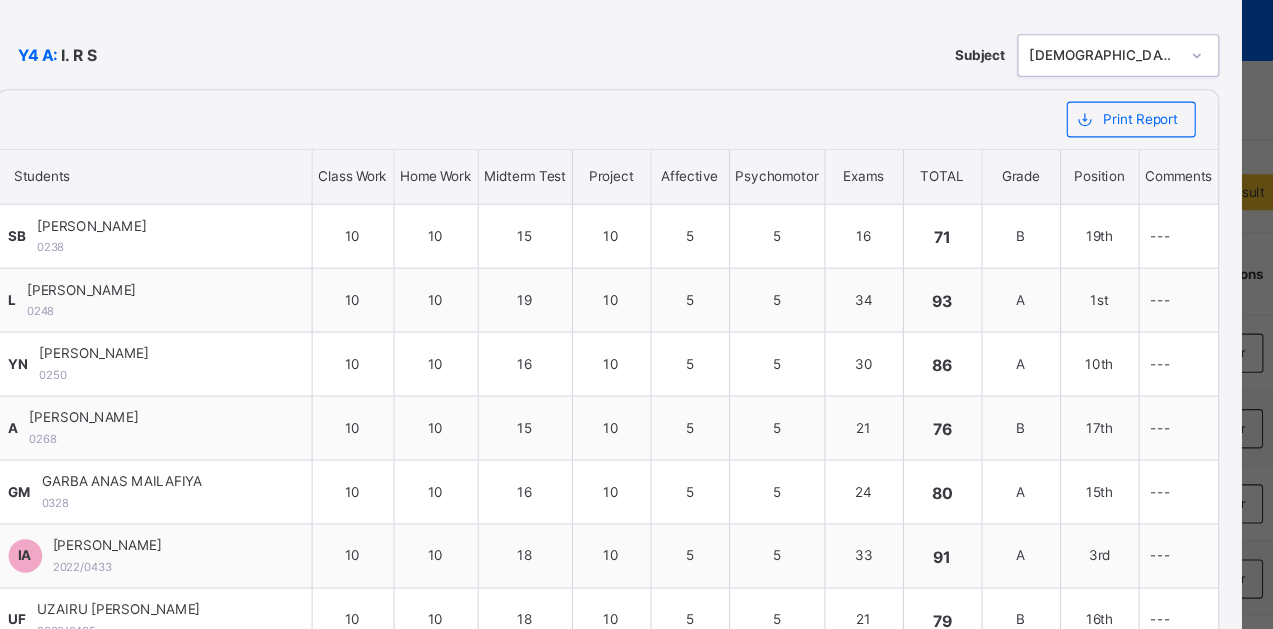 scroll, scrollTop: 50, scrollLeft: 0, axis: vertical 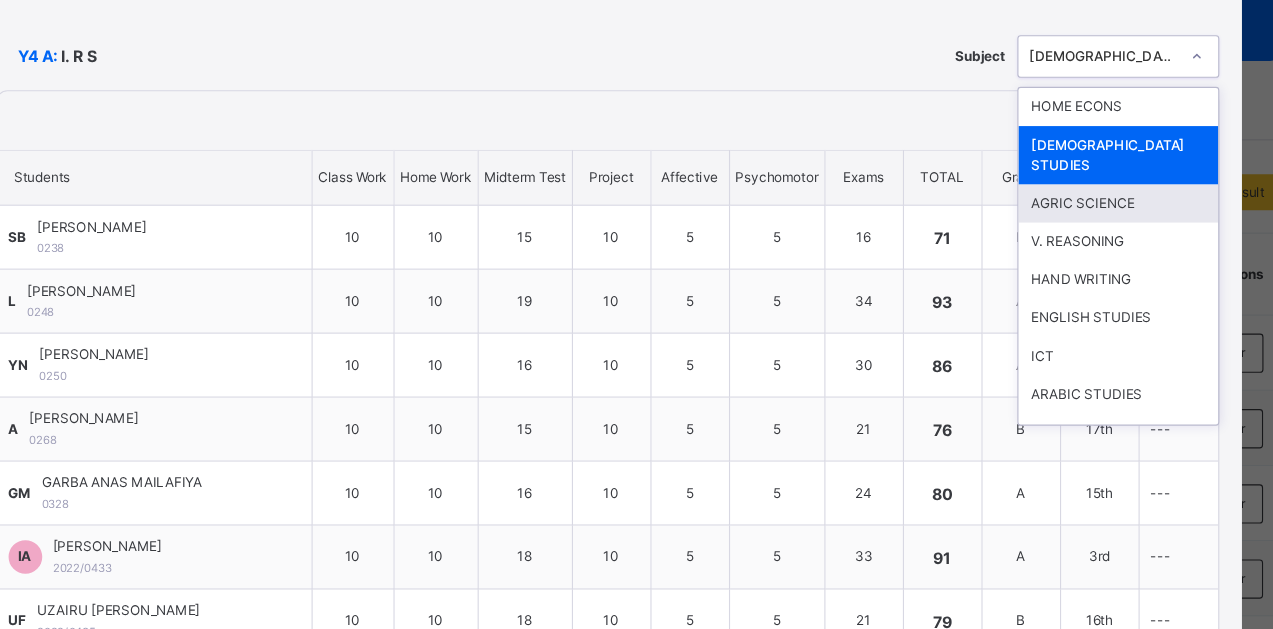click on "AGRIC SCIENCE" at bounding box center (1092, 249) 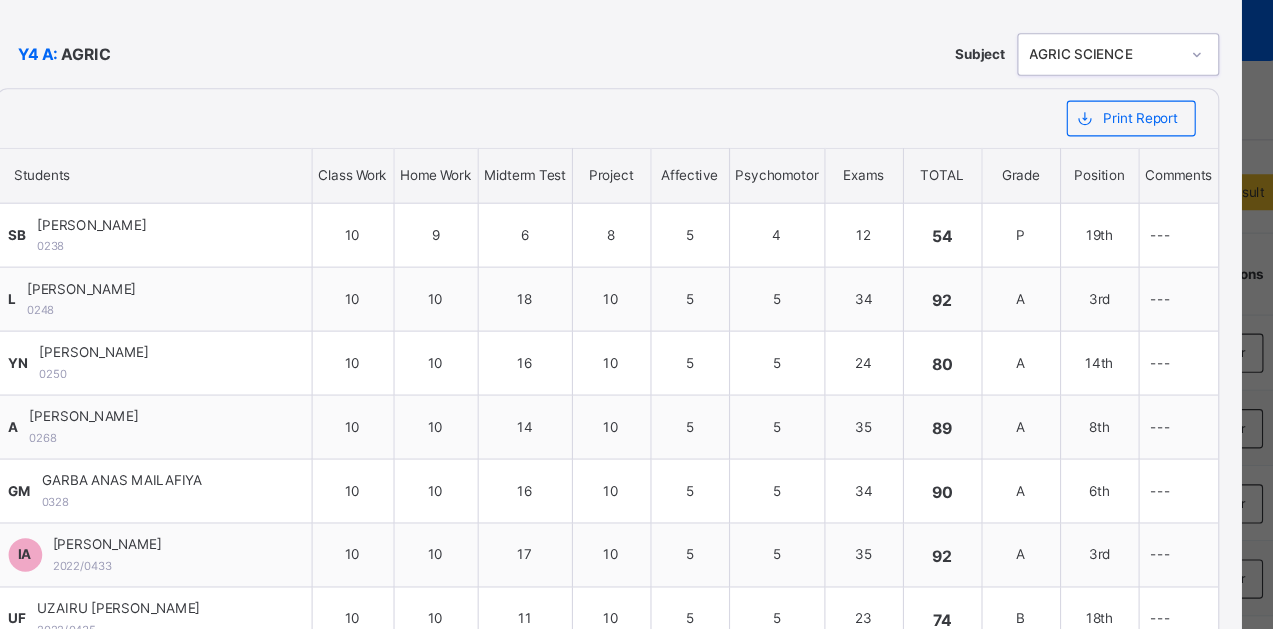scroll, scrollTop: 0, scrollLeft: 0, axis: both 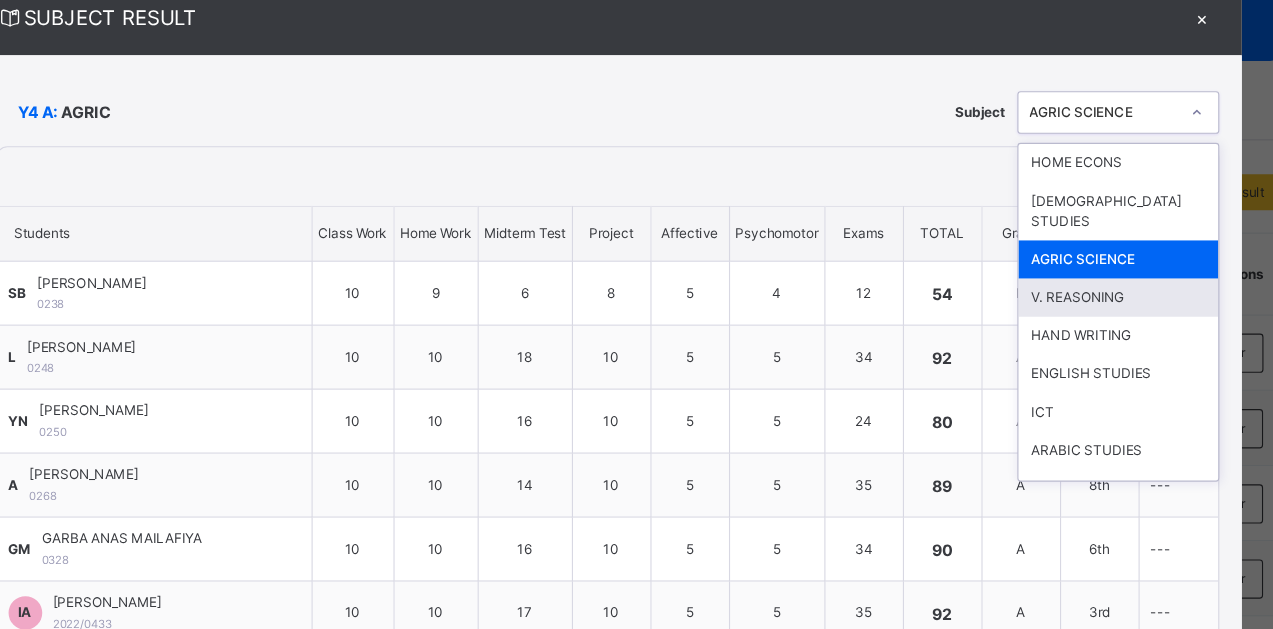 click on "V. REASONING" at bounding box center (1092, 333) 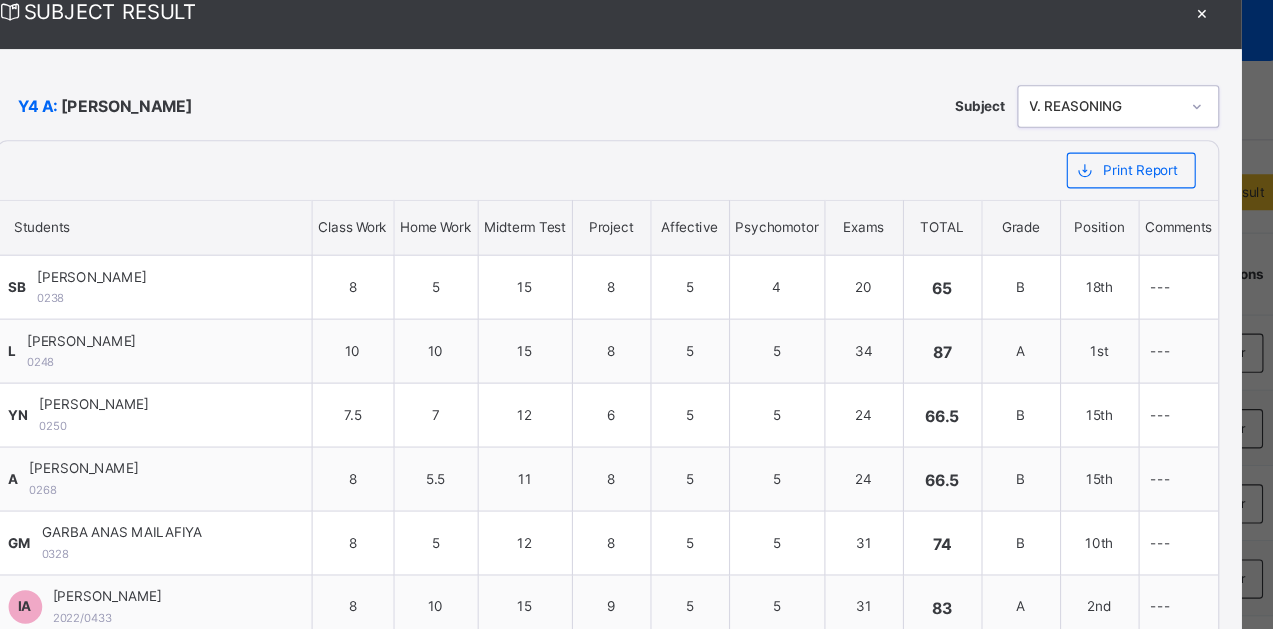 scroll, scrollTop: 0, scrollLeft: 0, axis: both 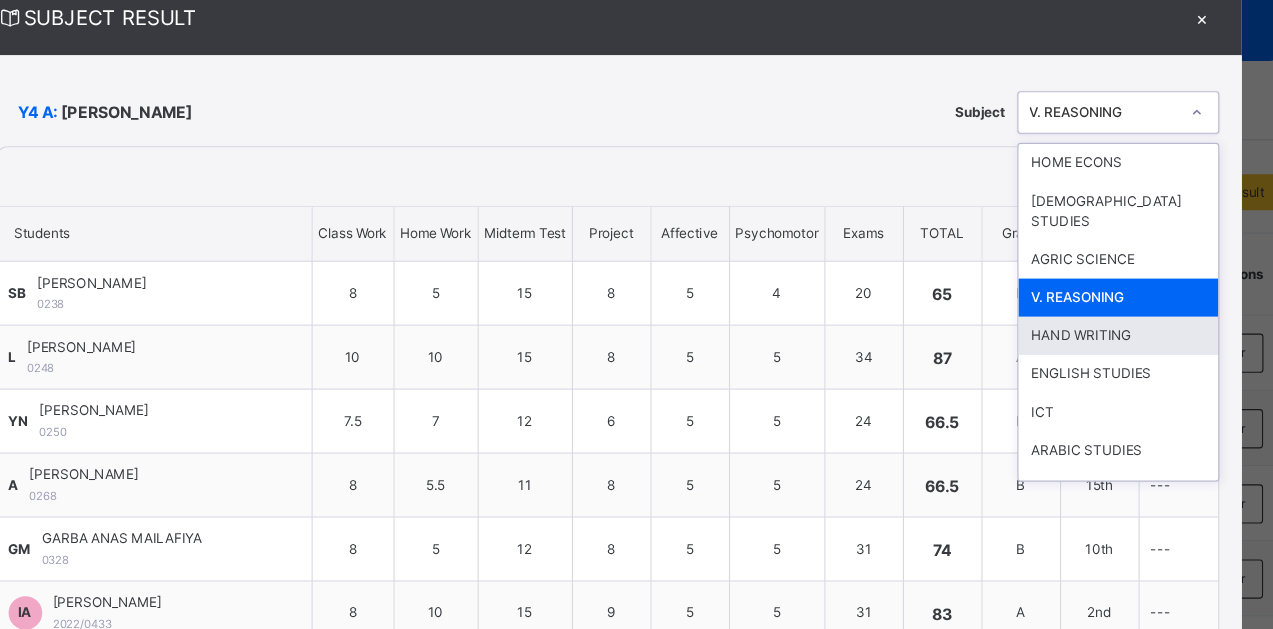 click on "HAND WRITING" at bounding box center (1092, 367) 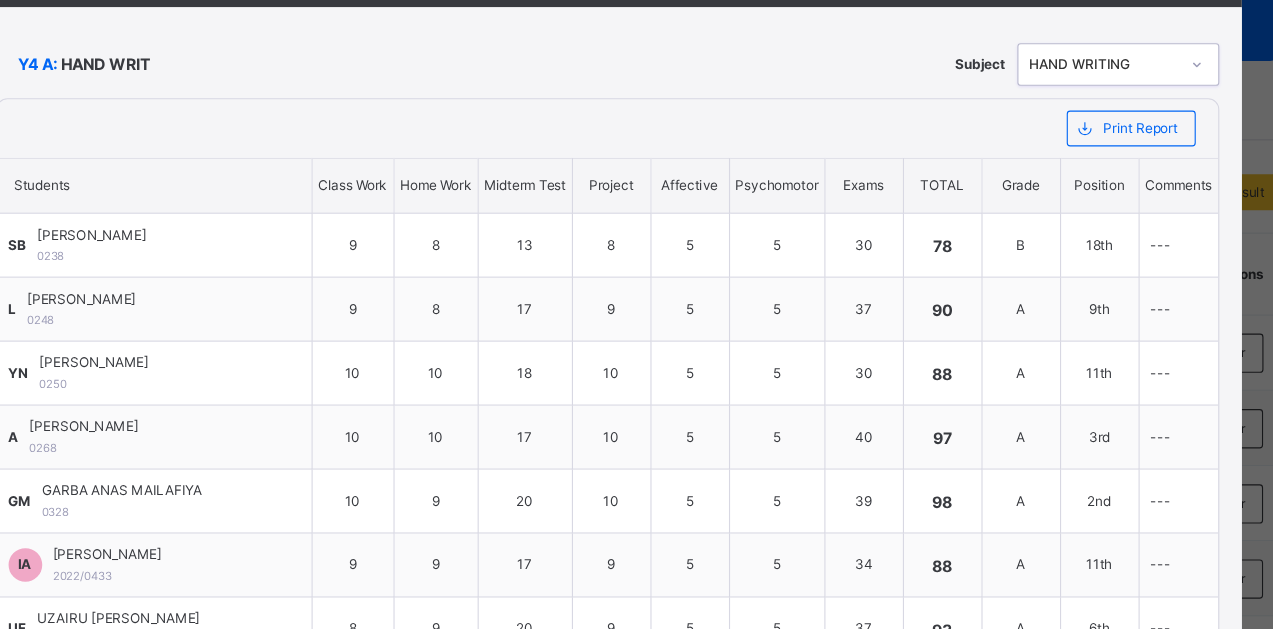 scroll, scrollTop: 63, scrollLeft: 0, axis: vertical 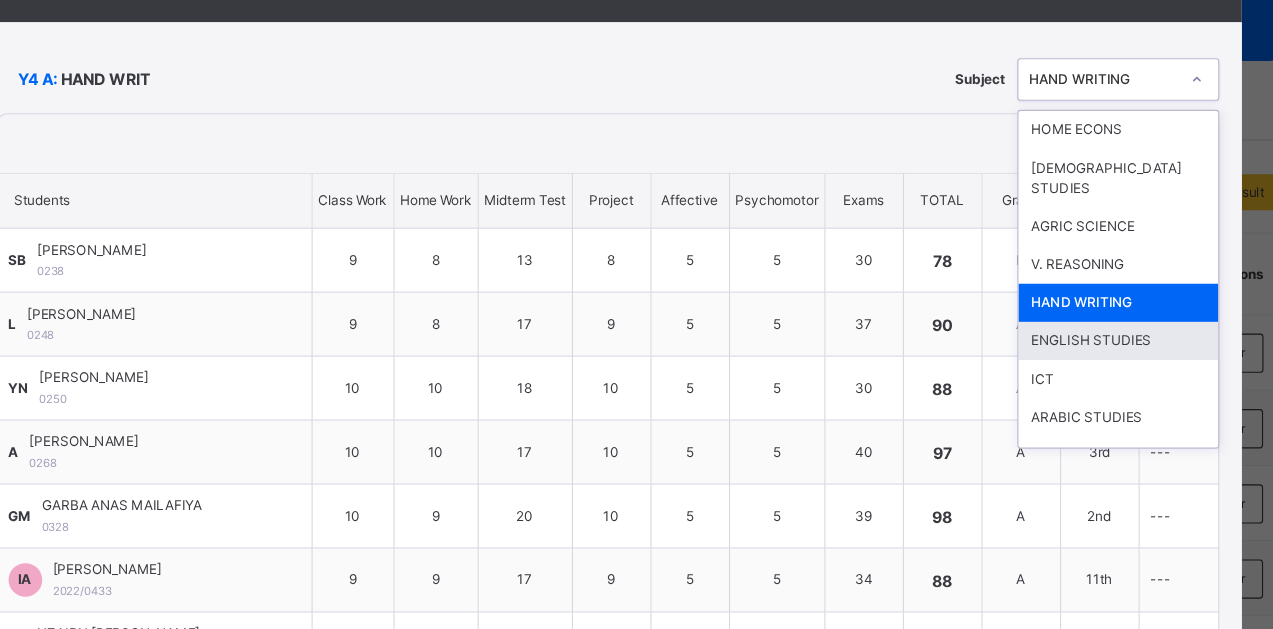 click on "ENGLISH STUDIES" at bounding box center (1092, 372) 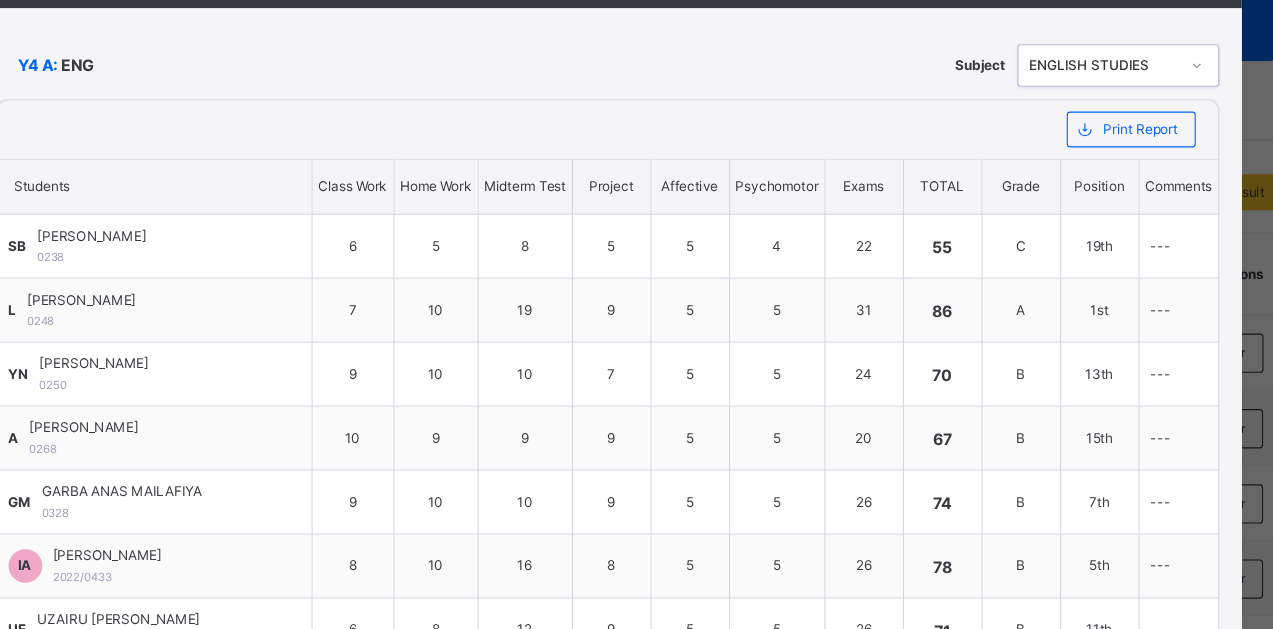 scroll, scrollTop: 0, scrollLeft: 0, axis: both 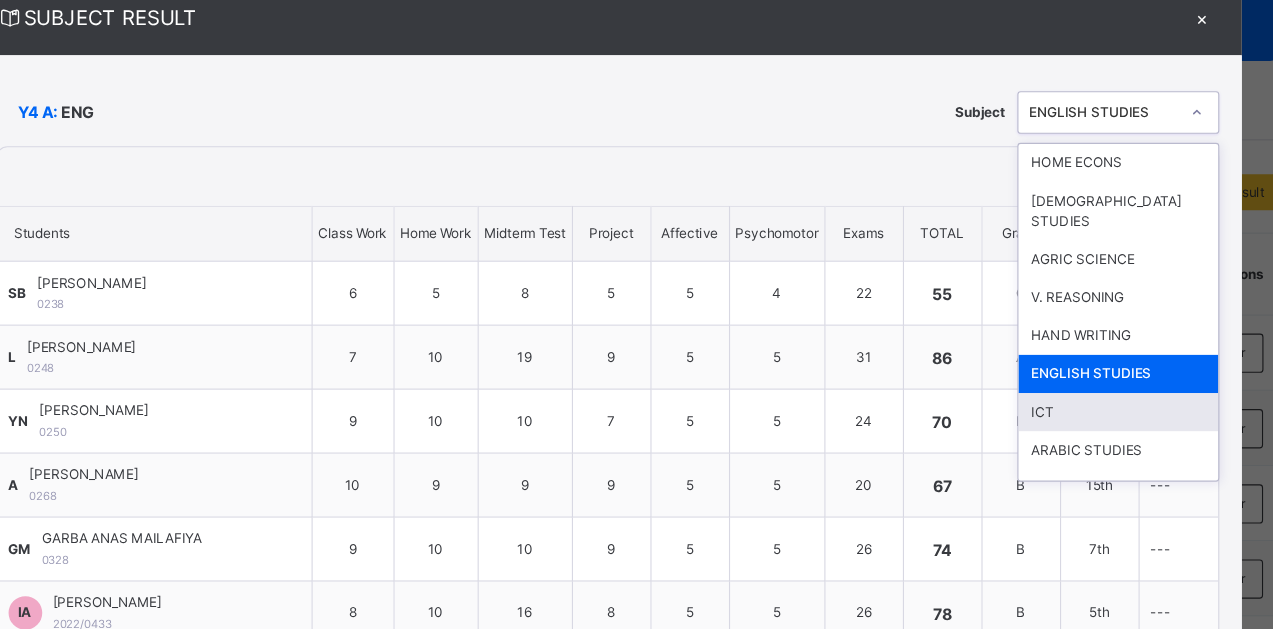 click on "ICT" at bounding box center [1092, 435] 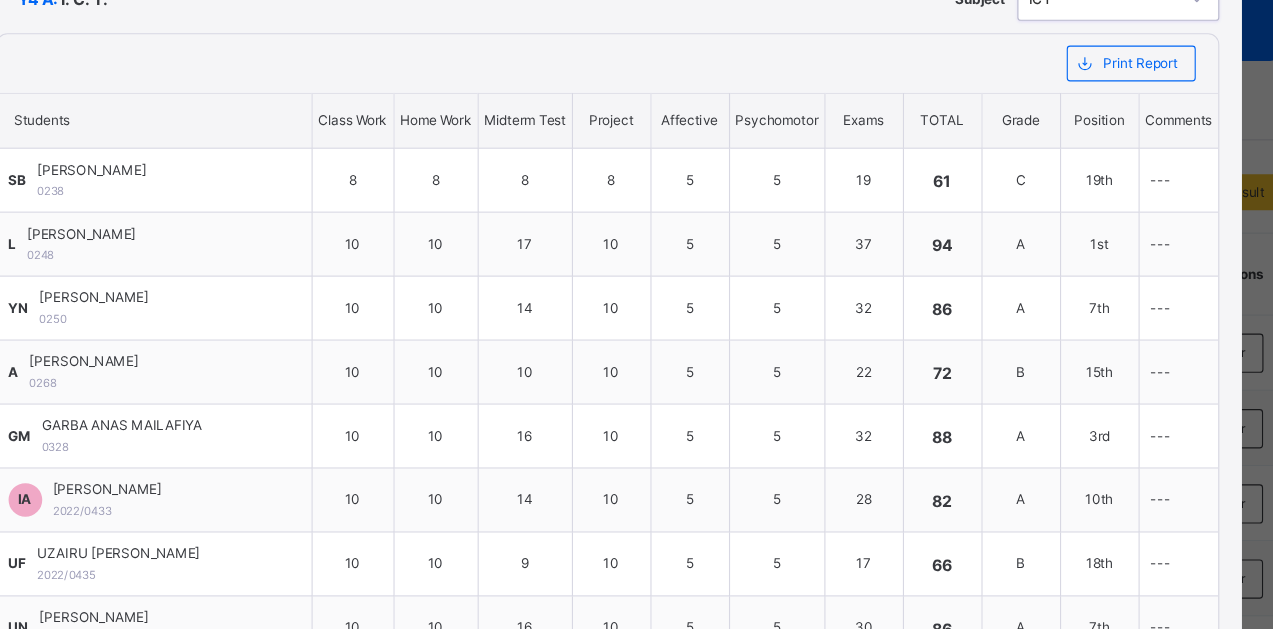 scroll, scrollTop: 0, scrollLeft: 0, axis: both 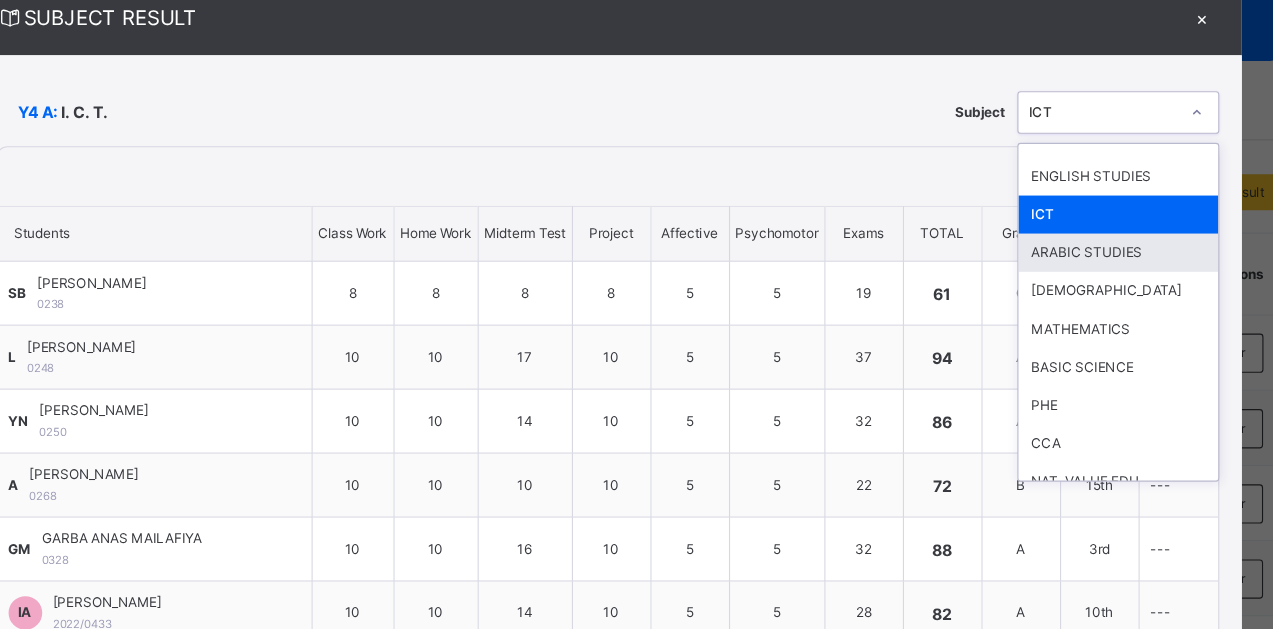 click on "ARABIC STUDIES" at bounding box center (1092, 293) 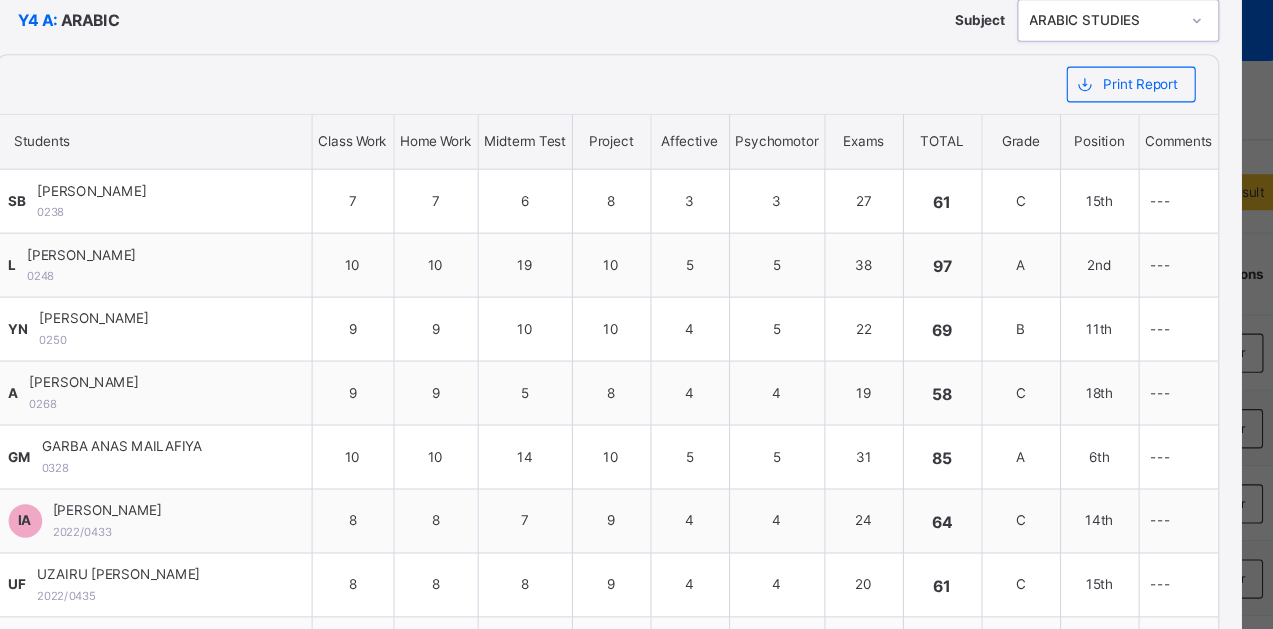 scroll, scrollTop: 78, scrollLeft: 0, axis: vertical 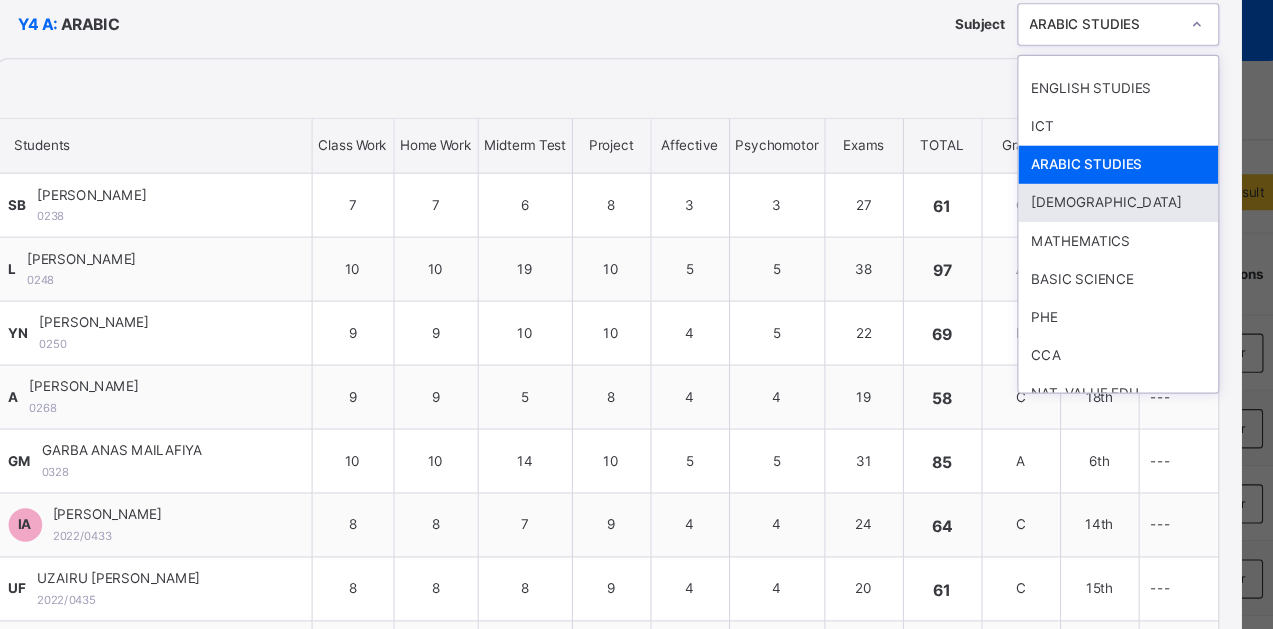 click on "[DEMOGRAPHIC_DATA]" at bounding box center [1092, 249] 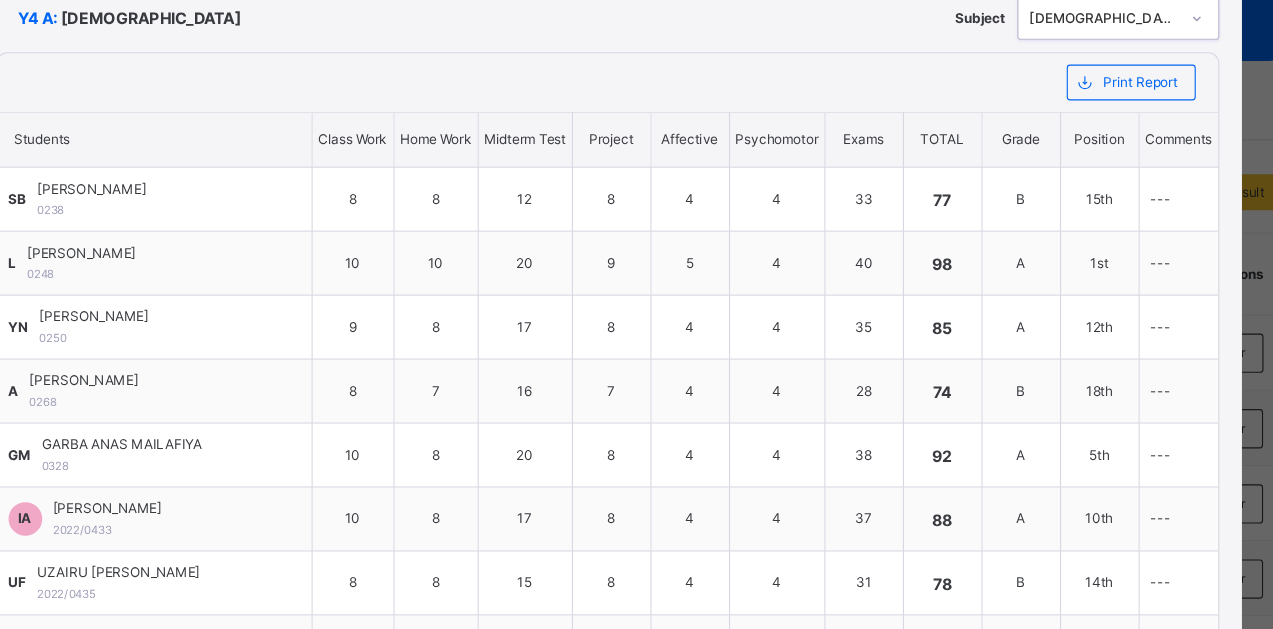 scroll, scrollTop: 0, scrollLeft: 0, axis: both 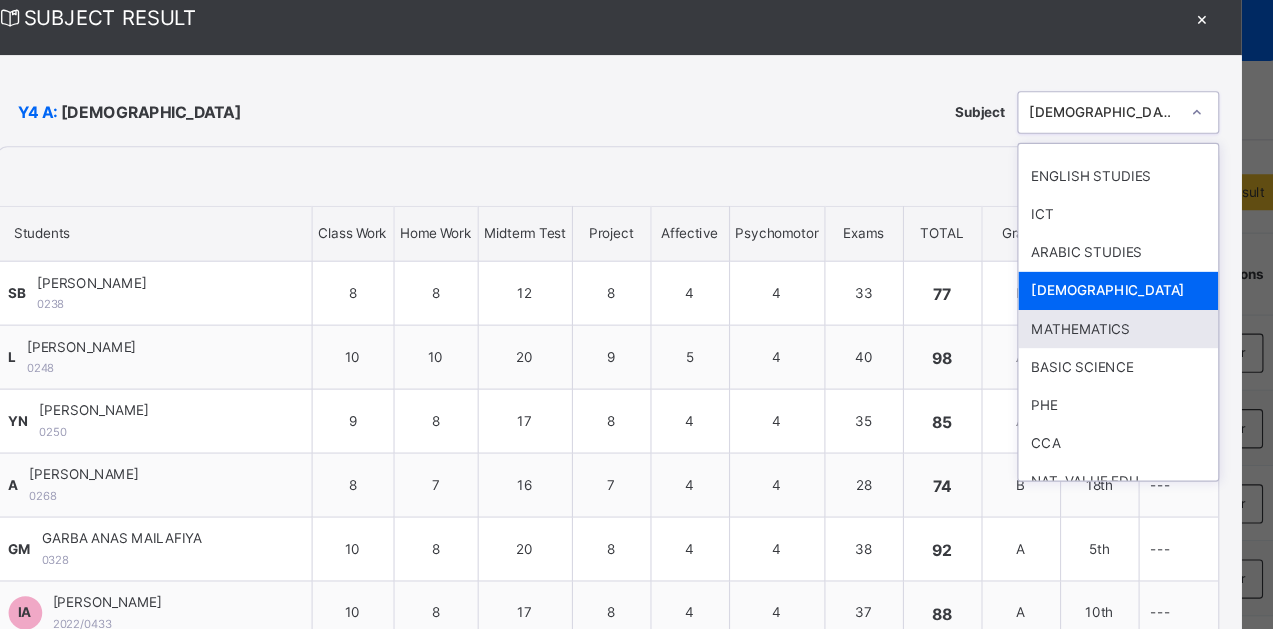 click on "MATHEMATICS" at bounding box center [1092, 361] 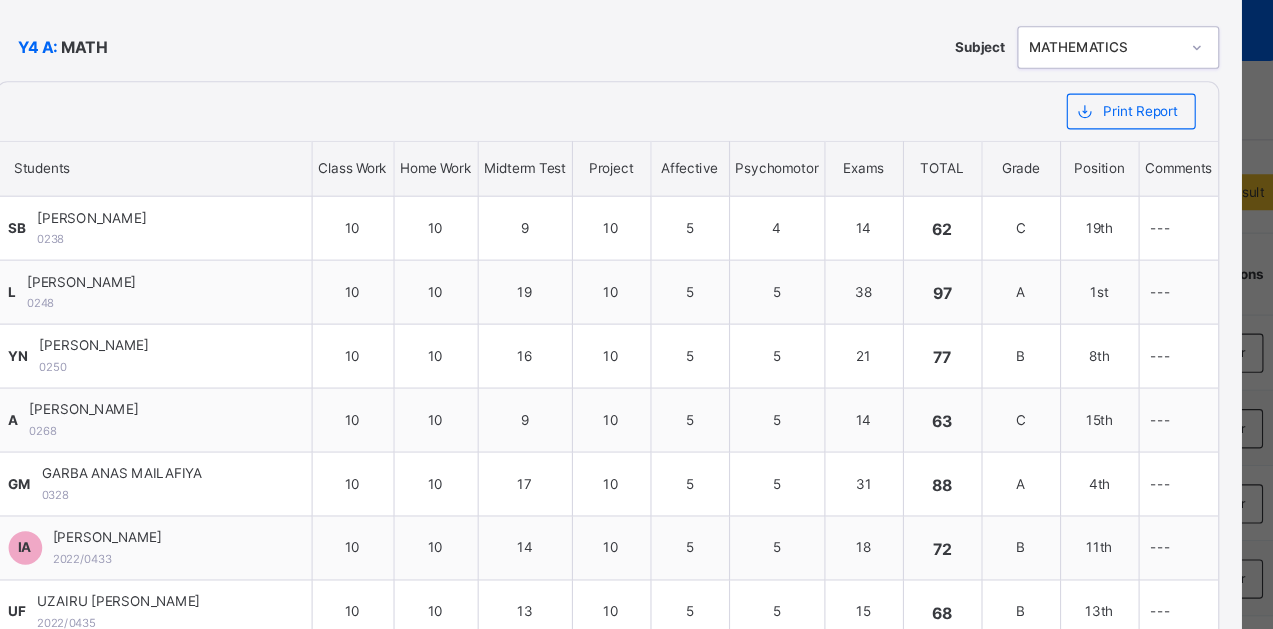 scroll, scrollTop: 0, scrollLeft: 0, axis: both 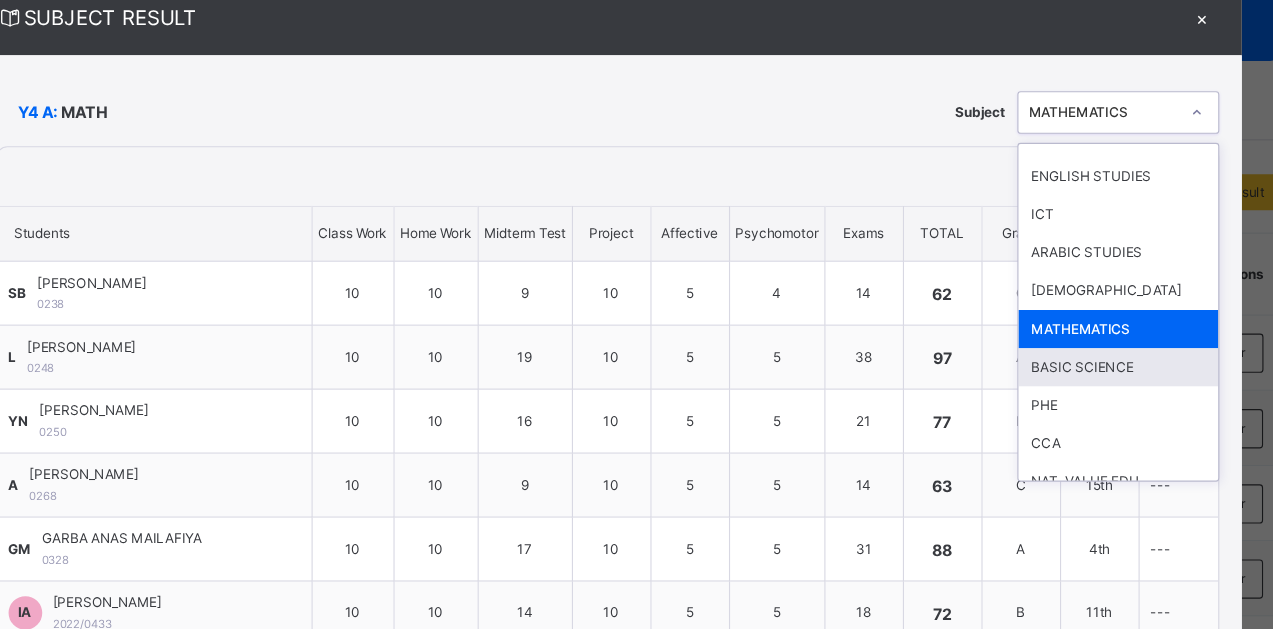 click on "BASIC SCIENCE" at bounding box center [1092, 395] 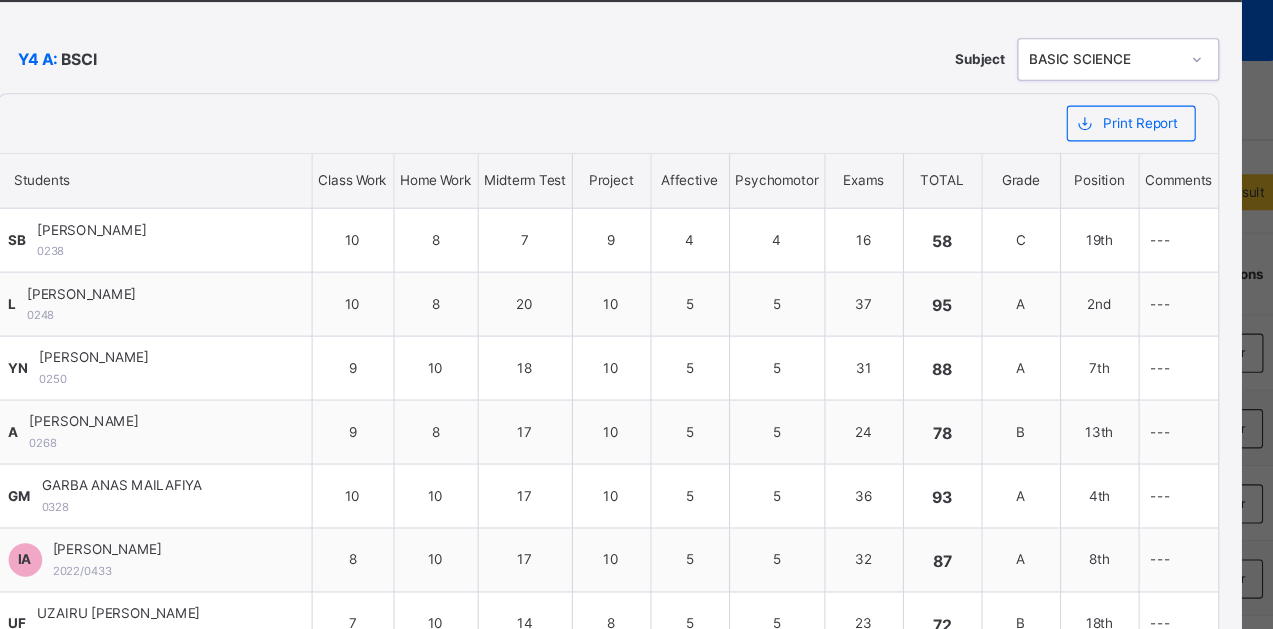 scroll, scrollTop: 0, scrollLeft: 0, axis: both 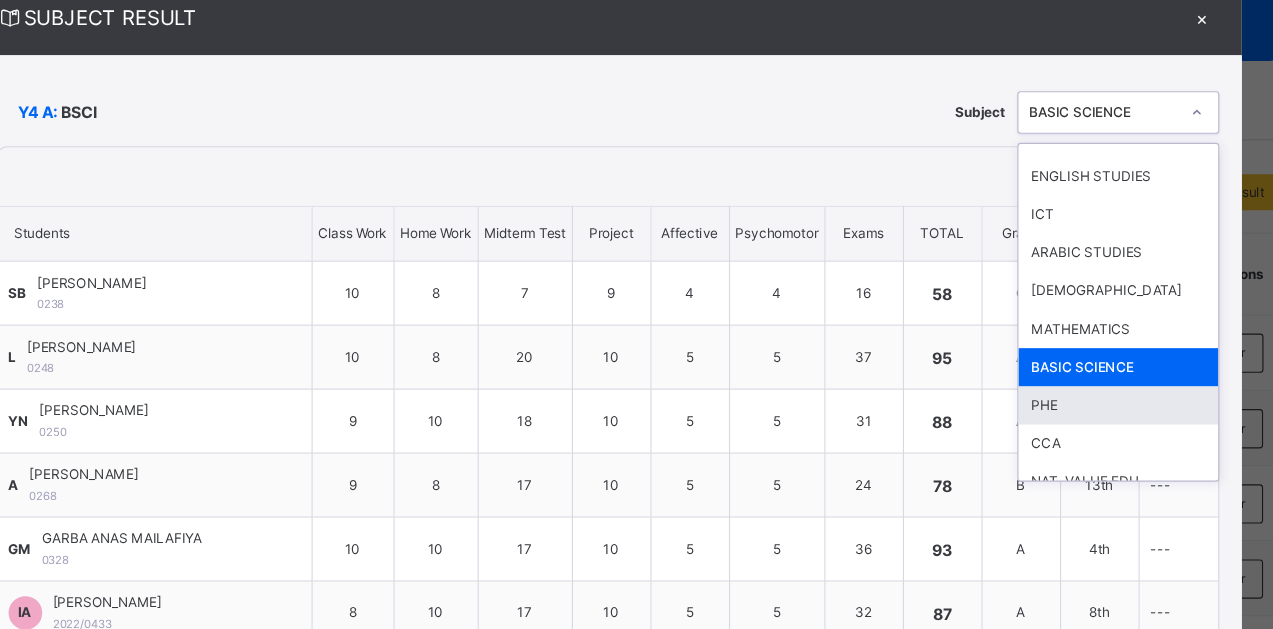 click on "PHE" at bounding box center (1092, 429) 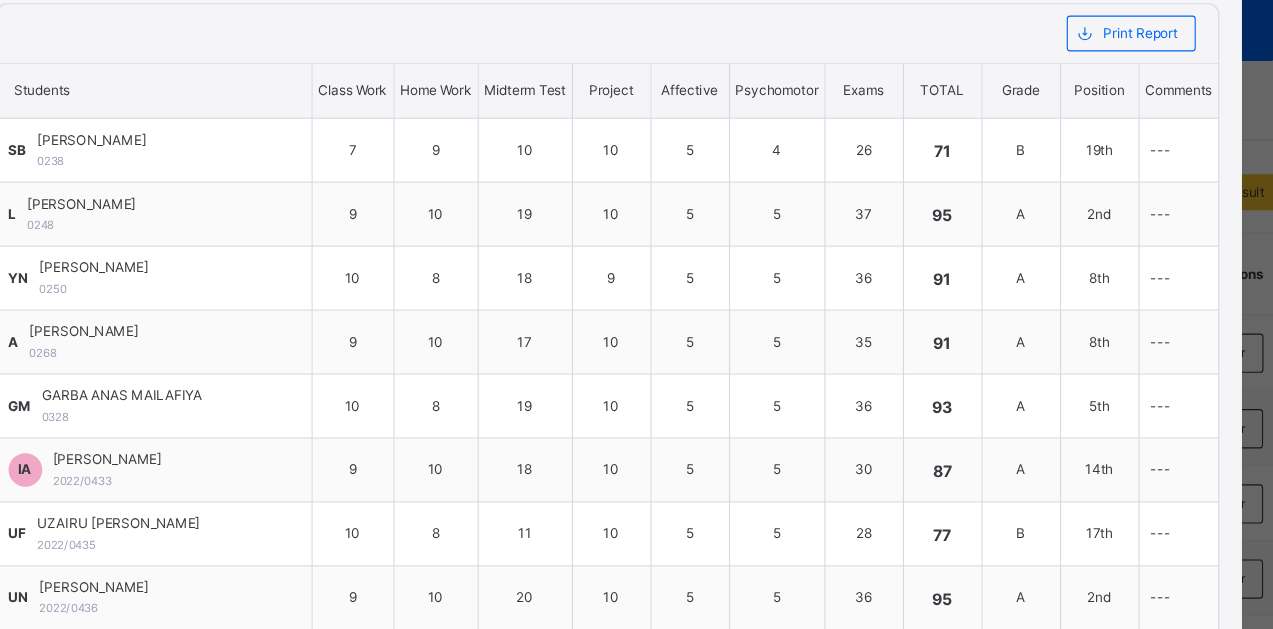 scroll, scrollTop: 0, scrollLeft: 0, axis: both 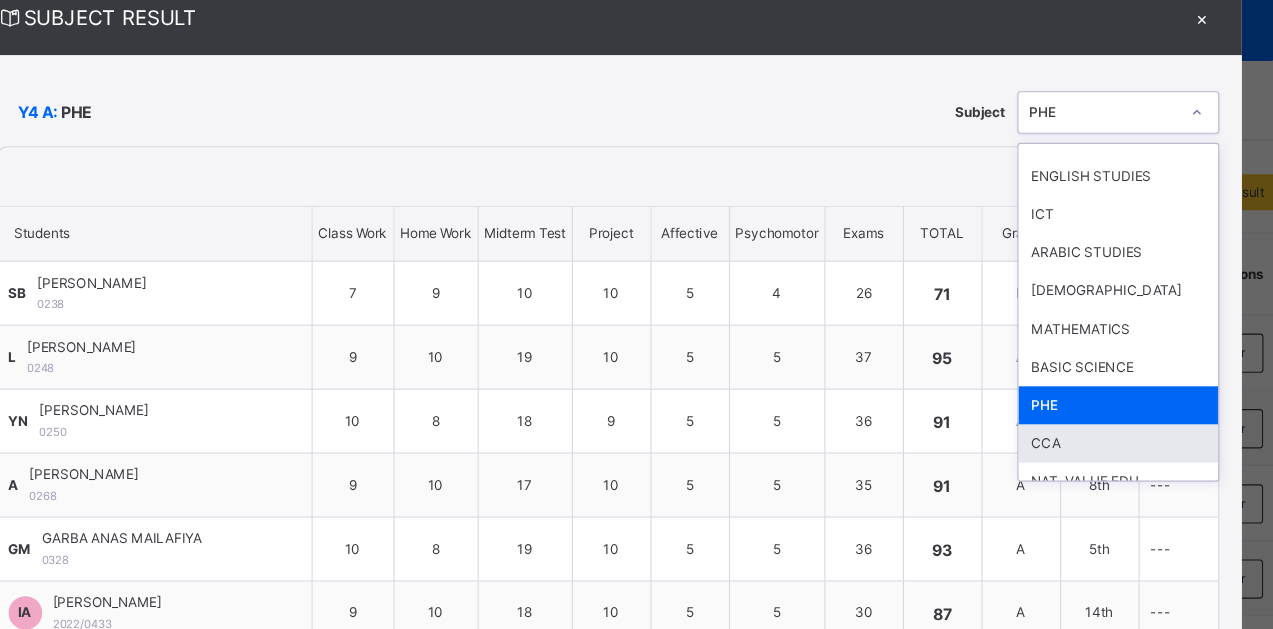 click on "CCA" at bounding box center [1092, 463] 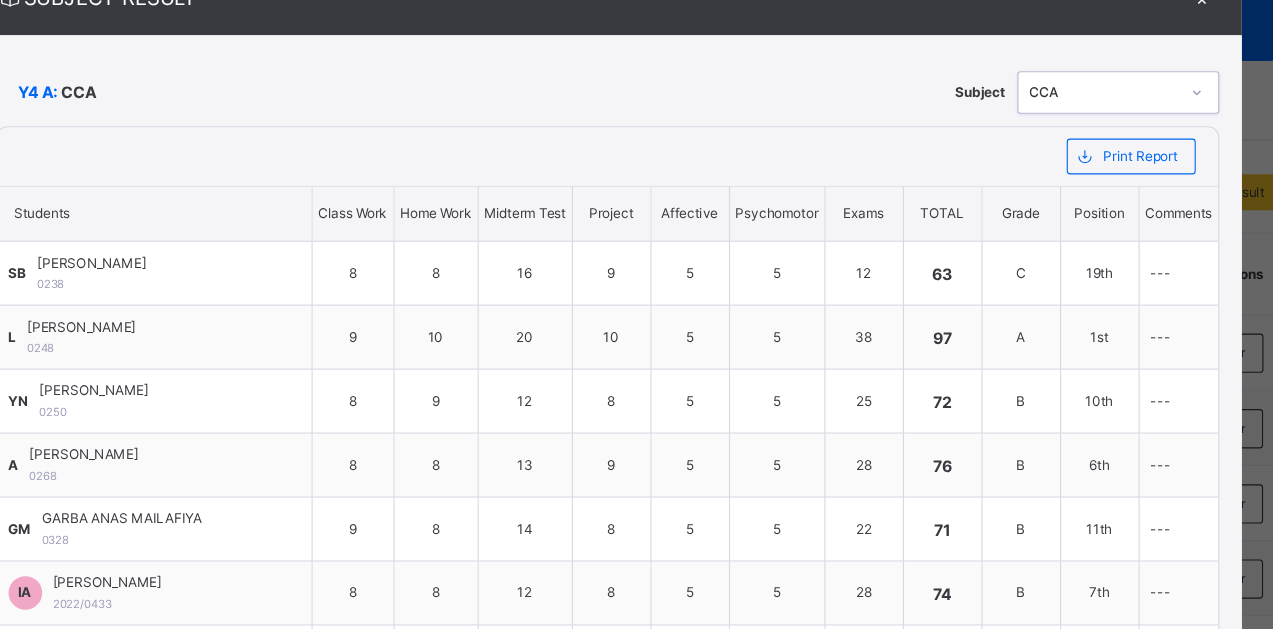 scroll, scrollTop: 0, scrollLeft: 0, axis: both 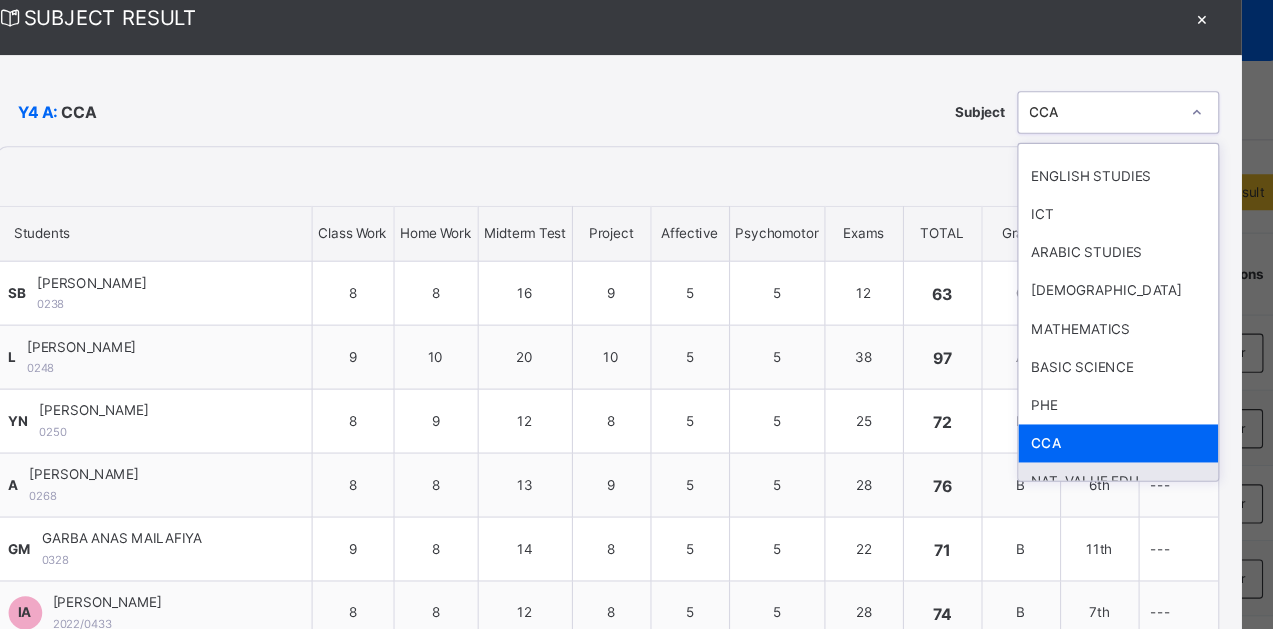 click on "NAT. VALUE EDU" at bounding box center (1092, 497) 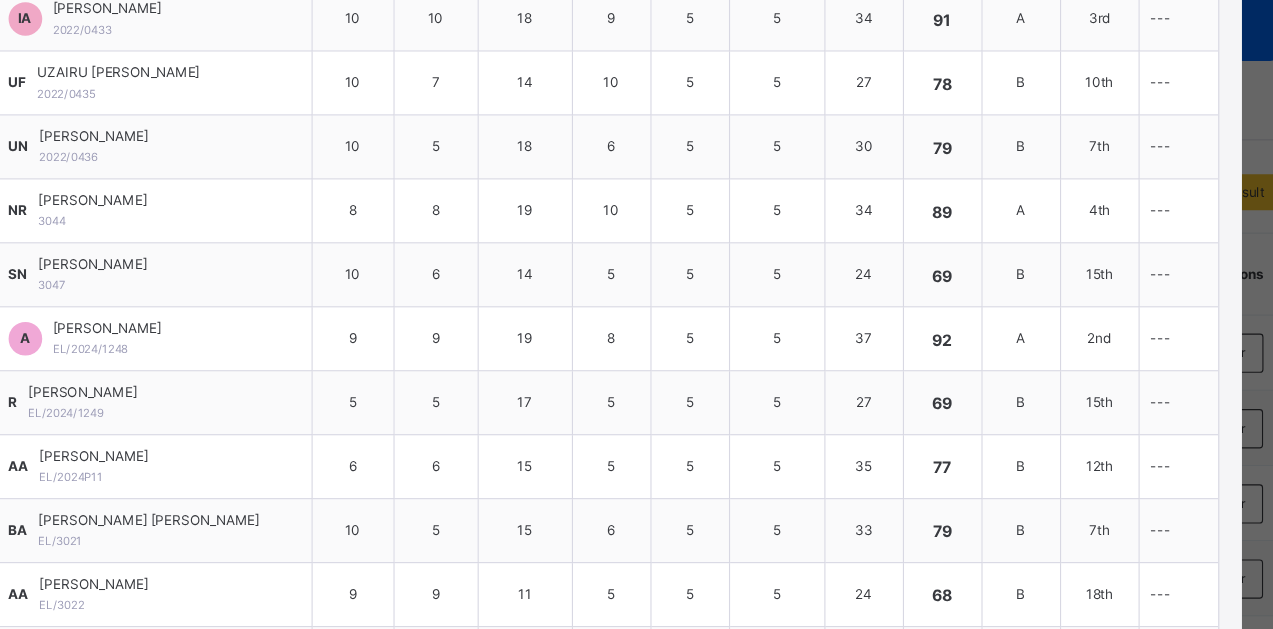scroll, scrollTop: 0, scrollLeft: 0, axis: both 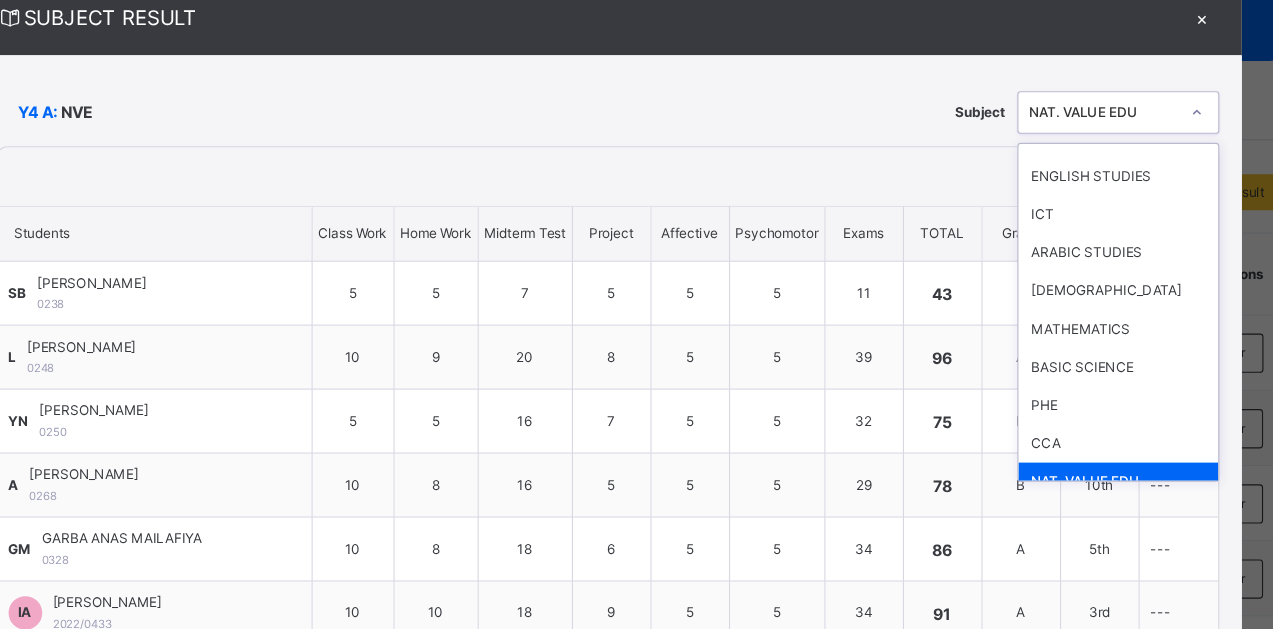 click on "×" at bounding box center (1167, 83) 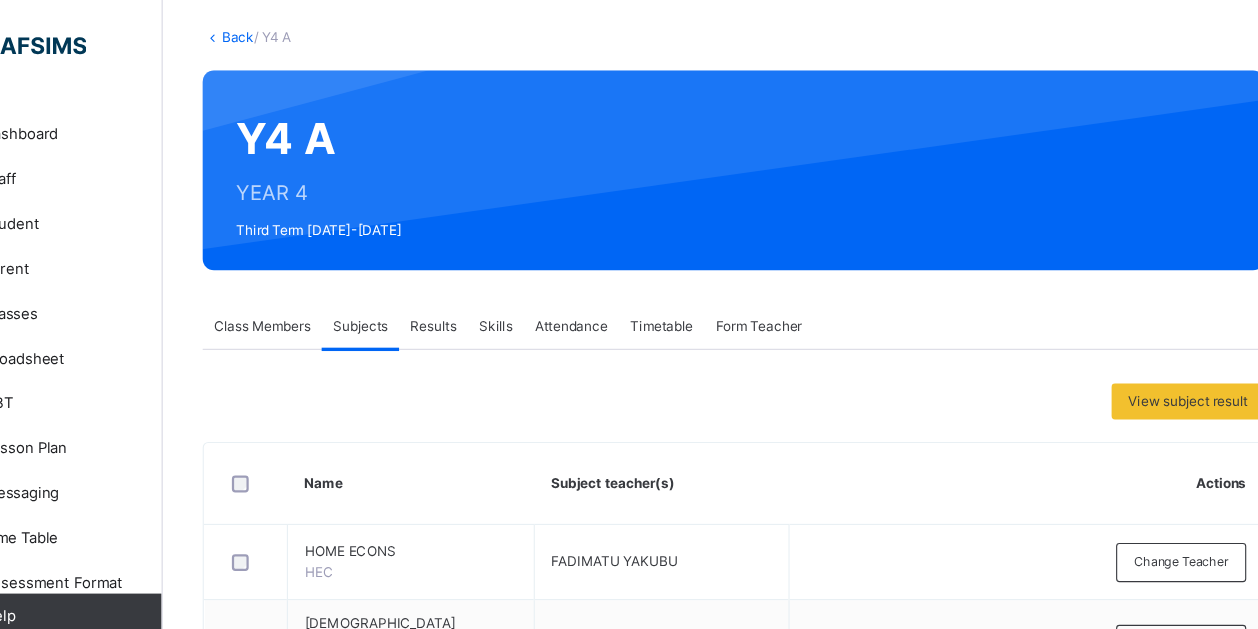 scroll, scrollTop: 95, scrollLeft: 0, axis: vertical 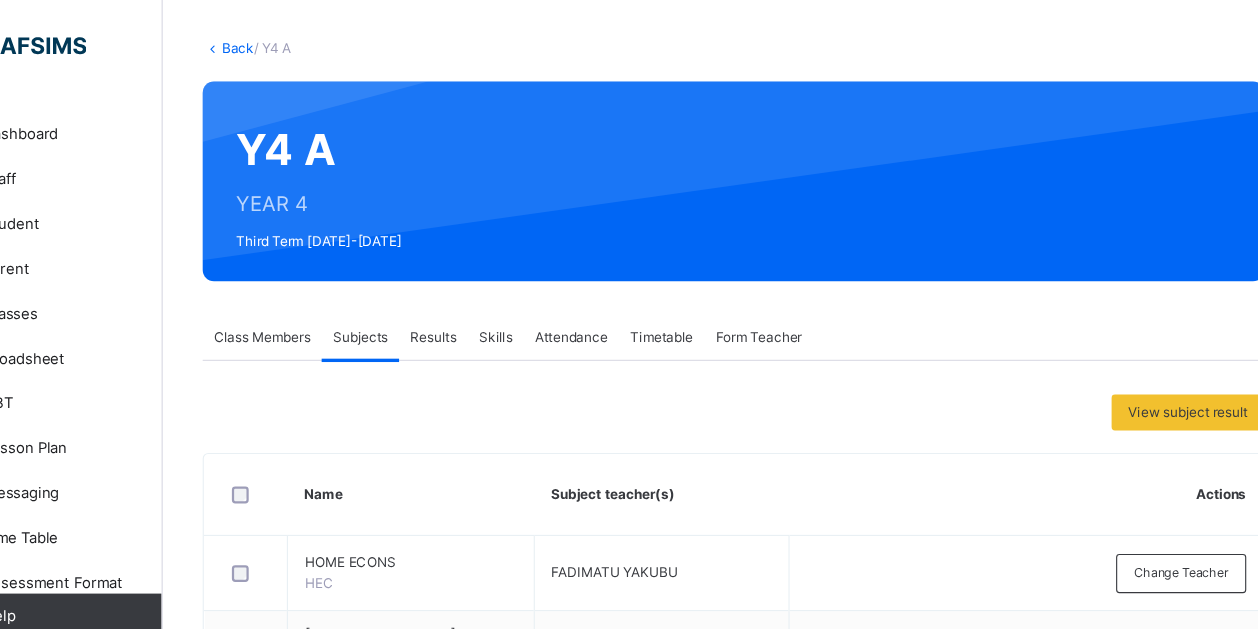 click on "Back" at bounding box center [307, 43] 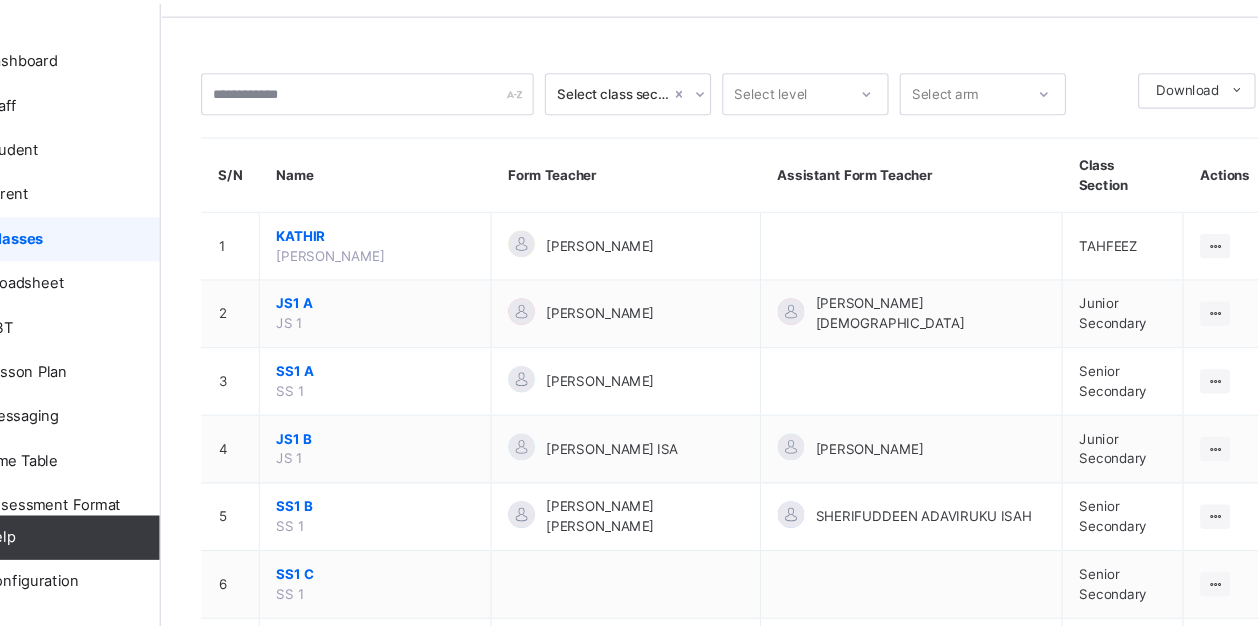 scroll, scrollTop: 27, scrollLeft: 0, axis: vertical 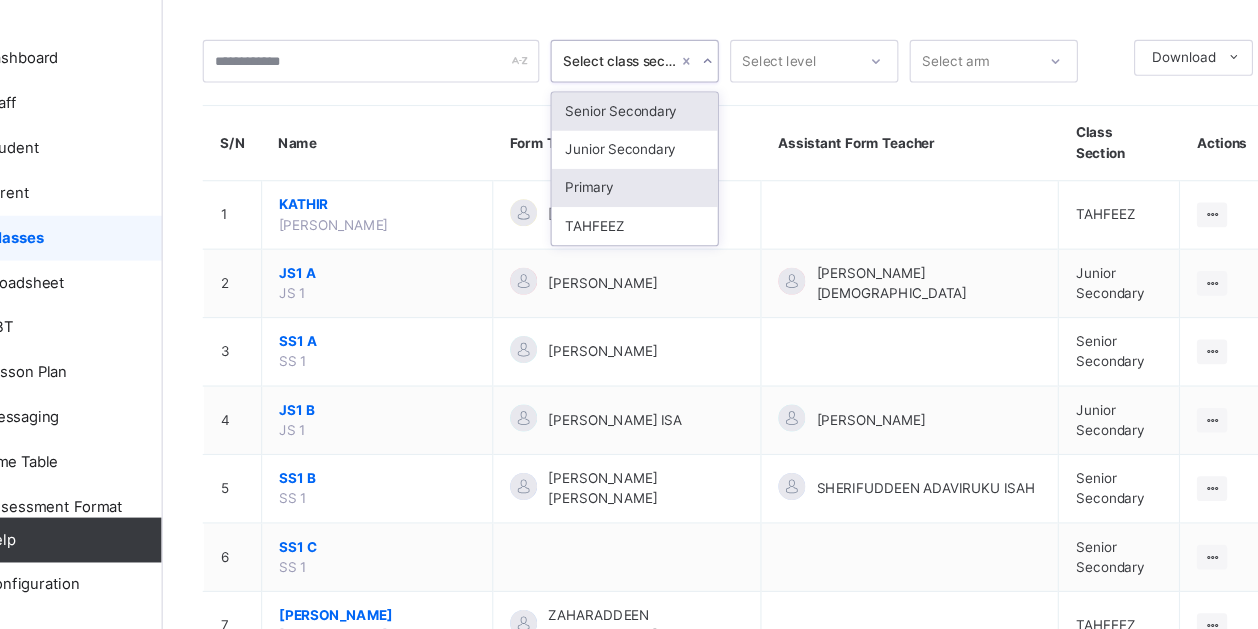 click on "Primary" at bounding box center (661, 235) 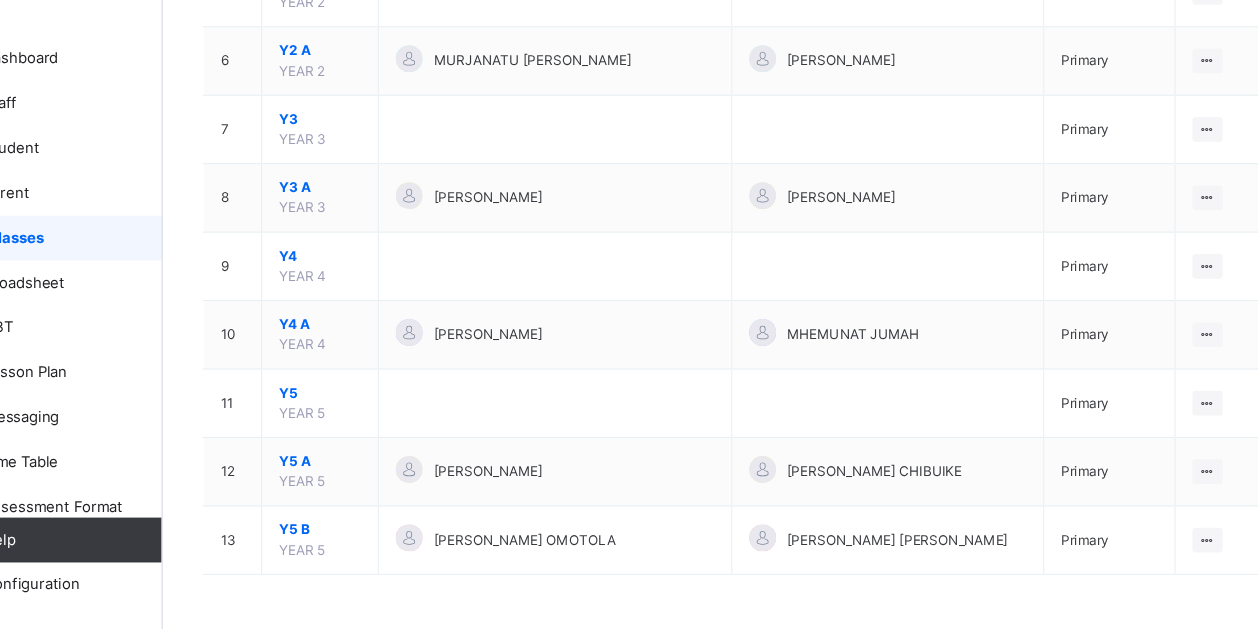 scroll, scrollTop: 452, scrollLeft: 0, axis: vertical 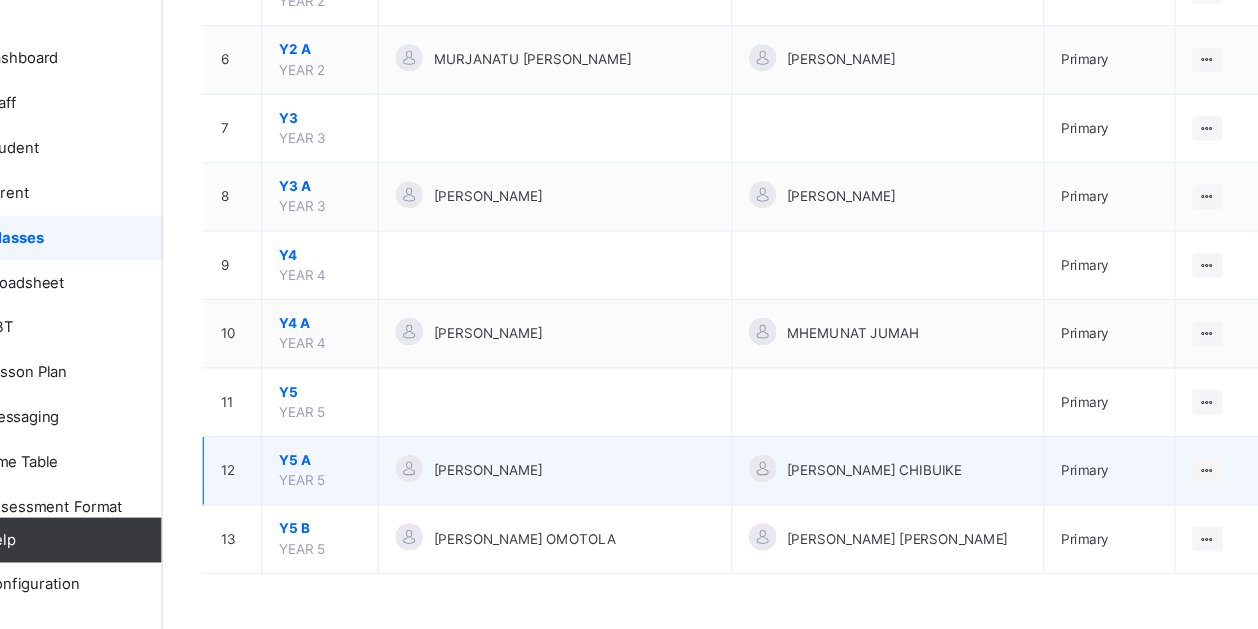 click on "Y5   A" at bounding box center [380, 478] 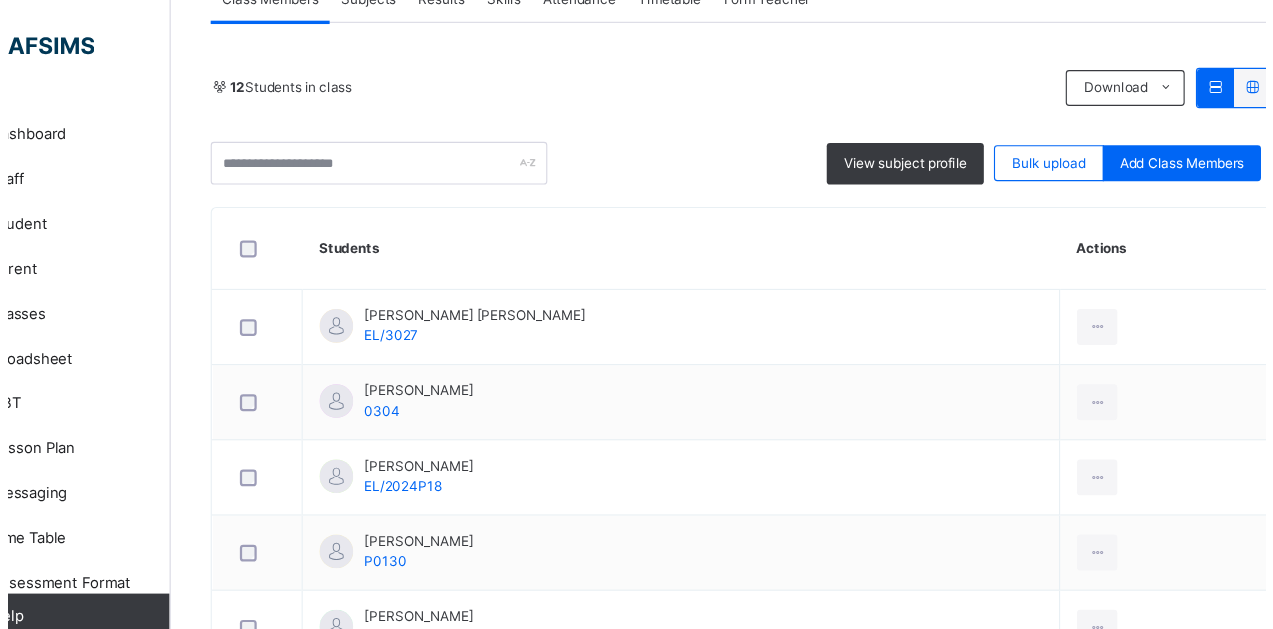 scroll, scrollTop: 389, scrollLeft: 0, axis: vertical 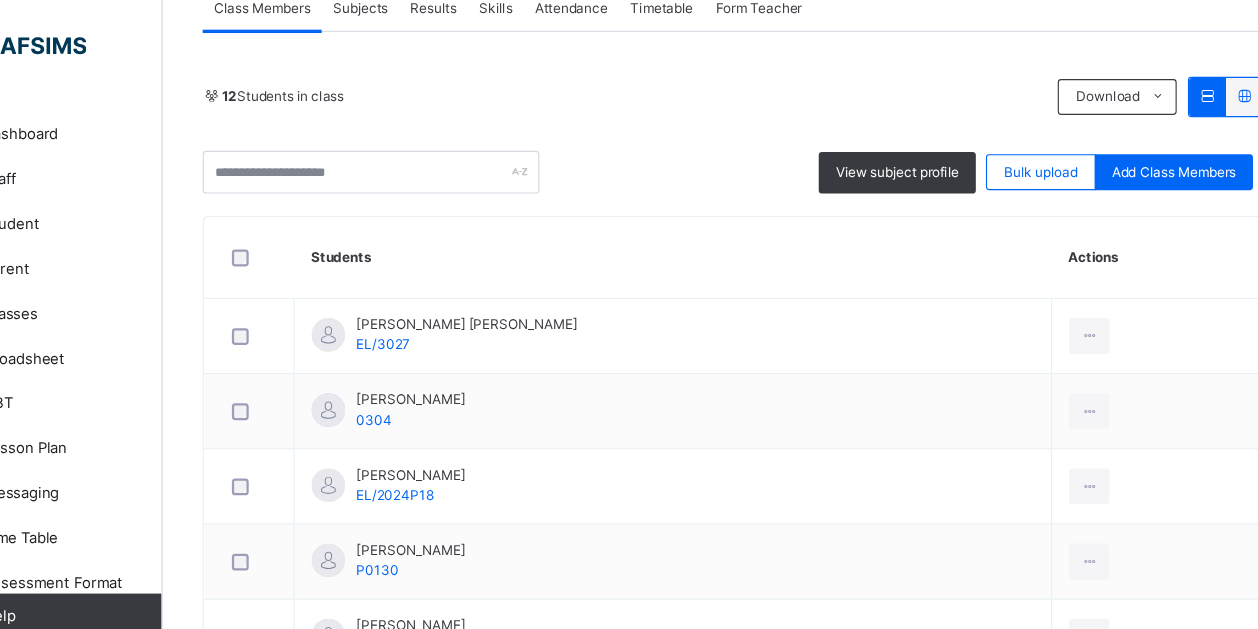 click on "Subjects" at bounding box center [416, 7] 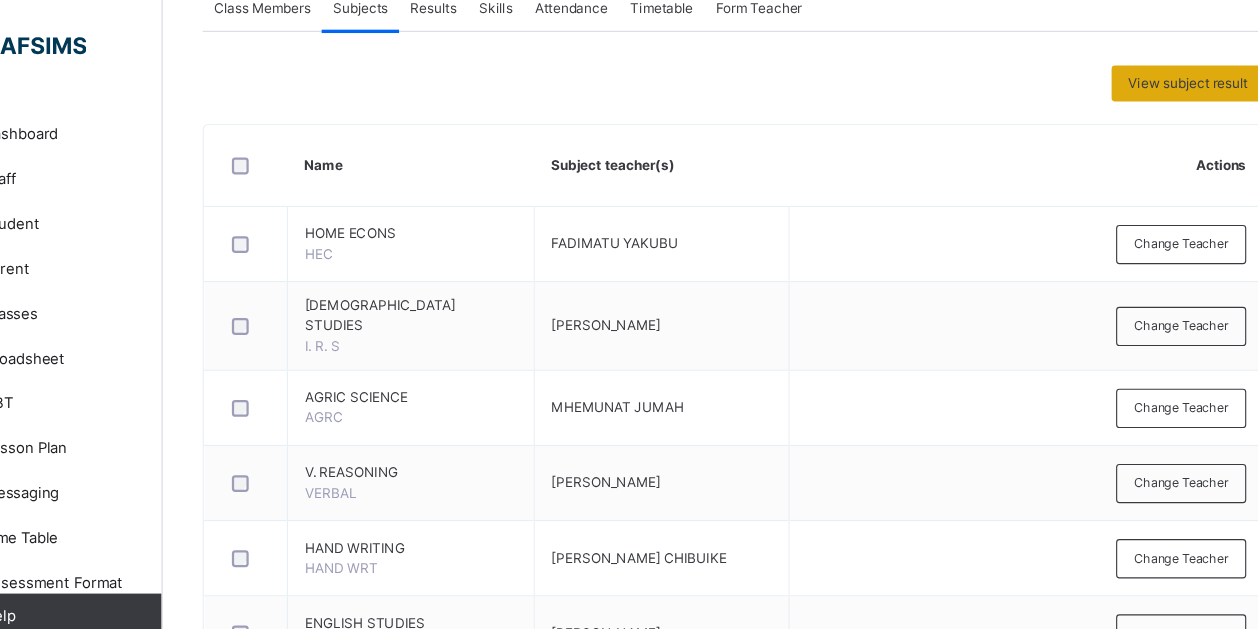 click on "View subject result" at bounding box center [1154, 74] 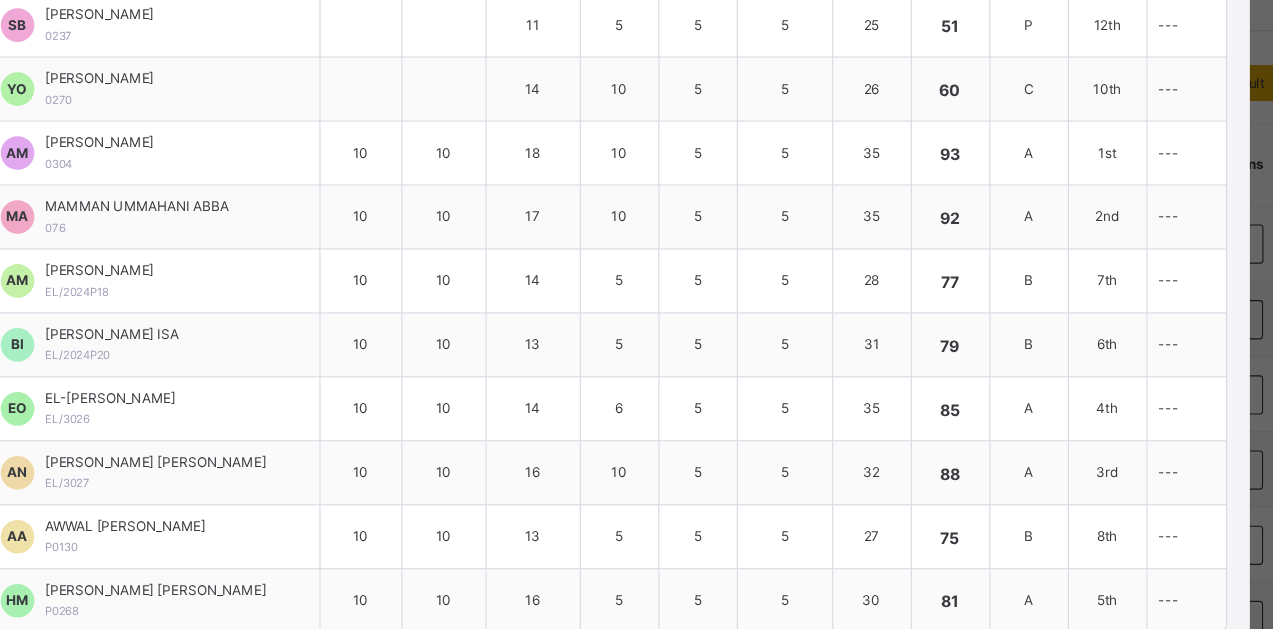 scroll, scrollTop: 427, scrollLeft: 0, axis: vertical 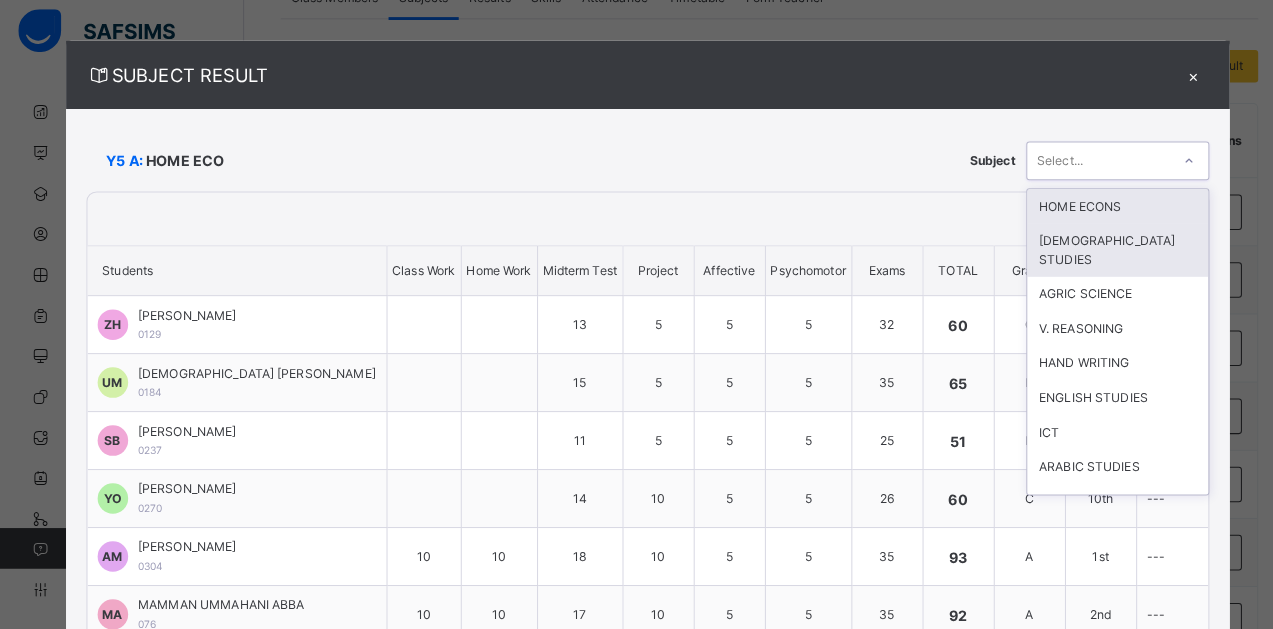 click on "[DEMOGRAPHIC_DATA] STUDIES" at bounding box center [1099, 256] 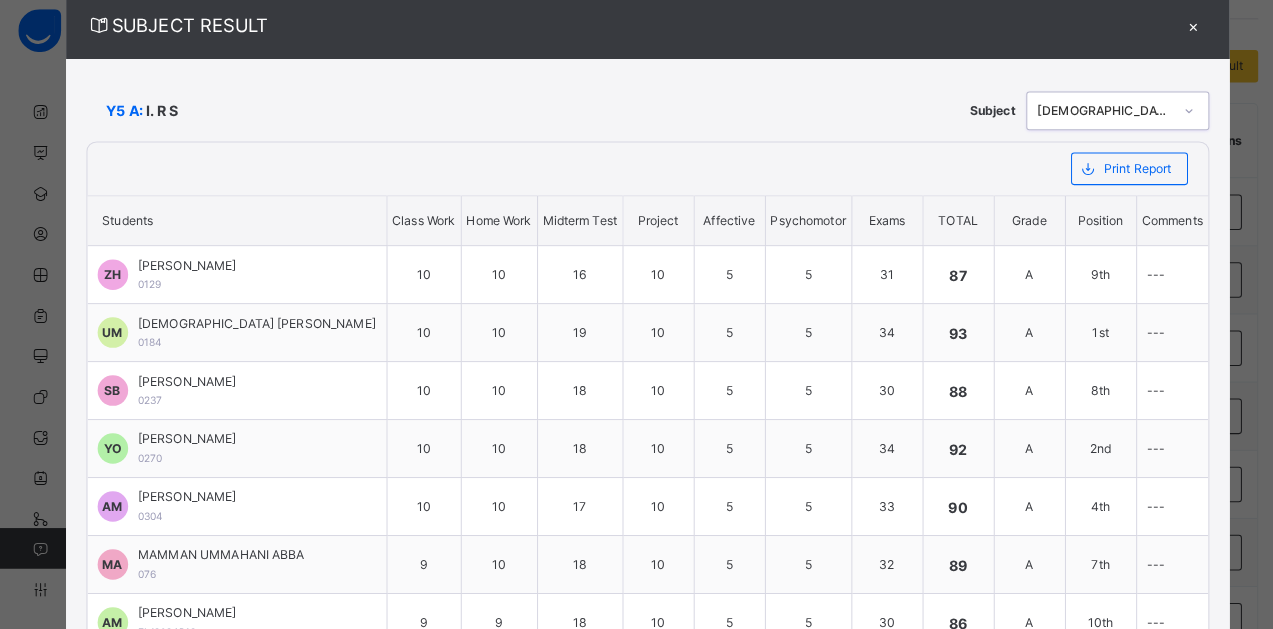 scroll, scrollTop: 0, scrollLeft: 0, axis: both 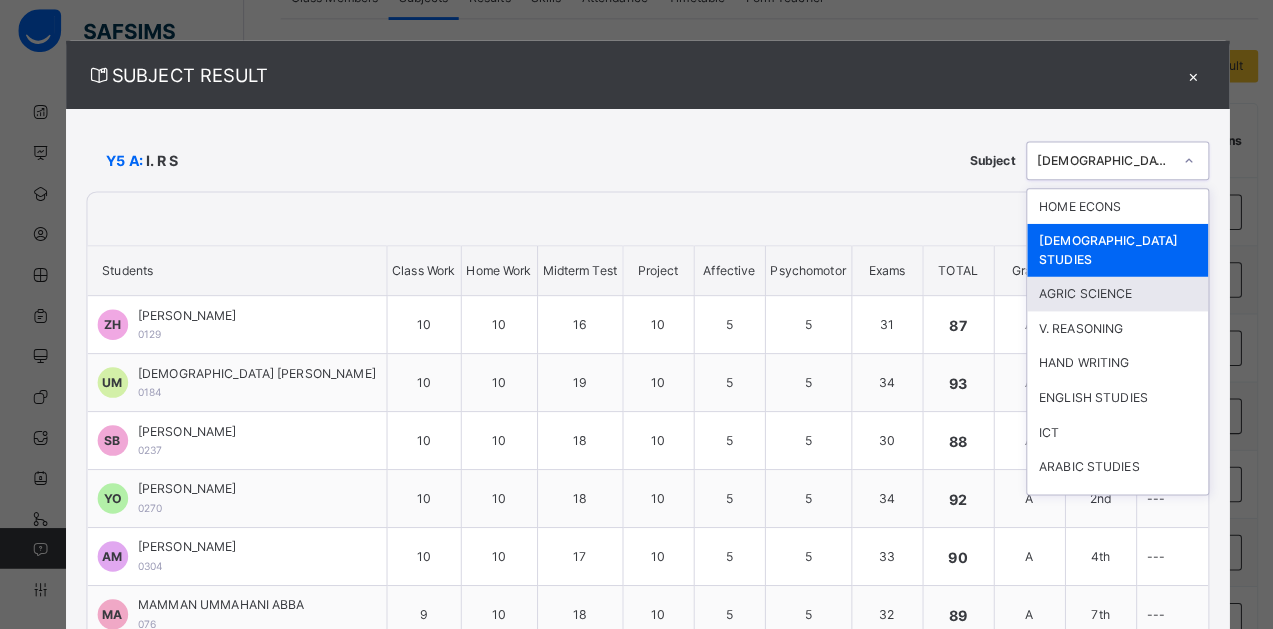 click on "AGRIC SCIENCE" at bounding box center (1099, 299) 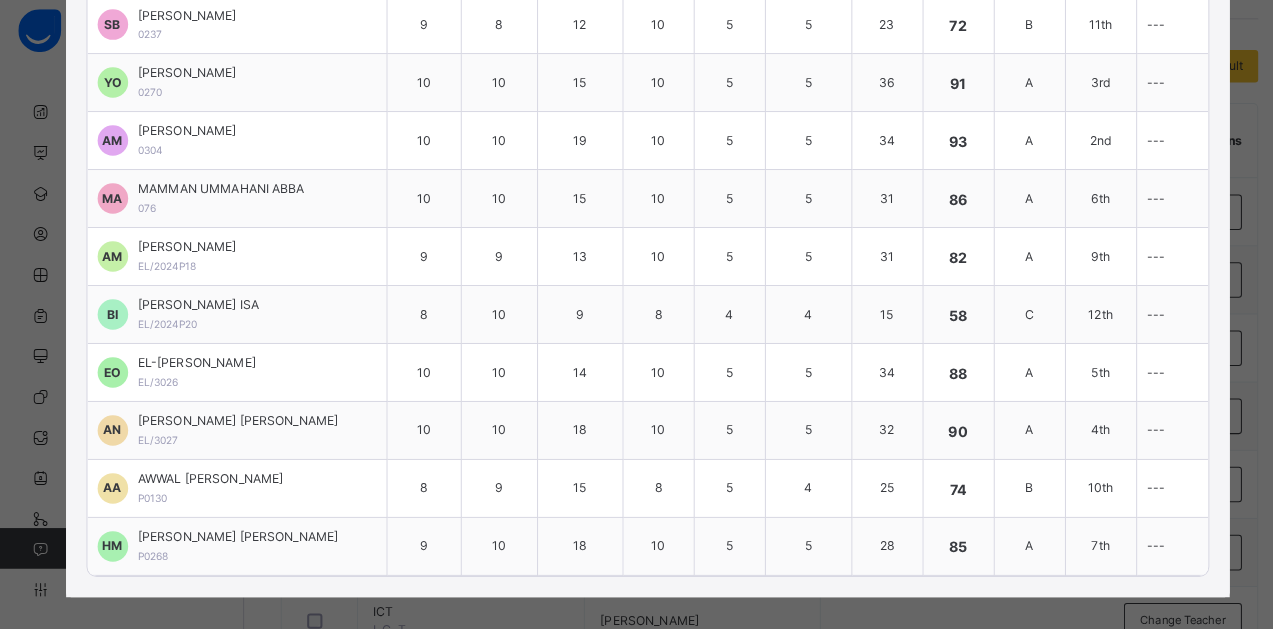 scroll, scrollTop: 427, scrollLeft: 0, axis: vertical 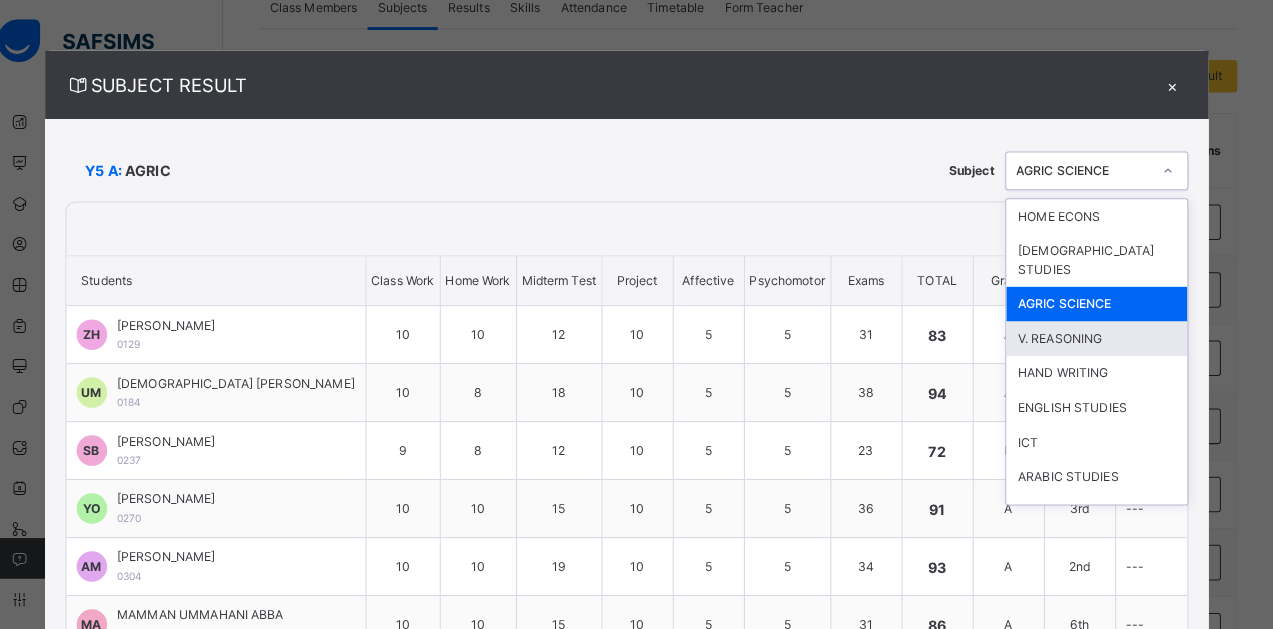 click on "V. REASONING" at bounding box center [1099, 333] 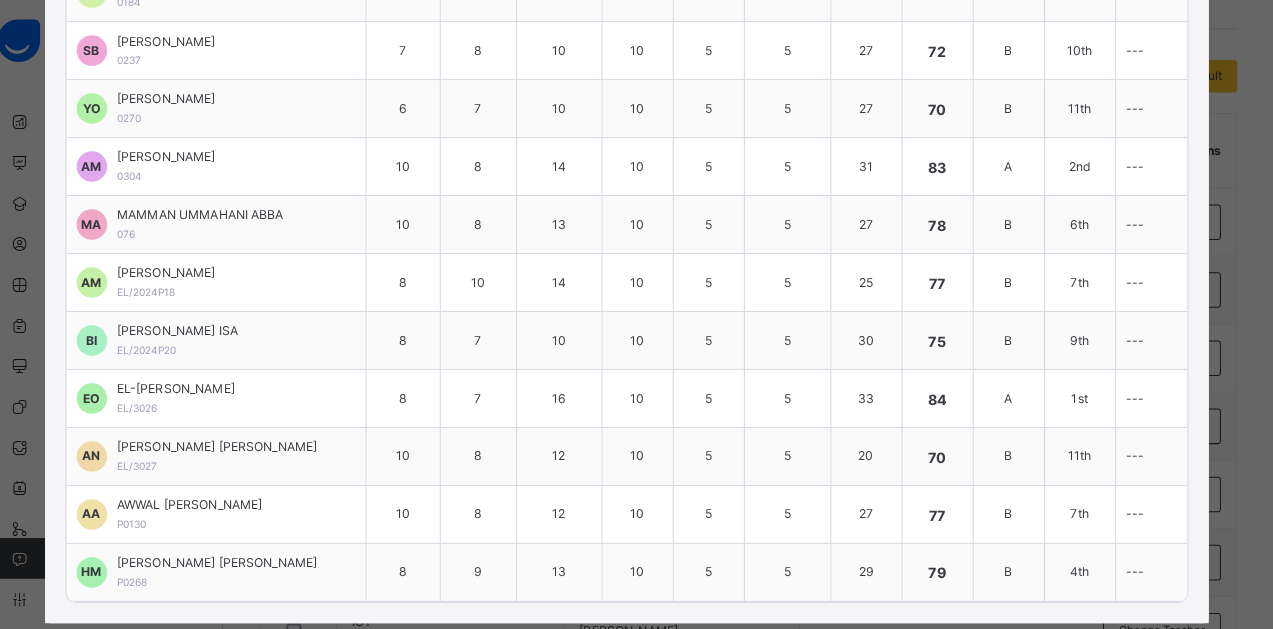 scroll, scrollTop: 427, scrollLeft: 0, axis: vertical 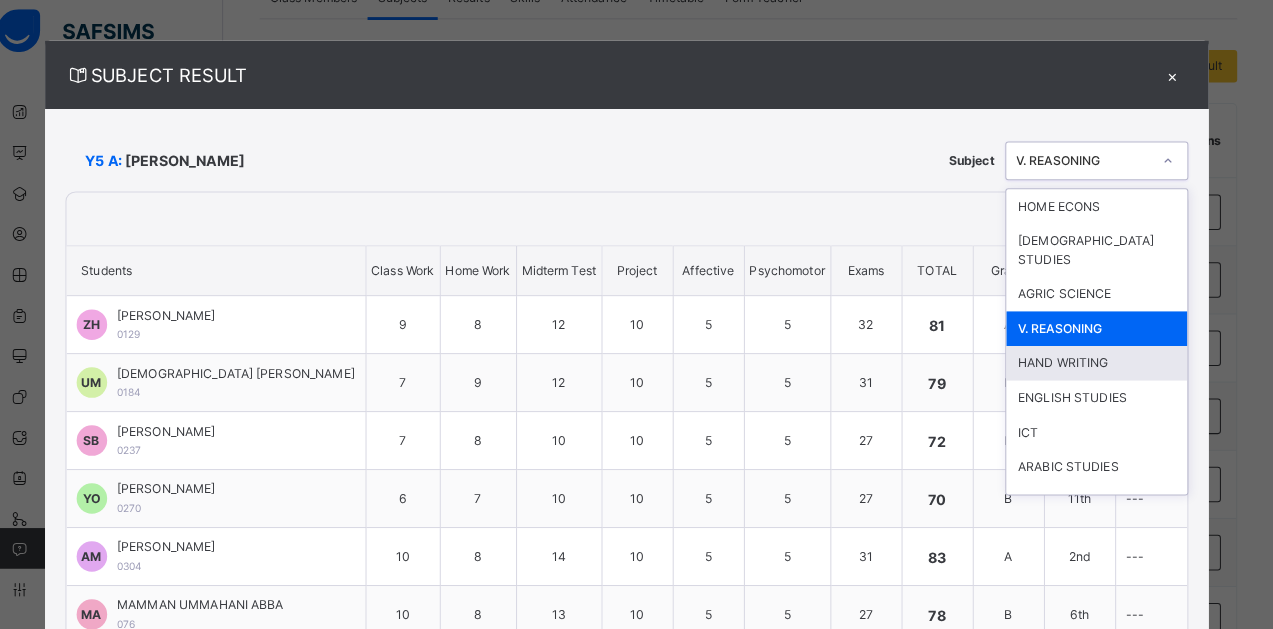click on "HAND WRITING" at bounding box center (1099, 367) 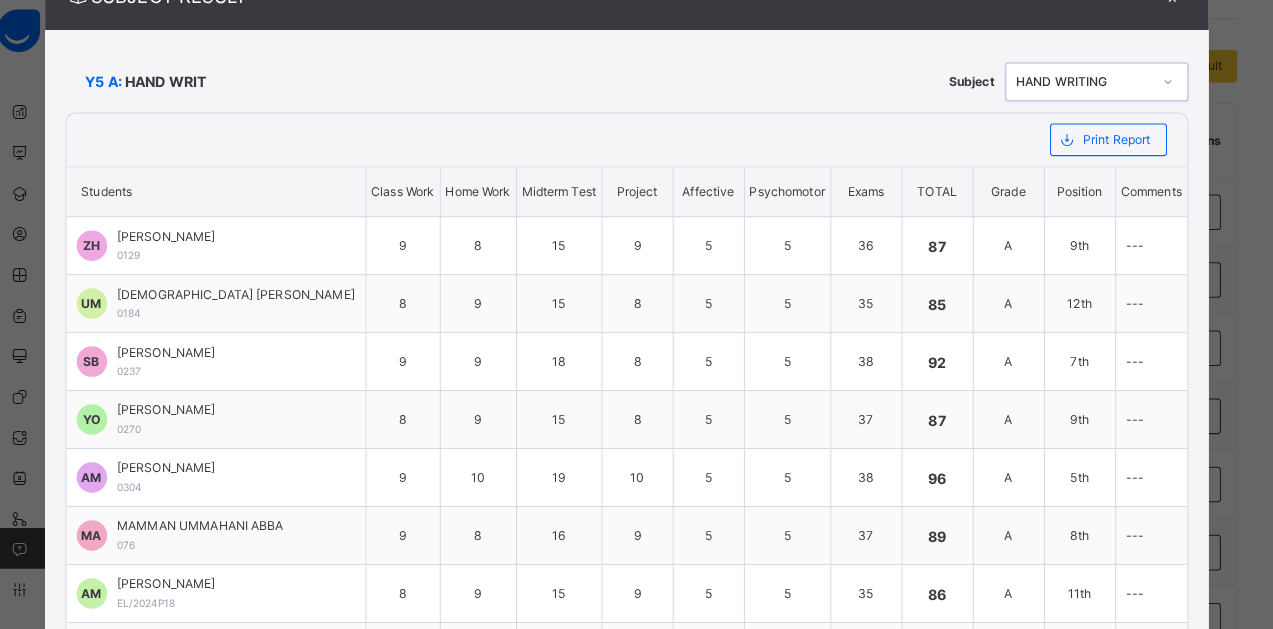 scroll, scrollTop: 0, scrollLeft: 0, axis: both 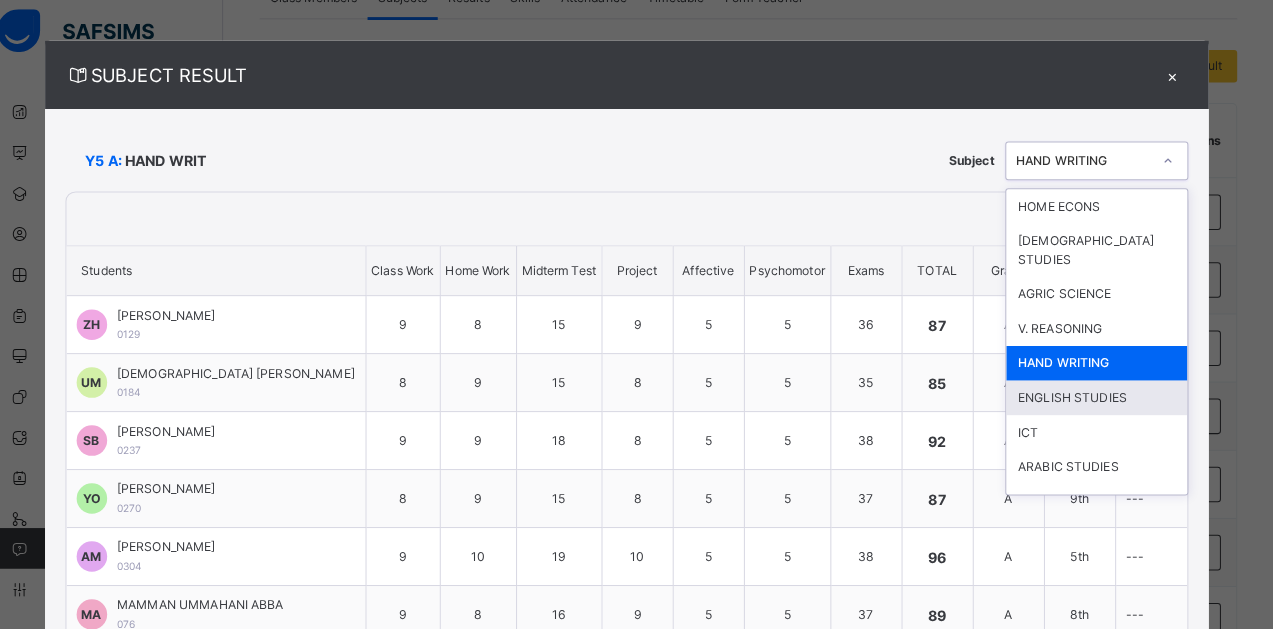 click on "ENGLISH STUDIES" at bounding box center [1099, 401] 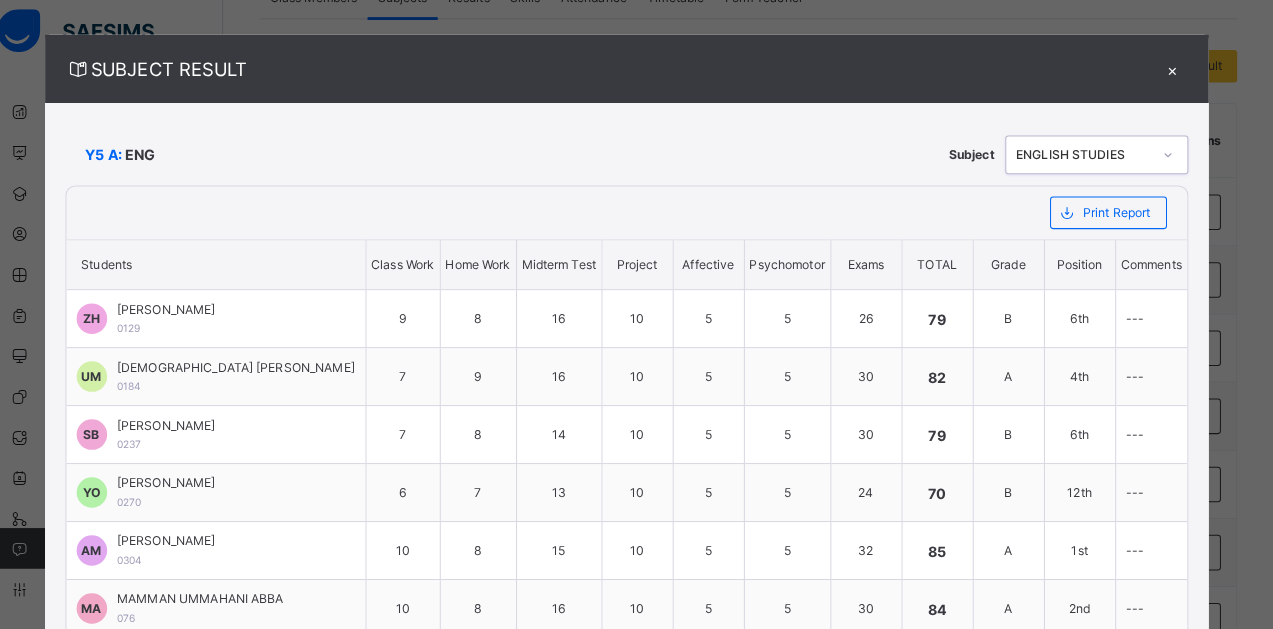 scroll, scrollTop: 1, scrollLeft: 0, axis: vertical 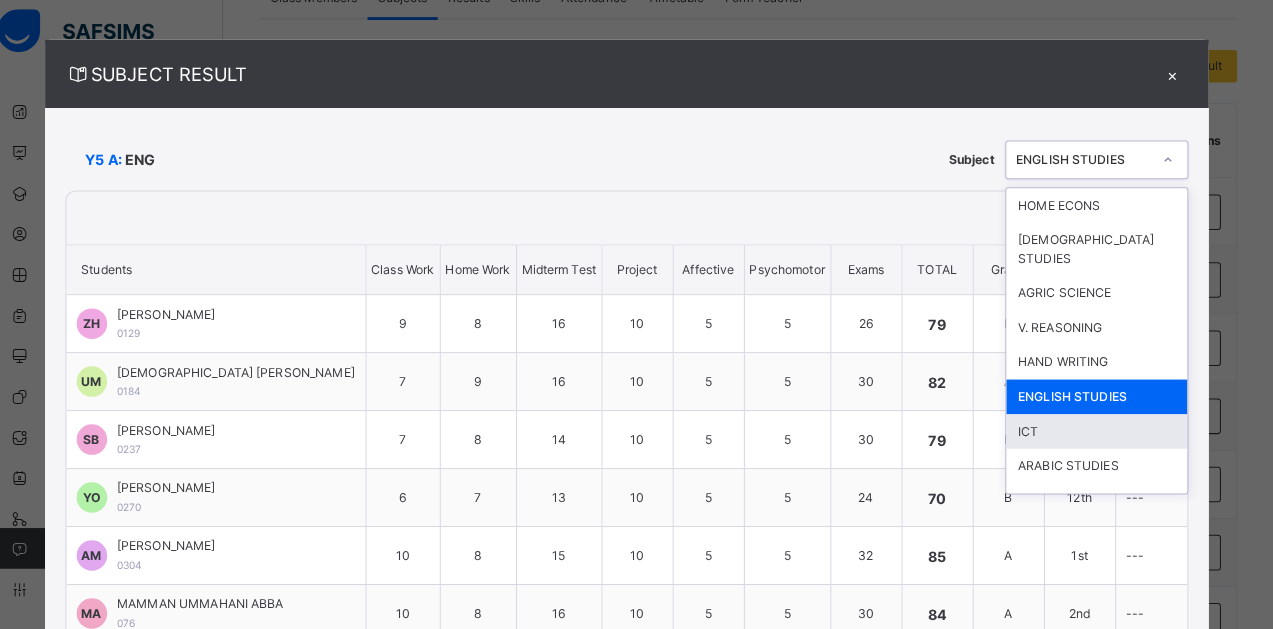click on "ICT" at bounding box center [1099, 434] 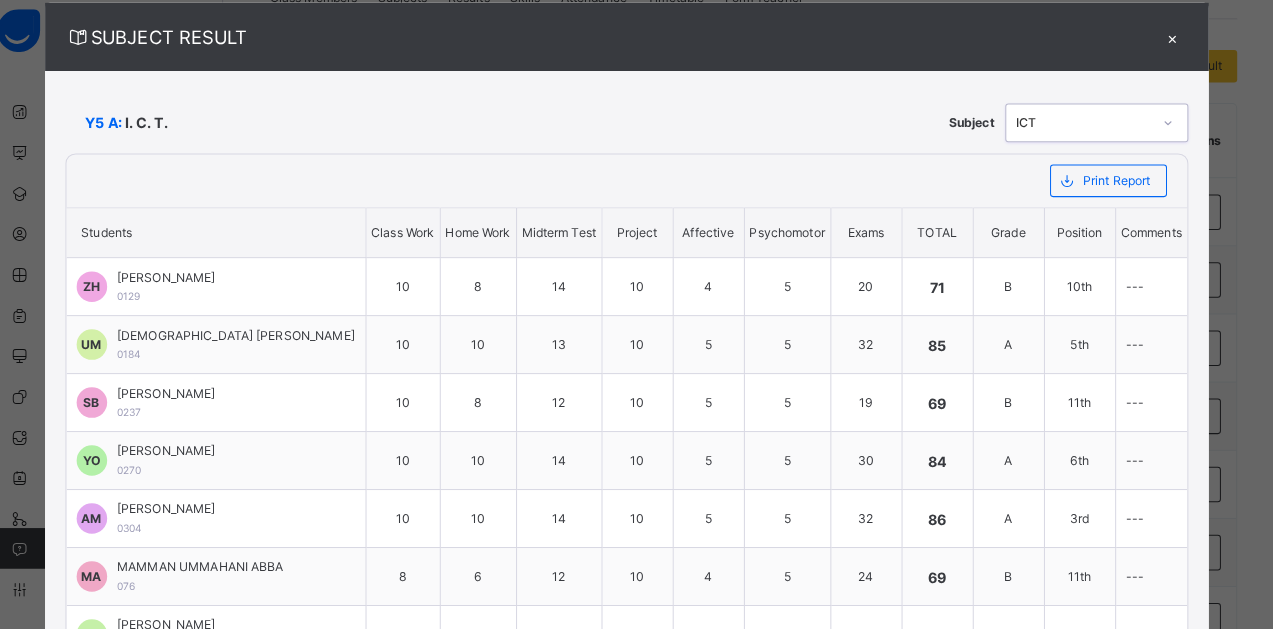 scroll, scrollTop: 0, scrollLeft: 0, axis: both 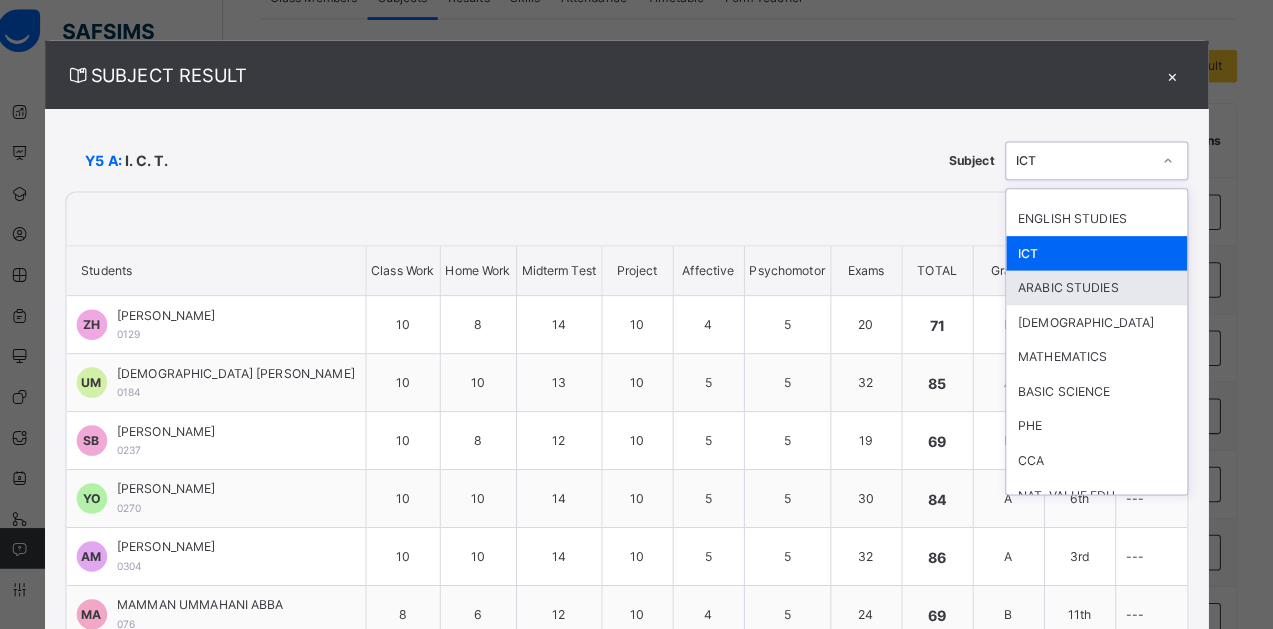 click on "ARABIC STUDIES" at bounding box center [1099, 293] 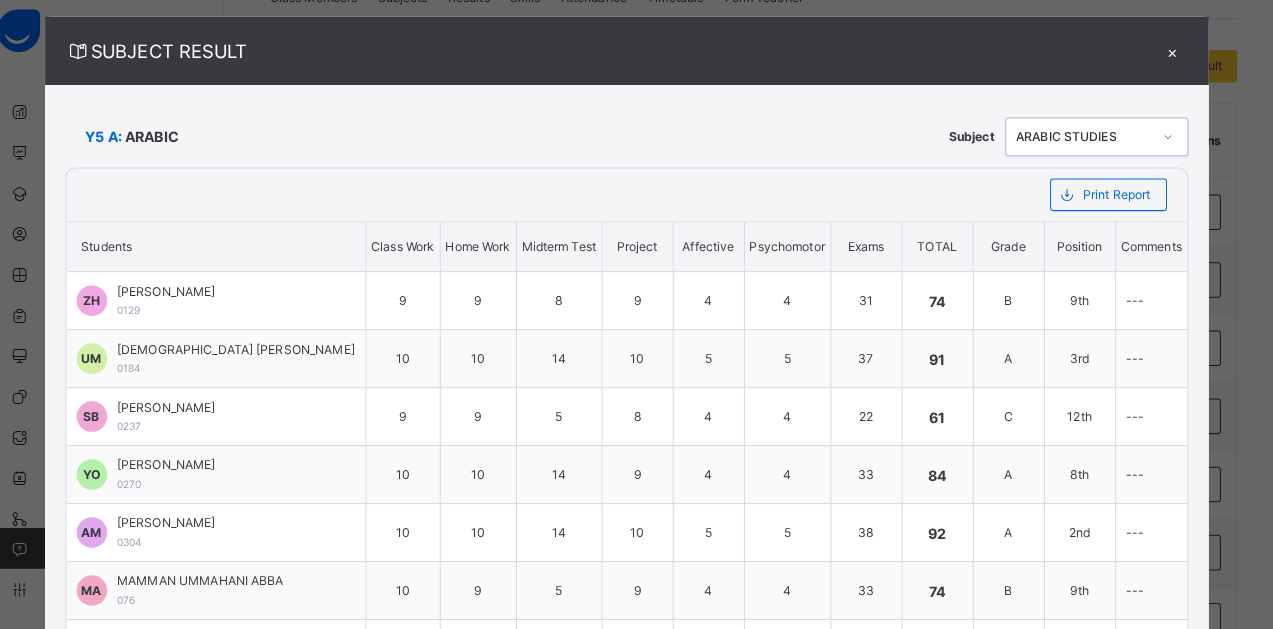 scroll, scrollTop: 16, scrollLeft: 0, axis: vertical 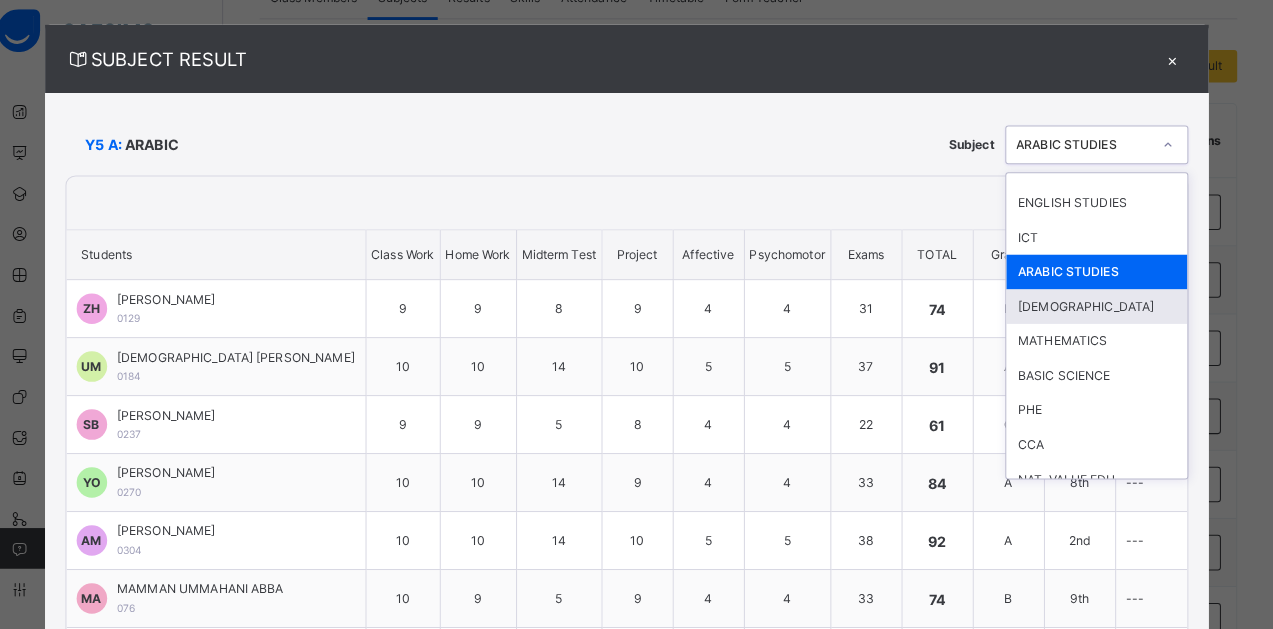 click on "[DEMOGRAPHIC_DATA]" at bounding box center [1099, 311] 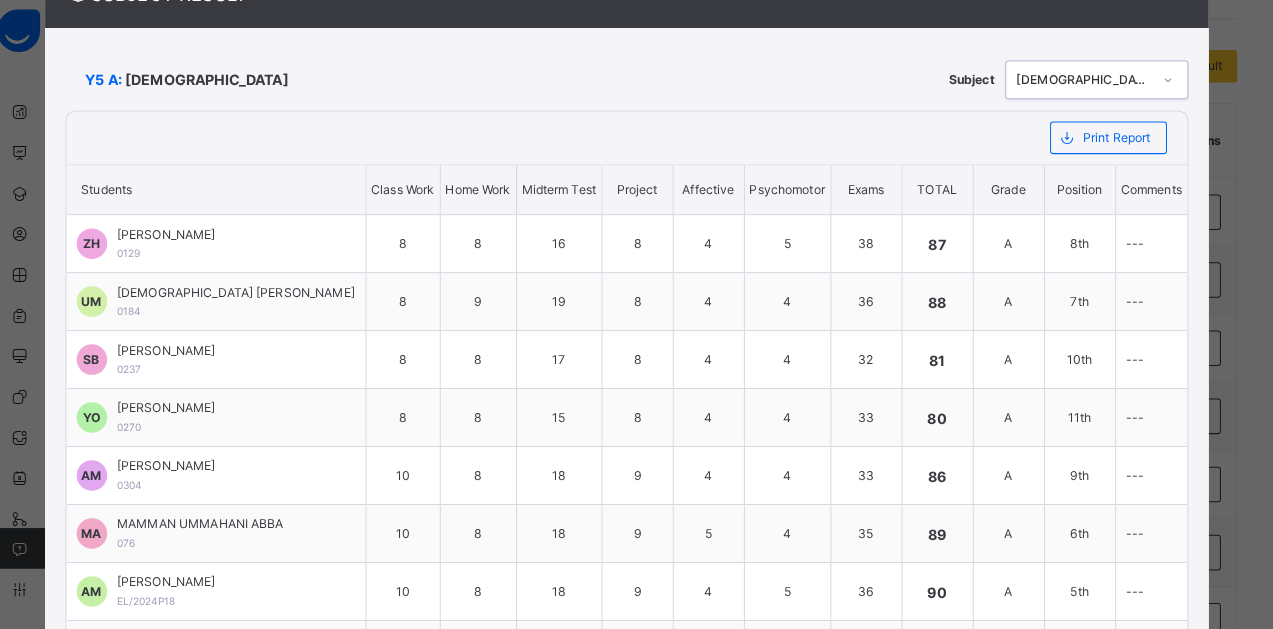 scroll, scrollTop: 0, scrollLeft: 0, axis: both 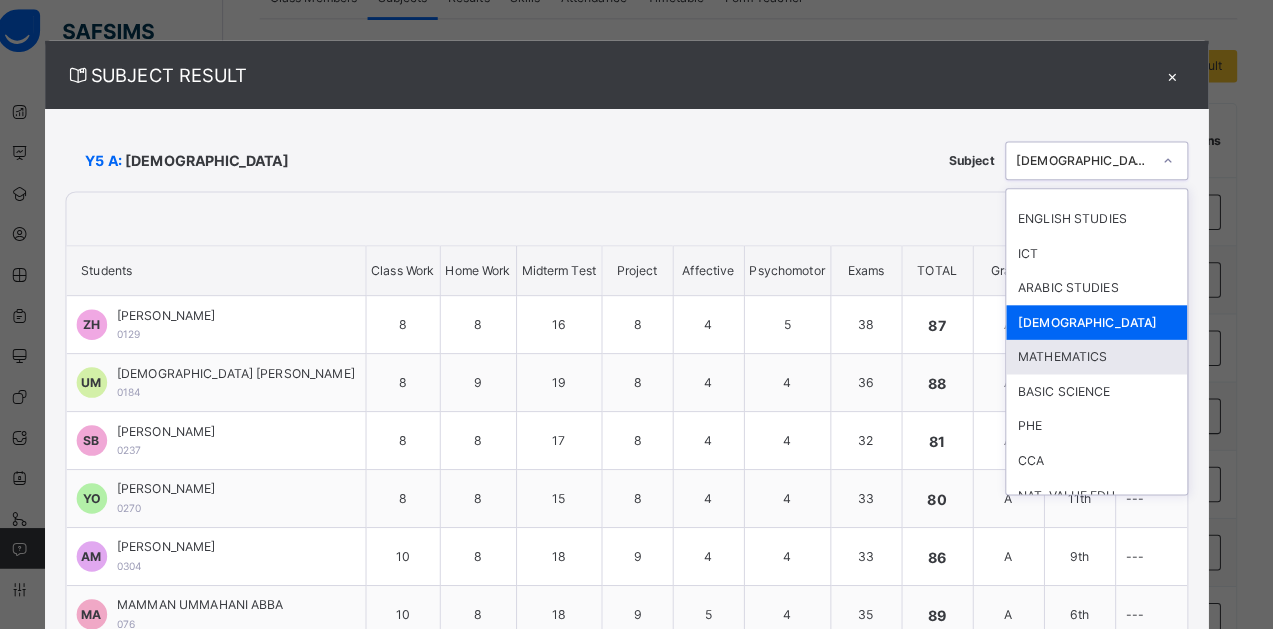 click on "MATHEMATICS" at bounding box center (1099, 361) 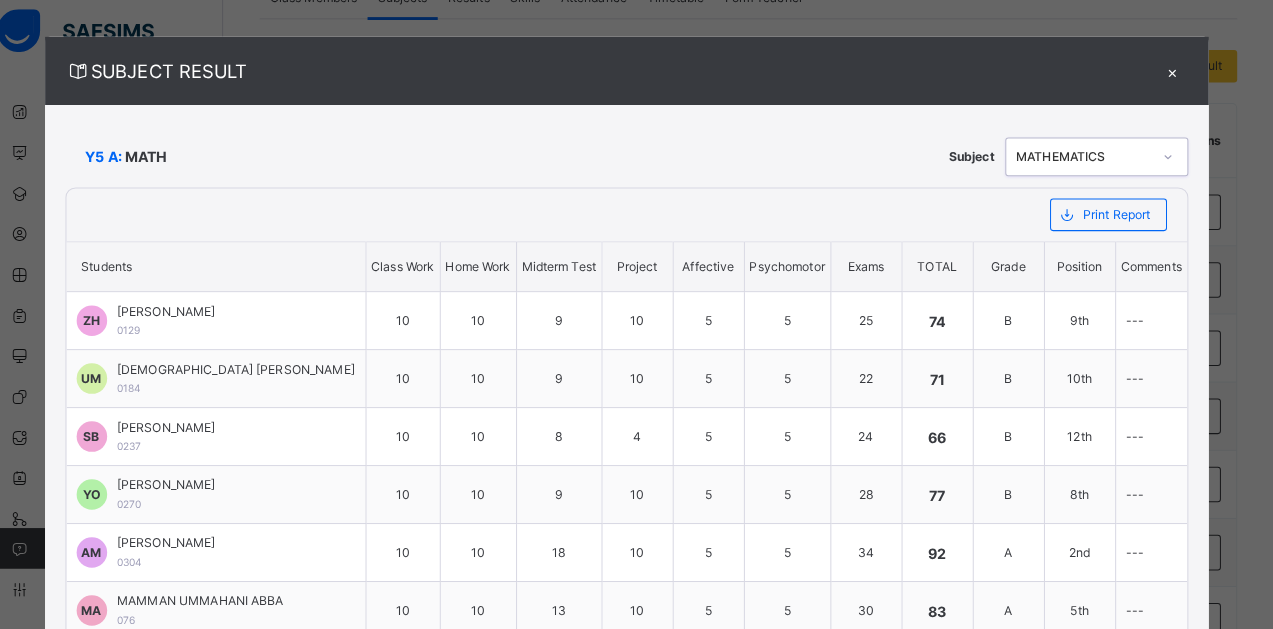 scroll, scrollTop: 0, scrollLeft: 0, axis: both 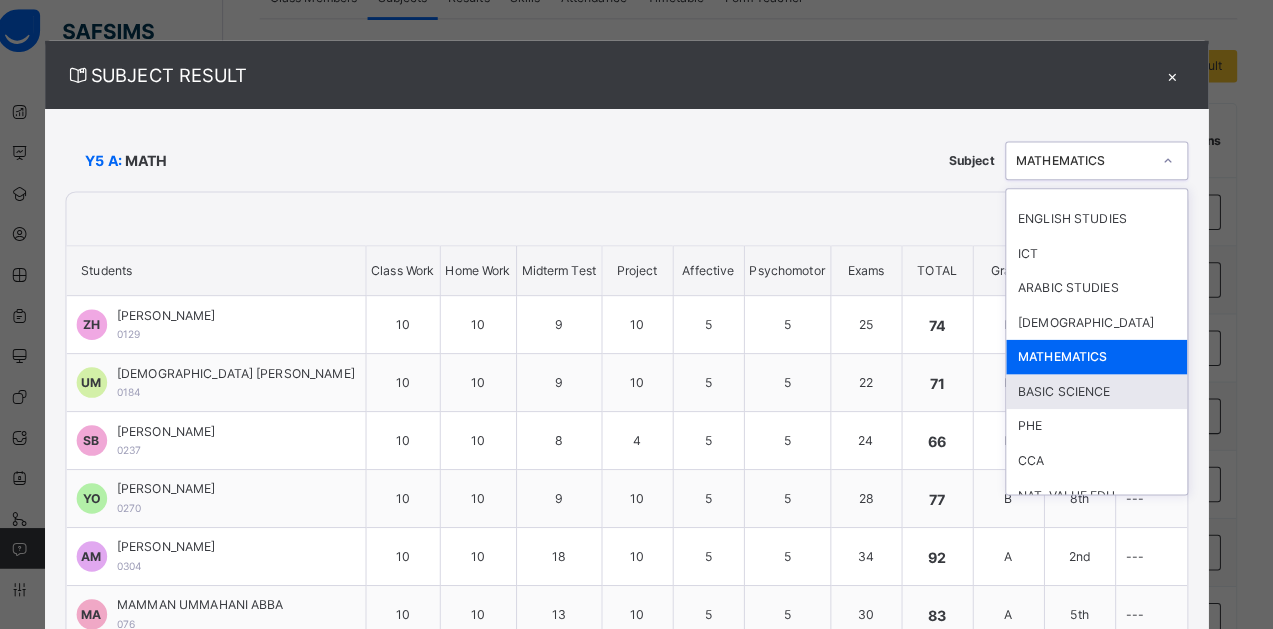 click on "BASIC SCIENCE" at bounding box center [1099, 395] 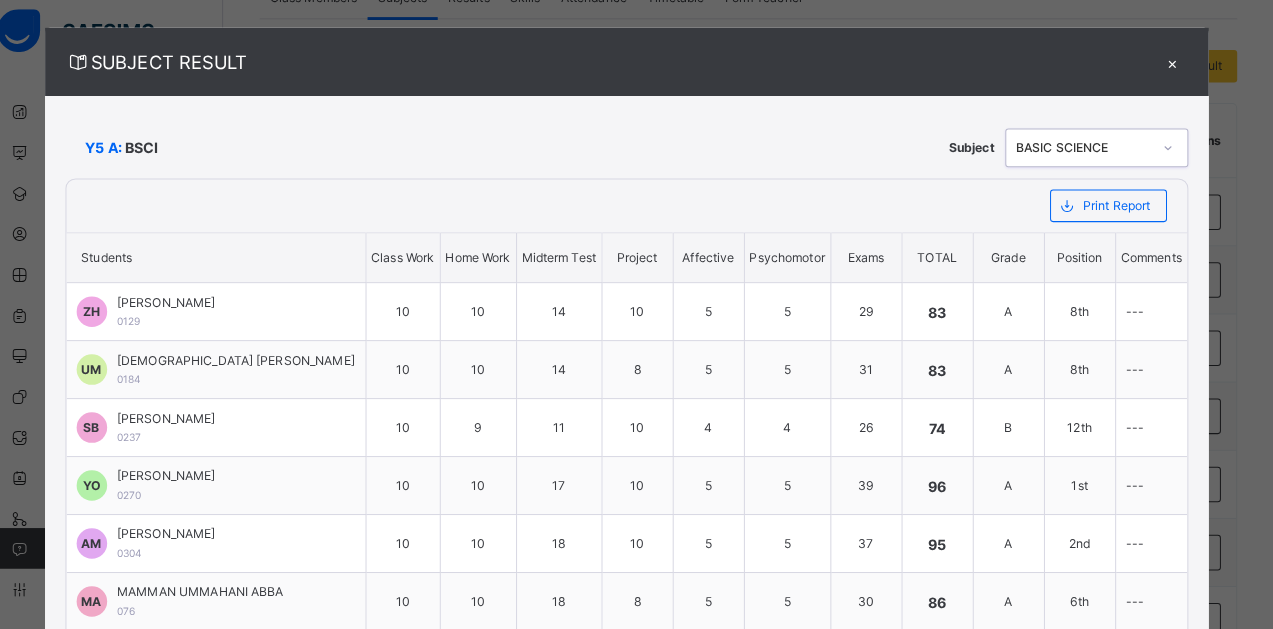 scroll, scrollTop: 0, scrollLeft: 0, axis: both 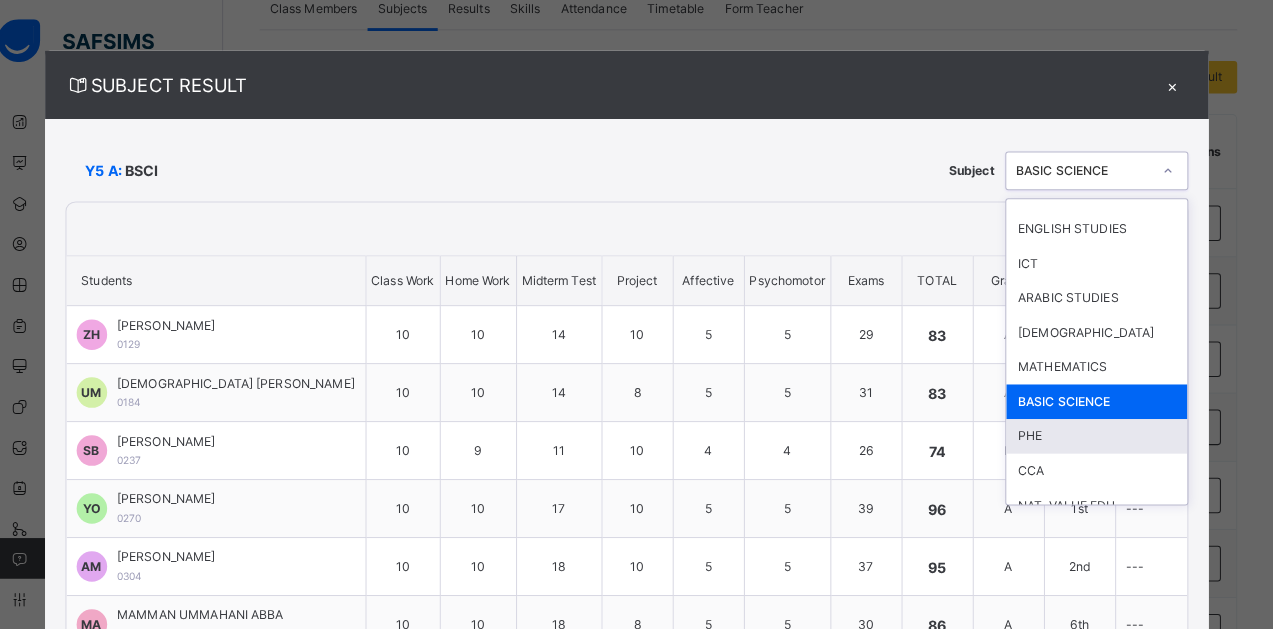 click on "PHE" at bounding box center (1099, 429) 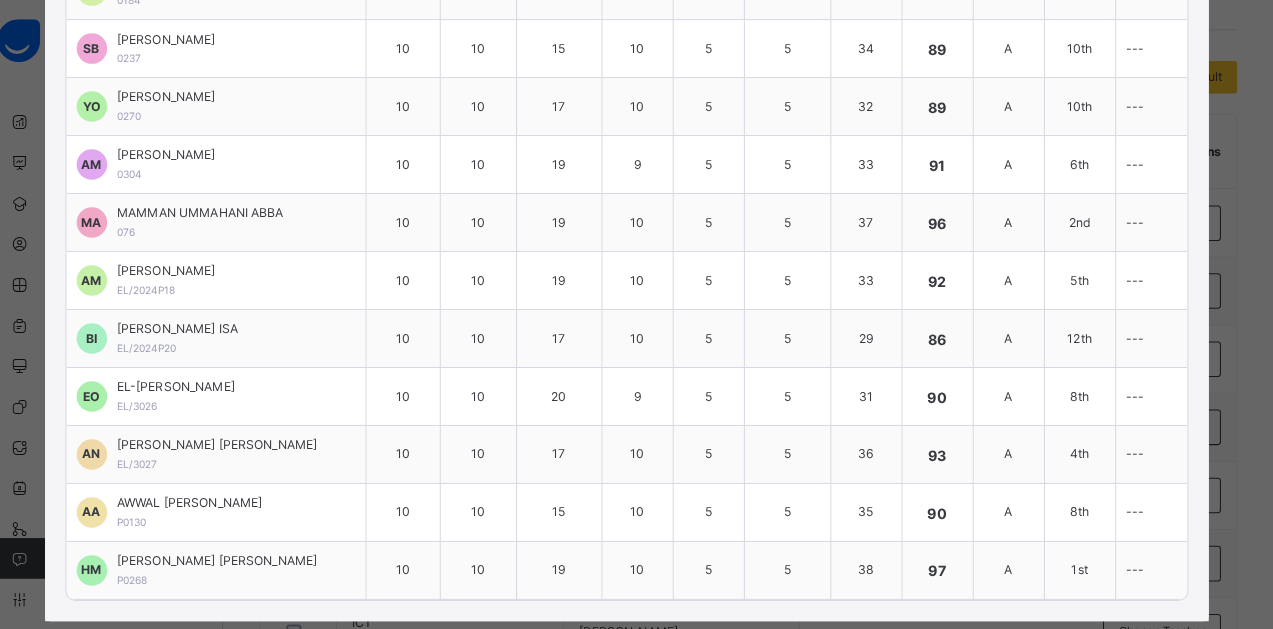 scroll, scrollTop: 427, scrollLeft: 0, axis: vertical 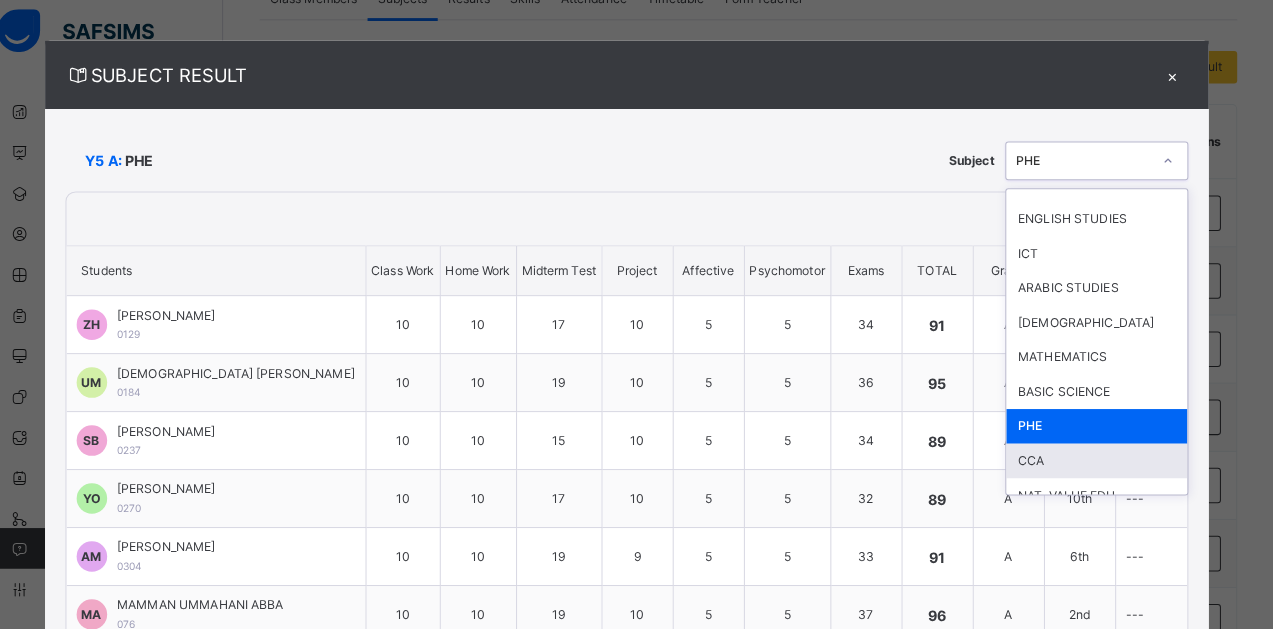 click on "CCA" at bounding box center [1099, 463] 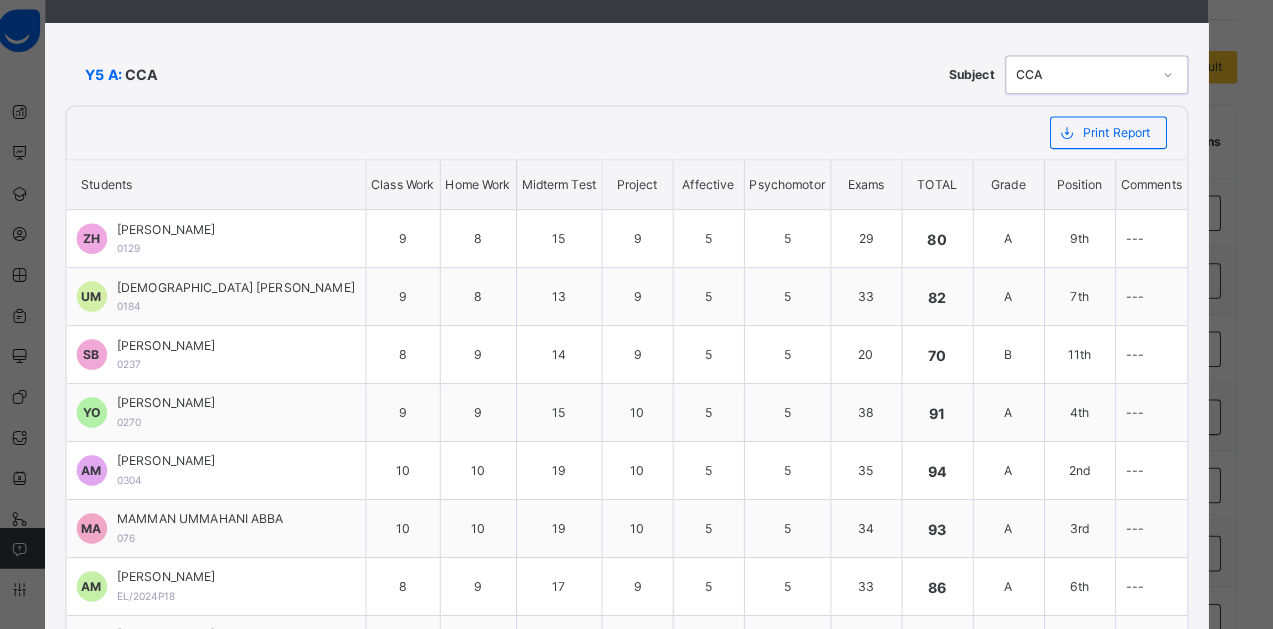 scroll, scrollTop: 0, scrollLeft: 0, axis: both 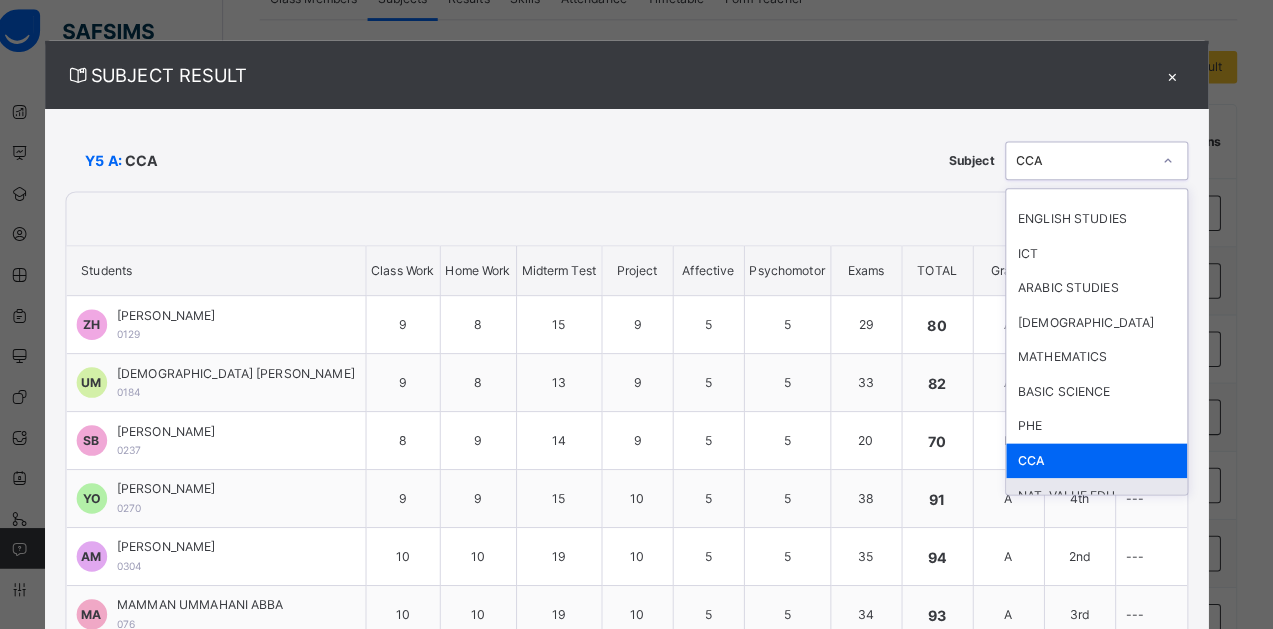click on "NAT. VALUE EDU" at bounding box center [1099, 497] 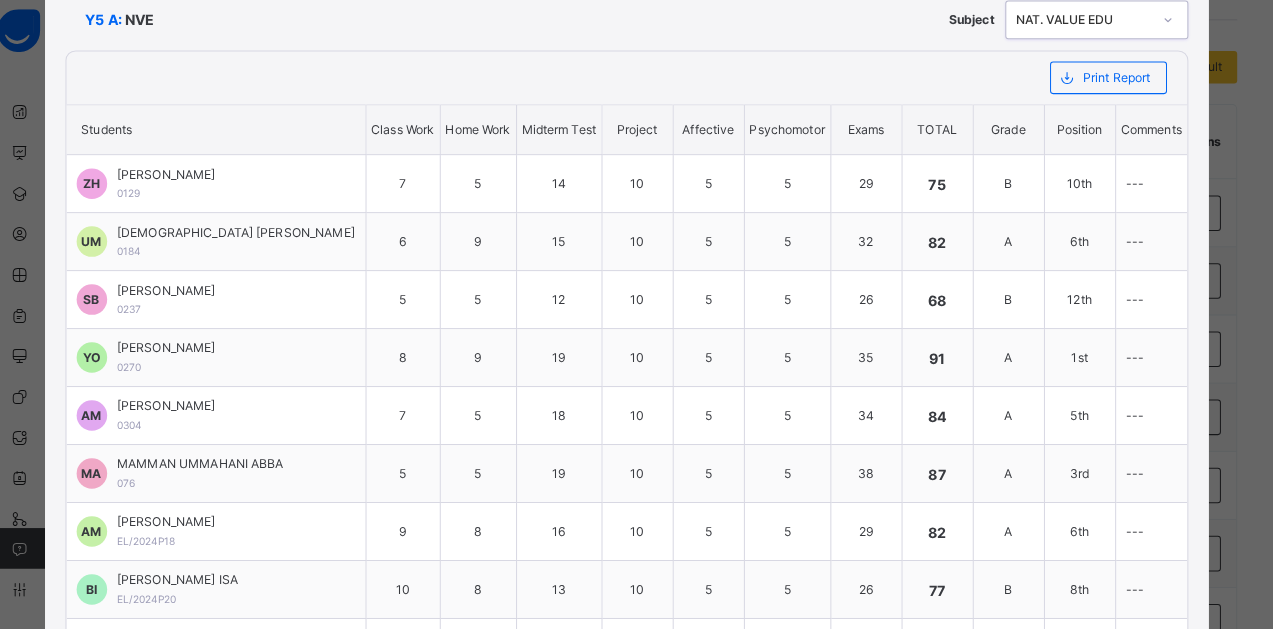scroll, scrollTop: 0, scrollLeft: 0, axis: both 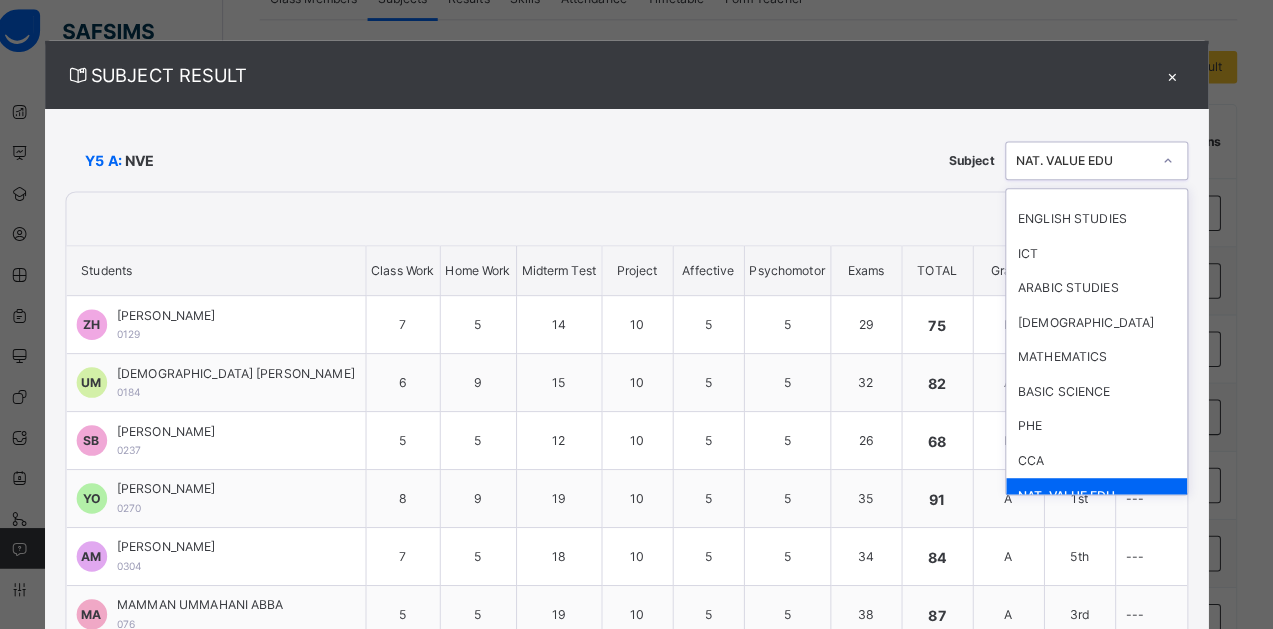 click on "×" at bounding box center [1174, 83] 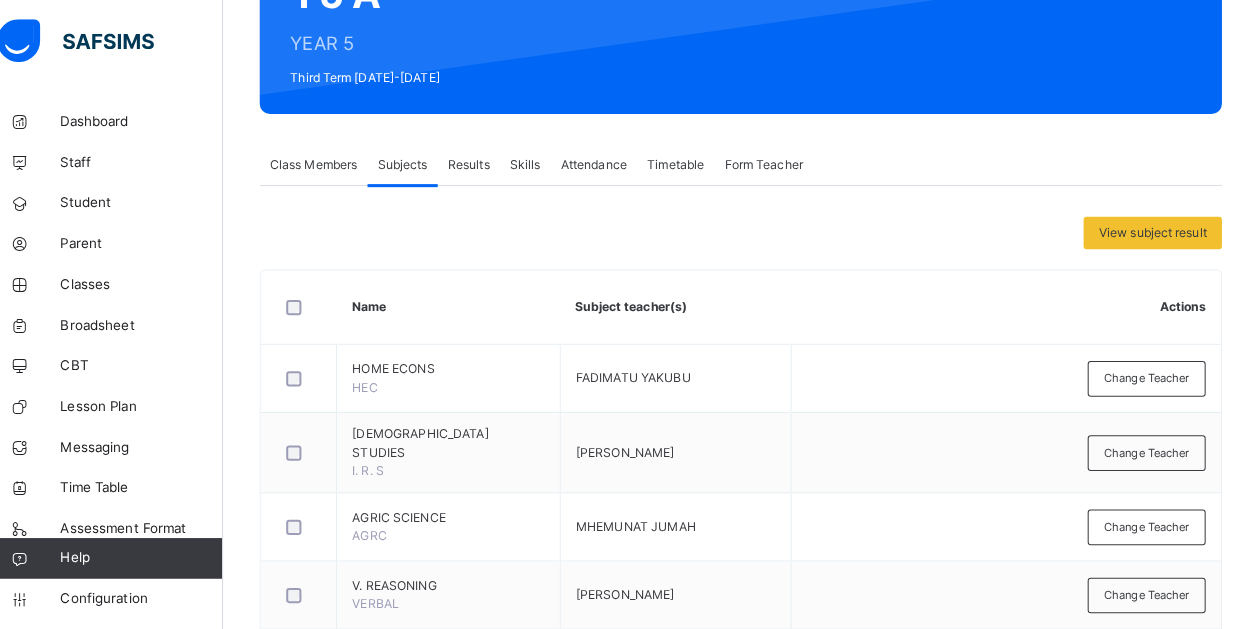 scroll, scrollTop: 0, scrollLeft: 0, axis: both 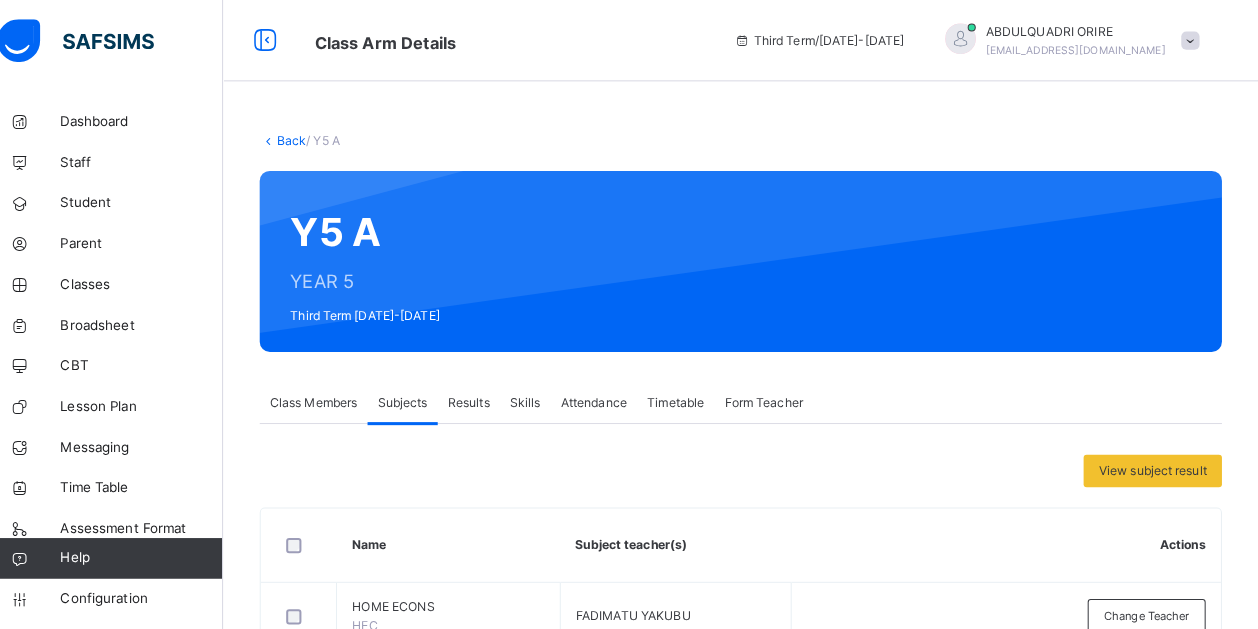 click on "Back" at bounding box center [307, 138] 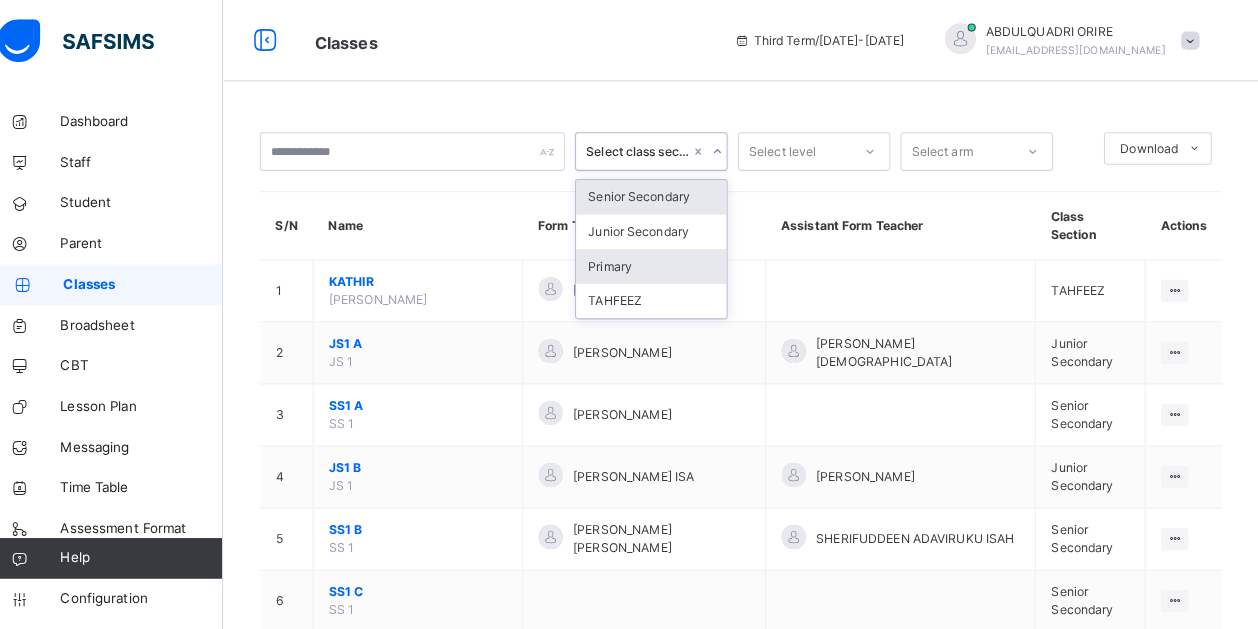 click on "Primary" at bounding box center (661, 262) 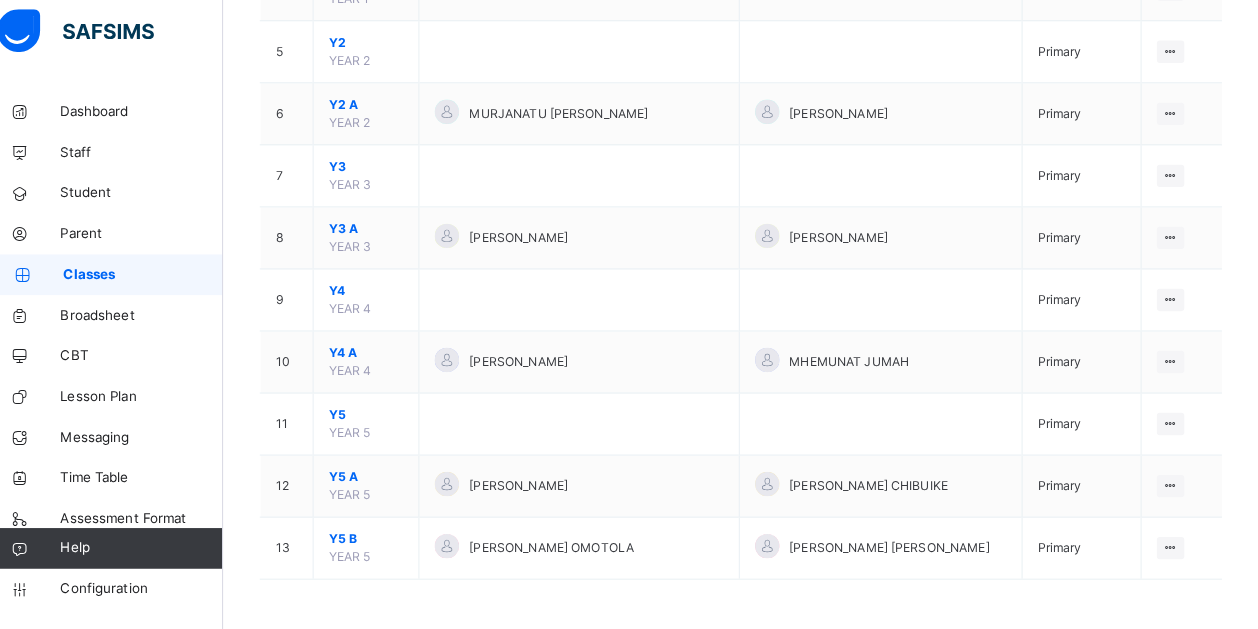 scroll, scrollTop: 452, scrollLeft: 0, axis: vertical 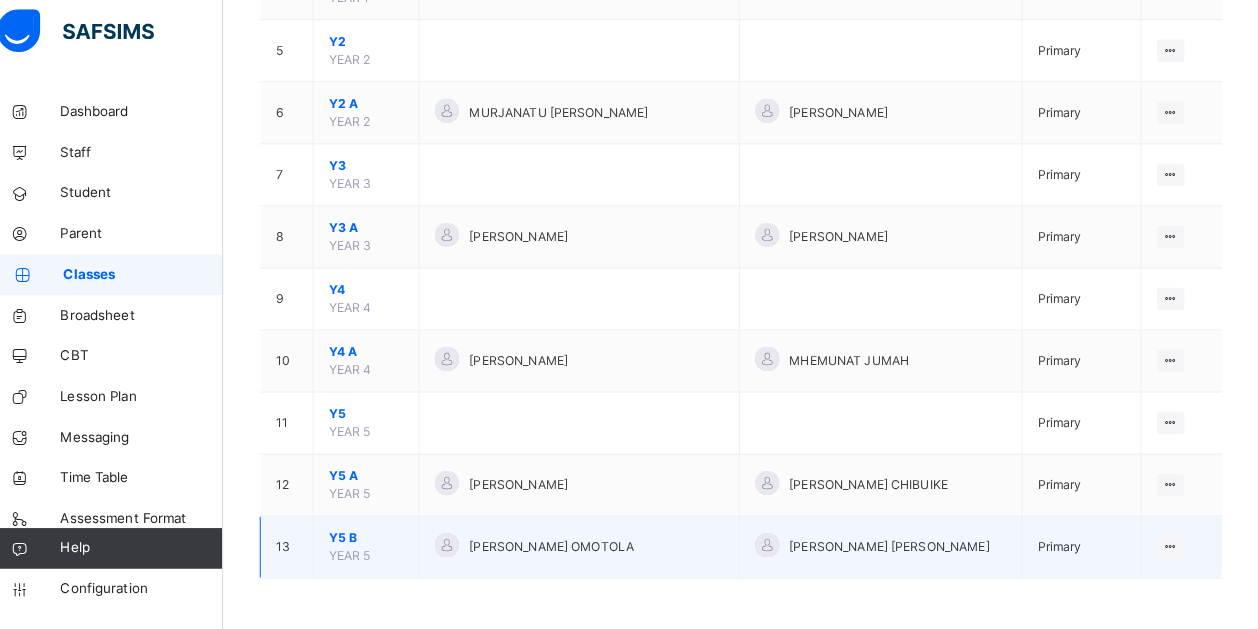 click on "[PERSON_NAME] OMOTOLA" at bounding box center (563, 548) 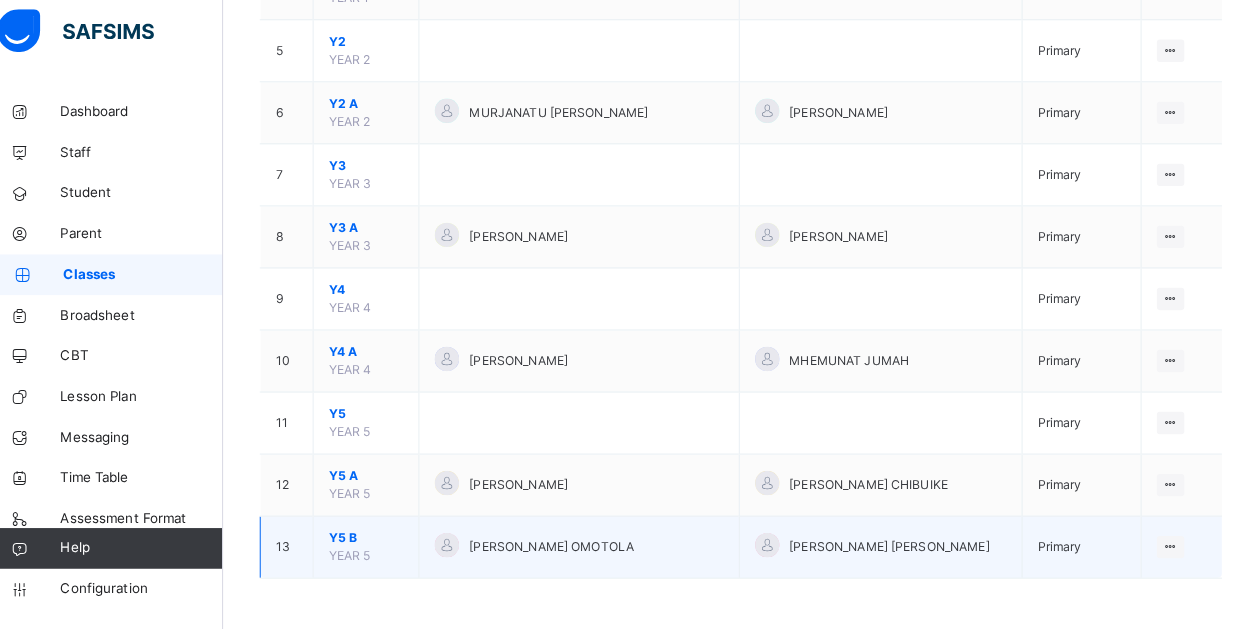 click on "Y5   B" at bounding box center [380, 539] 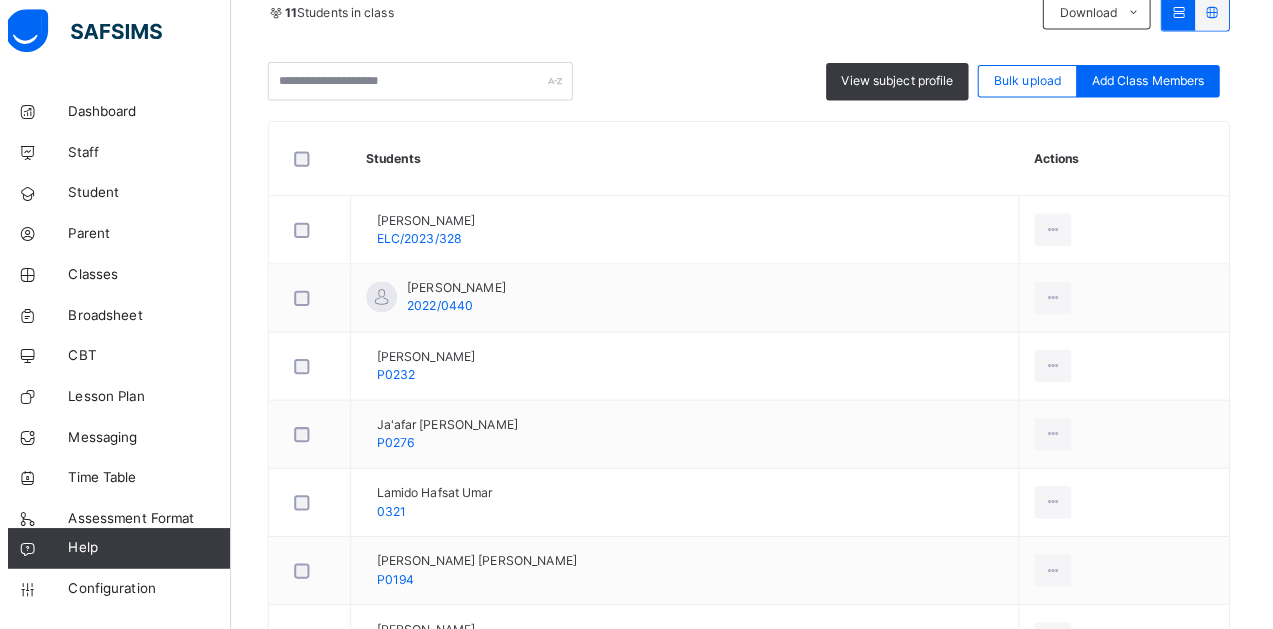 scroll, scrollTop: 215, scrollLeft: 0, axis: vertical 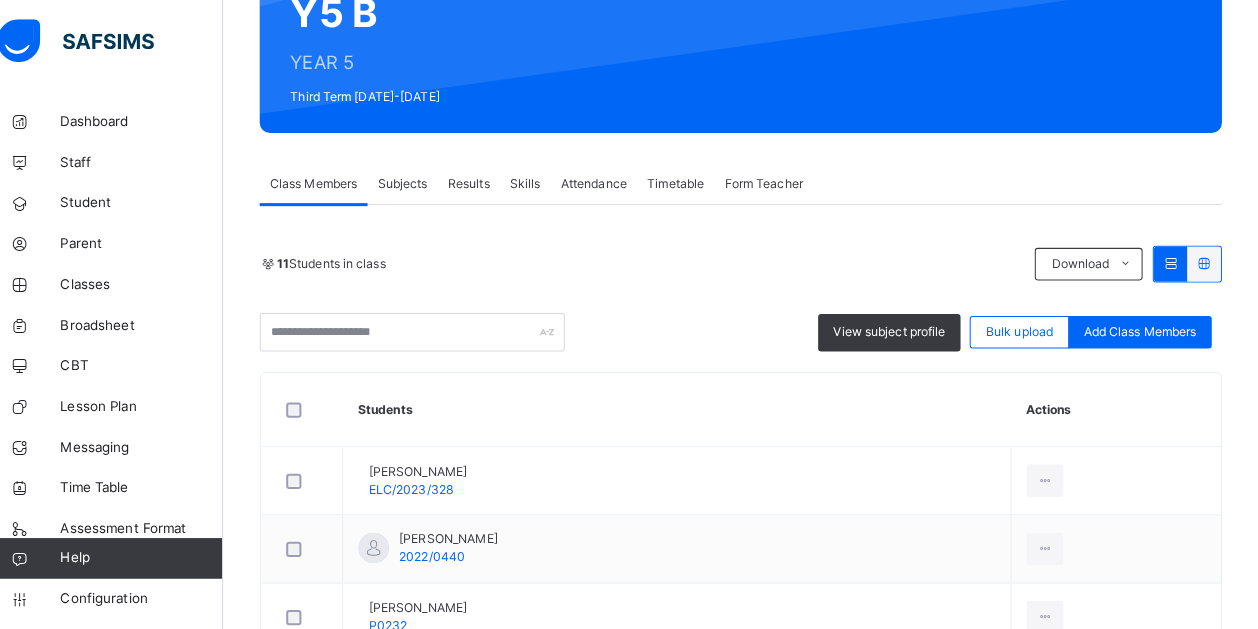 click on "Subjects" at bounding box center (416, 181) 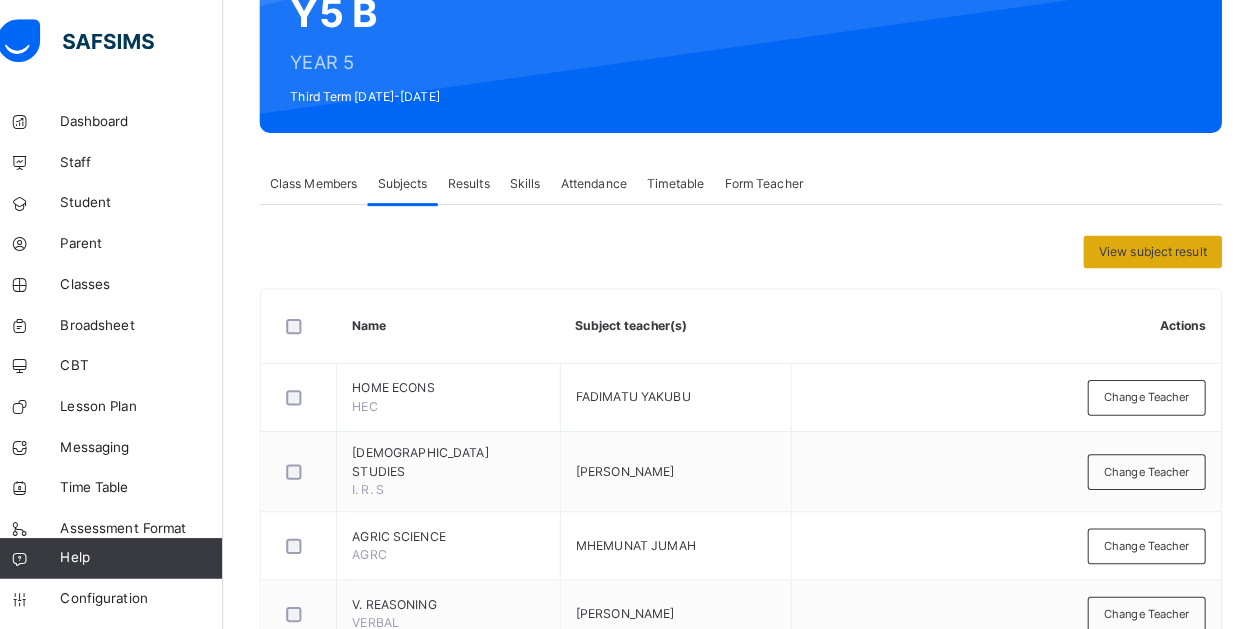 click on "View subject result" at bounding box center (1154, 248) 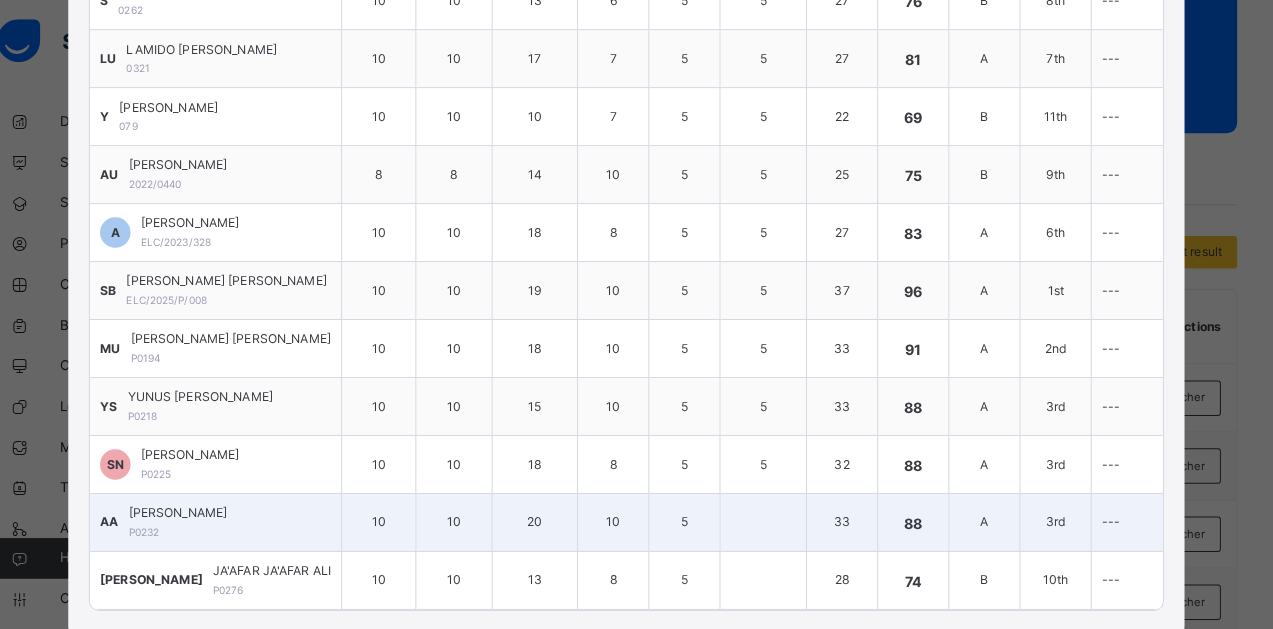 scroll, scrollTop: 370, scrollLeft: 0, axis: vertical 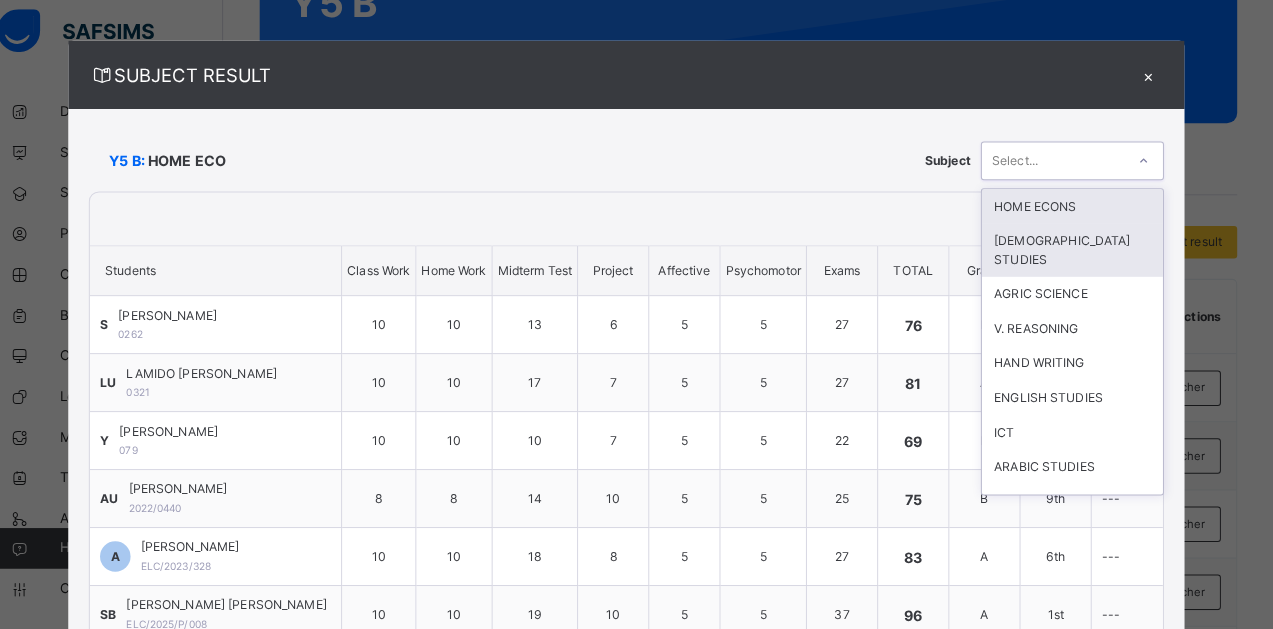 click on "[DEMOGRAPHIC_DATA] STUDIES" at bounding box center (1075, 256) 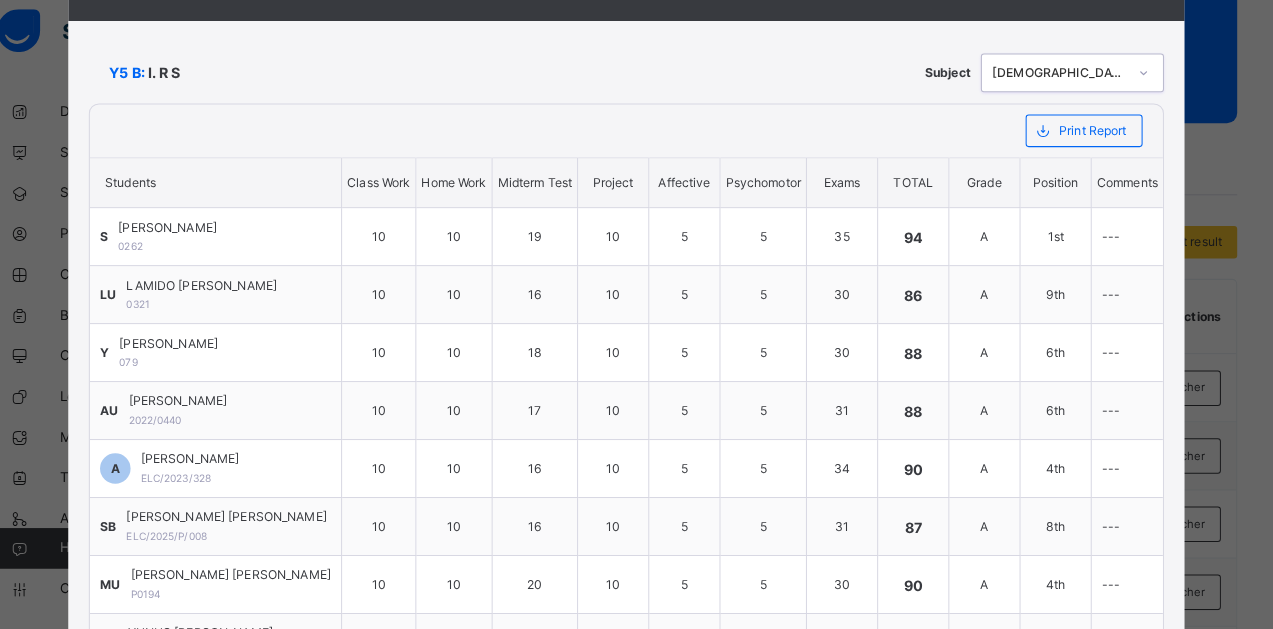 scroll, scrollTop: 0, scrollLeft: 0, axis: both 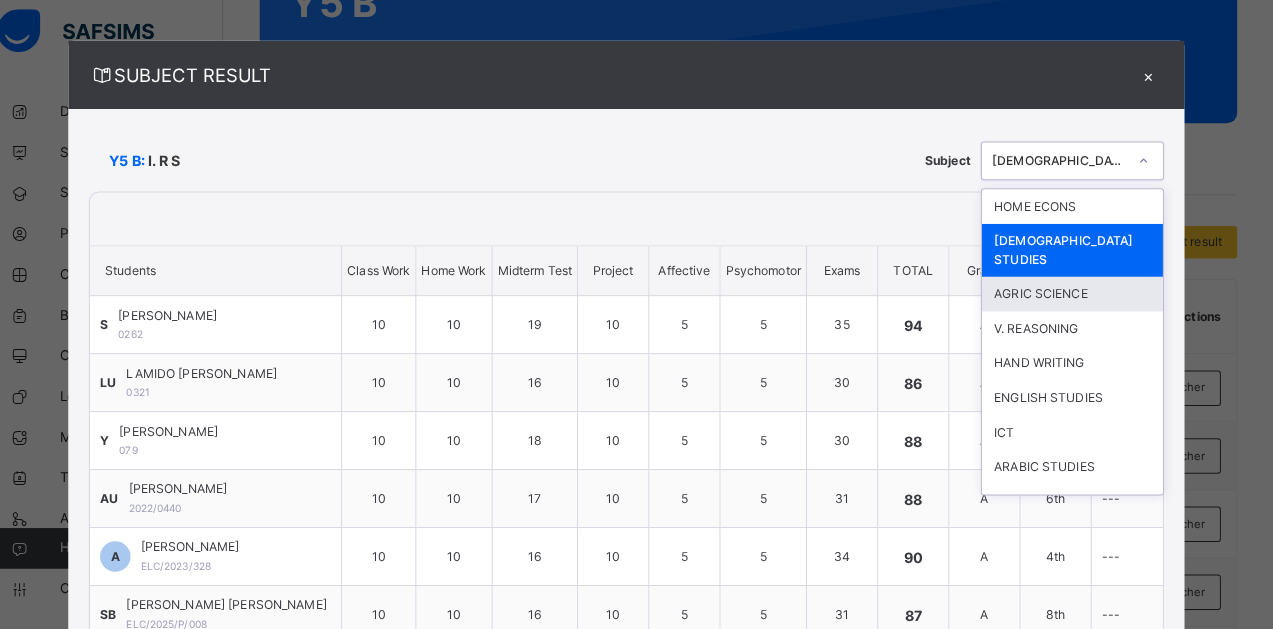 click on "AGRIC SCIENCE" at bounding box center (1075, 299) 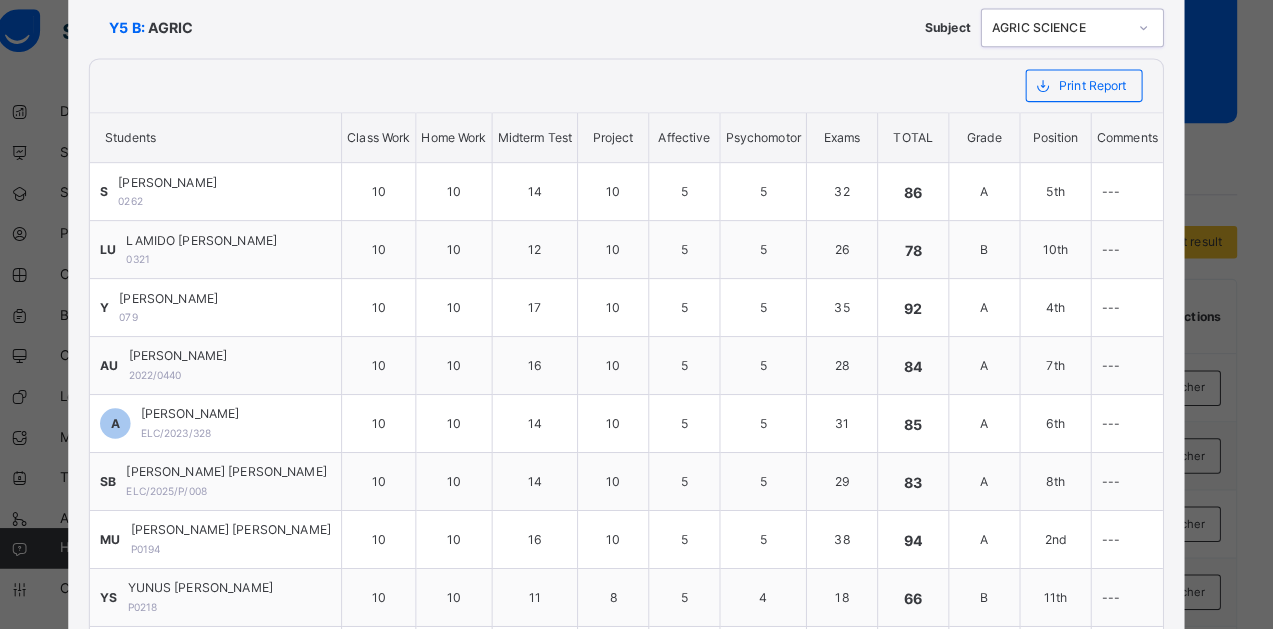 scroll, scrollTop: 0, scrollLeft: 0, axis: both 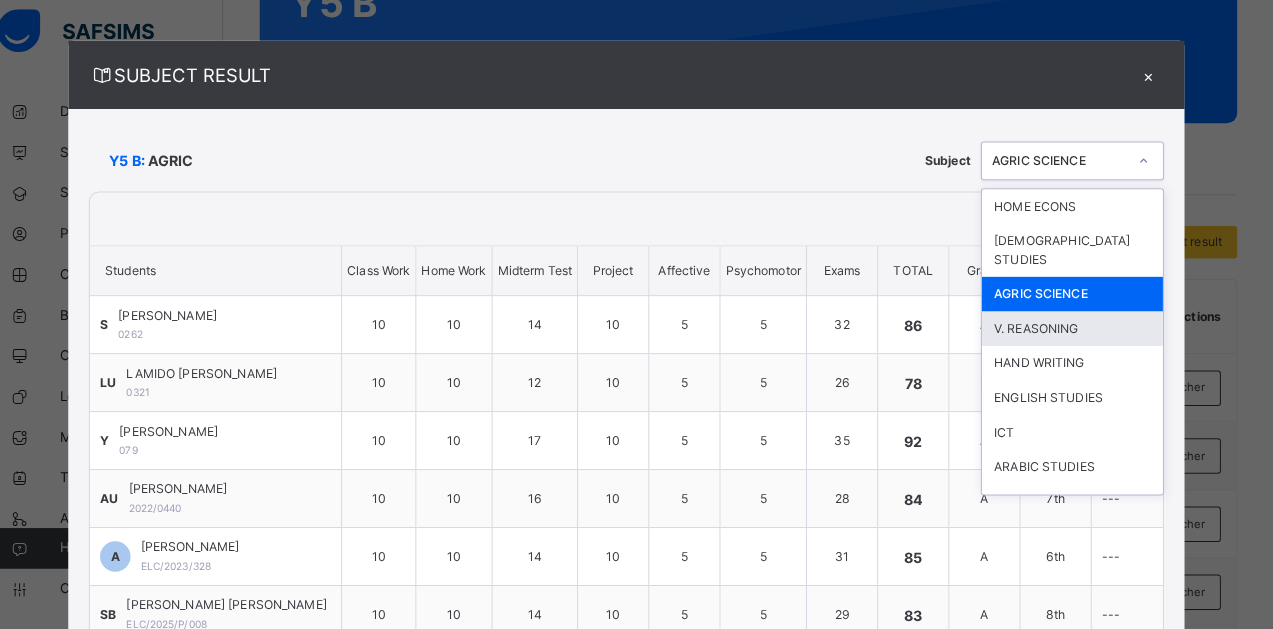 click on "V. REASONING" at bounding box center [1075, 333] 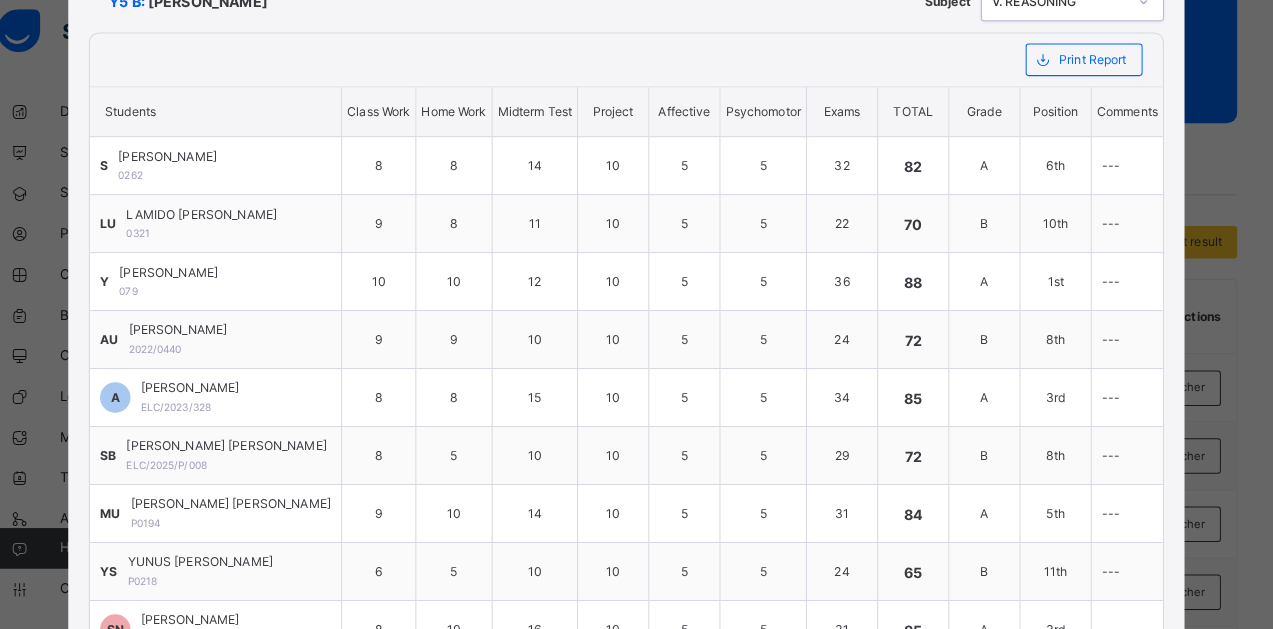 scroll, scrollTop: 0, scrollLeft: 0, axis: both 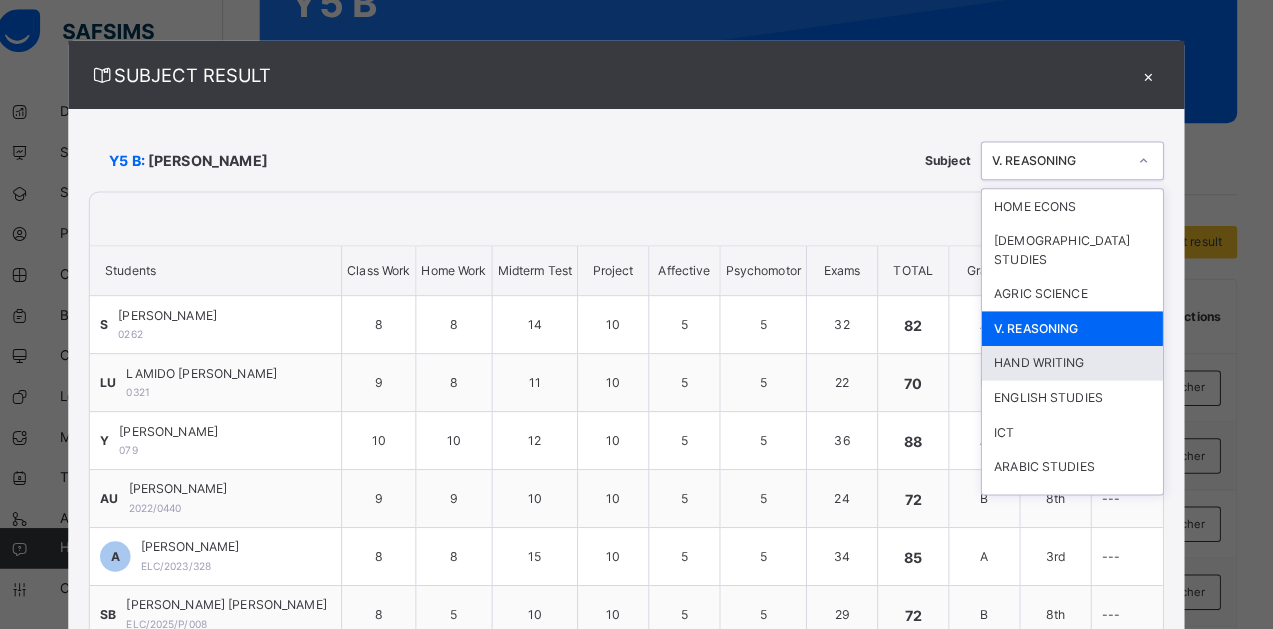 click on "HAND WRITING" at bounding box center [1075, 367] 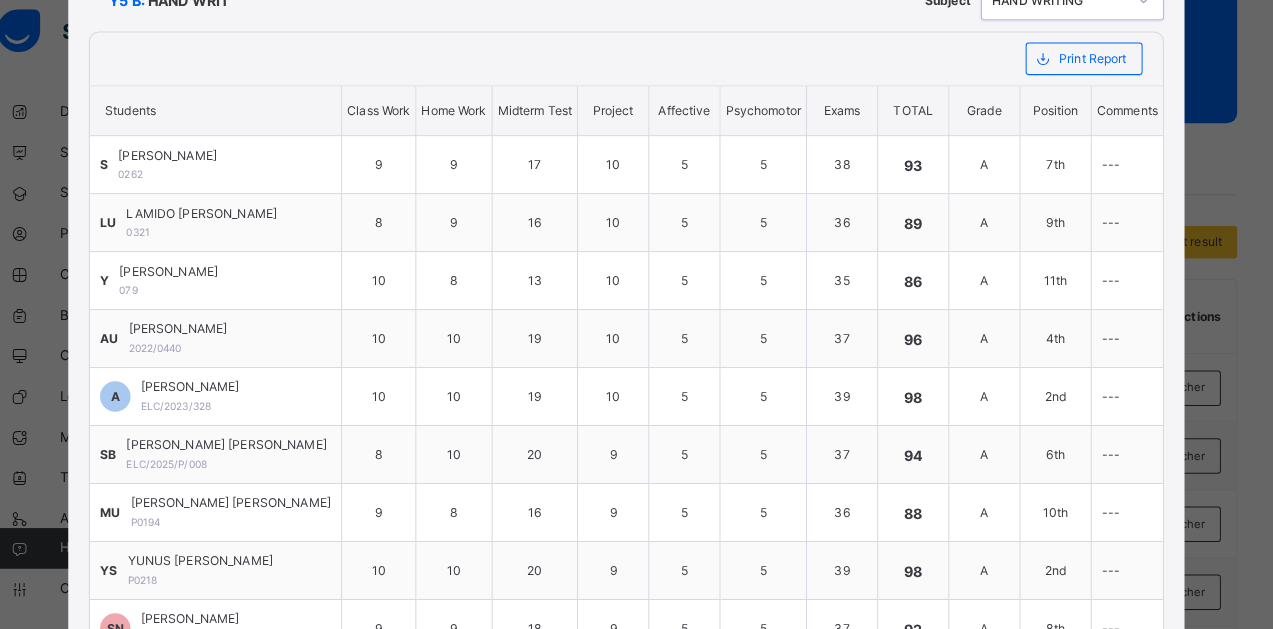 scroll, scrollTop: 0, scrollLeft: 0, axis: both 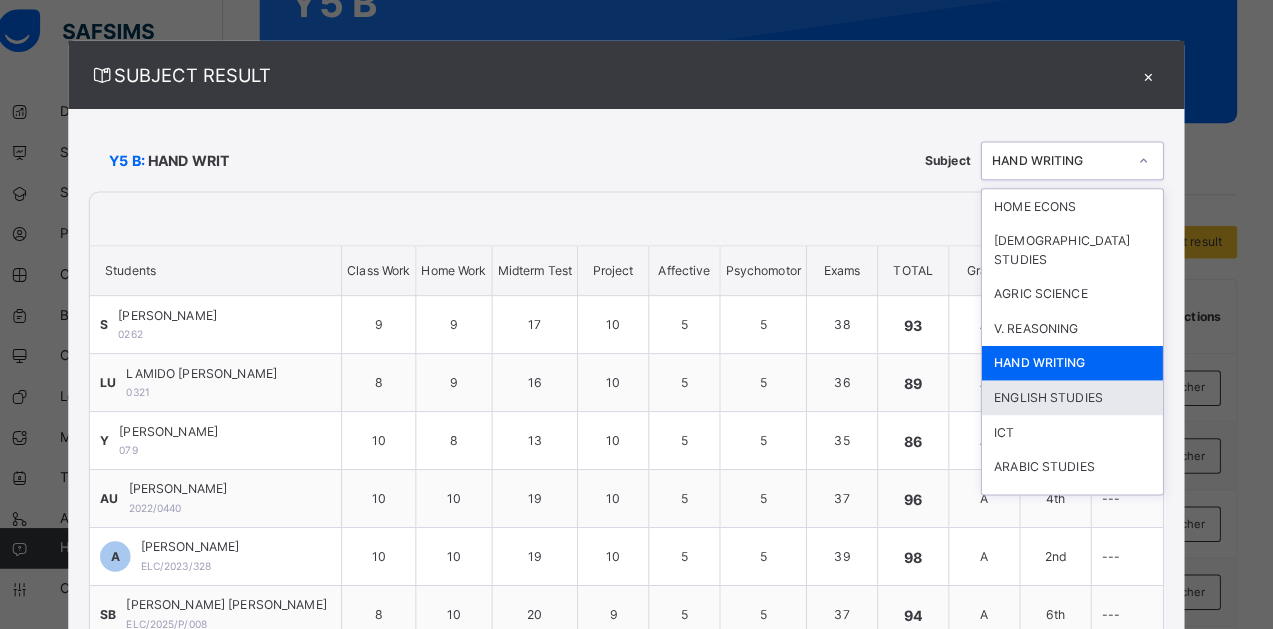 click on "ENGLISH STUDIES" at bounding box center [1075, 401] 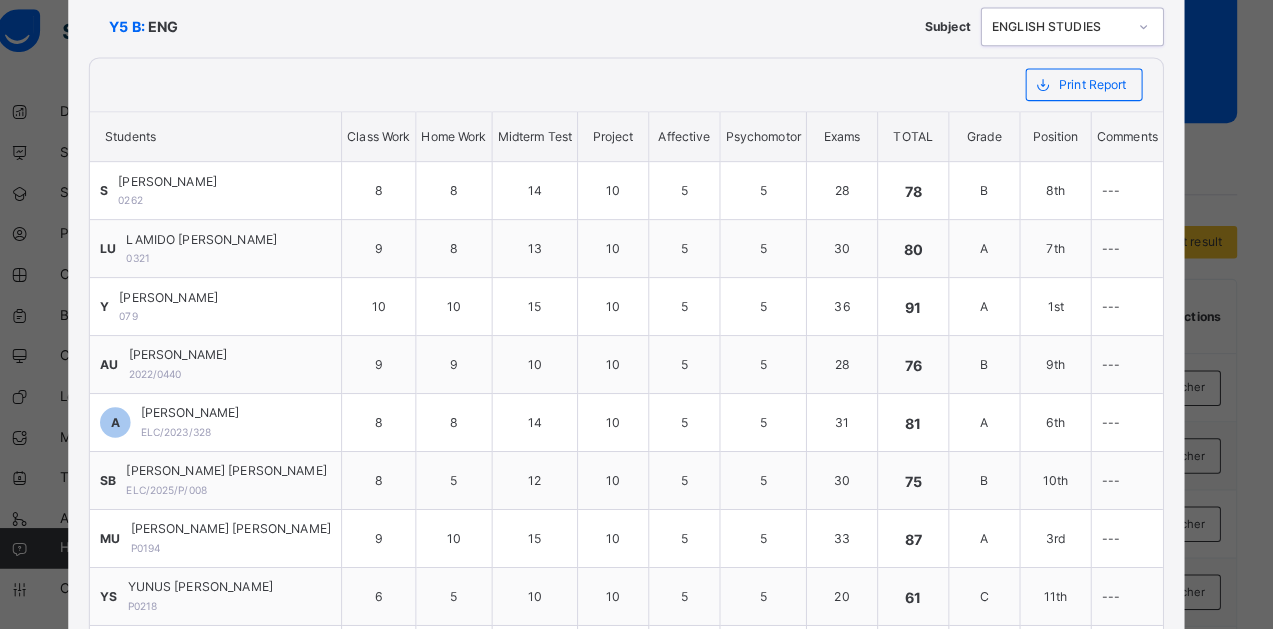 scroll, scrollTop: 0, scrollLeft: 0, axis: both 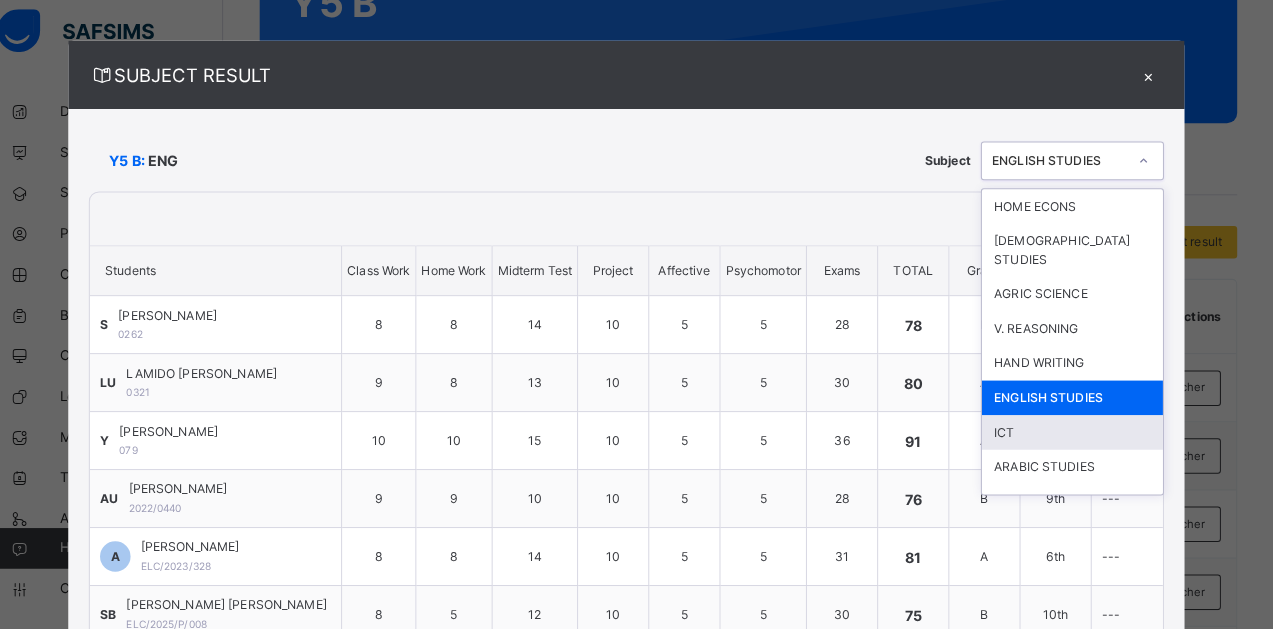 click on "ICT" at bounding box center (1075, 435) 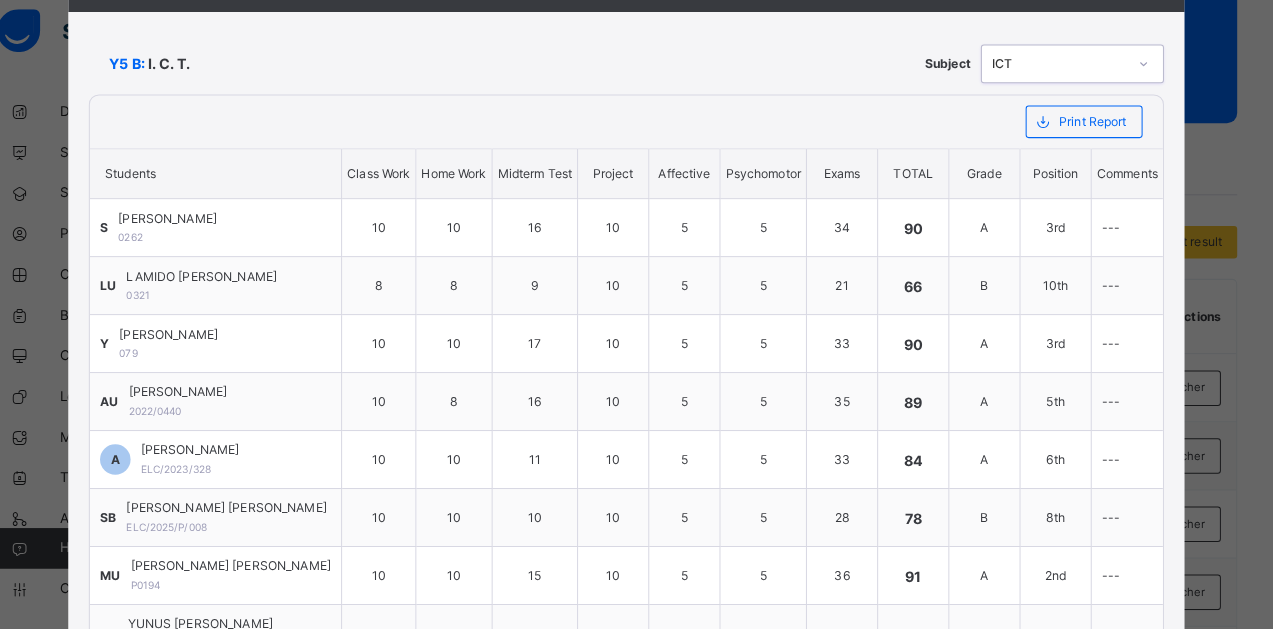 scroll, scrollTop: 0, scrollLeft: 0, axis: both 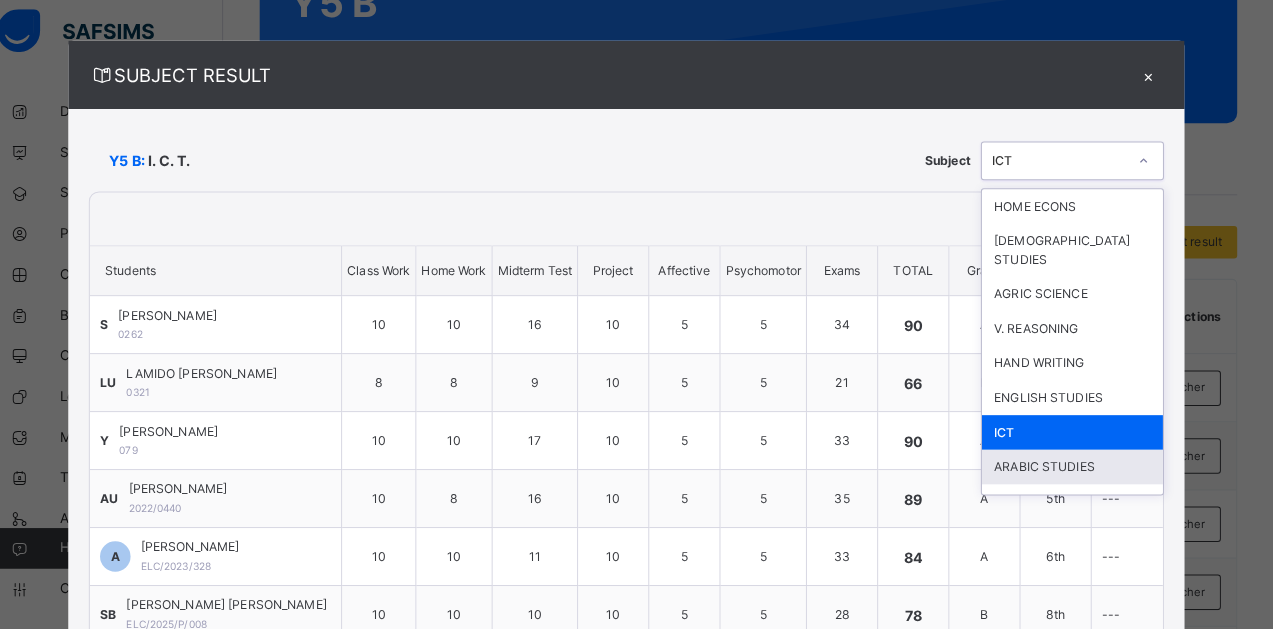 click on "ARABIC STUDIES" at bounding box center (1075, 469) 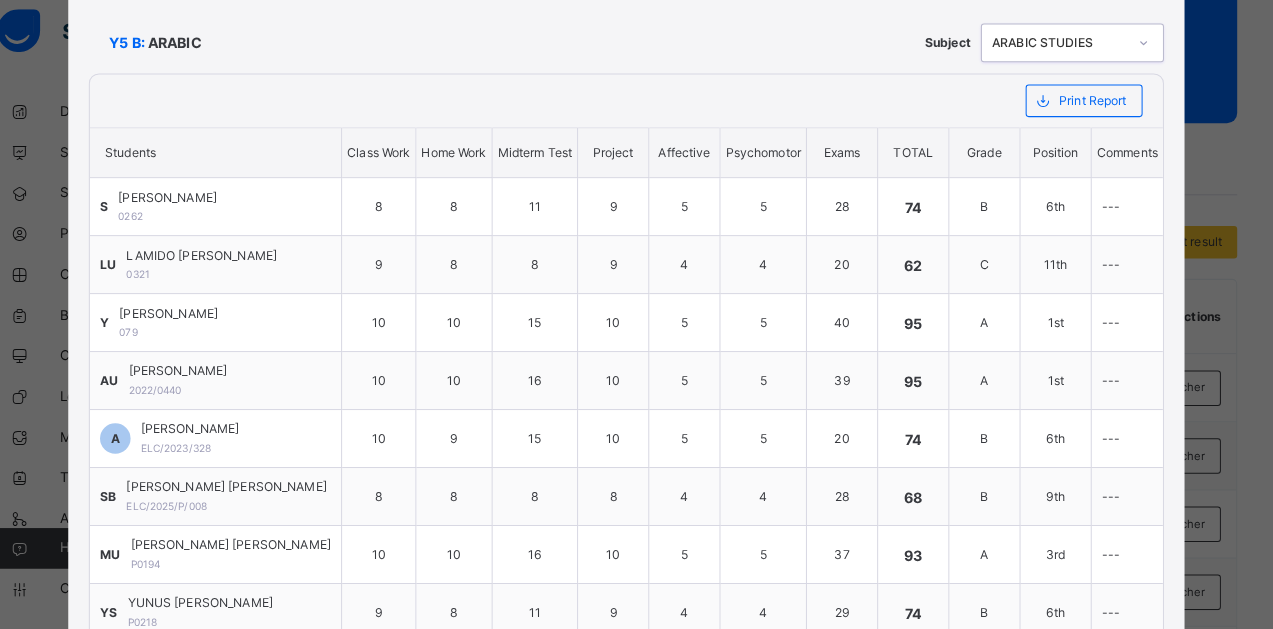 scroll, scrollTop: 0, scrollLeft: 0, axis: both 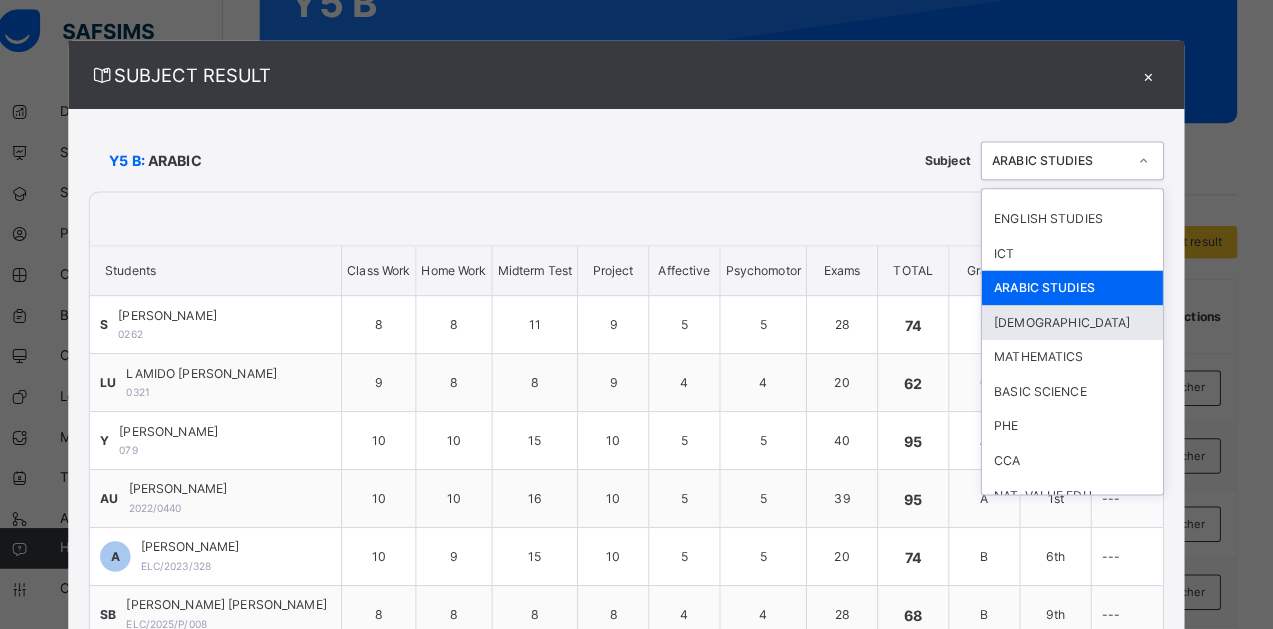 click on "[DEMOGRAPHIC_DATA]" at bounding box center [1075, 327] 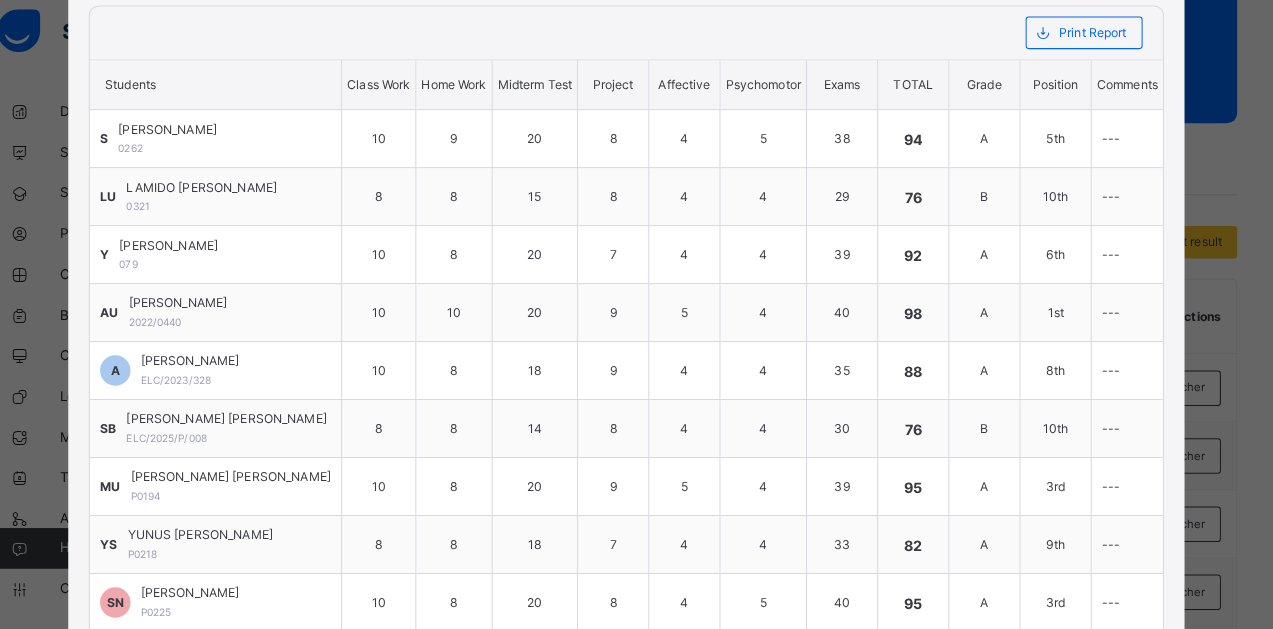 scroll, scrollTop: 0, scrollLeft: 0, axis: both 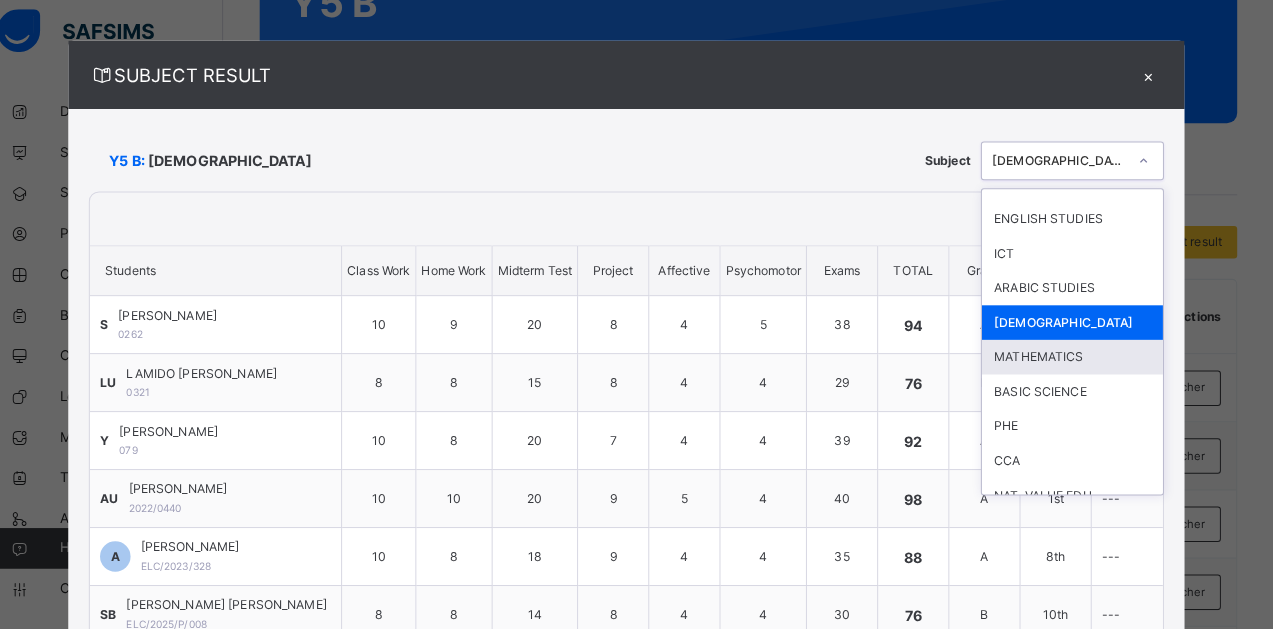 click on "MATHEMATICS" at bounding box center [1075, 361] 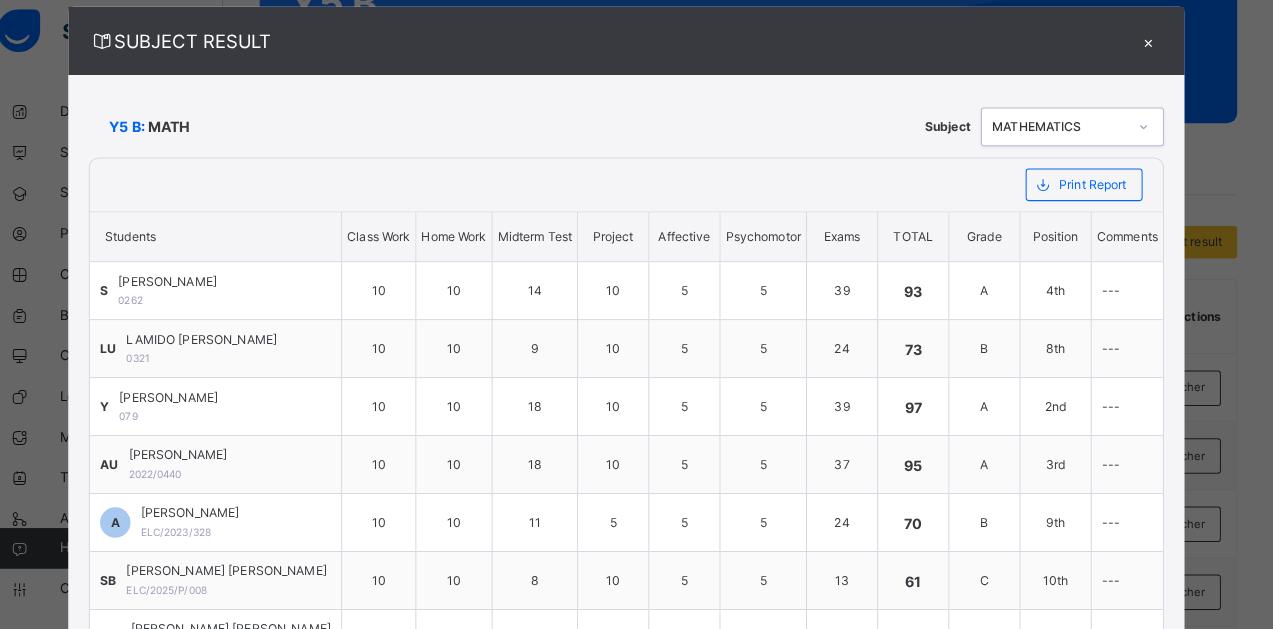 scroll, scrollTop: 0, scrollLeft: 0, axis: both 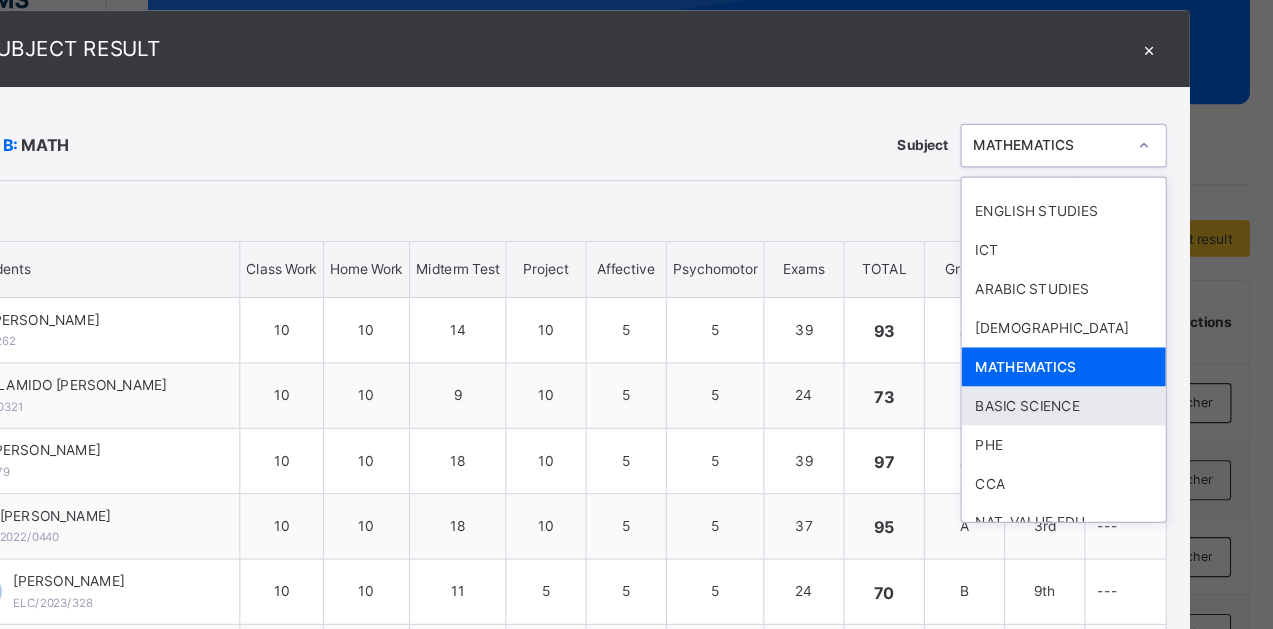 click on "BASIC SCIENCE" at bounding box center [1075, 395] 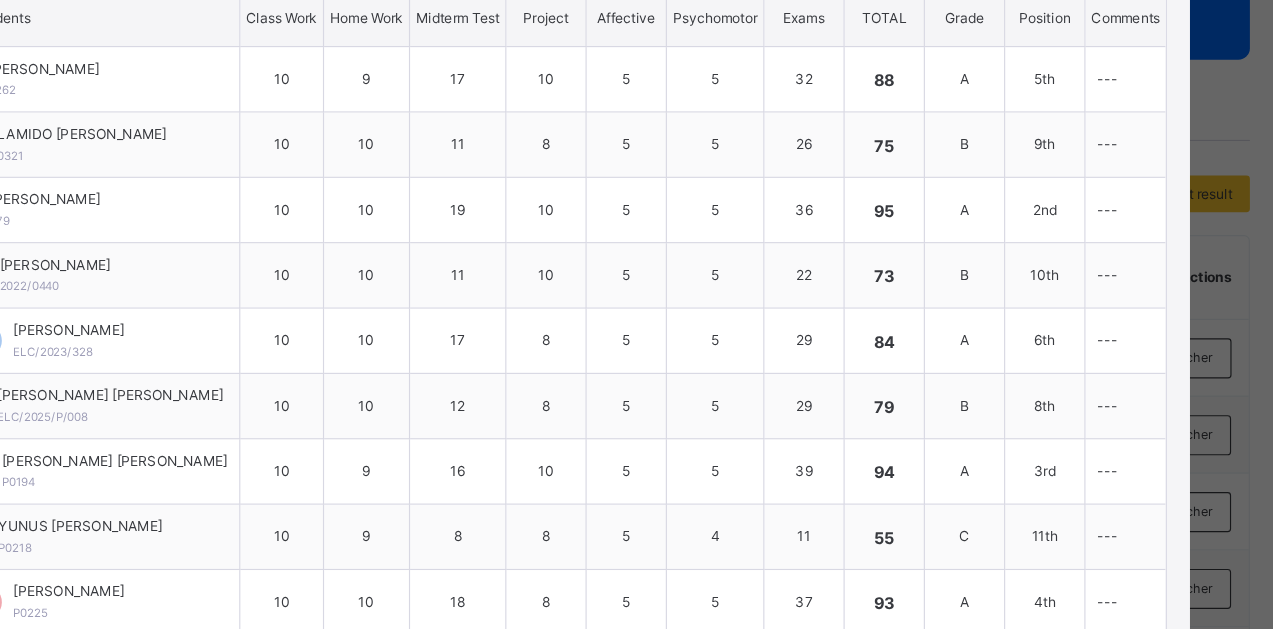 scroll, scrollTop: 0, scrollLeft: 0, axis: both 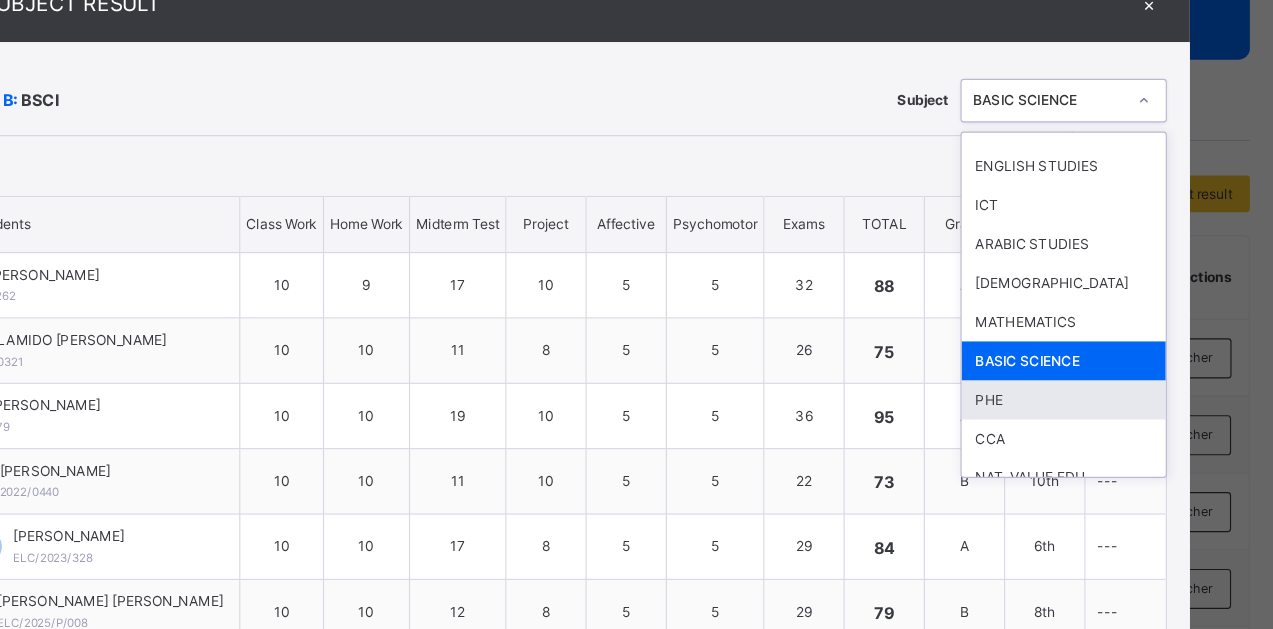 click on "PHE" at bounding box center [1075, 429] 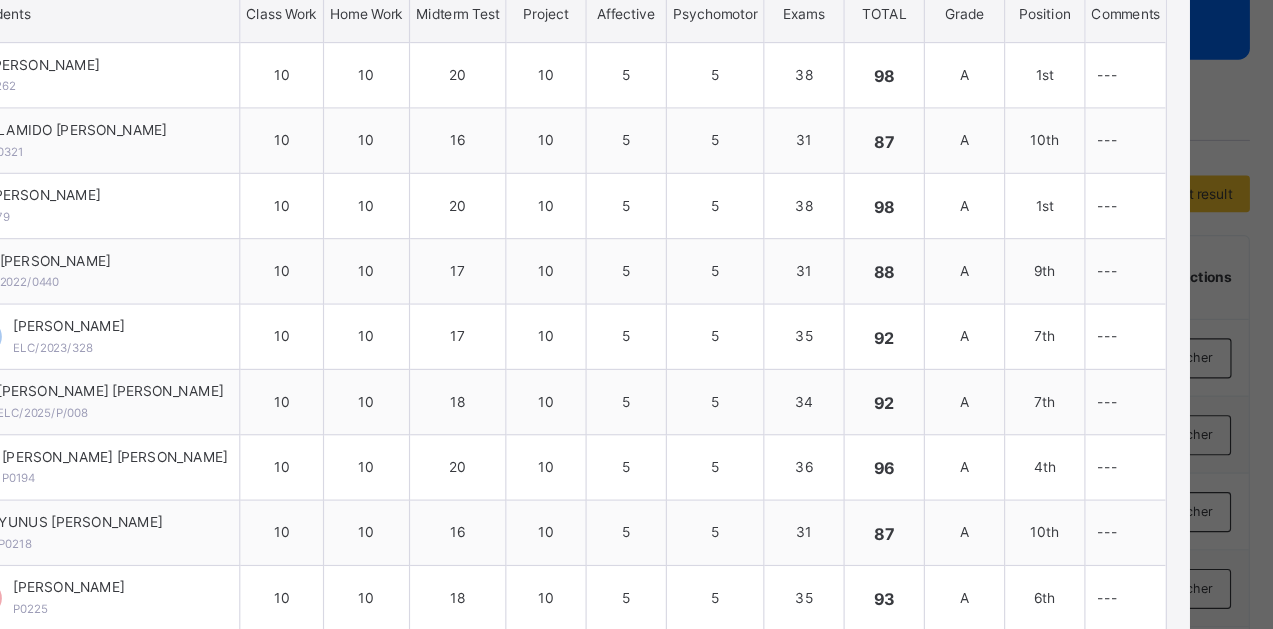 scroll, scrollTop: 0, scrollLeft: 0, axis: both 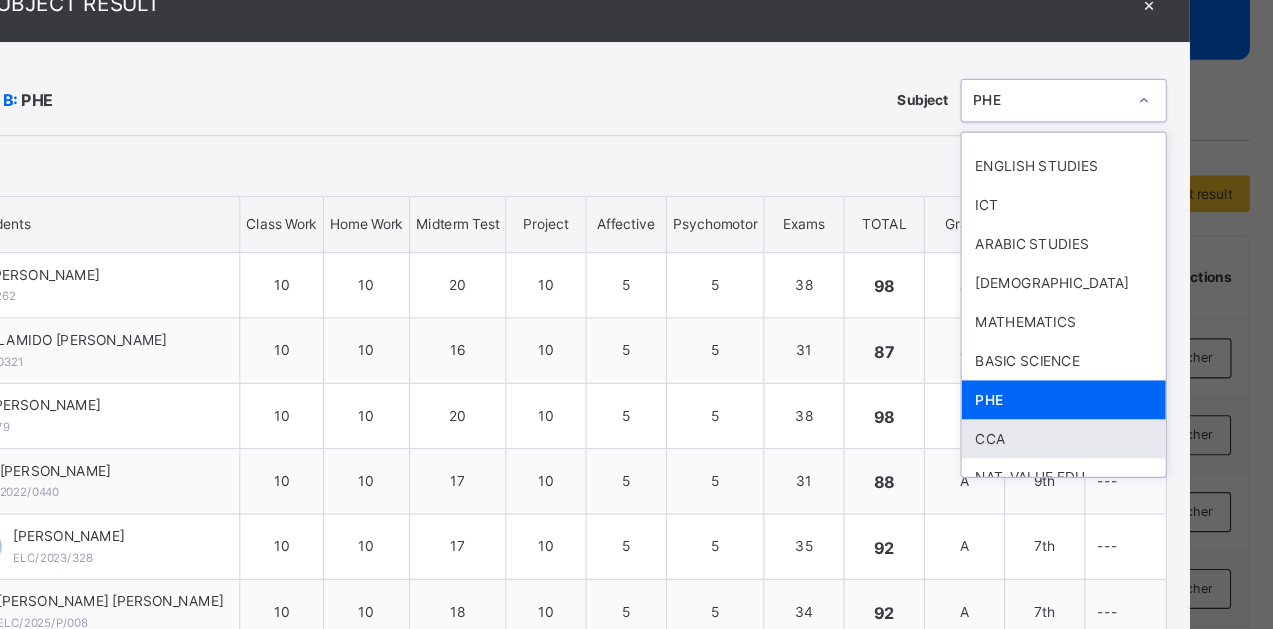 click on "CCA" at bounding box center (1075, 463) 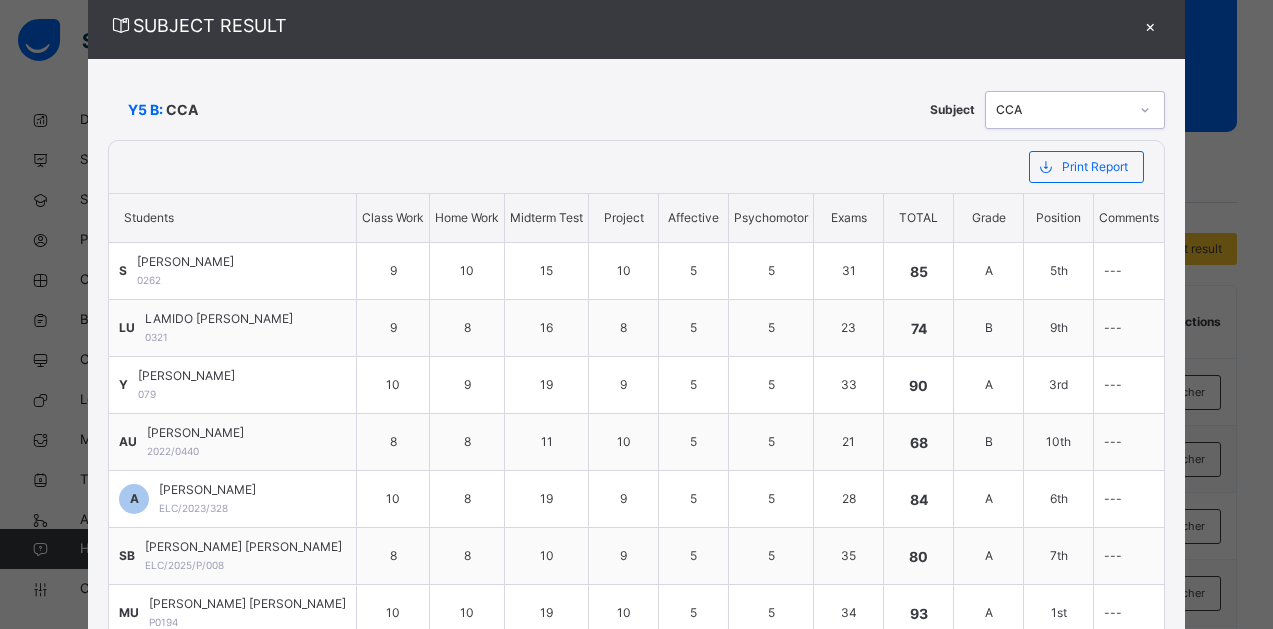 scroll, scrollTop: 0, scrollLeft: 0, axis: both 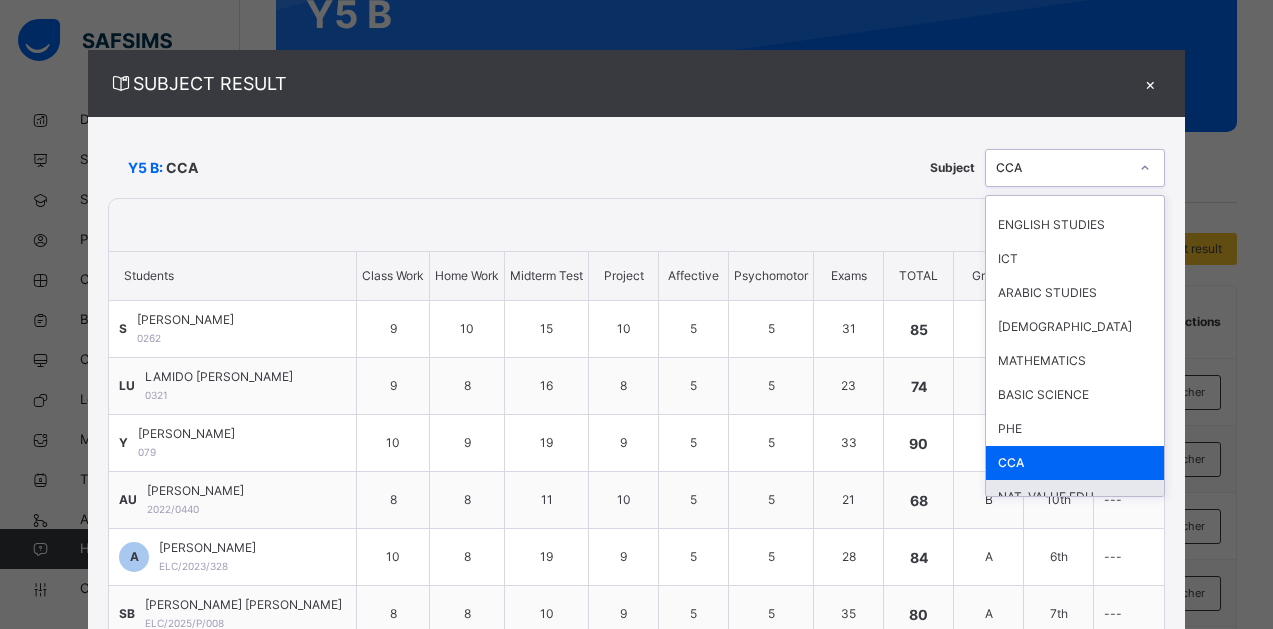 click on "NAT. VALUE EDU" at bounding box center [1075, 497] 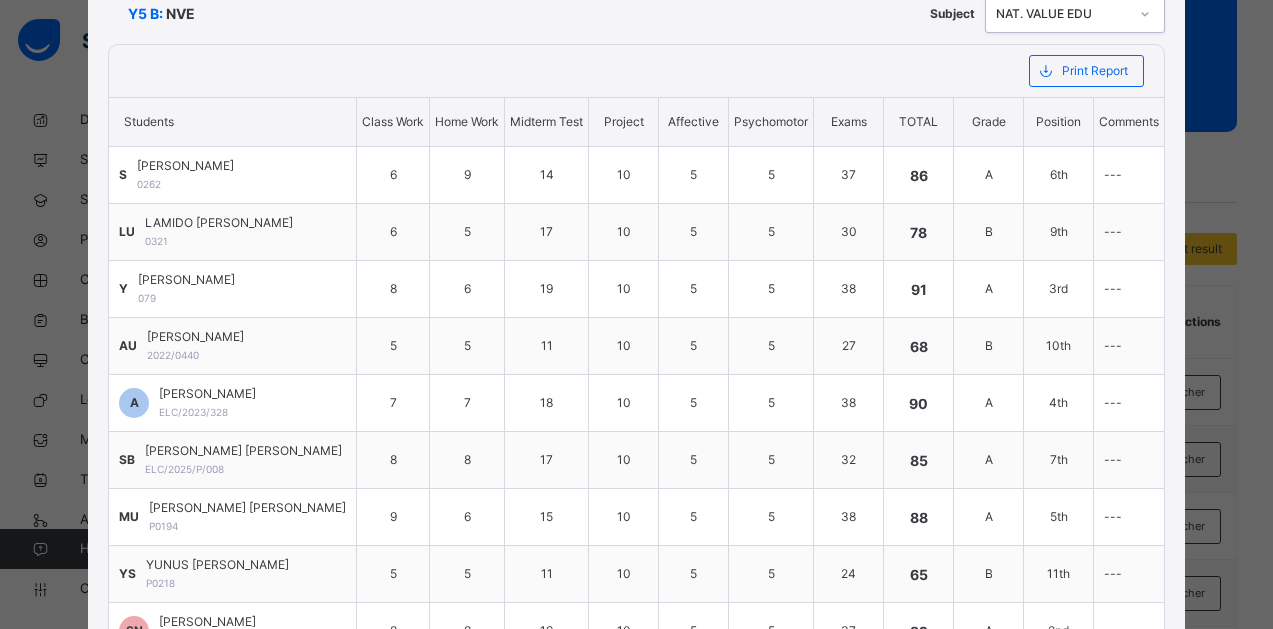 scroll, scrollTop: 0, scrollLeft: 0, axis: both 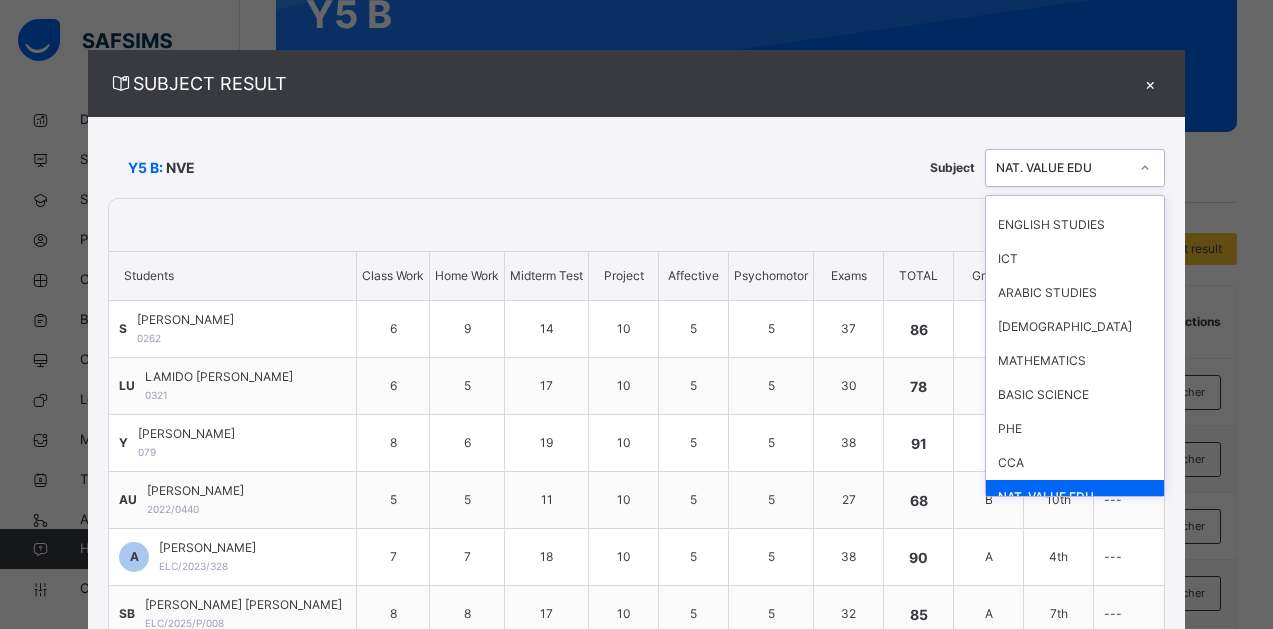 click on "Y5 B:     NVE" at bounding box center (514, 167) 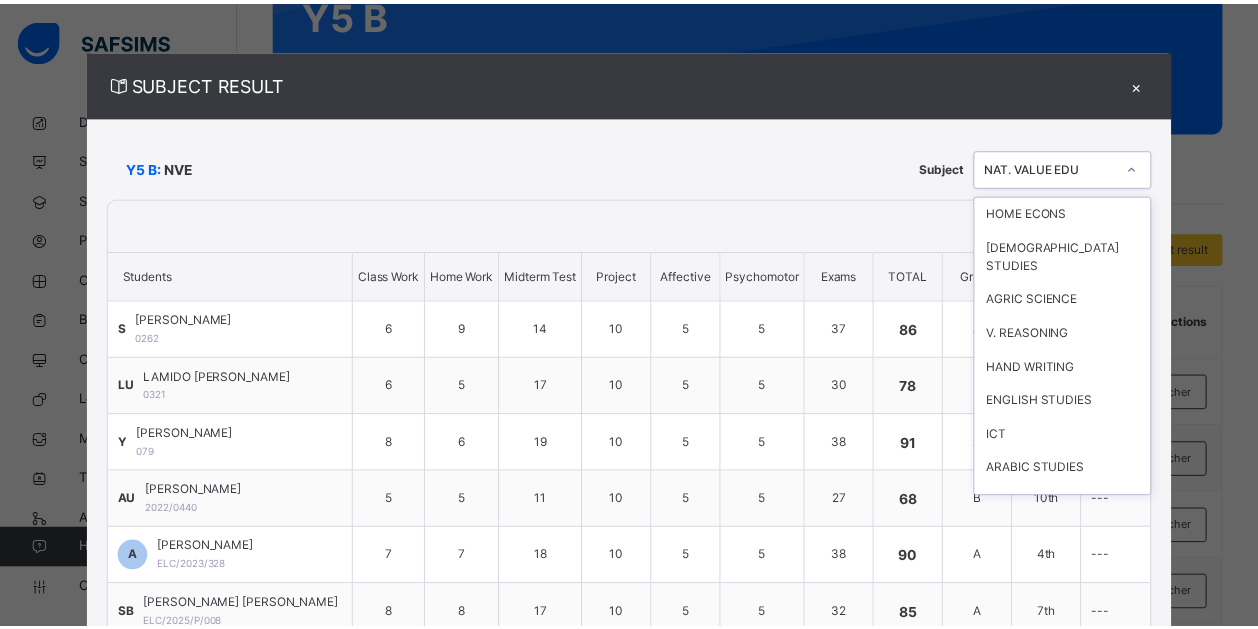 scroll, scrollTop: 176, scrollLeft: 0, axis: vertical 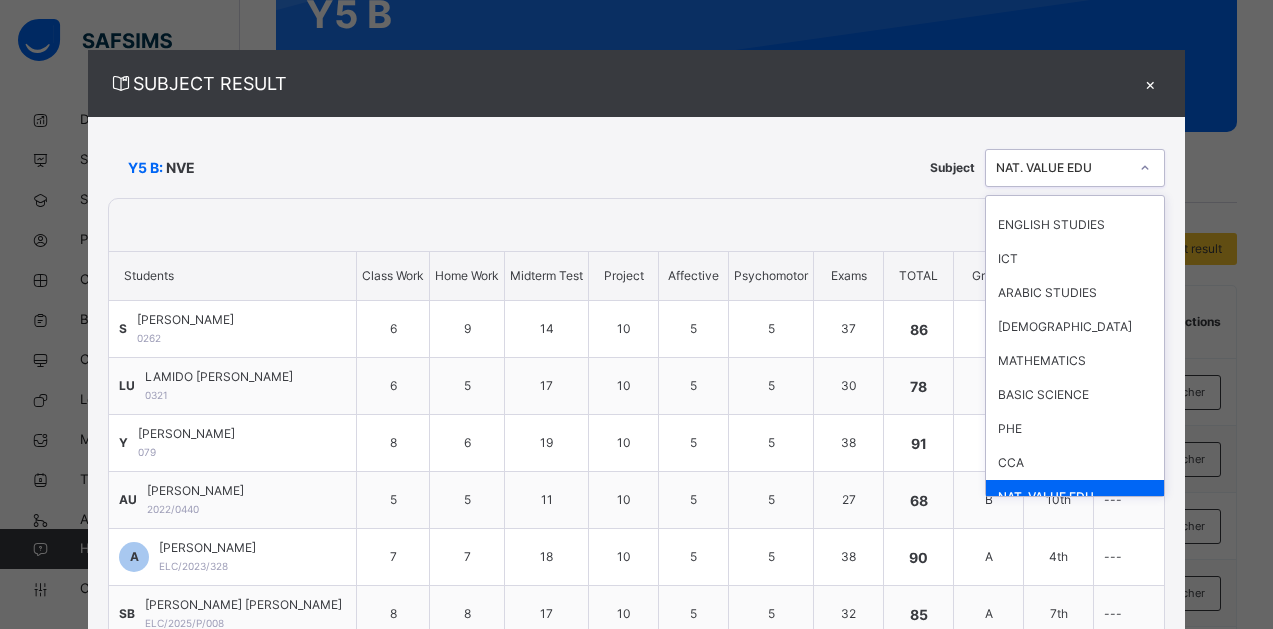 click on "×" at bounding box center [1150, 83] 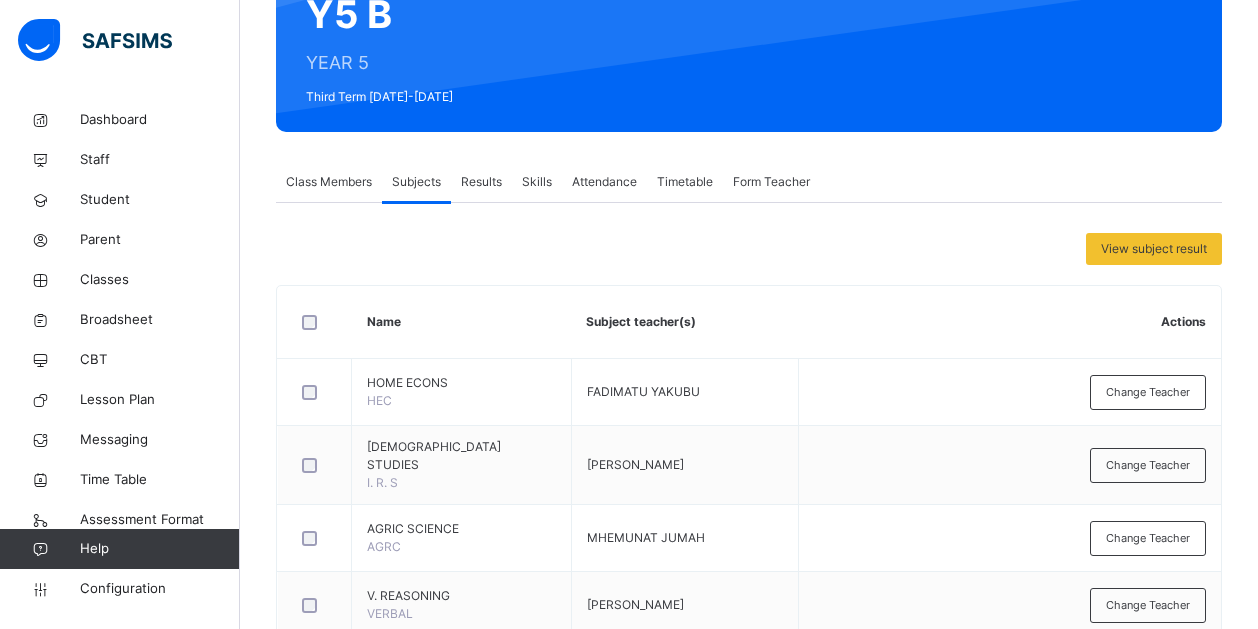 click on "Skills" at bounding box center [537, 182] 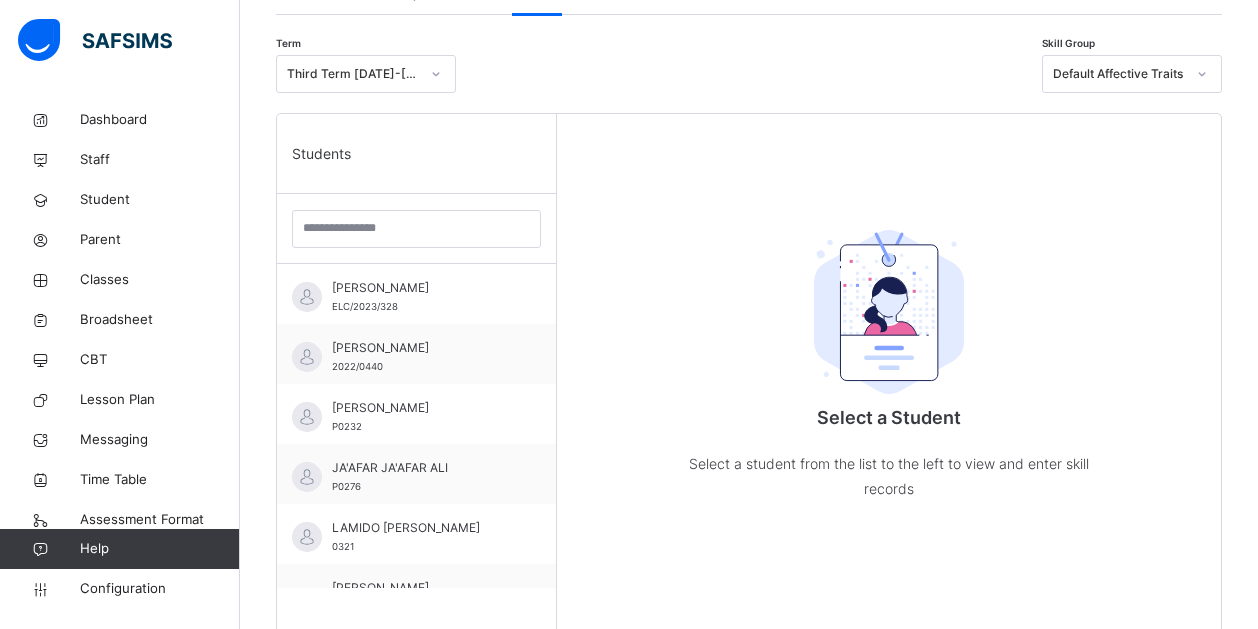 scroll, scrollTop: 407, scrollLeft: 0, axis: vertical 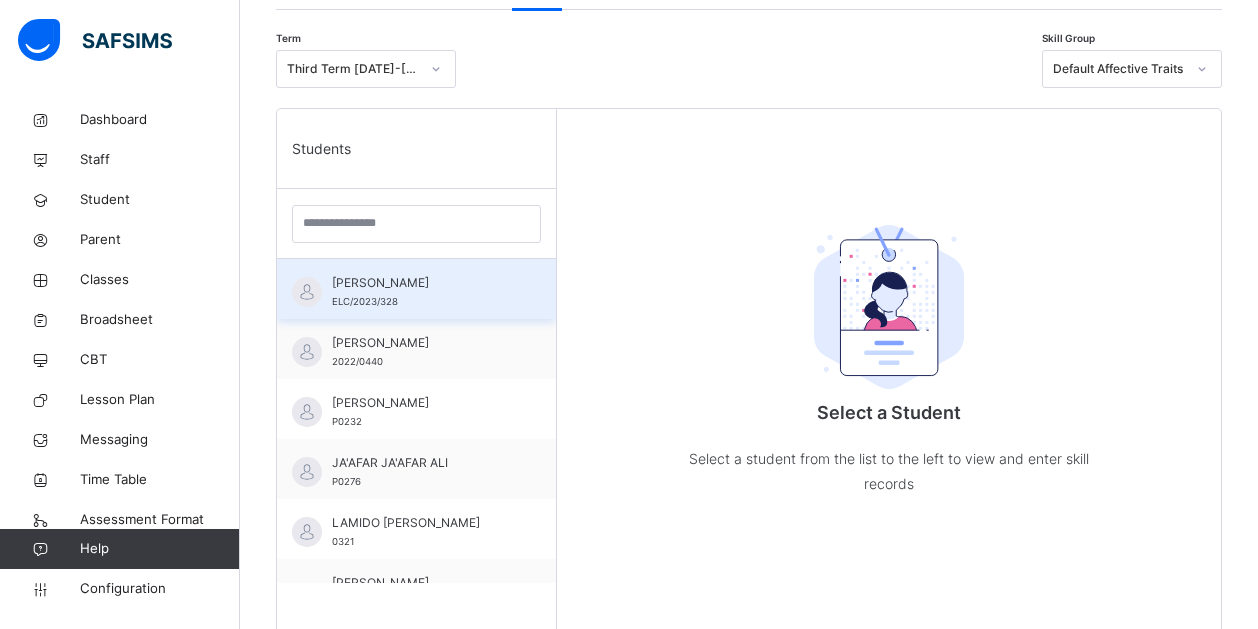 click on "ABUBAKAR ZAHRA MUHAMMAD" at bounding box center (421, 283) 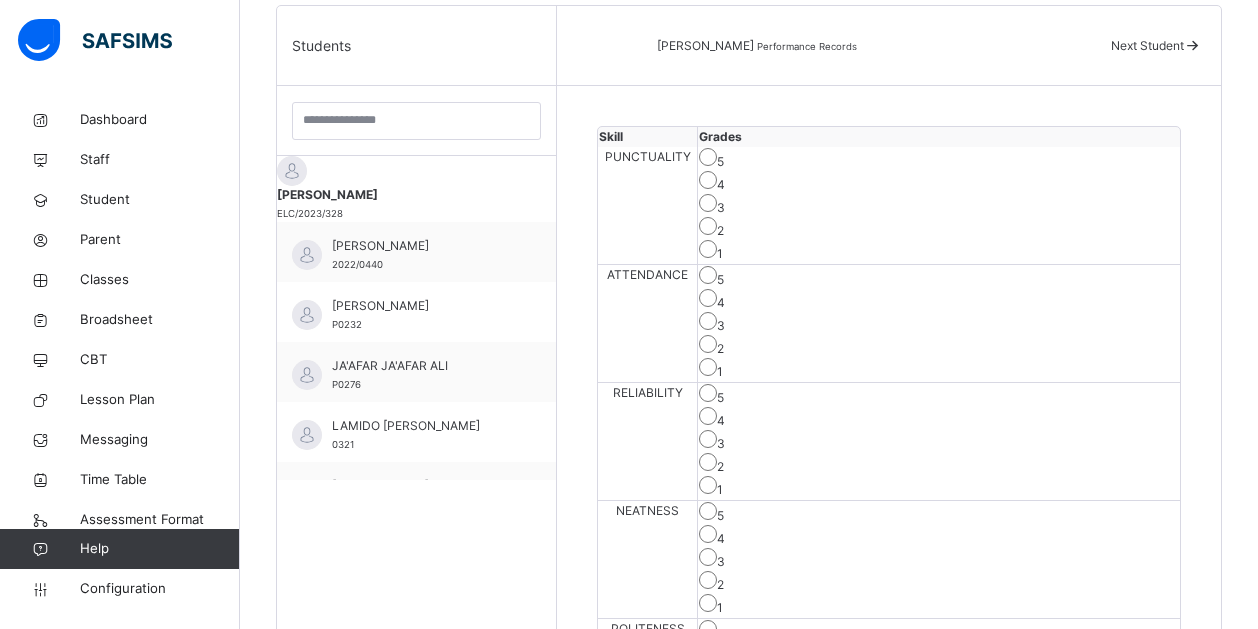 scroll, scrollTop: 525, scrollLeft: 0, axis: vertical 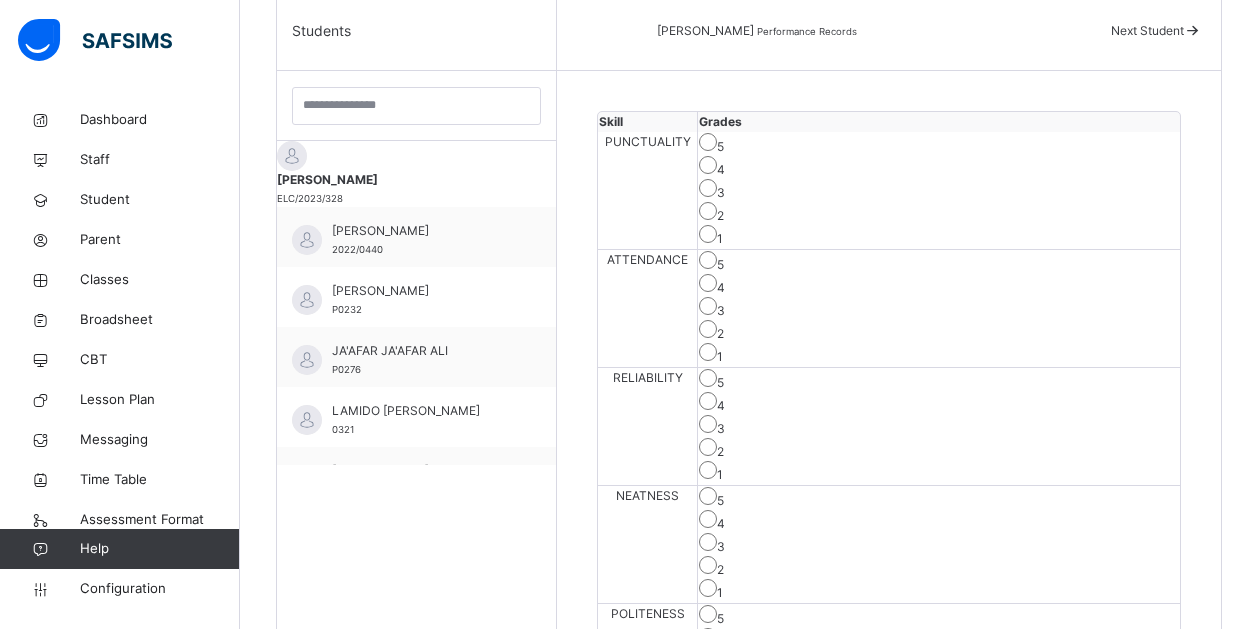 click on "Next Student" at bounding box center (1147, 30) 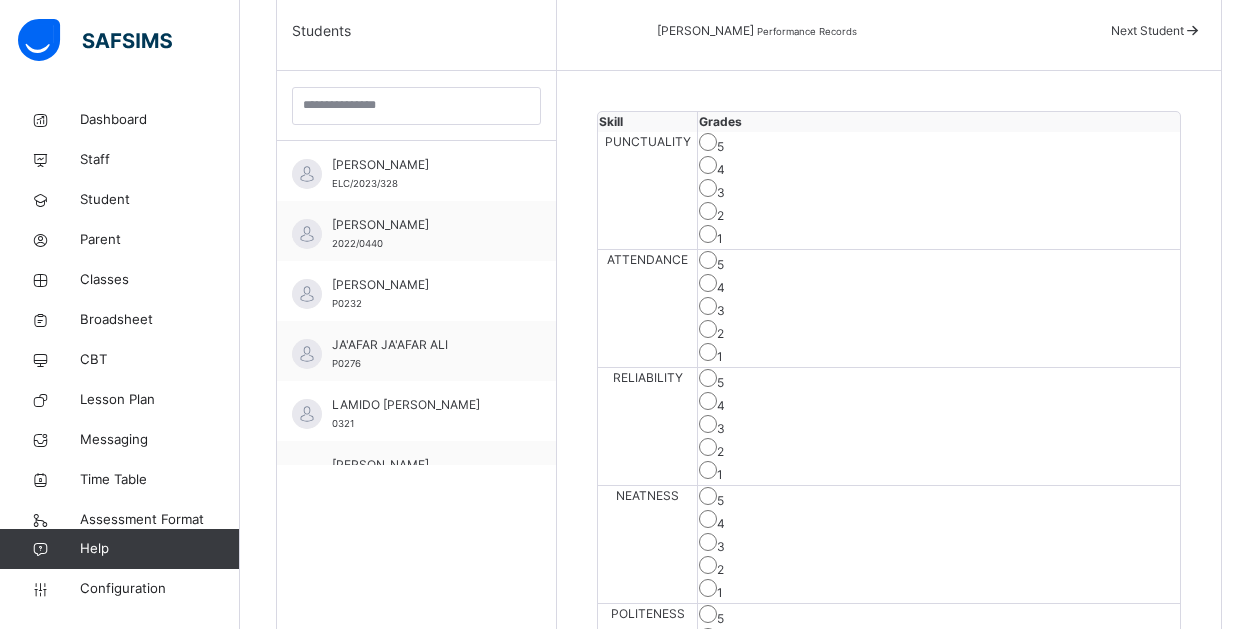 click on "Next Student" at bounding box center (1147, 30) 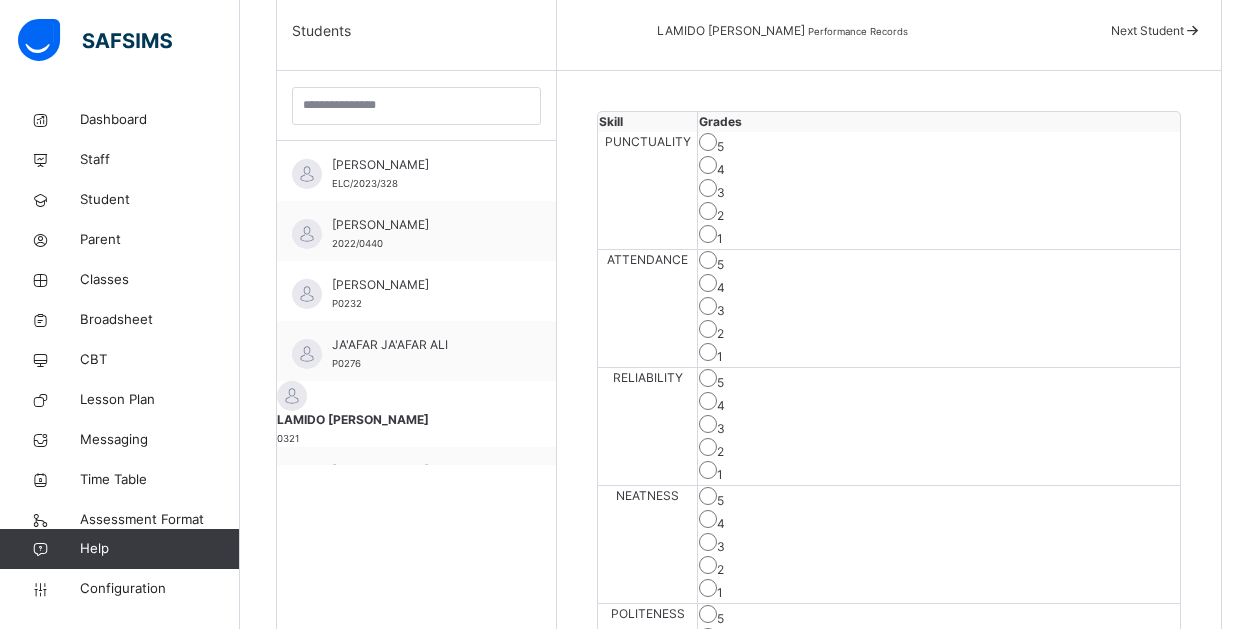 click on "Next Student" at bounding box center (1147, 30) 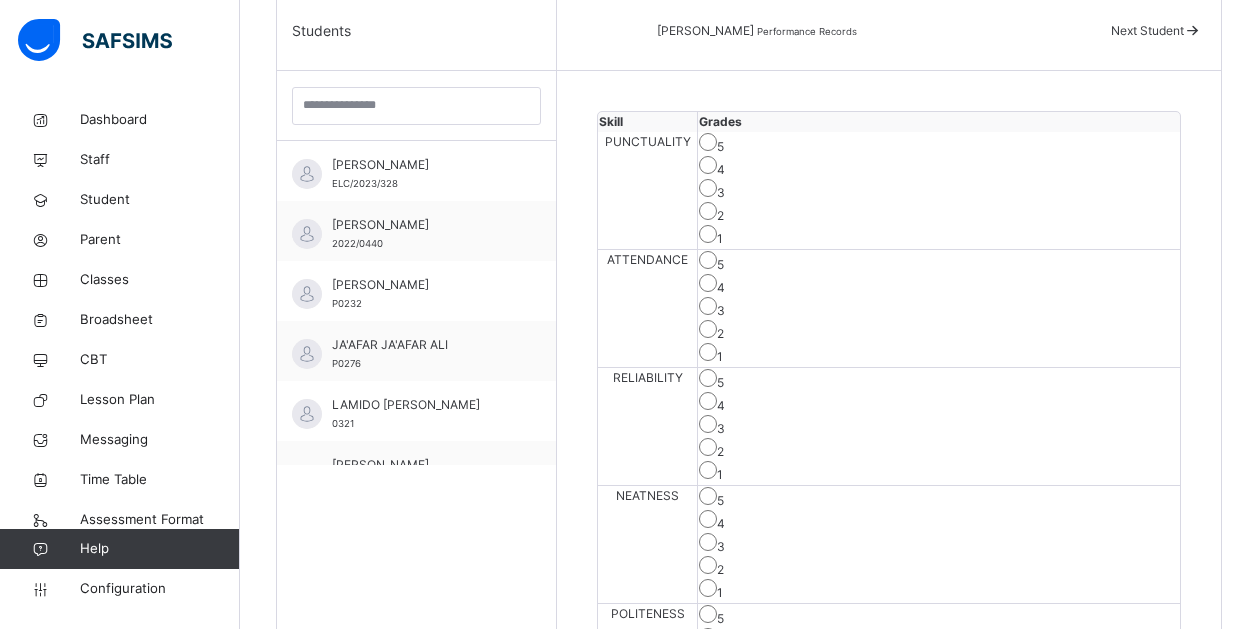 click on "Next Student" at bounding box center [1147, 30] 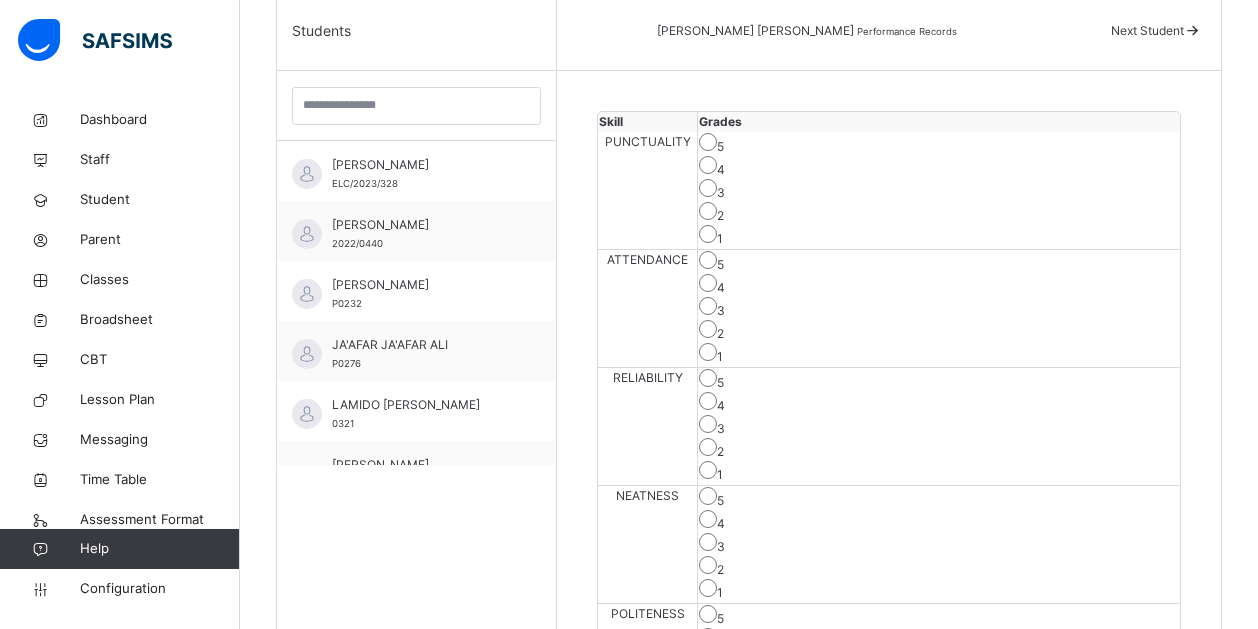 click on "Next Student" at bounding box center (1147, 30) 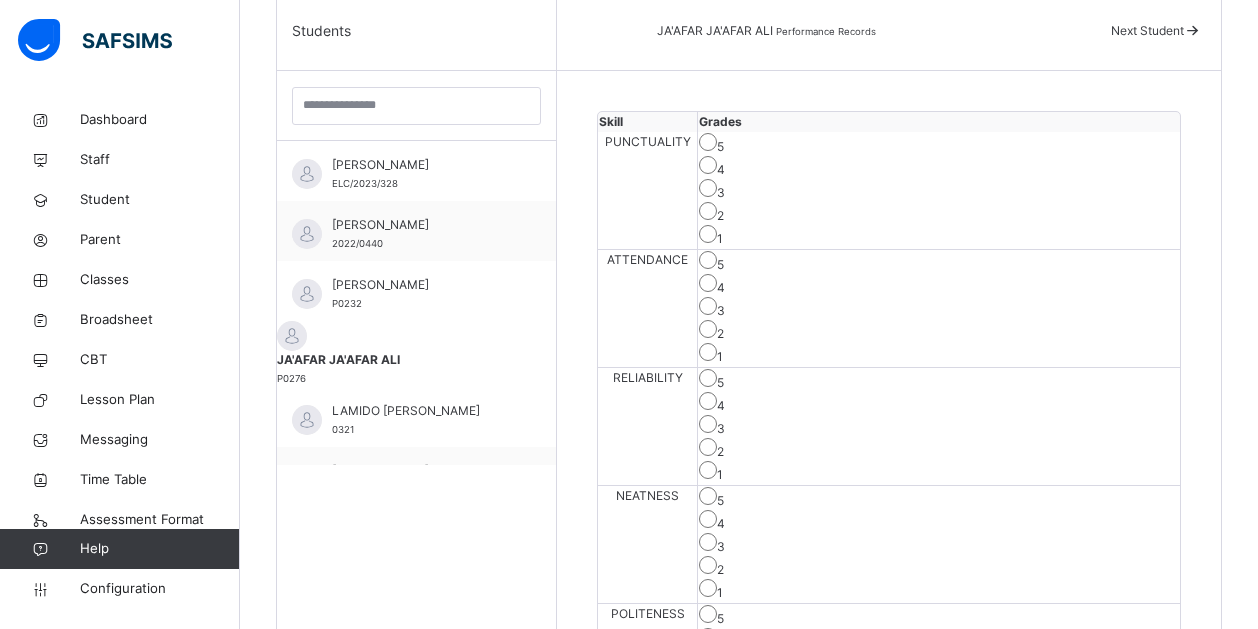 click on "Next Student" at bounding box center (1147, 30) 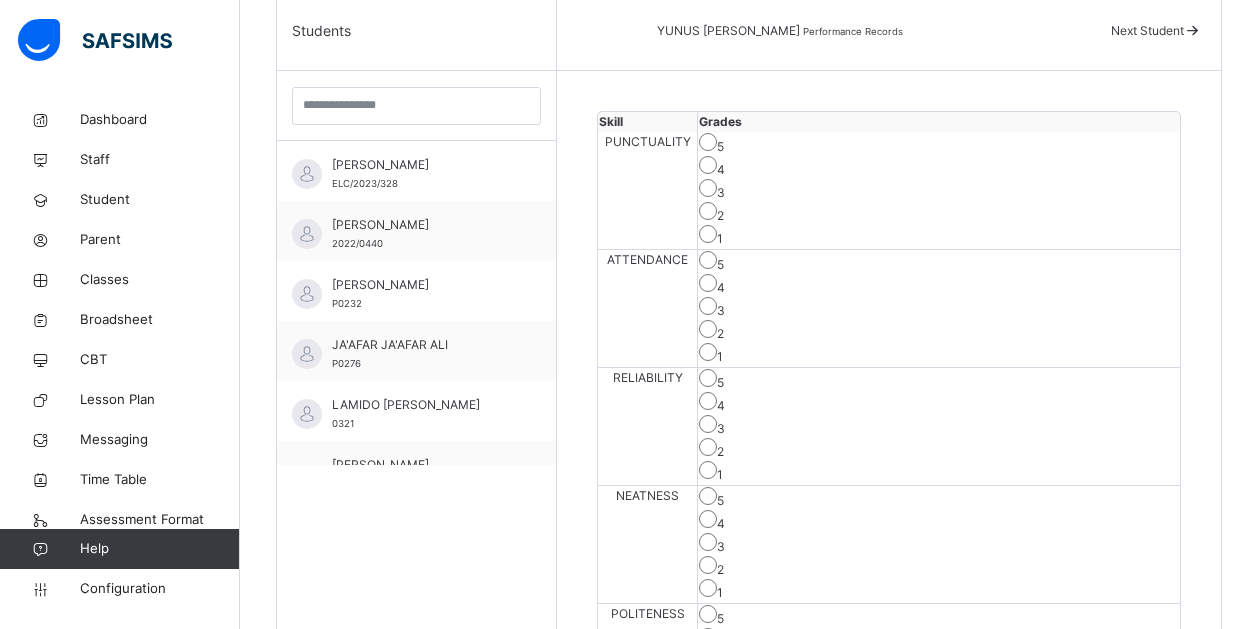 click at bounding box center [1192, 30] 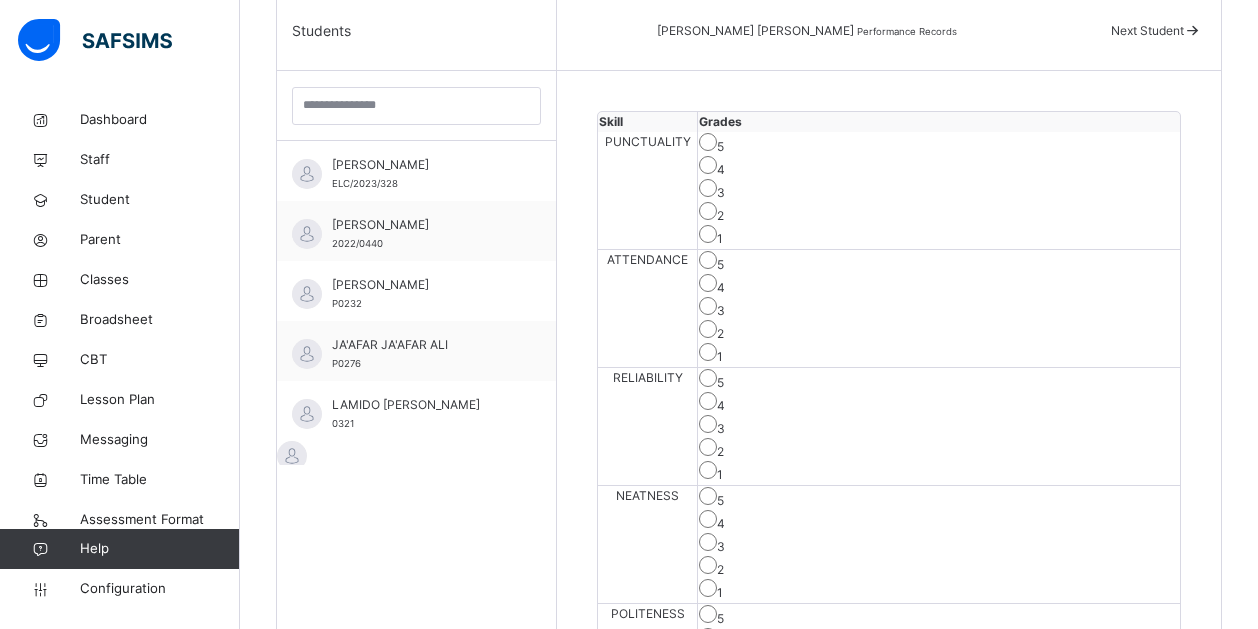 click on "Next Student" at bounding box center [1156, 31] 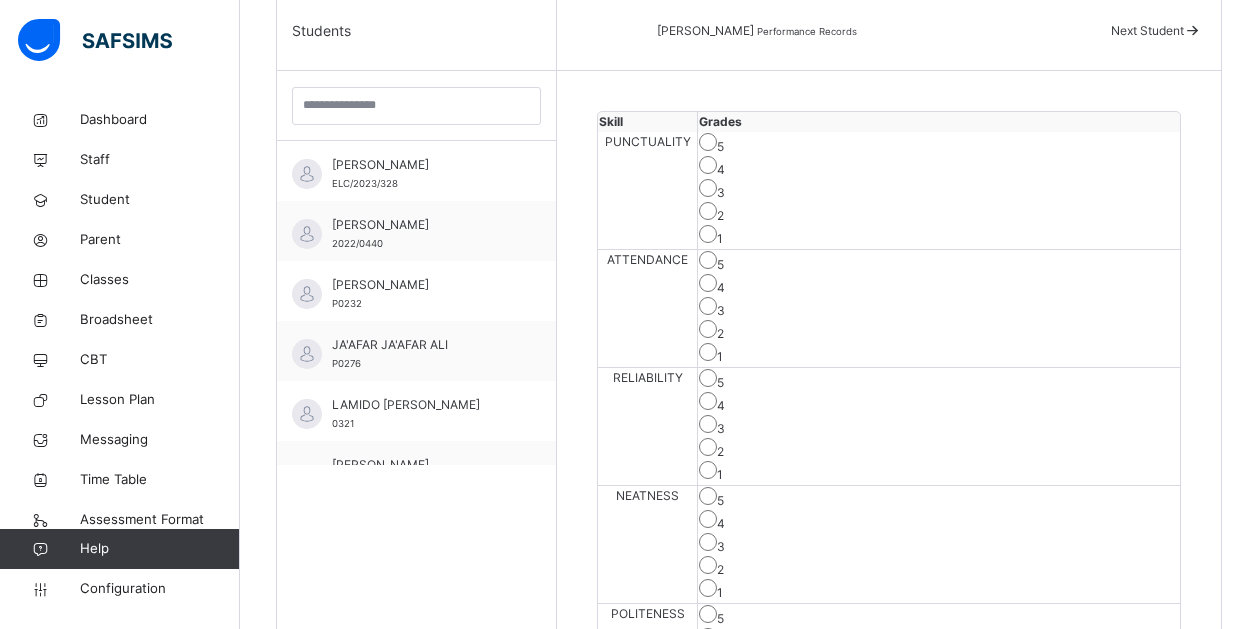 click on "Next Student" at bounding box center [1147, 30] 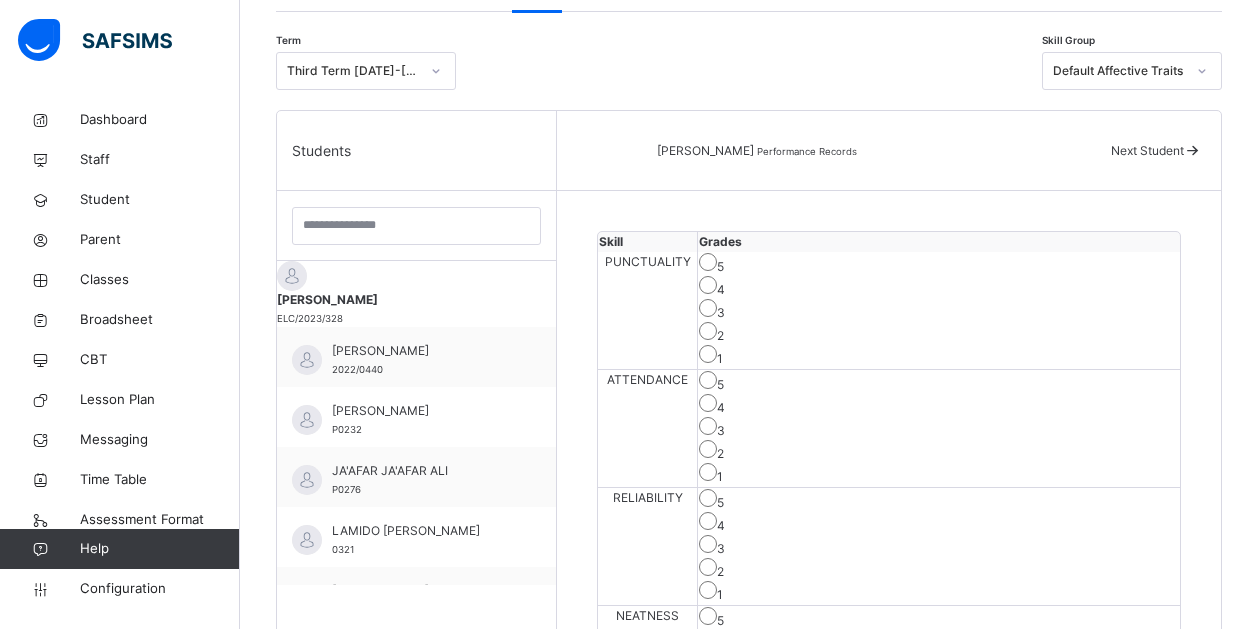 scroll, scrollTop: 402, scrollLeft: 0, axis: vertical 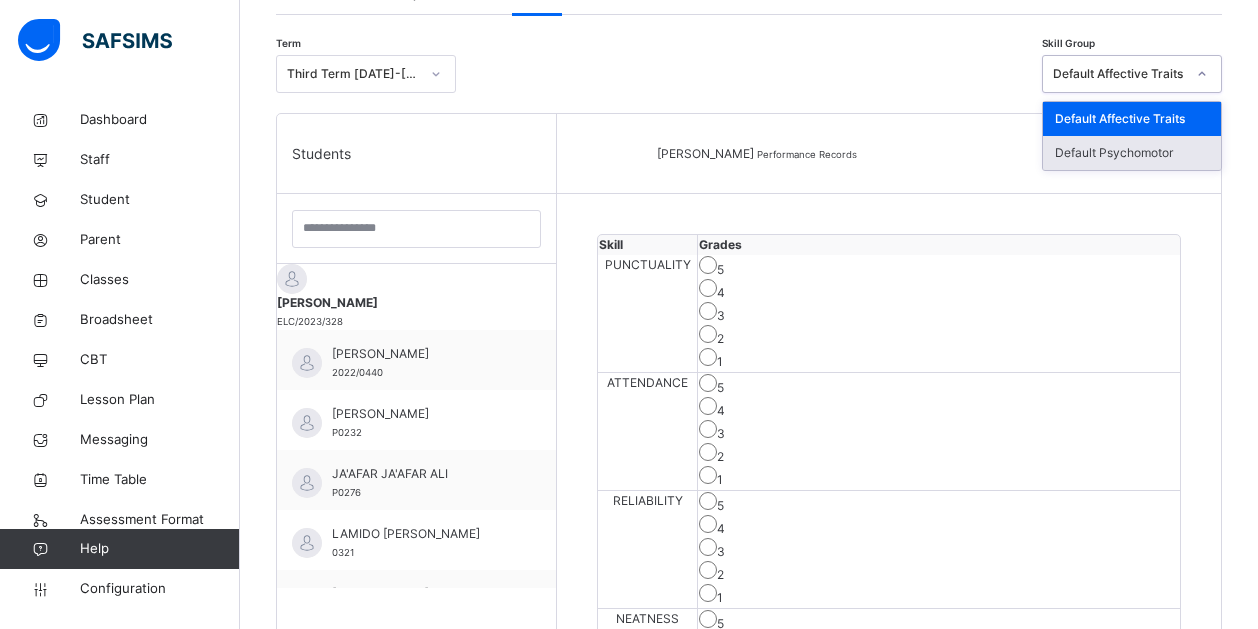 click on "Default Psychomotor" at bounding box center [1132, 153] 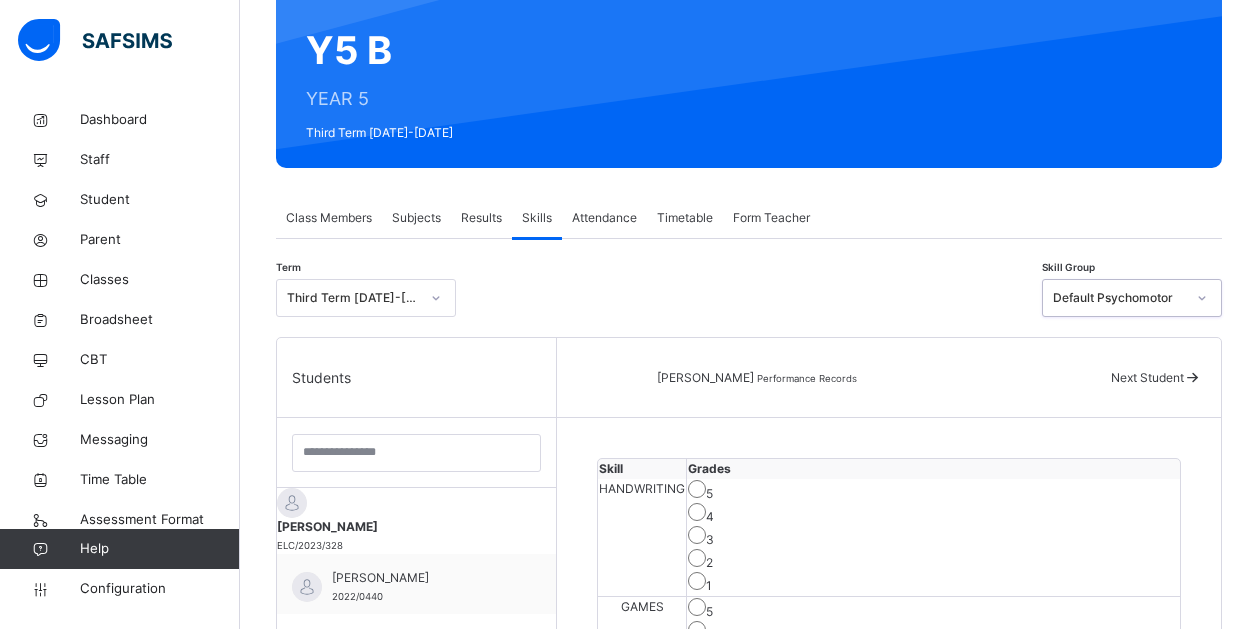 scroll, scrollTop: 179, scrollLeft: 0, axis: vertical 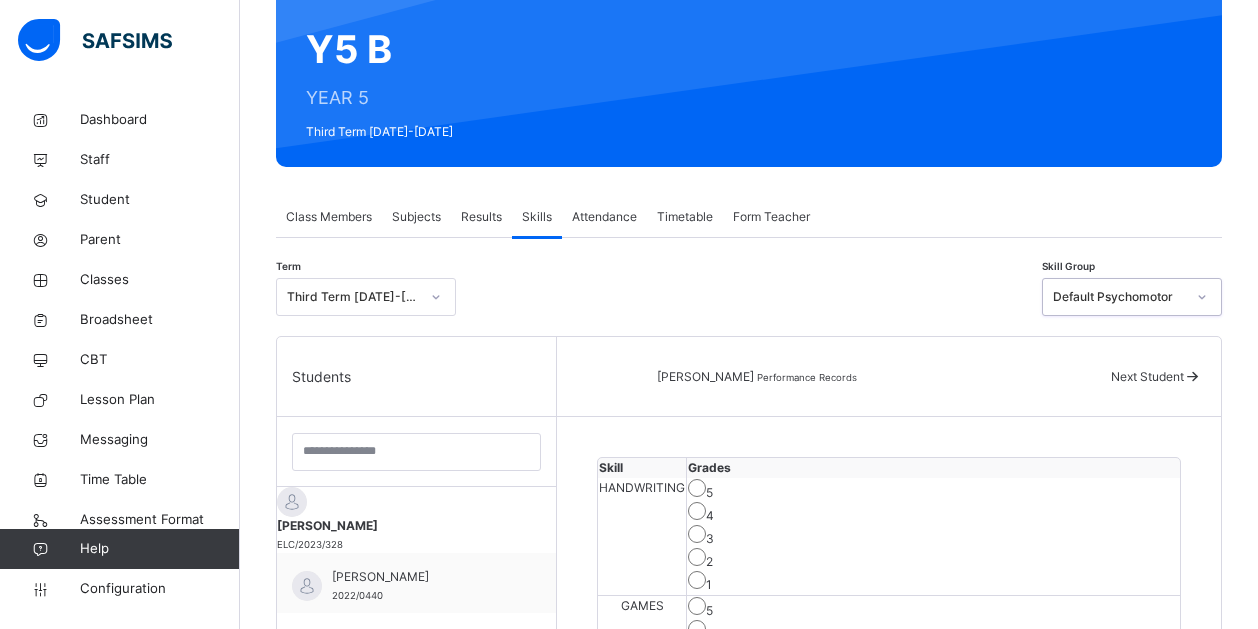 click on "Next Student" at bounding box center (1147, 376) 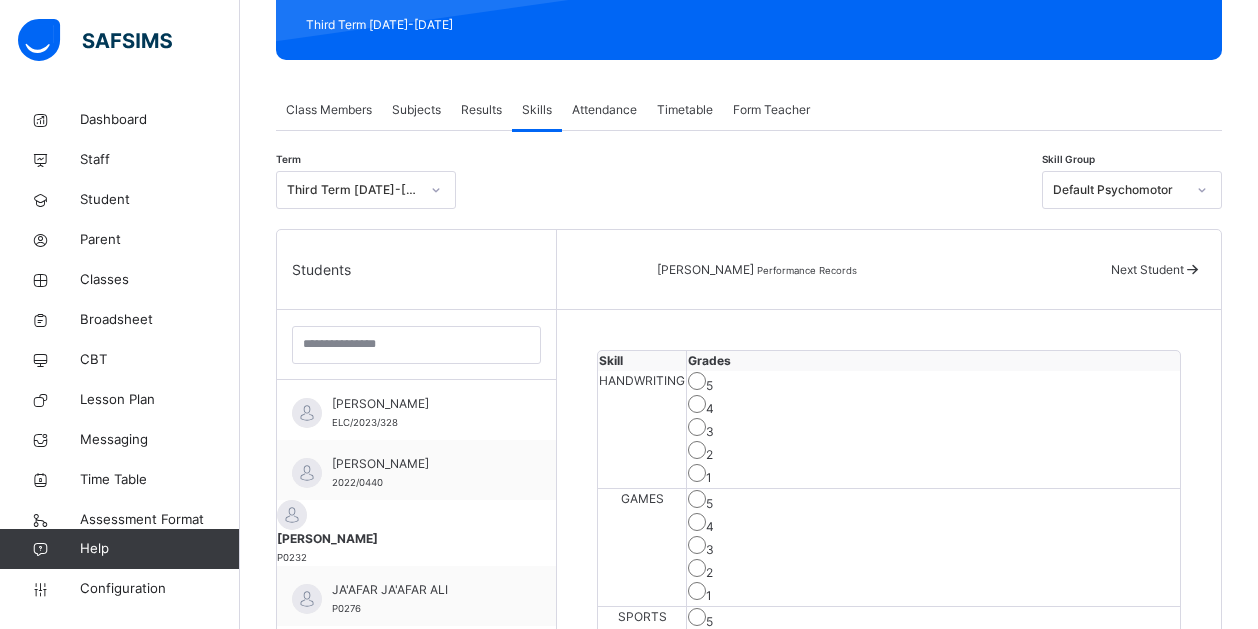 scroll, scrollTop: 302, scrollLeft: 0, axis: vertical 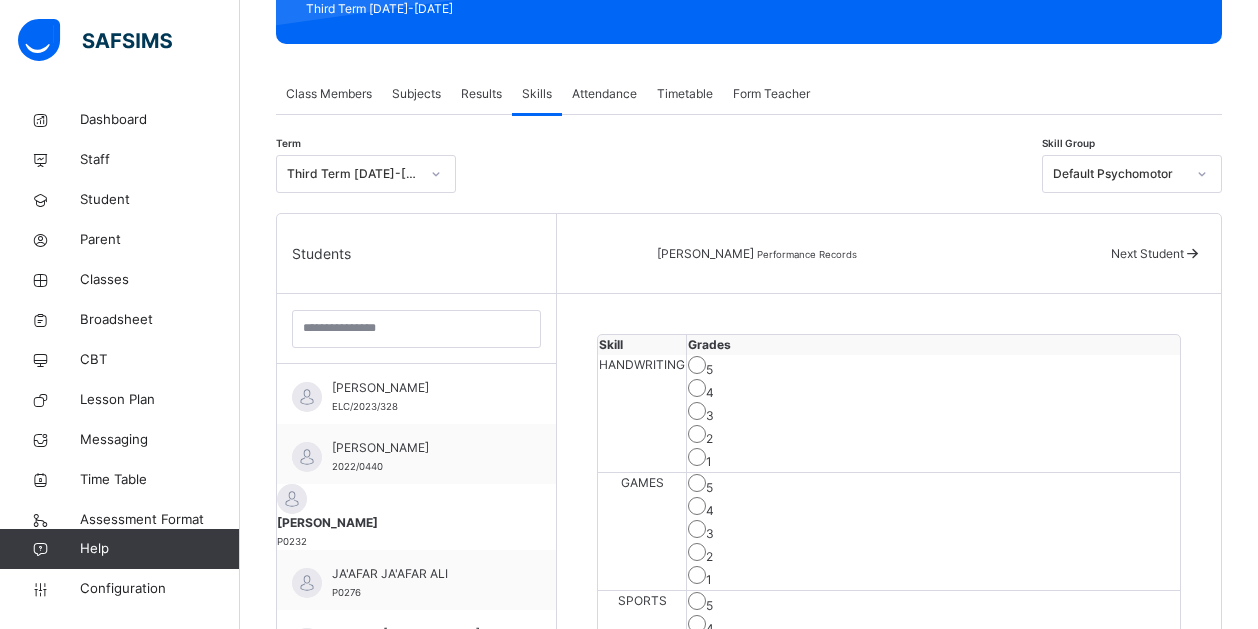click on "Next Student" at bounding box center [1156, 254] 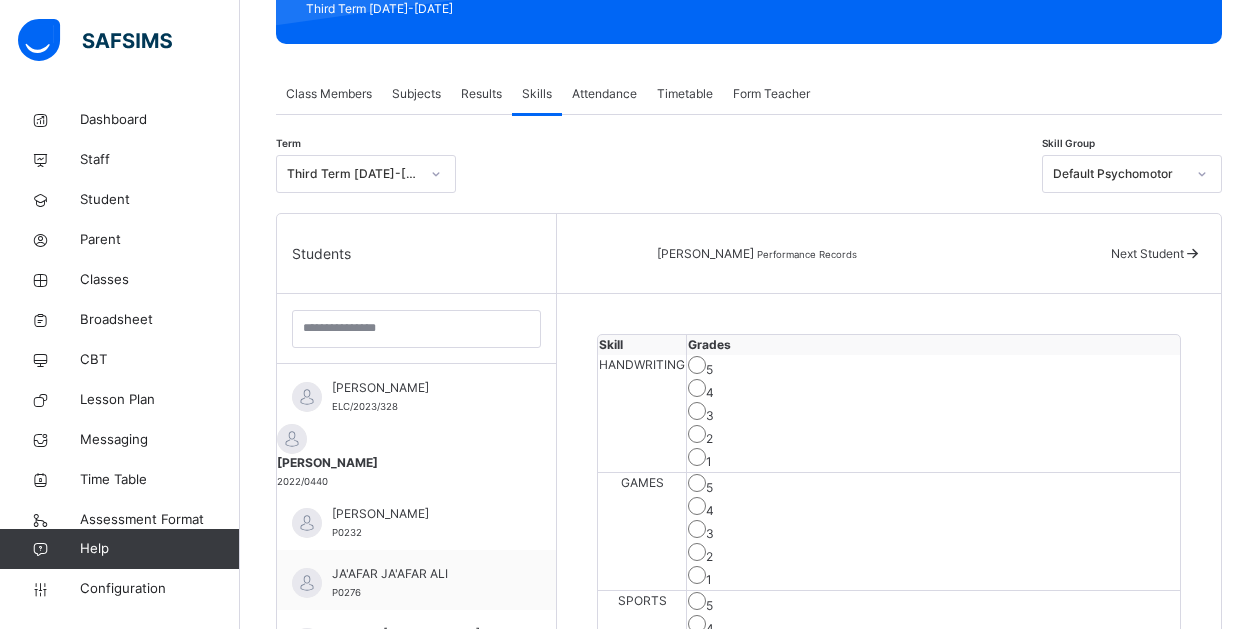 click on "Next Student" at bounding box center [1147, 253] 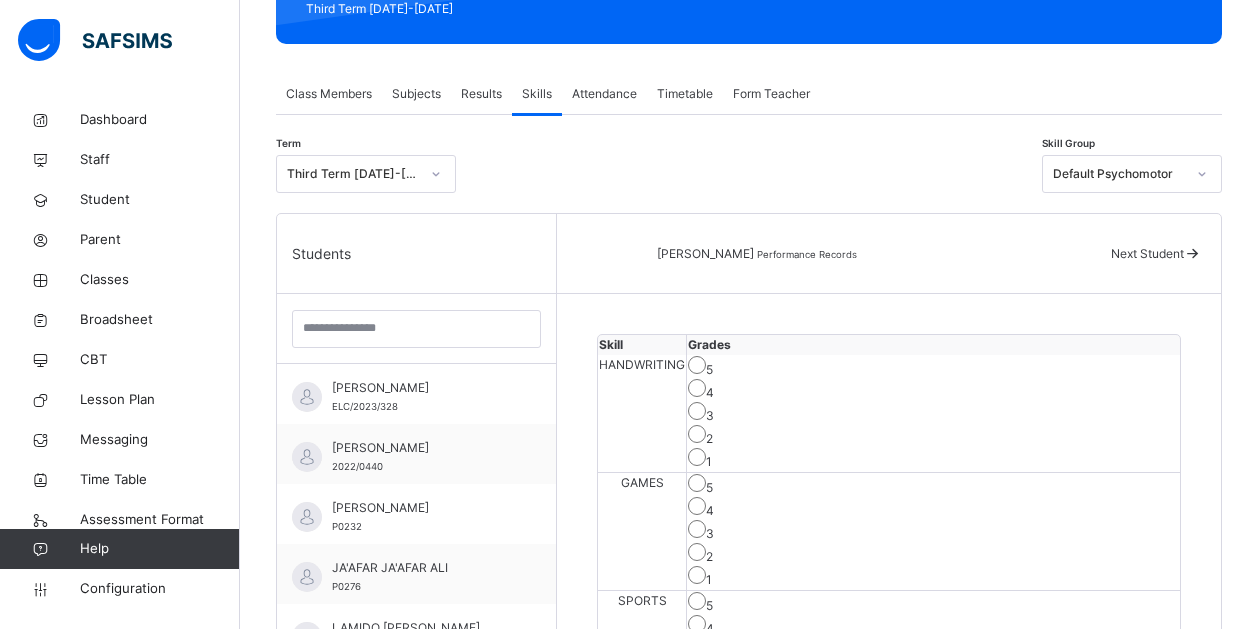 click on "Next Student" at bounding box center (1147, 253) 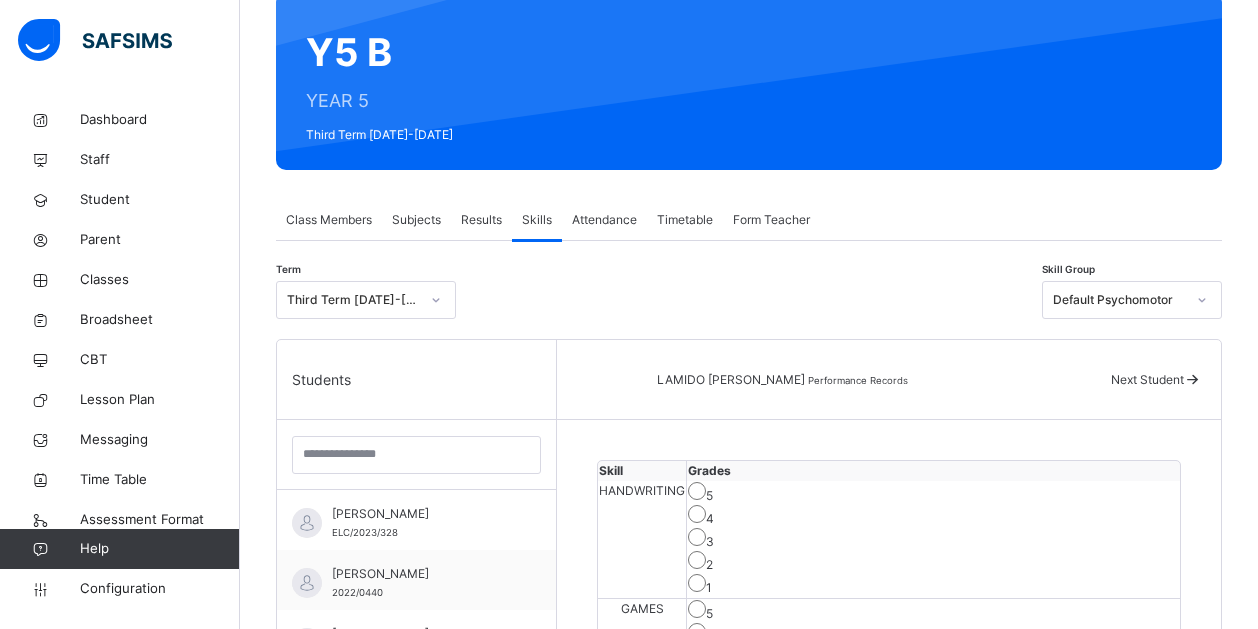 scroll, scrollTop: 168, scrollLeft: 0, axis: vertical 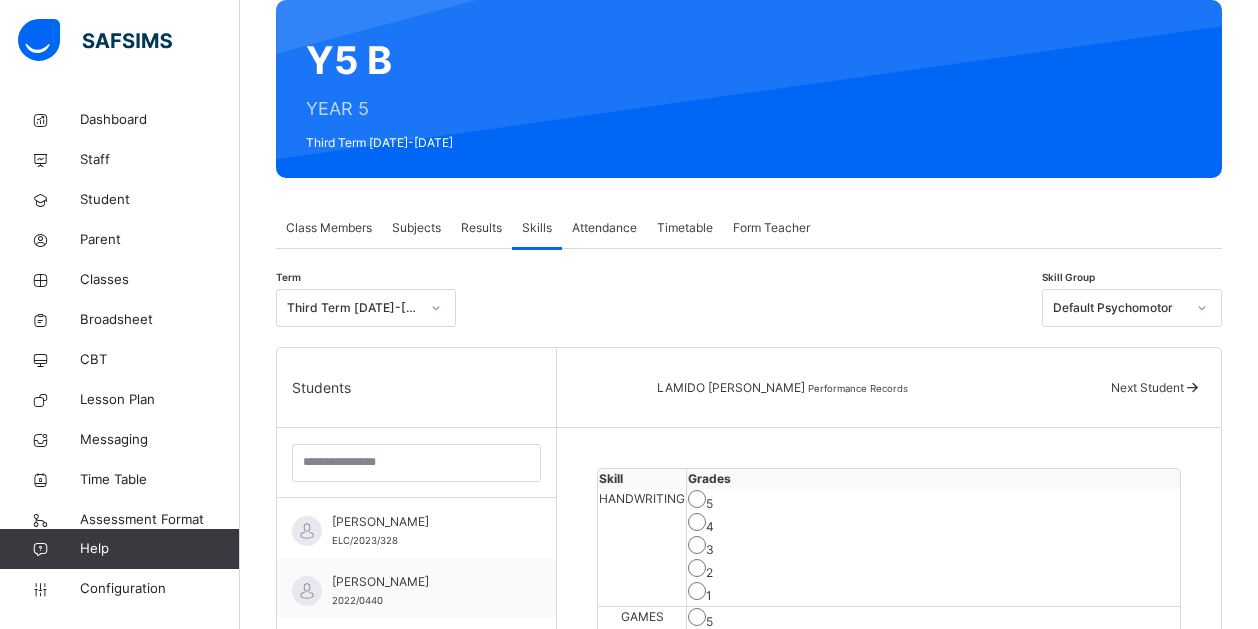 click on "Form Teacher" at bounding box center [771, 228] 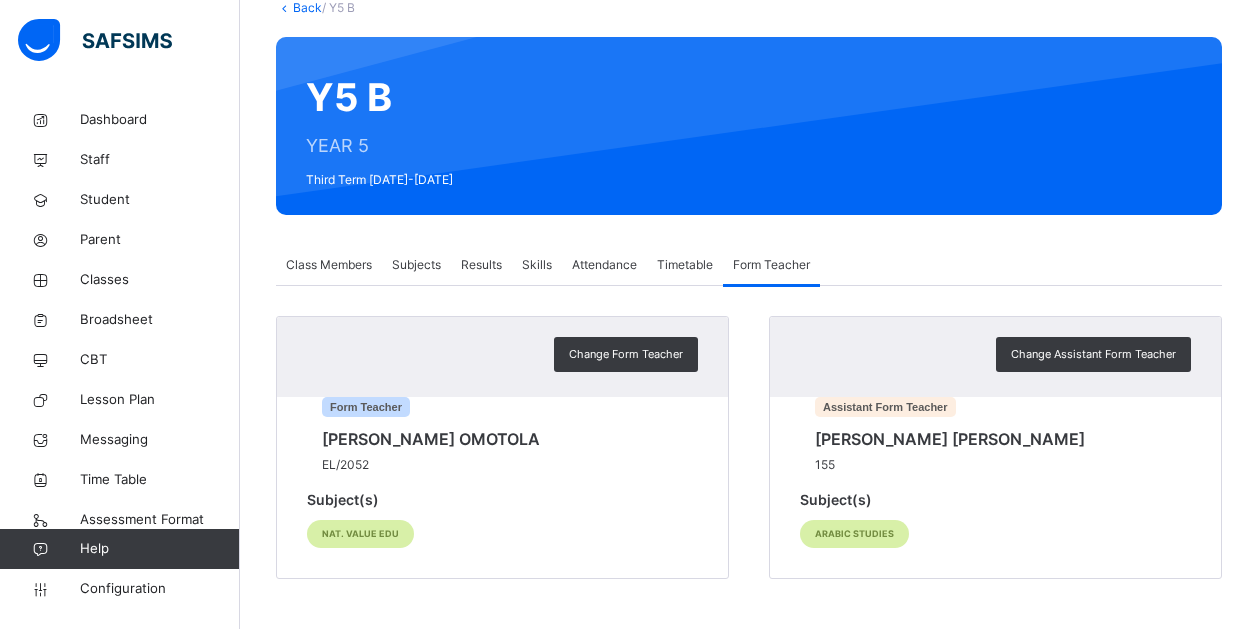 scroll, scrollTop: 169, scrollLeft: 0, axis: vertical 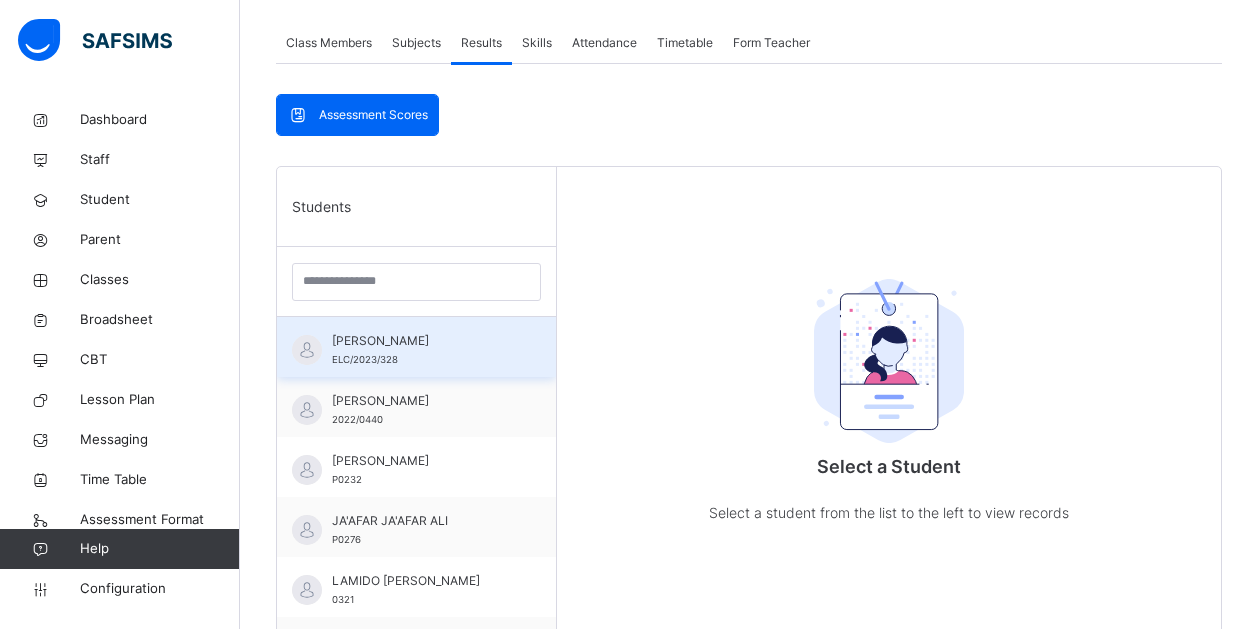 click on "ABUBAKAR ZAHRA MUHAMMAD" at bounding box center [421, 341] 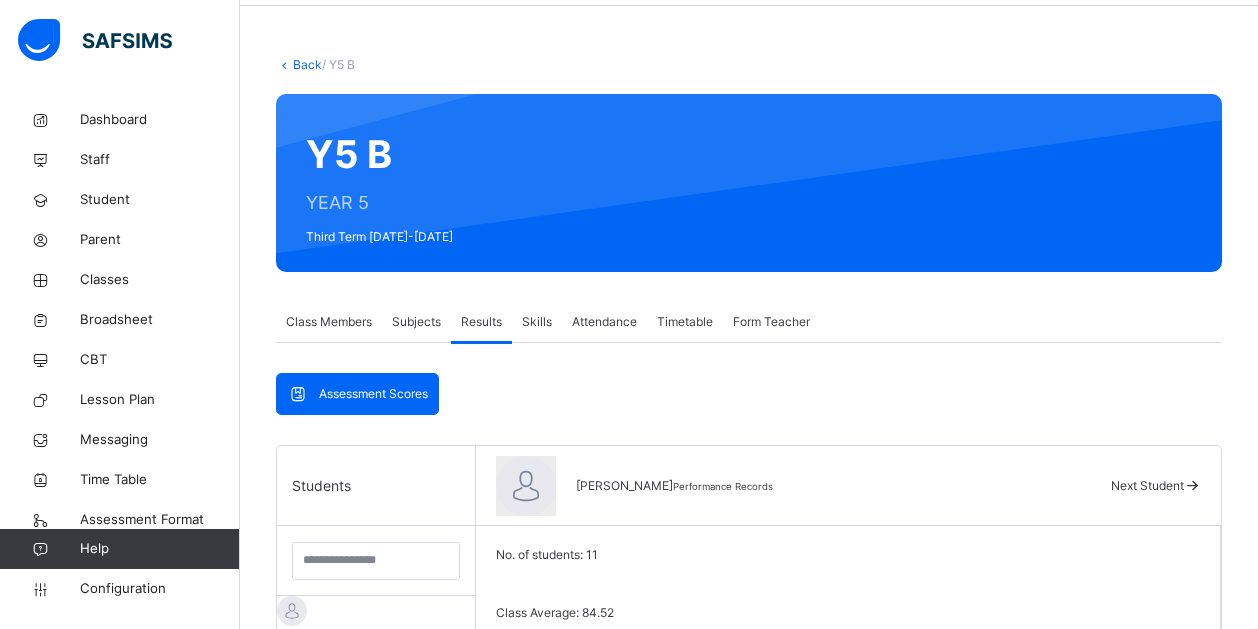 scroll, scrollTop: 0, scrollLeft: 0, axis: both 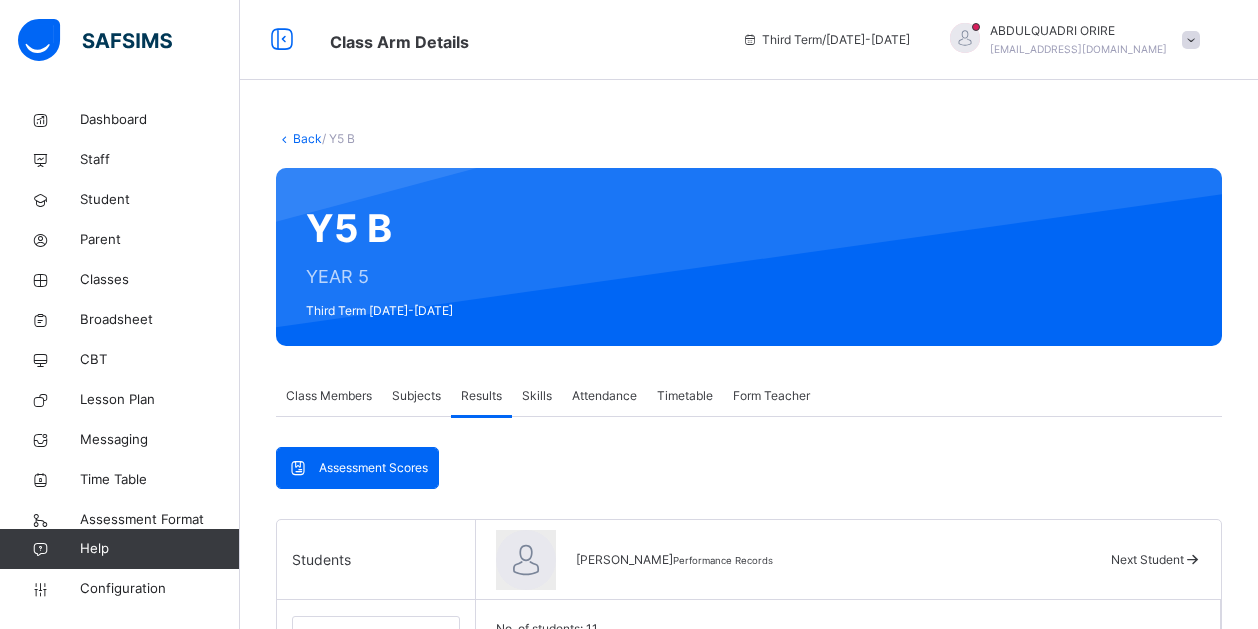 click on "Back" at bounding box center [307, 138] 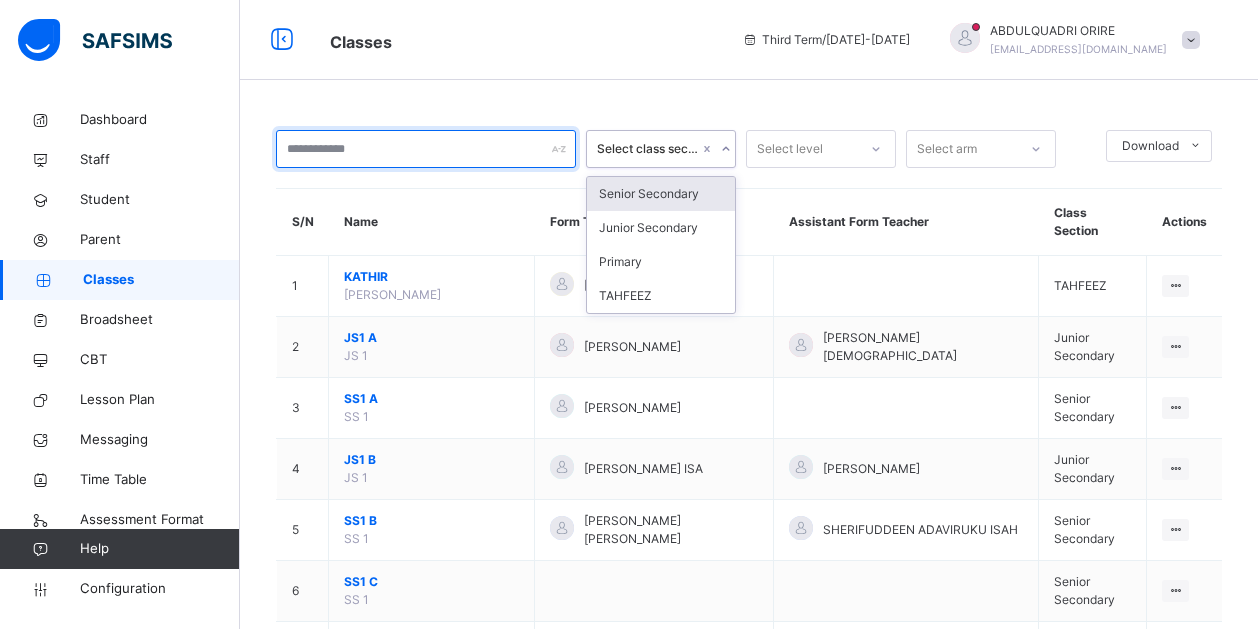 click at bounding box center [426, 149] 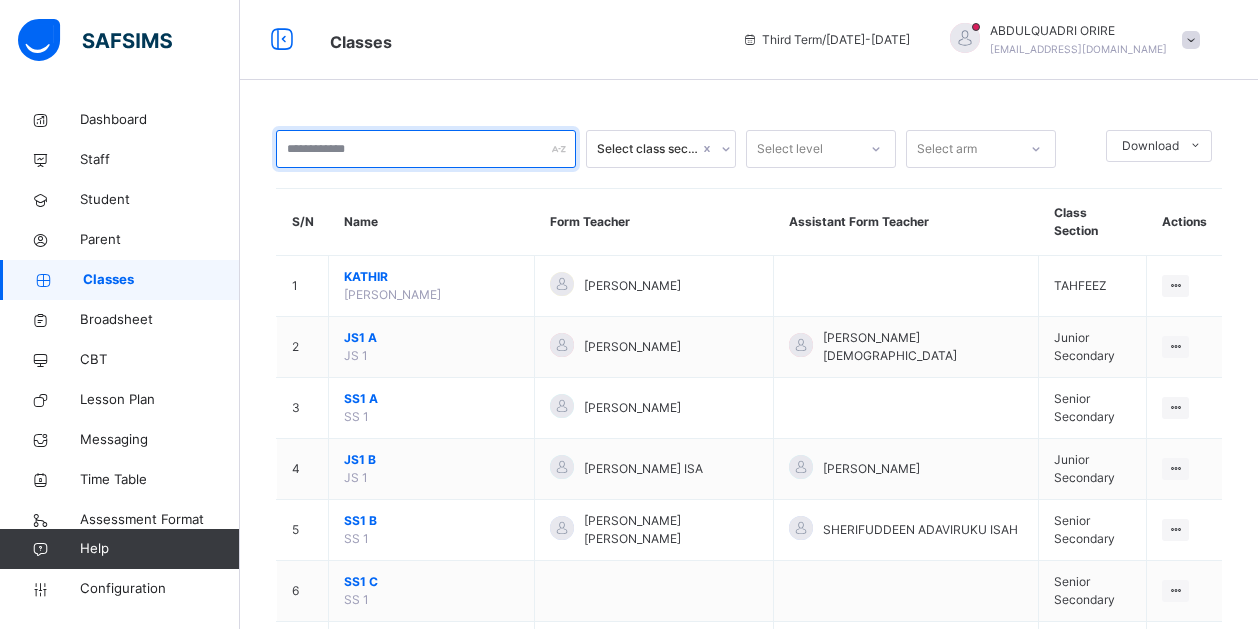 type on "*" 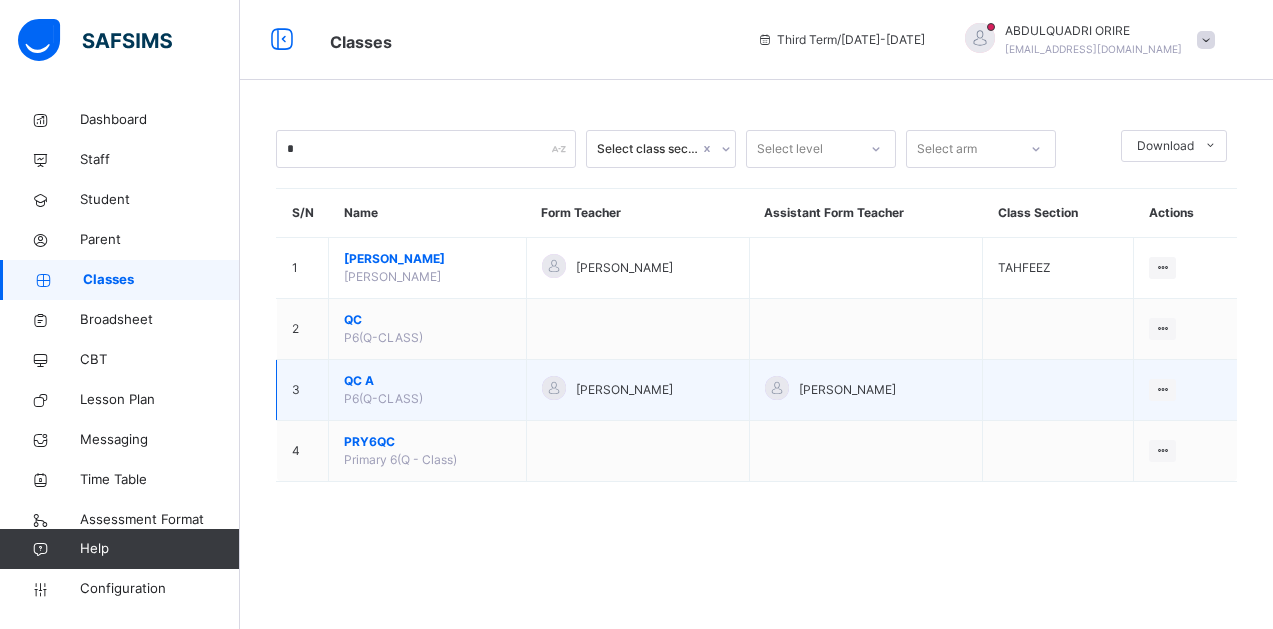 click on "QC   A" at bounding box center [427, 381] 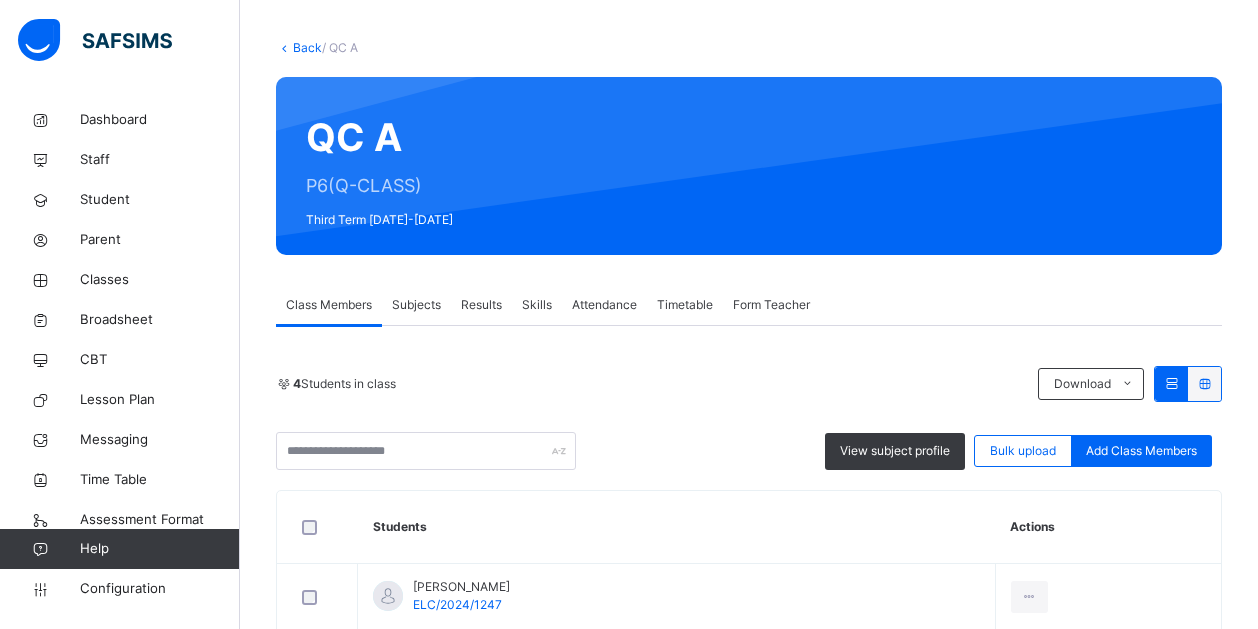 scroll, scrollTop: 0, scrollLeft: 0, axis: both 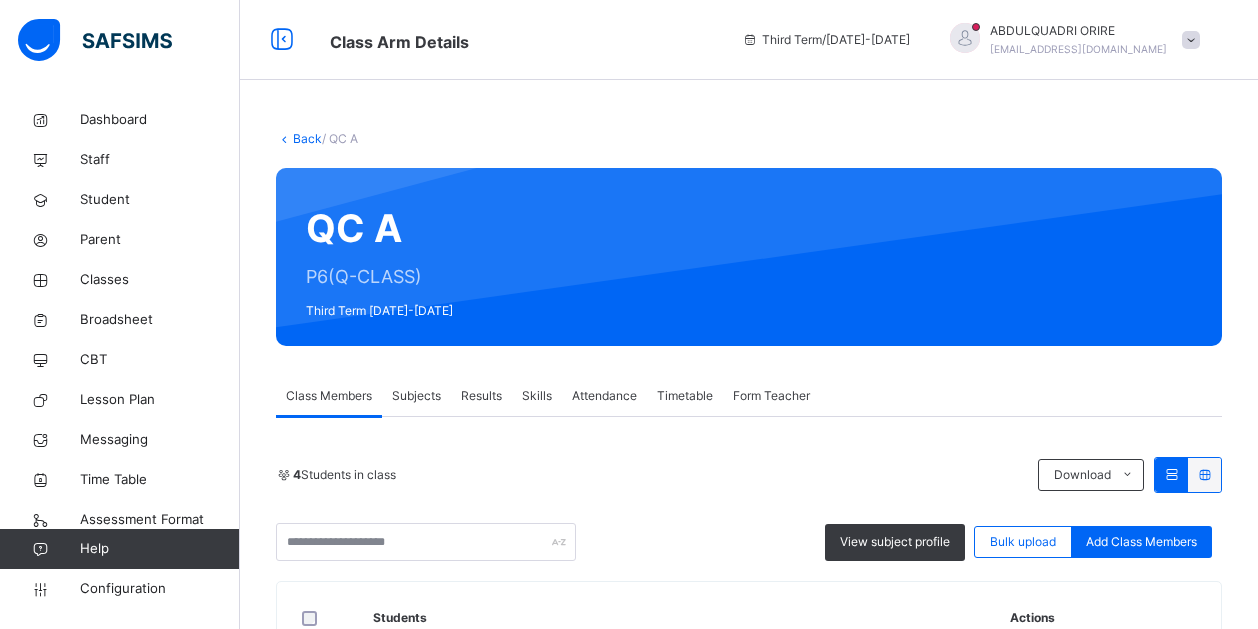 click on "Subjects" at bounding box center [416, 396] 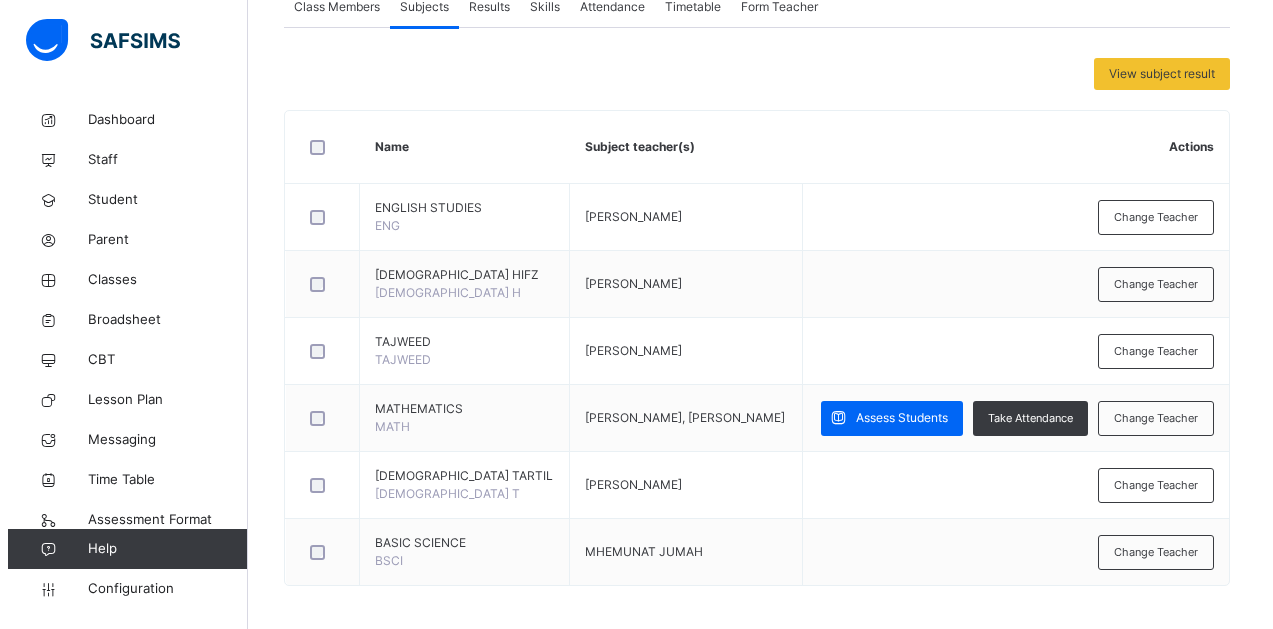 scroll, scrollTop: 391, scrollLeft: 0, axis: vertical 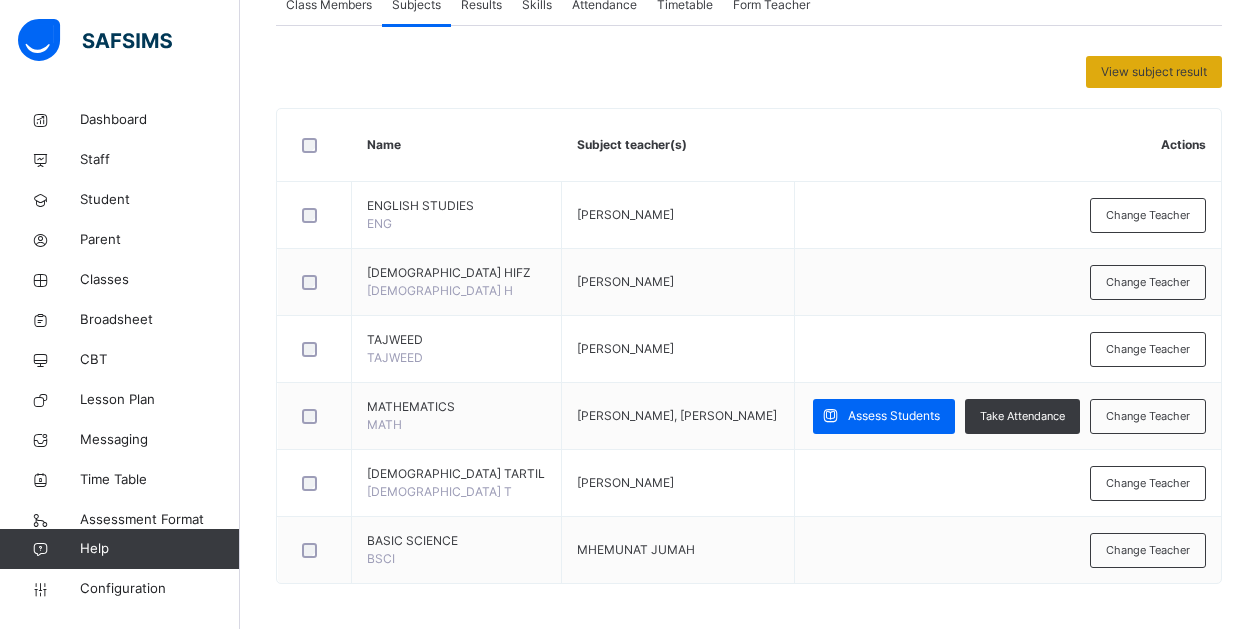 click on "View subject result" at bounding box center (1154, 72) 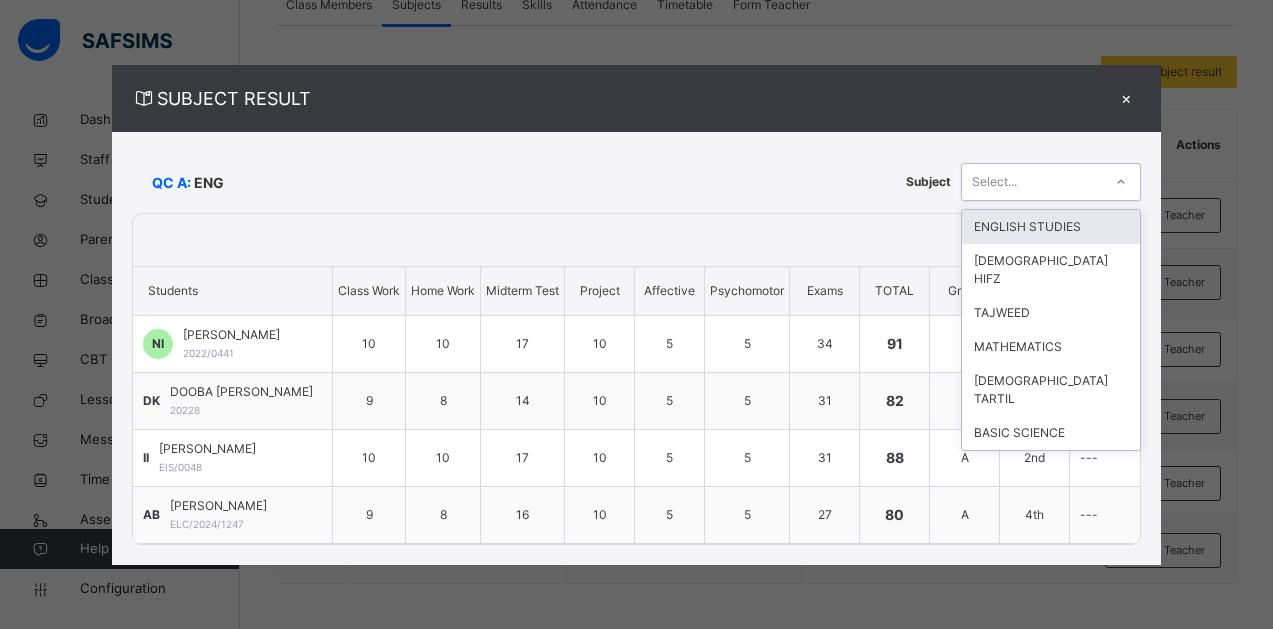 click on "ENGLISH STUDIES" at bounding box center [1051, 227] 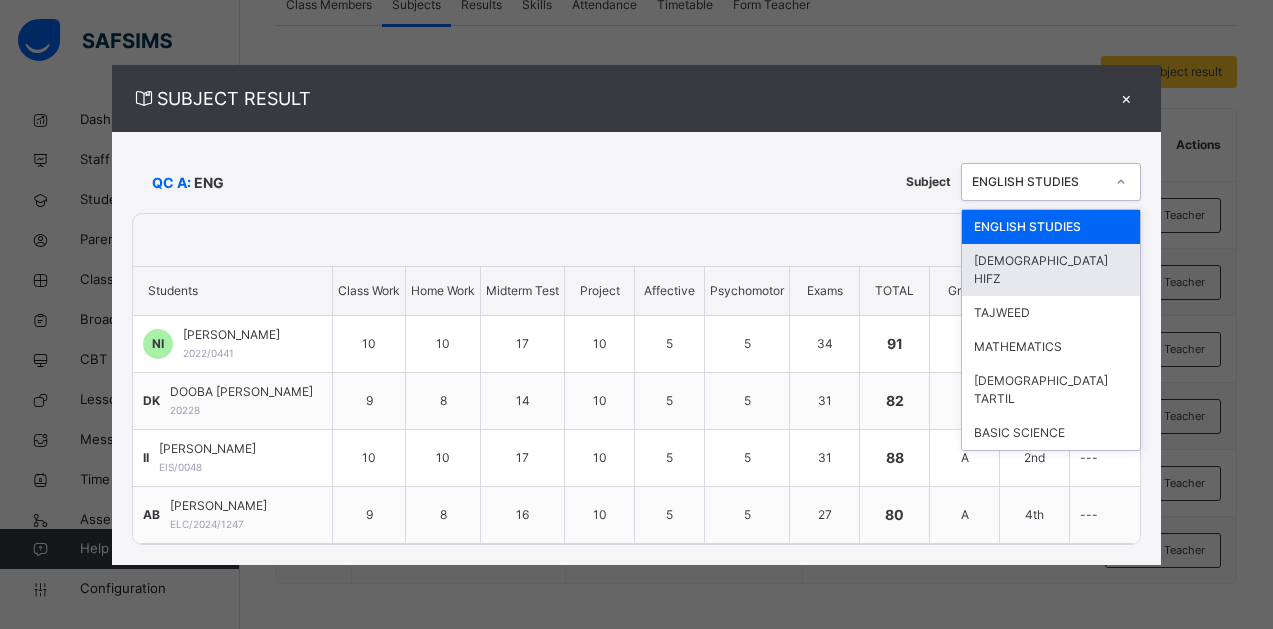 click on "QUR'AN HIFZ" at bounding box center [1051, 270] 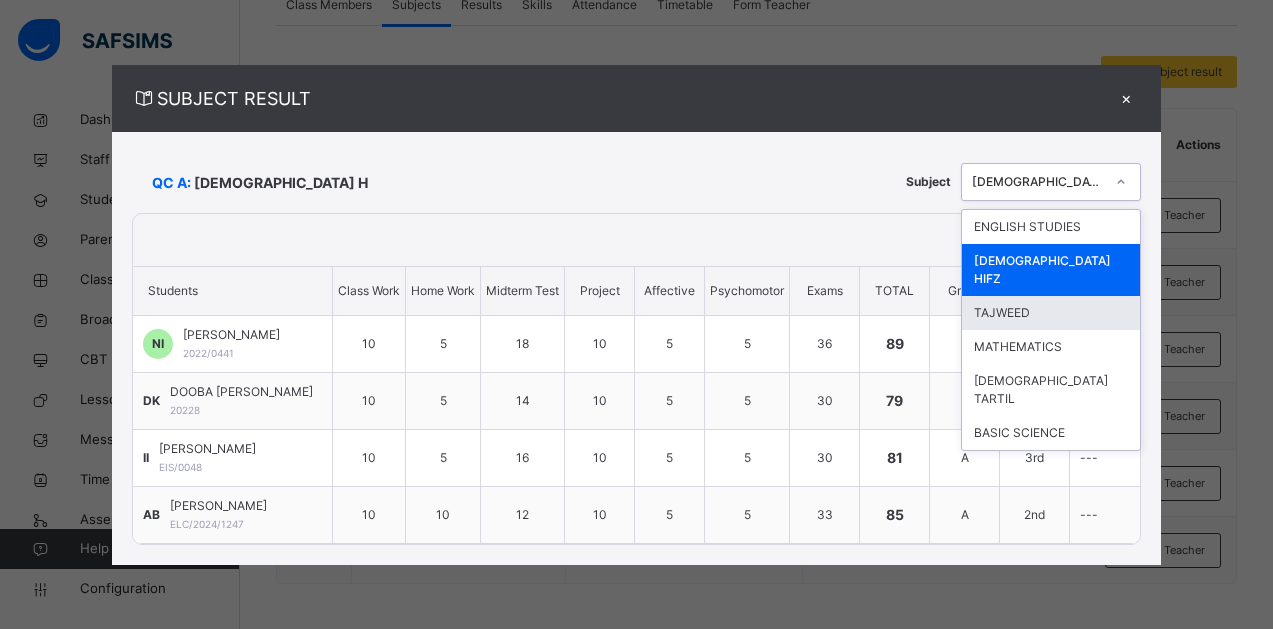click on "TAJWEED" at bounding box center [1051, 313] 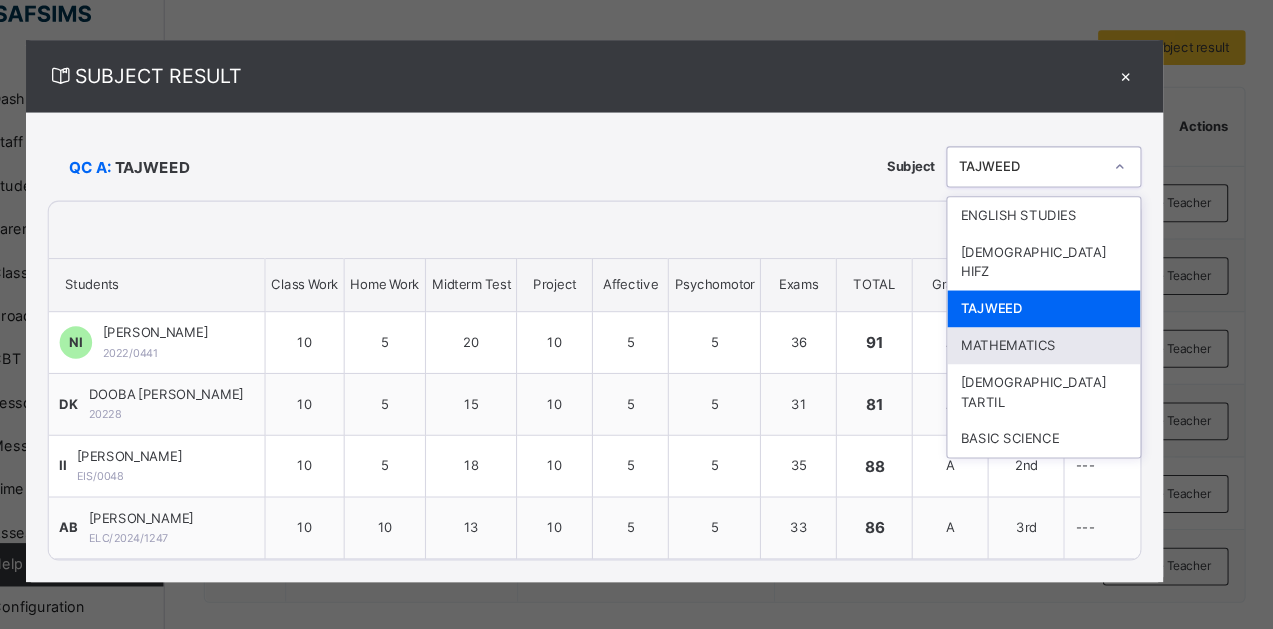 click on "MATHEMATICS" at bounding box center (1051, 347) 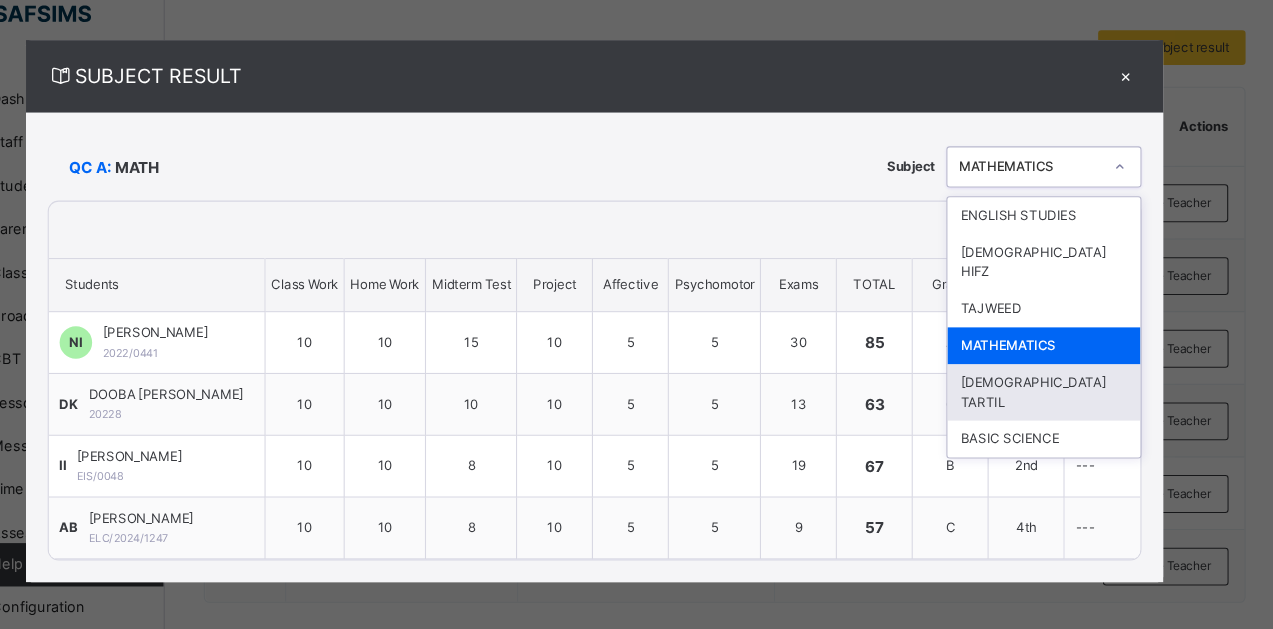 click on "QUR'AN TARTIL" at bounding box center [1051, 390] 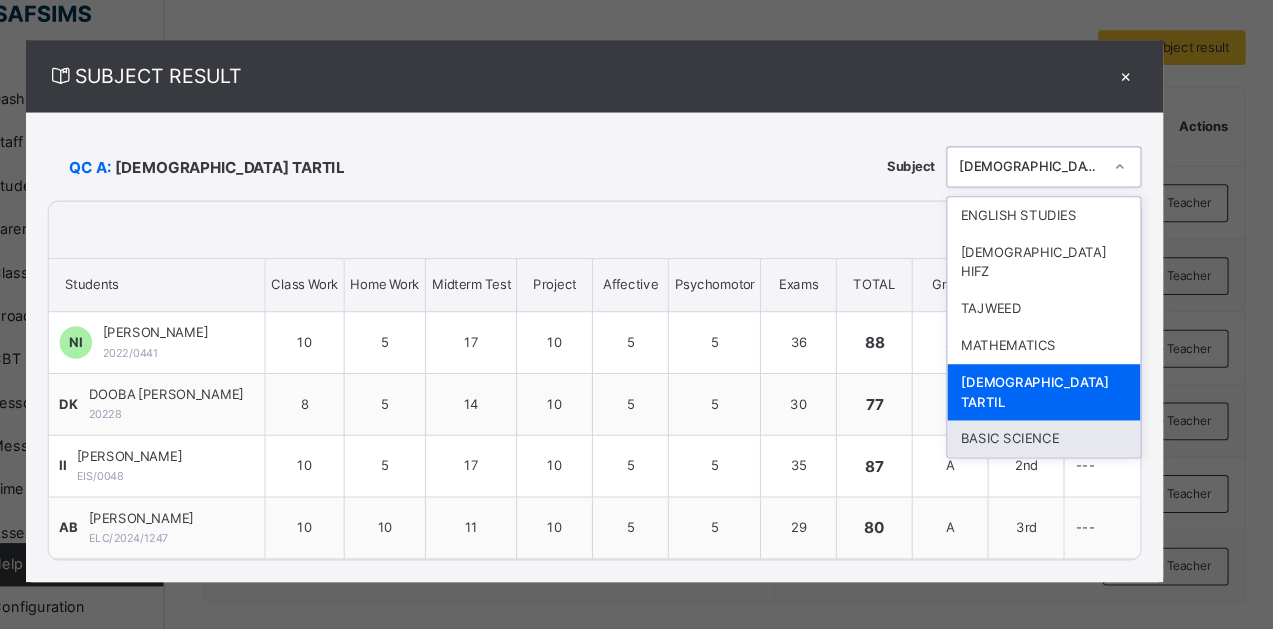 click on "BASIC SCIENCE" at bounding box center (1051, 433) 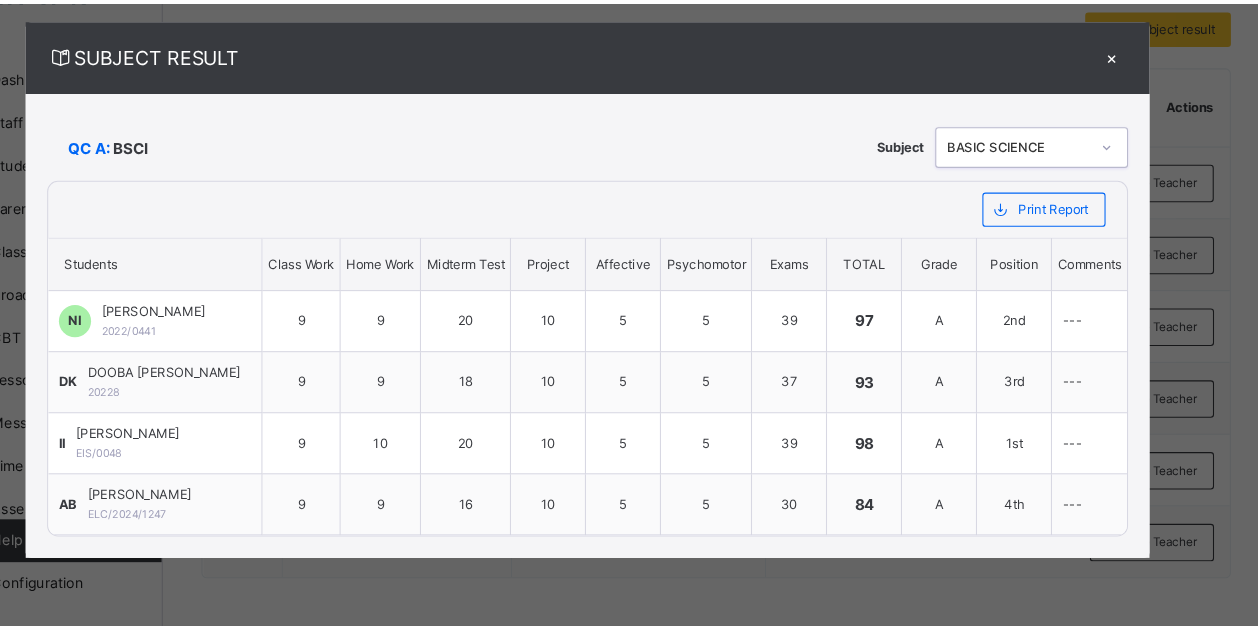 scroll, scrollTop: 389, scrollLeft: 0, axis: vertical 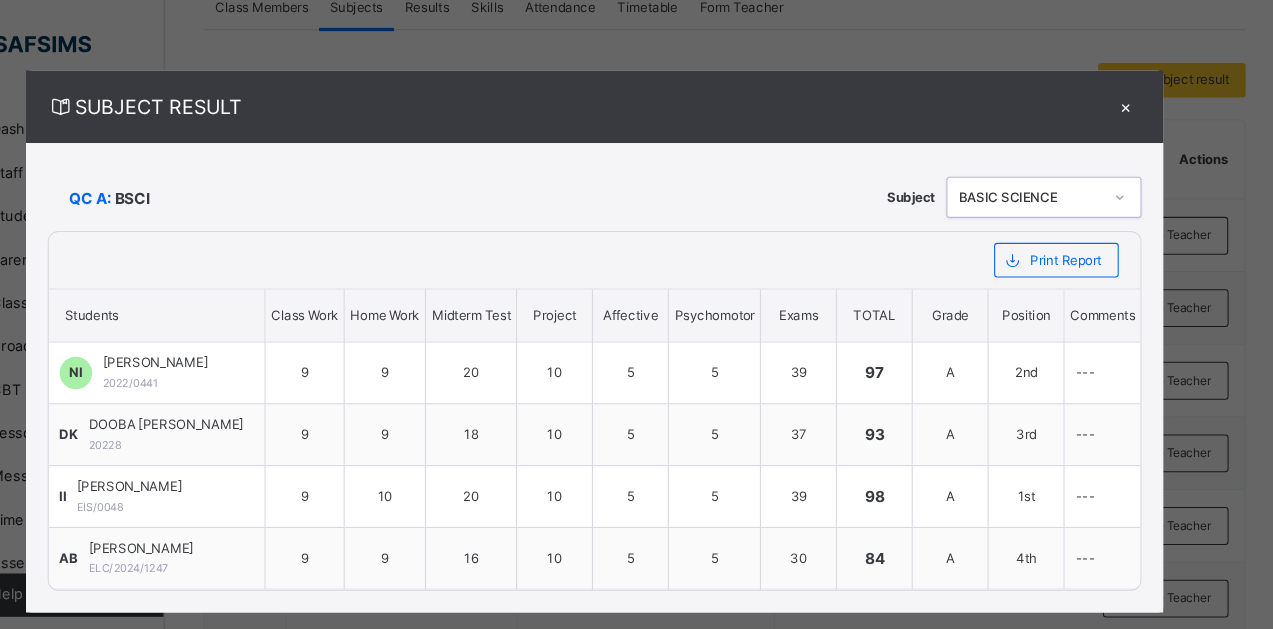 click on "×" at bounding box center (1126, 98) 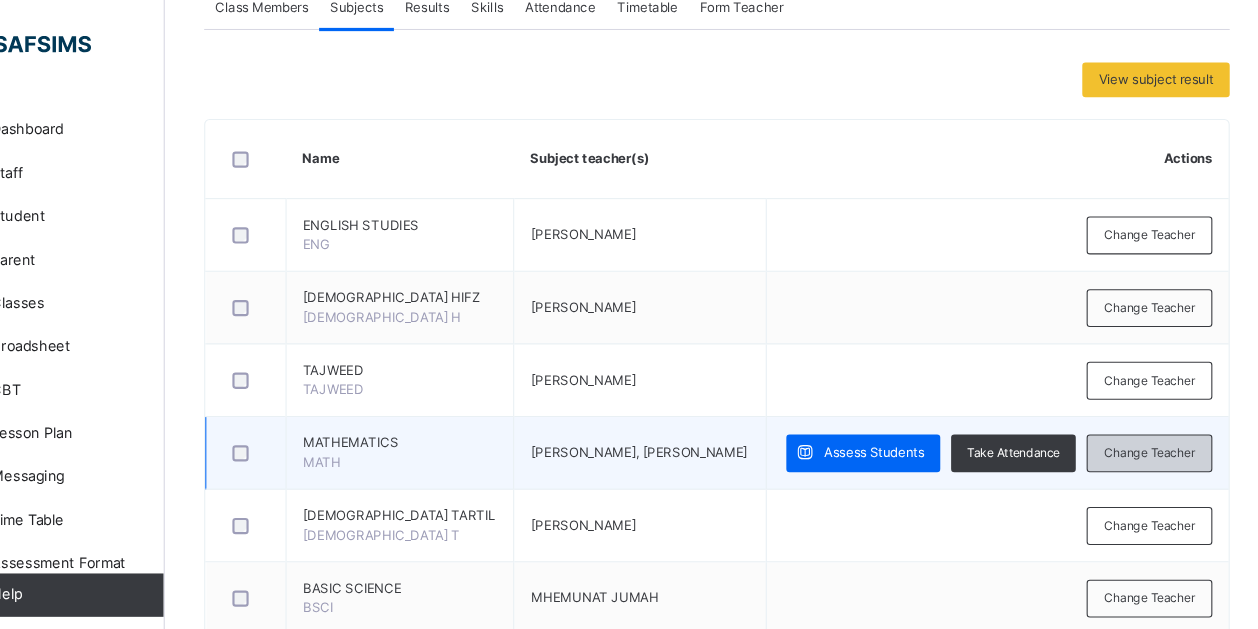 click on "Change Teacher" at bounding box center [1148, 418] 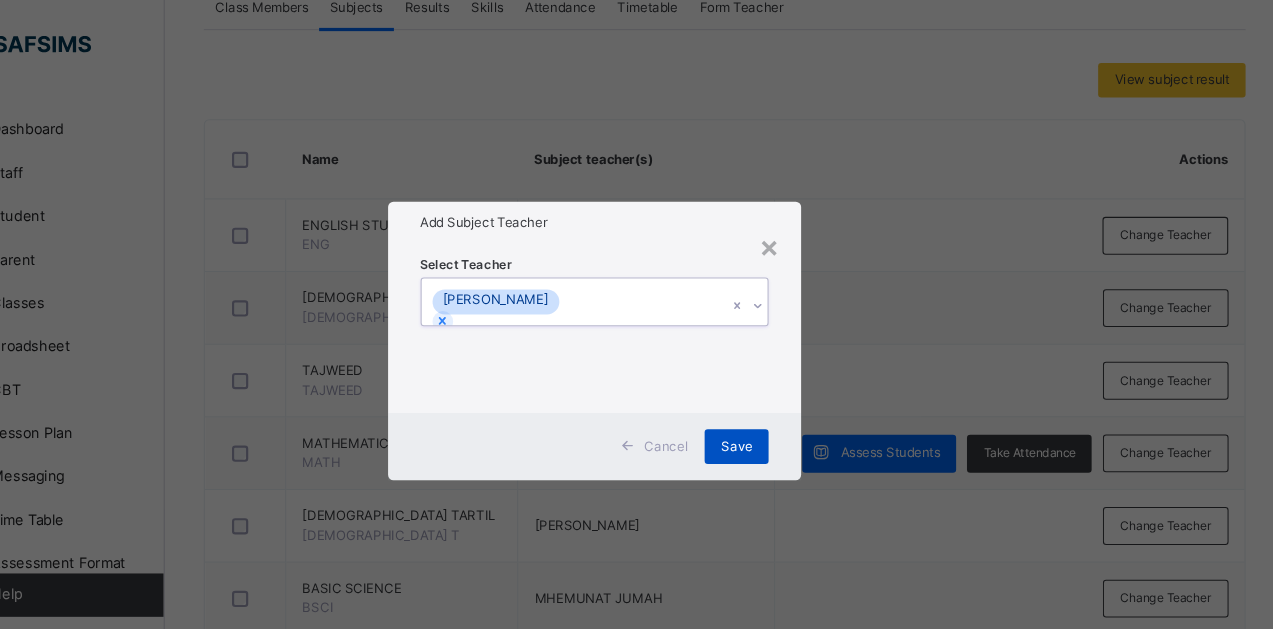 click on "Save" at bounding box center [767, 412] 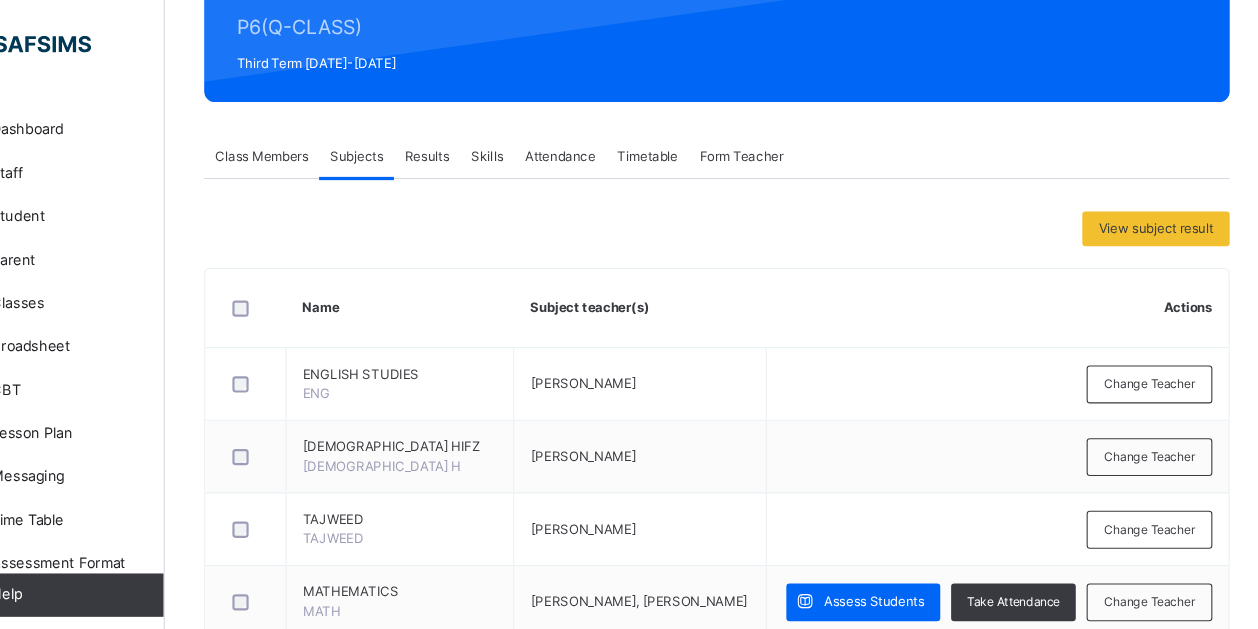 scroll, scrollTop: 0, scrollLeft: 0, axis: both 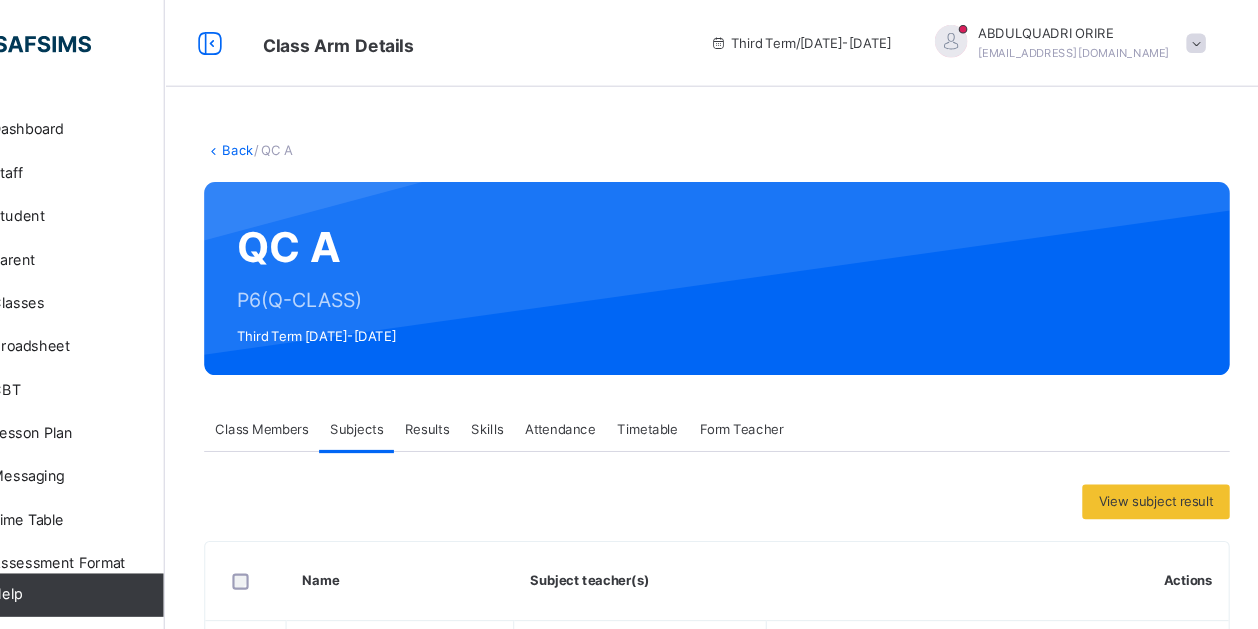 click on "Skills" at bounding box center [537, 396] 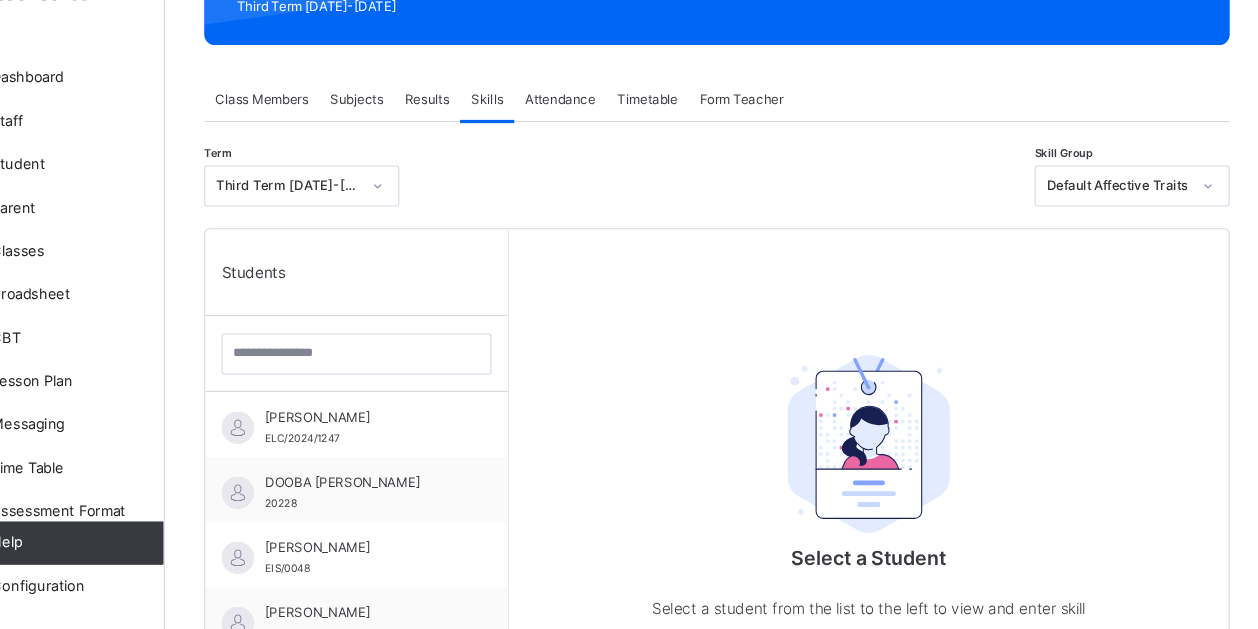 scroll, scrollTop: 278, scrollLeft: 0, axis: vertical 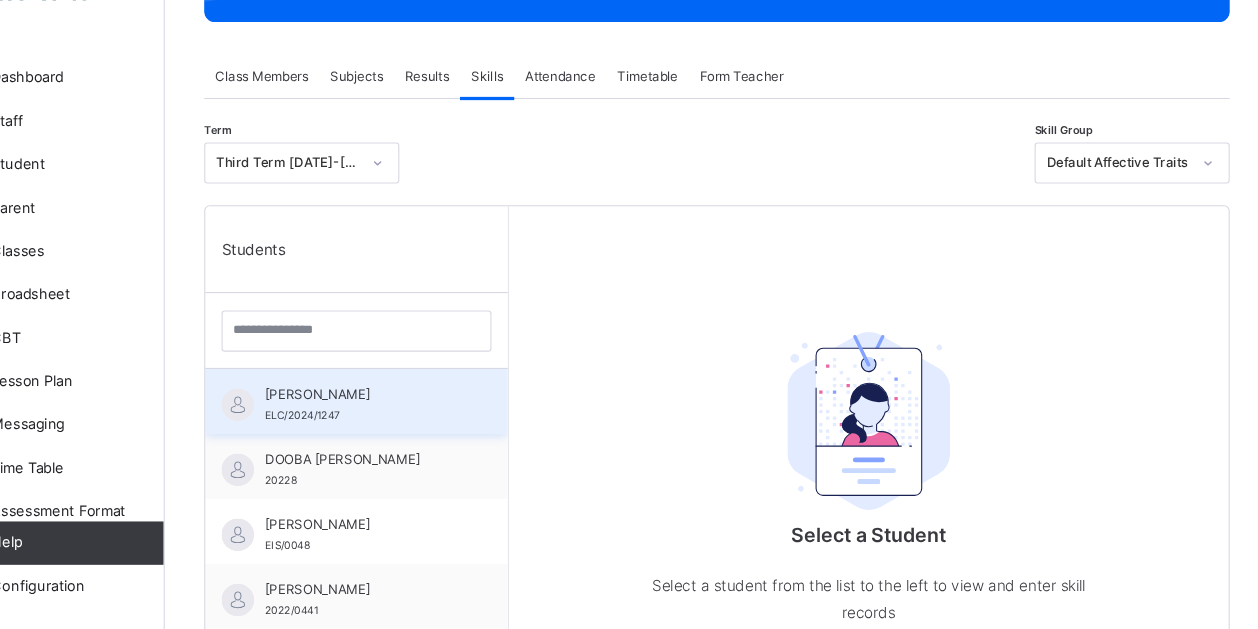 click on "ABUBAKAR MAINA BUKAR ELC/2024/1247" at bounding box center (421, 421) 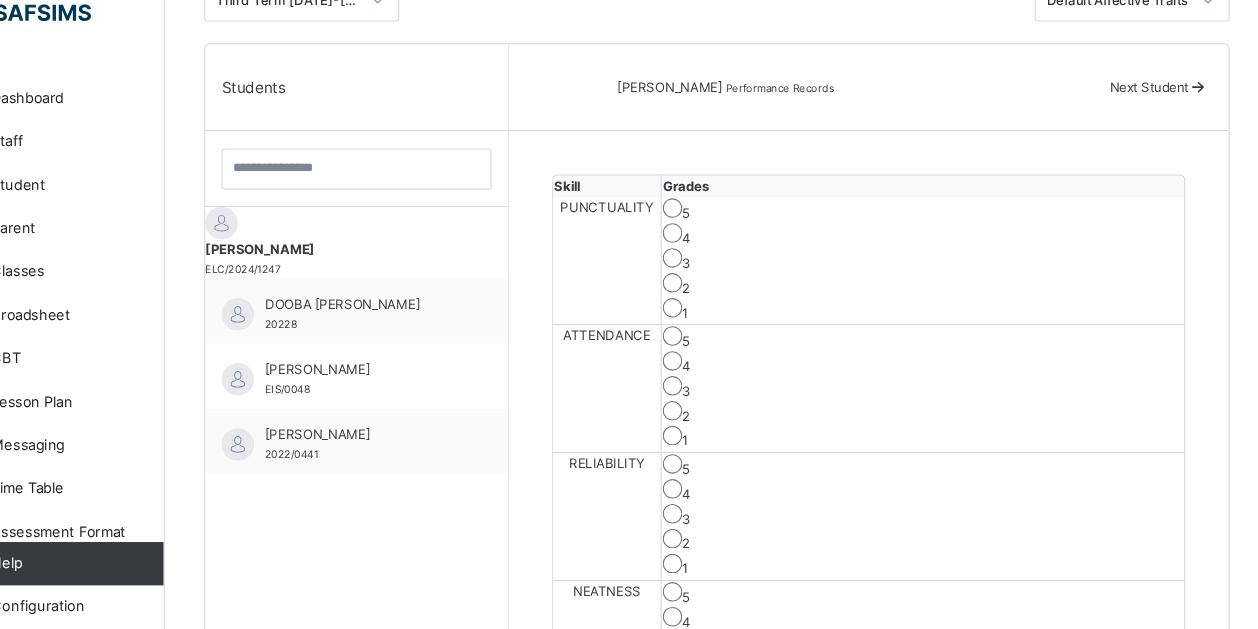 scroll, scrollTop: 413, scrollLeft: 0, axis: vertical 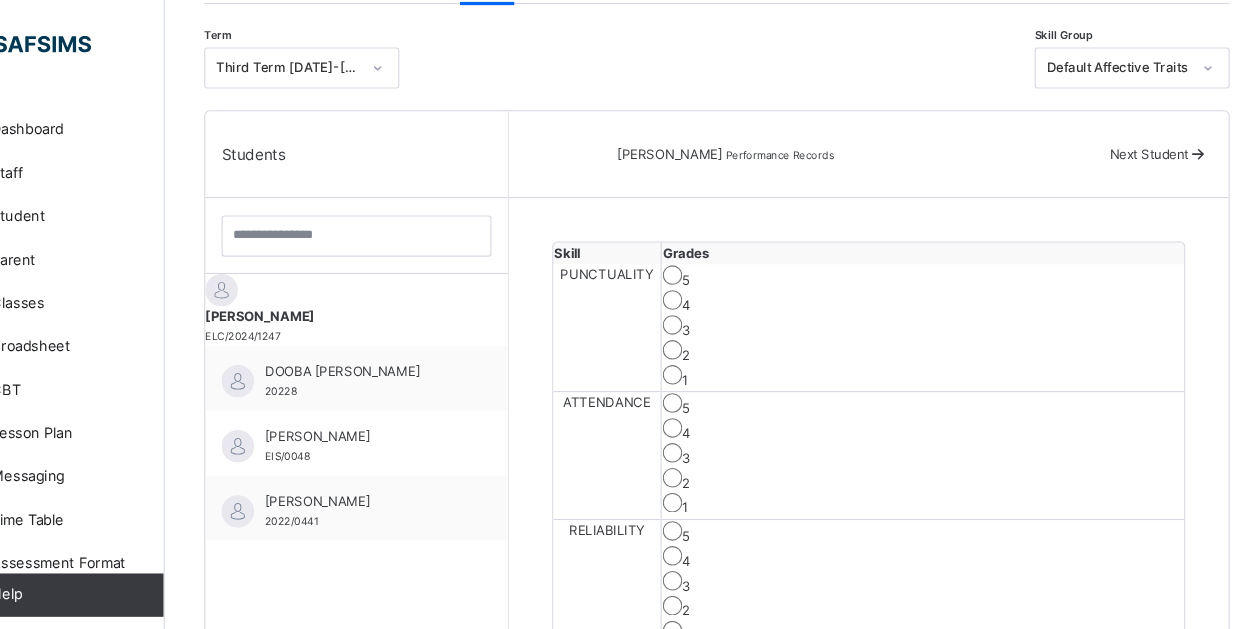 click at bounding box center (1192, 142) 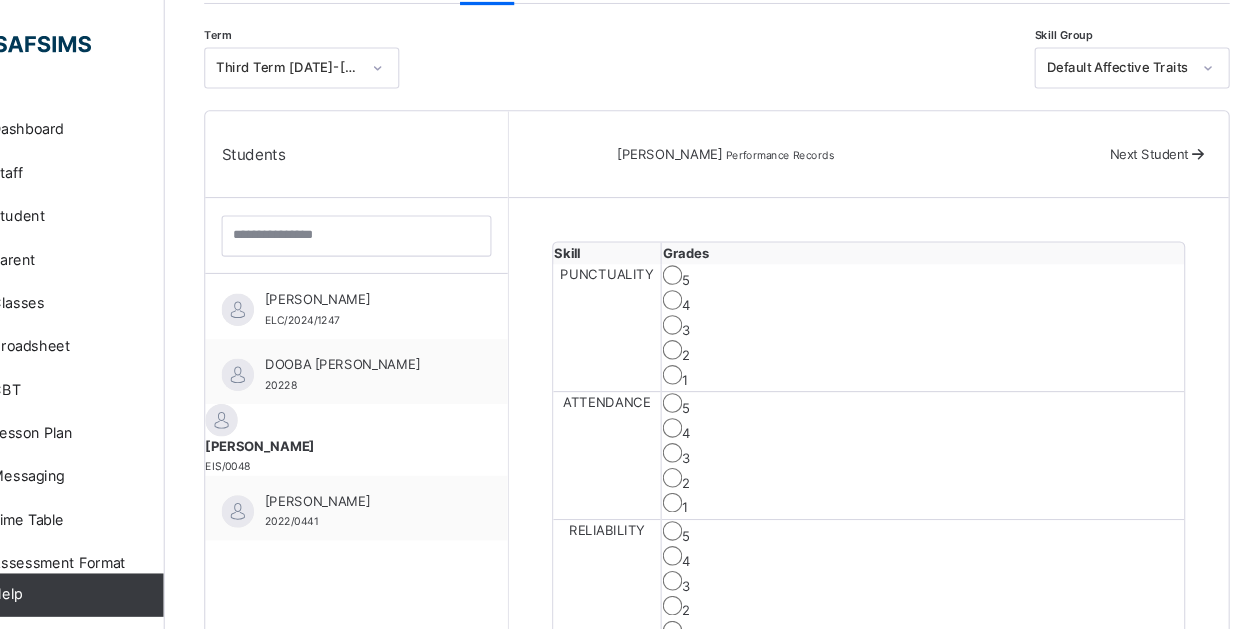 click at bounding box center [1192, 142] 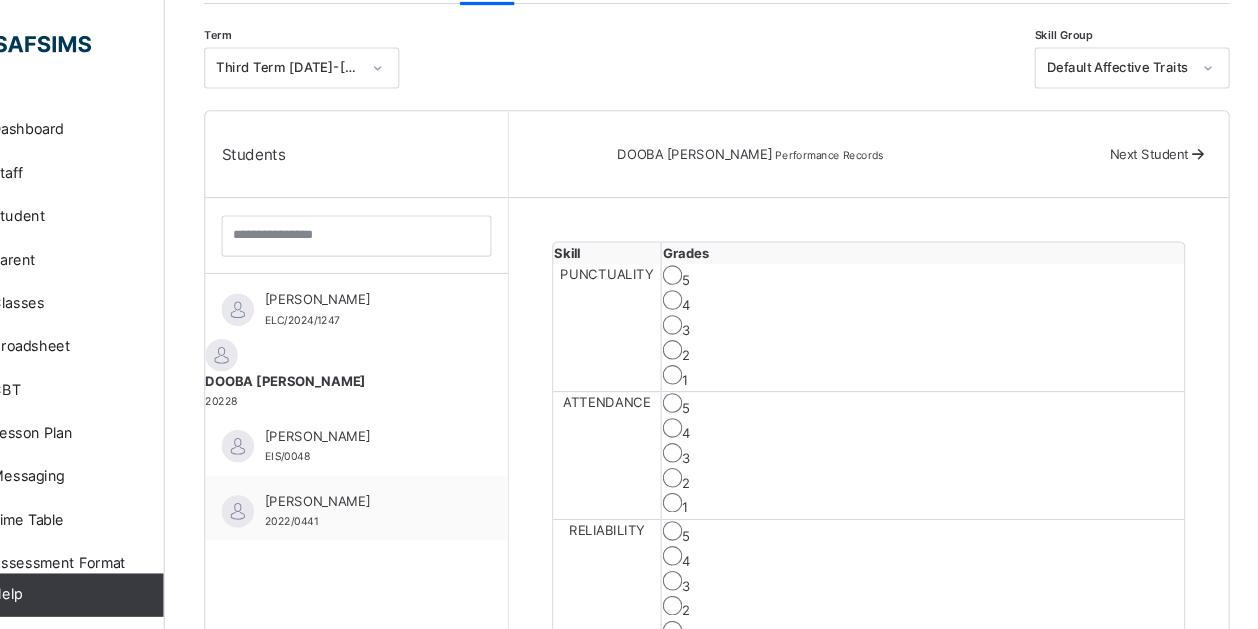 click on "Next Student" at bounding box center (1147, 142) 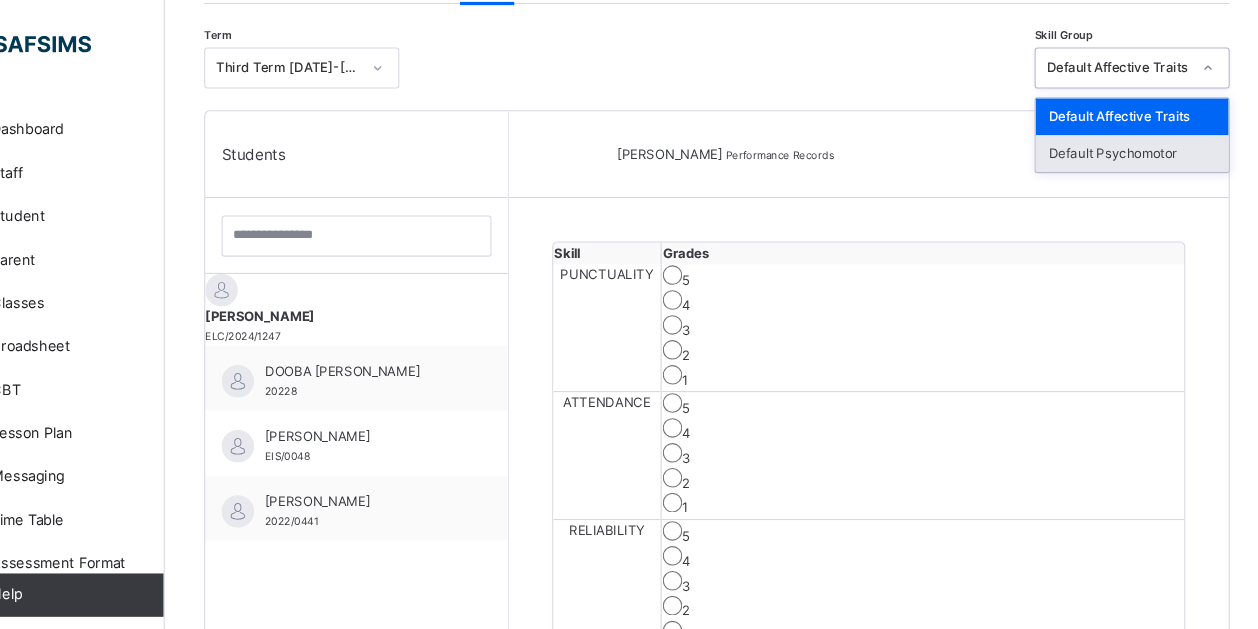 click on "Default Psychomotor" at bounding box center (1132, 142) 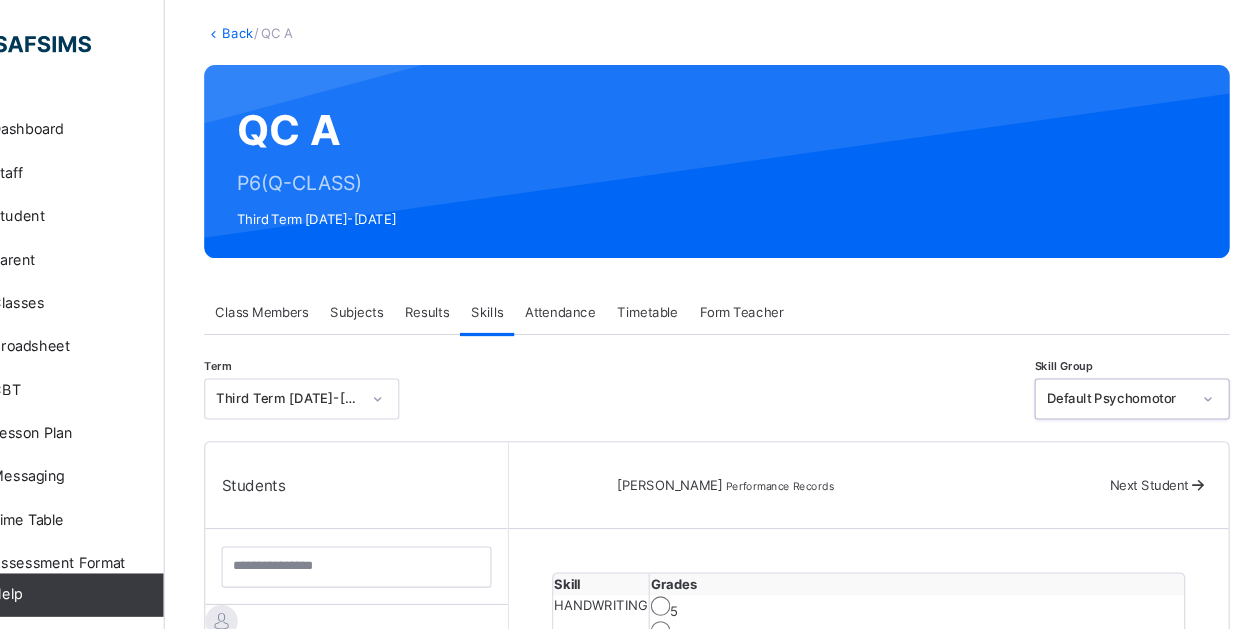 scroll, scrollTop: 0, scrollLeft: 0, axis: both 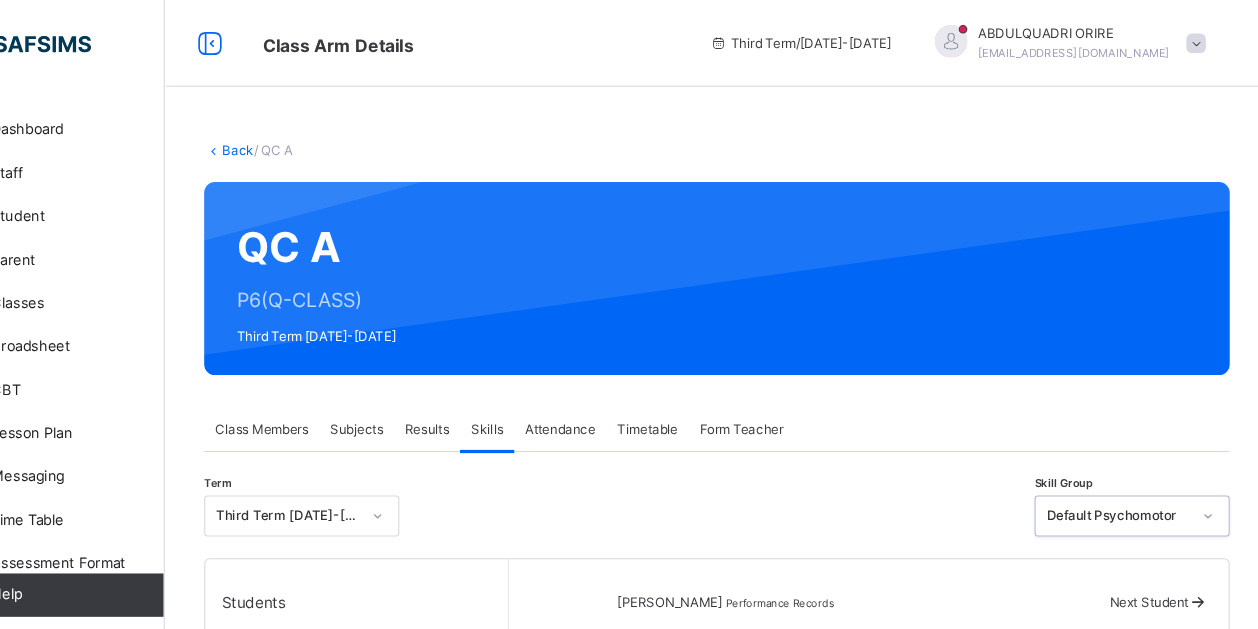 click on "Back" at bounding box center (307, 138) 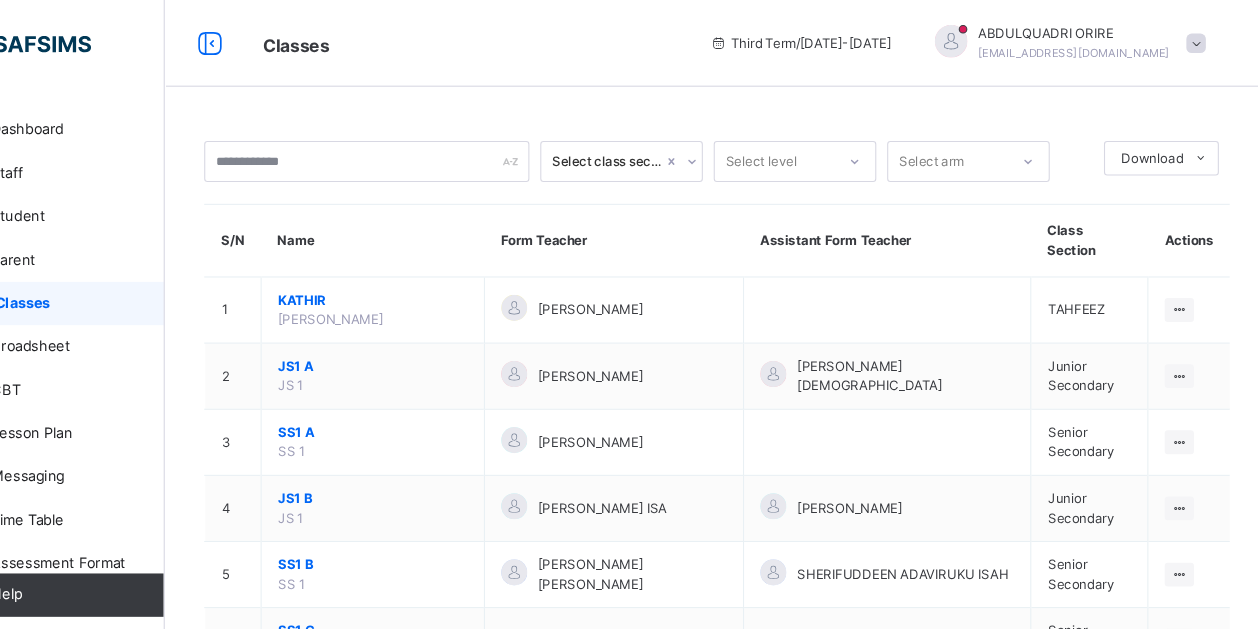 click at bounding box center [725, 149] 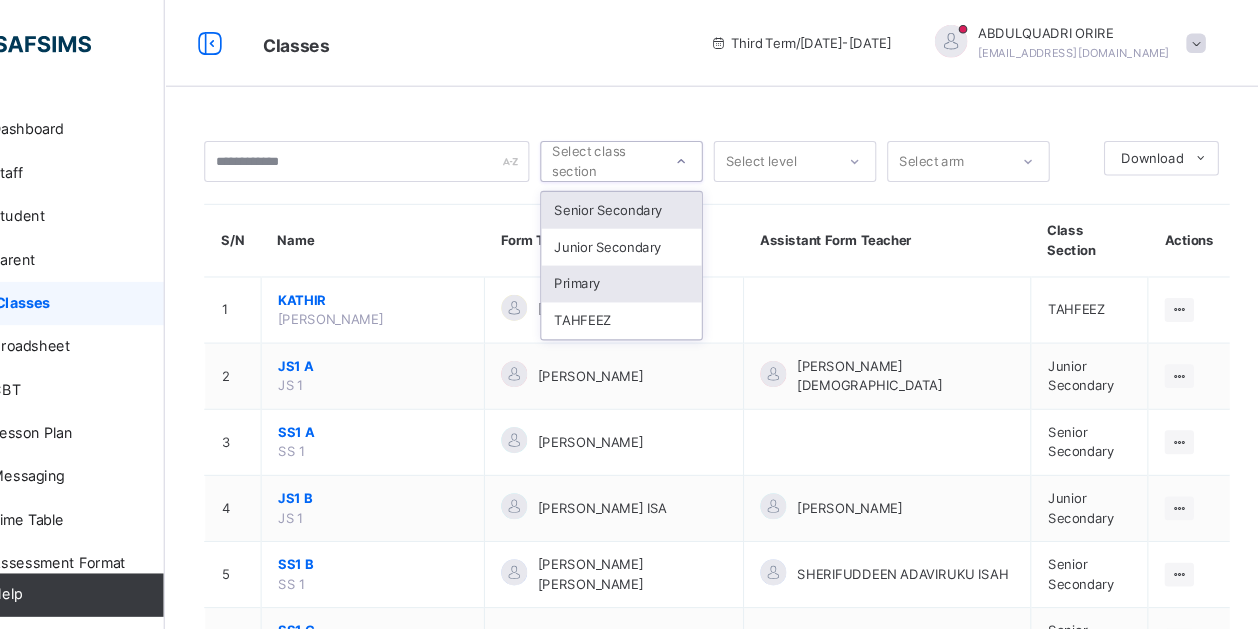 click on "Primary" at bounding box center [661, 262] 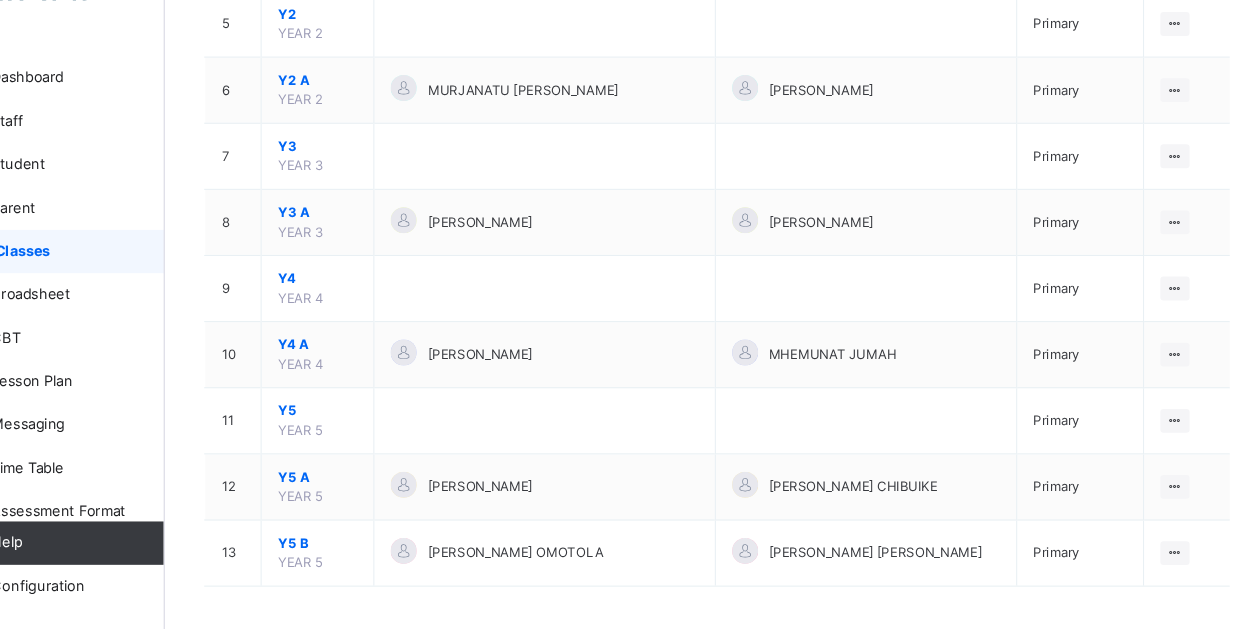 scroll, scrollTop: 452, scrollLeft: 0, axis: vertical 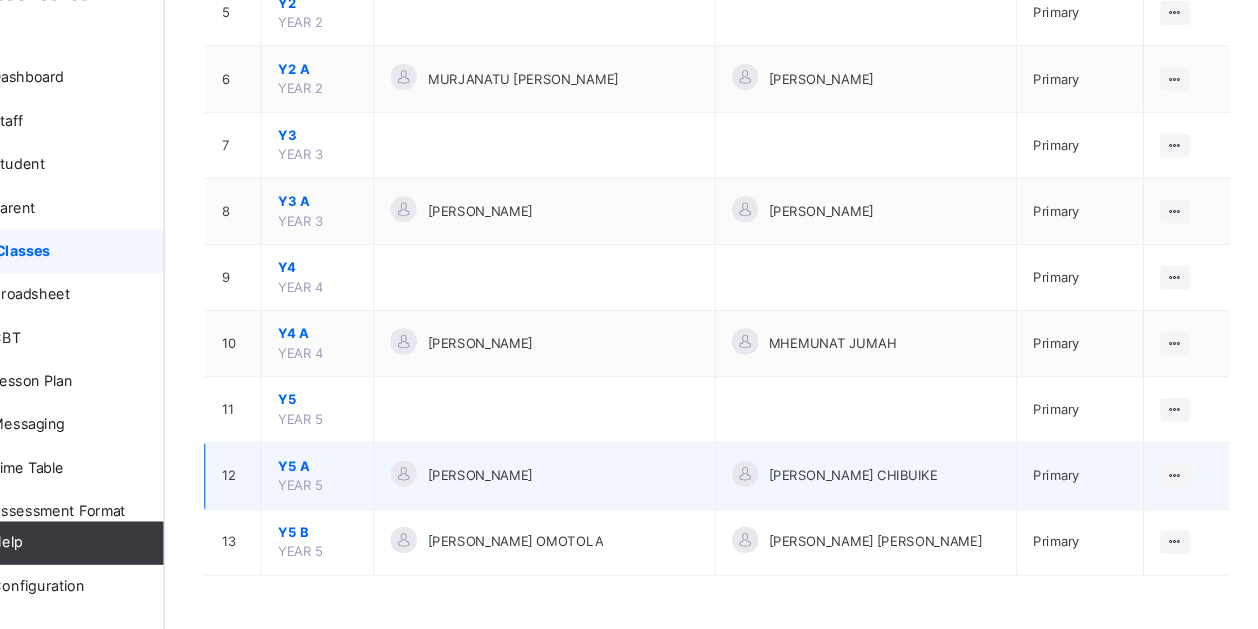 click on "Y5   A" at bounding box center (380, 478) 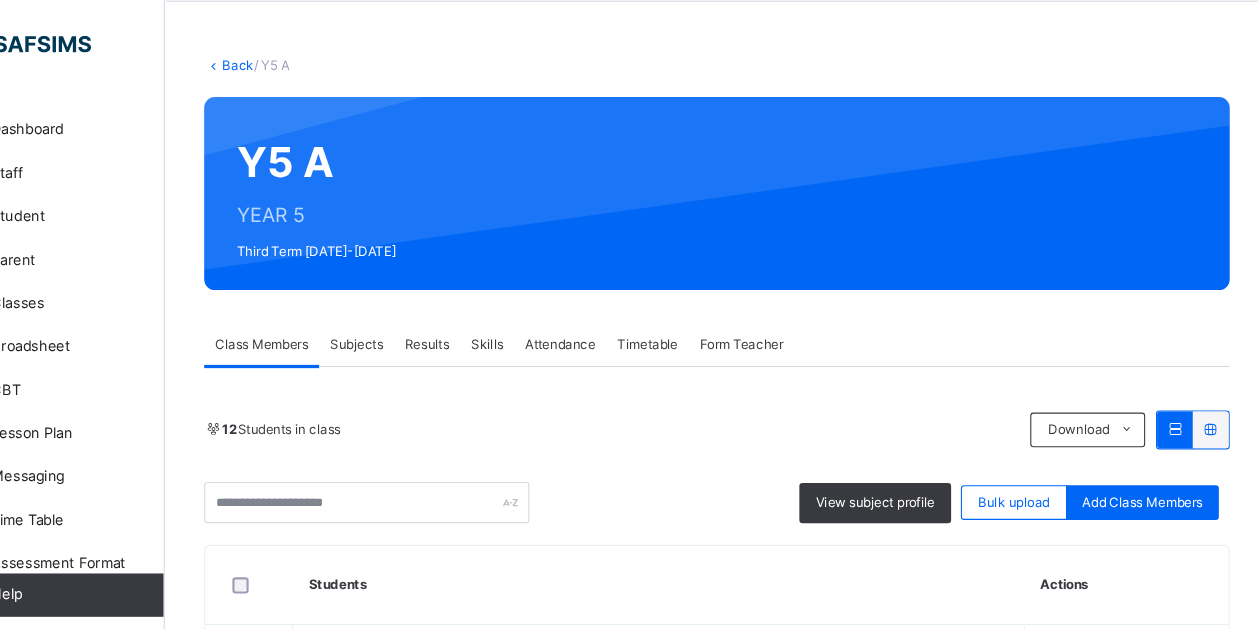 scroll, scrollTop: 0, scrollLeft: 0, axis: both 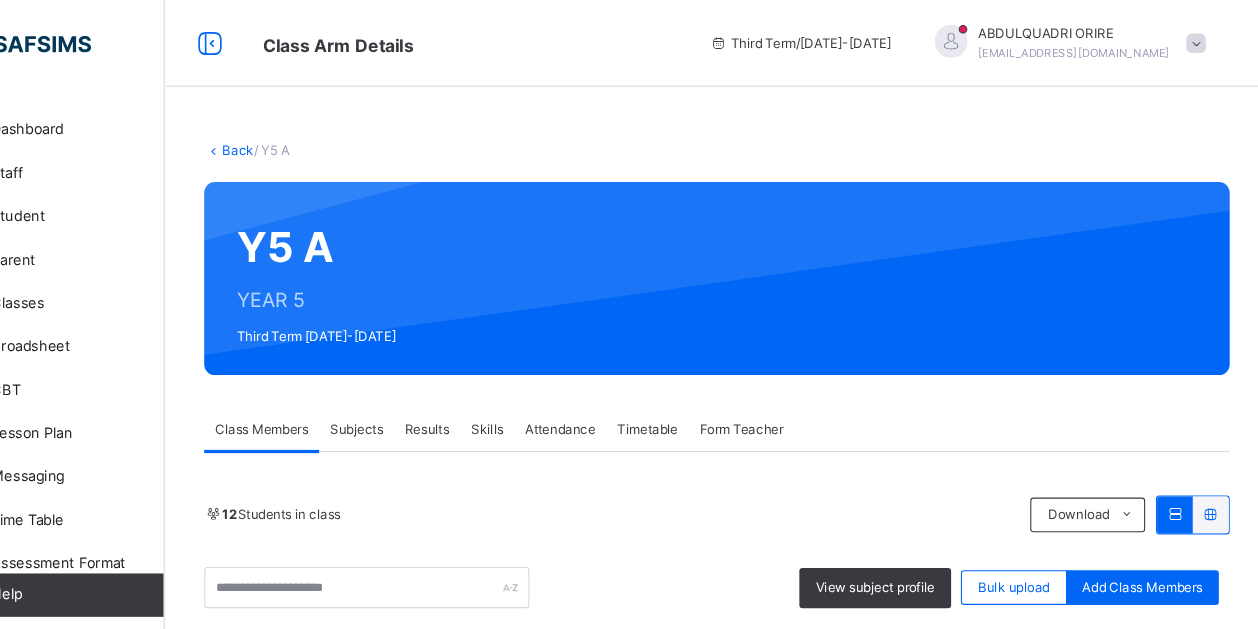 click on "Back  / Y5 A Y5 A YEAR 5 Third Term 2024-2025 Class Members Subjects Results Skills Attendance Timetable Form Teacher Class Members More Options   12  Students in class Download Pdf Report Excel Report View subject profile Bulk upload Add Class Members ESTEEM LEARNING CENTER  Date: 16th Jul 2025, 2:09:03 pm Class Members Class:  Y5 A Total no. of Students:  12 Term:  Third Term Session:  2024-2025 S/NO Admission No. Last Name First Name Other Name 1 EL/3027 ABDUL-AZIZ MUHAMMAD NAHUCHE 2 0304 ABUBAKAR FAIZAH MUHAMMAD 3 EL/2024P18 AJI MUHAMMAD MUHAMMAD 4 P0130 AWWAL MUHAMMED AMINU 5 EL/2024P20 BELLO AMINU ISA 6 EL/3026 EL-TAYIB RAZAN OMER 7 P0268 HASSAN MUHAMMAD MUSTAPHA 8 076 MAMMAN UMMAHANI ABBA 9 0237 SHEHU ISMAIL BARDE 10 0184 USMAN FATIMA MUHAMMAD 11 0270 YAHAYA MARYAM OJOCHENEMI 12 0129 ZANNA ABUBAKAR HALIMA Students Actions Abdul-aziz Muhammad Nahuche EL/3027 View Profile Remove from Class Transfer Student Abubakar Faizah Muhammad 0304 View Profile Remove from Class Transfer Student Aji Muhammad Muhammad" at bounding box center (749, 834) 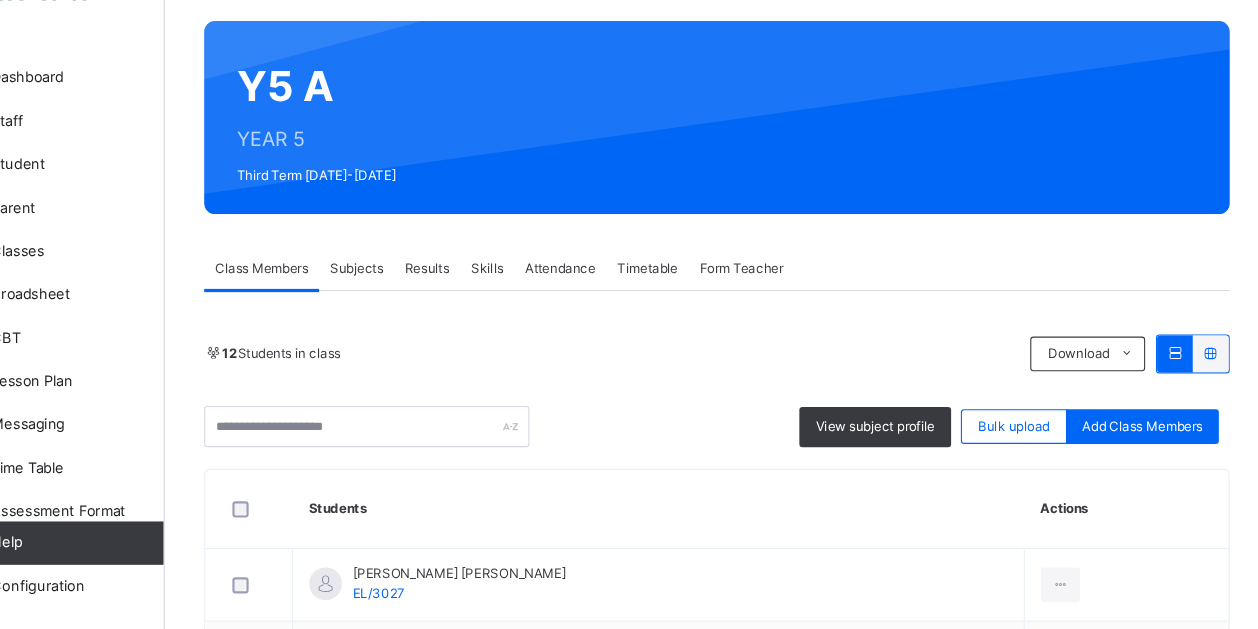 scroll, scrollTop: 106, scrollLeft: 0, axis: vertical 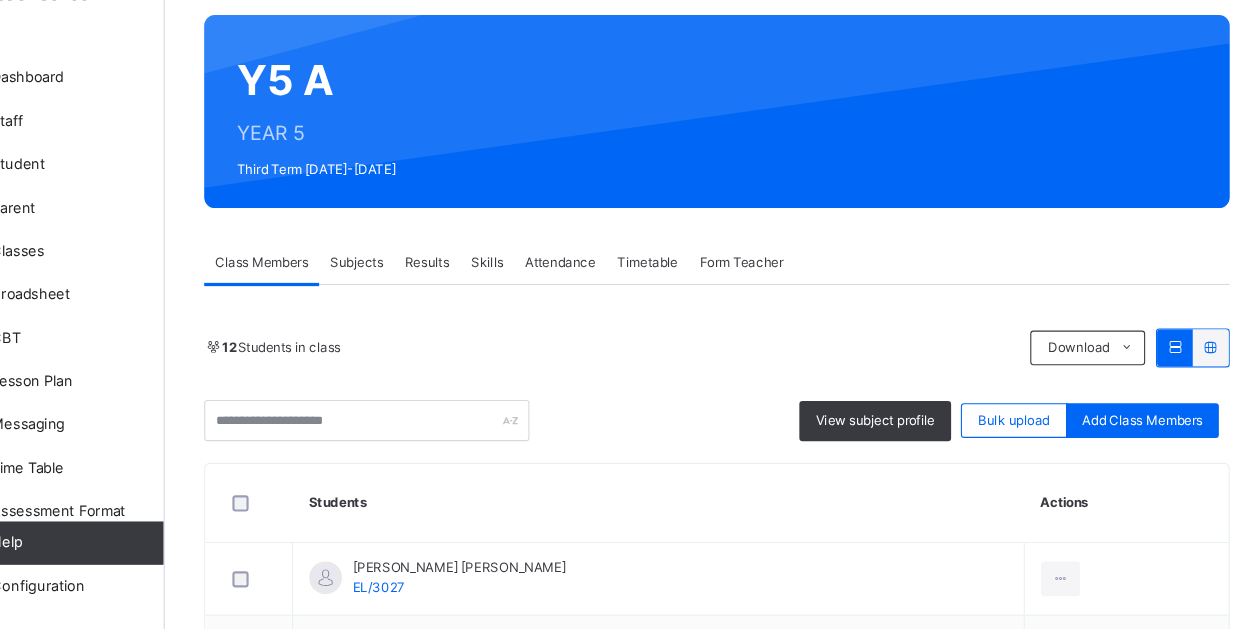 click on "Skills" at bounding box center (537, 290) 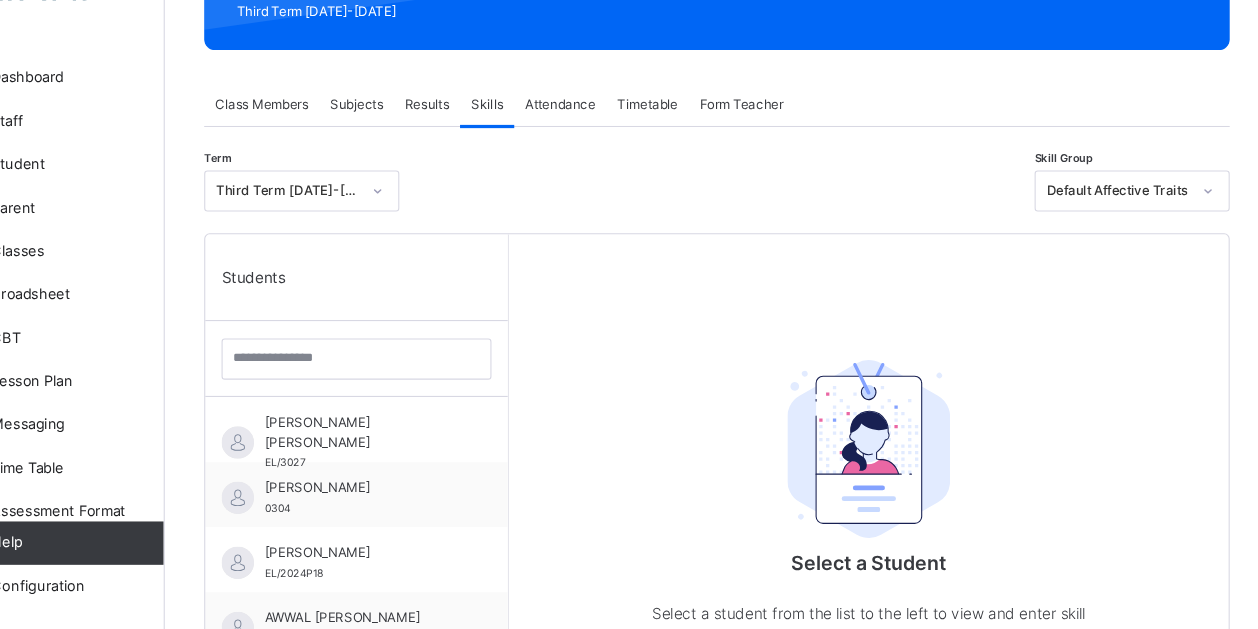 scroll, scrollTop: 254, scrollLeft: 0, axis: vertical 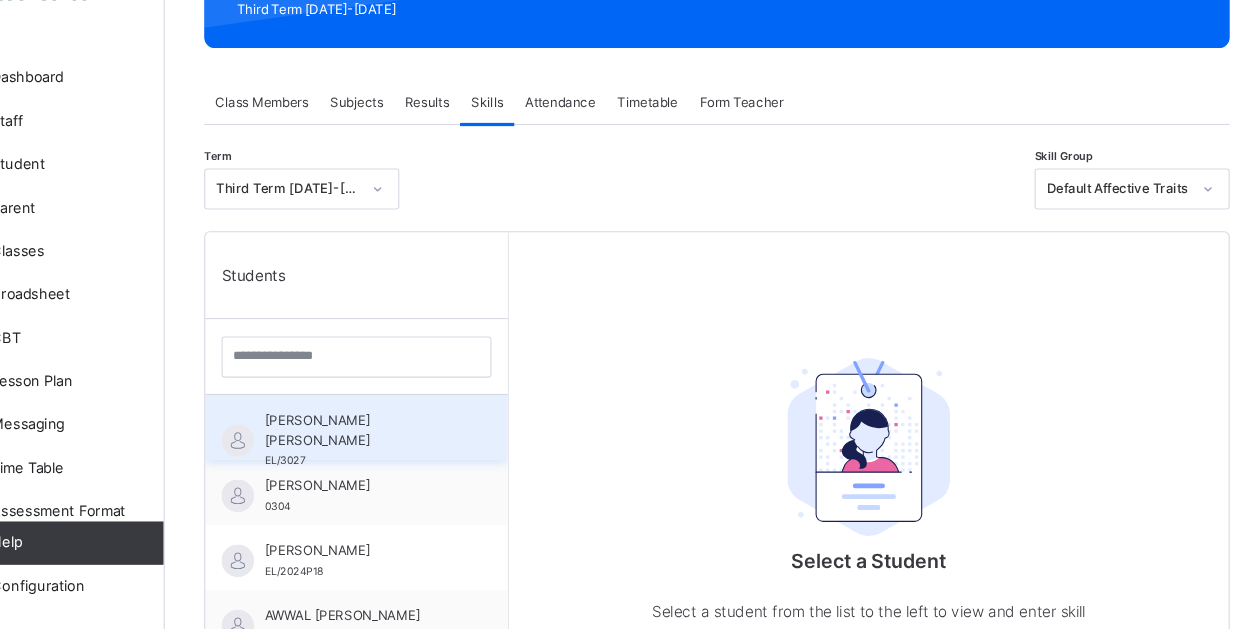 click on "ABDUL-AZIZ MUHAMMAD NAHUCHE" at bounding box center (421, 445) 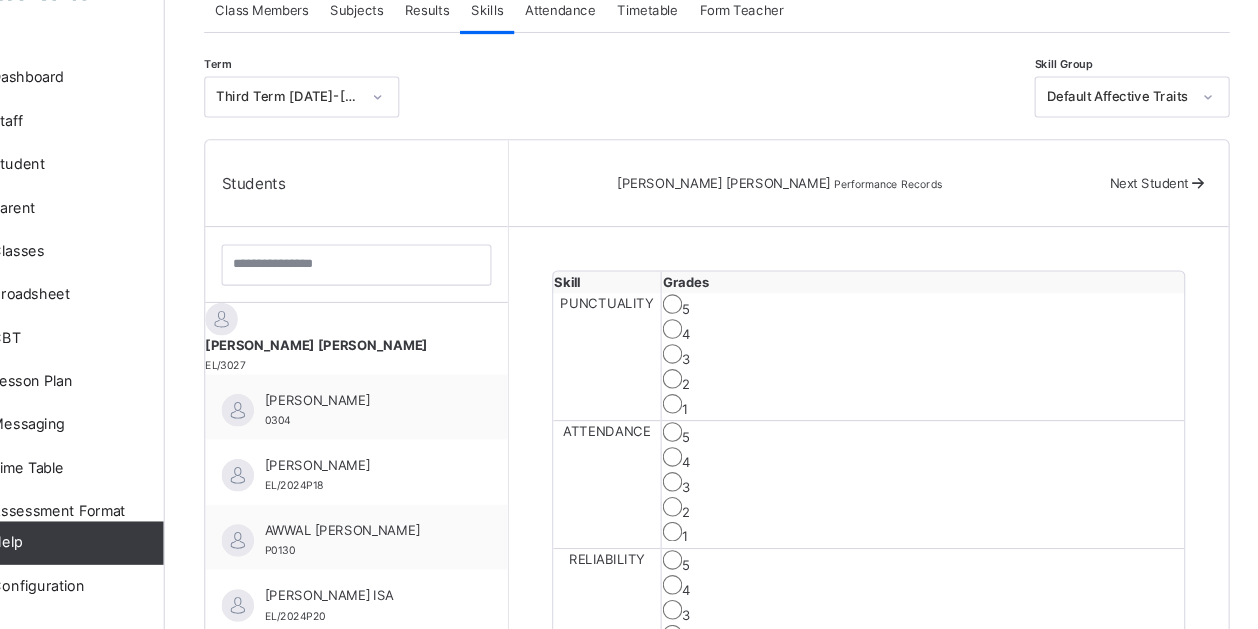 scroll, scrollTop: 340, scrollLeft: 0, axis: vertical 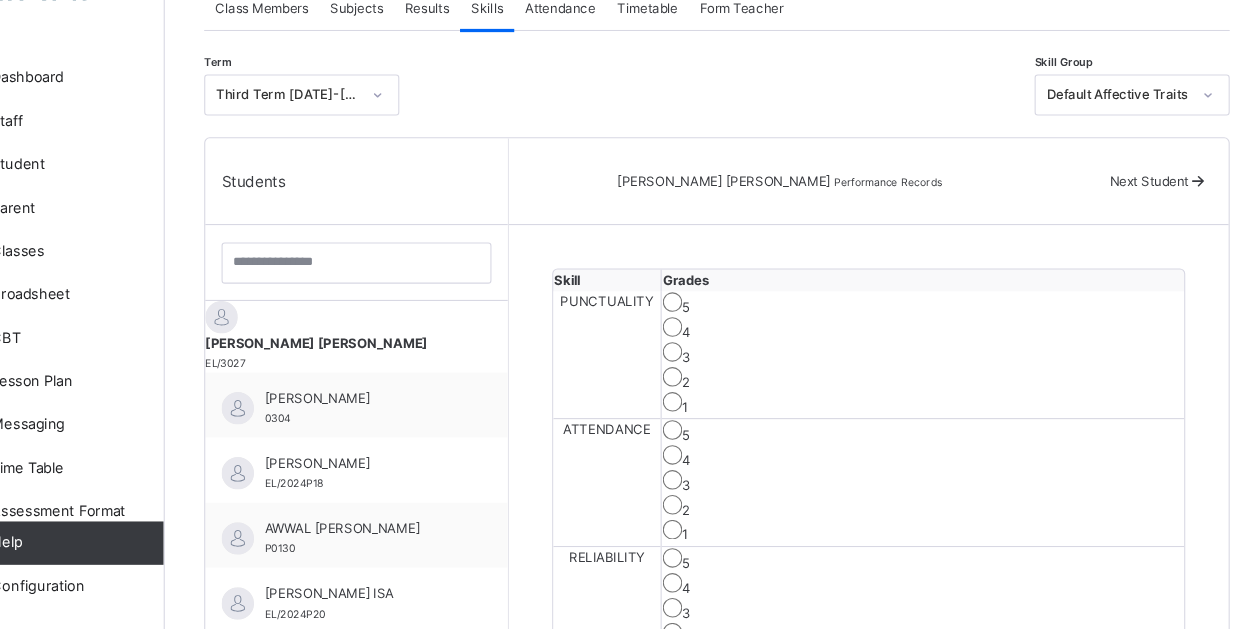 click at bounding box center [1192, 215] 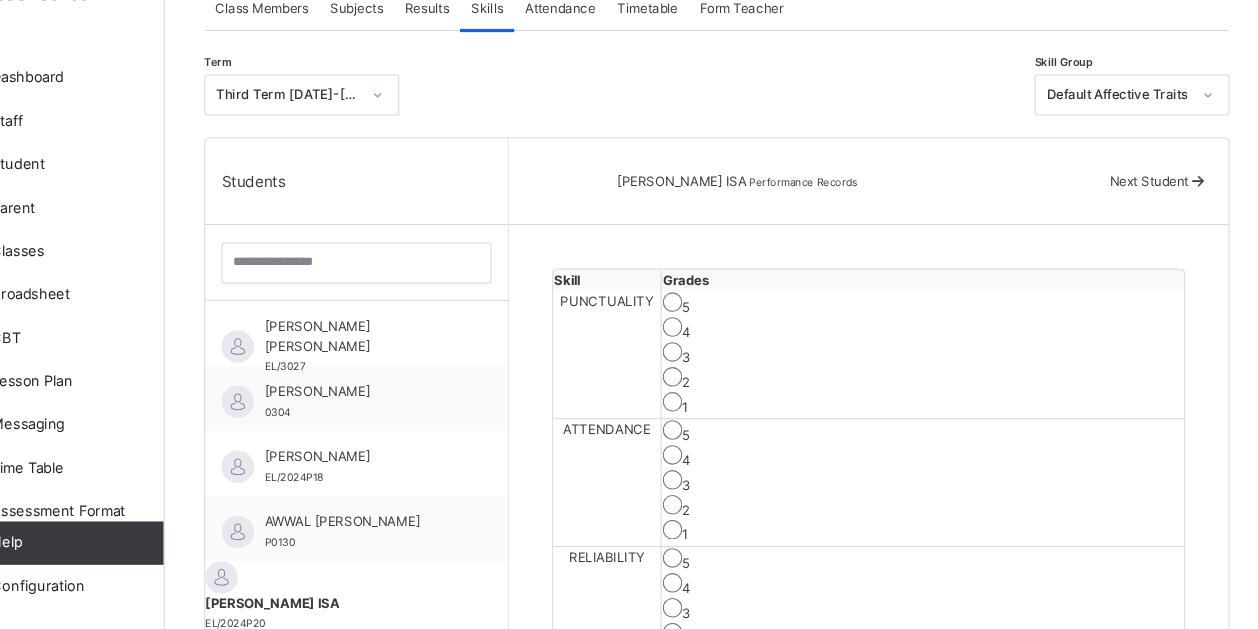 click at bounding box center [1192, 215] 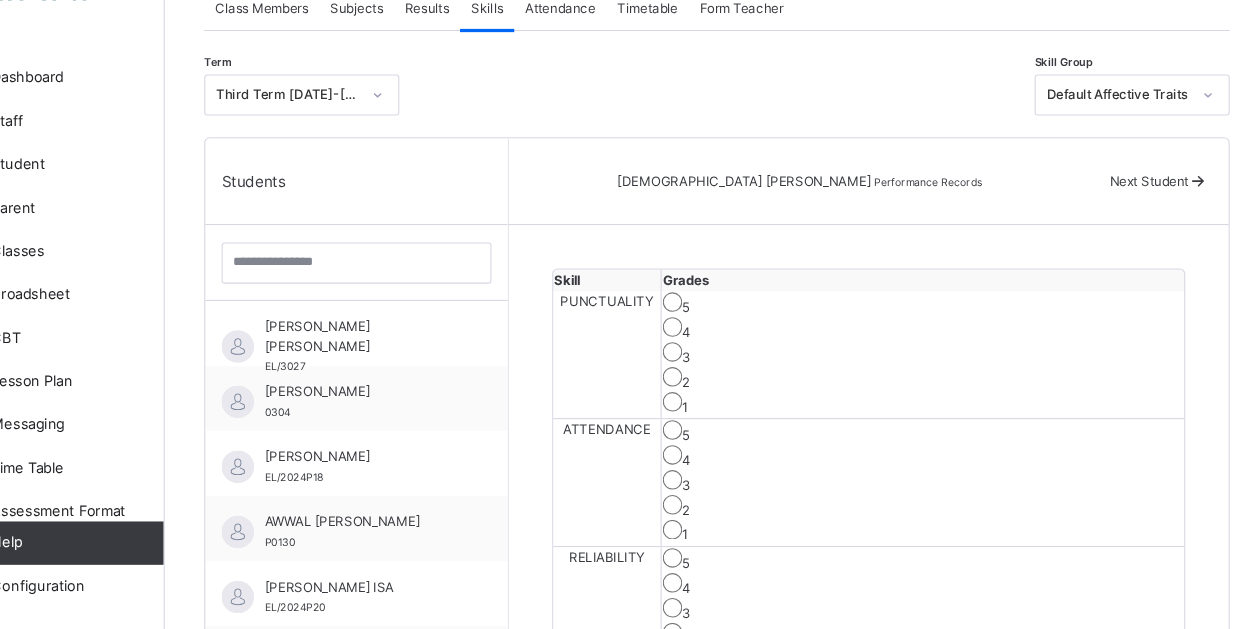 click at bounding box center [1192, 215] 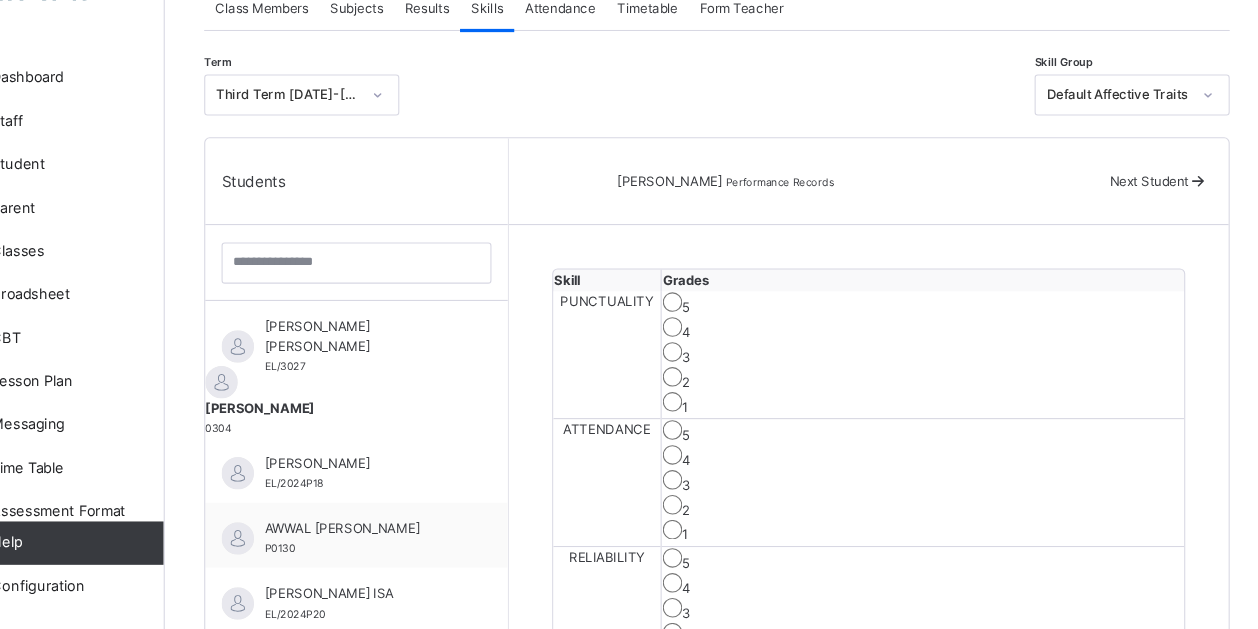 click at bounding box center (1192, 215) 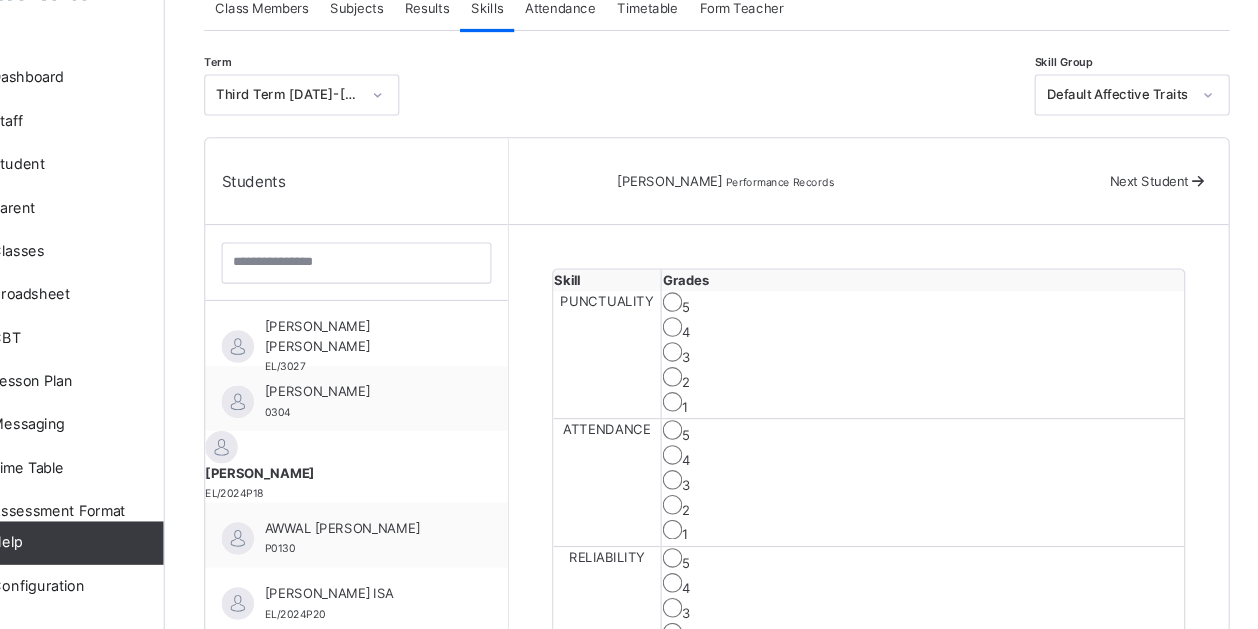click on "Next Student" at bounding box center [1147, 215] 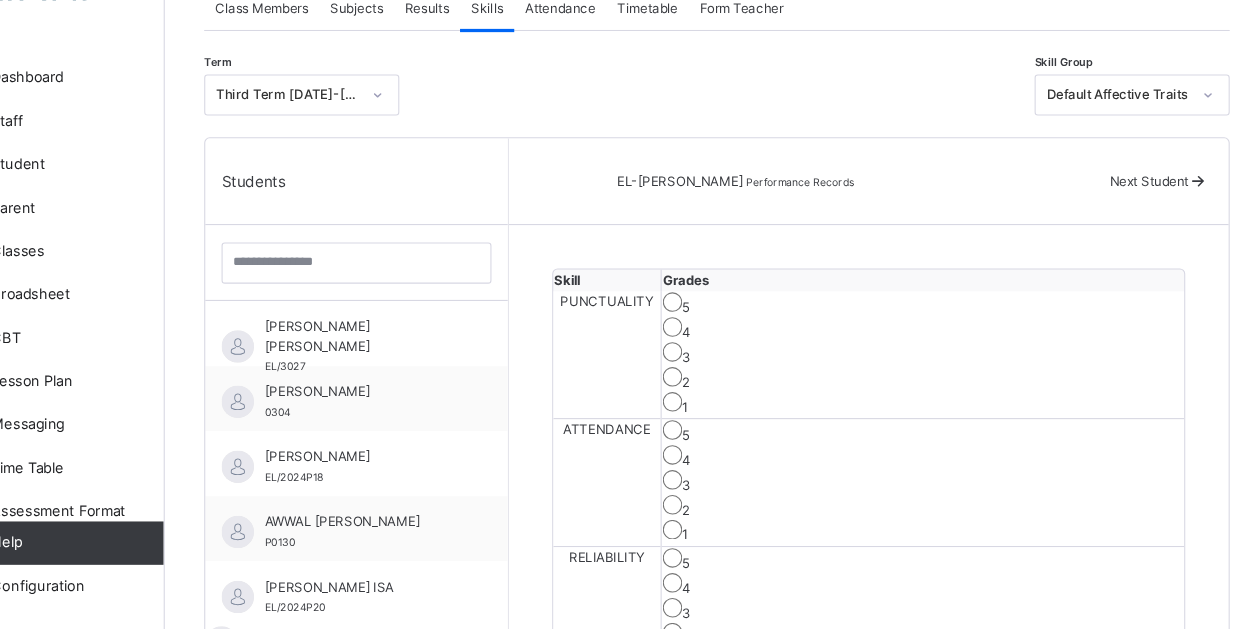 click on "Next Student" at bounding box center [1156, 216] 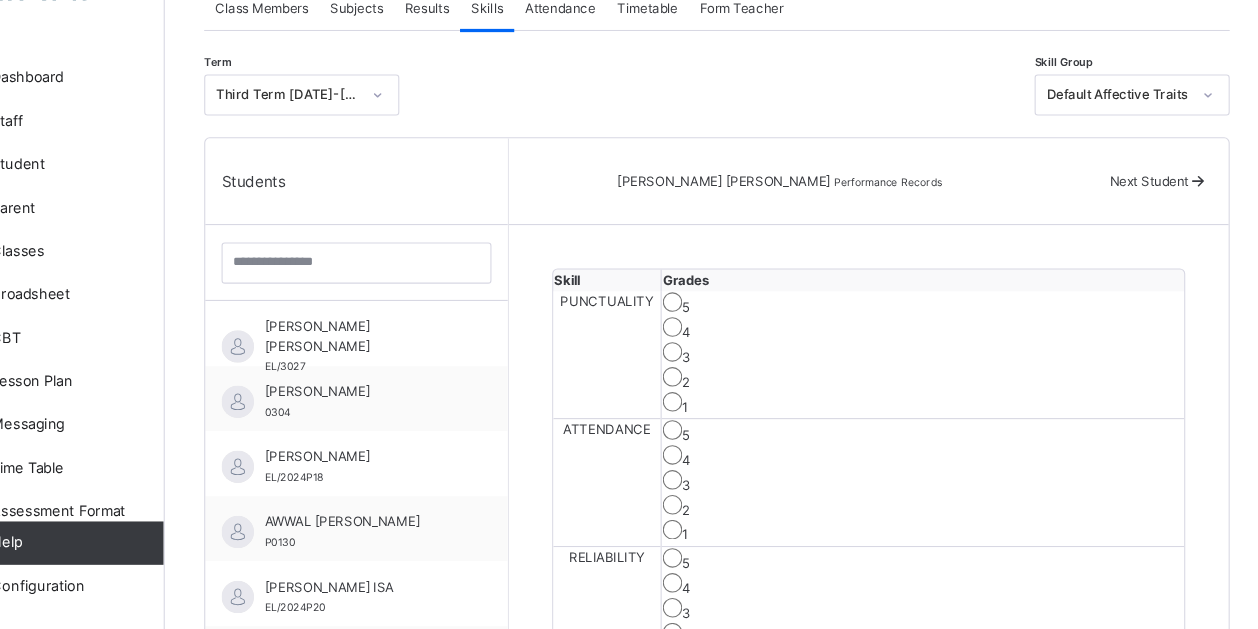 click on "Next Student" at bounding box center (1147, 215) 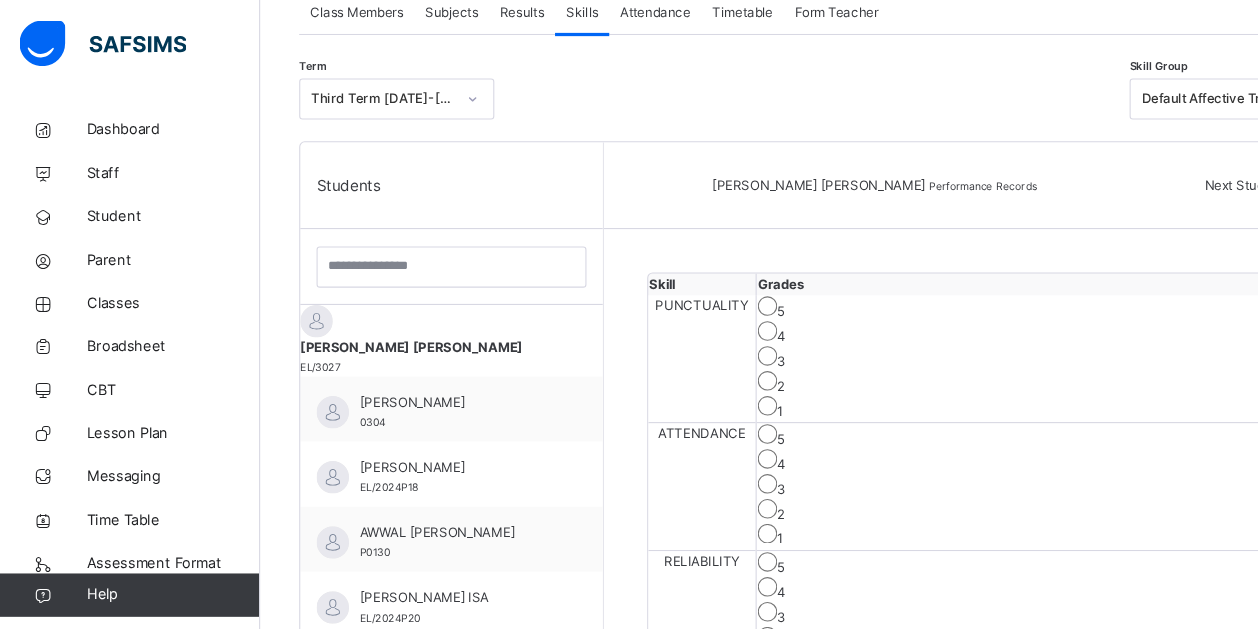 scroll, scrollTop: 379, scrollLeft: 0, axis: vertical 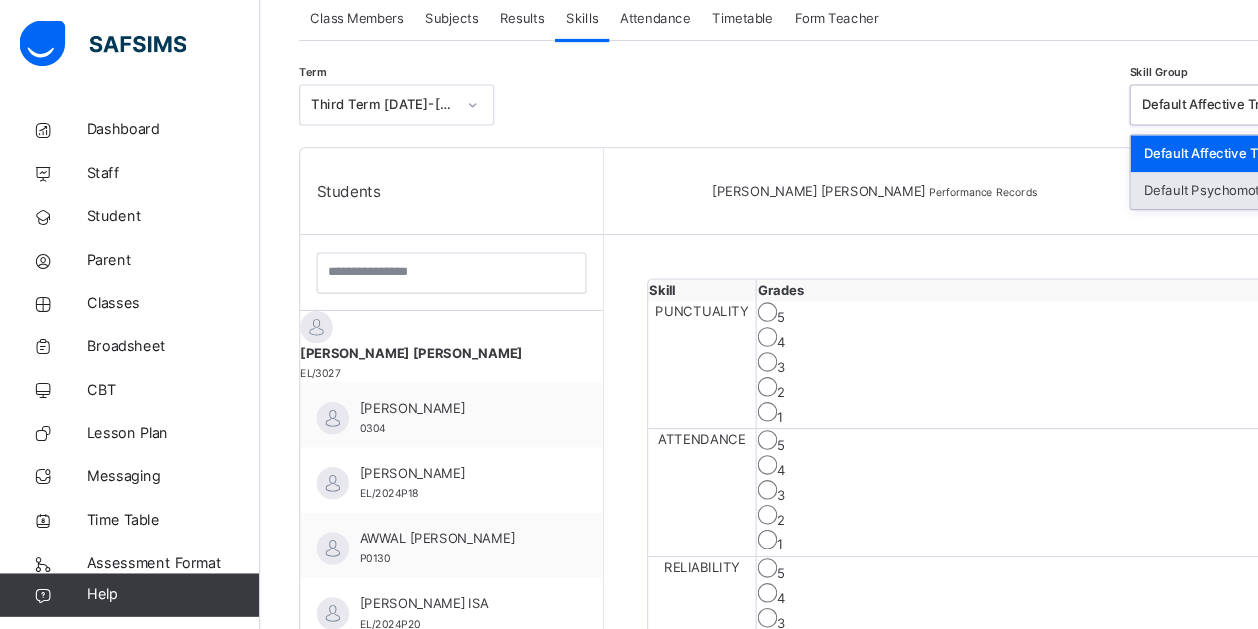 click on "Default Psychomotor" at bounding box center (1132, 176) 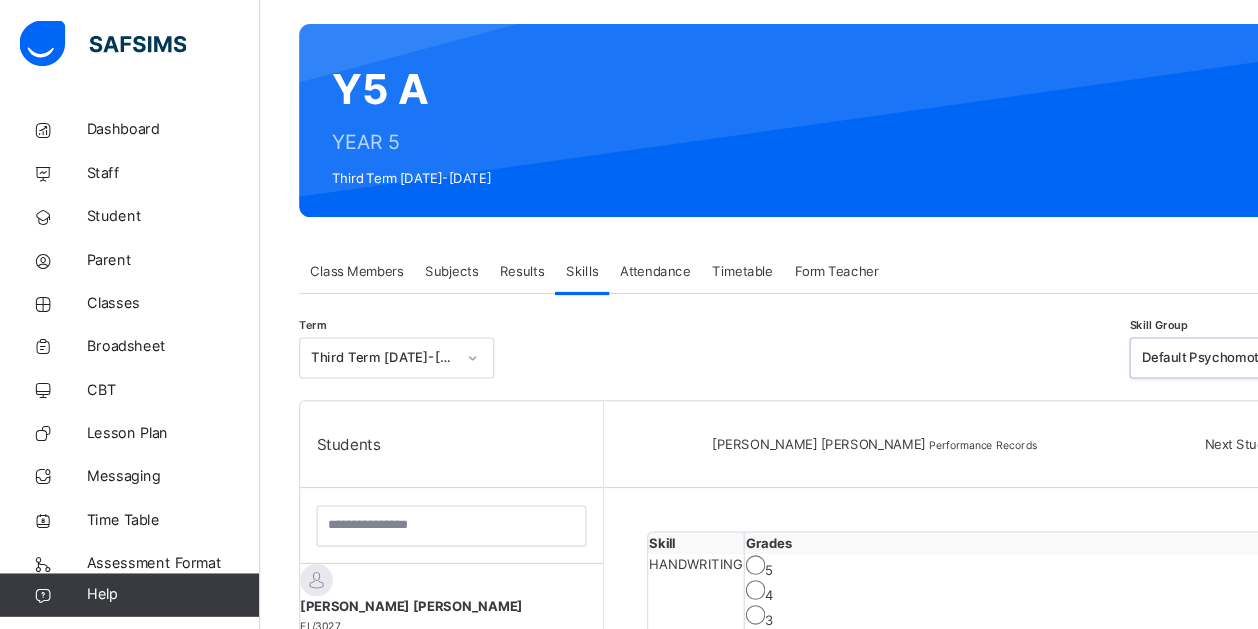 scroll, scrollTop: 0, scrollLeft: 0, axis: both 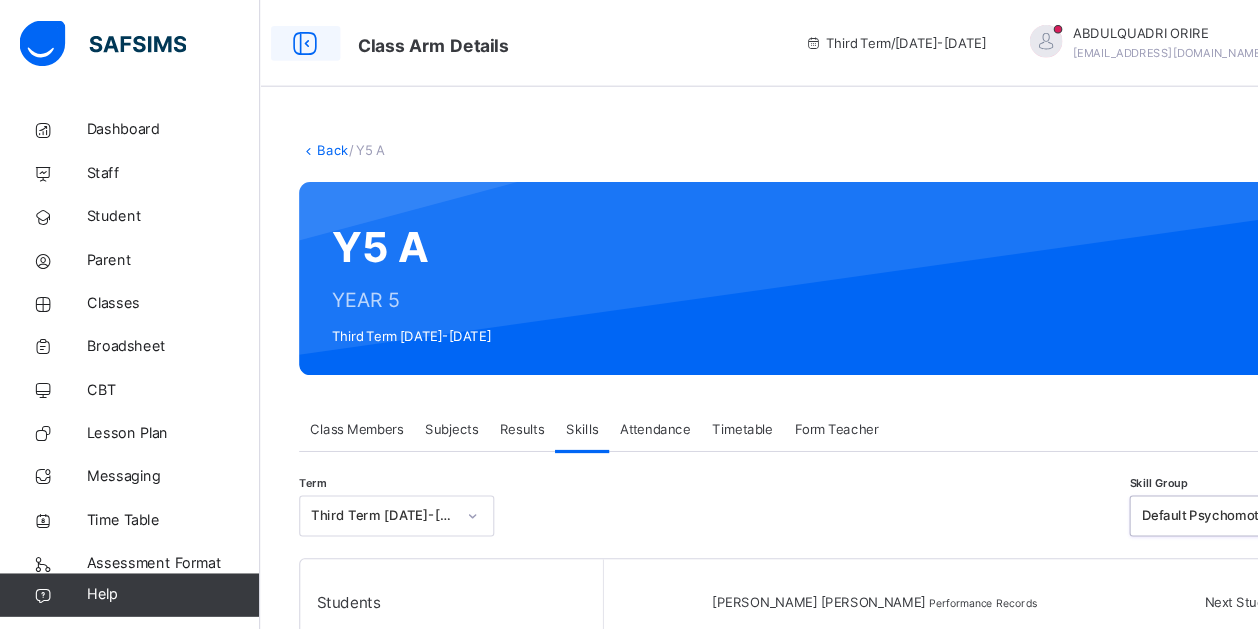 click at bounding box center (282, 40) 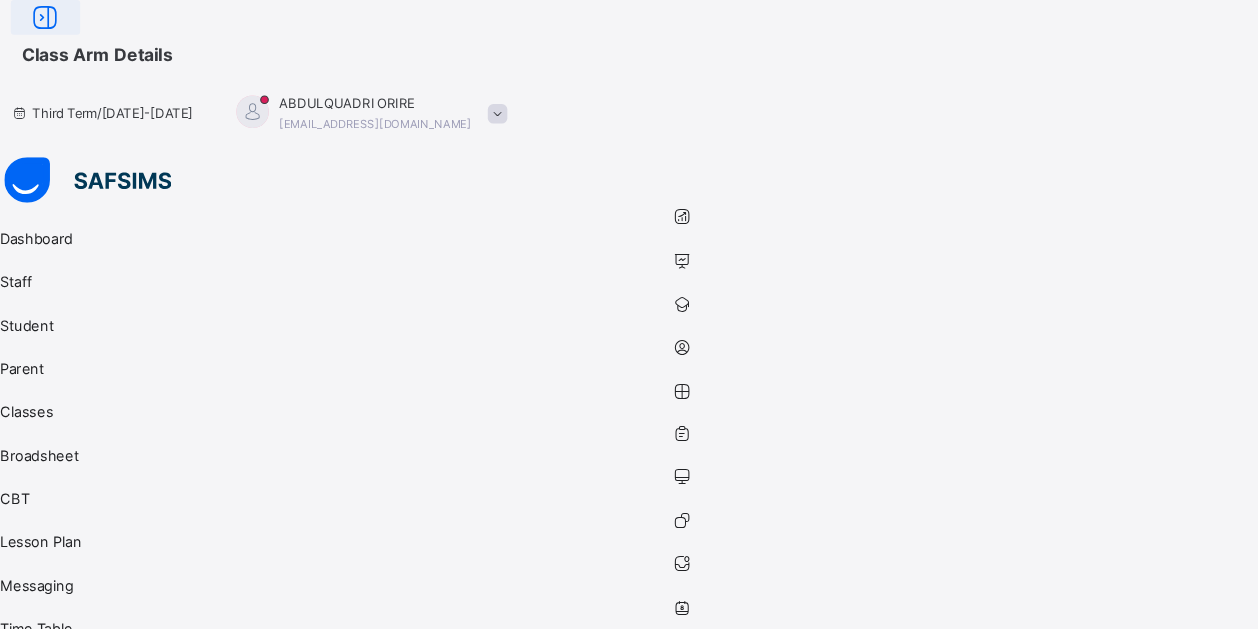click at bounding box center [42, 16] 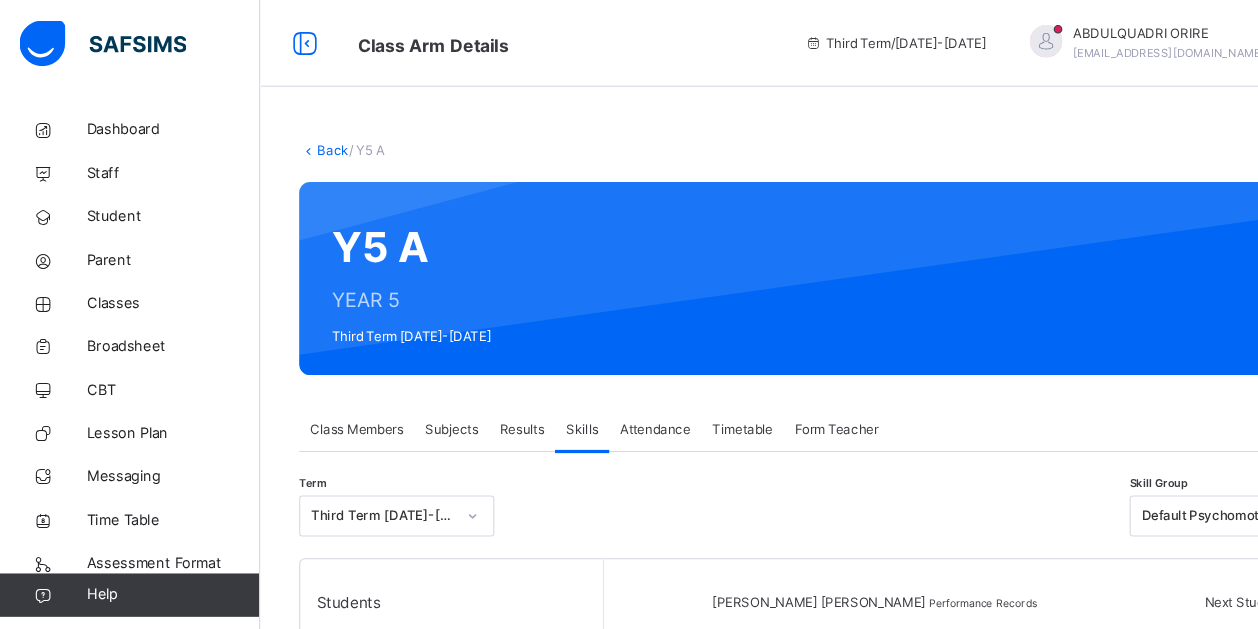 click on "Back" at bounding box center [307, 138] 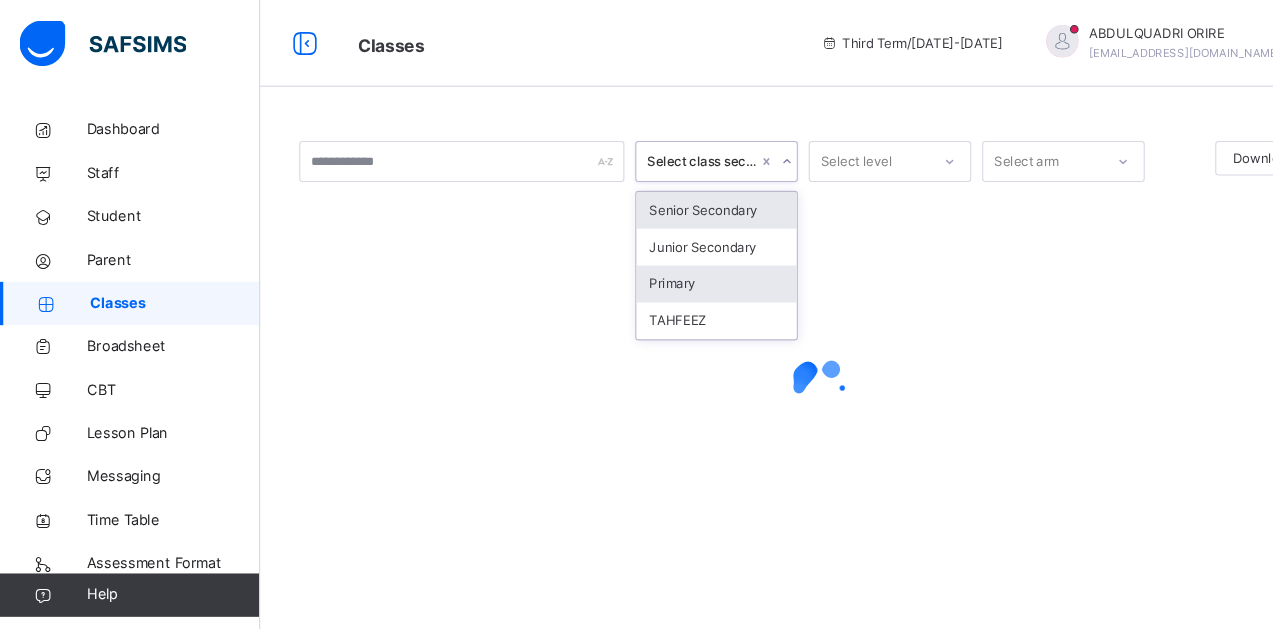 click on "Primary" at bounding box center [661, 262] 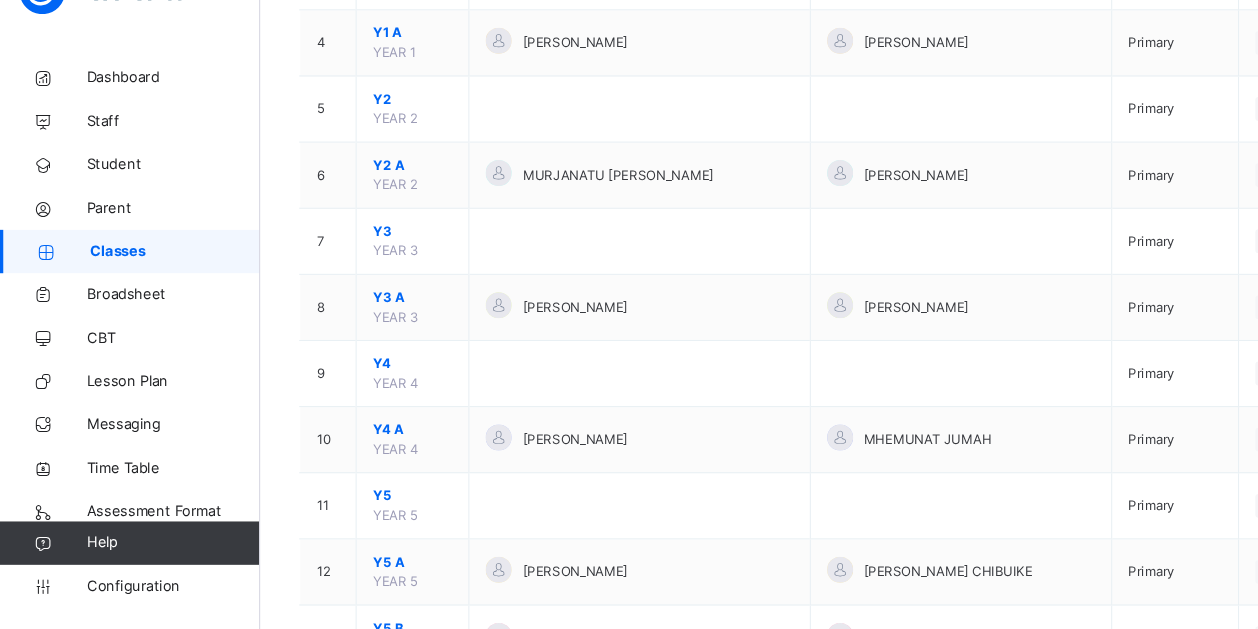 scroll, scrollTop: 364, scrollLeft: 0, axis: vertical 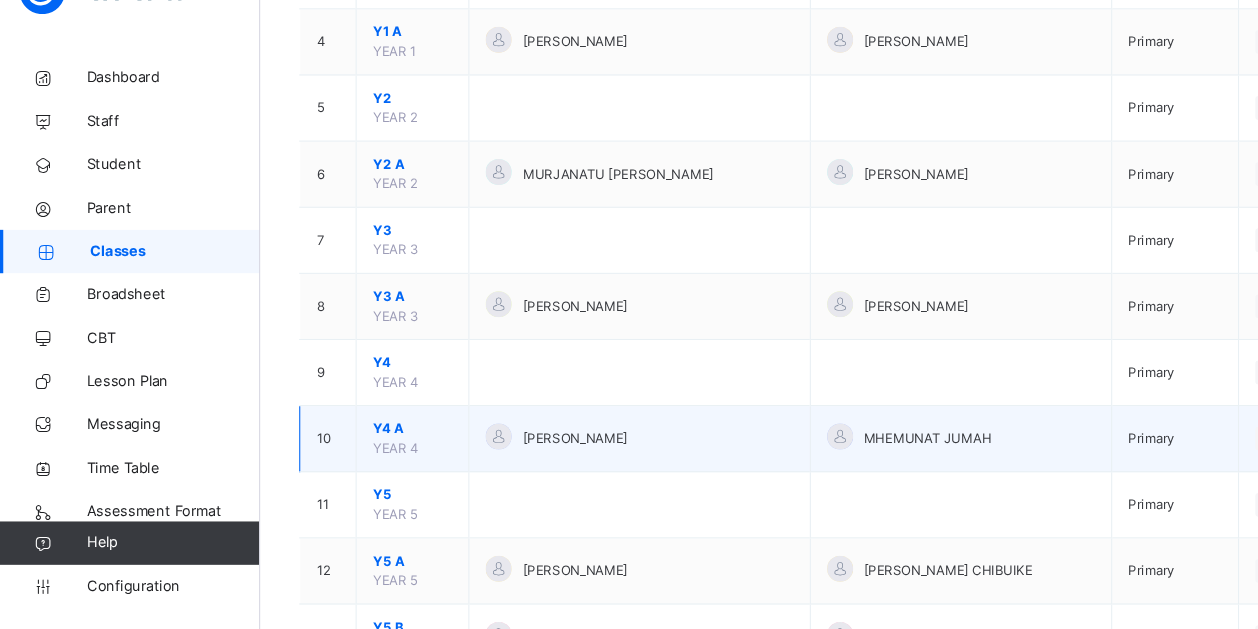 click on "Y4   A" at bounding box center (380, 444) 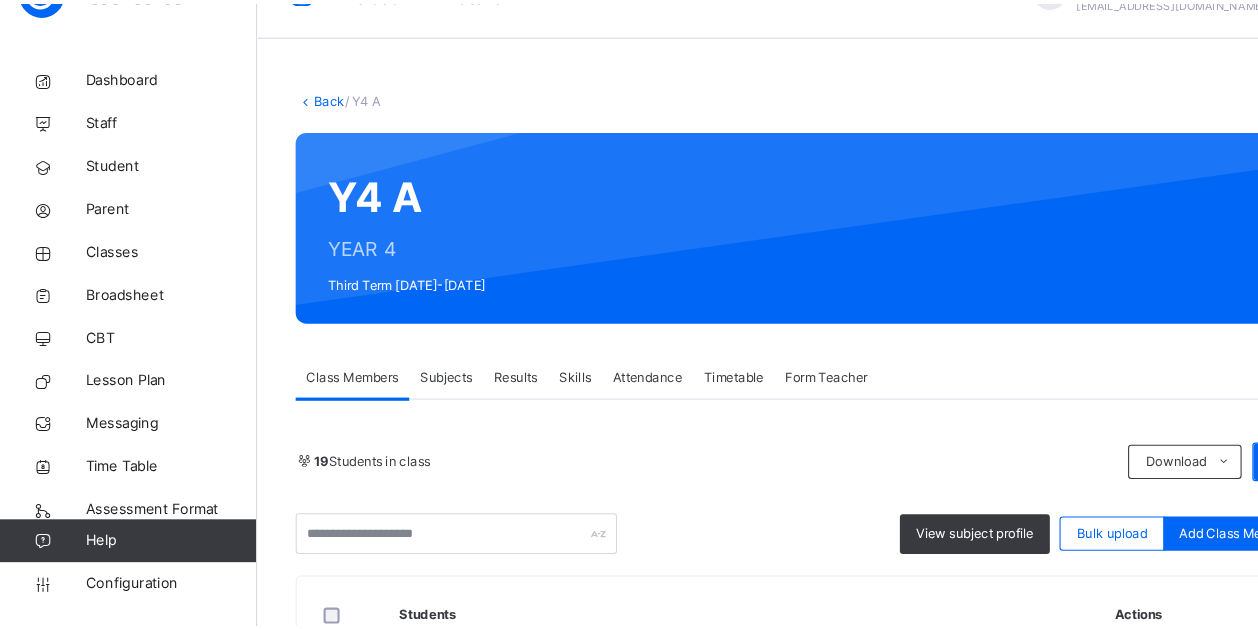 scroll, scrollTop: 364, scrollLeft: 0, axis: vertical 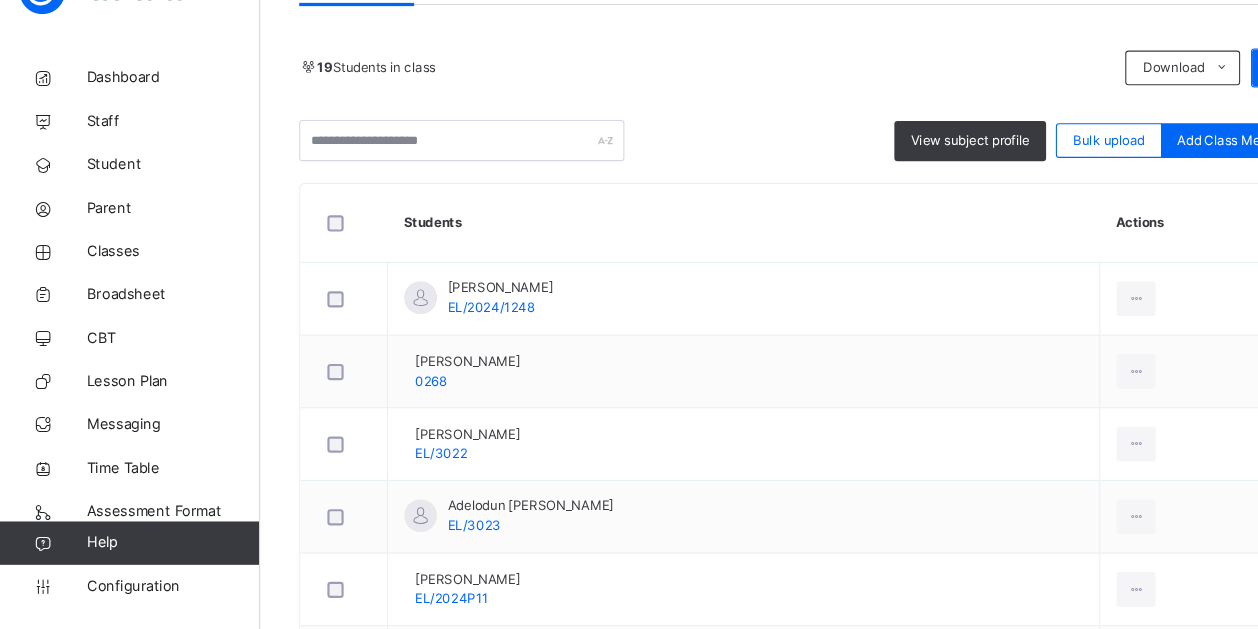 click on "Subjects" at bounding box center (416, 32) 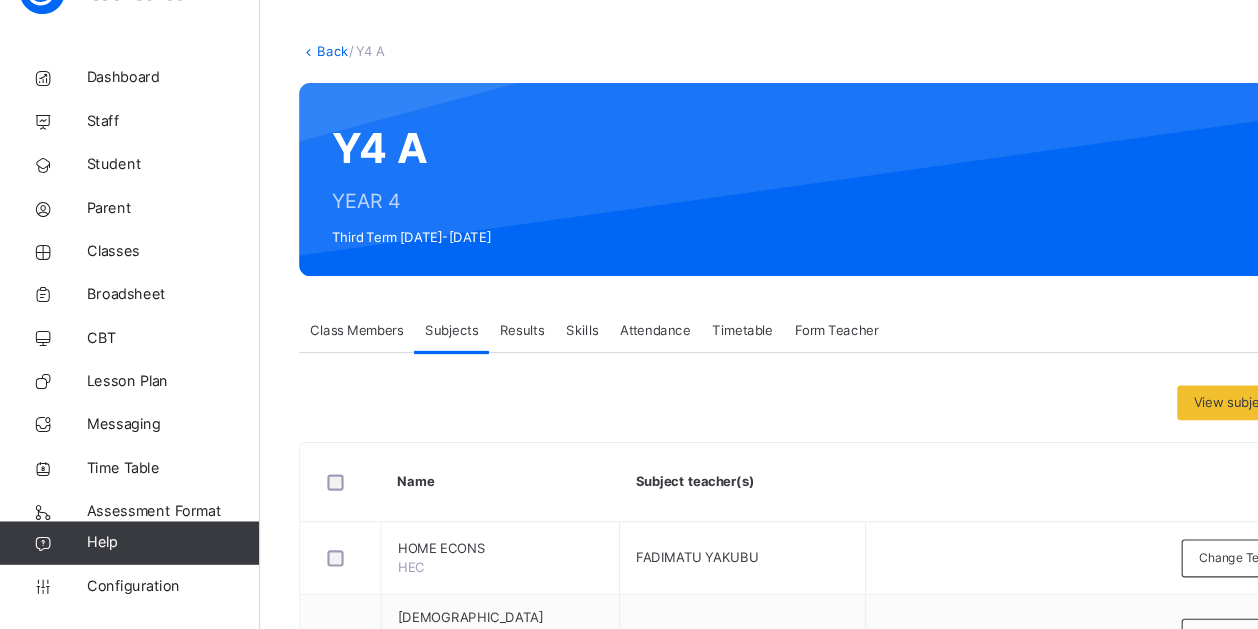 scroll, scrollTop: 56, scrollLeft: 0, axis: vertical 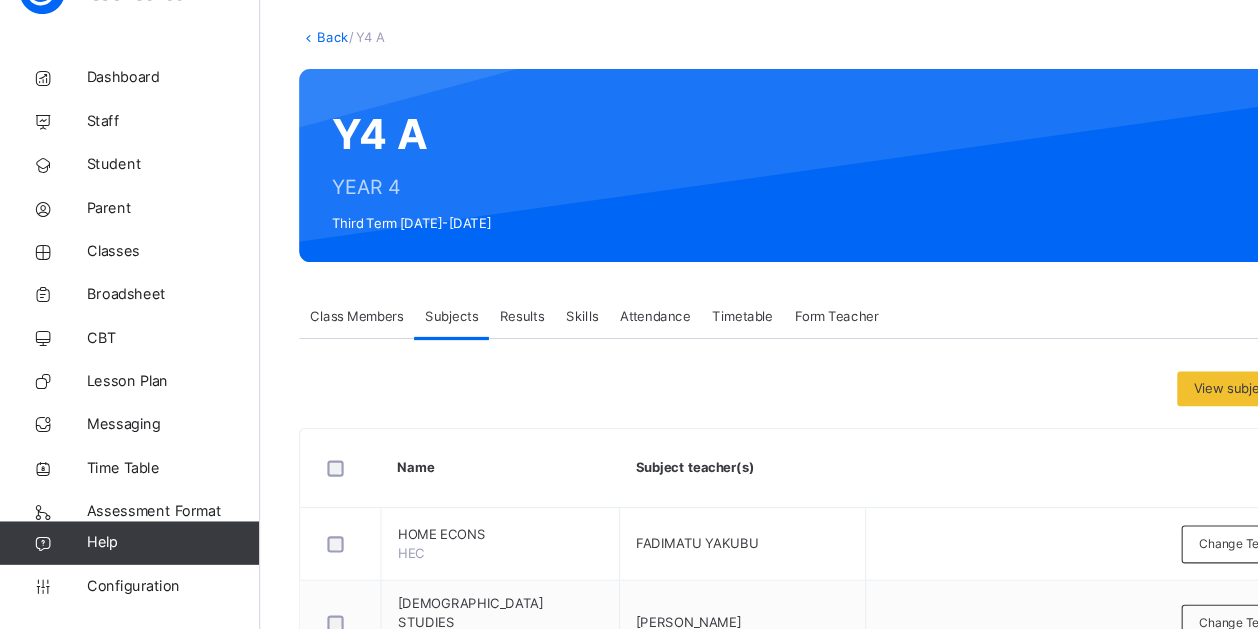 click on "Skills" at bounding box center [537, 340] 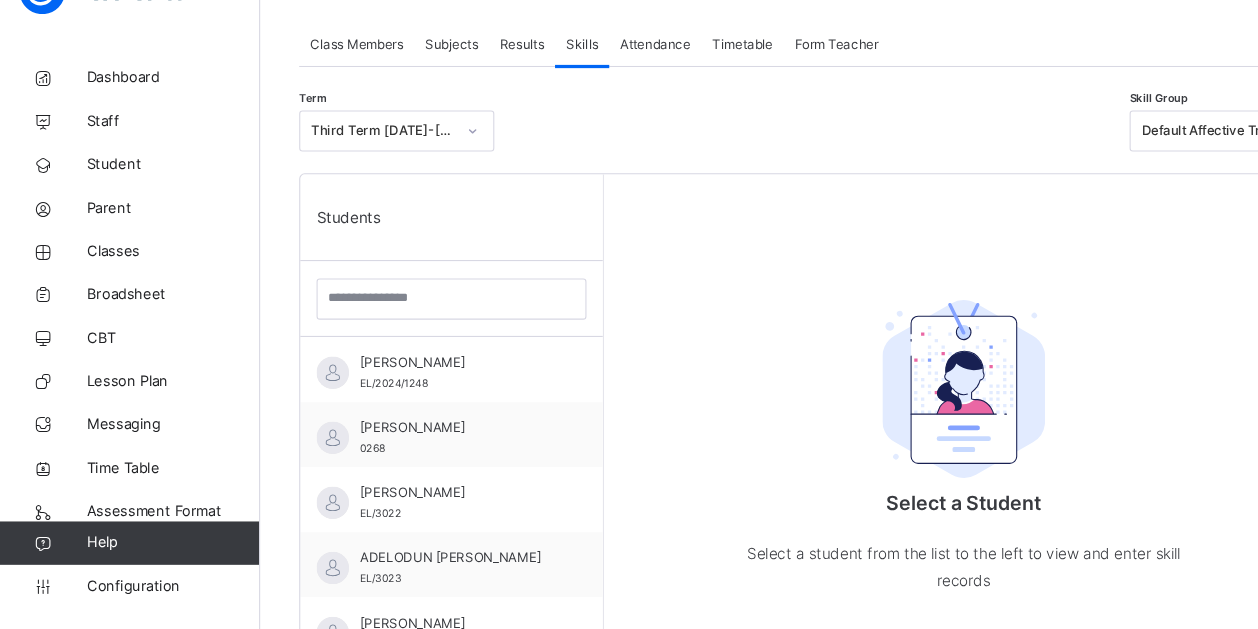 scroll, scrollTop: 339, scrollLeft: 0, axis: vertical 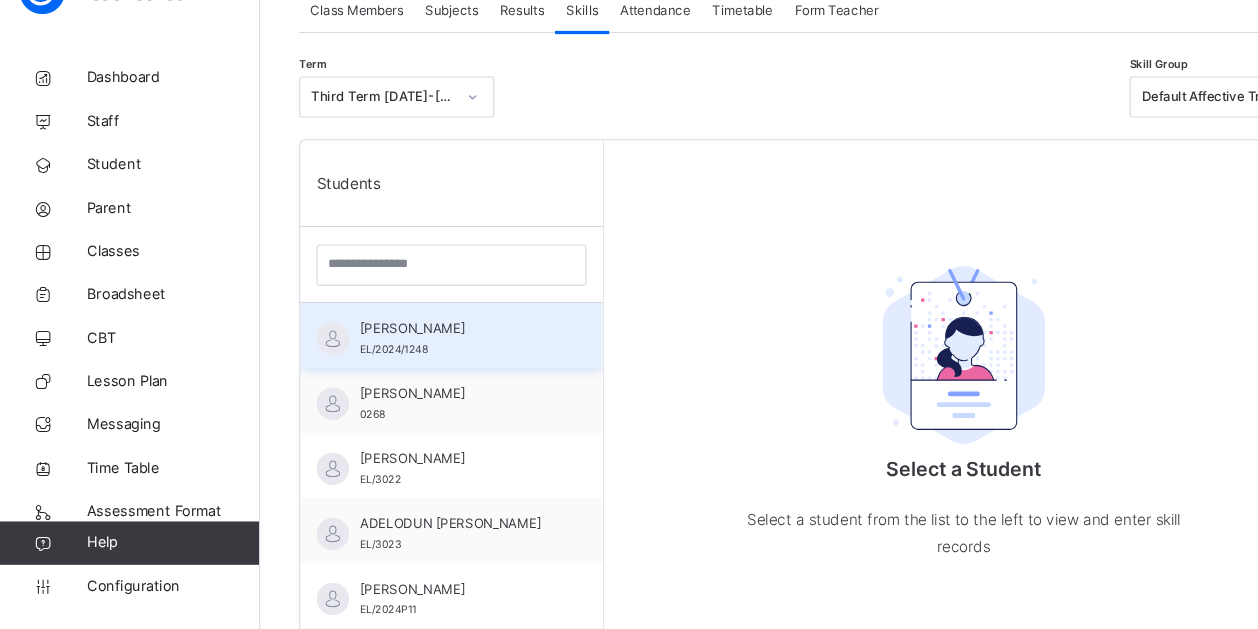 click on "AbdulJalil Fadil  EL/2024/1248" at bounding box center (421, 360) 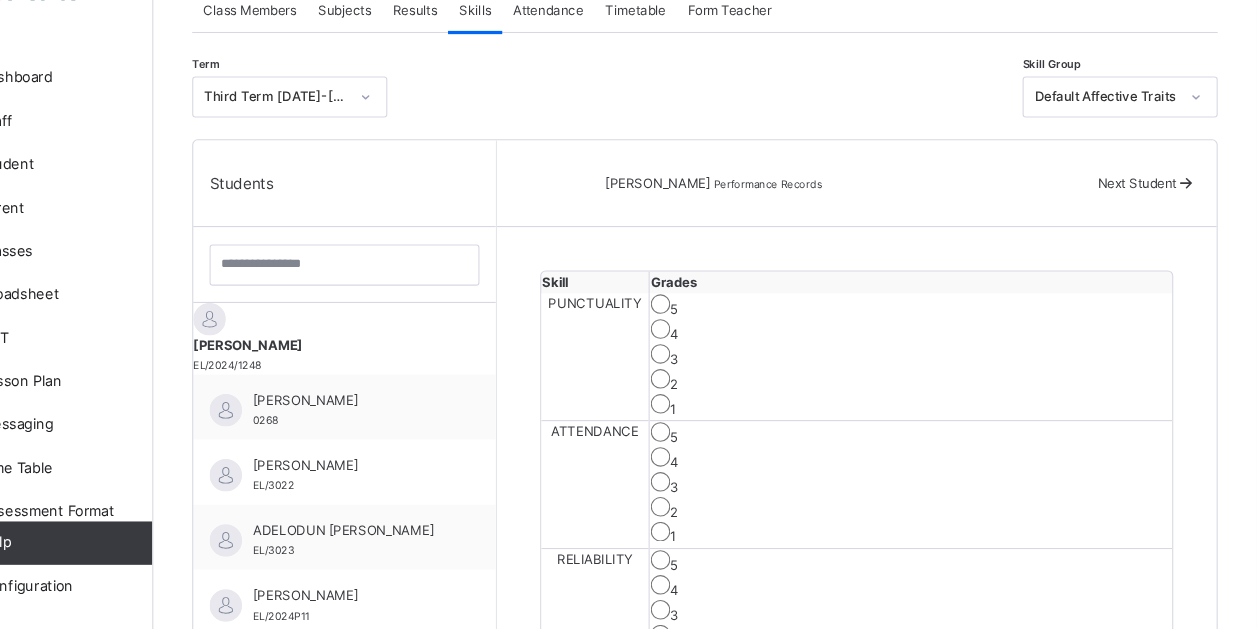 scroll, scrollTop: 339, scrollLeft: 0, axis: vertical 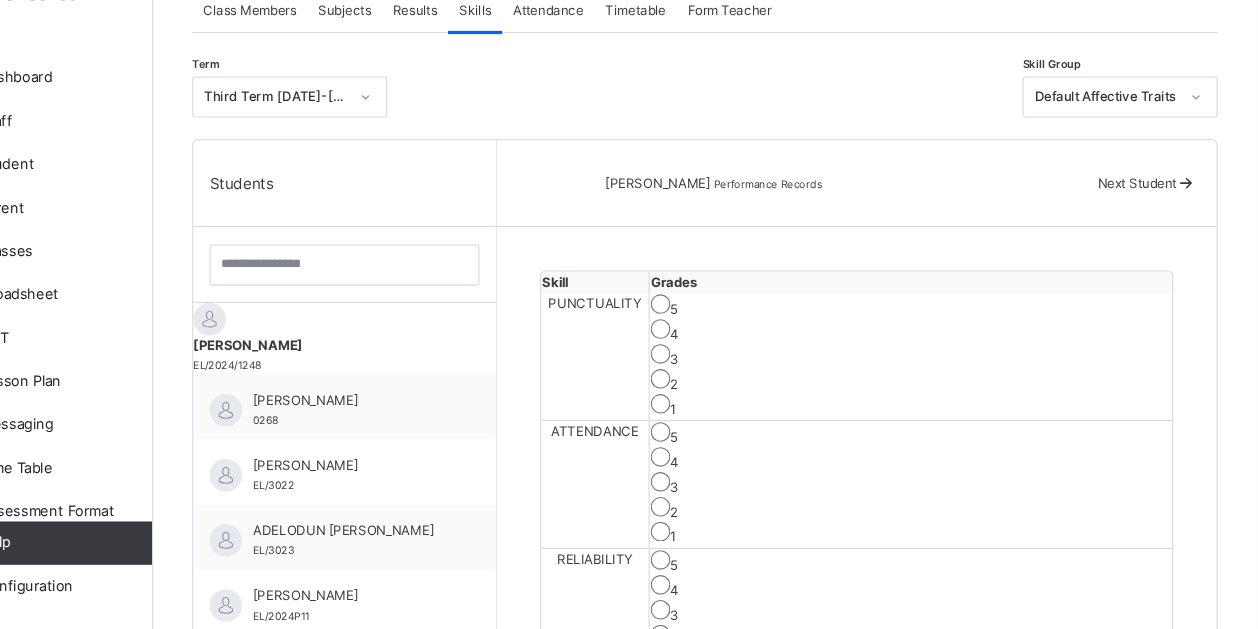 click on "Next Student" at bounding box center [1147, 216] 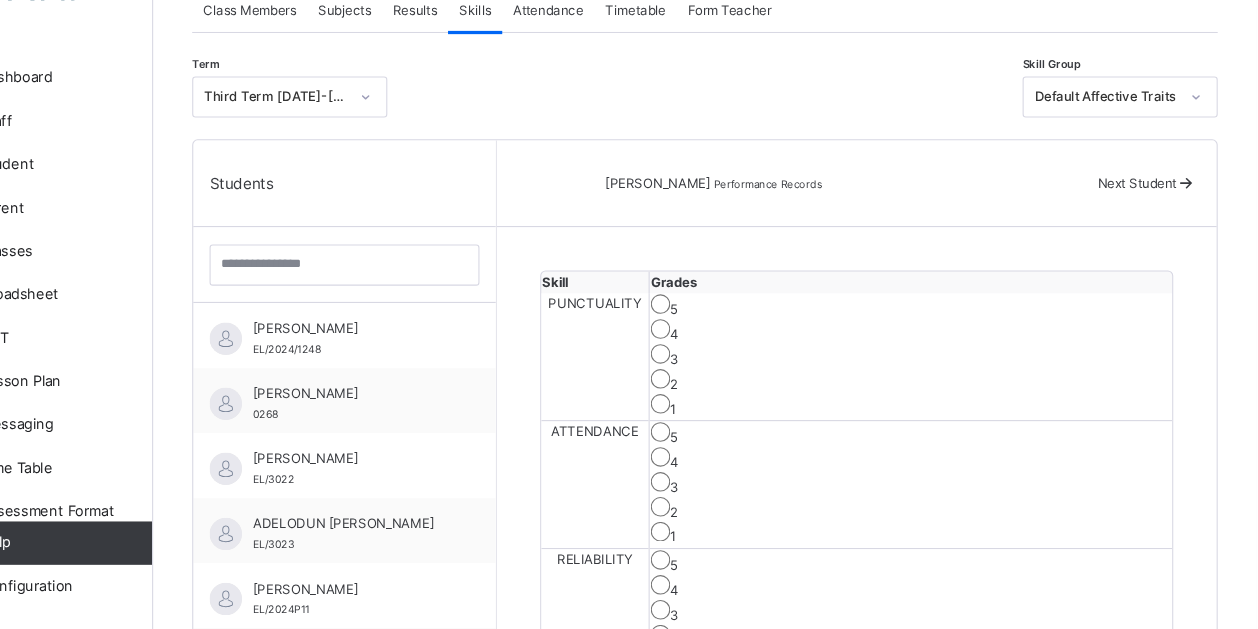click on "Next Student" at bounding box center [1147, 216] 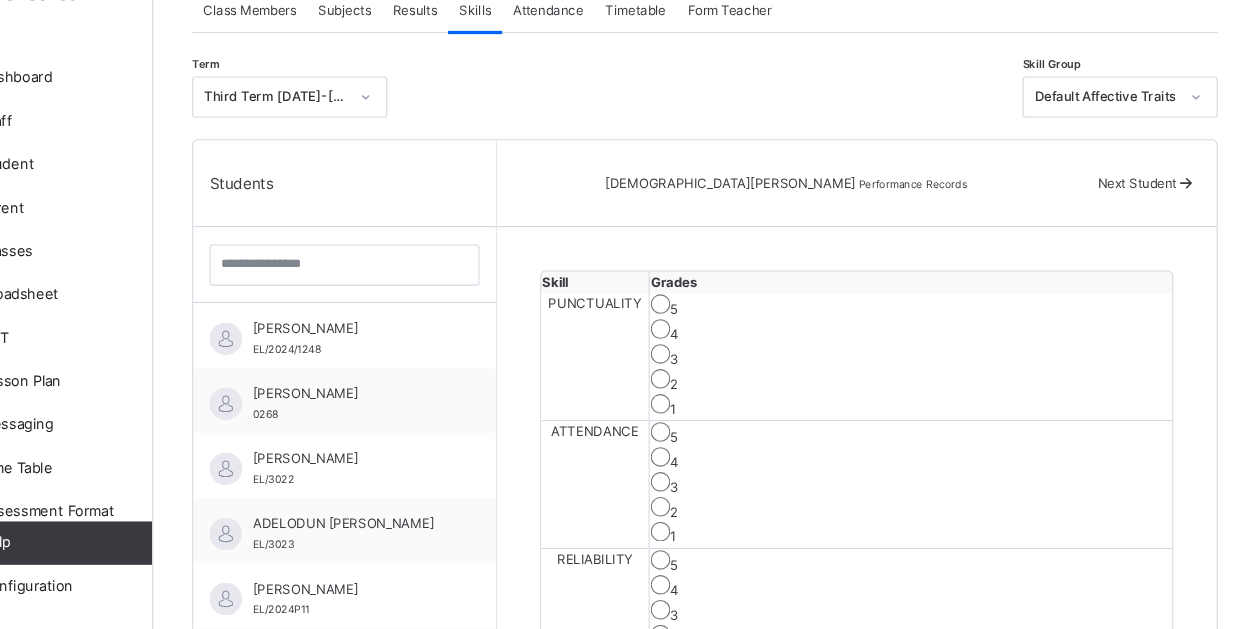 click on "Next Student" at bounding box center [1147, 216] 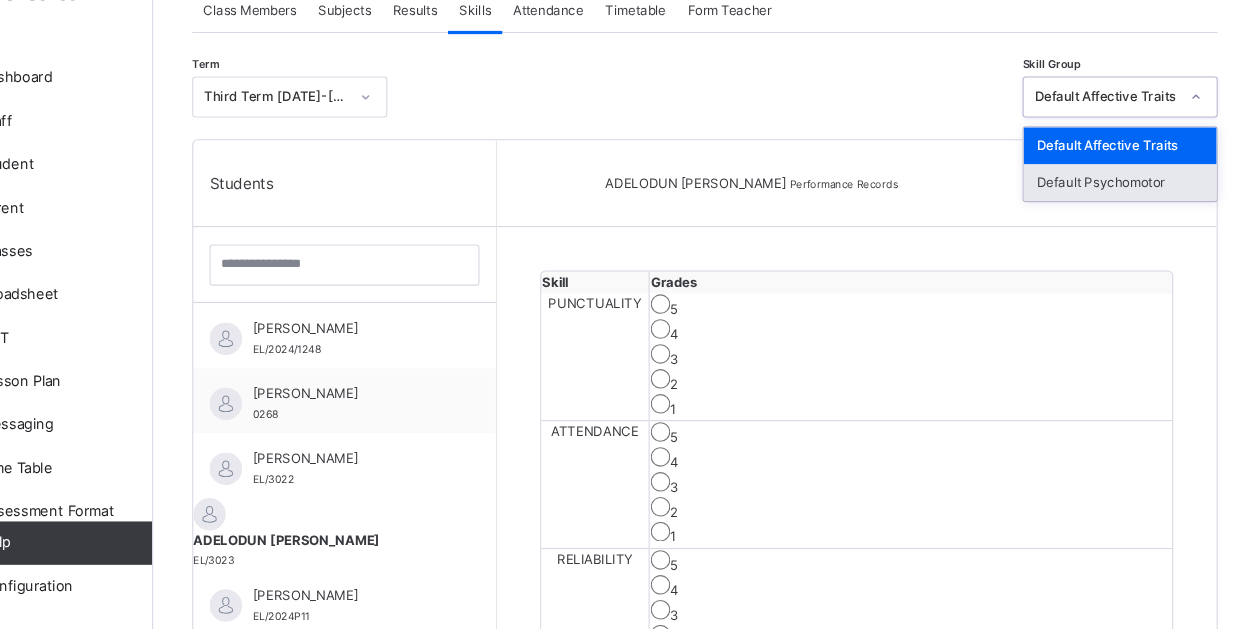 click on "Default Psychomotor" at bounding box center [1132, 216] 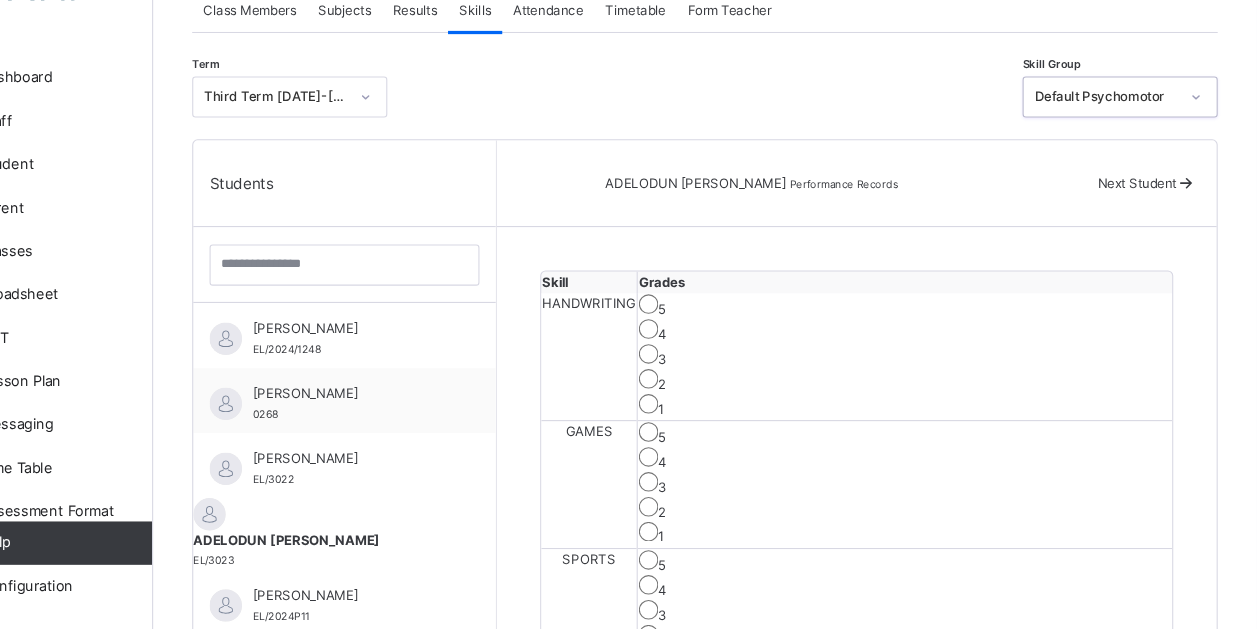 click at bounding box center (1192, 216) 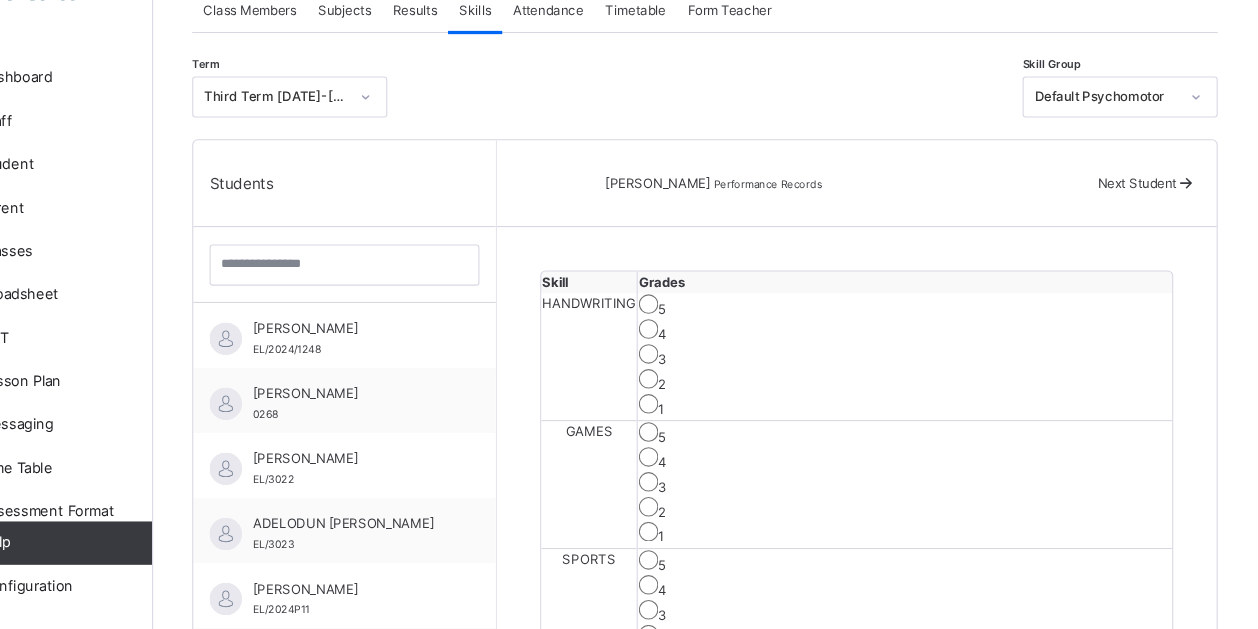 click on "Next Student" at bounding box center [1147, 216] 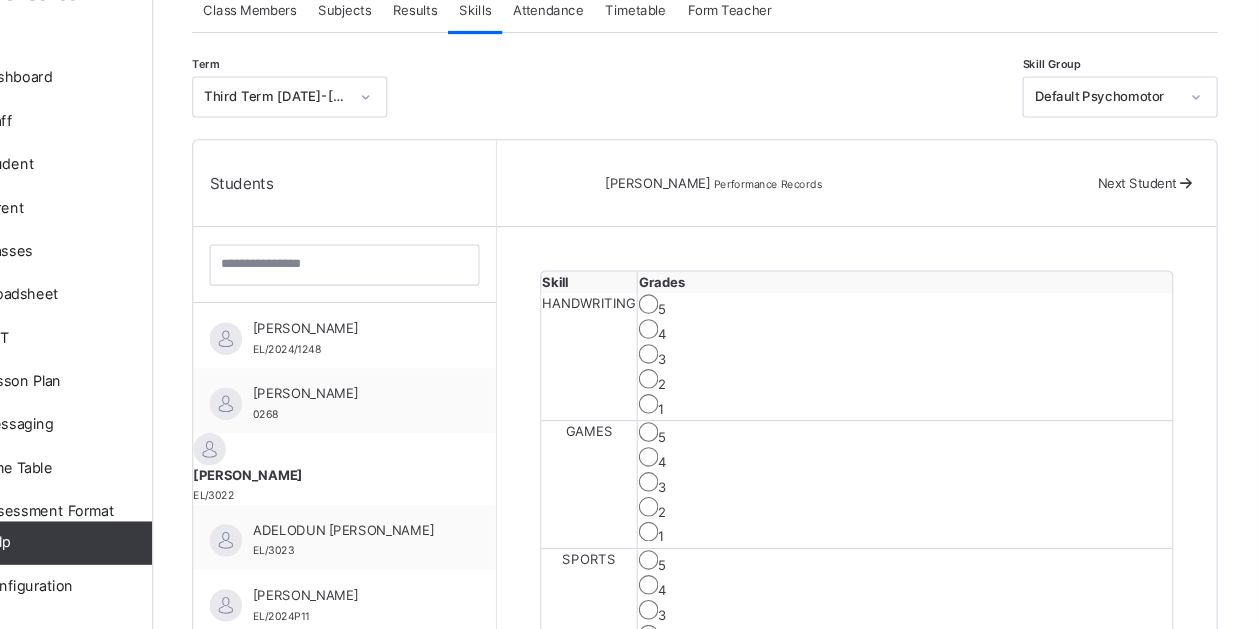 click on "Next Student" at bounding box center (1147, 216) 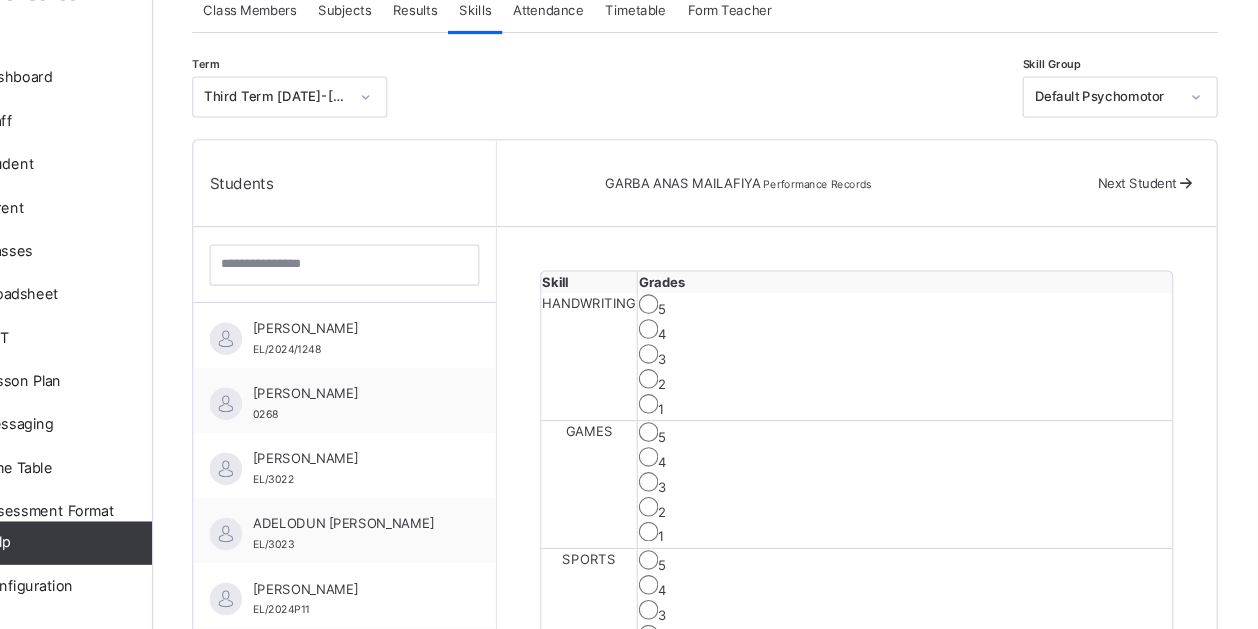 click on "Next Student" at bounding box center (1147, 216) 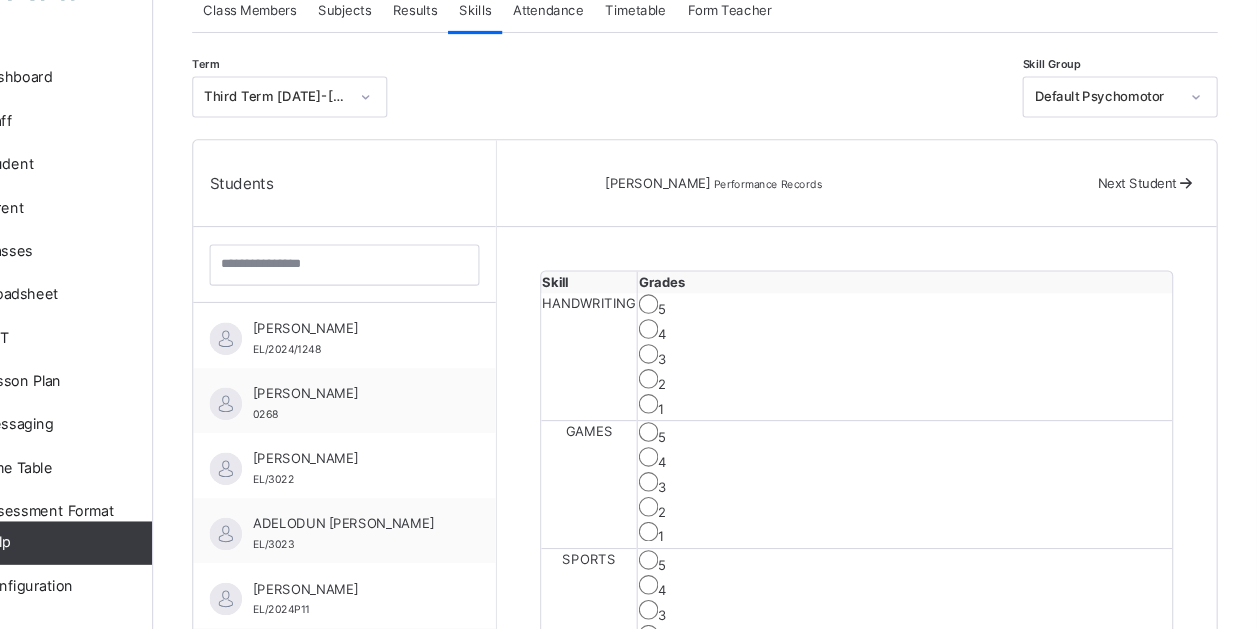 click on "Next Student" at bounding box center (1147, 216) 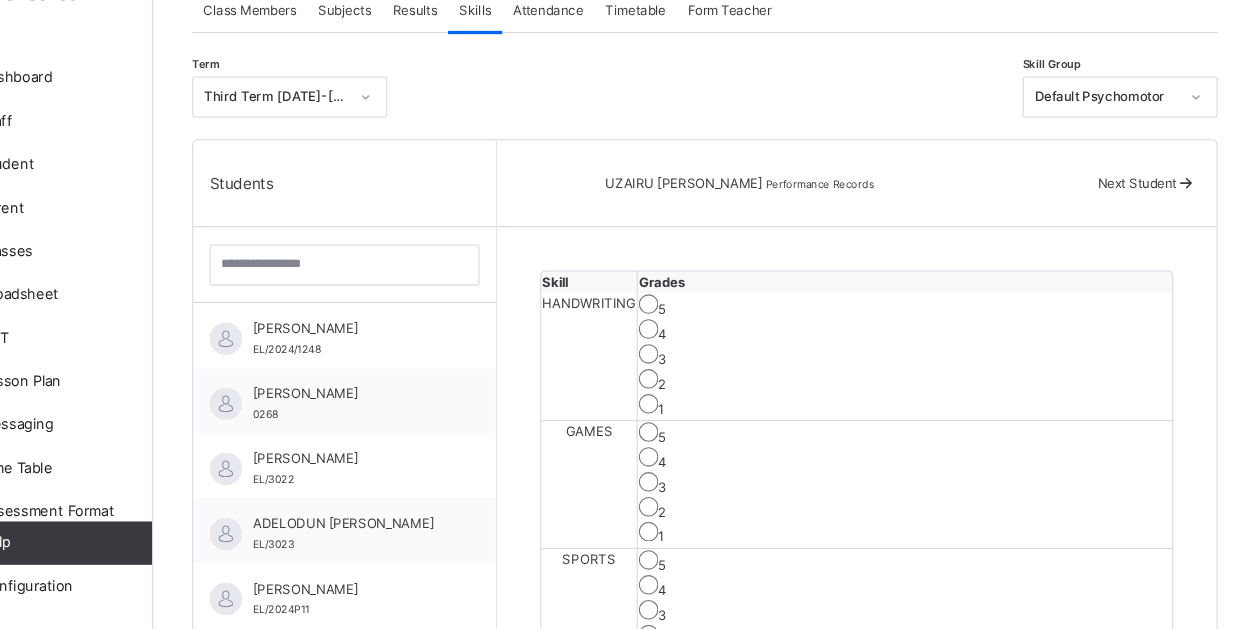 click on "Next Student" at bounding box center (1147, 216) 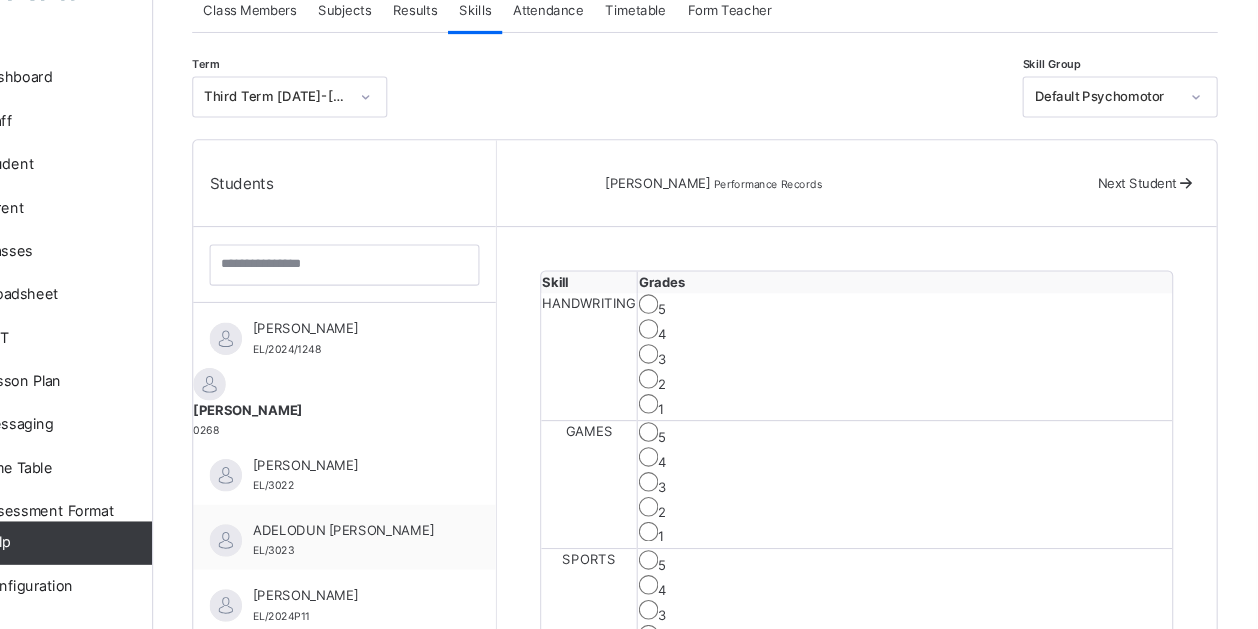 click on "Next Student" at bounding box center (1147, 216) 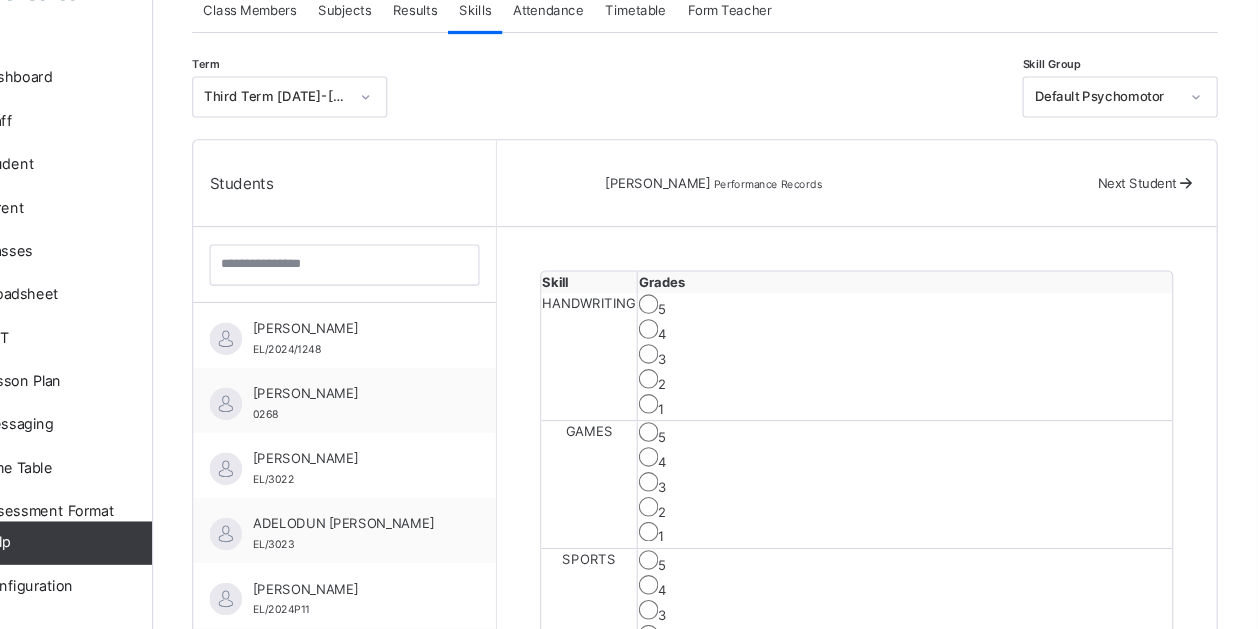 click on "Next Student" at bounding box center [1147, 216] 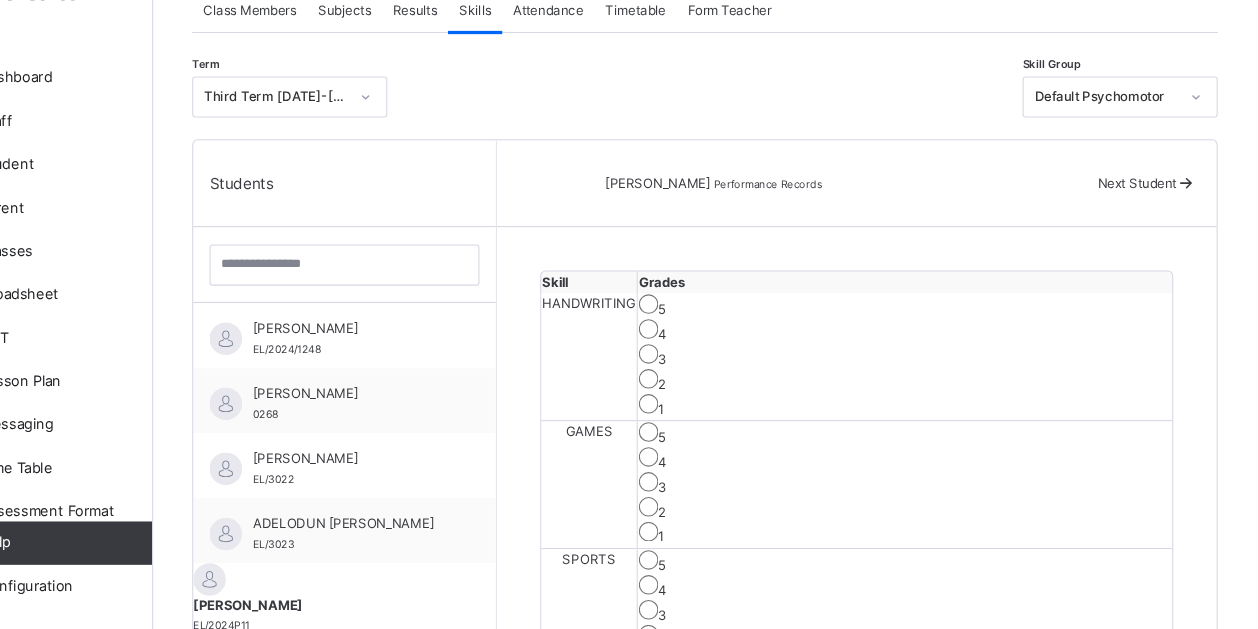 click at bounding box center [1192, 216] 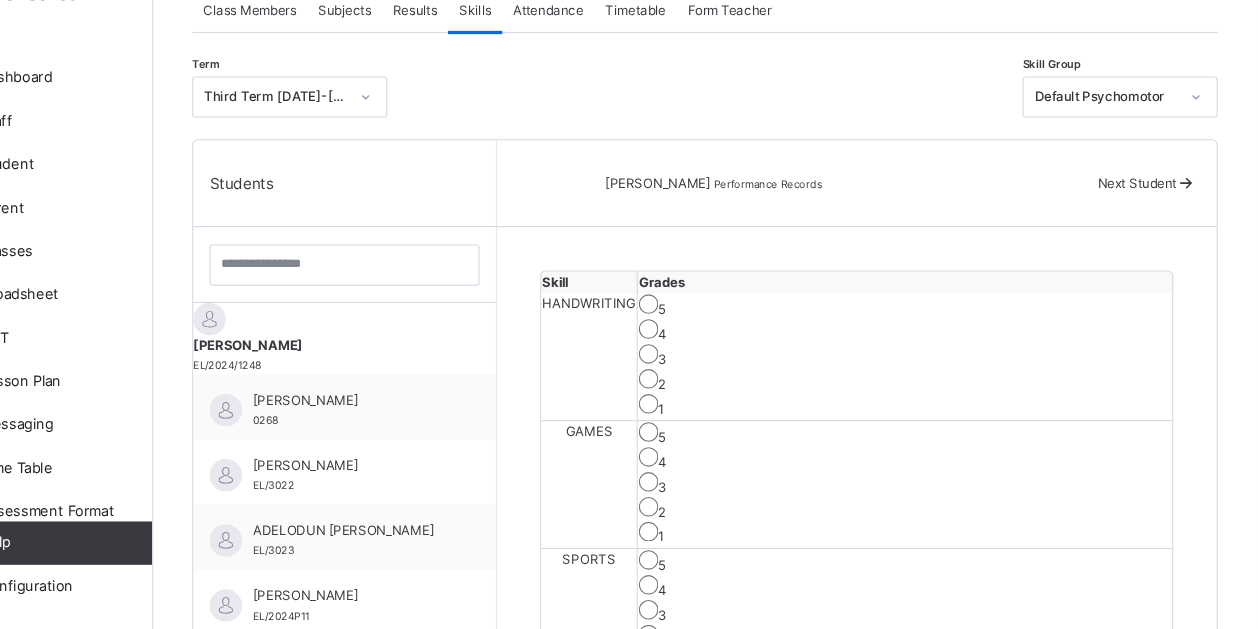 click at bounding box center [1192, 216] 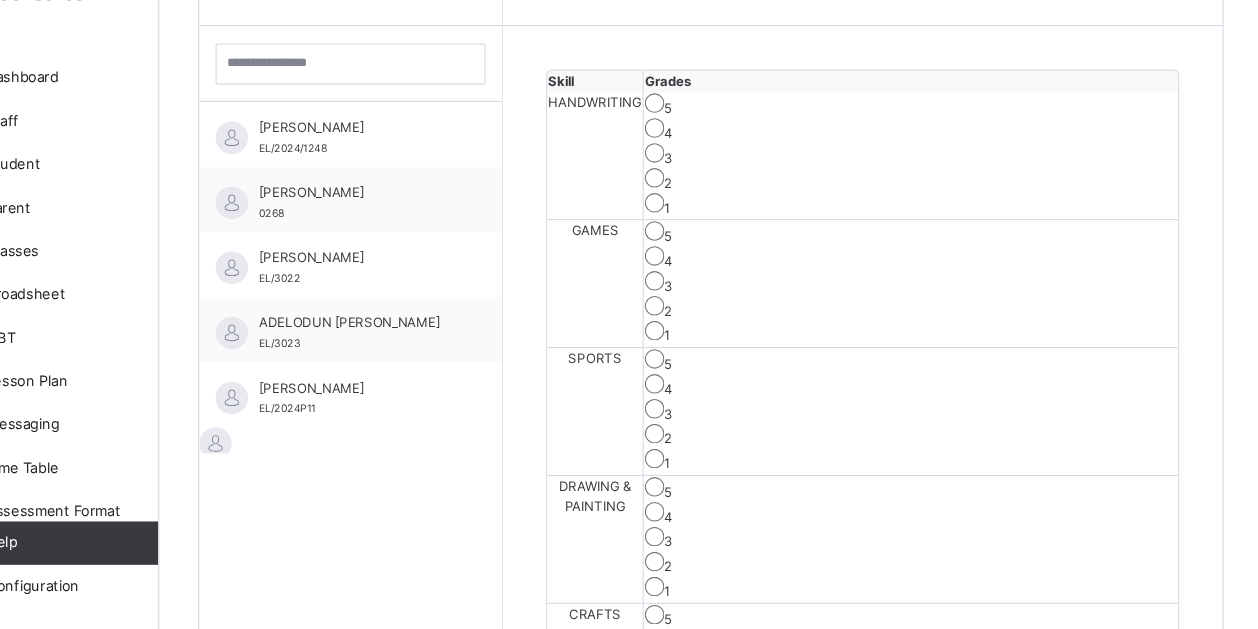 scroll, scrollTop: 534, scrollLeft: 0, axis: vertical 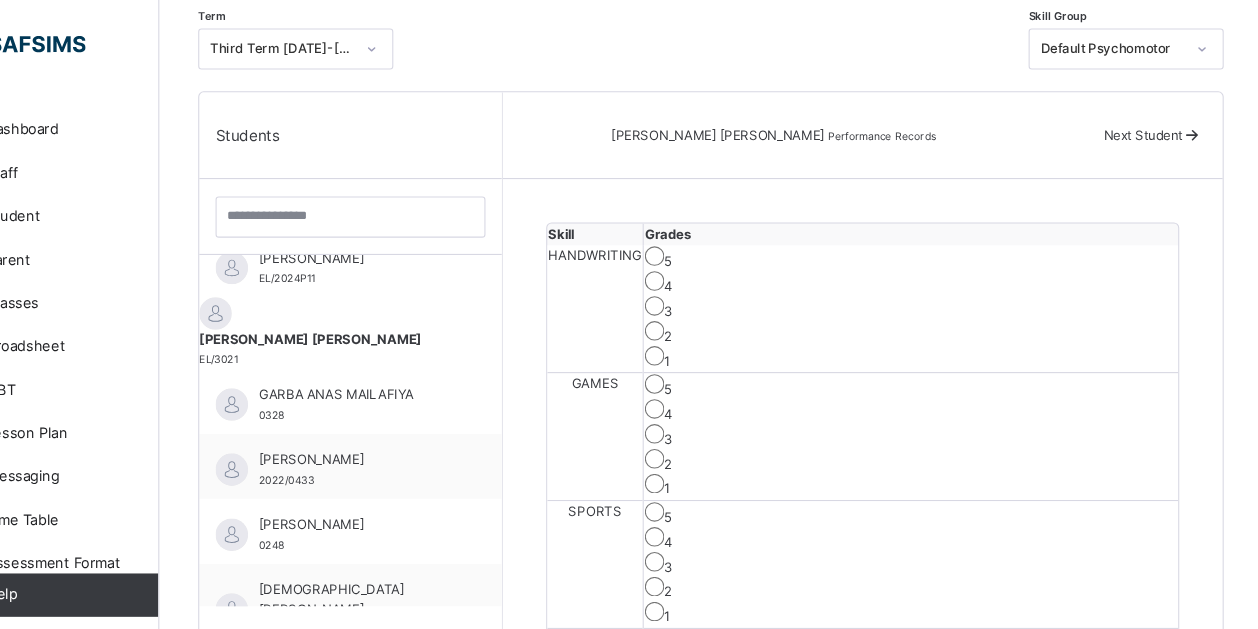 click on "Next Student" at bounding box center (1156, 125) 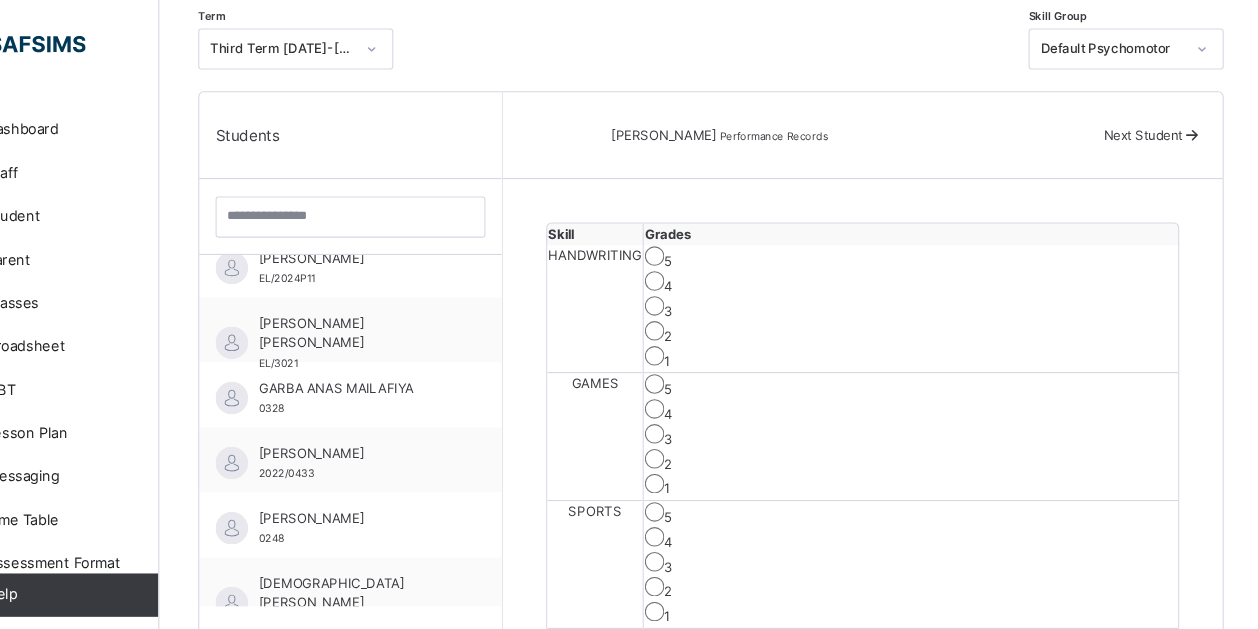 click on "Next Student" at bounding box center [1147, 124] 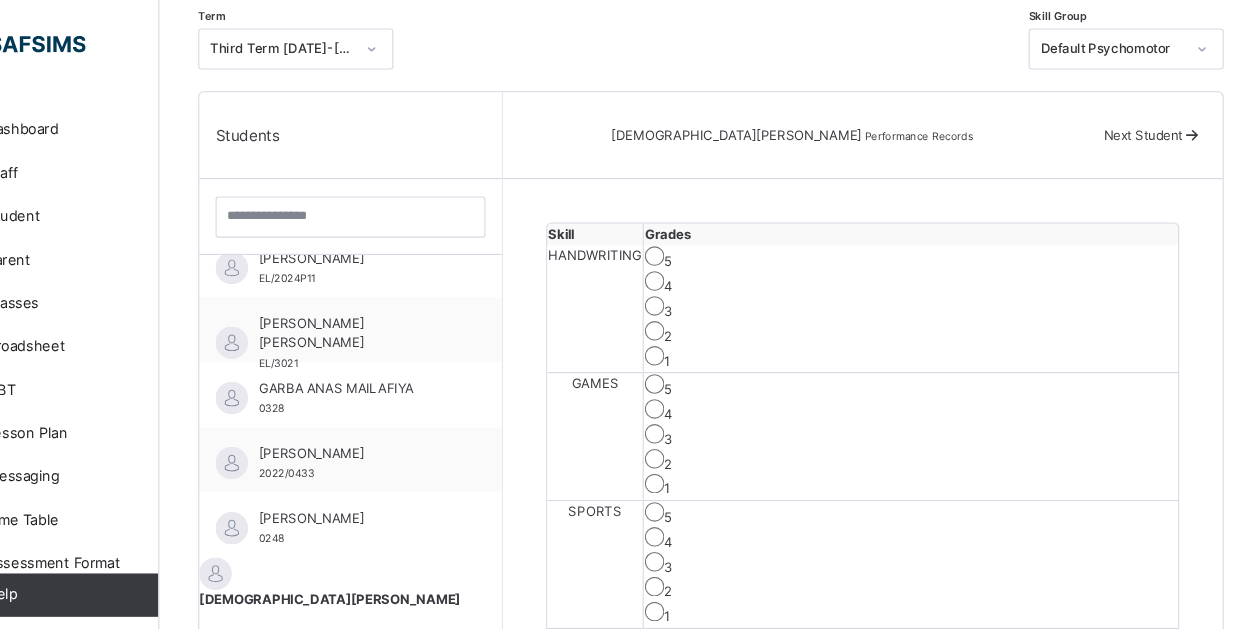 click on "Next Student" at bounding box center [1156, 125] 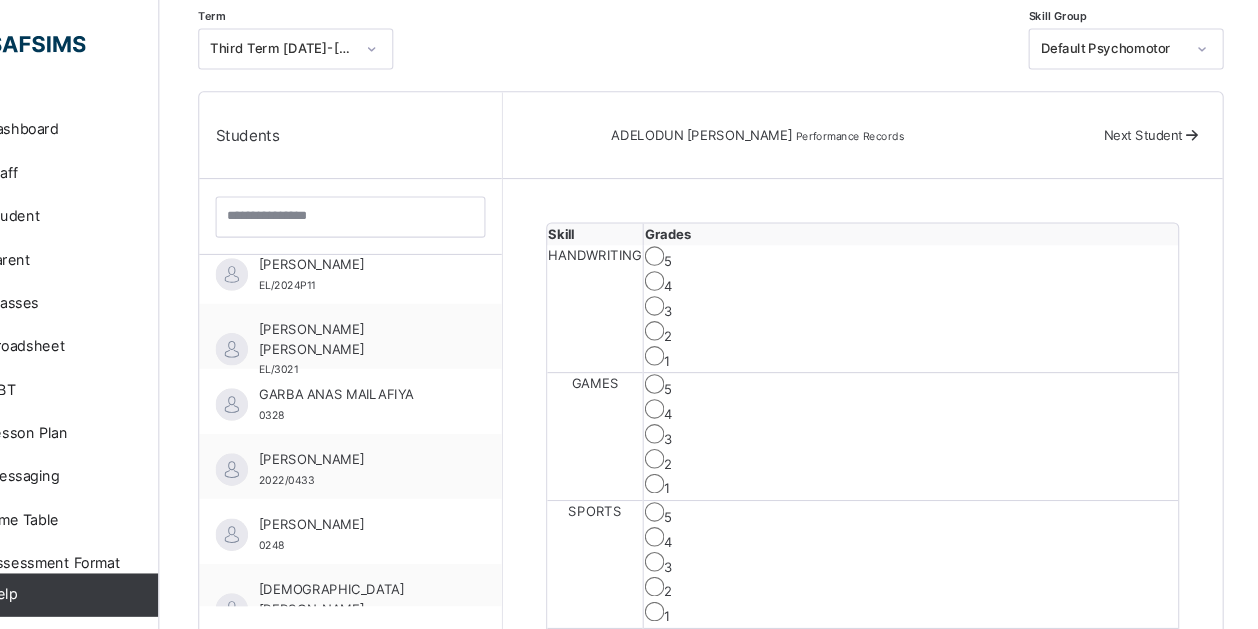 click on "Next Student" at bounding box center (1156, 125) 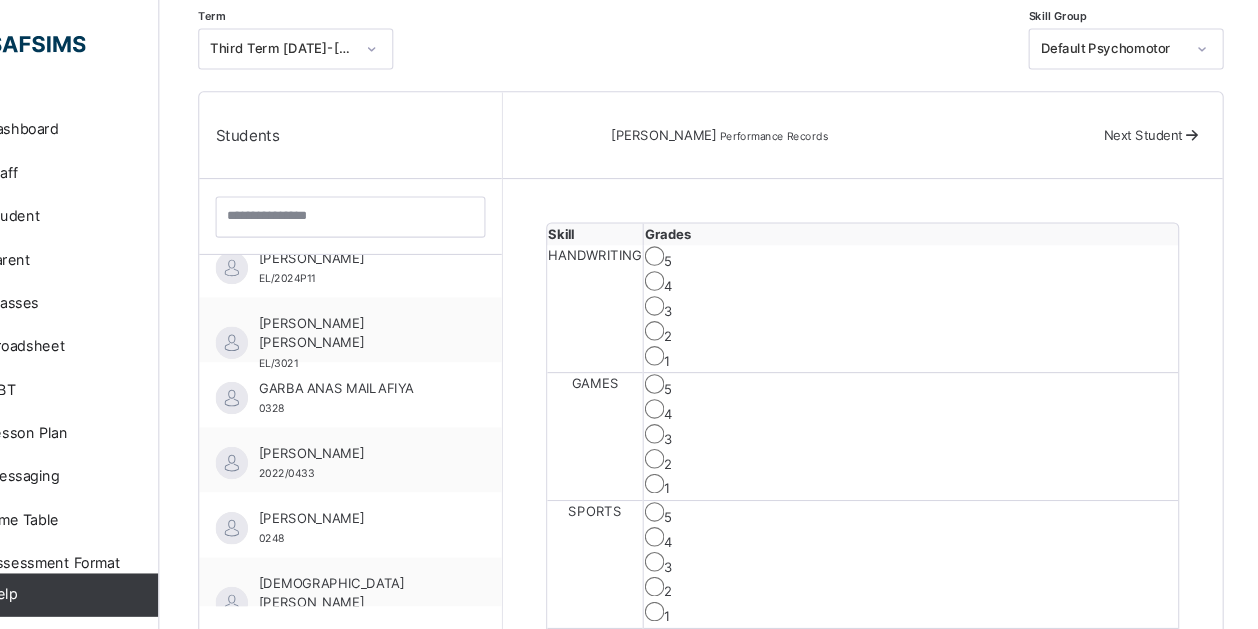 click on "Next Student" at bounding box center (1147, 124) 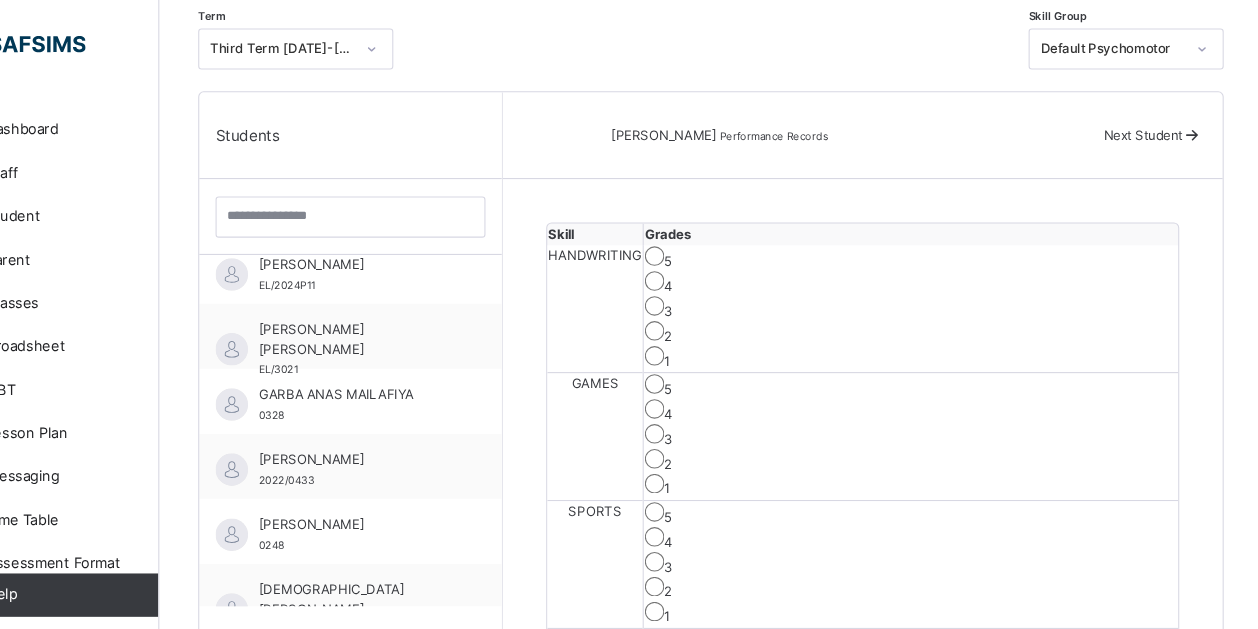 click on "Next Student" at bounding box center (1147, 124) 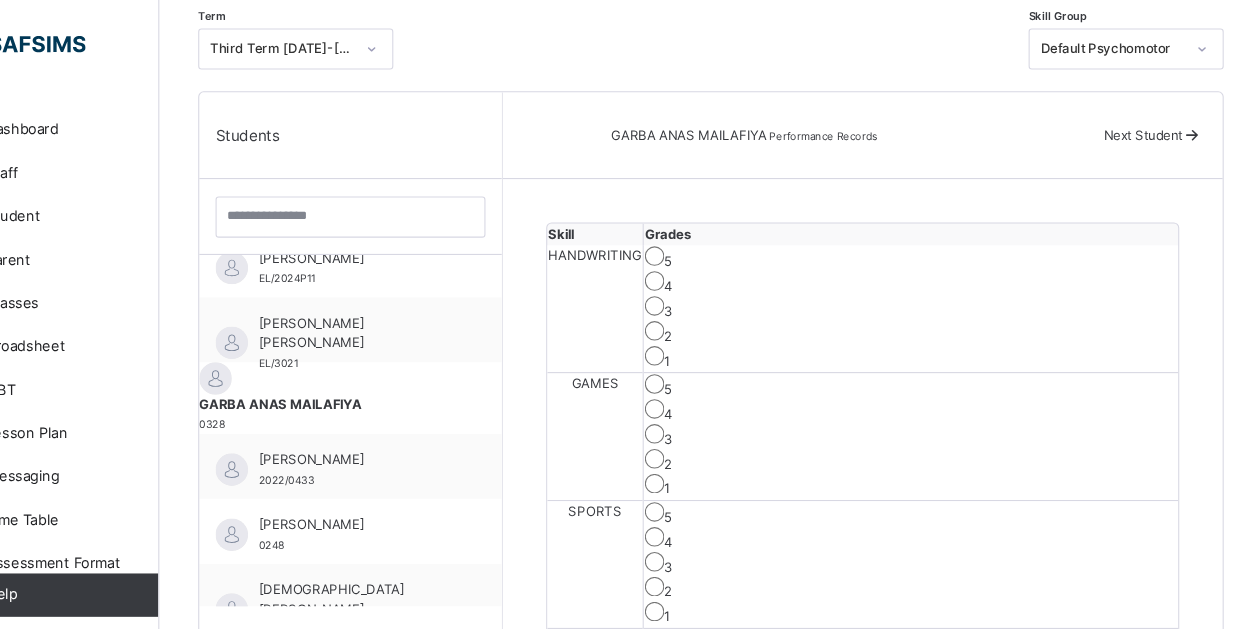 click on "Next Student" at bounding box center [1147, 124] 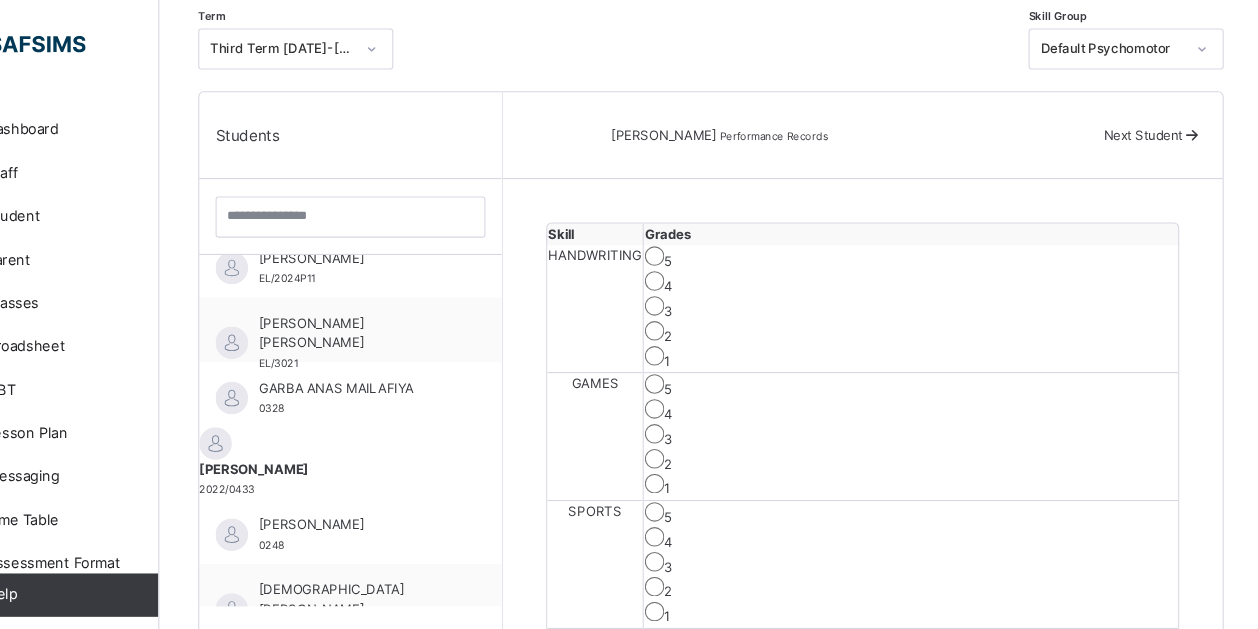 click on "Next Student" at bounding box center (1147, 124) 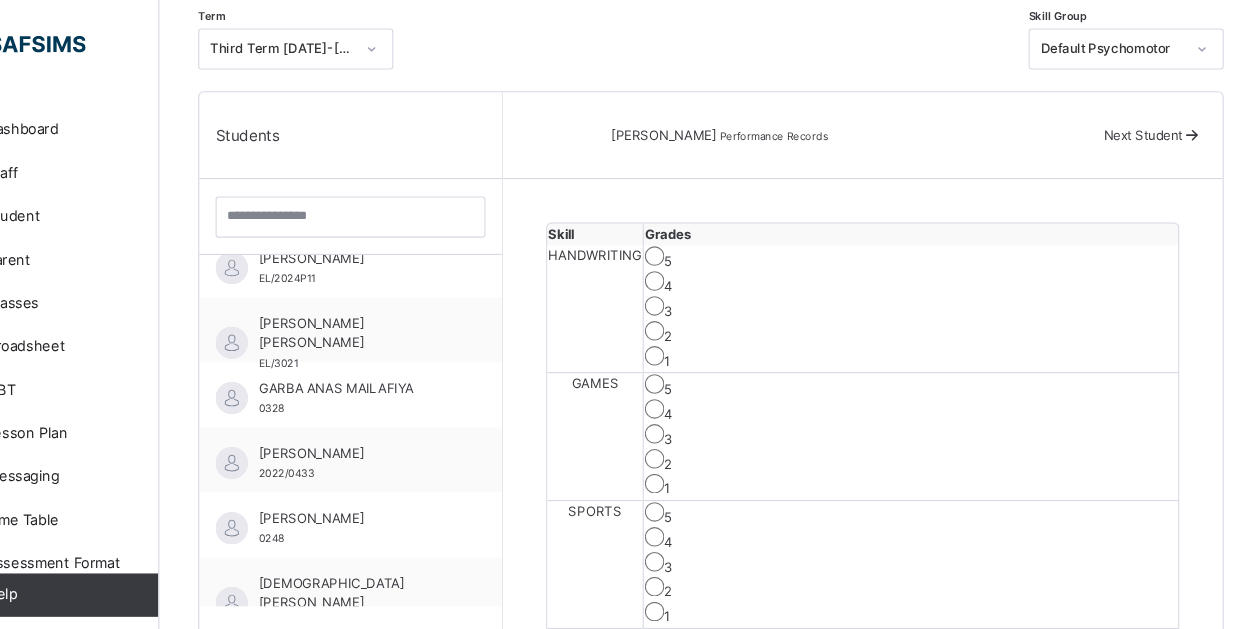 click on "Next Student" at bounding box center [1147, 124] 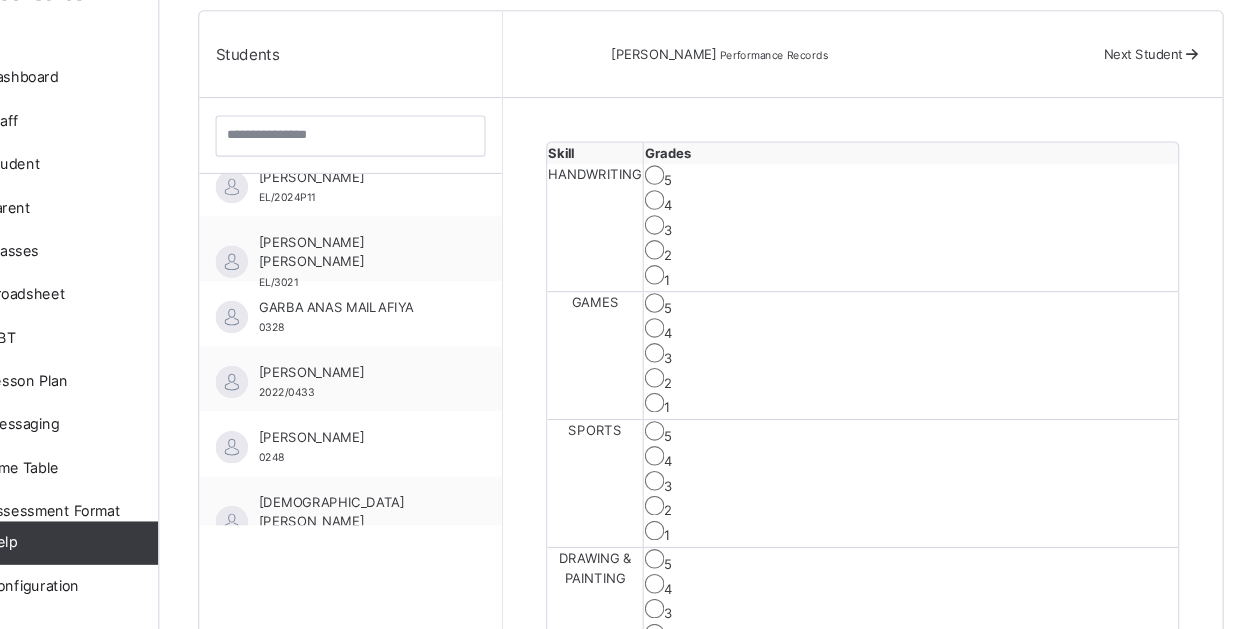 scroll, scrollTop: 467, scrollLeft: 0, axis: vertical 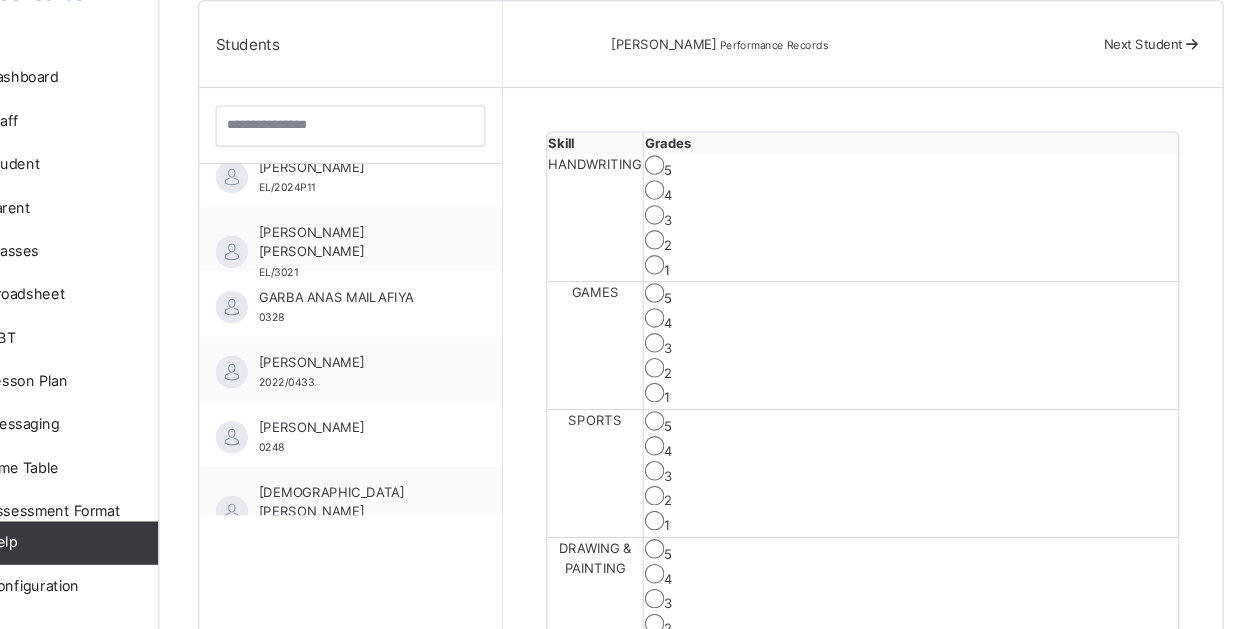 click on "Next Student" at bounding box center [1147, 88] 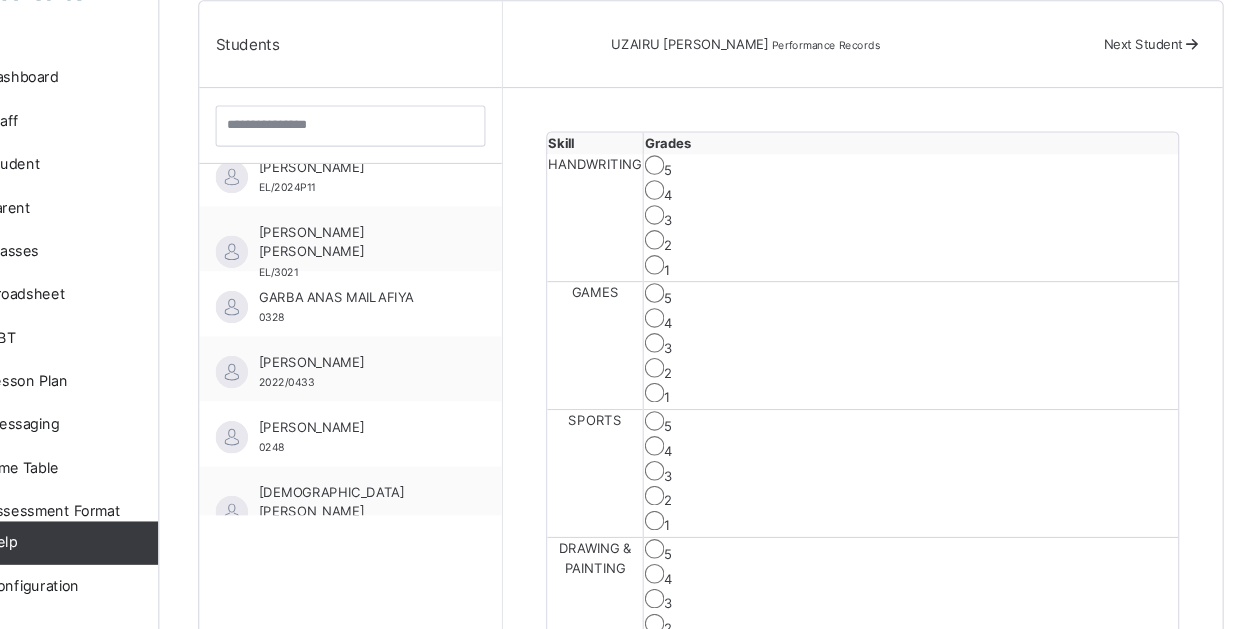 click at bounding box center [1192, 88] 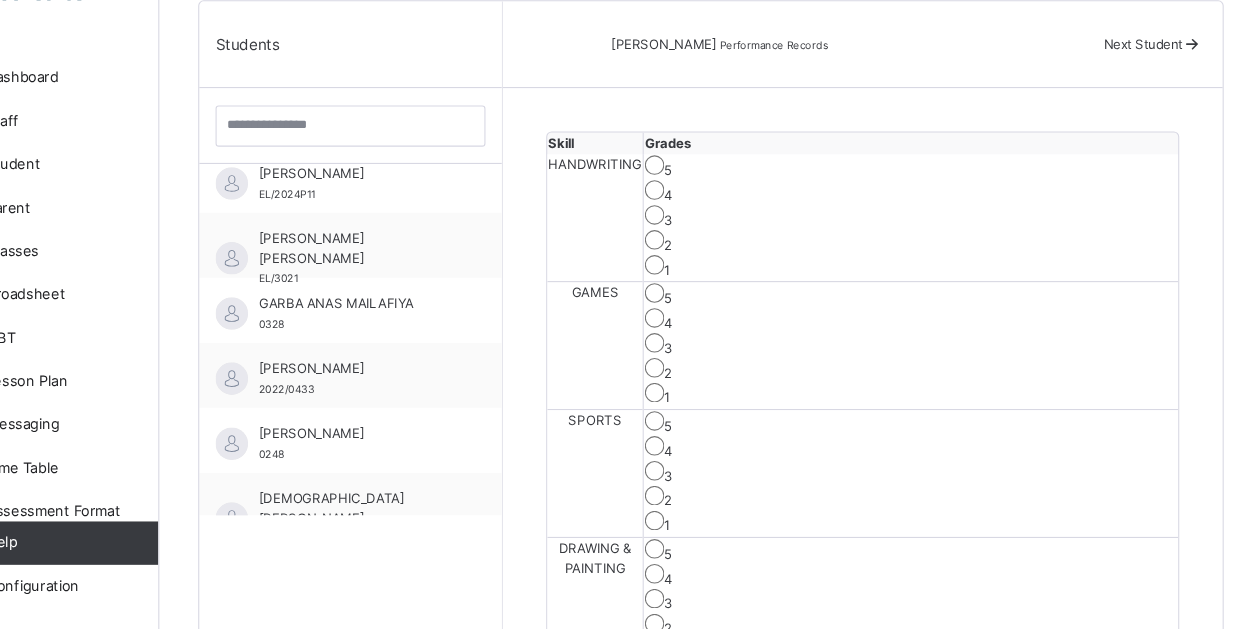 click on "Next Student" at bounding box center [1147, 88] 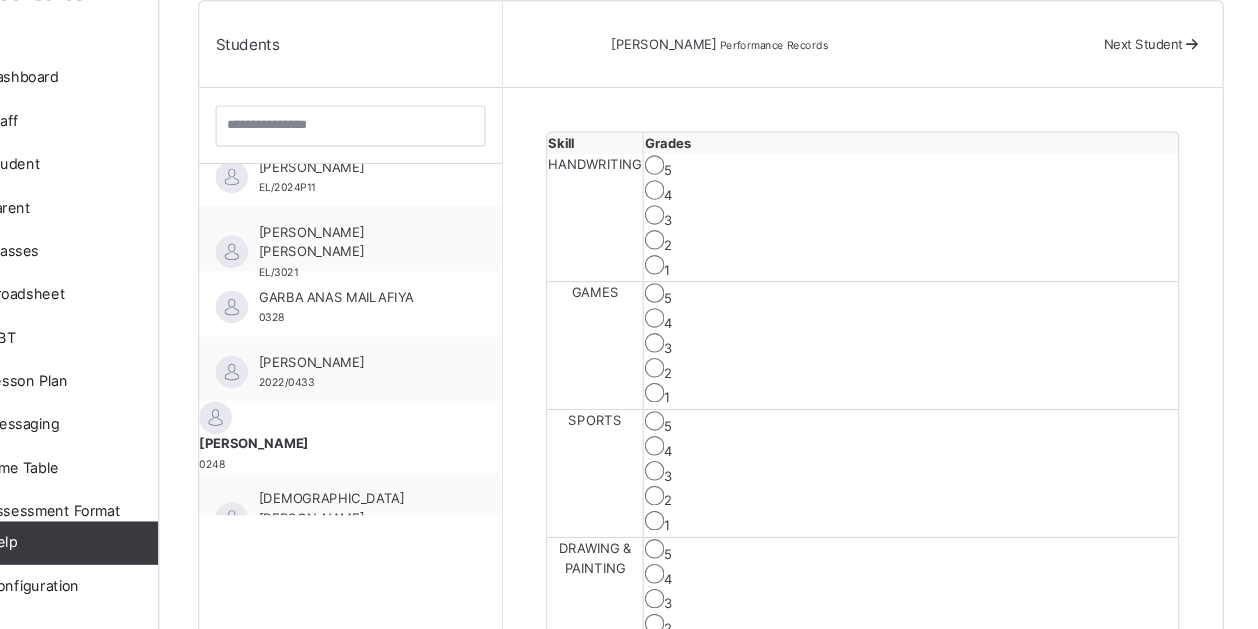 click on "Next Student" at bounding box center [1147, 88] 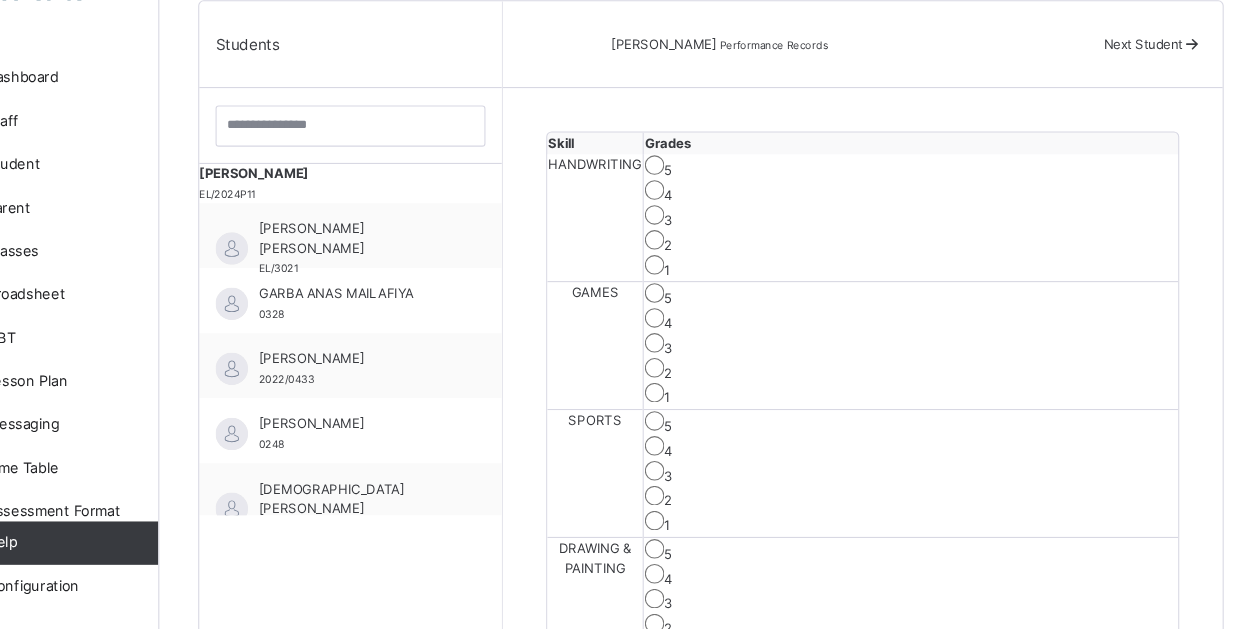 click on "Next Student" at bounding box center [1156, 89] 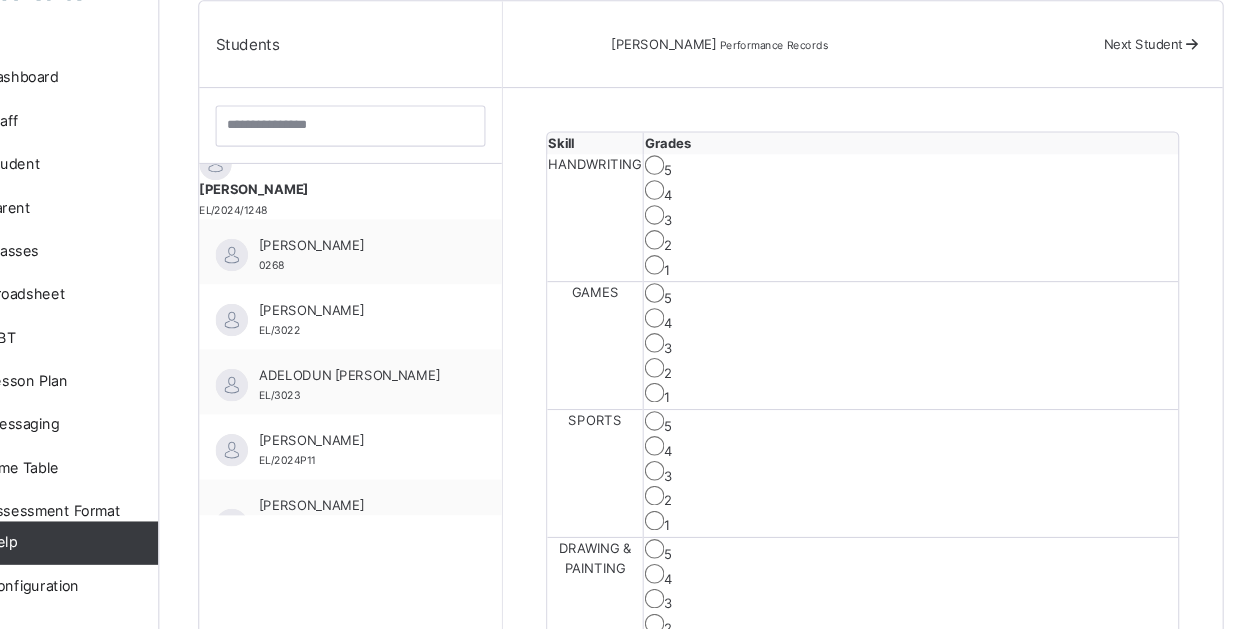 scroll, scrollTop: 0, scrollLeft: 0, axis: both 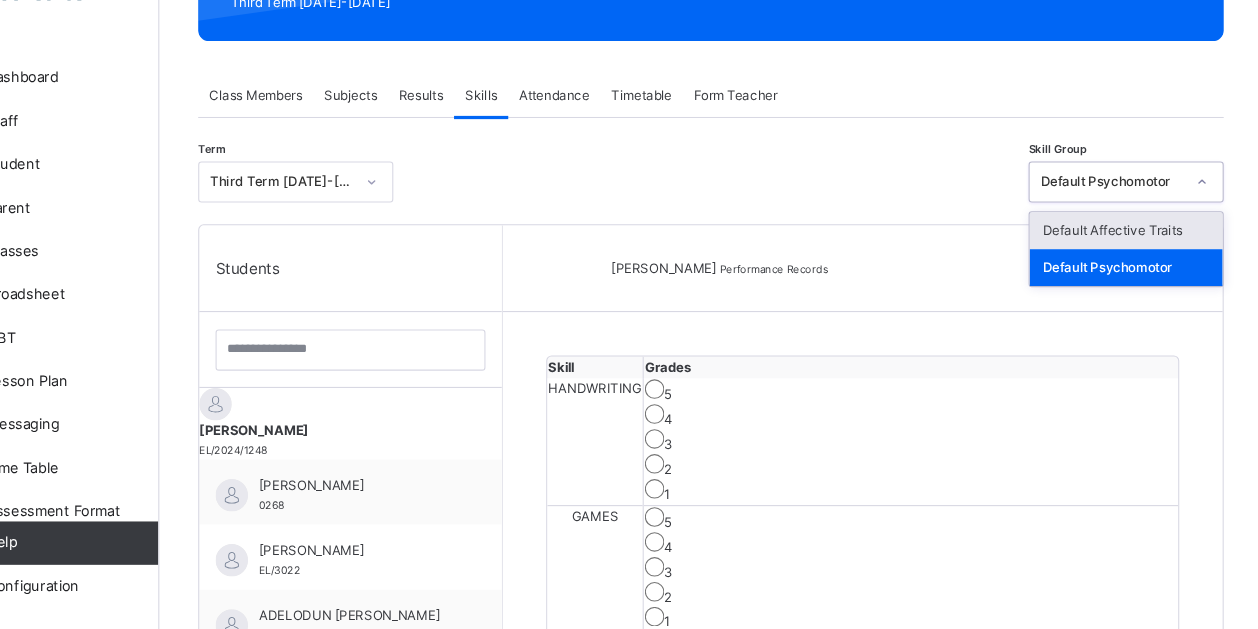 click on "Default Affective Traits" at bounding box center (1132, 261) 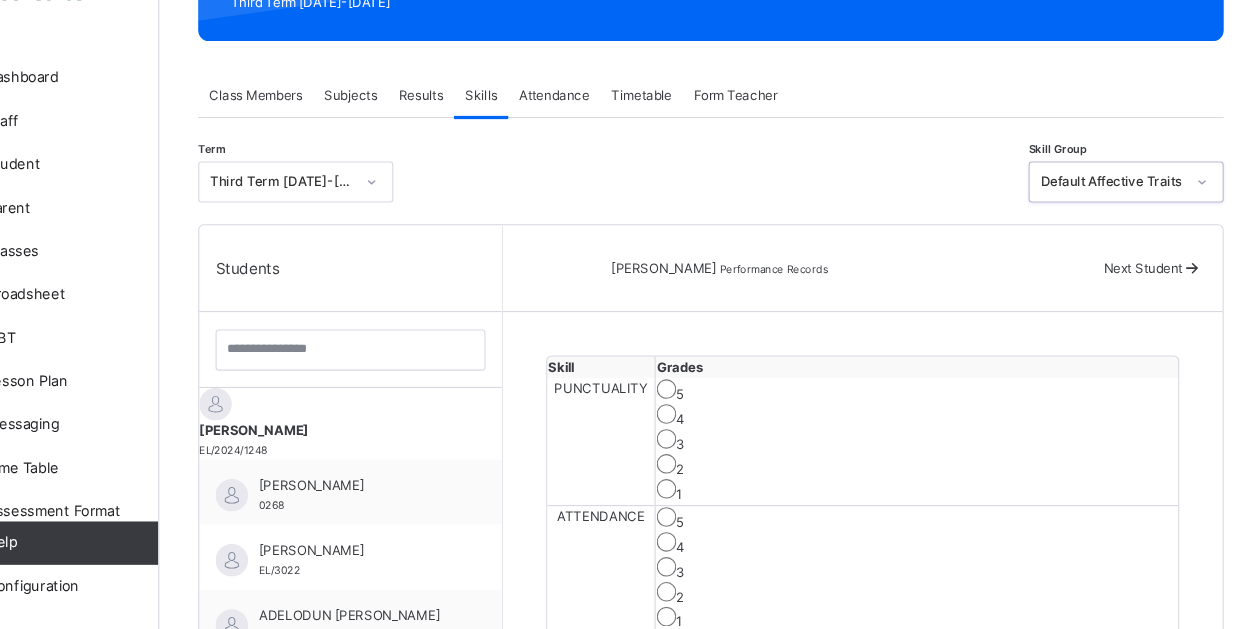 click at bounding box center (1192, 295) 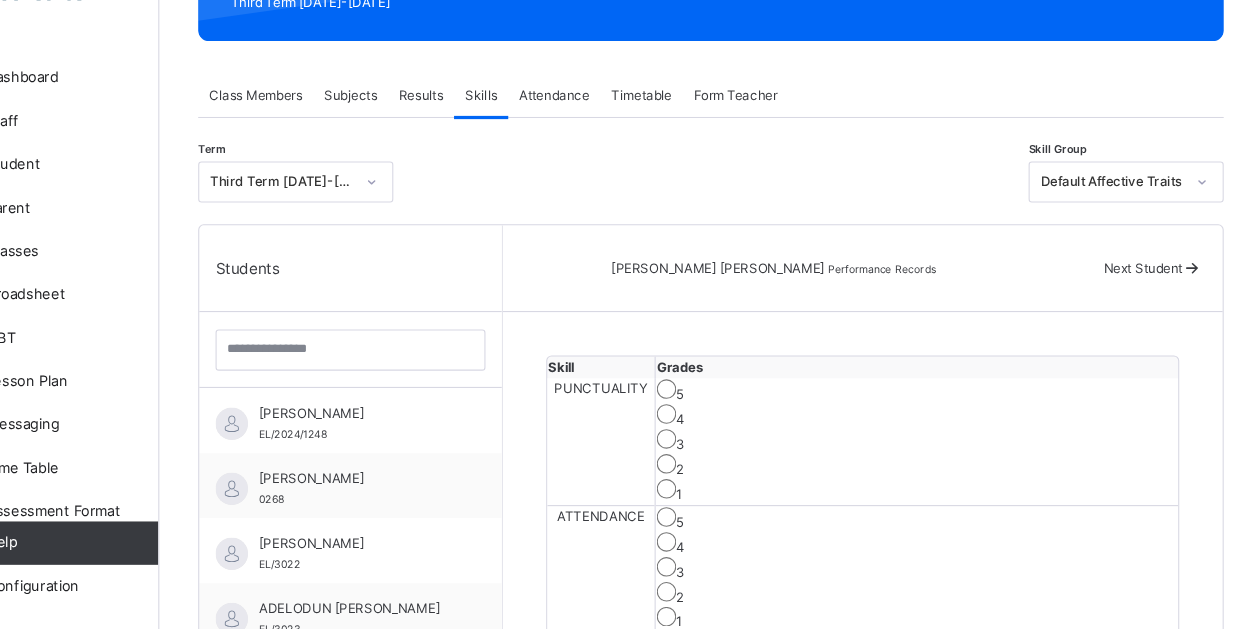 click at bounding box center [1192, 295] 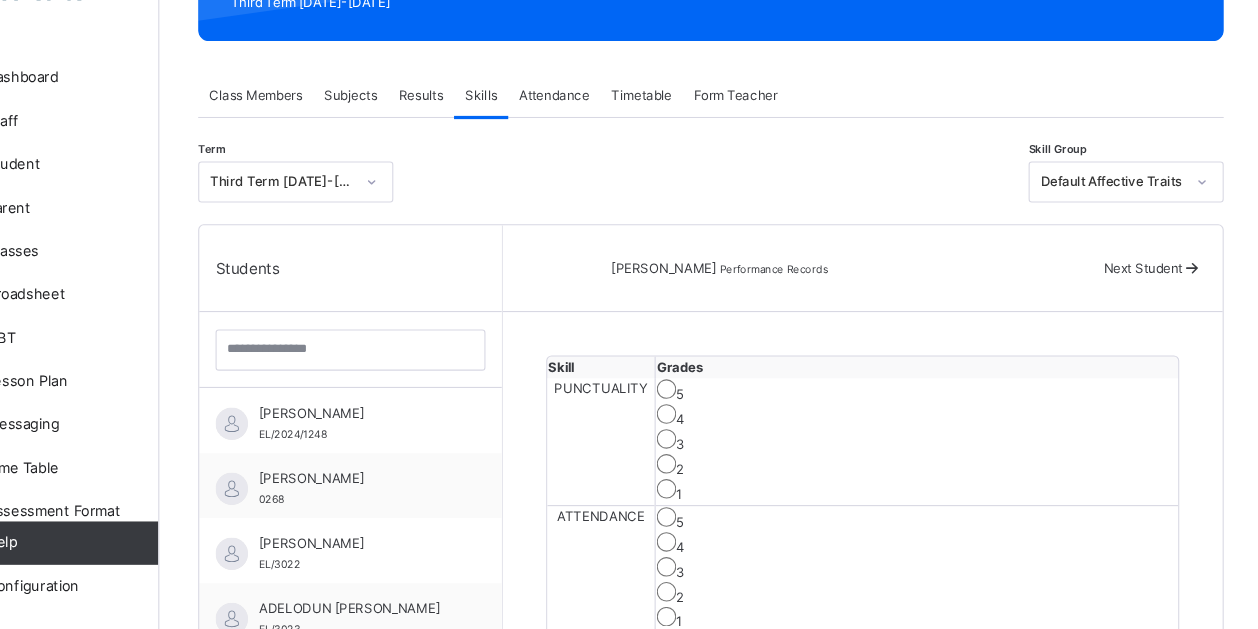 click at bounding box center [1192, 295] 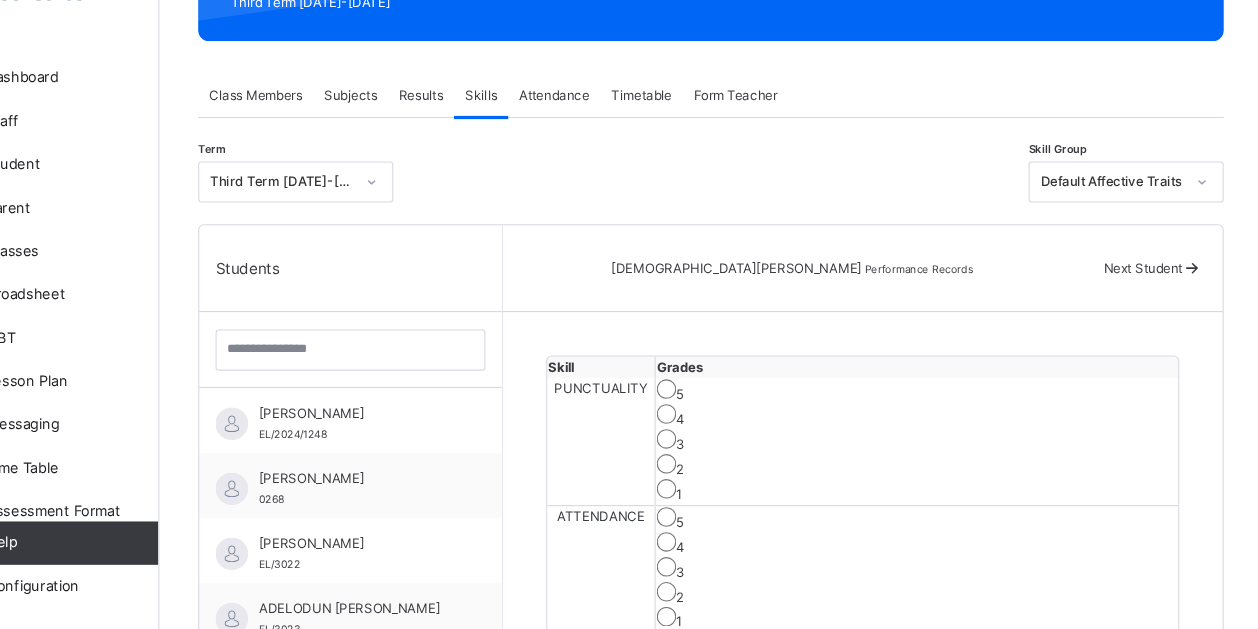 click on "Next Student" at bounding box center (1147, 295) 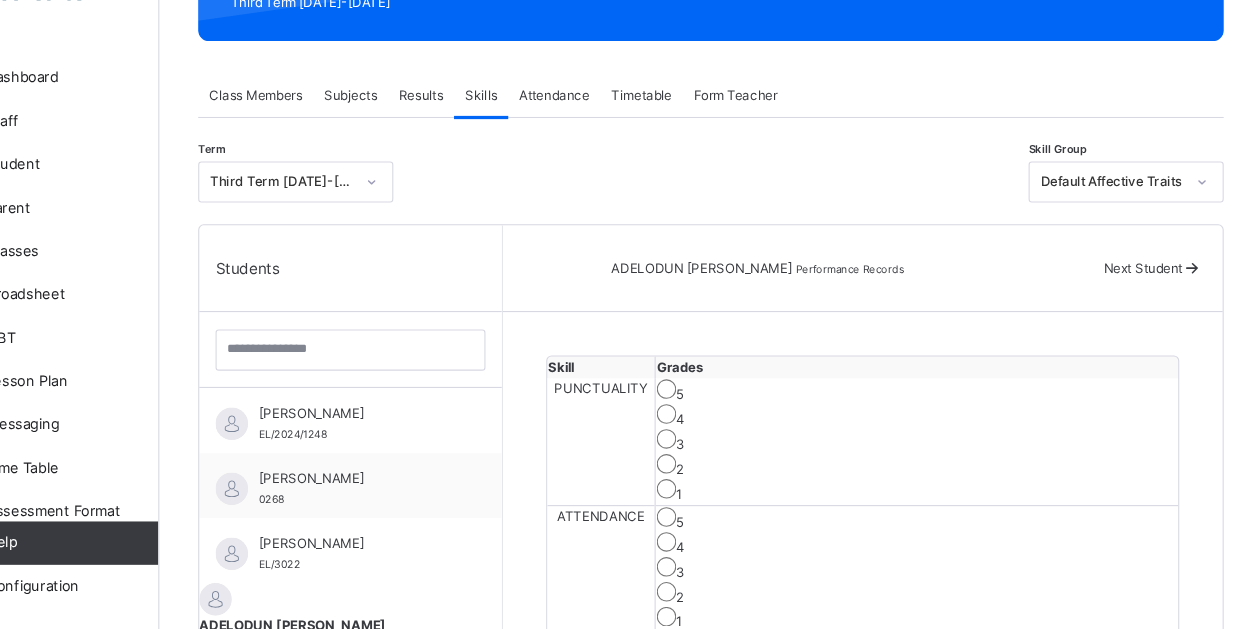 click on "Next Student" at bounding box center (1156, 296) 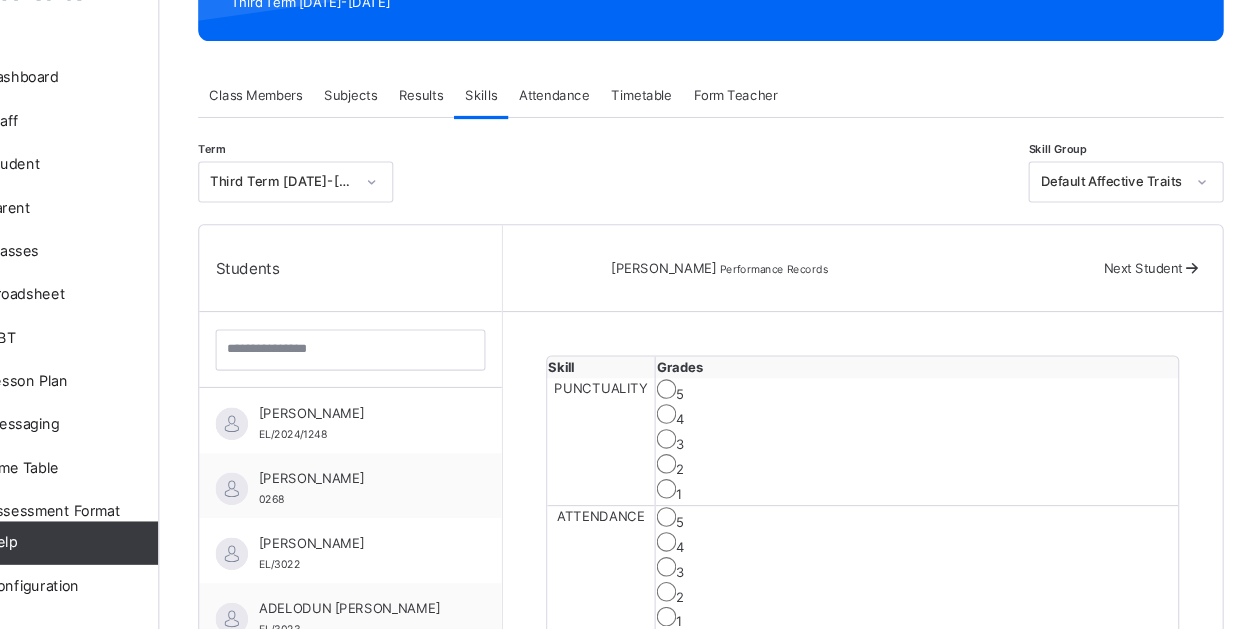click on "Next Student" at bounding box center (1147, 295) 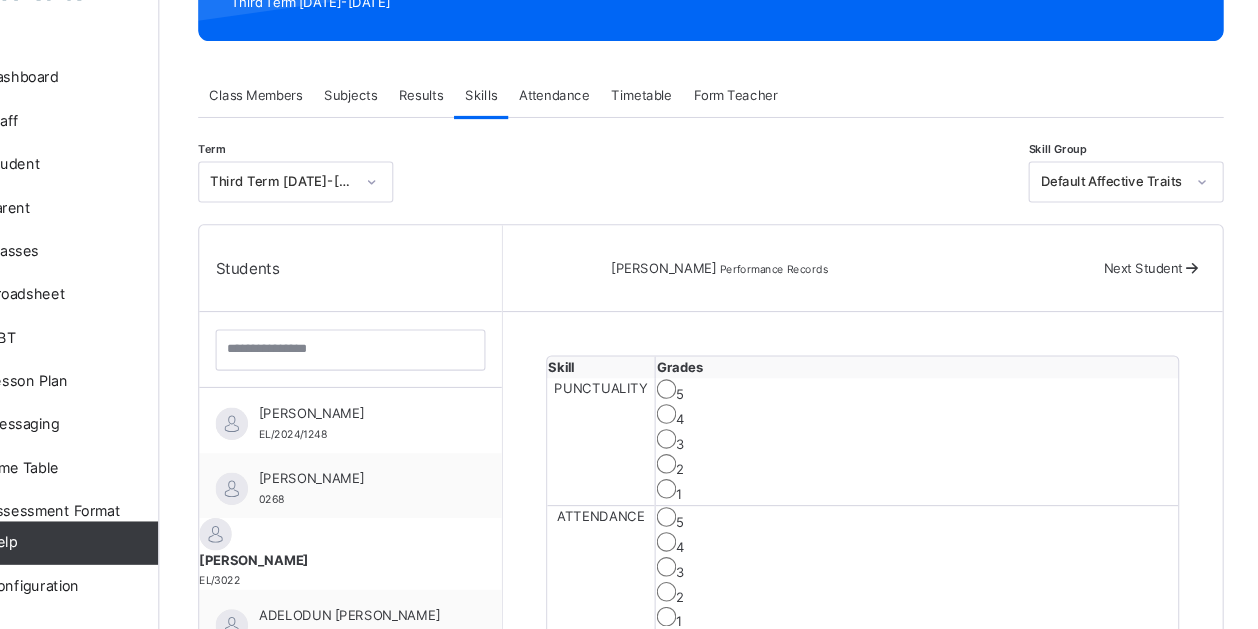 click on "Next Student" at bounding box center (1147, 295) 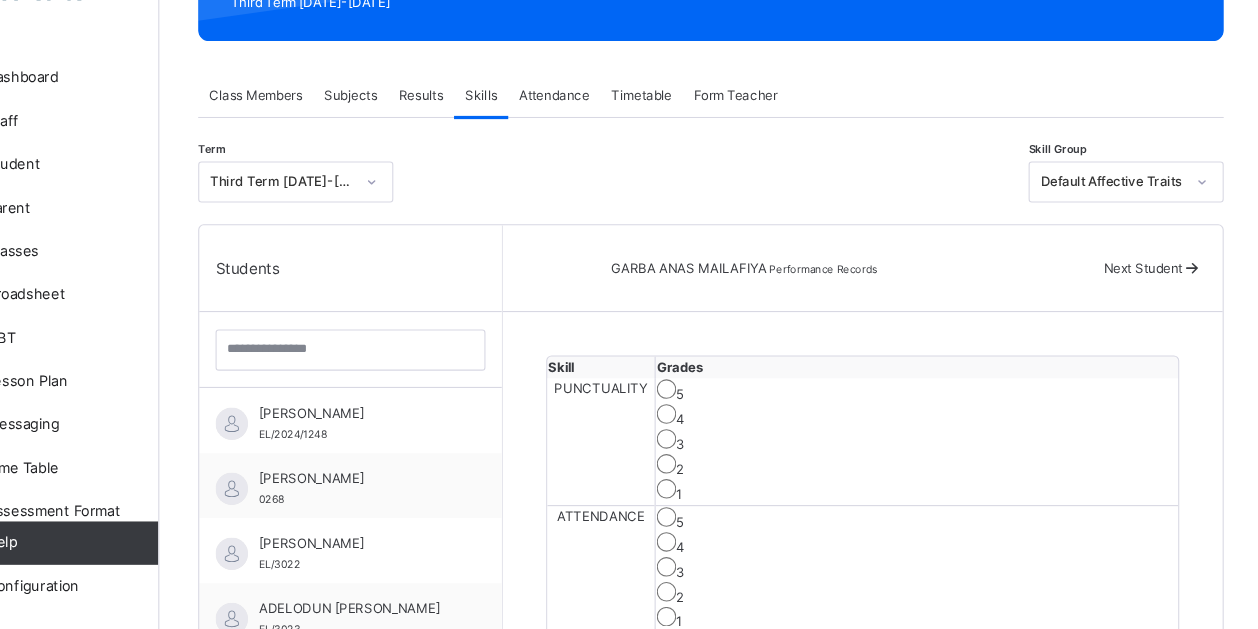 click on "Next Student" at bounding box center [1147, 295] 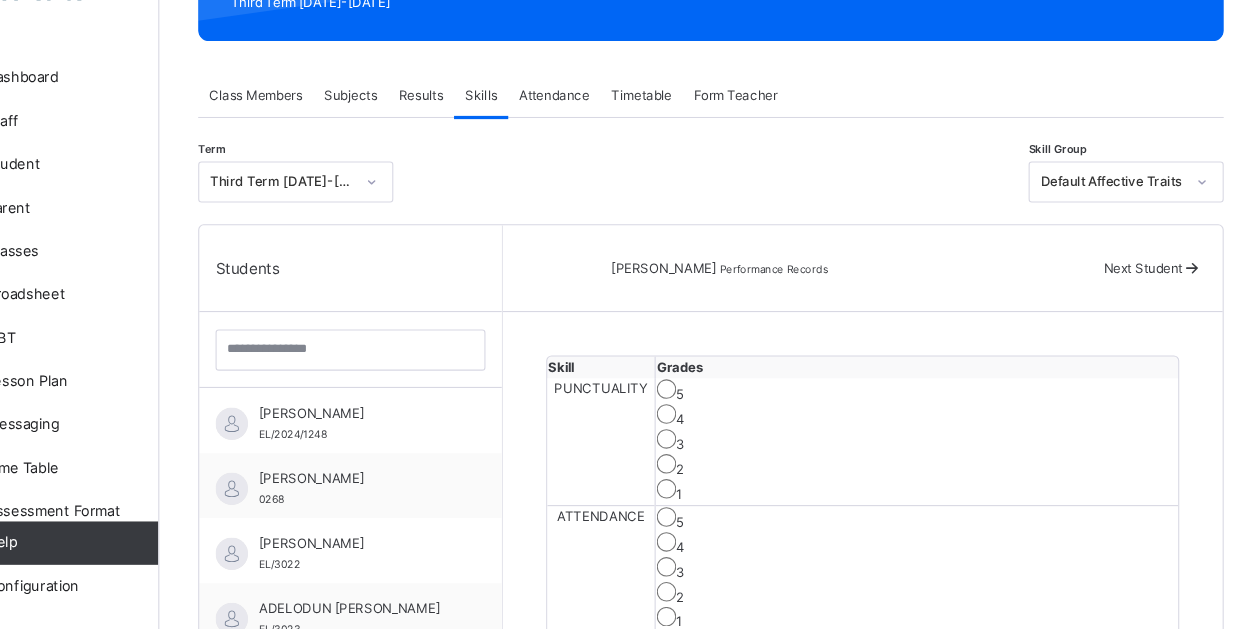 click on "Next Student" at bounding box center (1147, 295) 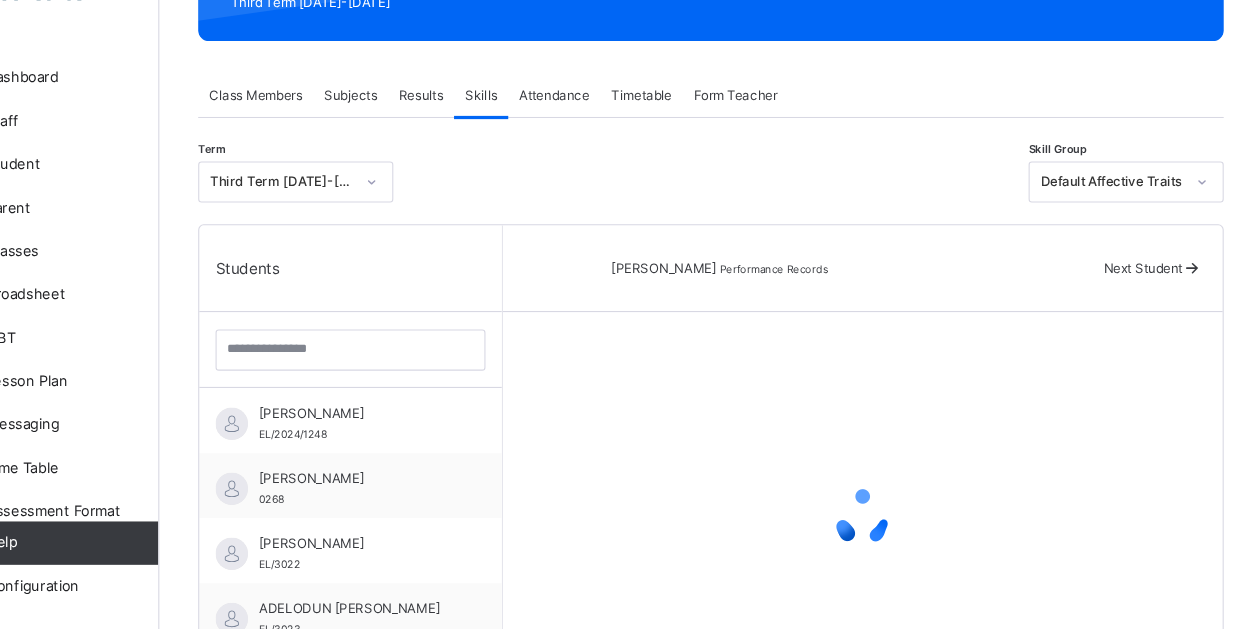 click on "Next Student" at bounding box center [1147, 295] 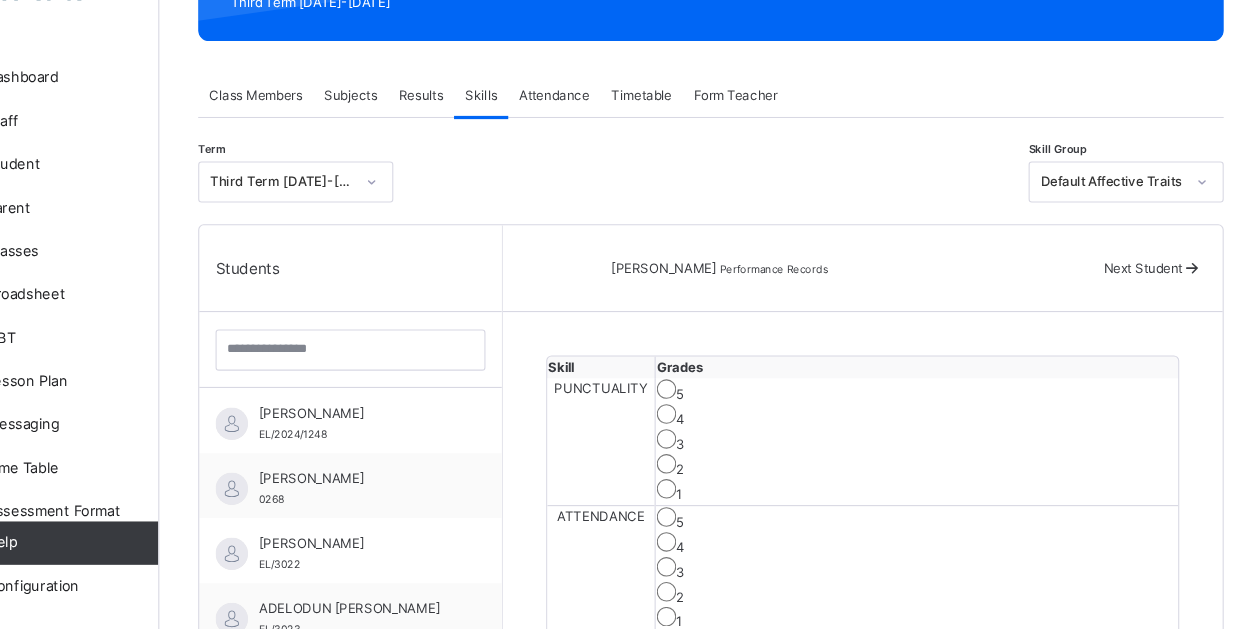 click on "Next Student" at bounding box center [1147, 295] 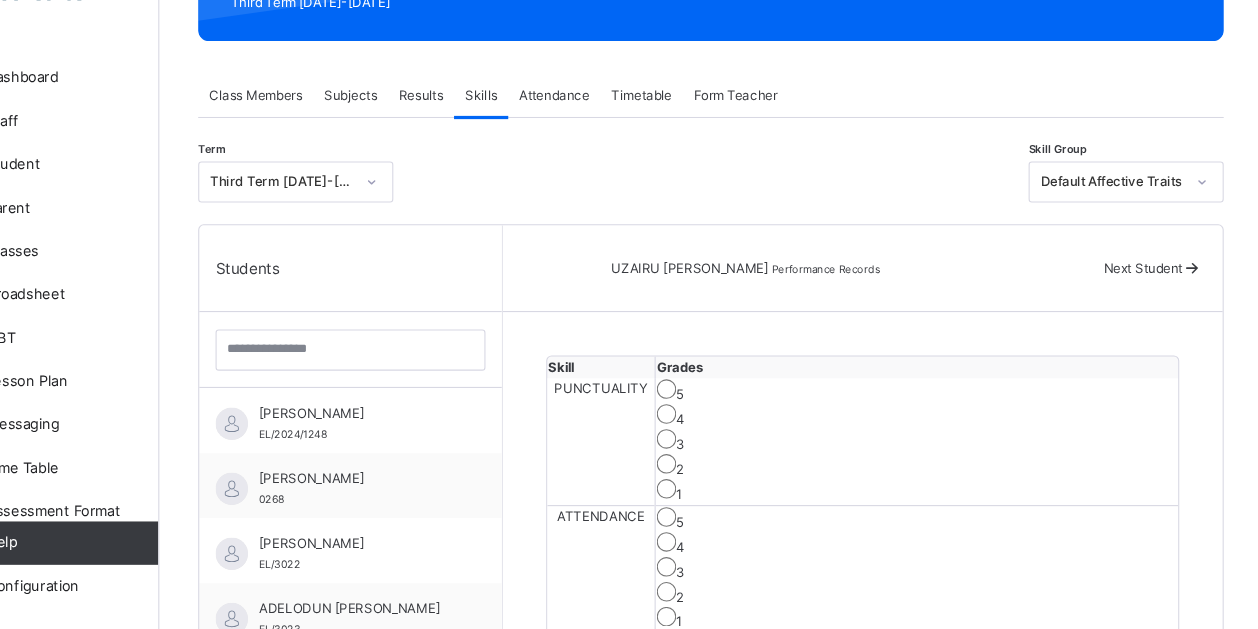 click on "Next Student" at bounding box center (1147, 295) 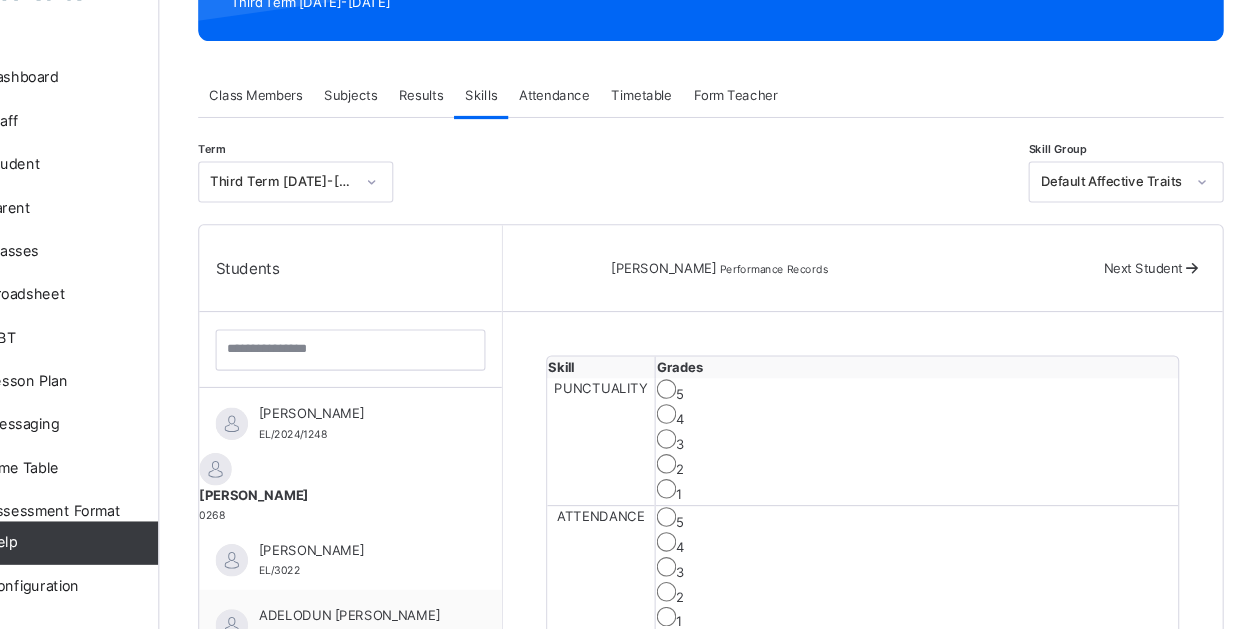 click on "Next Student" at bounding box center [1147, 295] 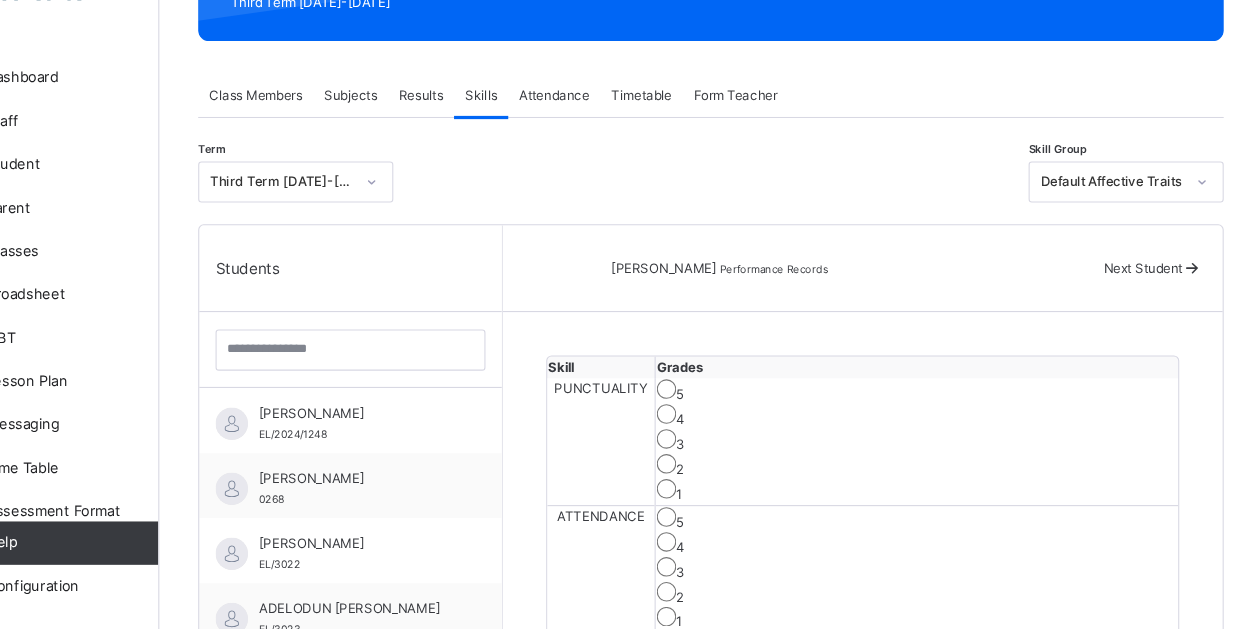 click on "Next Student" at bounding box center [1156, 296] 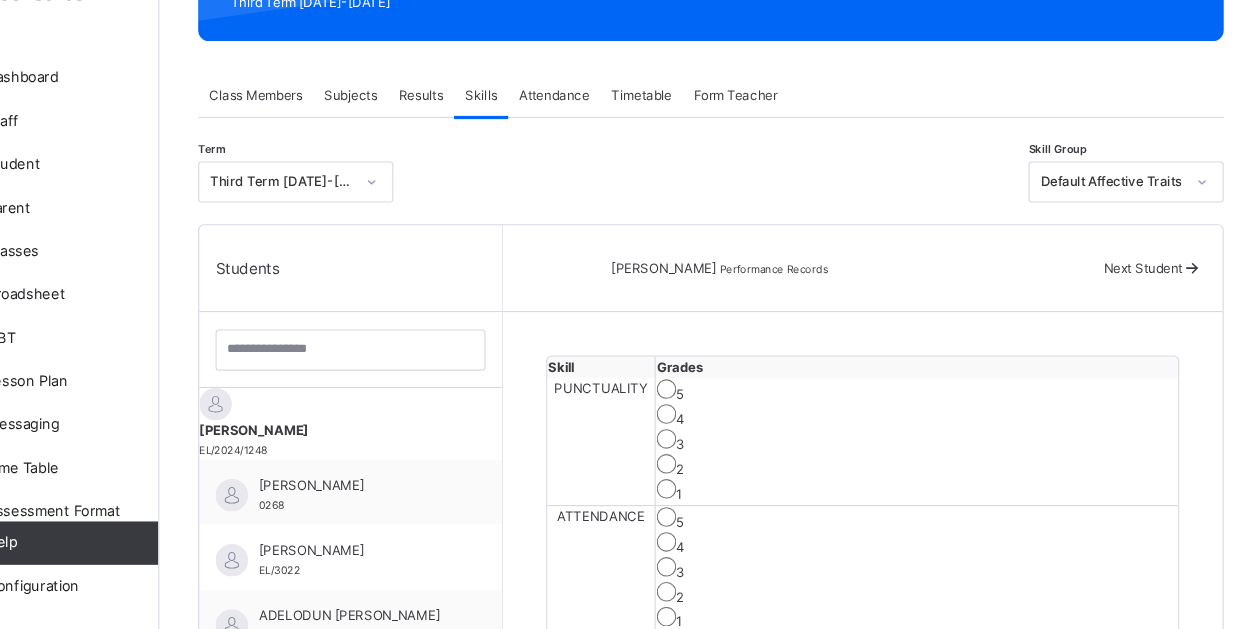 click on "Next Student" at bounding box center (1156, 296) 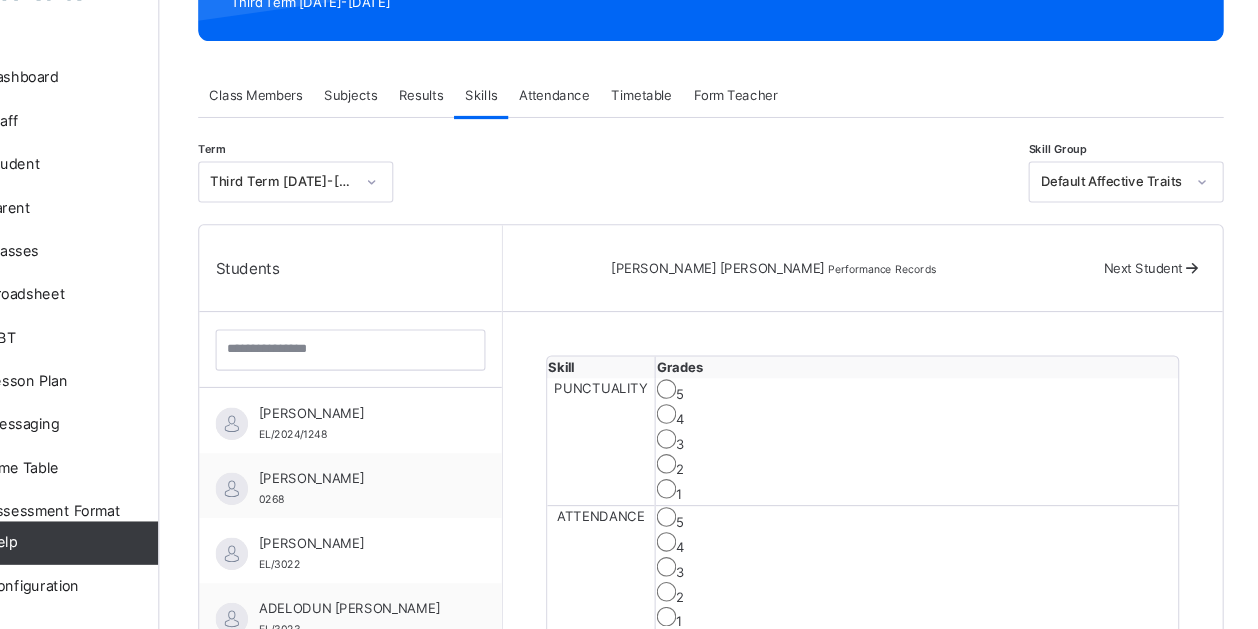 click on "Next Student" at bounding box center (1147, 295) 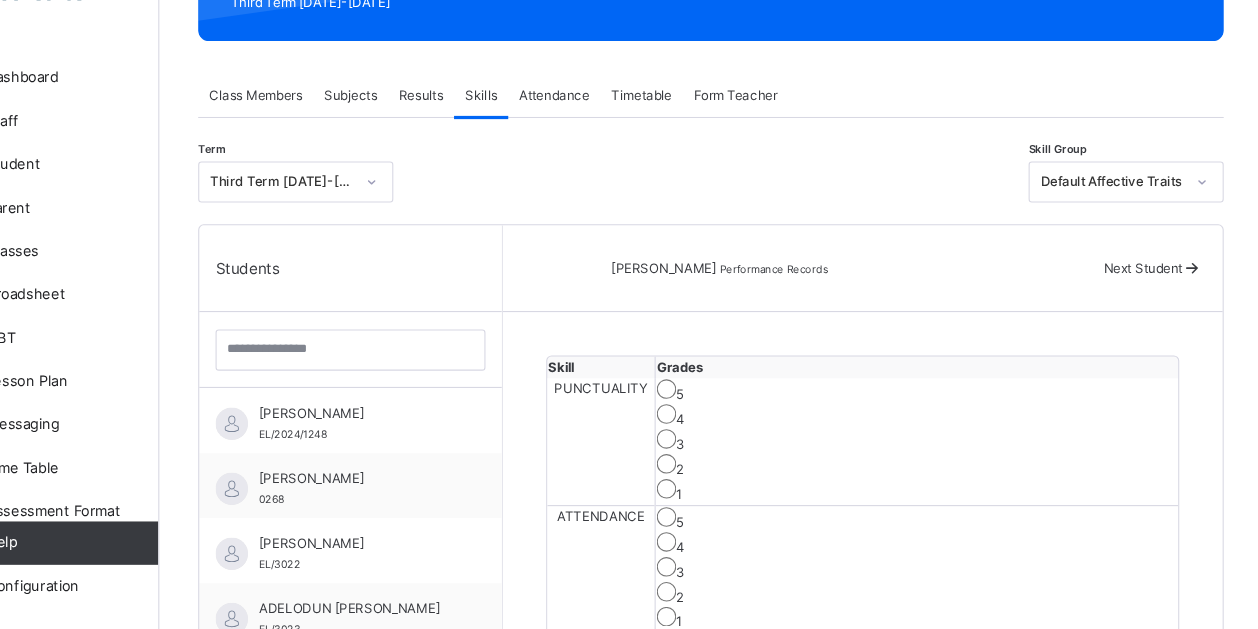 click on "Next Student" at bounding box center [1147, 295] 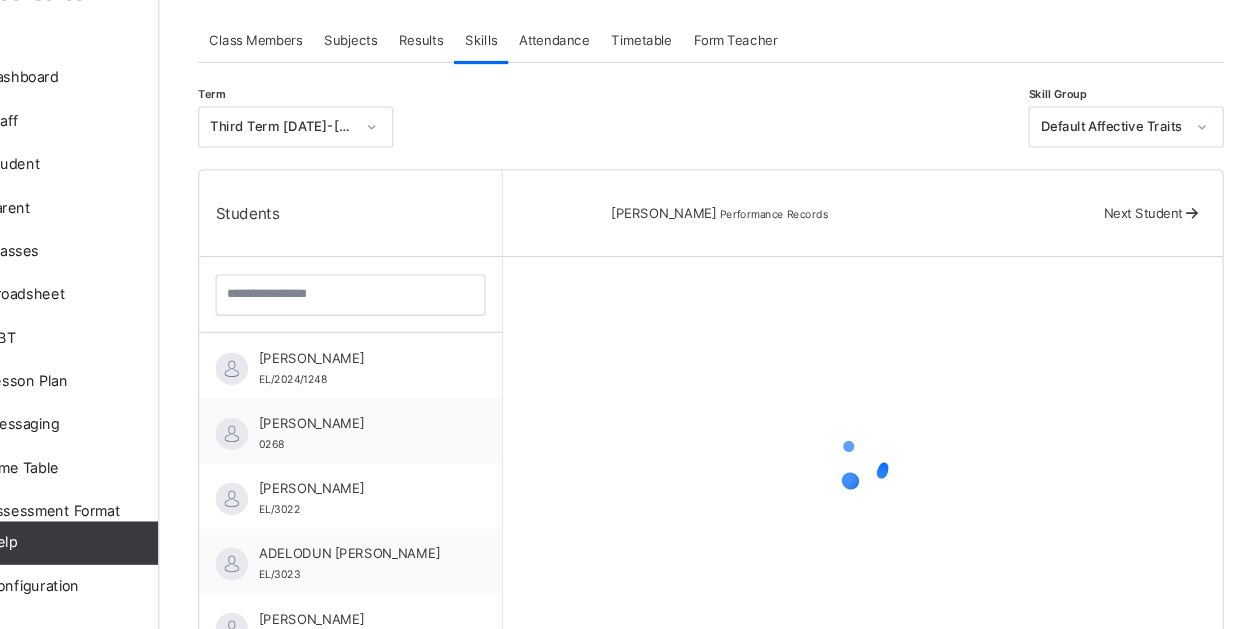 scroll, scrollTop: 313, scrollLeft: 0, axis: vertical 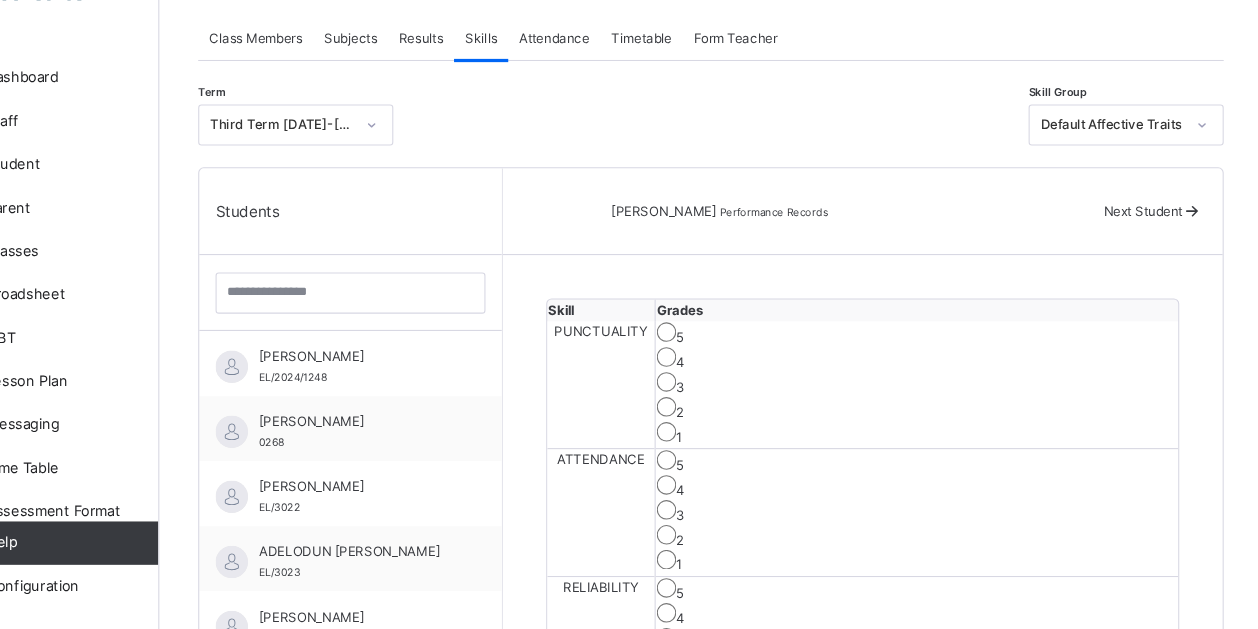 click on "Next Student" at bounding box center [1147, 242] 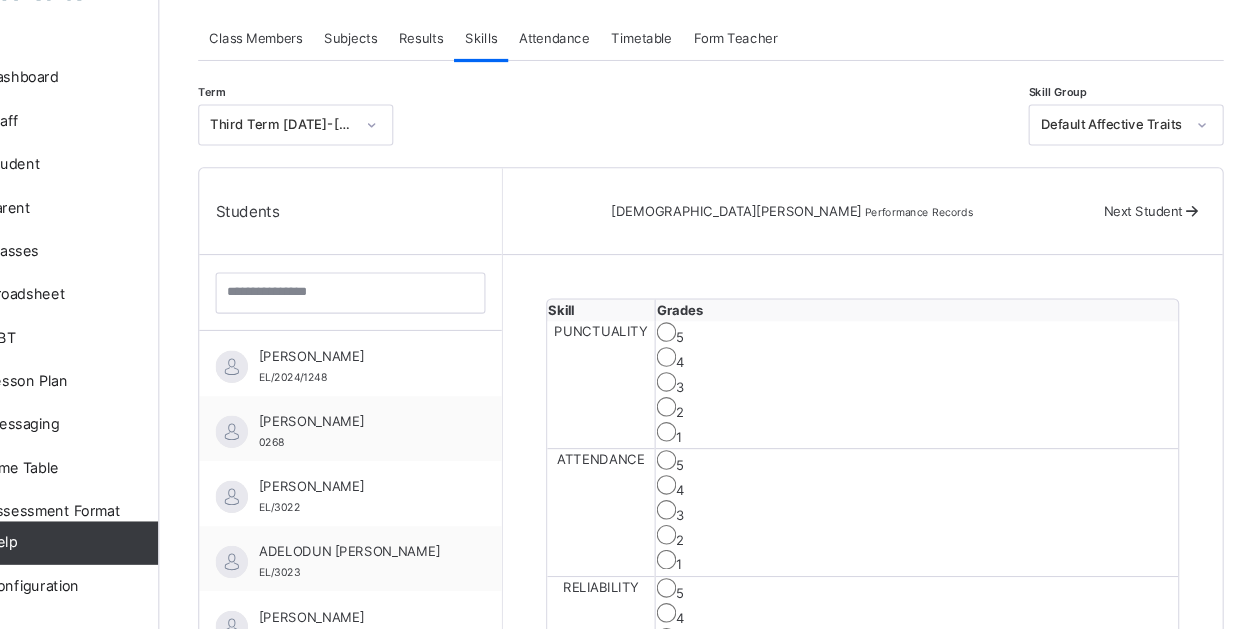 click on "Next Student" at bounding box center (1147, 242) 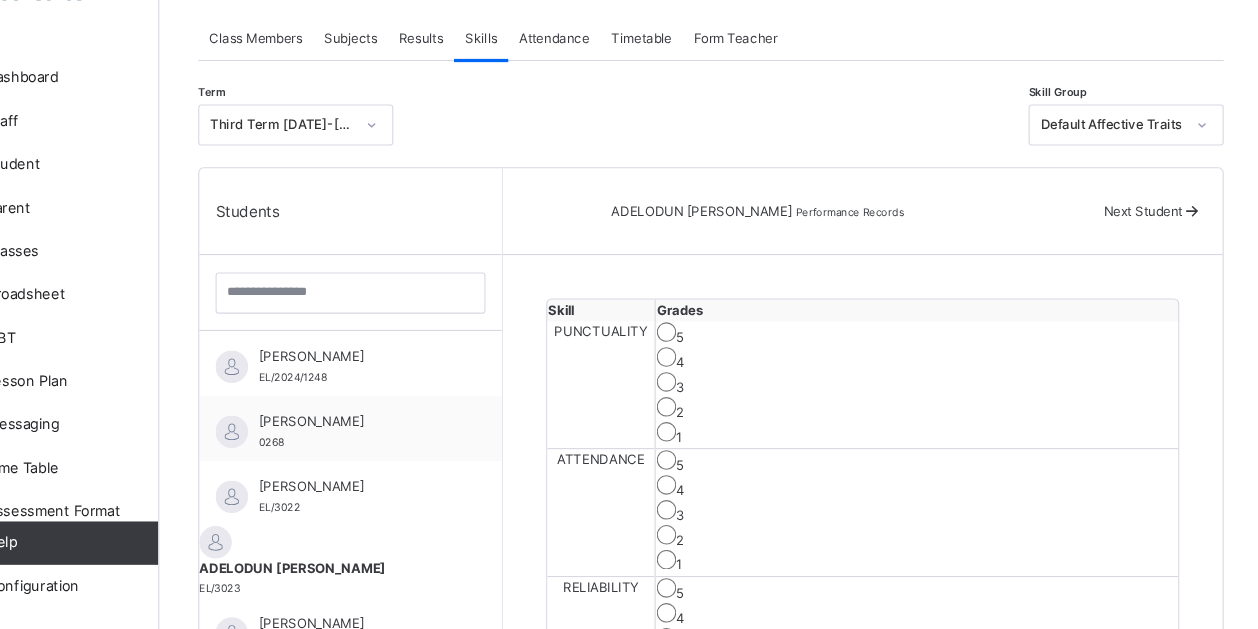 click on "Next Student" at bounding box center (1147, 242) 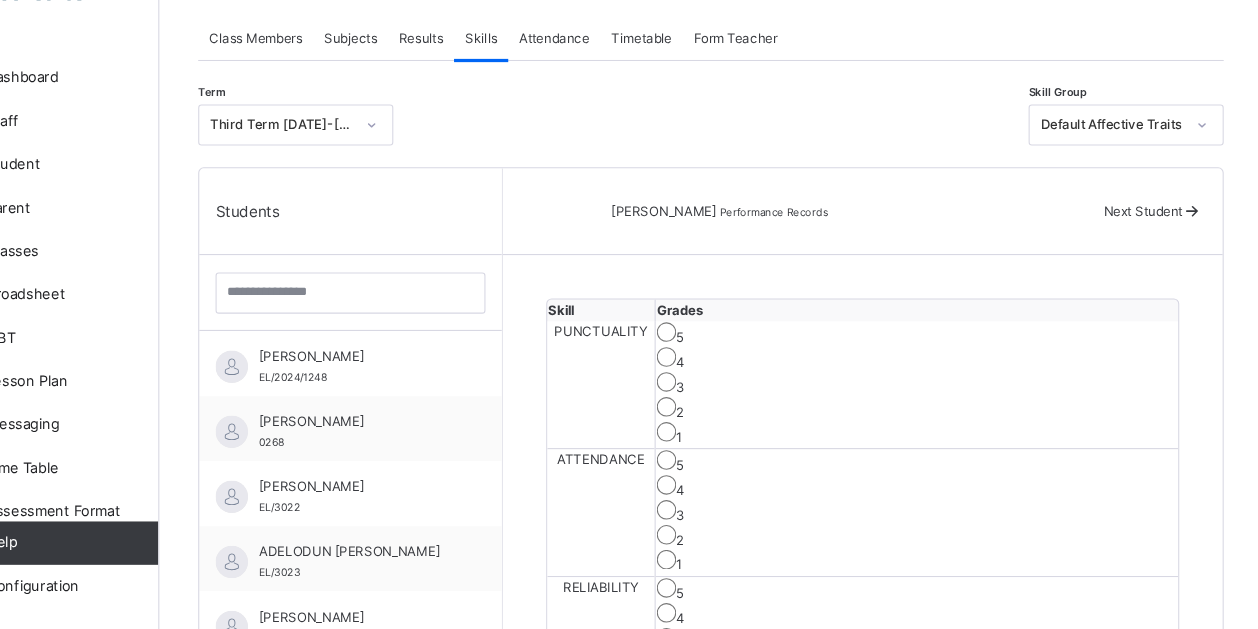 click on "Next Student" at bounding box center [1147, 242] 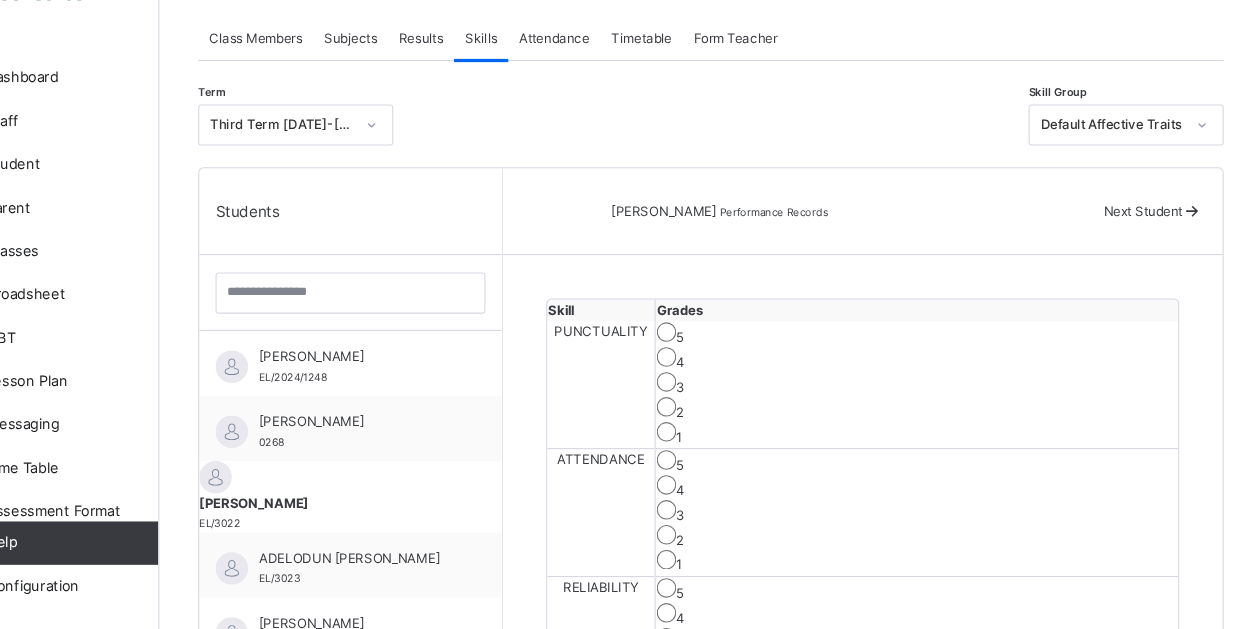 click on "Next Student" at bounding box center (1147, 242) 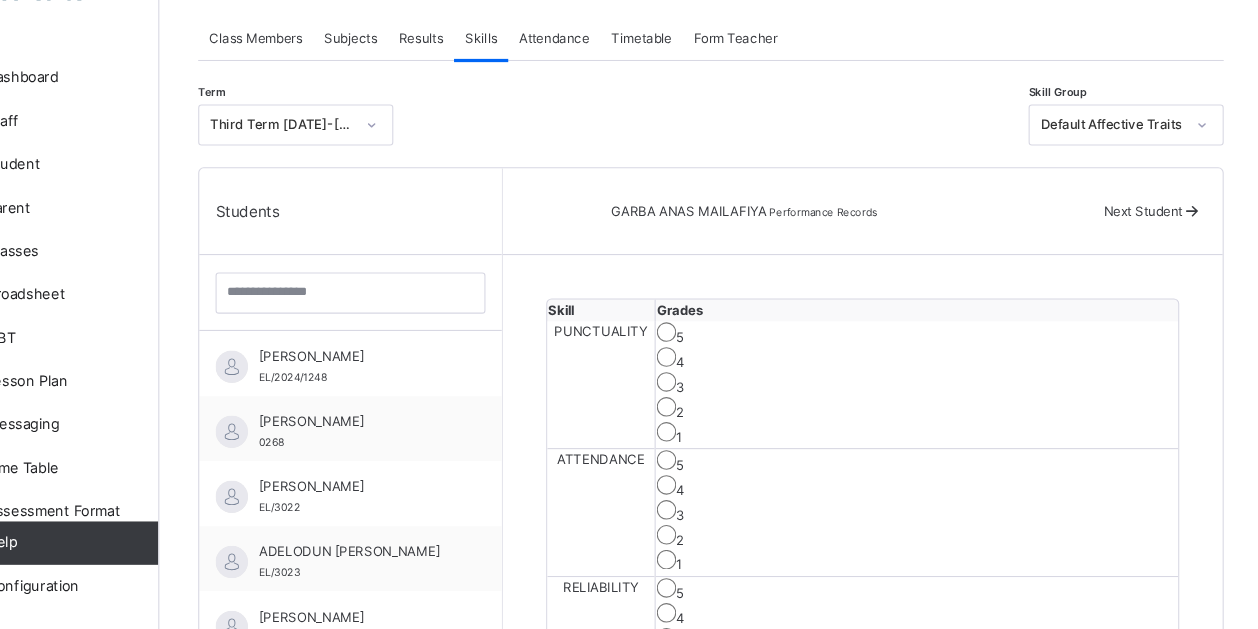 click on "Next Student" at bounding box center (1147, 242) 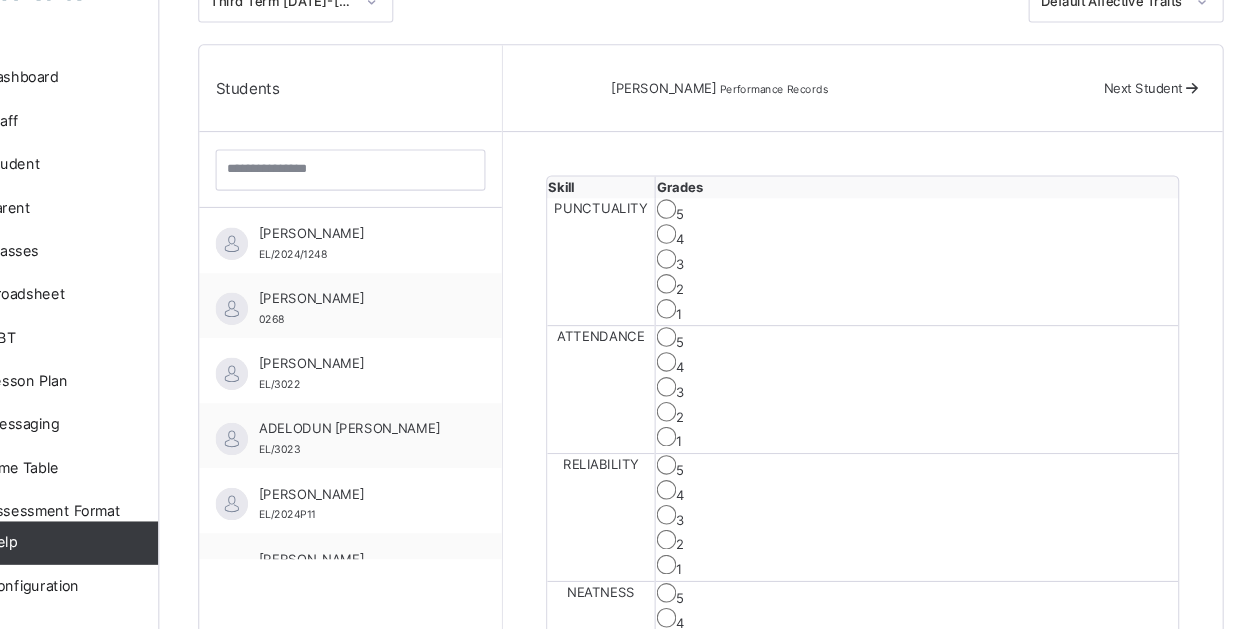 scroll, scrollTop: 427, scrollLeft: 0, axis: vertical 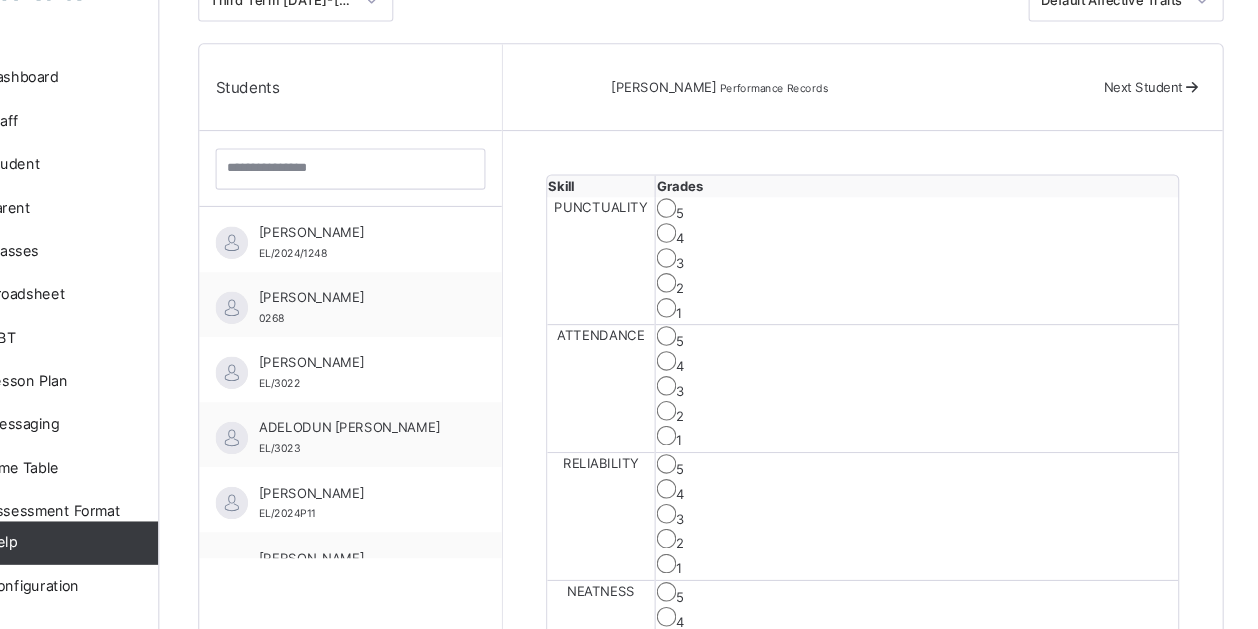 click at bounding box center [1192, 128] 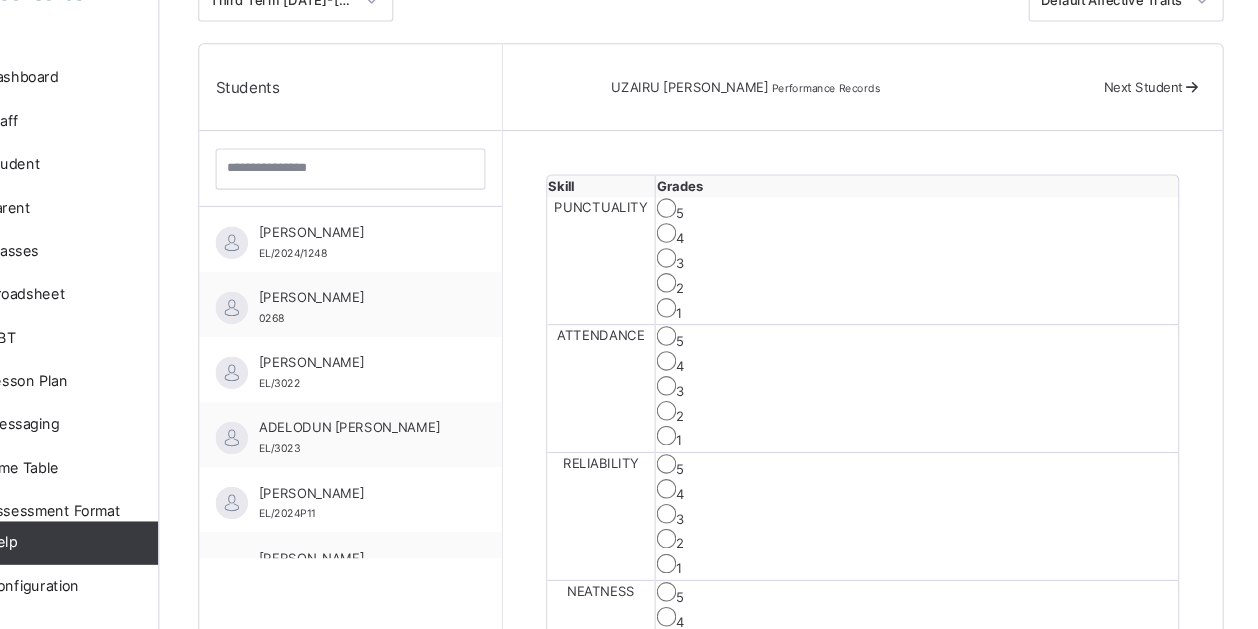 click at bounding box center (1192, 128) 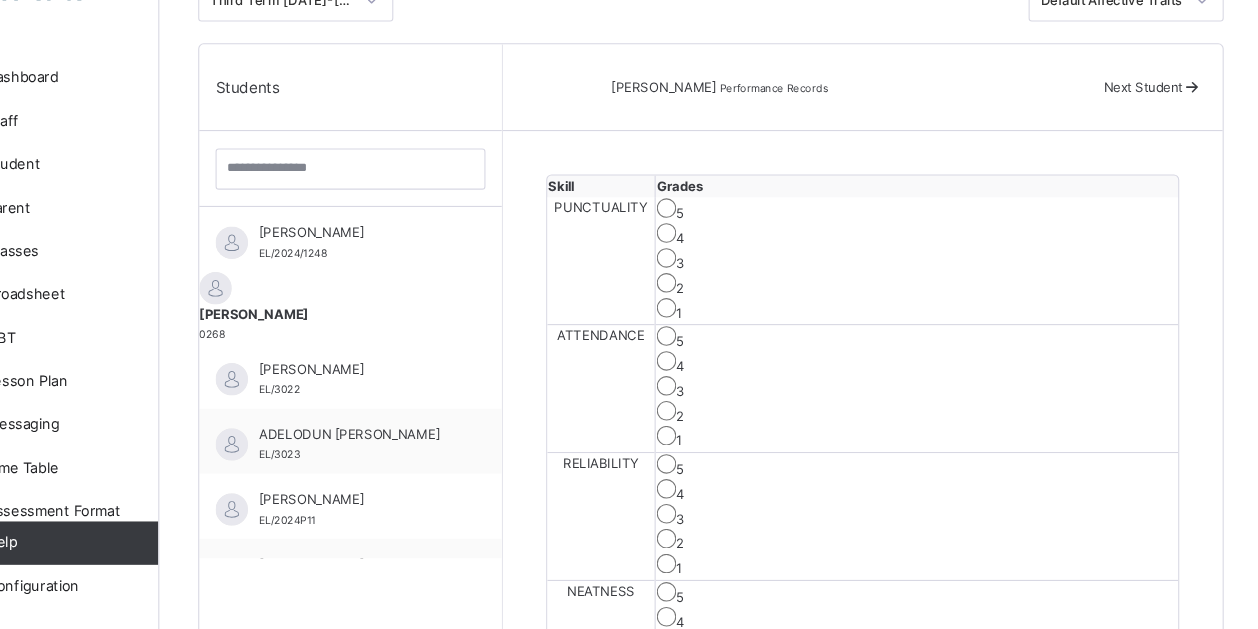 click at bounding box center (1192, 128) 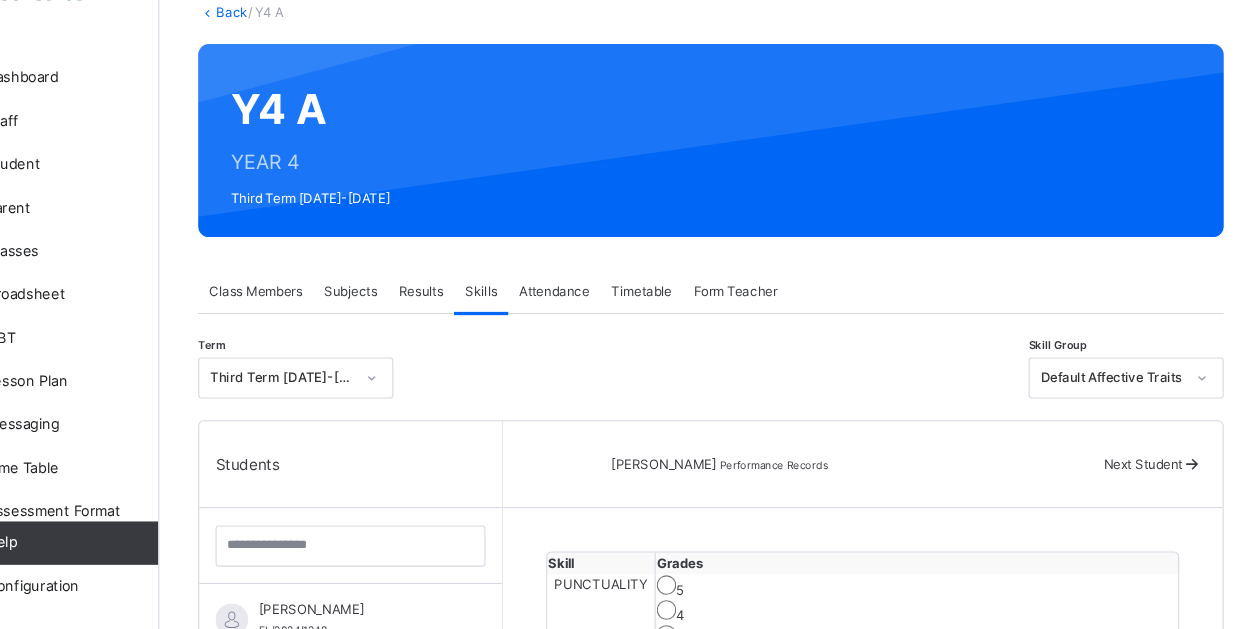 scroll, scrollTop: 92, scrollLeft: 0, axis: vertical 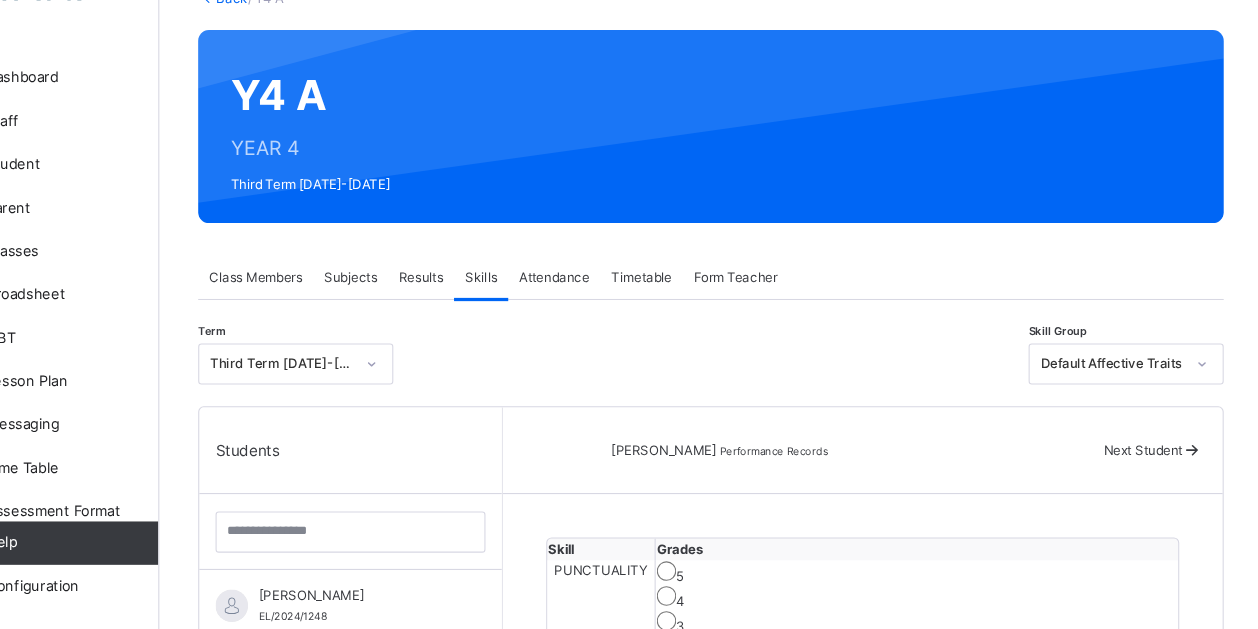 click on "Results" at bounding box center (481, 304) 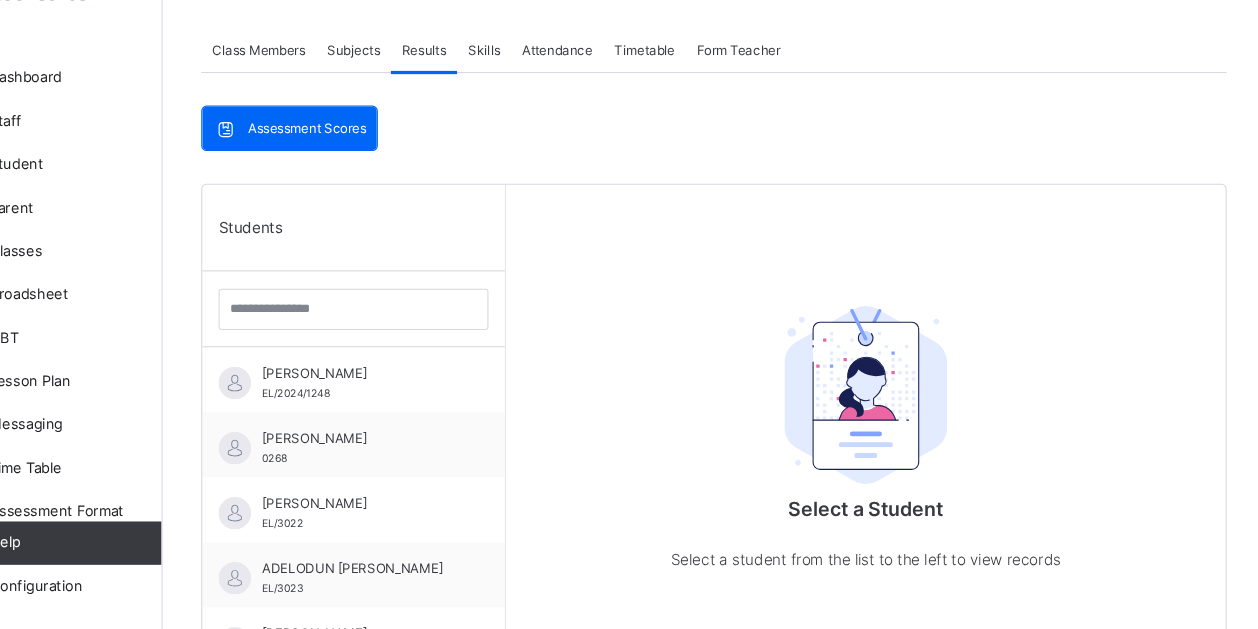 scroll, scrollTop: 309, scrollLeft: 0, axis: vertical 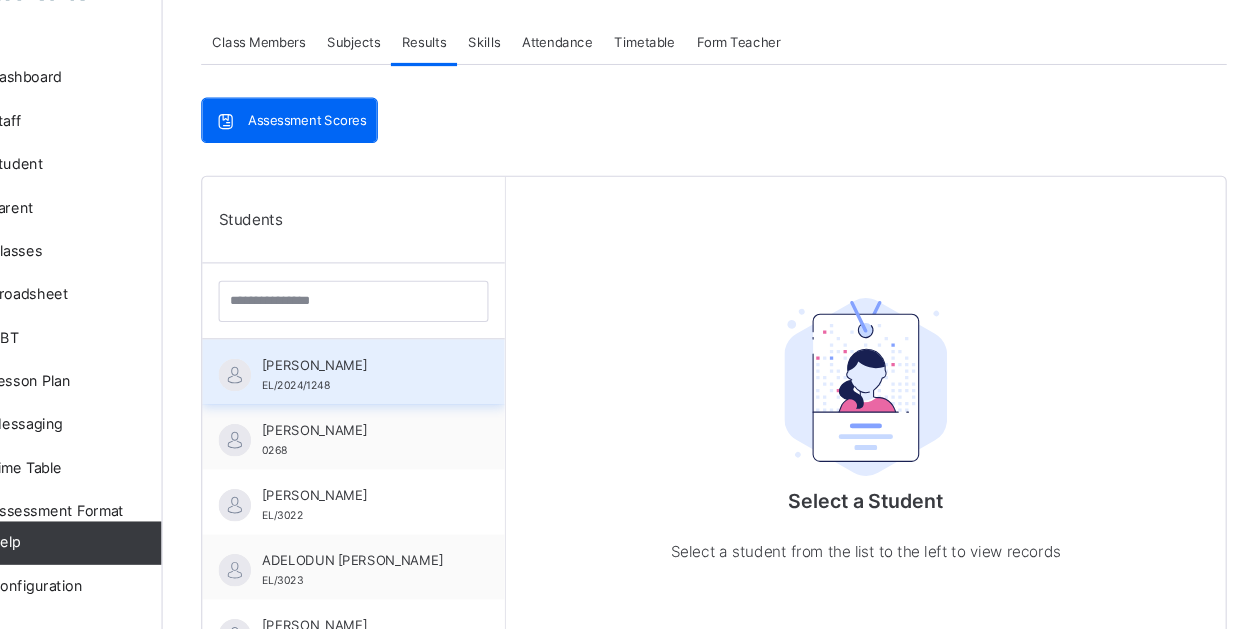 click on "AbdulJalil Fadil" at bounding box center [421, 385] 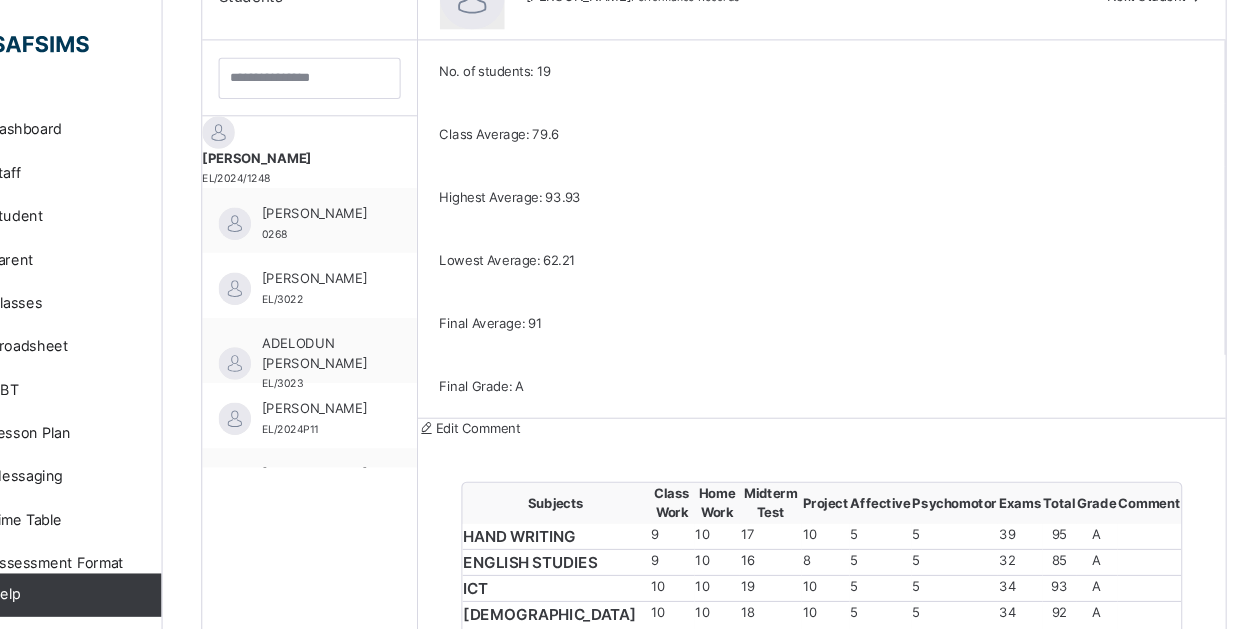 scroll, scrollTop: 0, scrollLeft: 0, axis: both 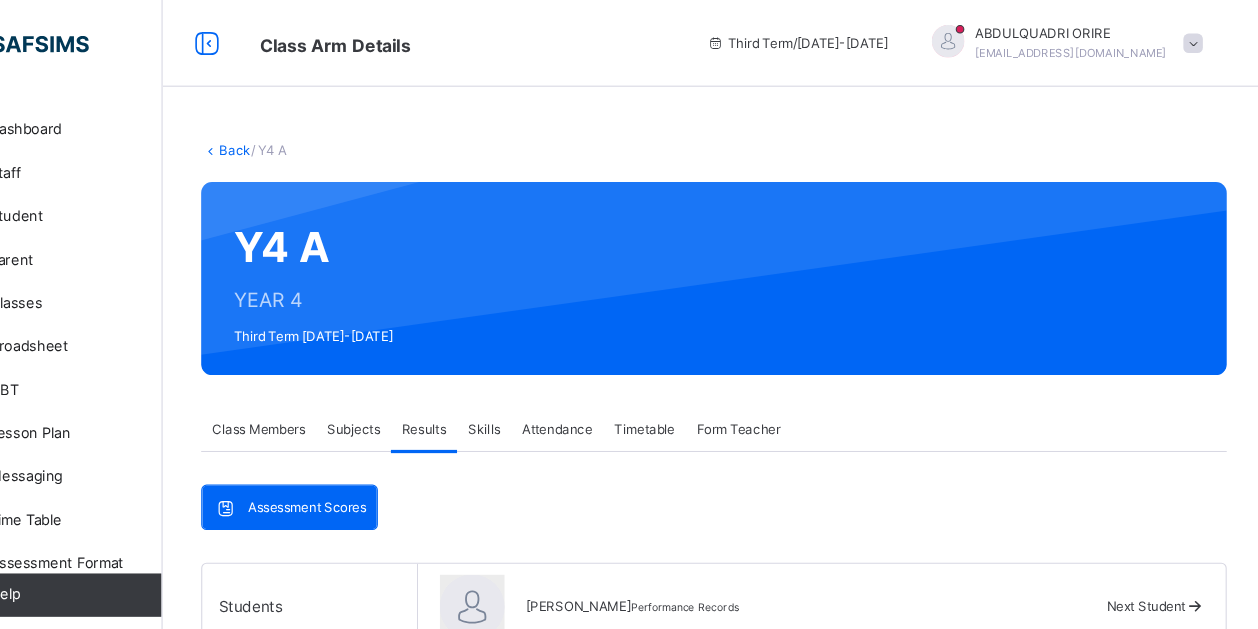 click on "Back" at bounding box center (307, 138) 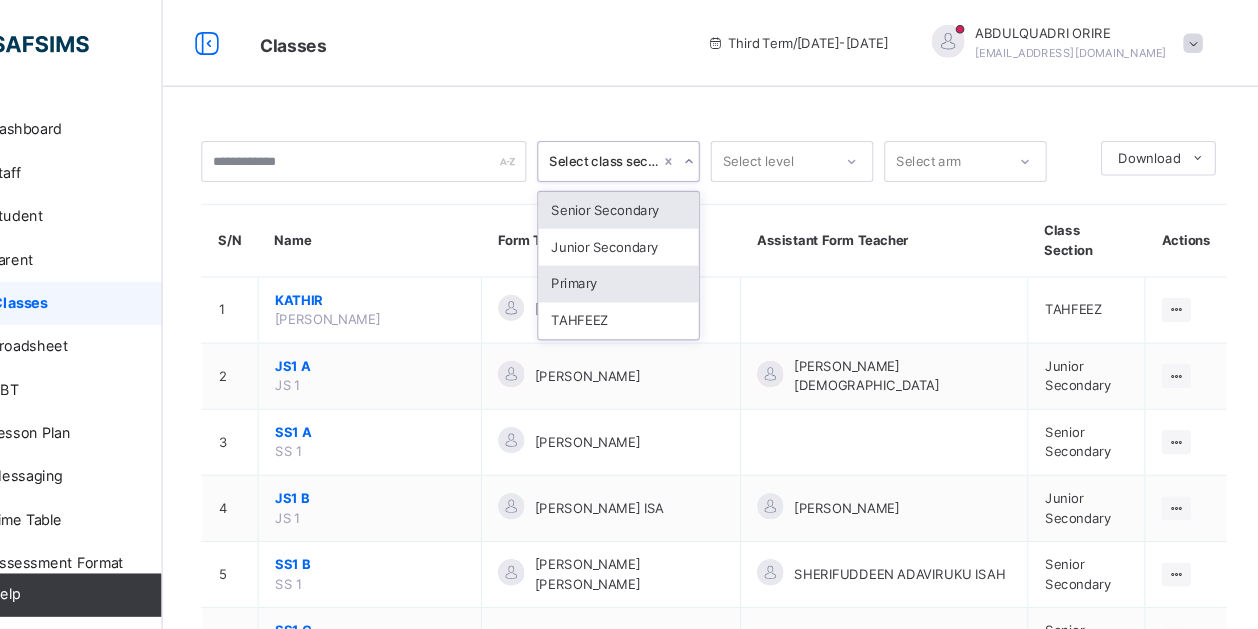 click on "Primary" at bounding box center (661, 262) 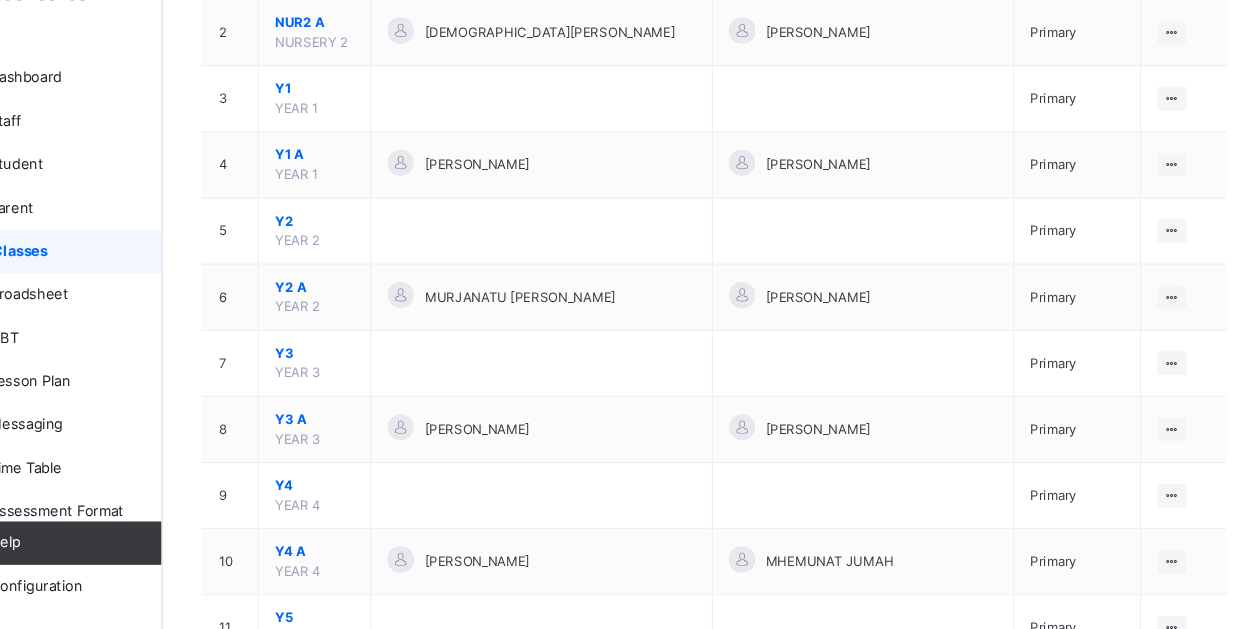scroll, scrollTop: 285, scrollLeft: 0, axis: vertical 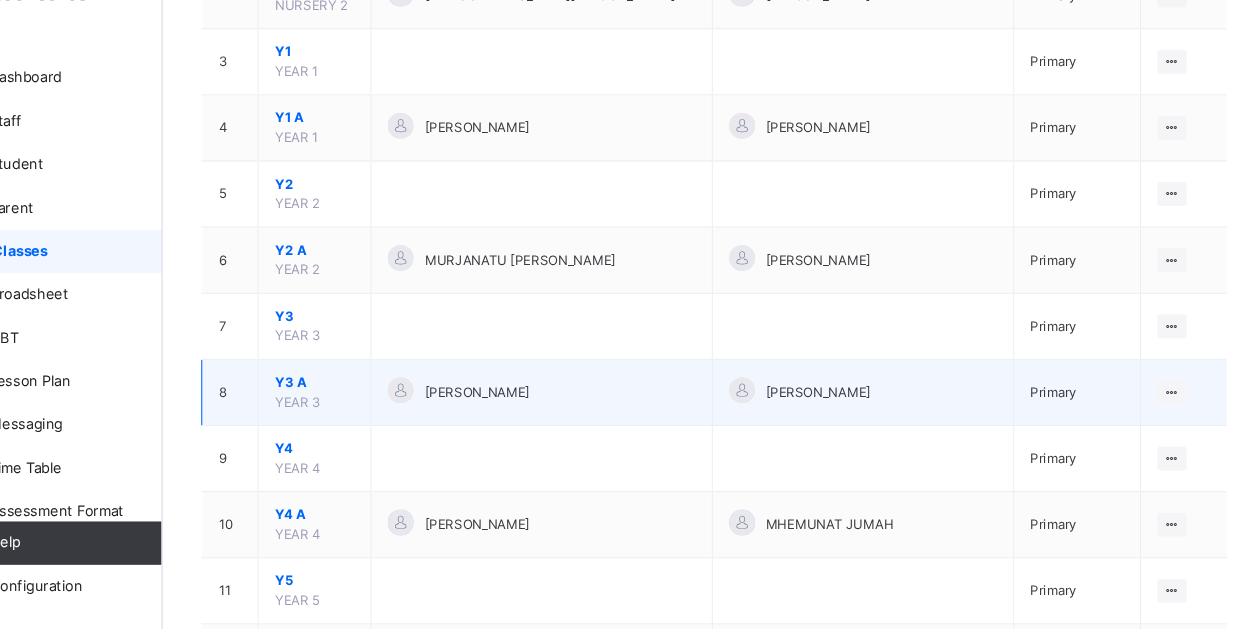 click on "Y3   A" at bounding box center [380, 401] 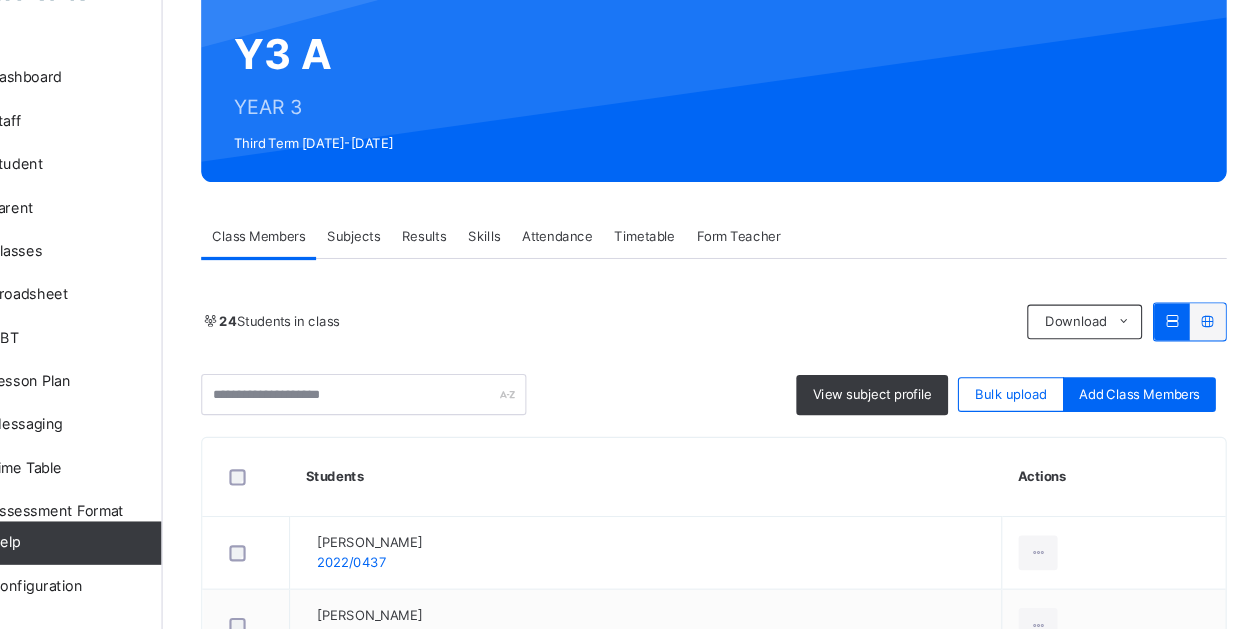 scroll, scrollTop: 136, scrollLeft: 0, axis: vertical 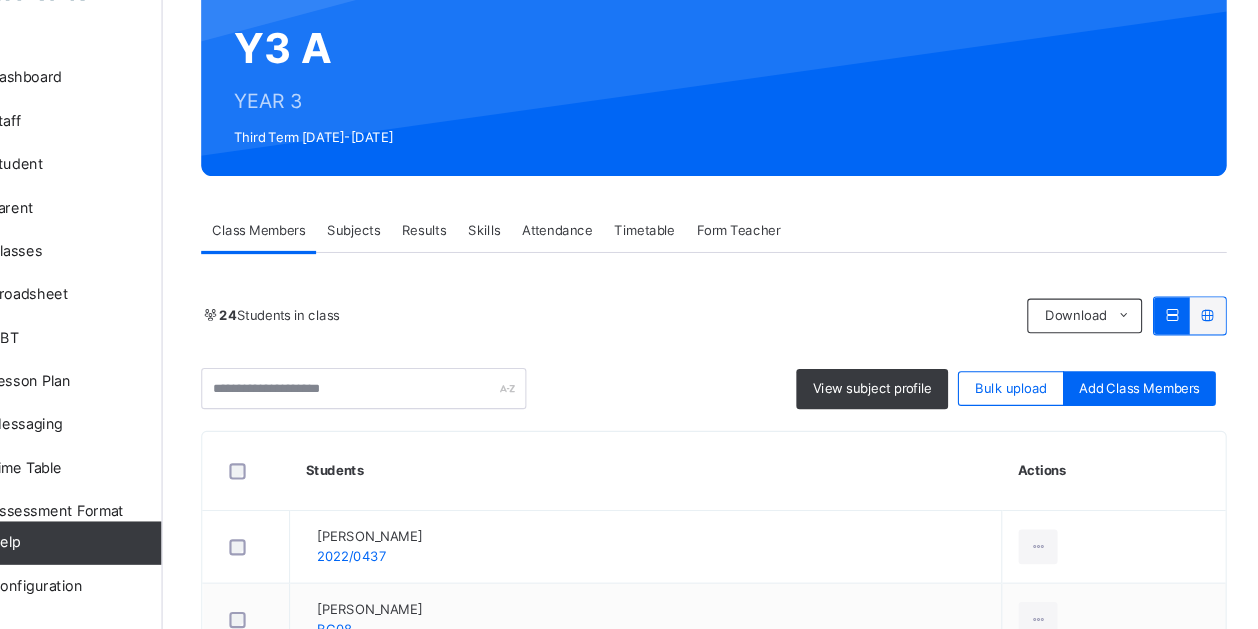 click on "Subjects" at bounding box center (416, 260) 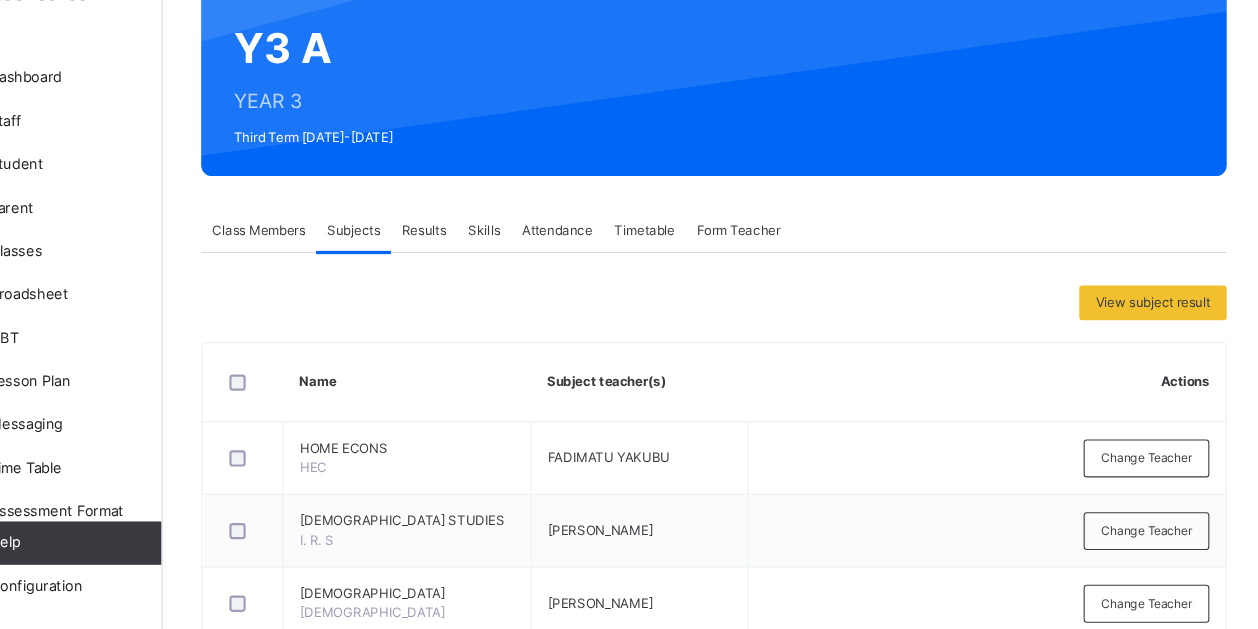 click on "Skills" at bounding box center [537, 260] 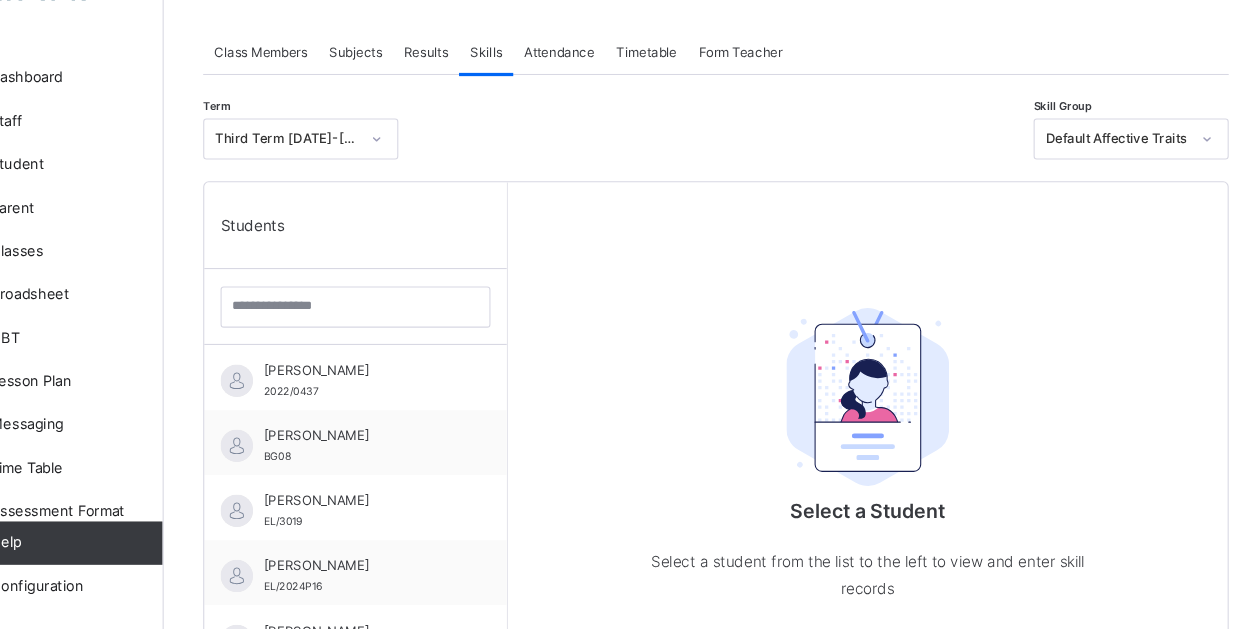 scroll, scrollTop: 306, scrollLeft: 0, axis: vertical 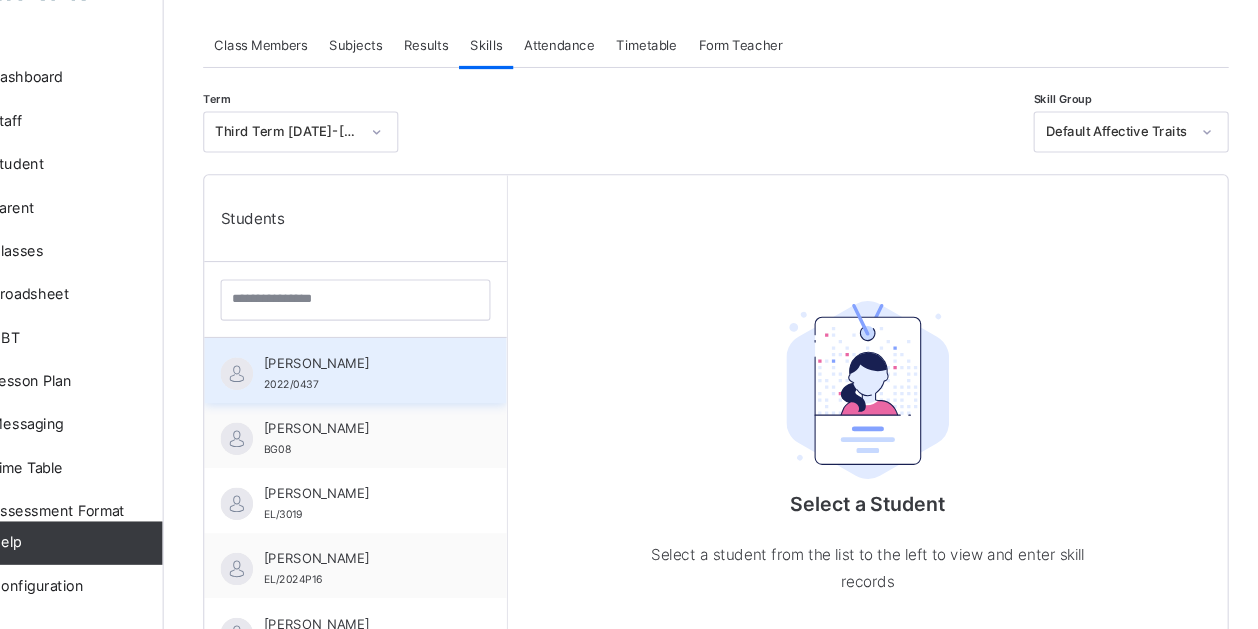 click on "[PERSON_NAME]" at bounding box center (421, 384) 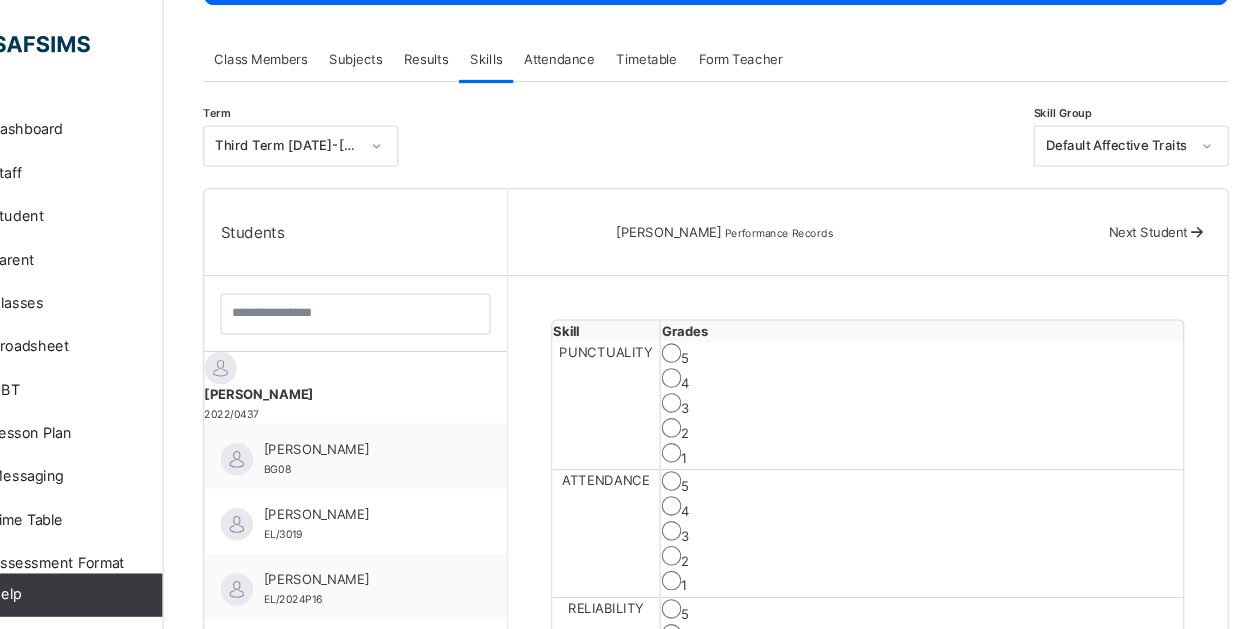 scroll, scrollTop: 333, scrollLeft: 0, axis: vertical 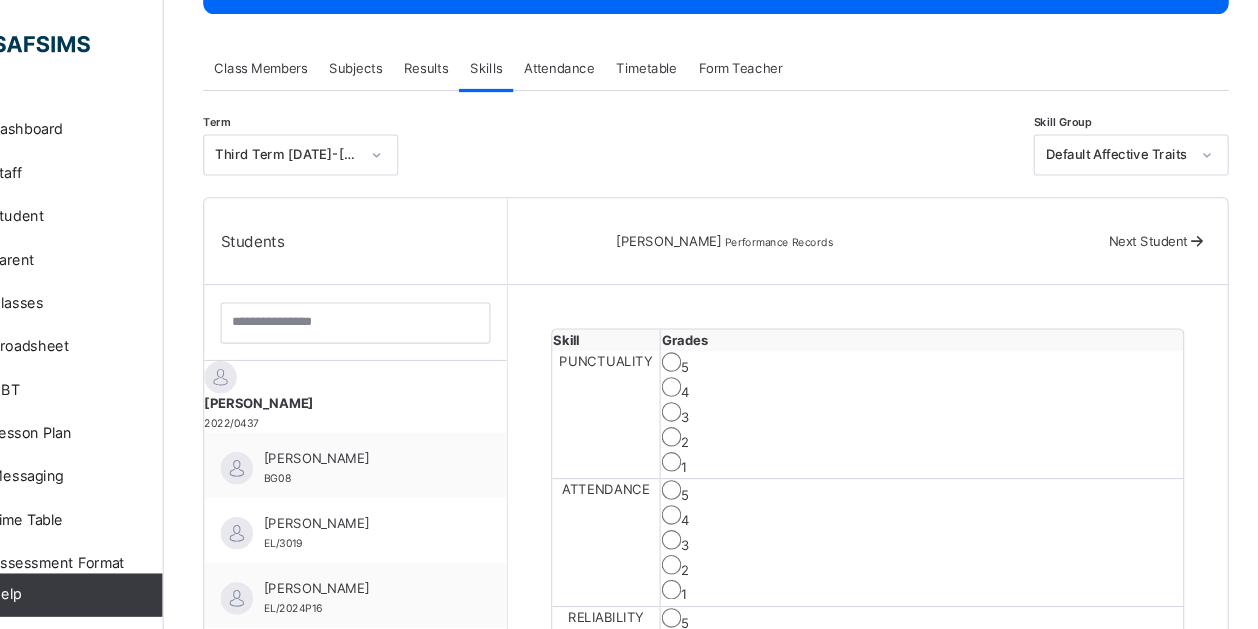 click at bounding box center [1192, 222] 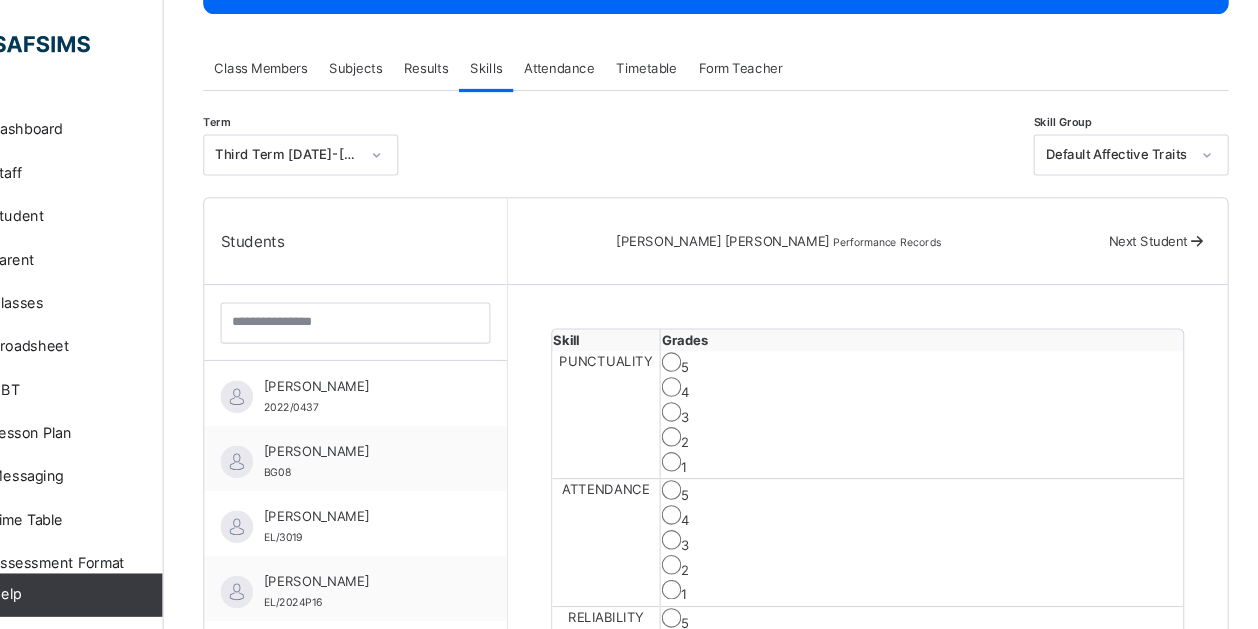 click at bounding box center [1192, 222] 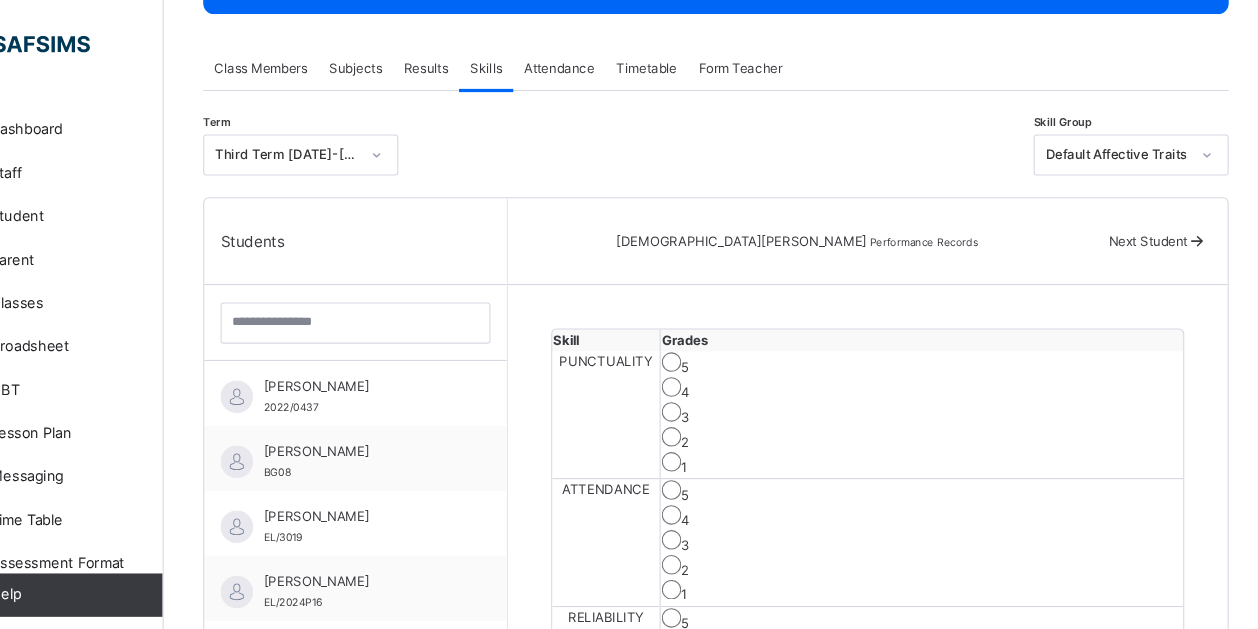 click at bounding box center (1192, 222) 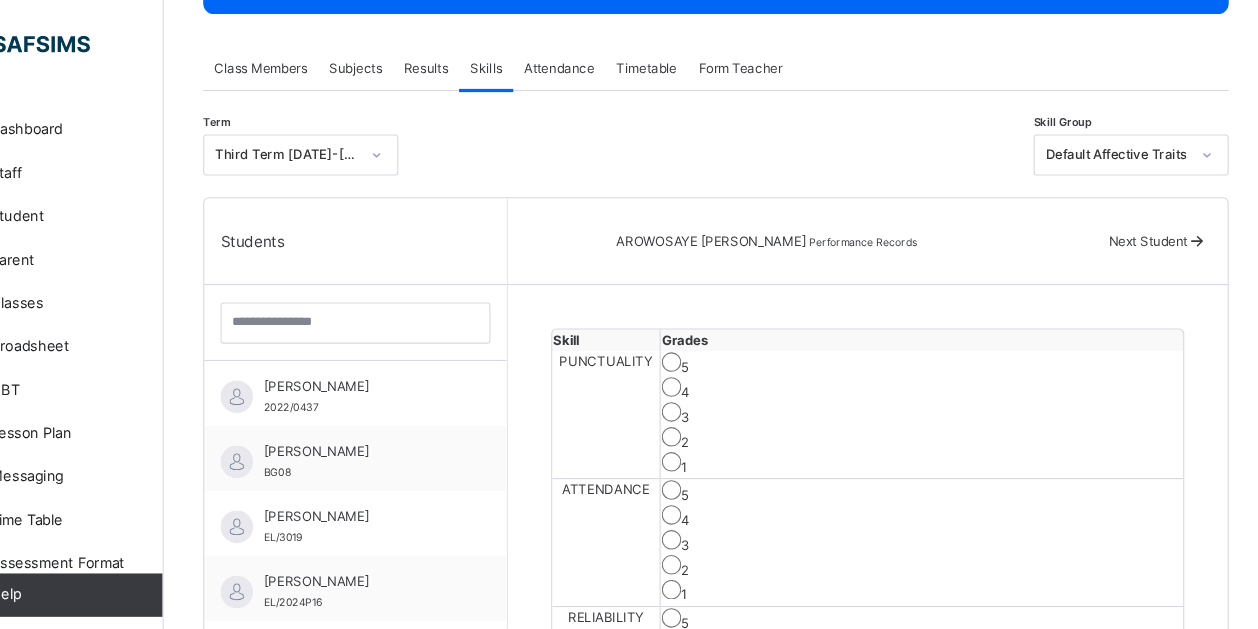 click at bounding box center [1192, 222] 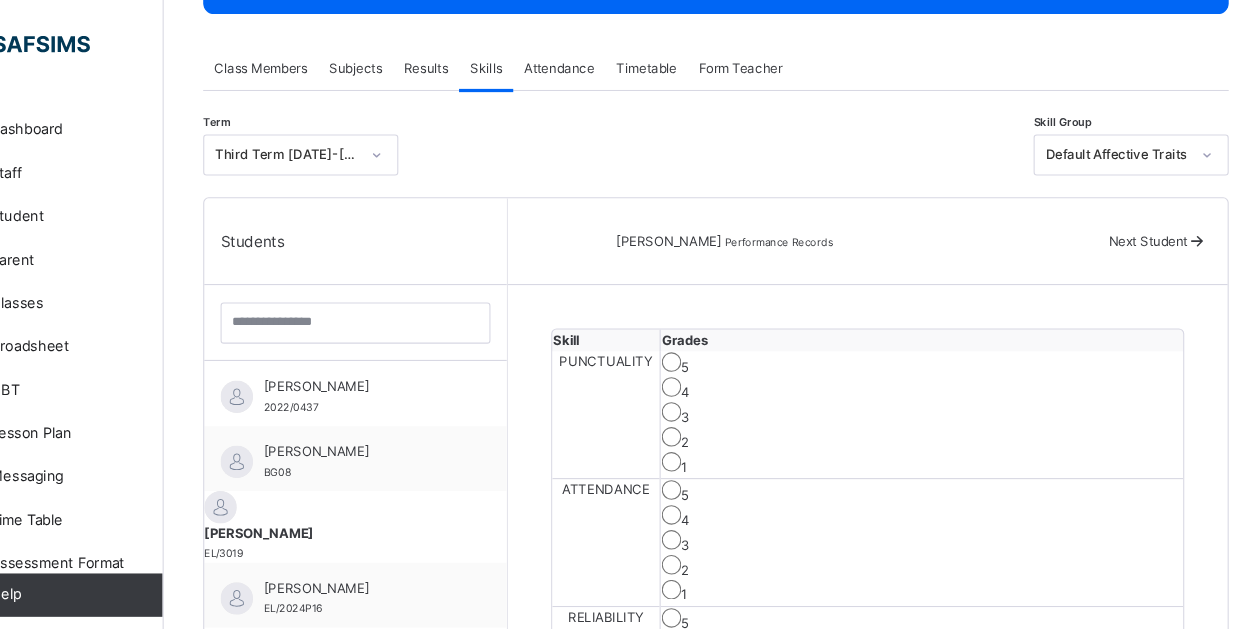 click on "Next Student" at bounding box center (1147, 222) 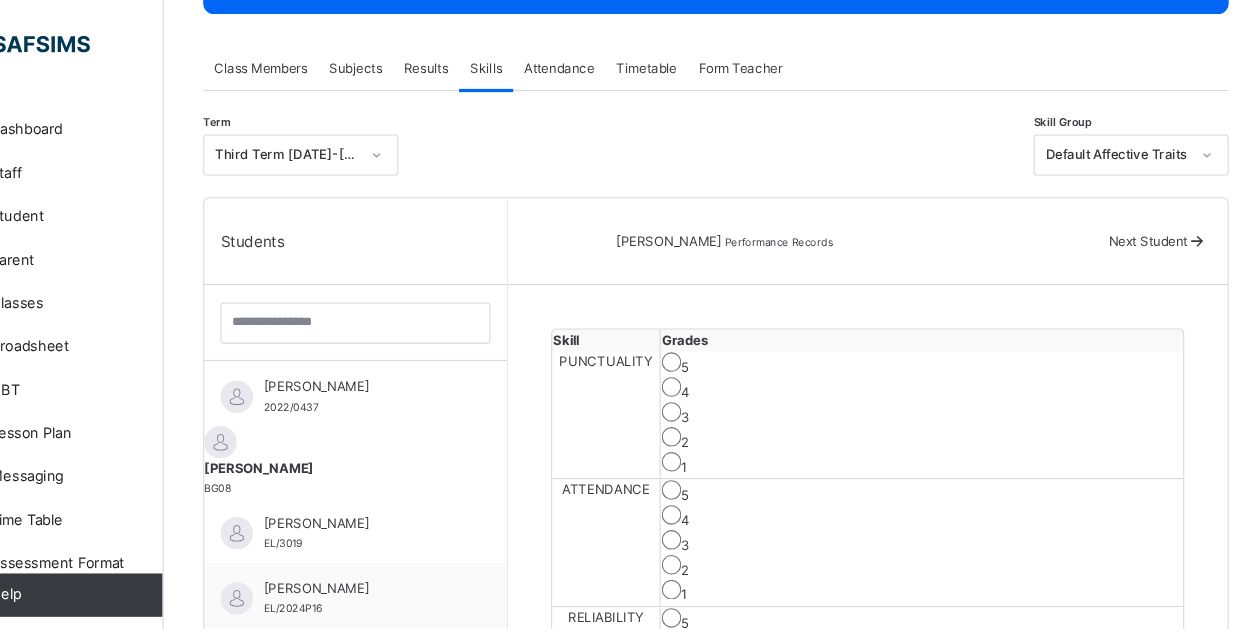 click on "Next Student" at bounding box center (1147, 222) 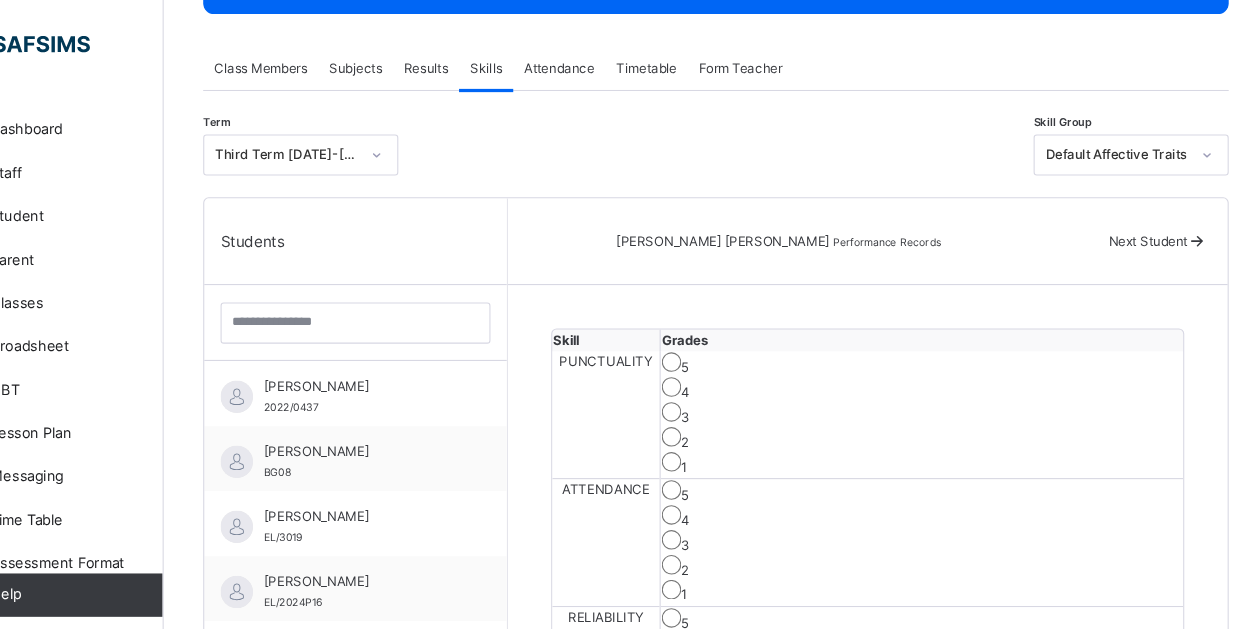 click on "Next Student" at bounding box center (1147, 222) 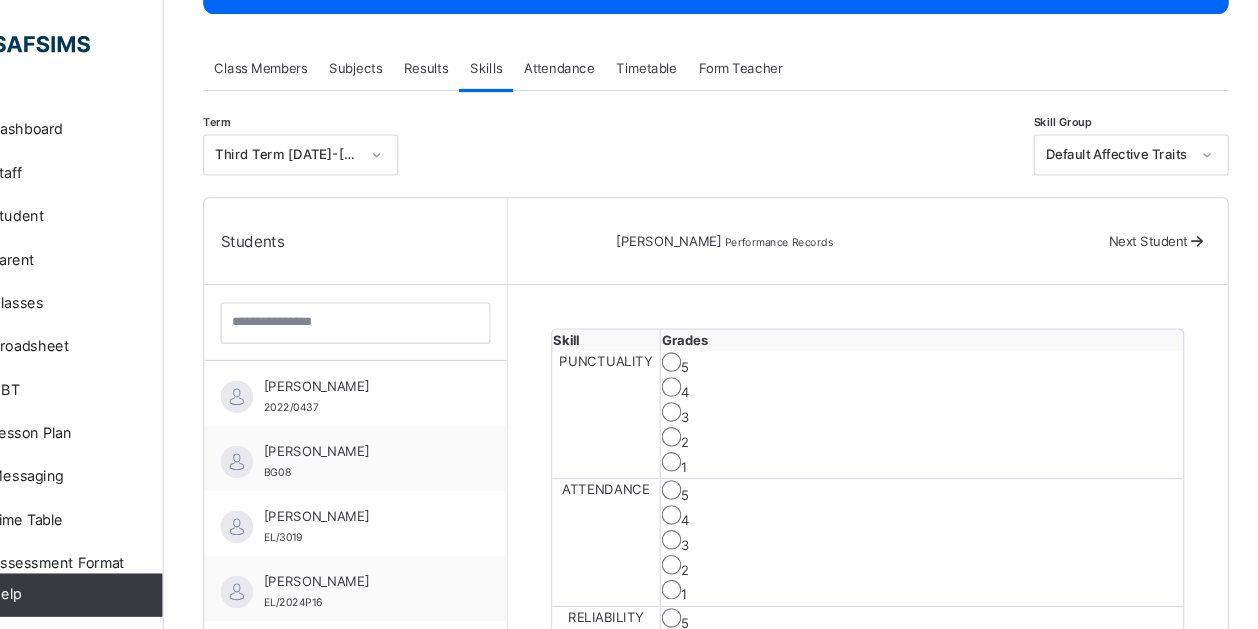 click on "Next Student" at bounding box center (1147, 222) 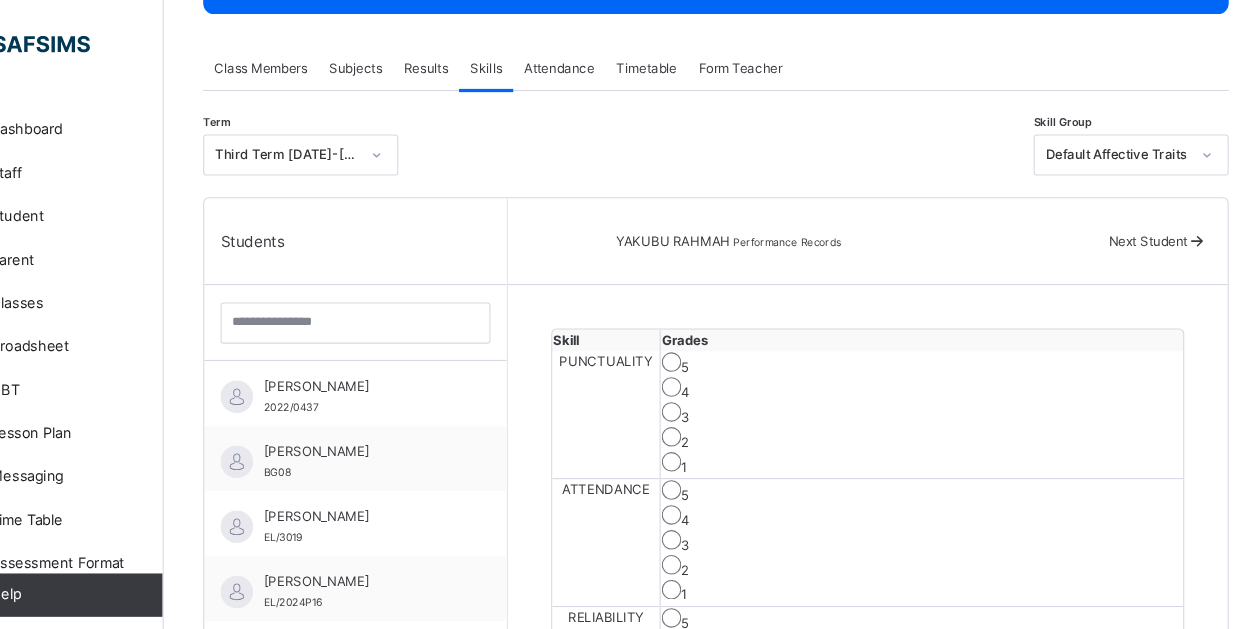 click at bounding box center [1192, 222] 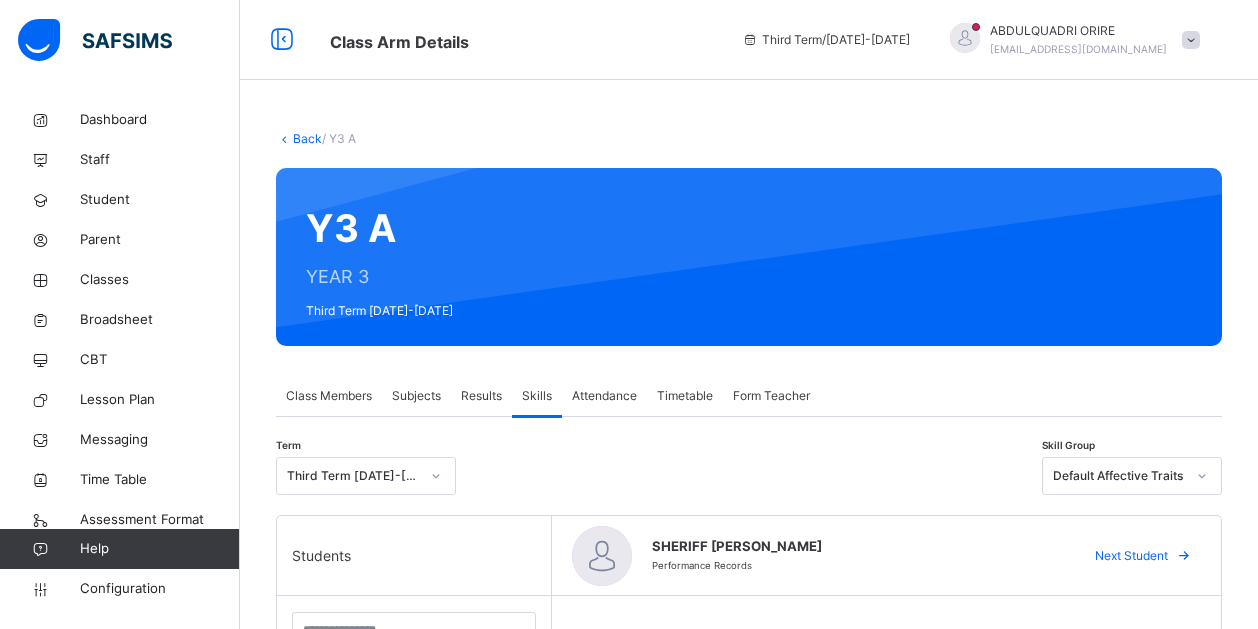 scroll, scrollTop: 333, scrollLeft: 0, axis: vertical 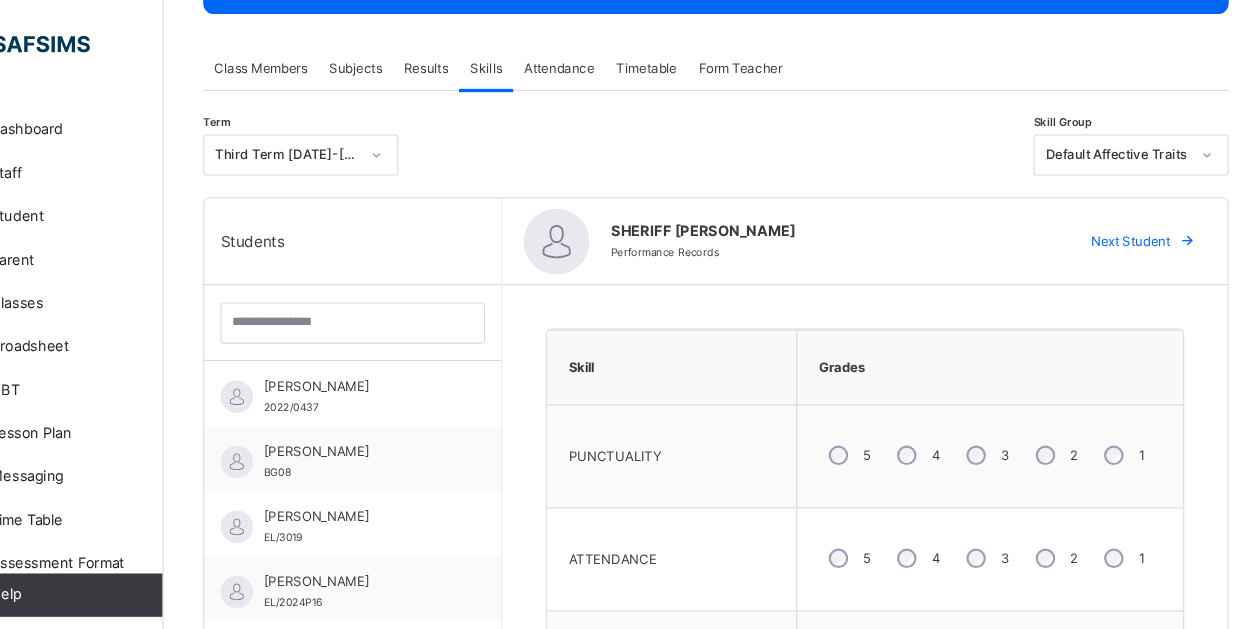 click on "Next Student" at bounding box center [1131, 223] 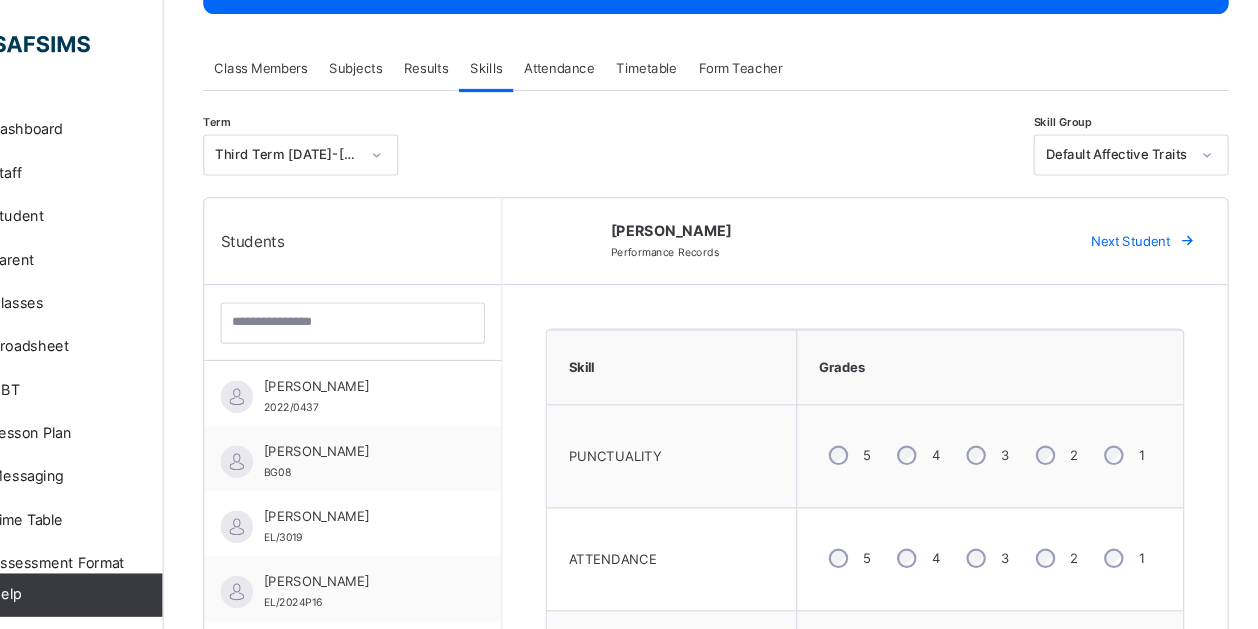 click at bounding box center (1184, 223) 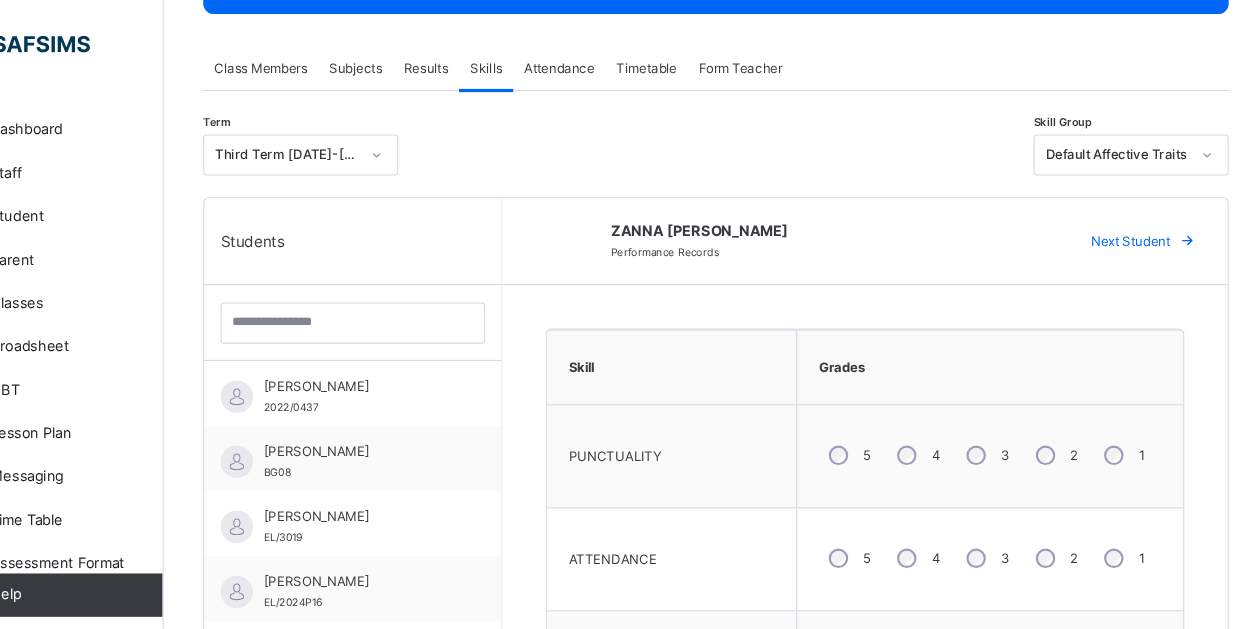 click on "Next Student" at bounding box center [1131, 223] 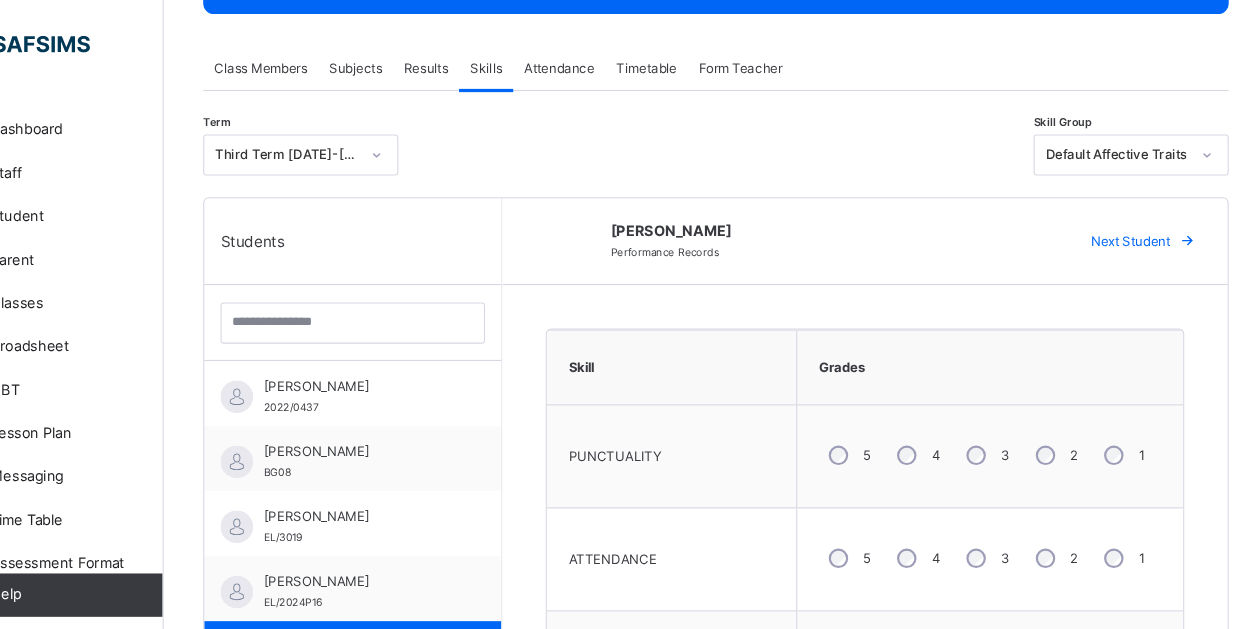 click on "Next Student" at bounding box center (1131, 223) 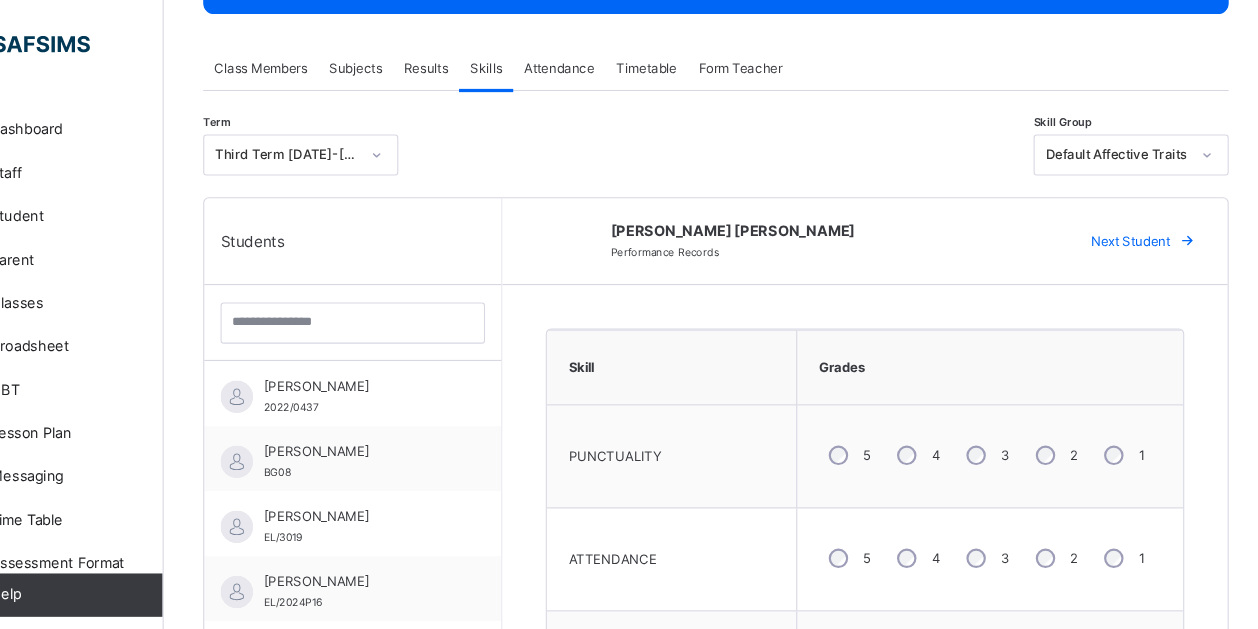 click on "Next Student" at bounding box center (1131, 223) 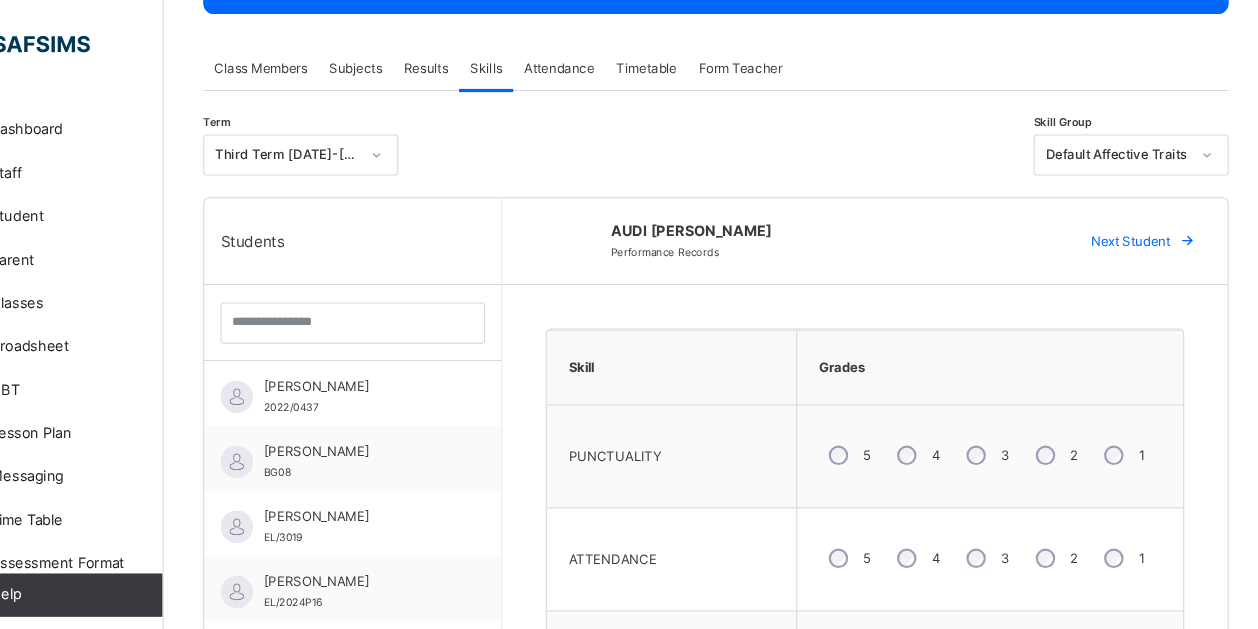click on "Next Student" at bounding box center [1131, 223] 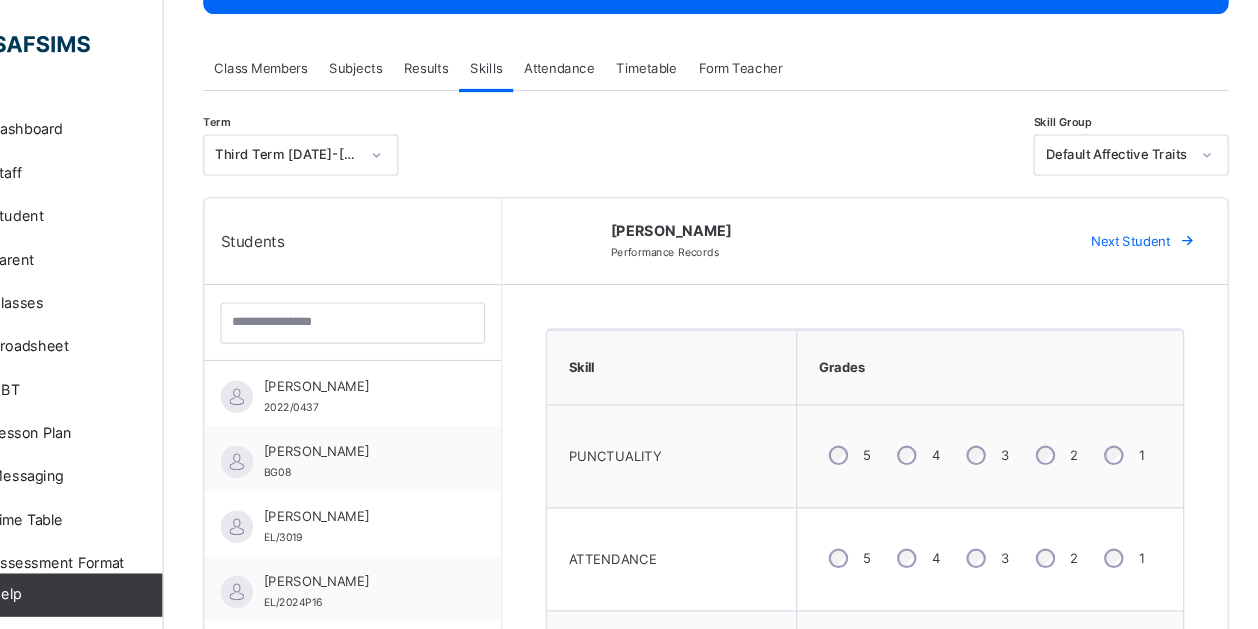 click on "Next Student" at bounding box center [1131, 223] 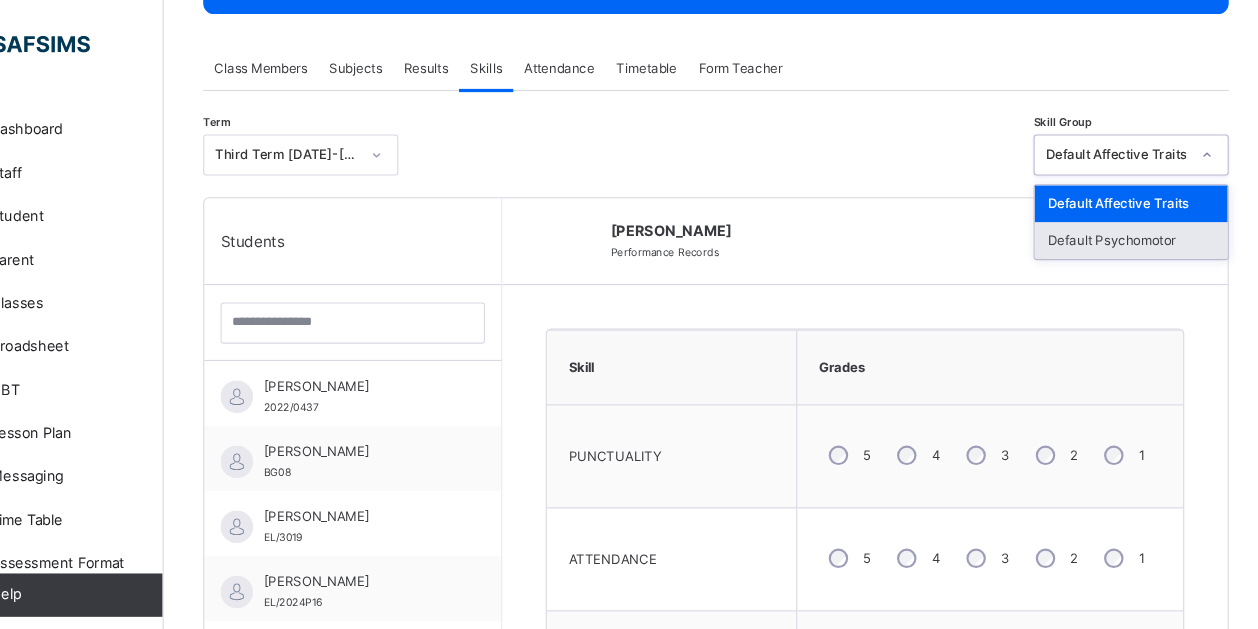 click on "Default Psychomotor" at bounding box center [1132, 222] 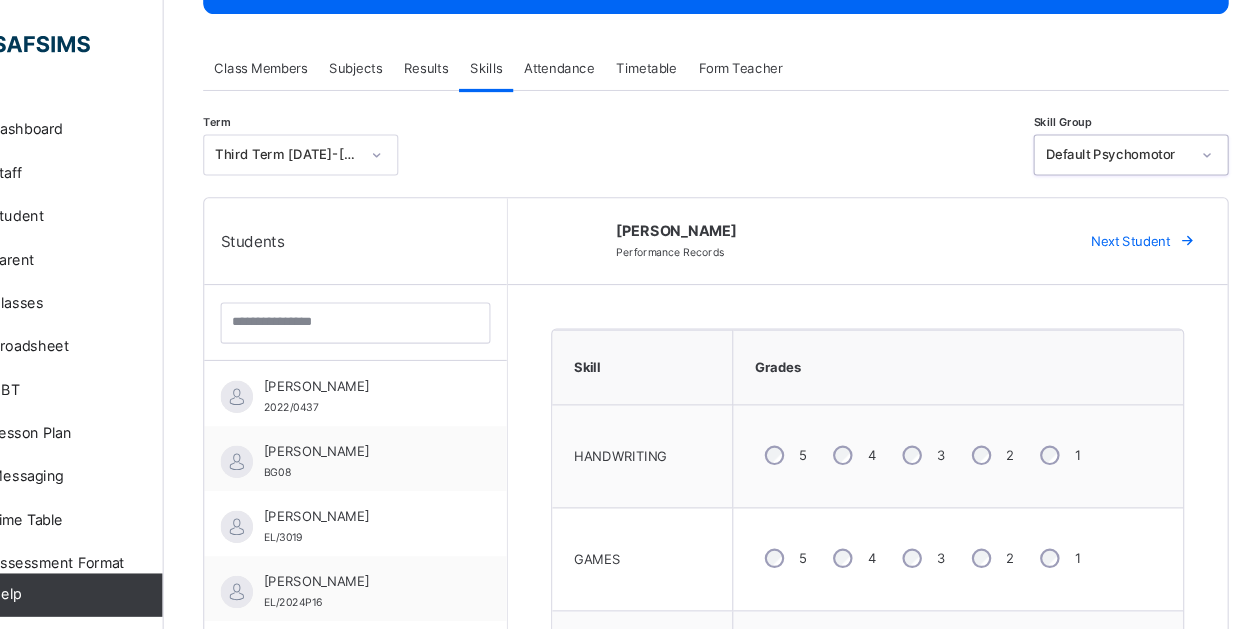 click at bounding box center [1184, 223] 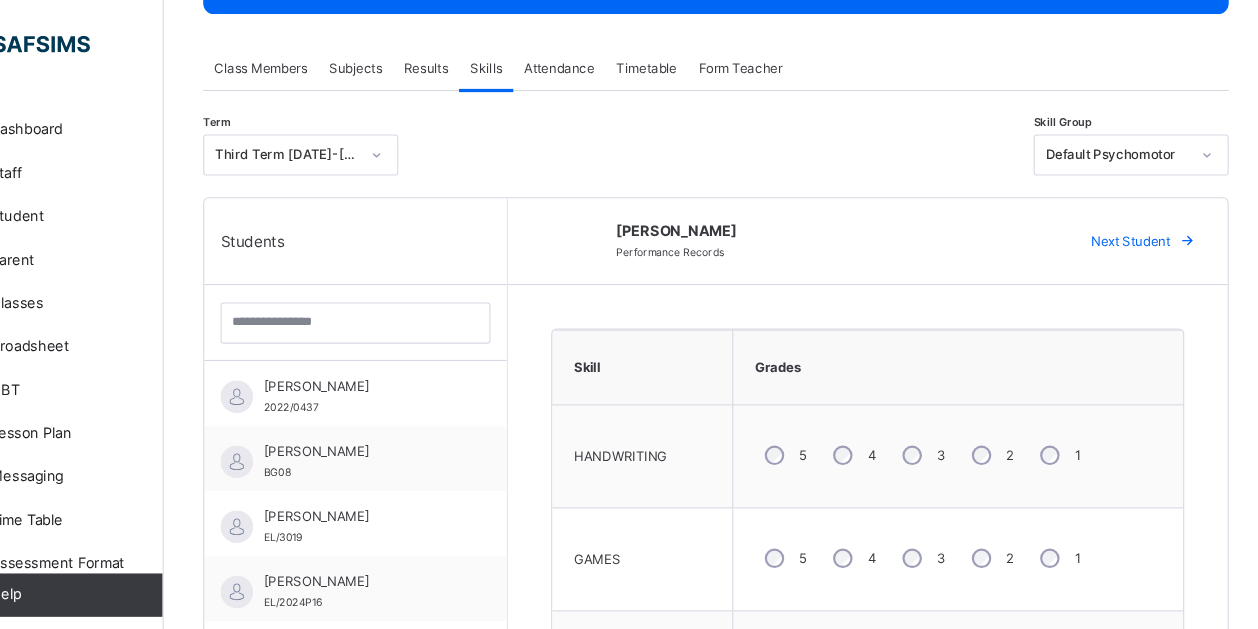click on "Next Student" at bounding box center (1131, 223) 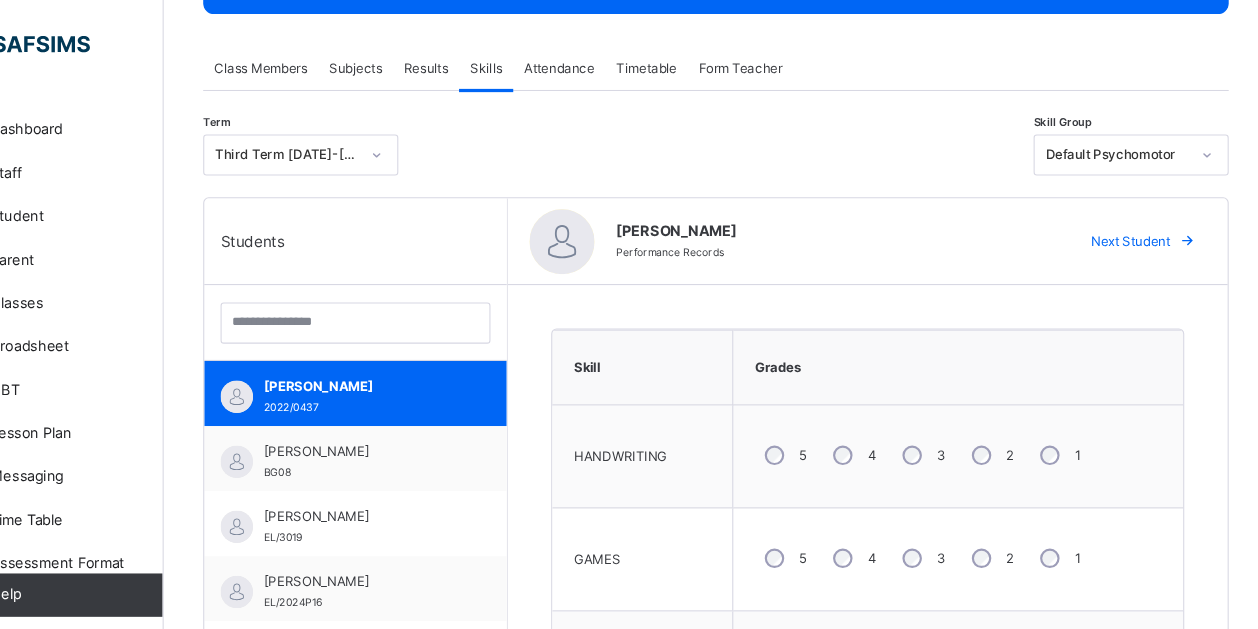 click on "Next Student" at bounding box center (1131, 223) 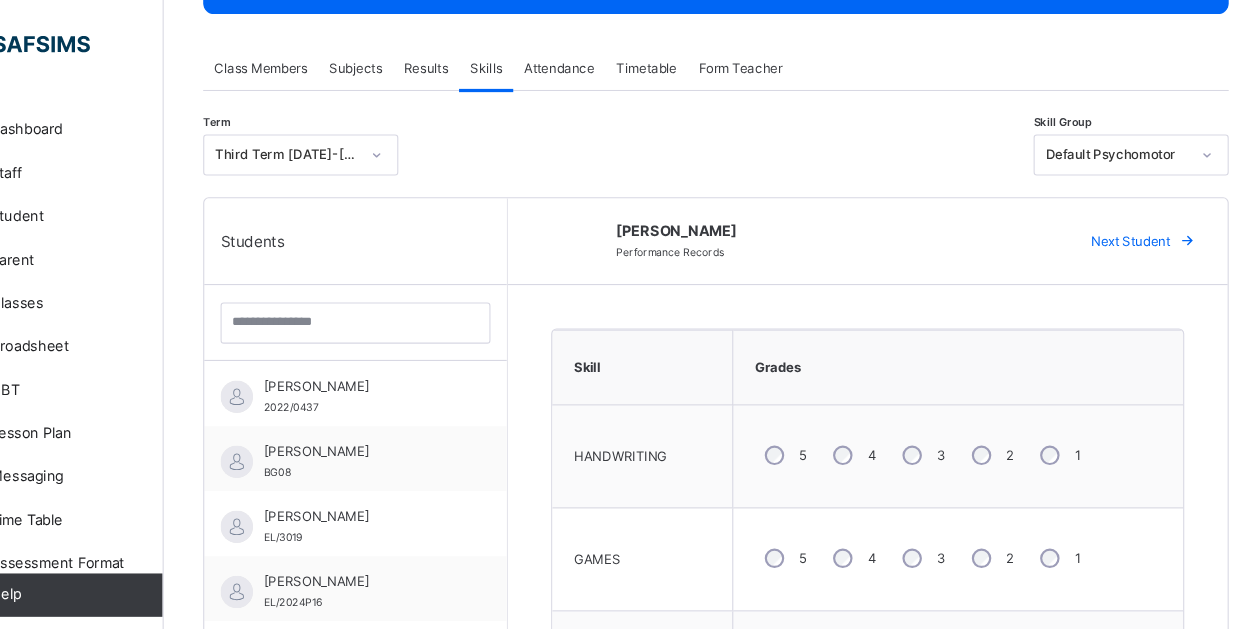 click at bounding box center [1184, 223] 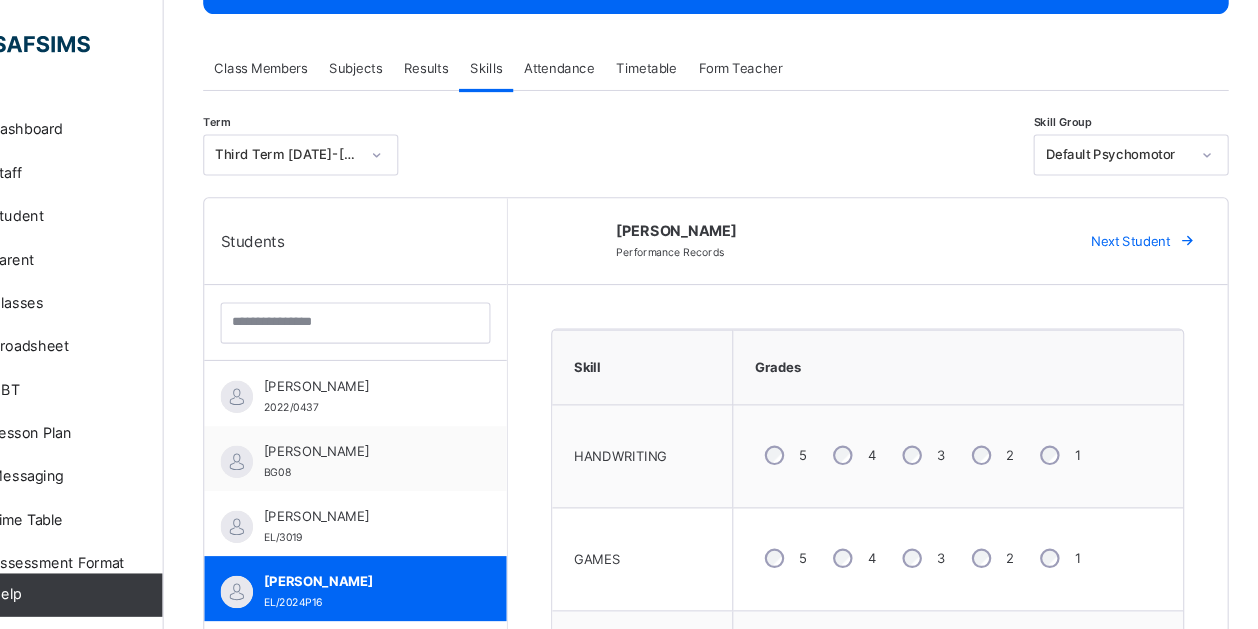 click on "Next Student" at bounding box center (1131, 223) 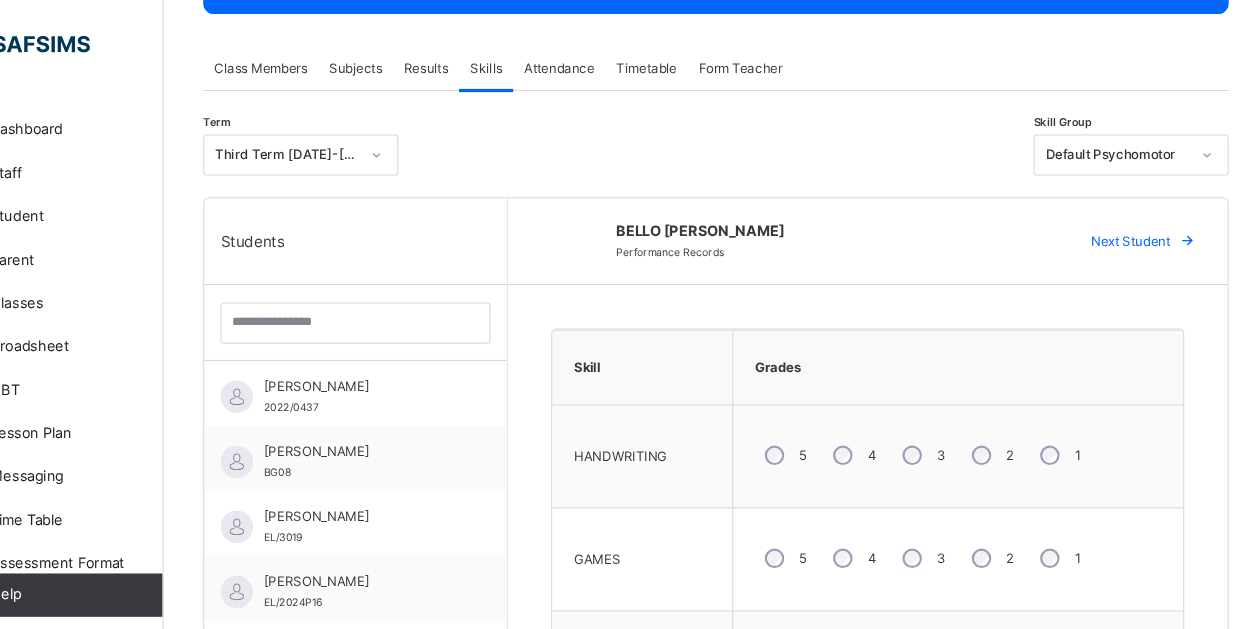 click at bounding box center [1184, 223] 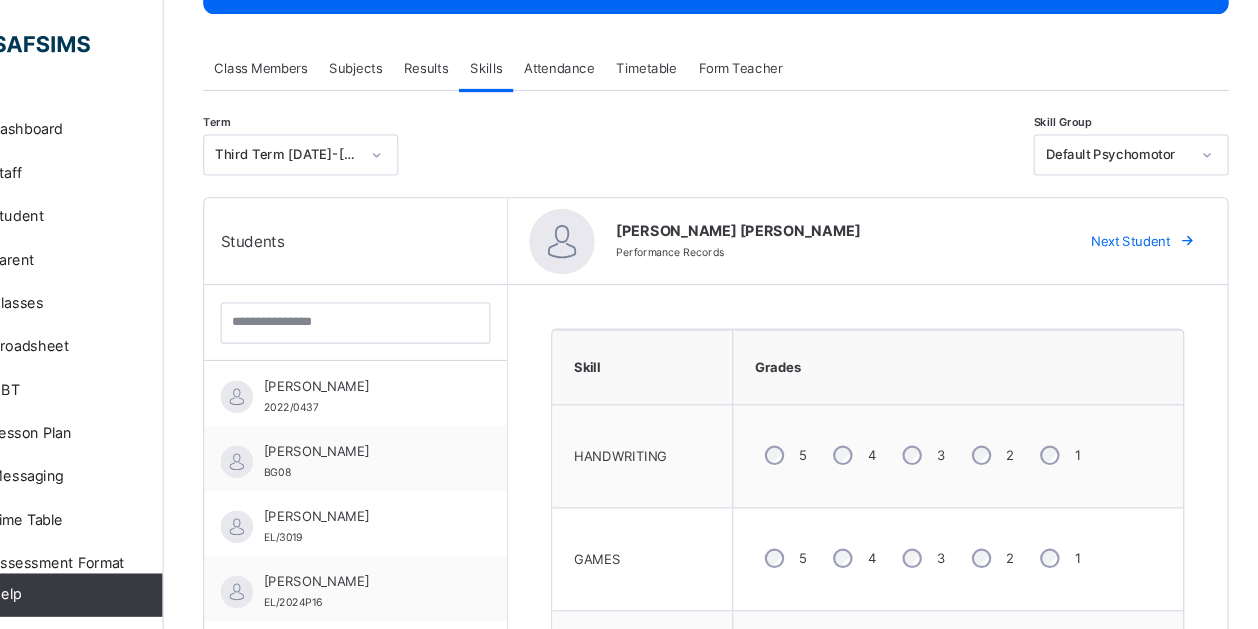 click on "Next Student" at bounding box center [1131, 223] 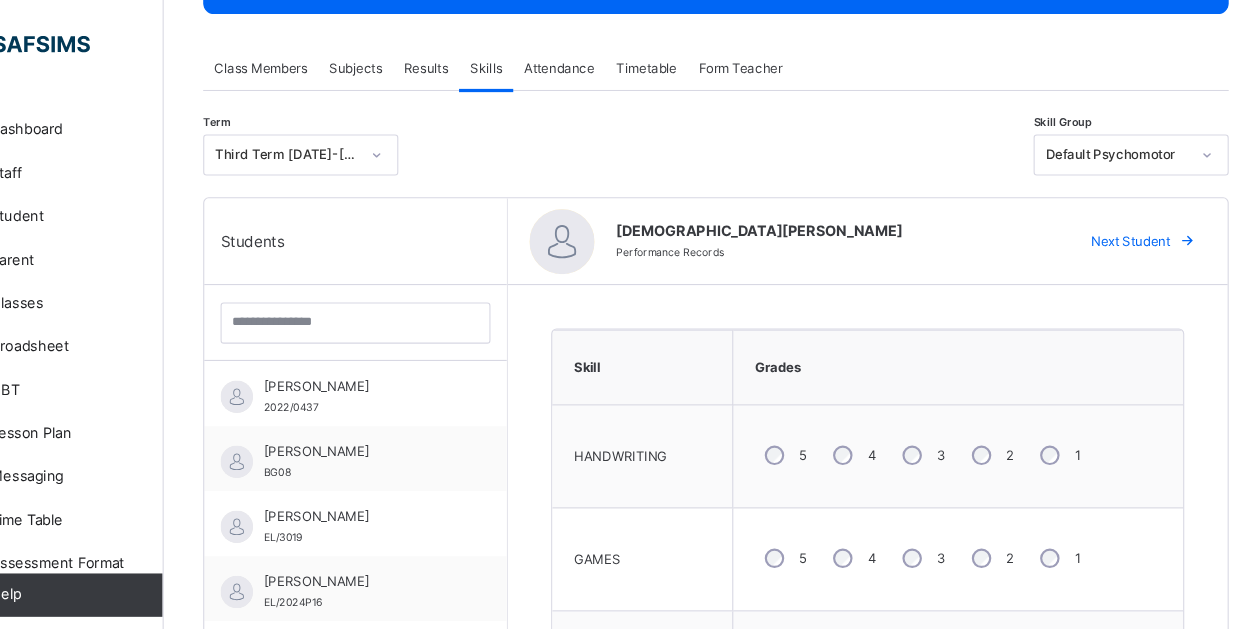 click on "Next Student" at bounding box center [1131, 223] 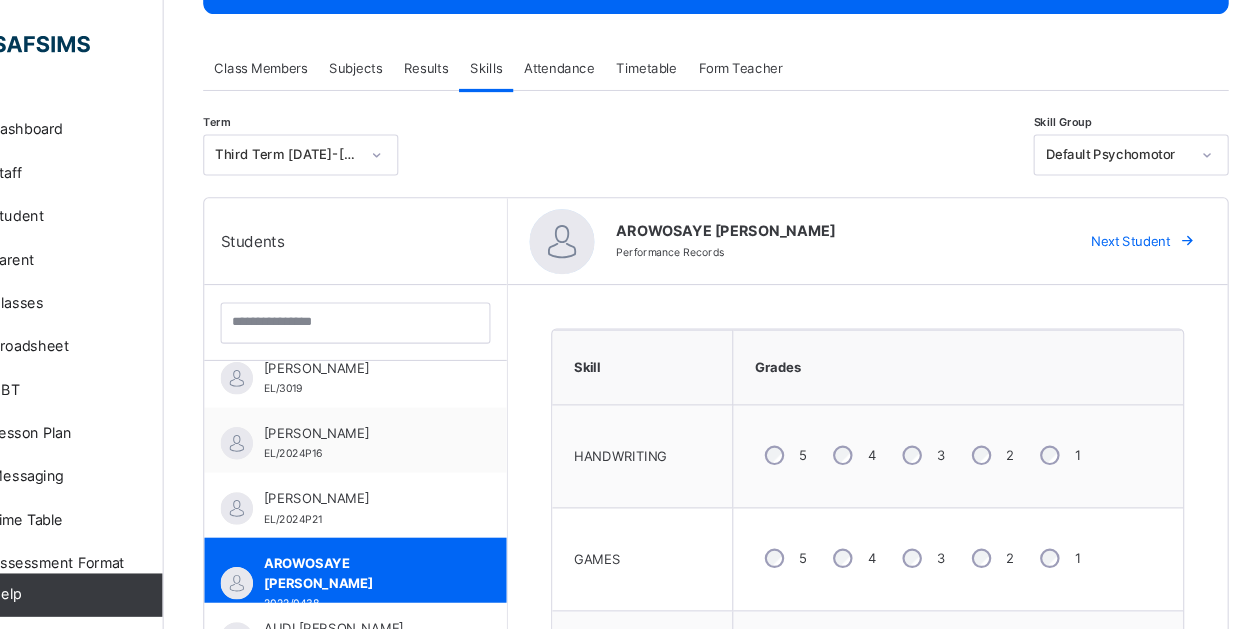 scroll, scrollTop: 141, scrollLeft: 0, axis: vertical 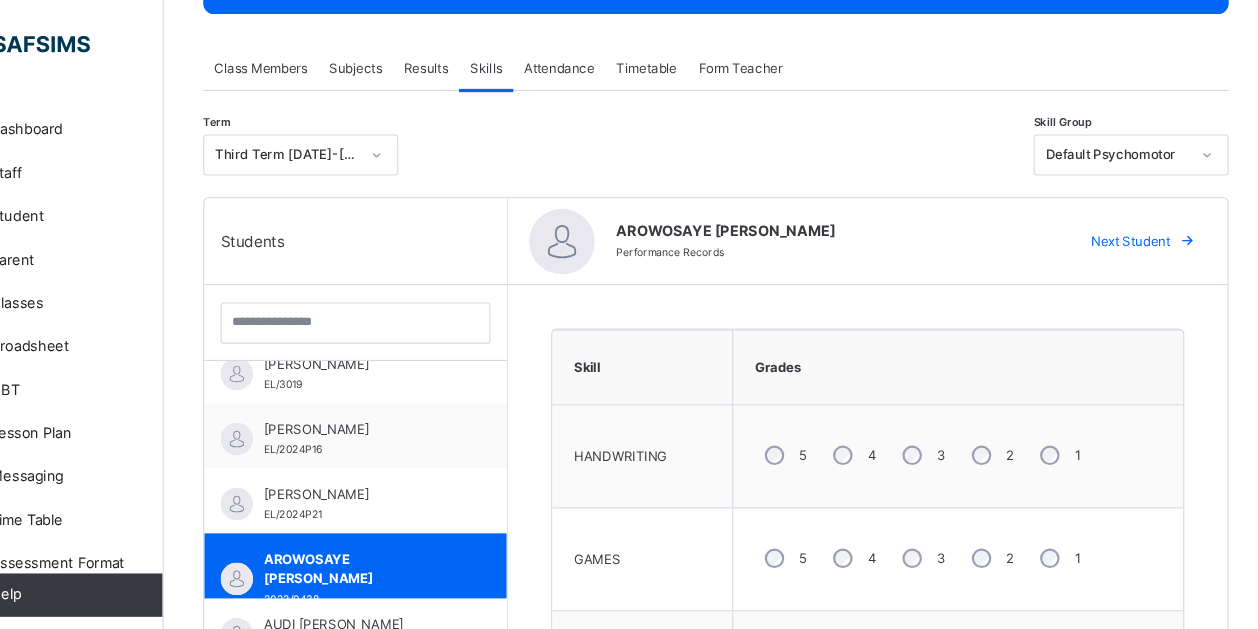 click on "Next Student" at bounding box center (1131, 223) 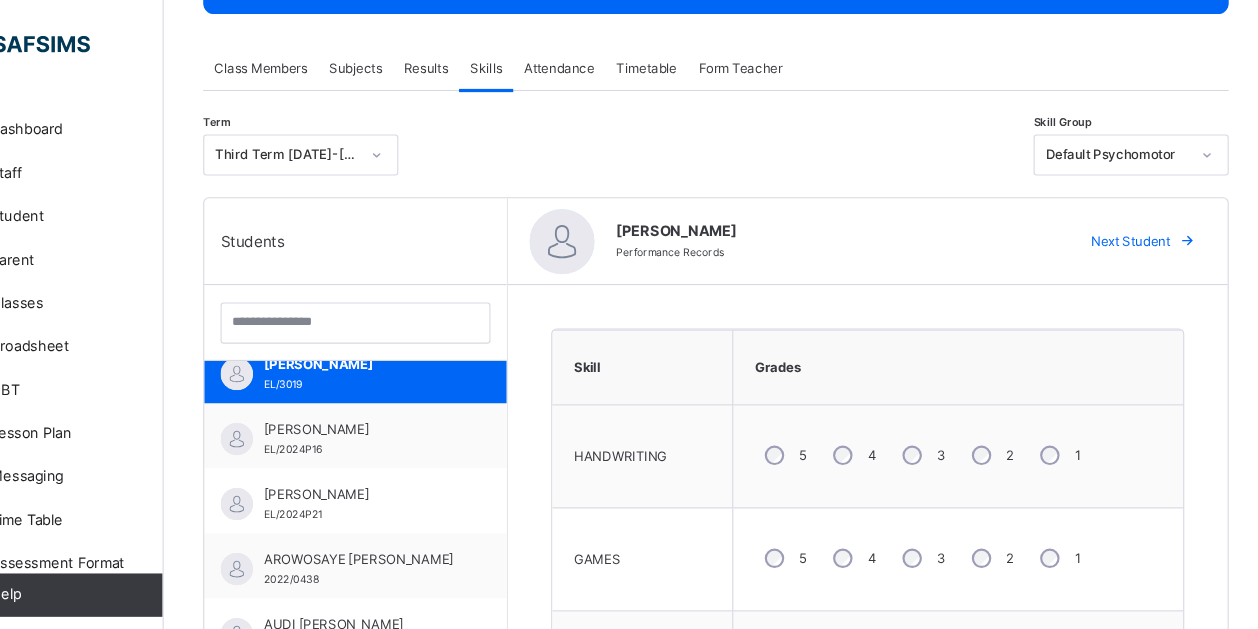 click on "Next Student" at bounding box center (1131, 223) 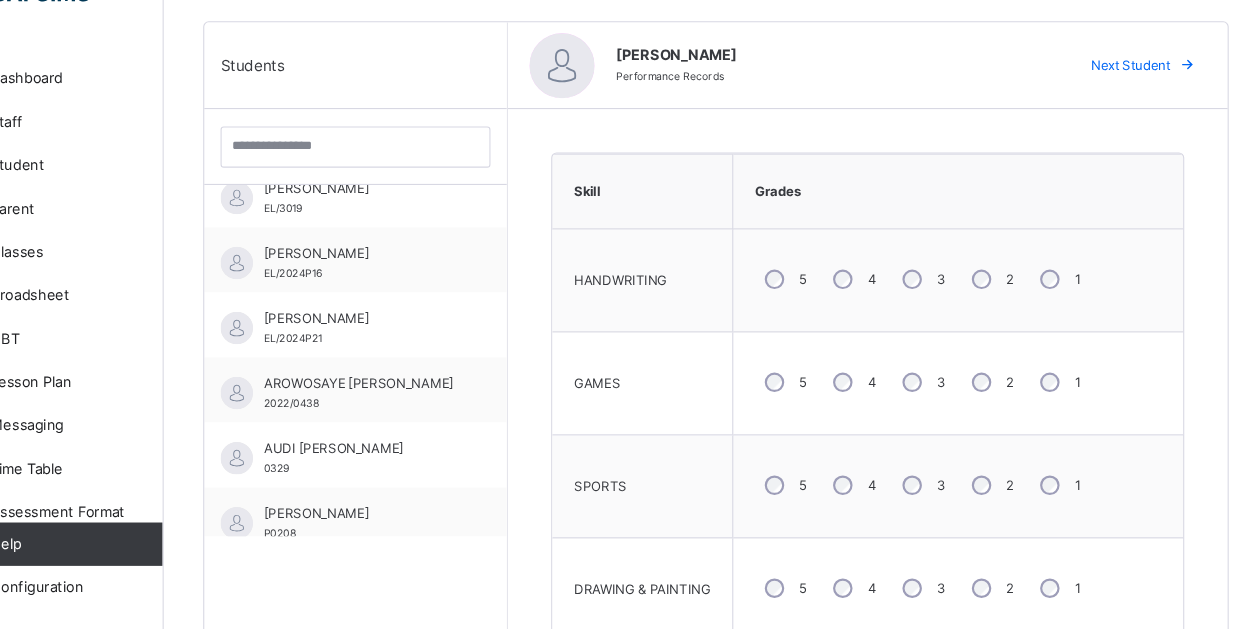 scroll, scrollTop: 455, scrollLeft: 0, axis: vertical 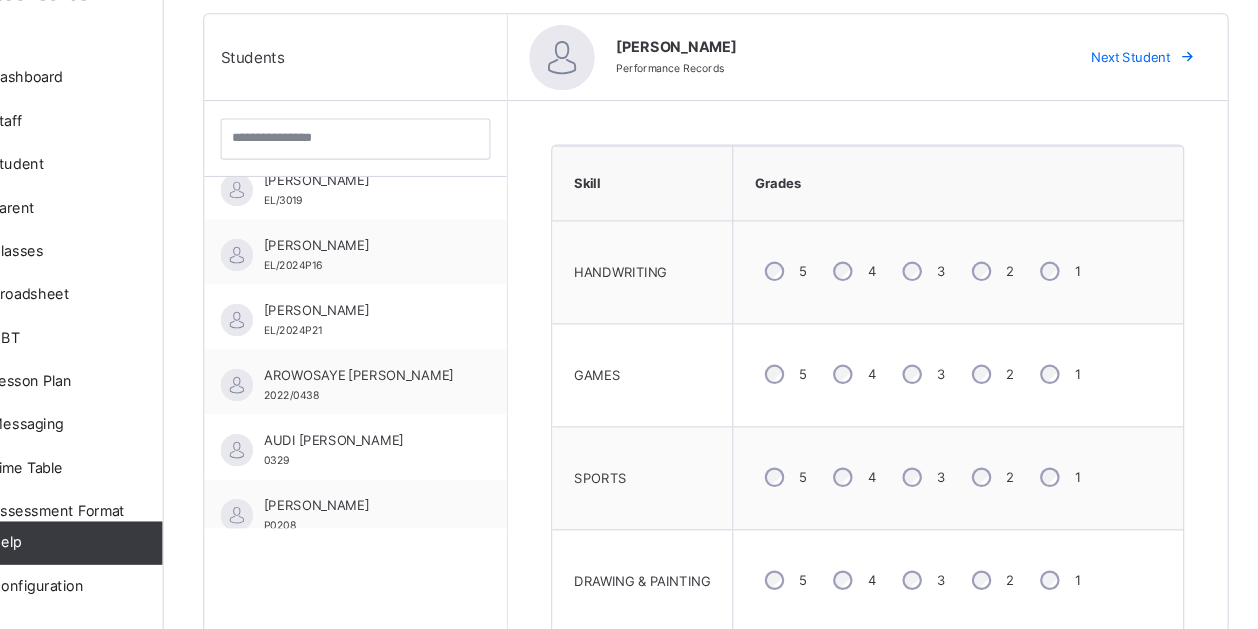 click on "[PERSON_NAME]   Performance Records   Next Student" at bounding box center [889, 101] 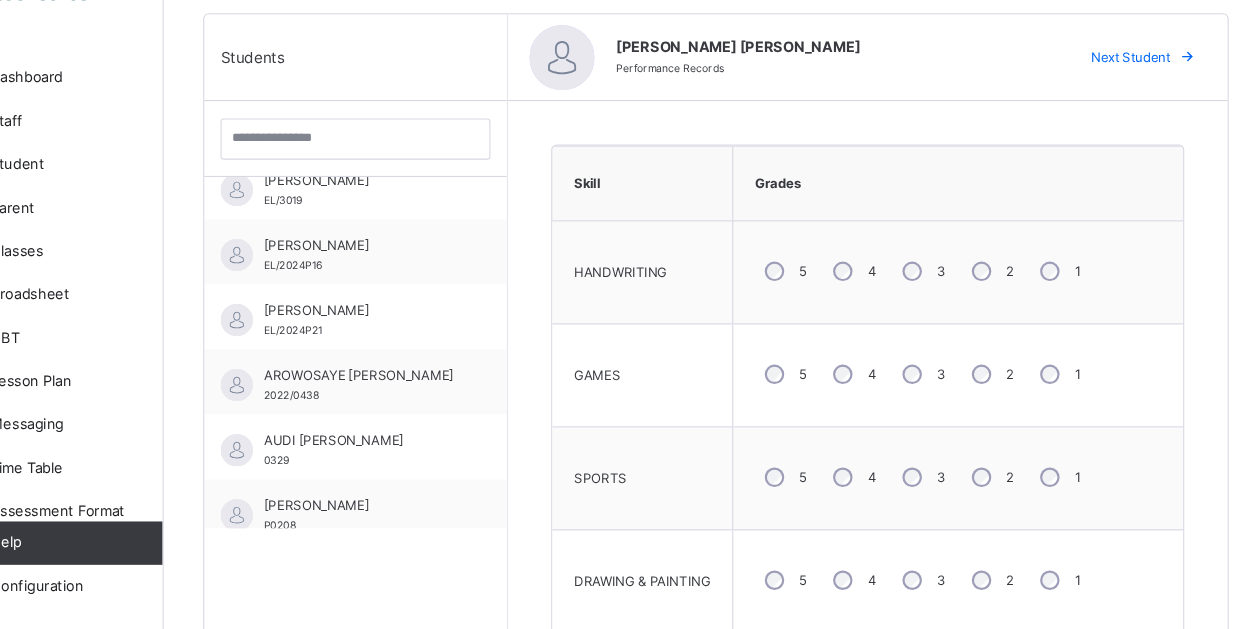 click on "Next Student" at bounding box center (1131, 101) 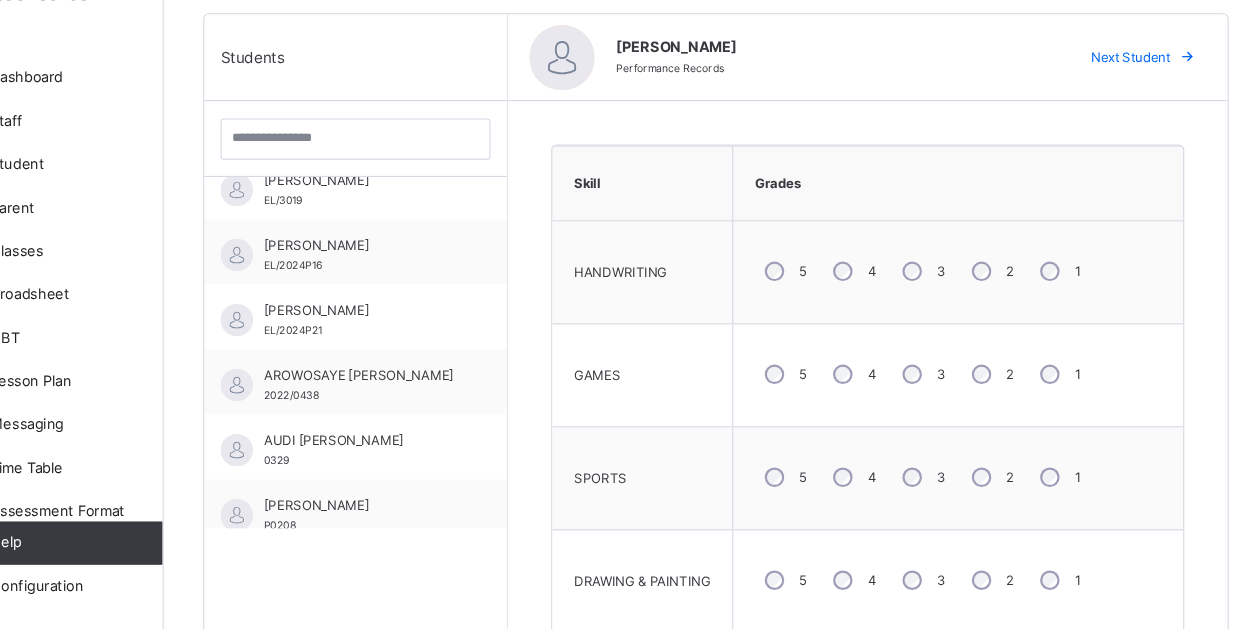 click on "Next Student" at bounding box center [1131, 101] 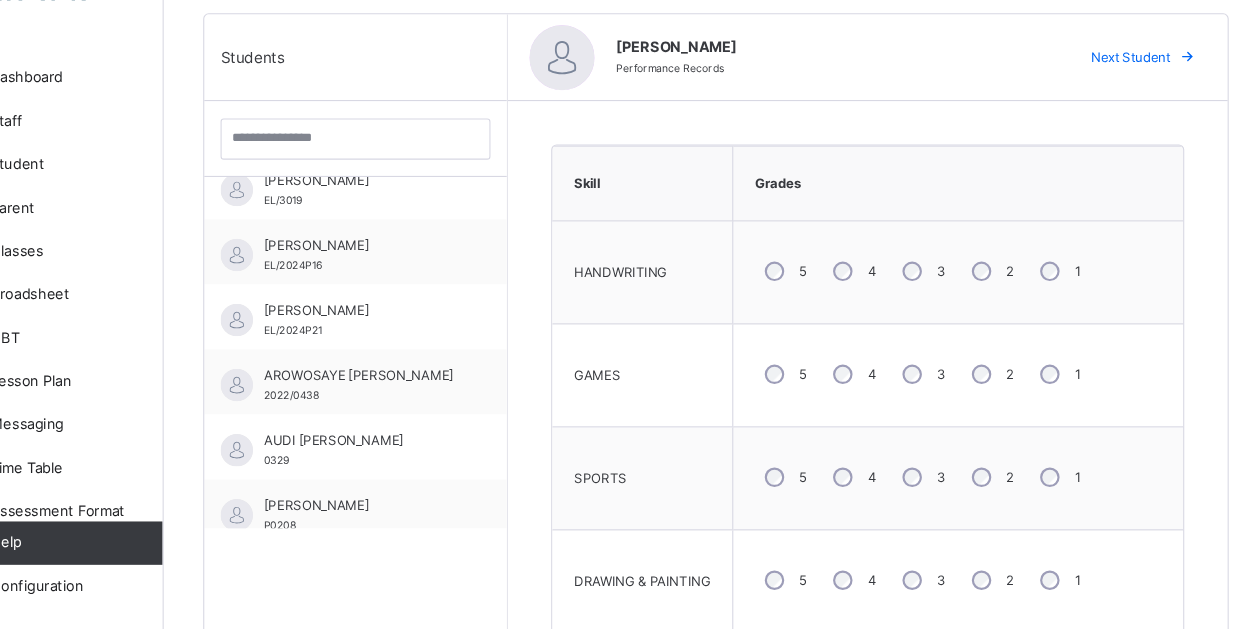 click on "Next Student" at bounding box center [1131, 101] 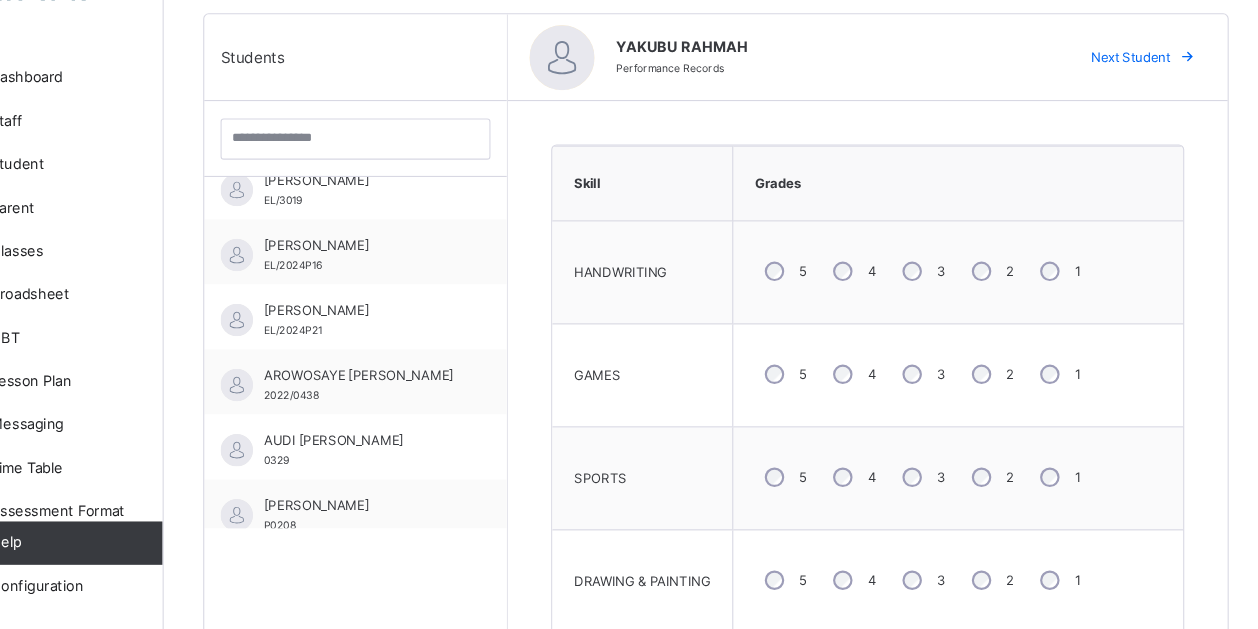 click on "Next Student" at bounding box center [1131, 101] 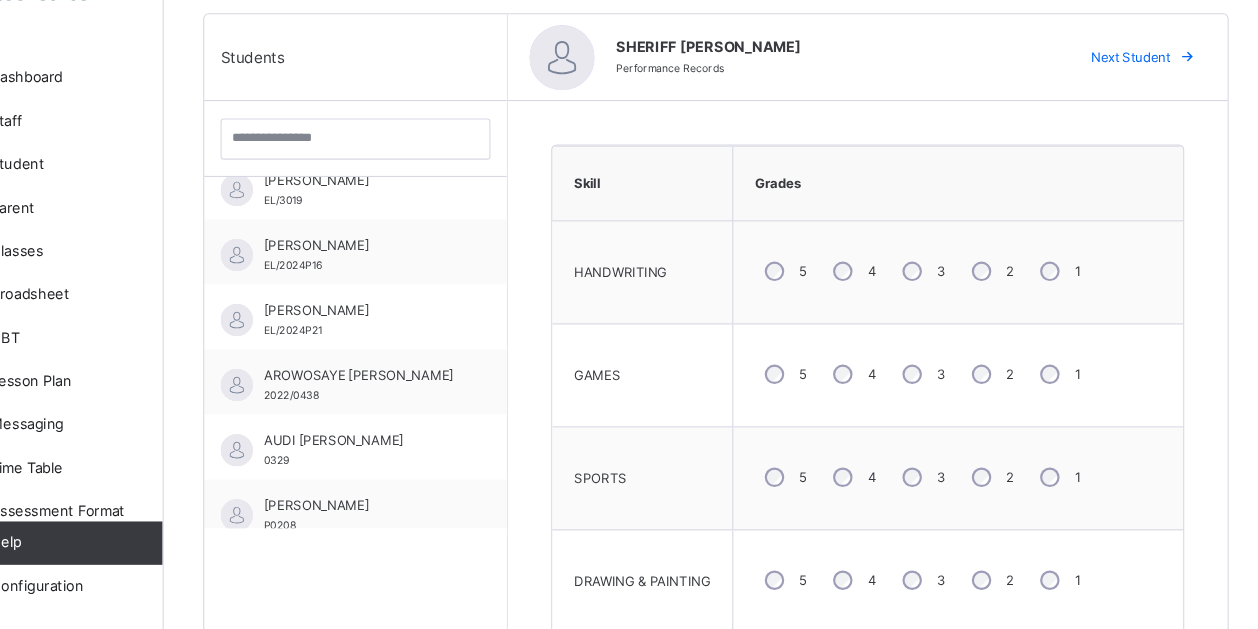 click at bounding box center (1184, 101) 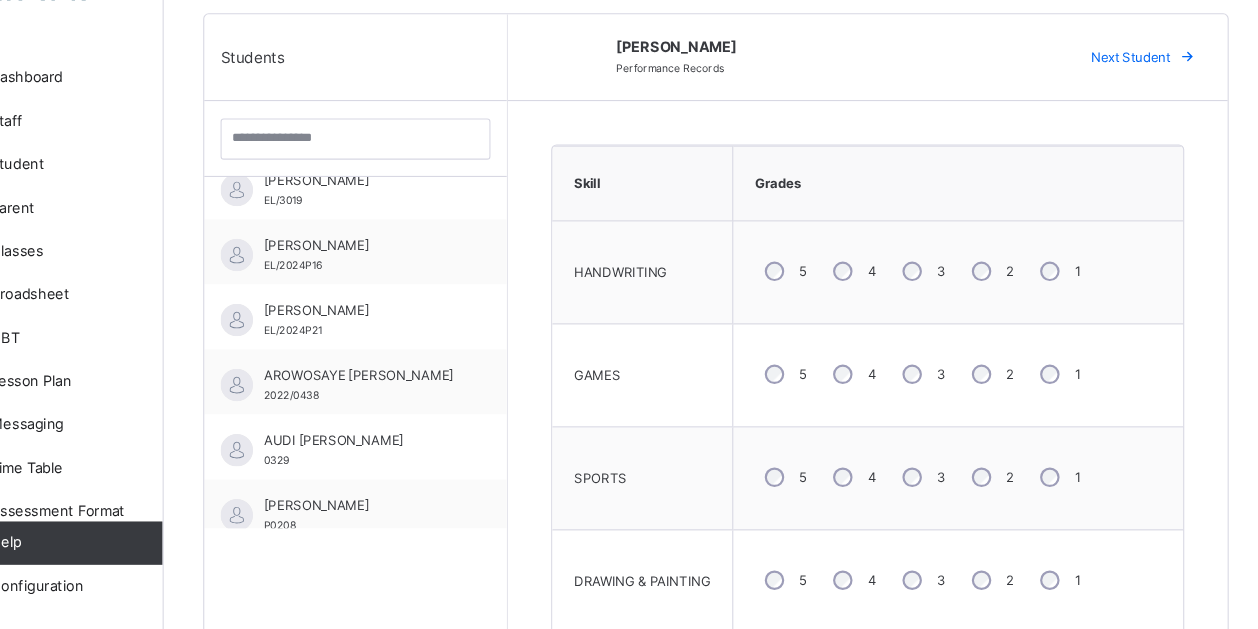 click on "Next Student" at bounding box center (1131, 101) 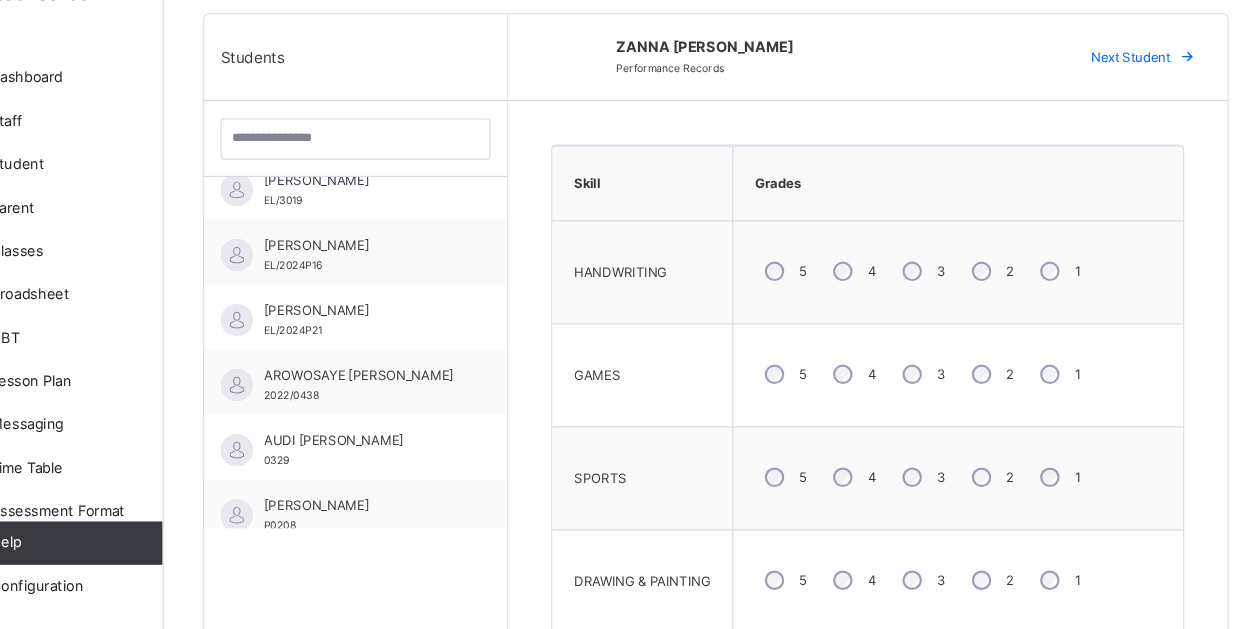 click on "Next Student" at bounding box center (1131, 101) 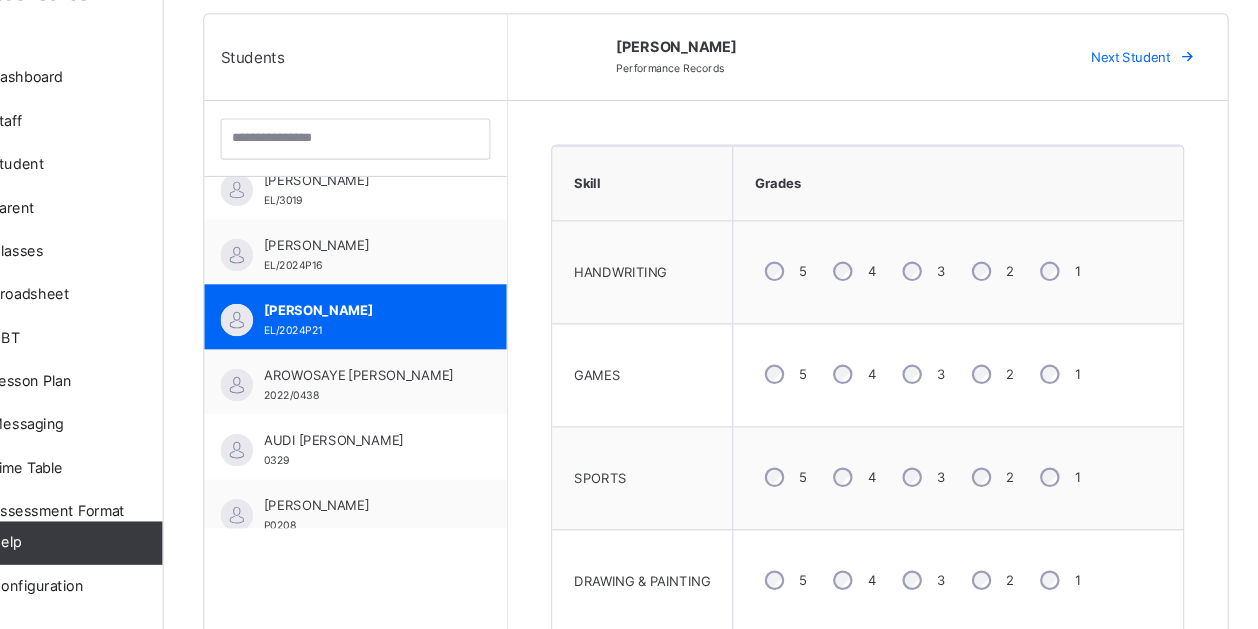 click on "Next Student" at bounding box center [1131, 101] 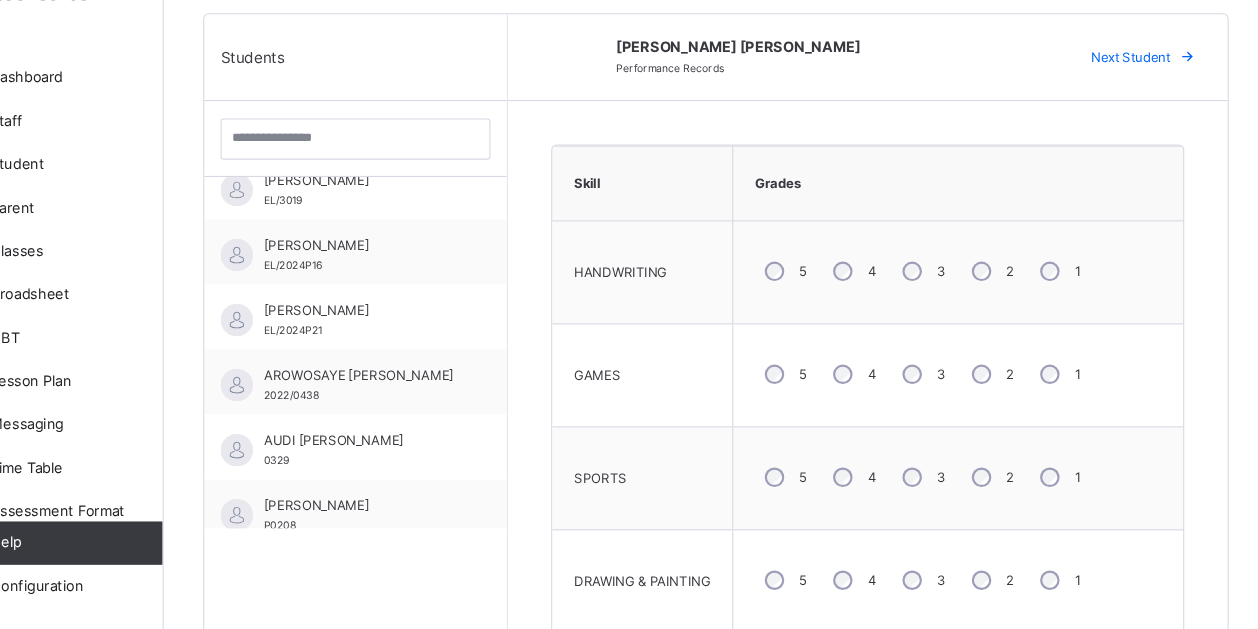 click on "Next Student" at bounding box center (1131, 101) 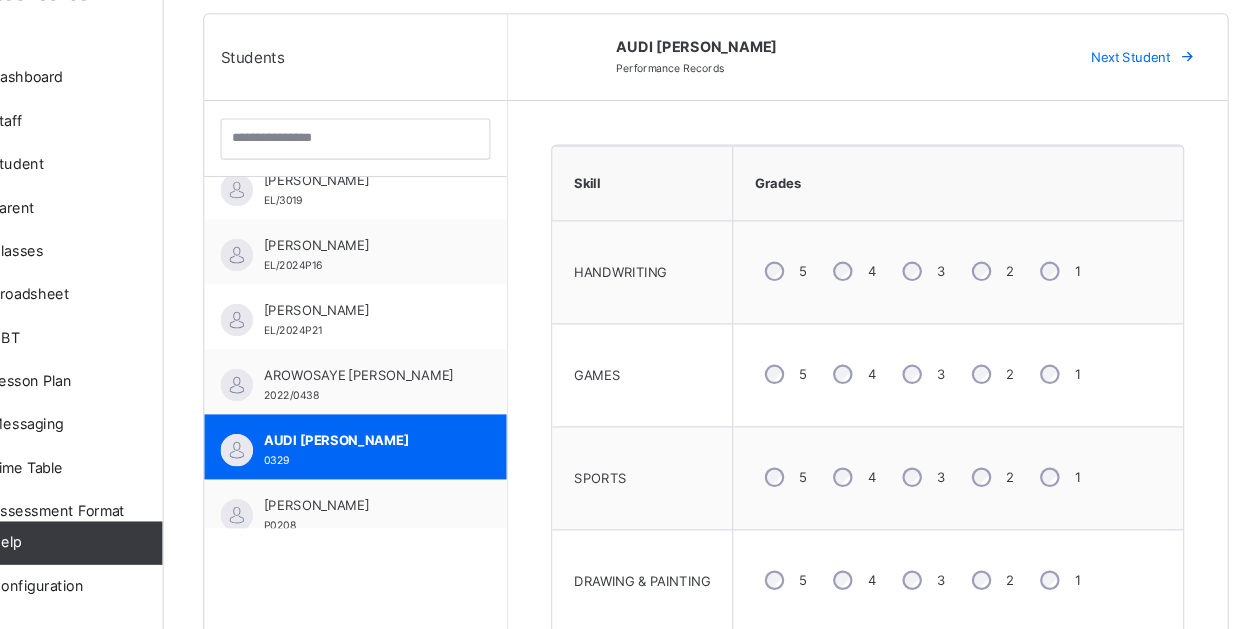 click on "Next Student" at bounding box center (1140, 101) 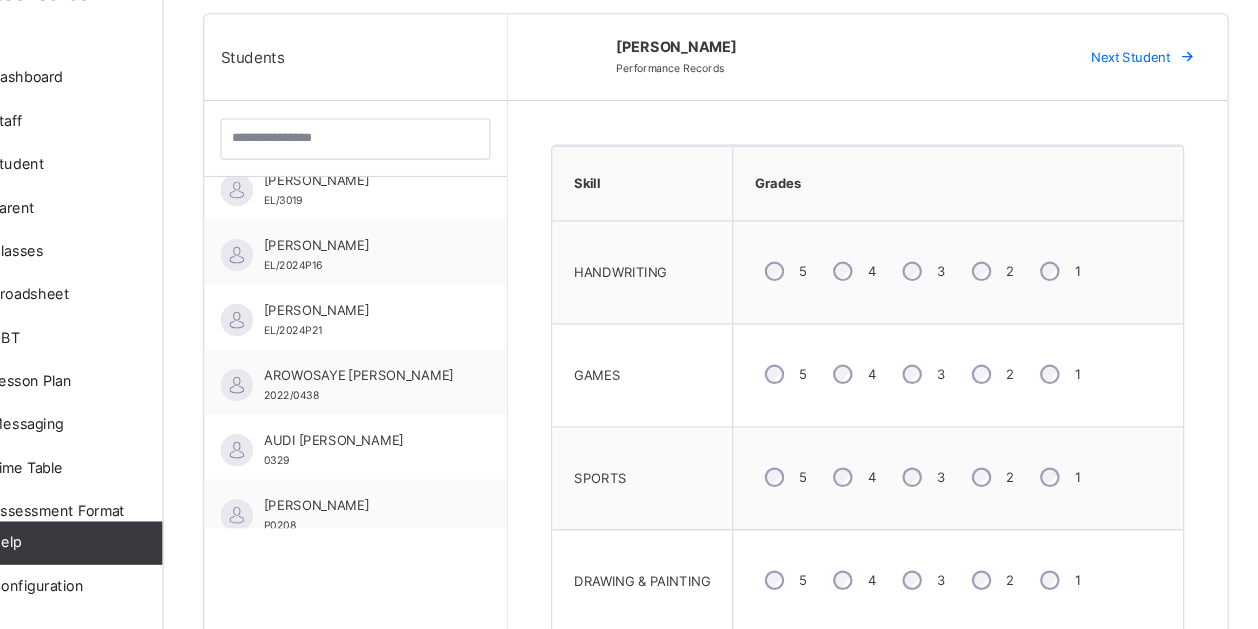 click on "Next Student" at bounding box center [1140, 101] 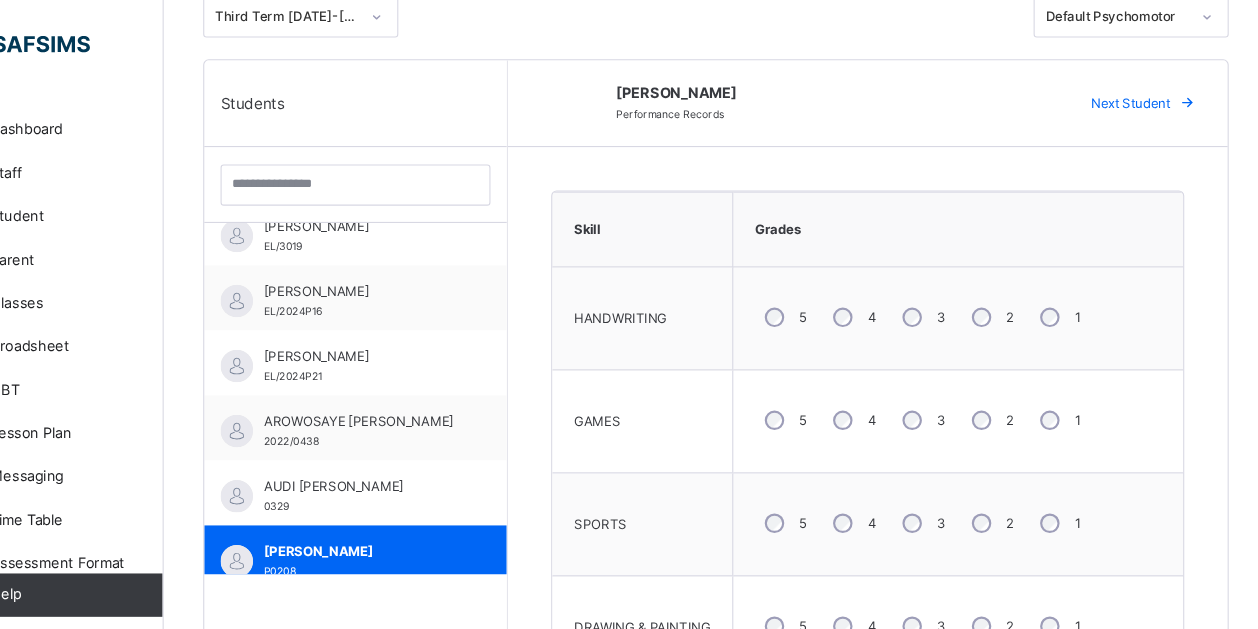 scroll, scrollTop: 414, scrollLeft: 0, axis: vertical 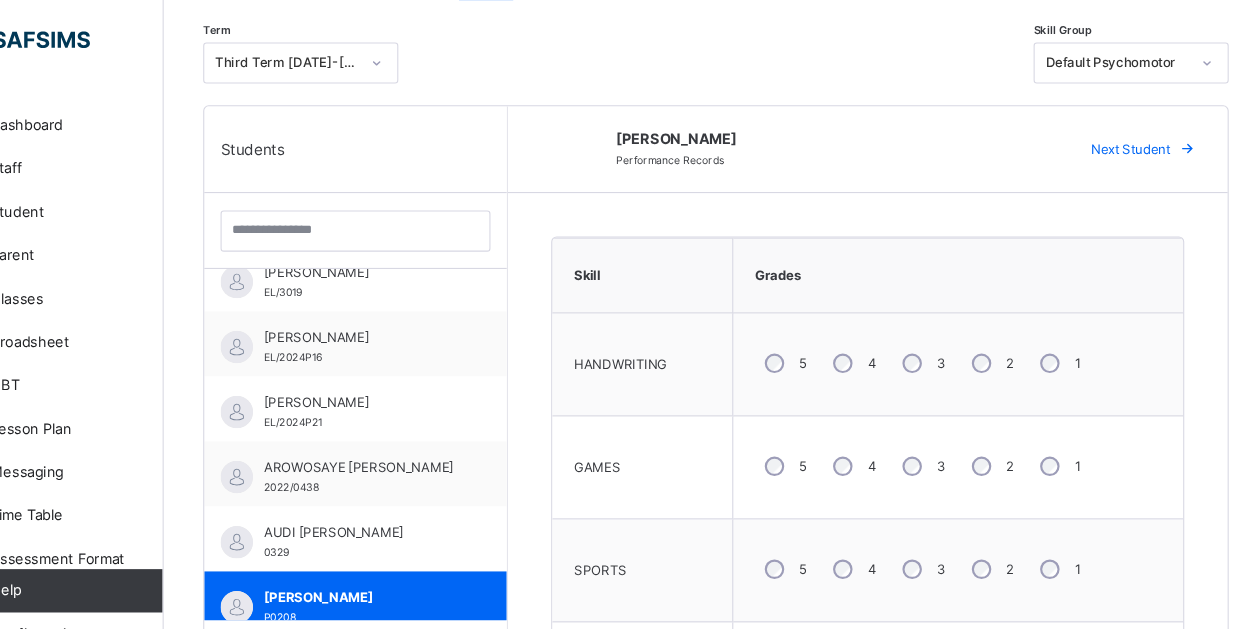 click on "Next Student" at bounding box center (1131, 142) 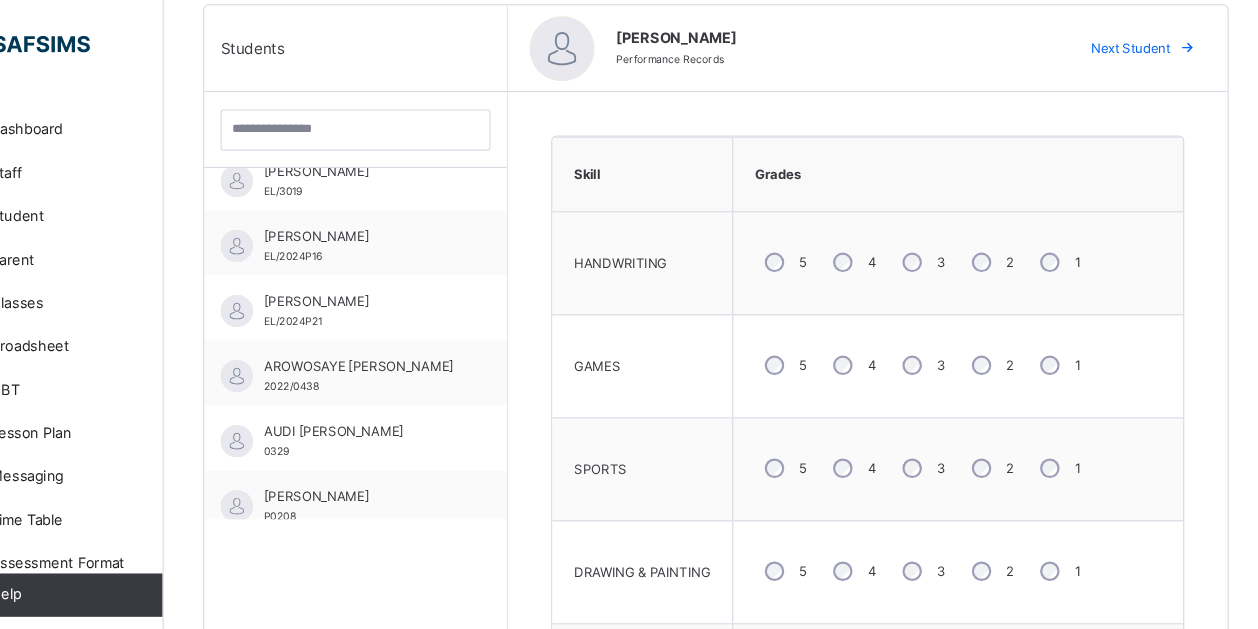 scroll, scrollTop: 509, scrollLeft: 0, axis: vertical 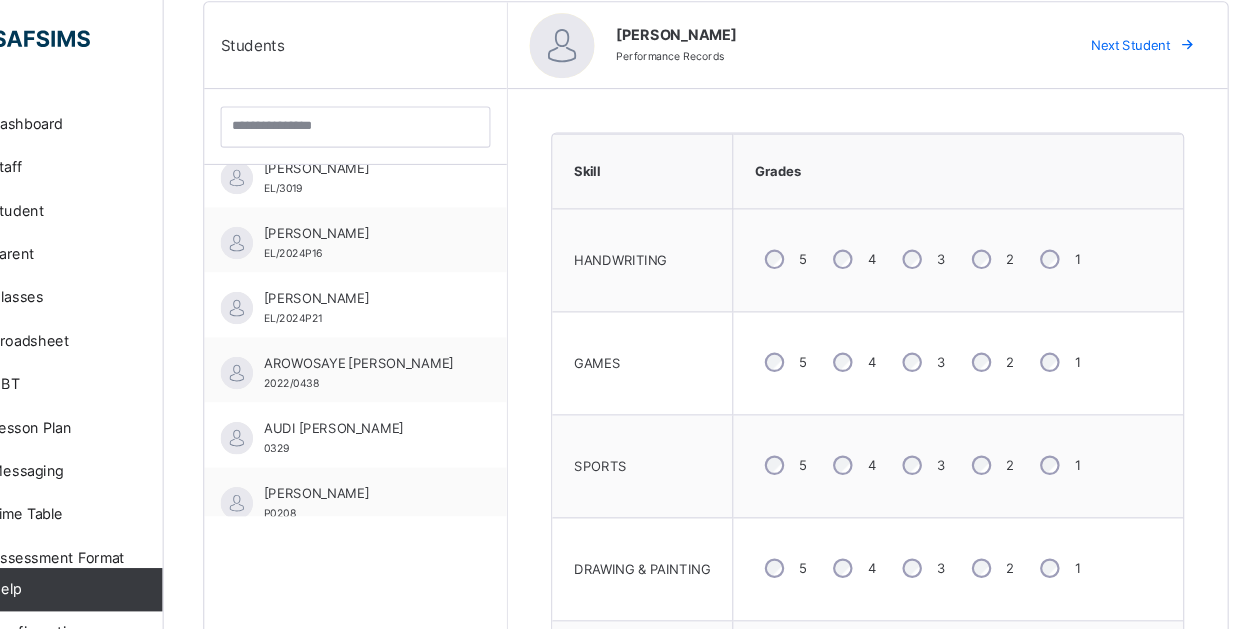 click on "Next Student" at bounding box center (1140, 47) 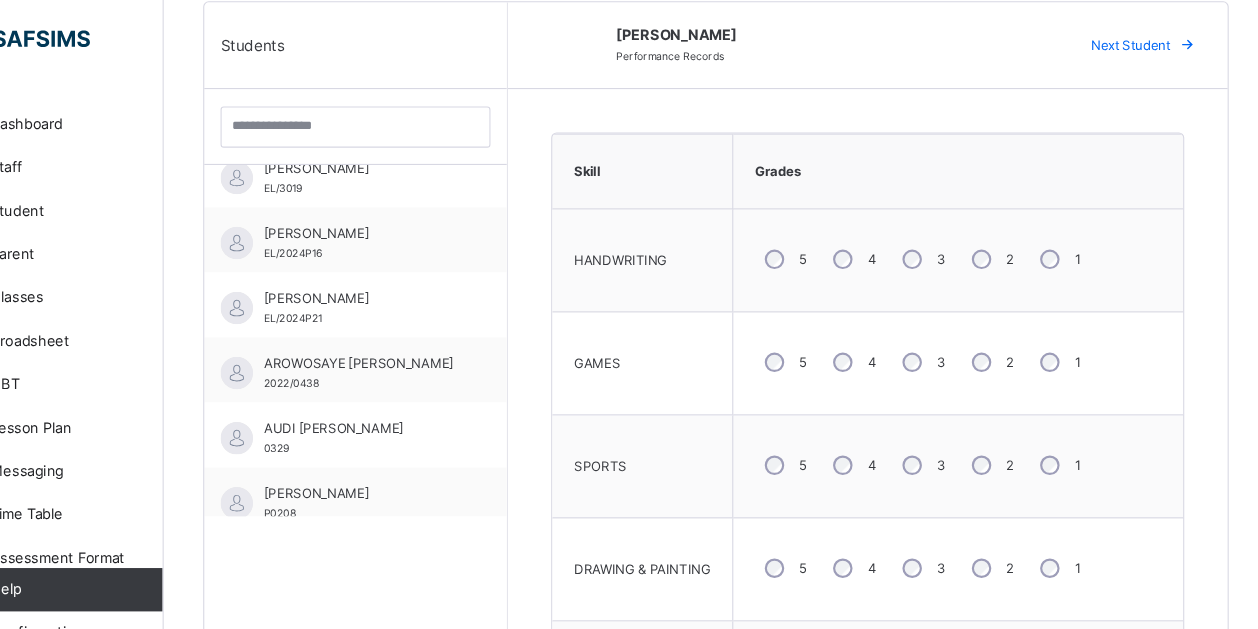click on "Next Student" at bounding box center (1131, 47) 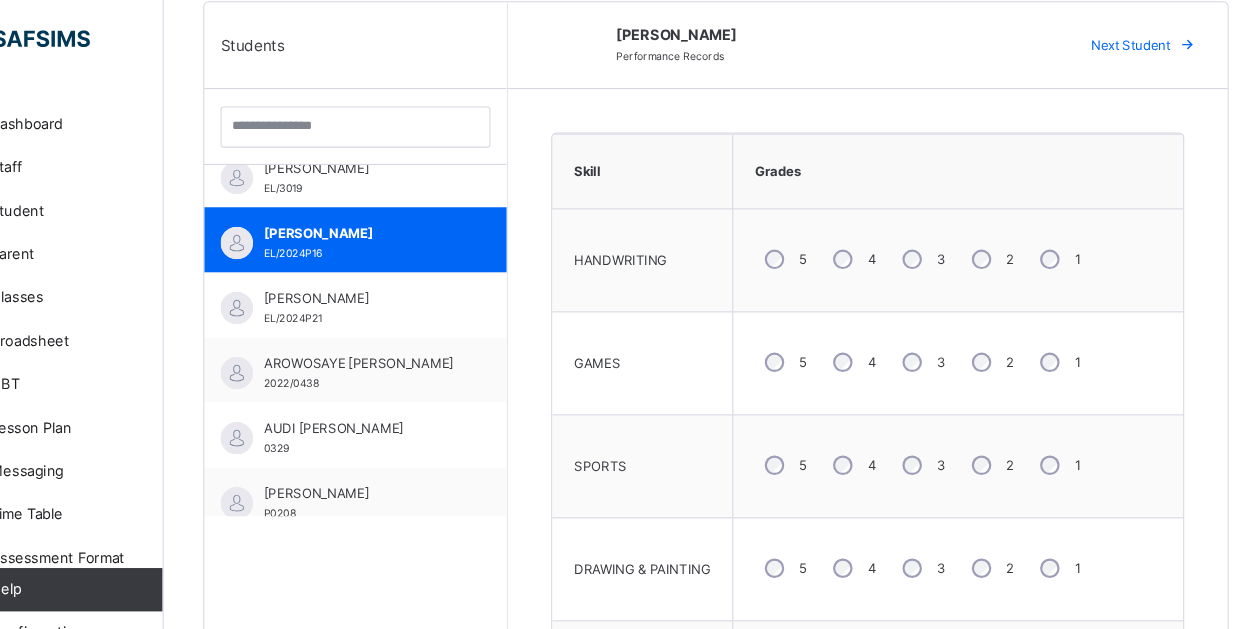 click on "Next Student" at bounding box center [1131, 47] 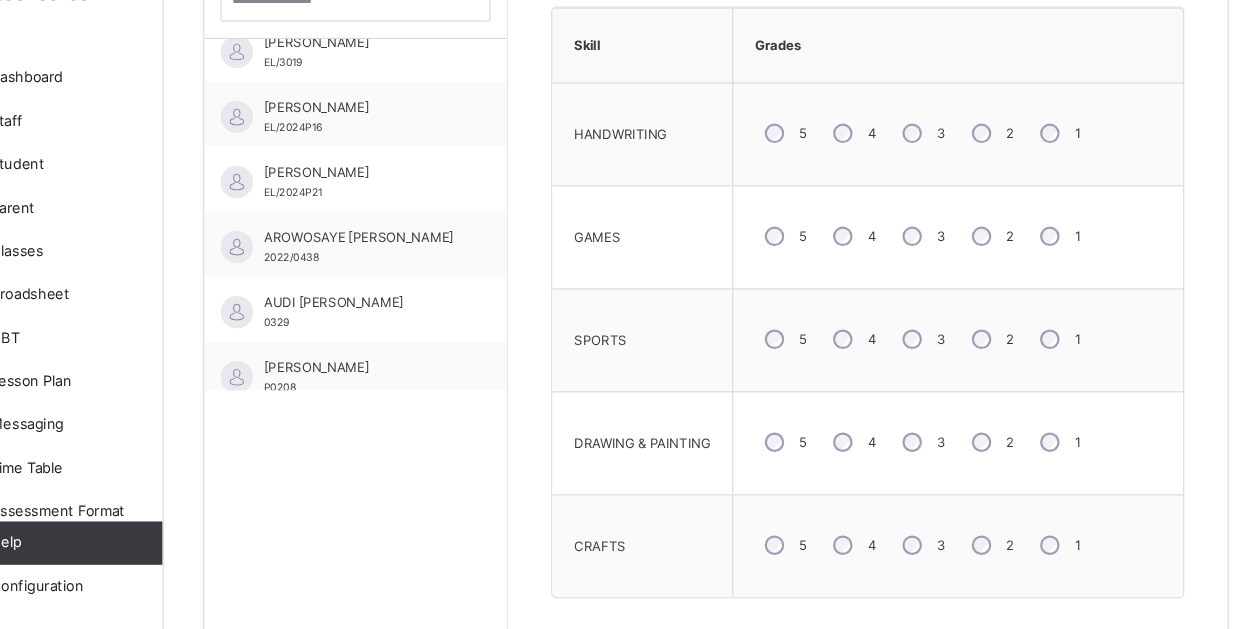 scroll, scrollTop: 585, scrollLeft: 0, axis: vertical 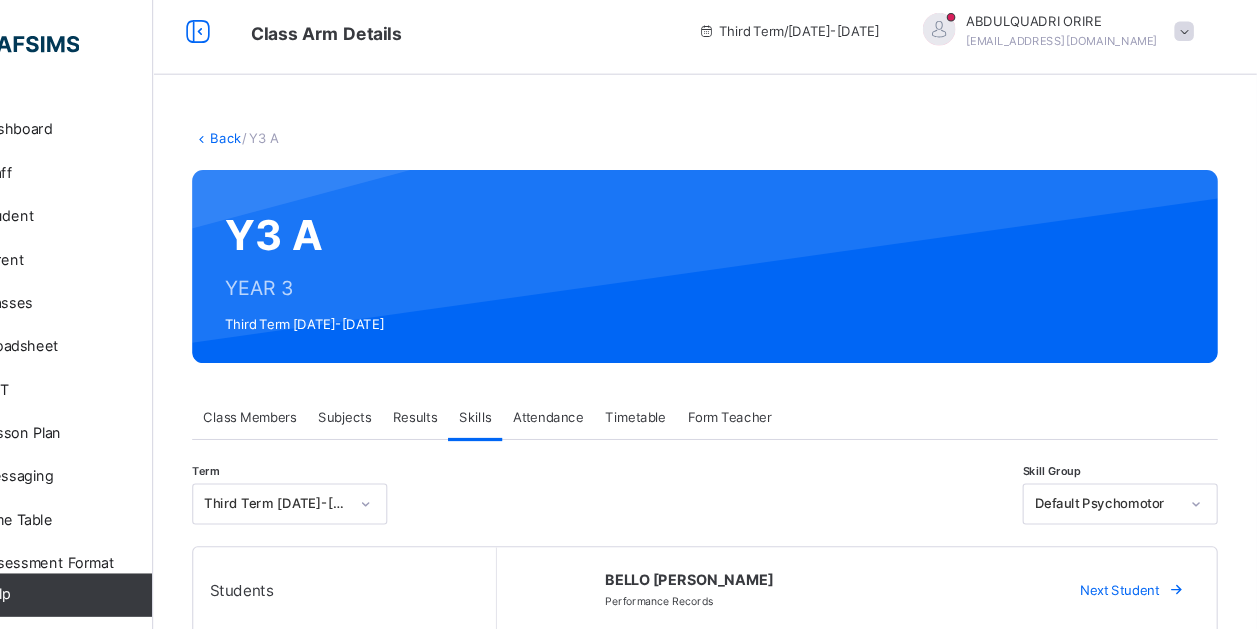 click on "Back" at bounding box center (307, 127) 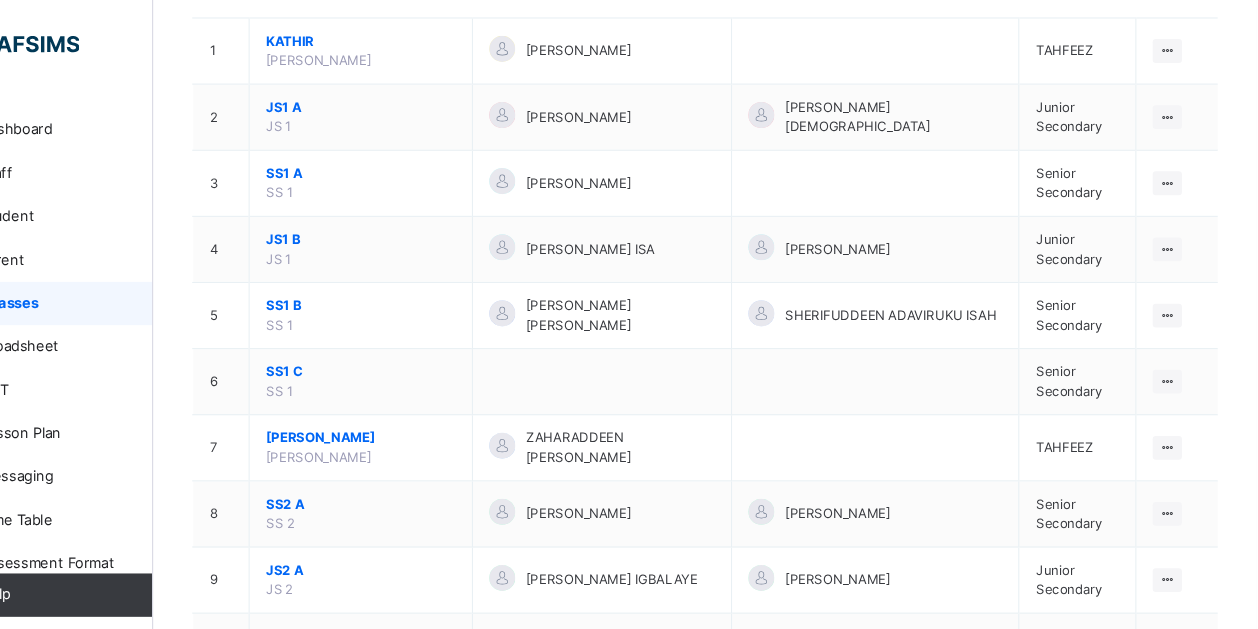 scroll, scrollTop: 0, scrollLeft: 0, axis: both 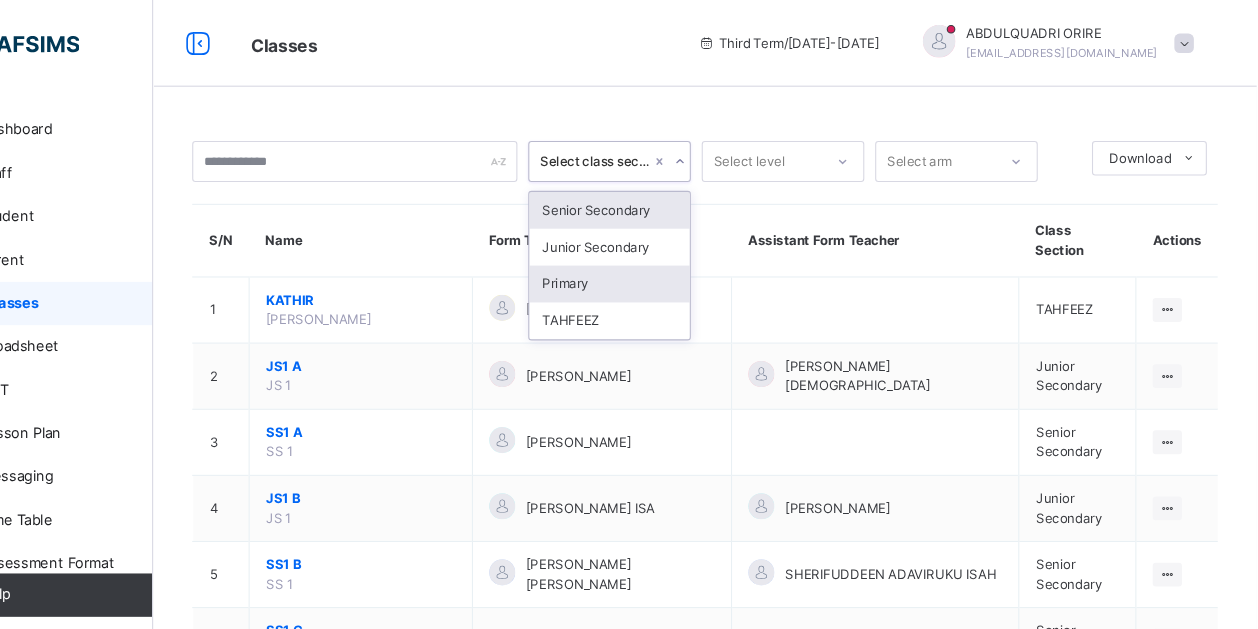 click on "Primary" at bounding box center [661, 262] 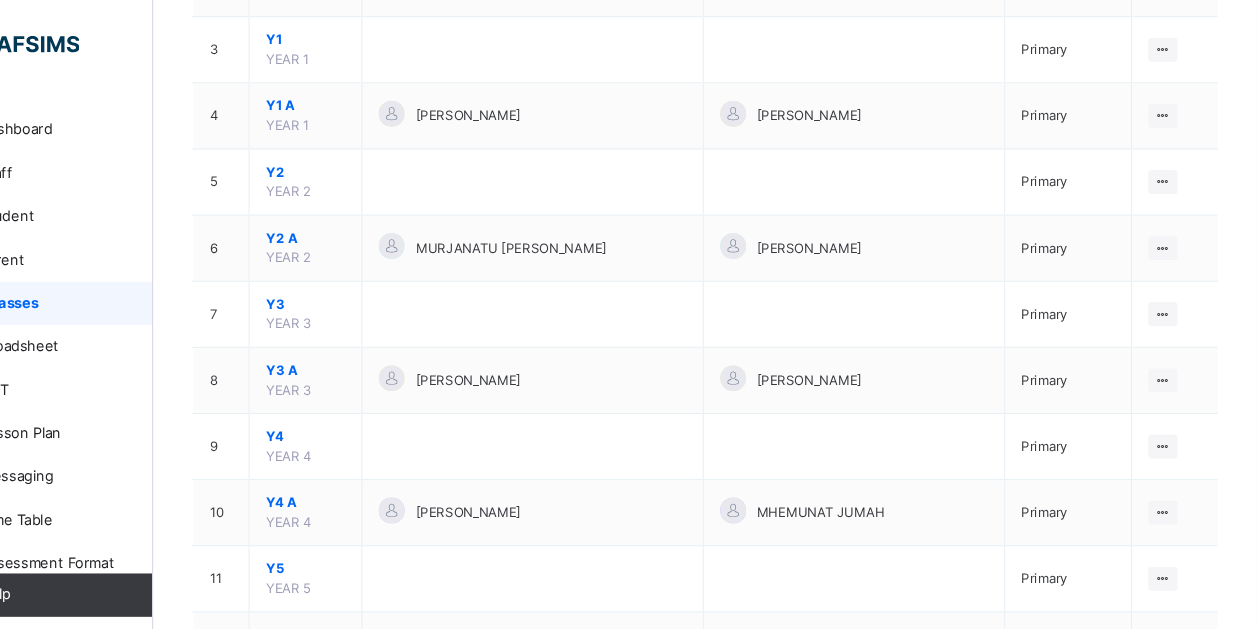 scroll, scrollTop: 336, scrollLeft: 0, axis: vertical 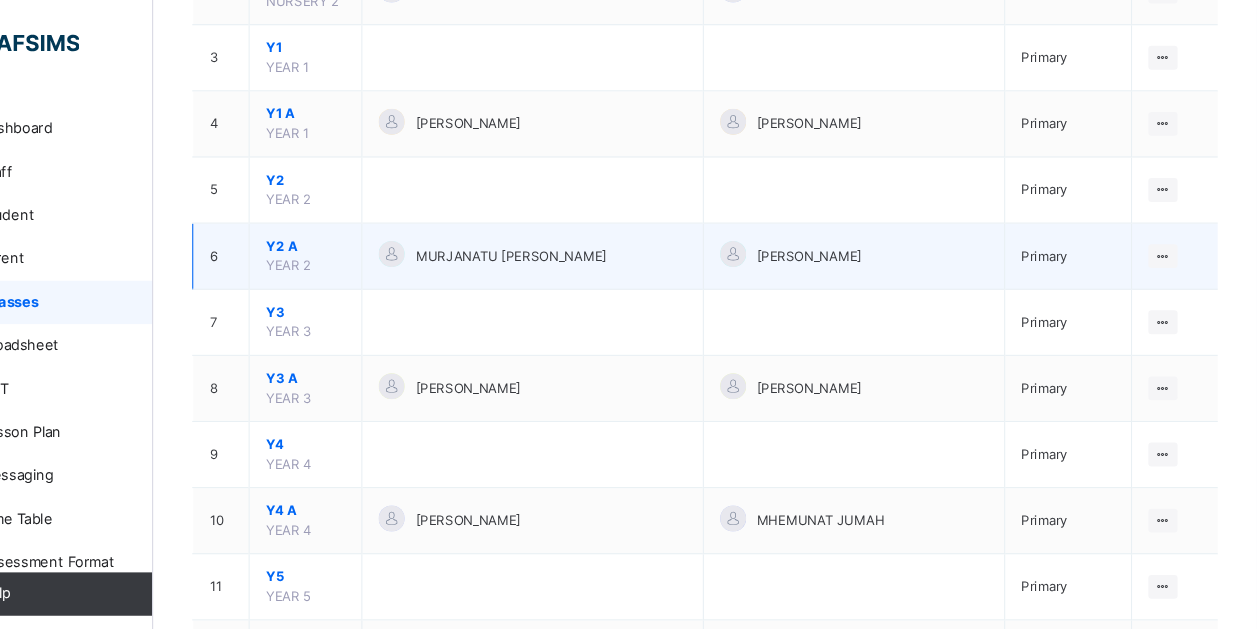 click on "Y2   A" at bounding box center (380, 228) 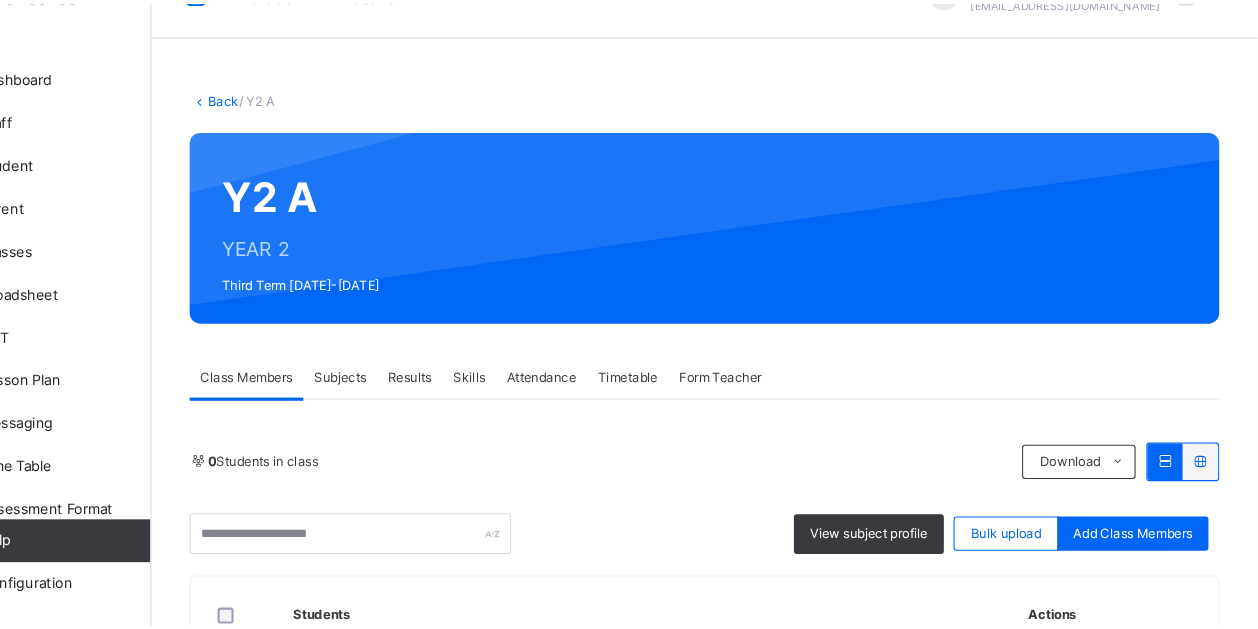 scroll, scrollTop: 289, scrollLeft: 0, axis: vertical 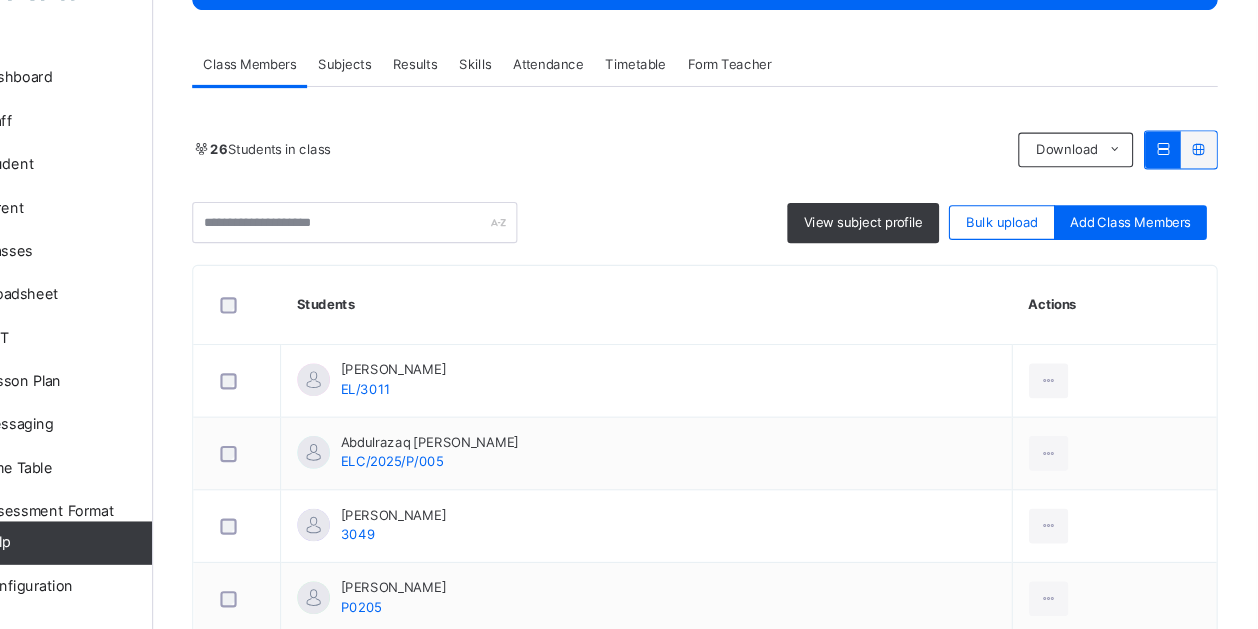 click on "Skills" at bounding box center [537, 107] 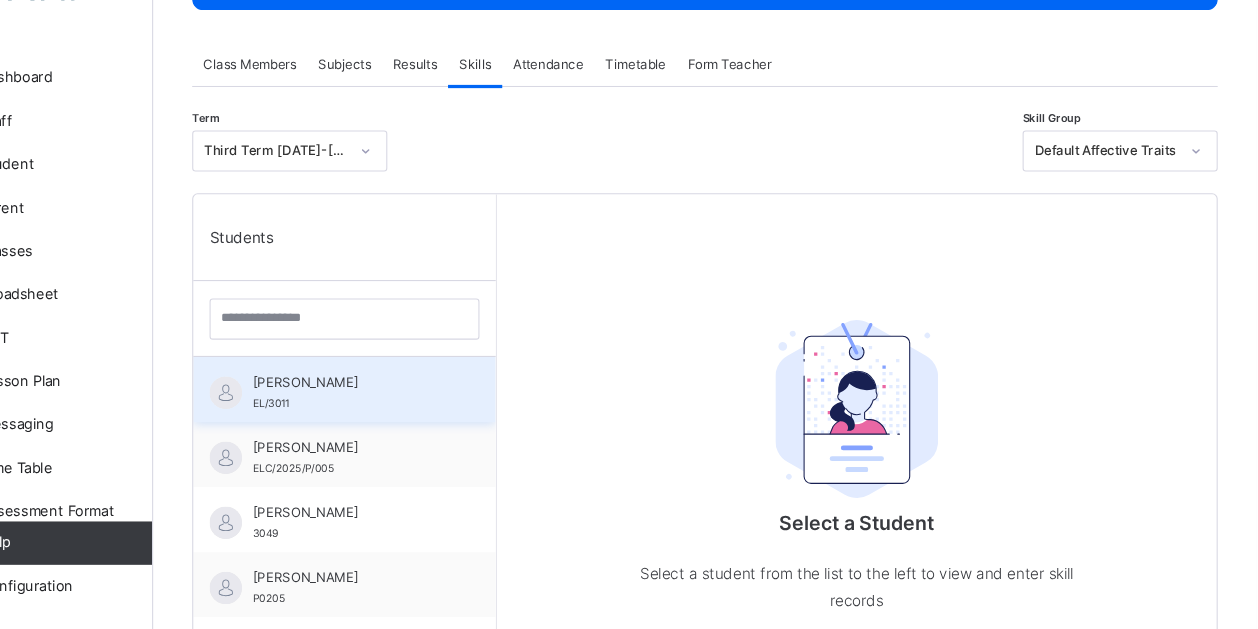 click on "[PERSON_NAME]" at bounding box center (421, 401) 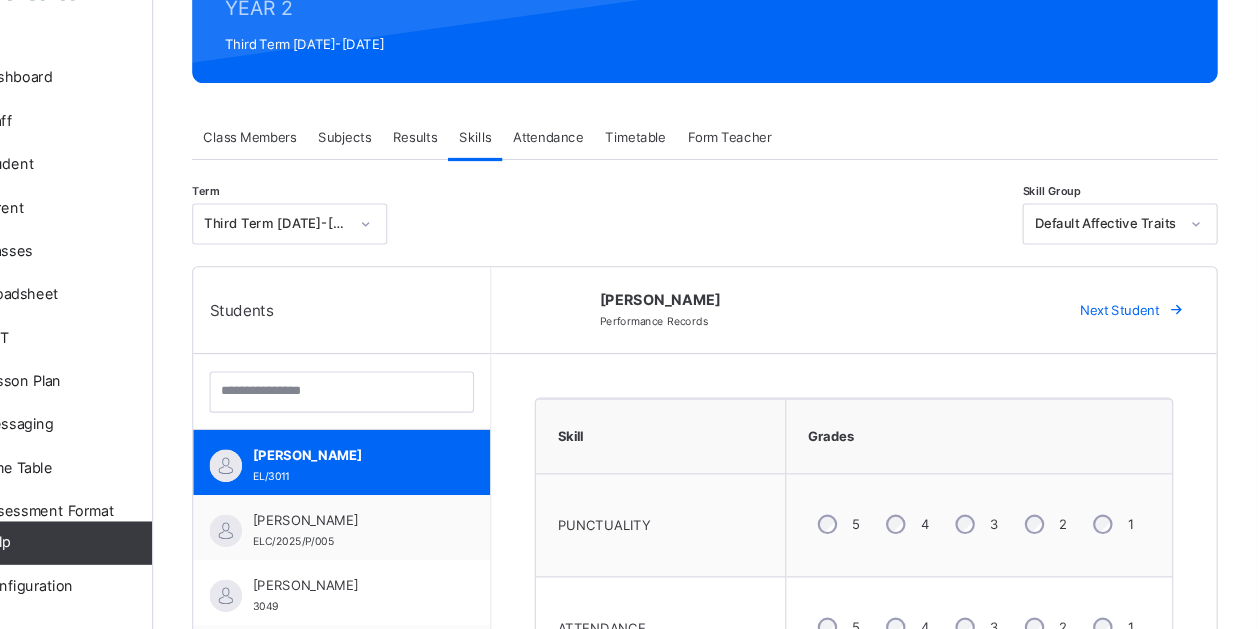 click on "[PERSON_NAME]" at bounding box center [855, 326] 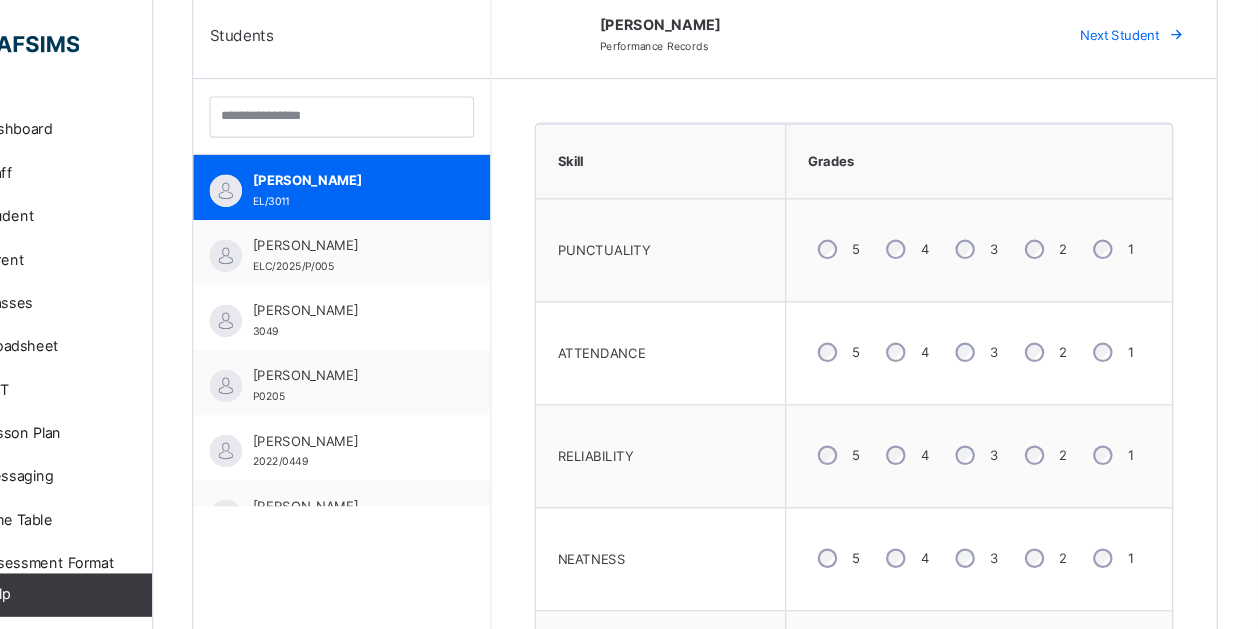 scroll, scrollTop: 522, scrollLeft: 0, axis: vertical 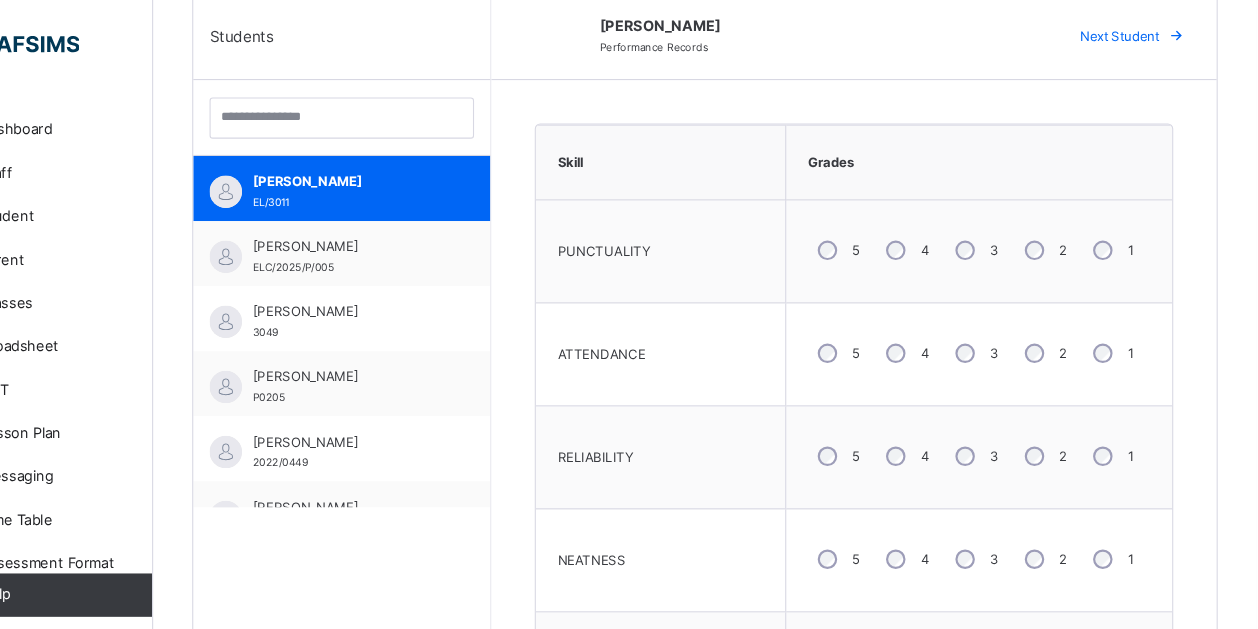 click on "Next Student" at bounding box center [1131, 34] 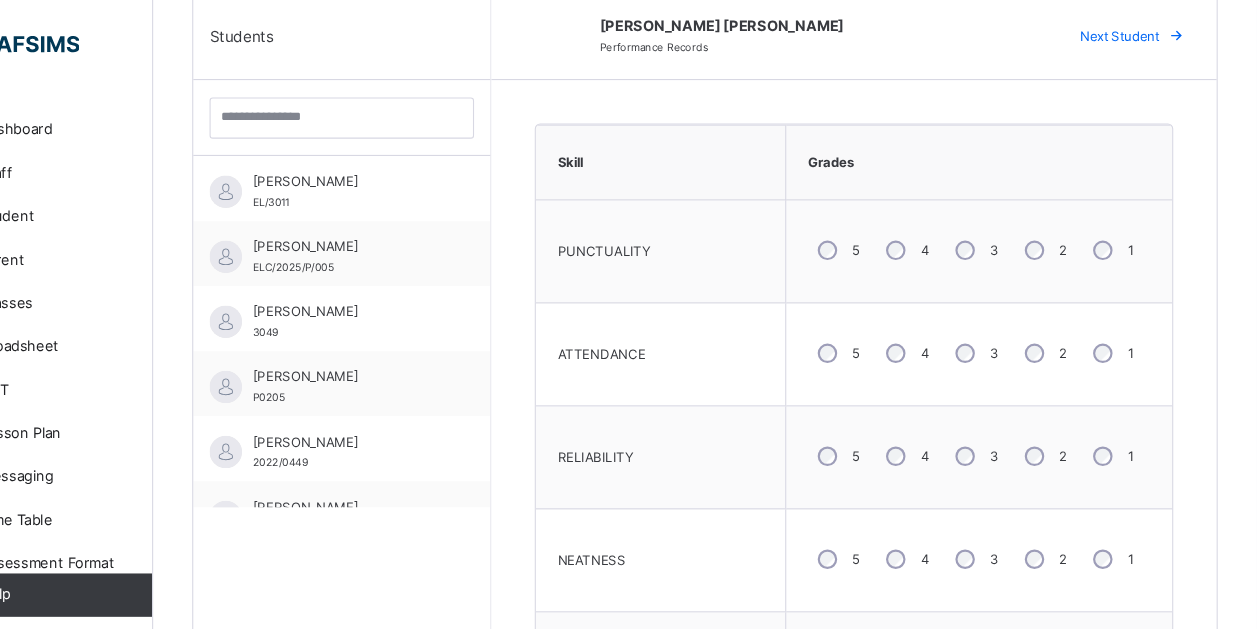 click on "Next Student" at bounding box center (1131, 34) 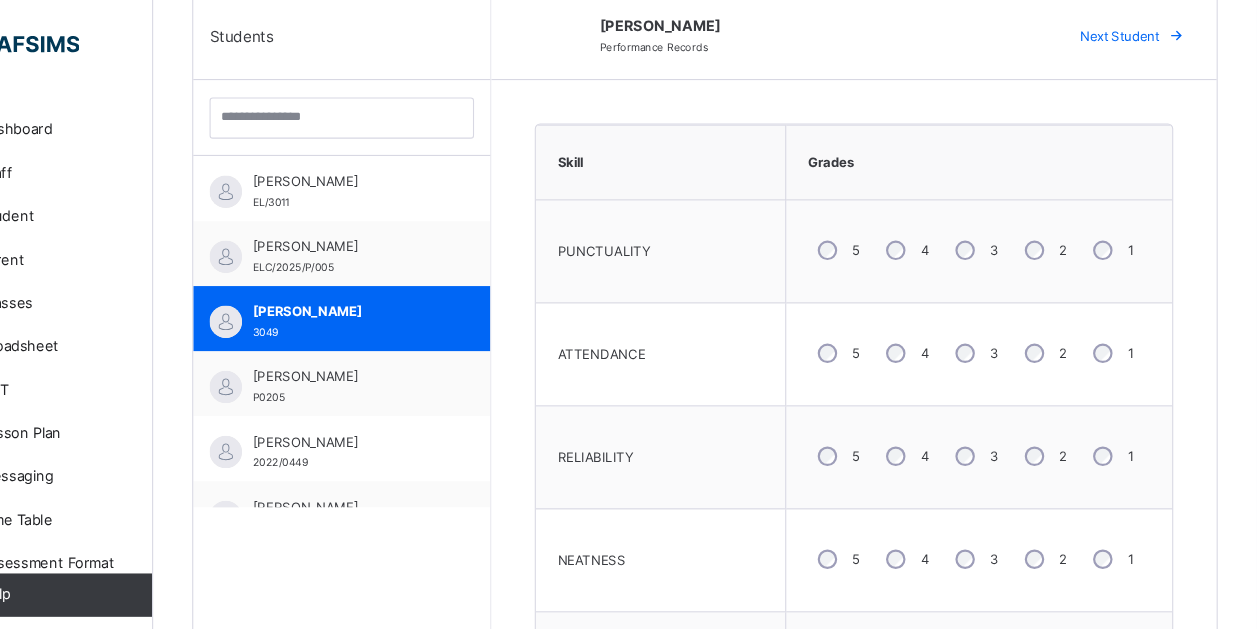 click at bounding box center (1184, 34) 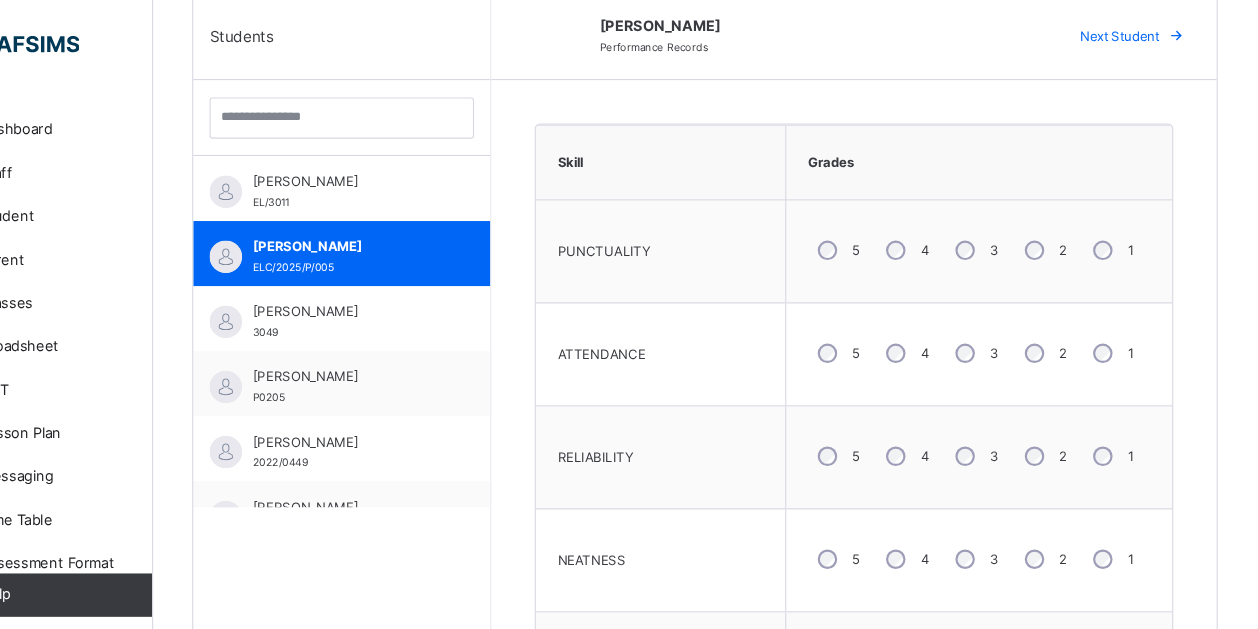 click at bounding box center [1184, 34] 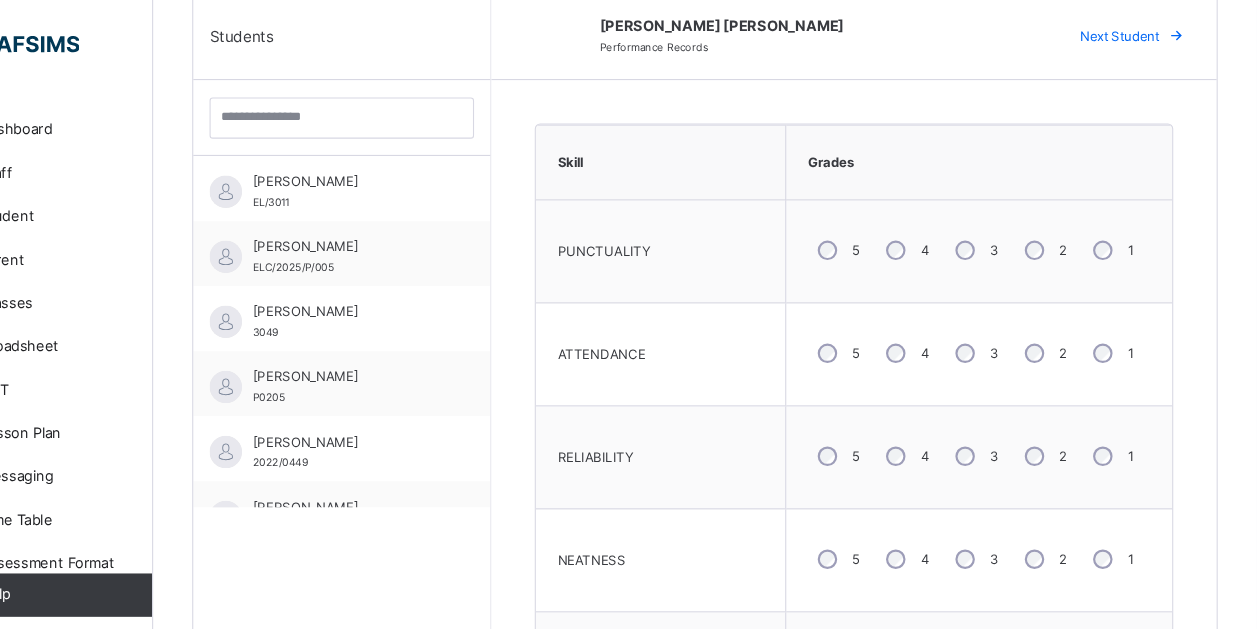 click at bounding box center (1184, 34) 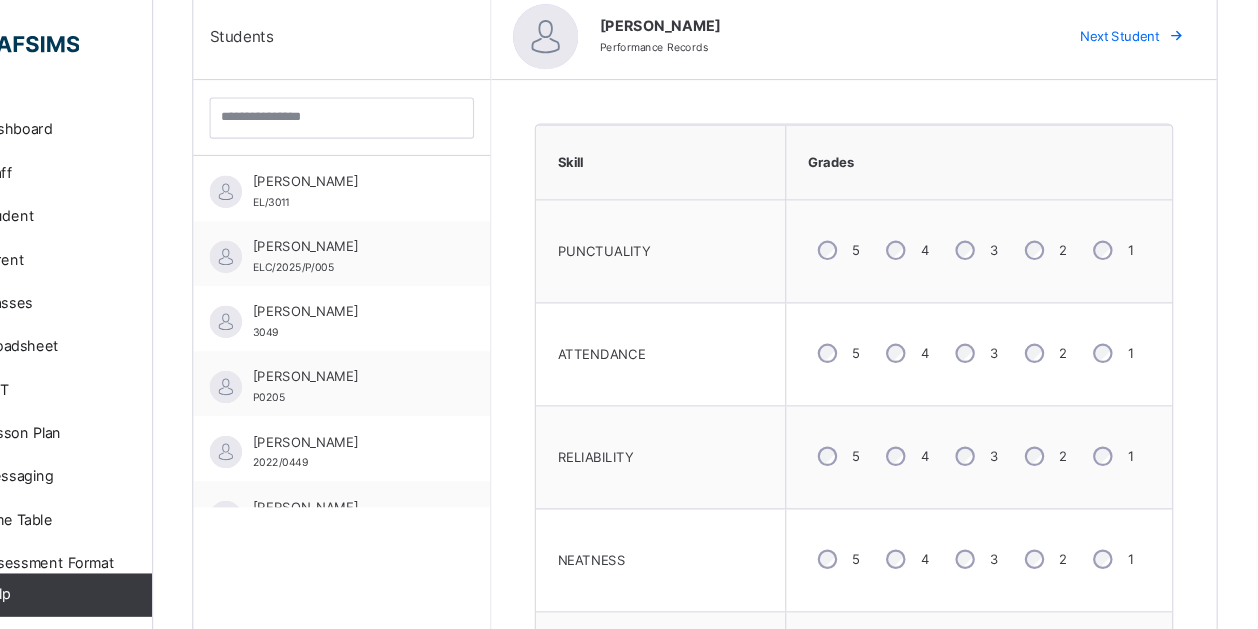 click on "Next Student" at bounding box center [1131, 34] 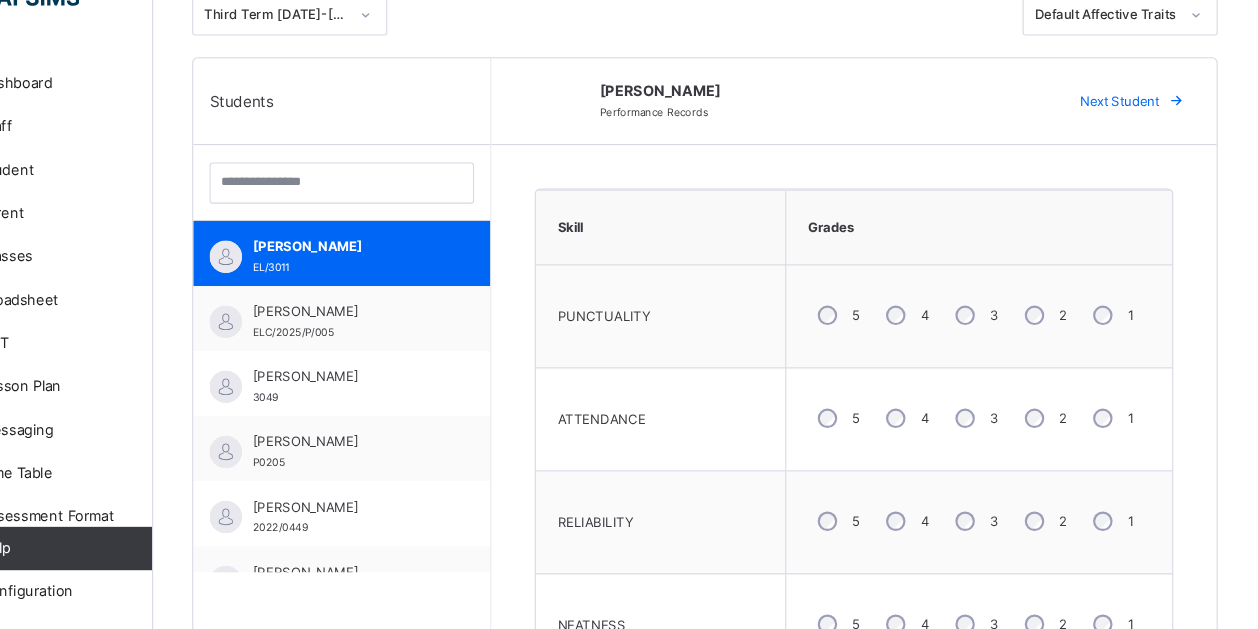 scroll, scrollTop: 419, scrollLeft: 0, axis: vertical 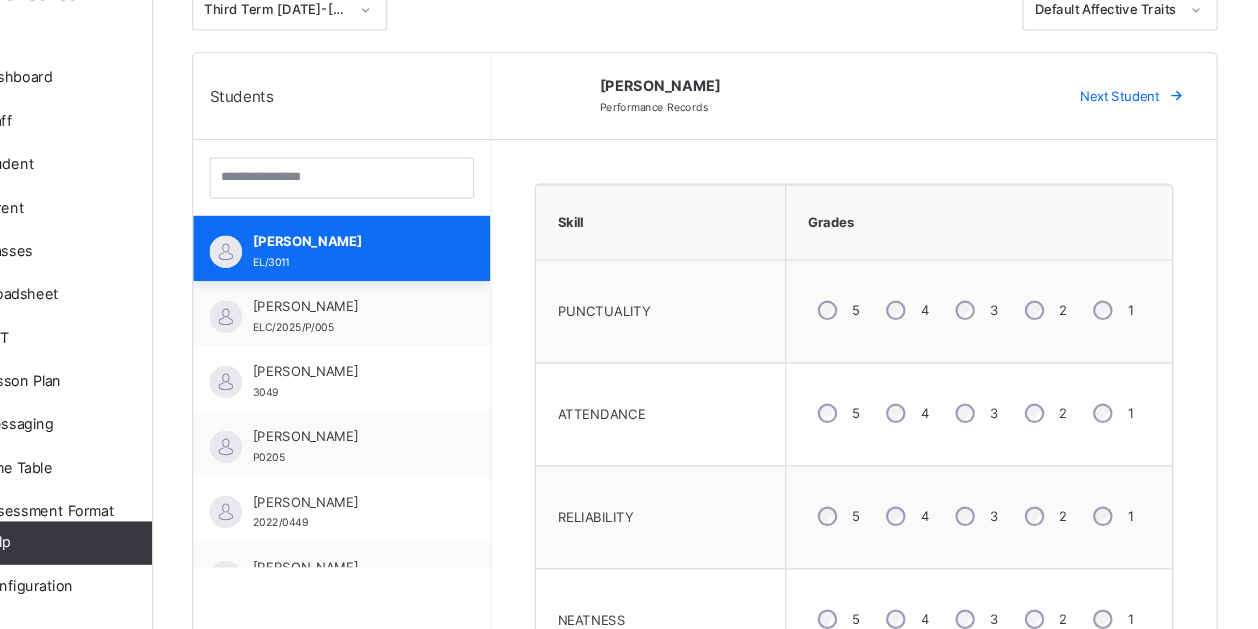 click on "[PERSON_NAME]" at bounding box center [419, 271] 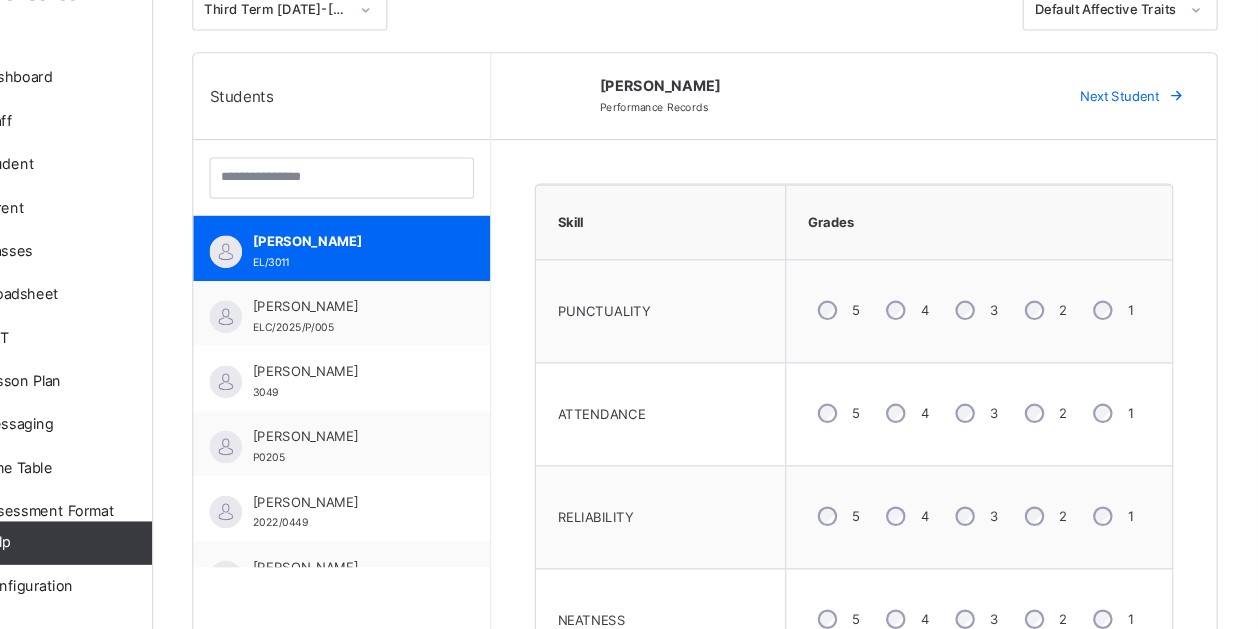 click on "Next Student" at bounding box center (1140, 137) 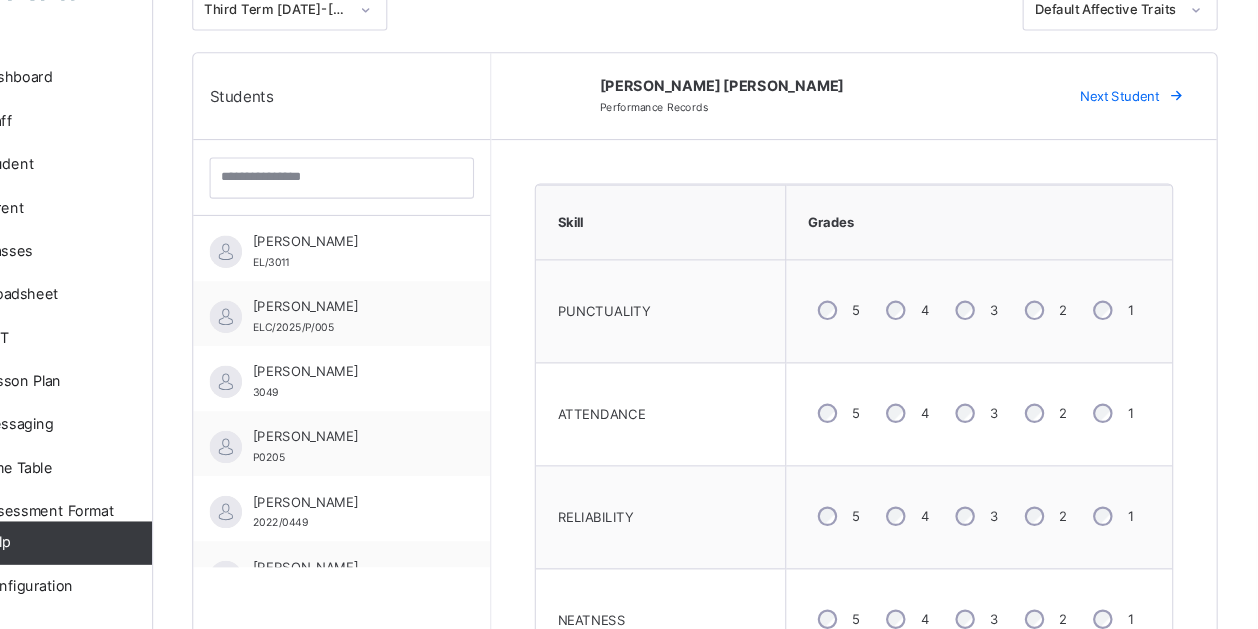 click on "Next Student" at bounding box center (1140, 137) 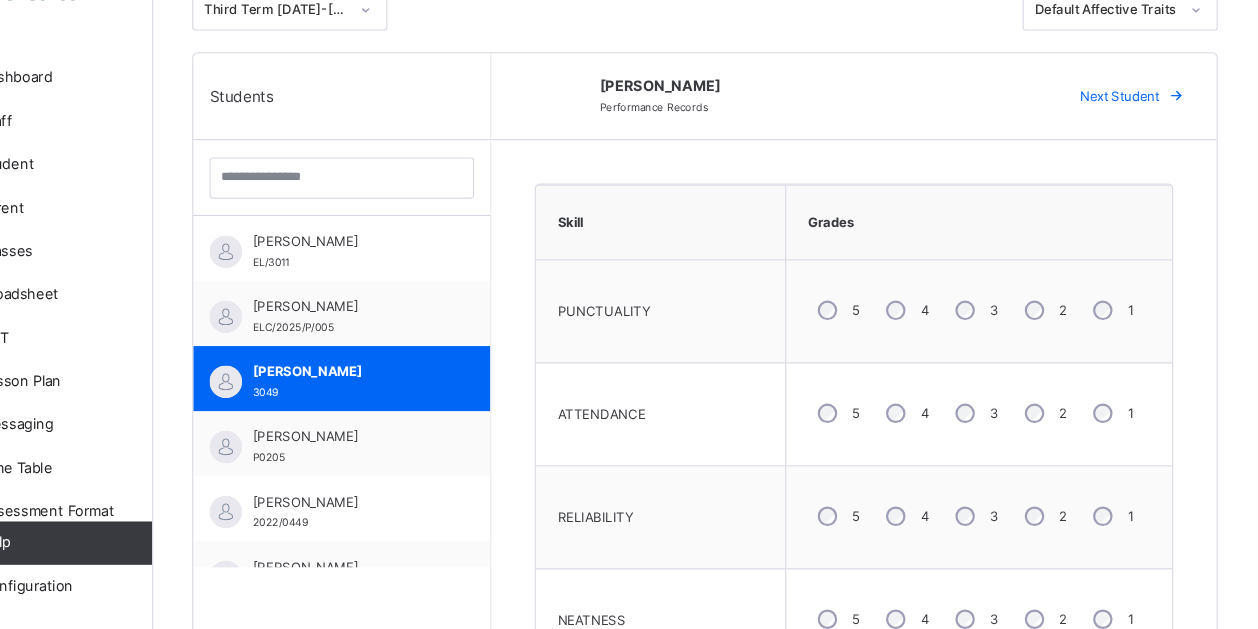 click on "Next Student" at bounding box center [1140, 137] 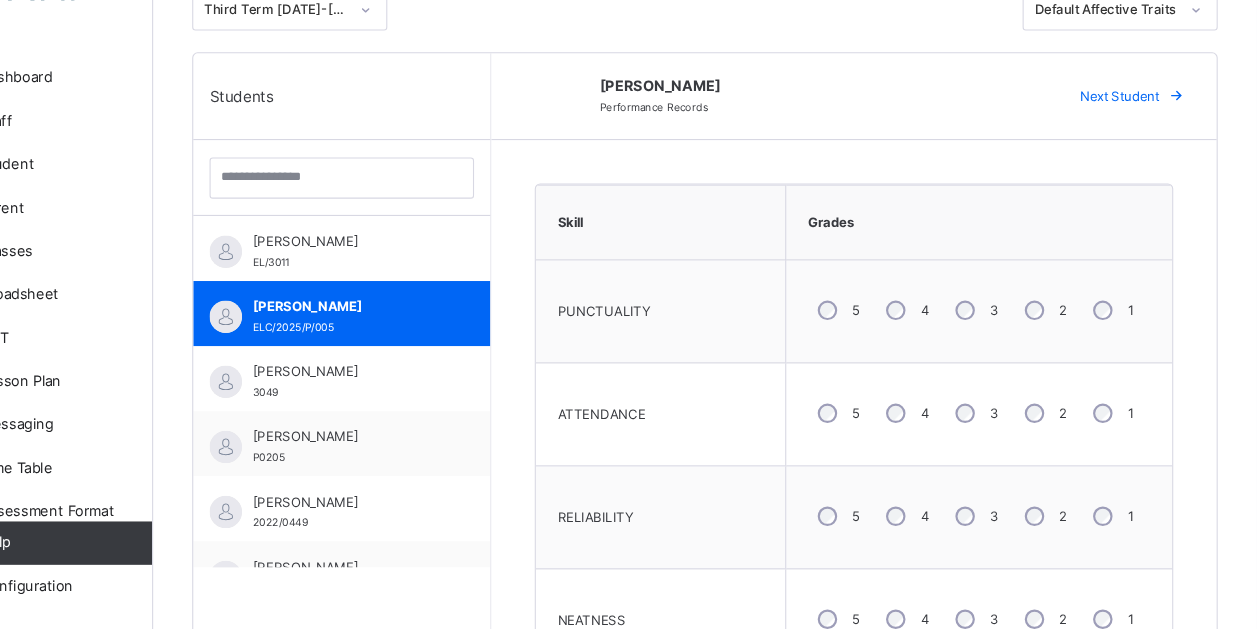 click on "Next Student" at bounding box center (1131, 137) 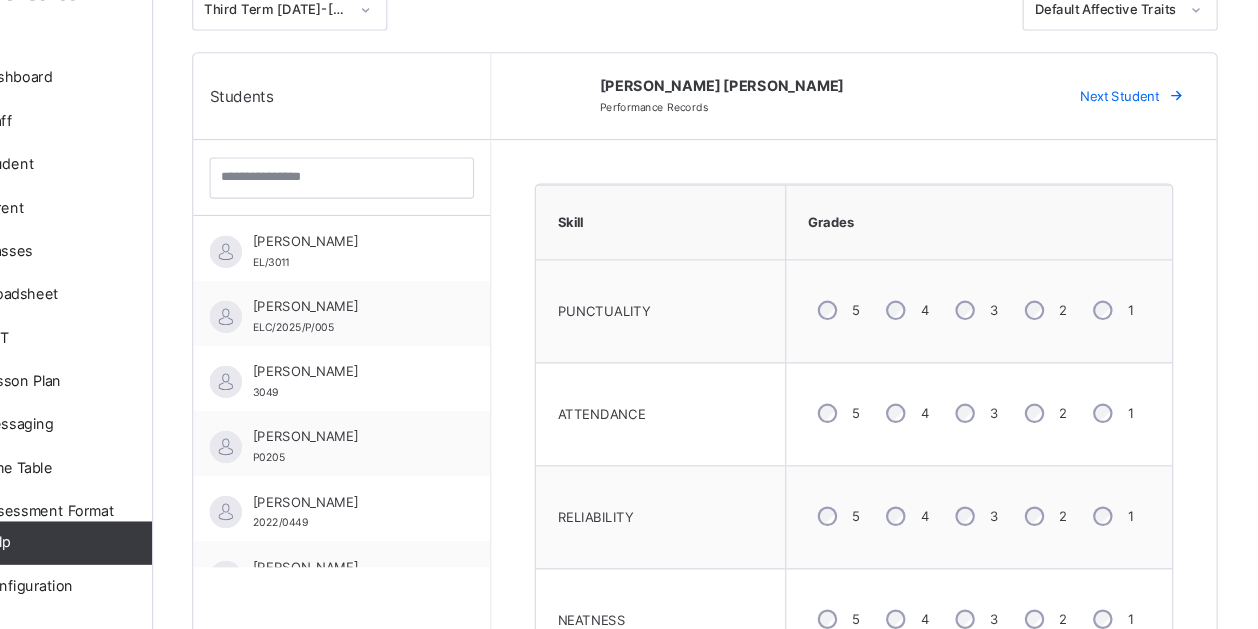 click on "Next Student" at bounding box center (1131, 137) 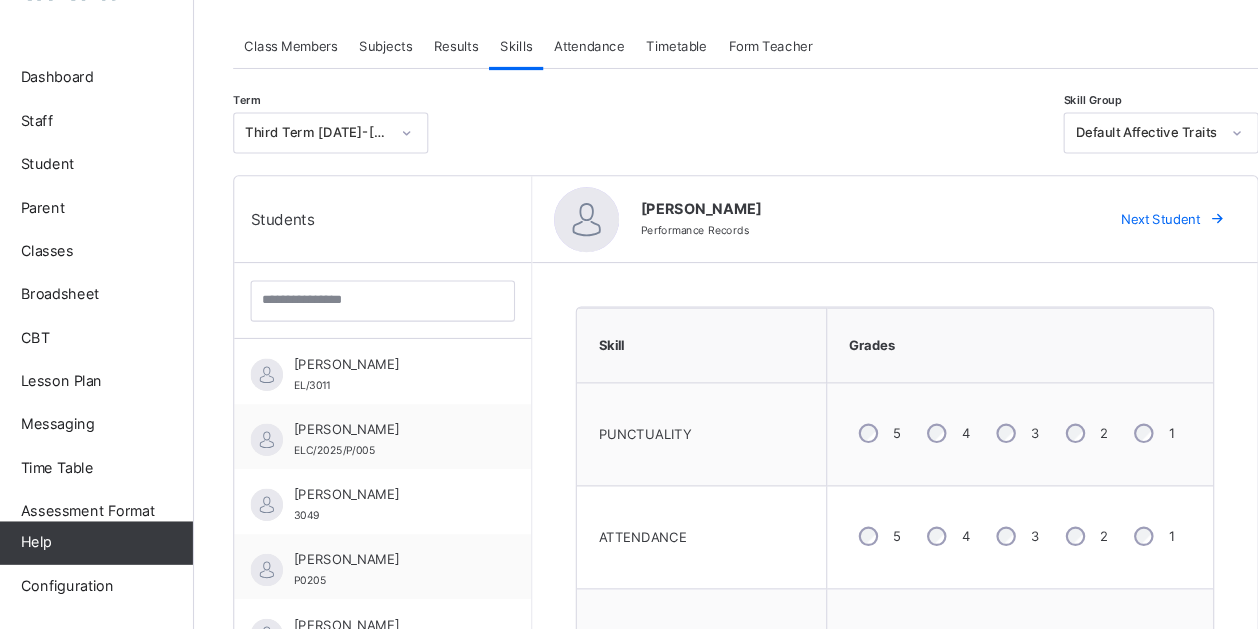 scroll, scrollTop: 305, scrollLeft: 0, axis: vertical 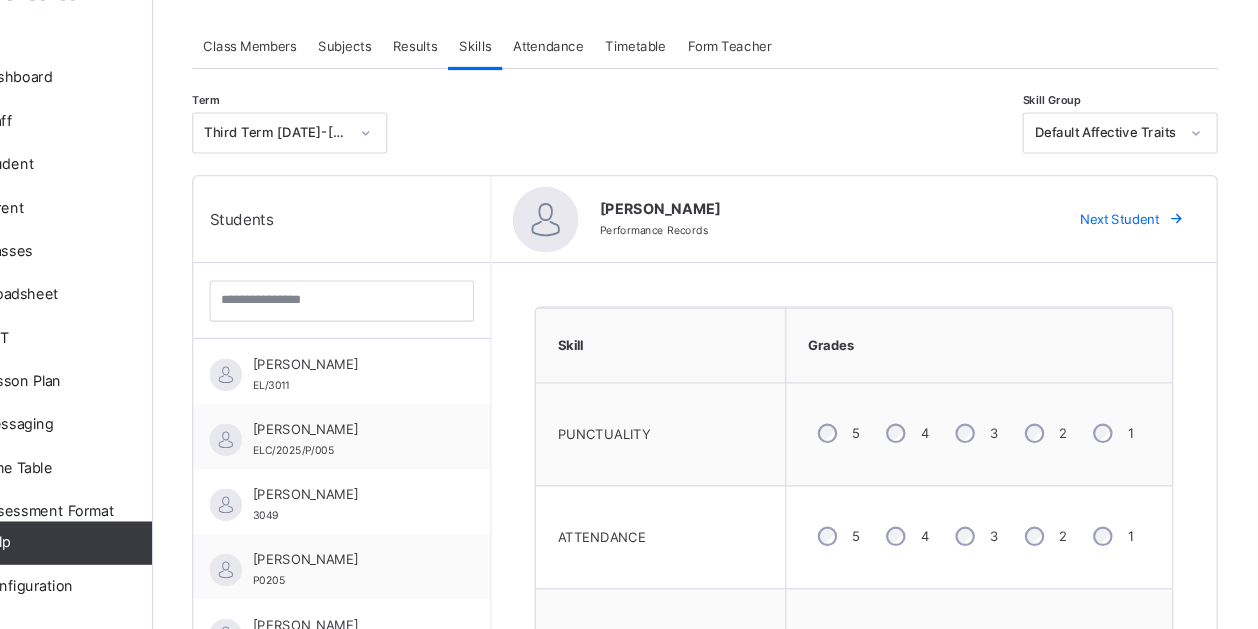 click on "Next Student" at bounding box center (1131, 251) 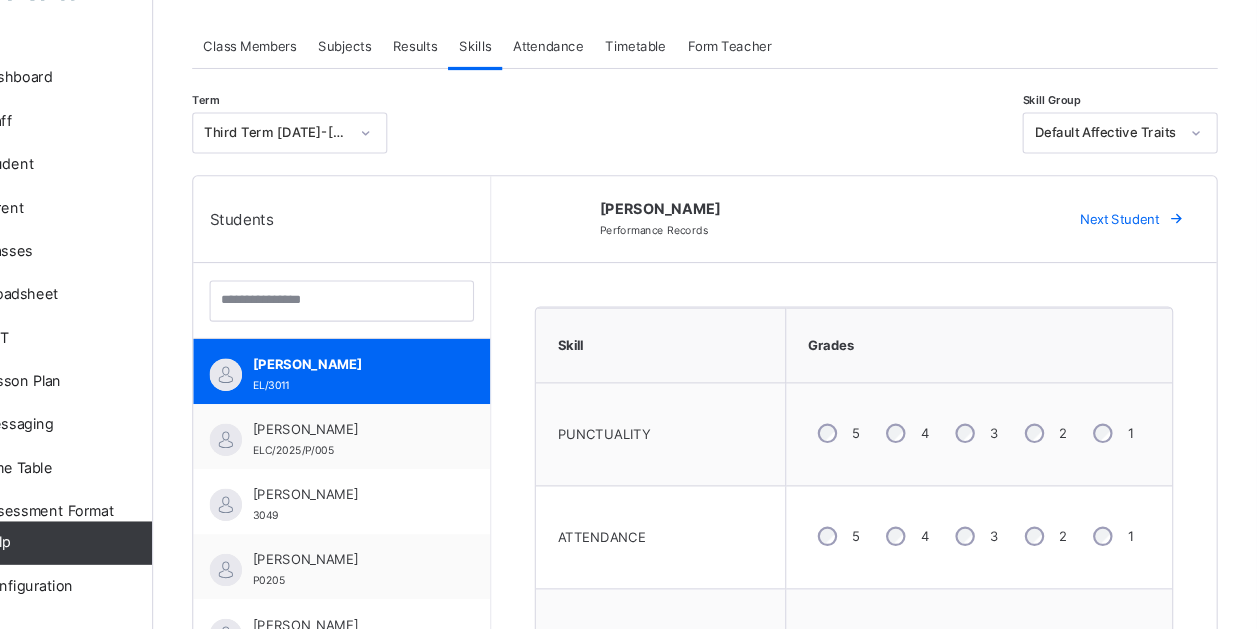 click on "Next Student" at bounding box center [1131, 251] 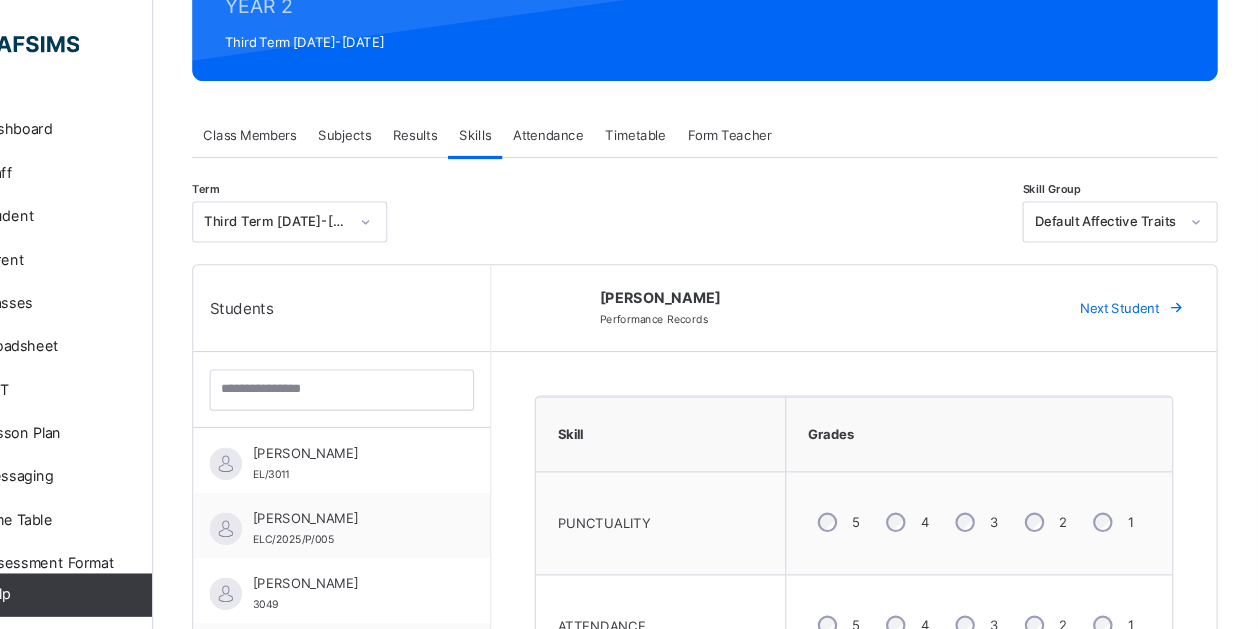 scroll, scrollTop: 265, scrollLeft: 0, axis: vertical 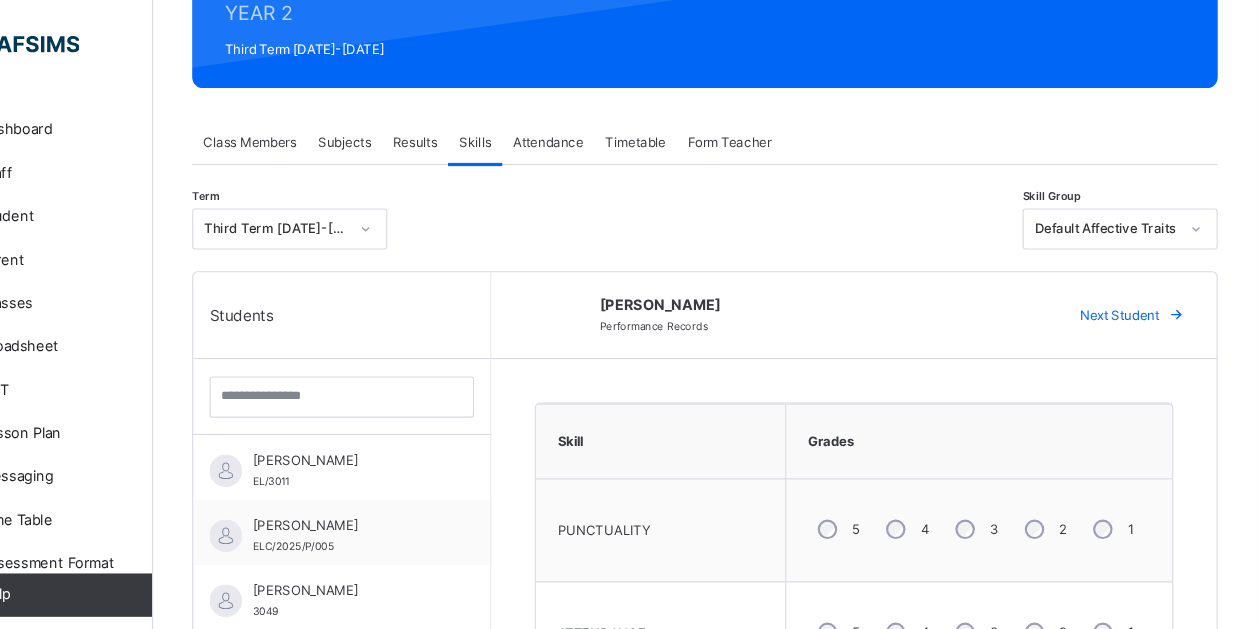 click on "Next Student" at bounding box center [1131, 291] 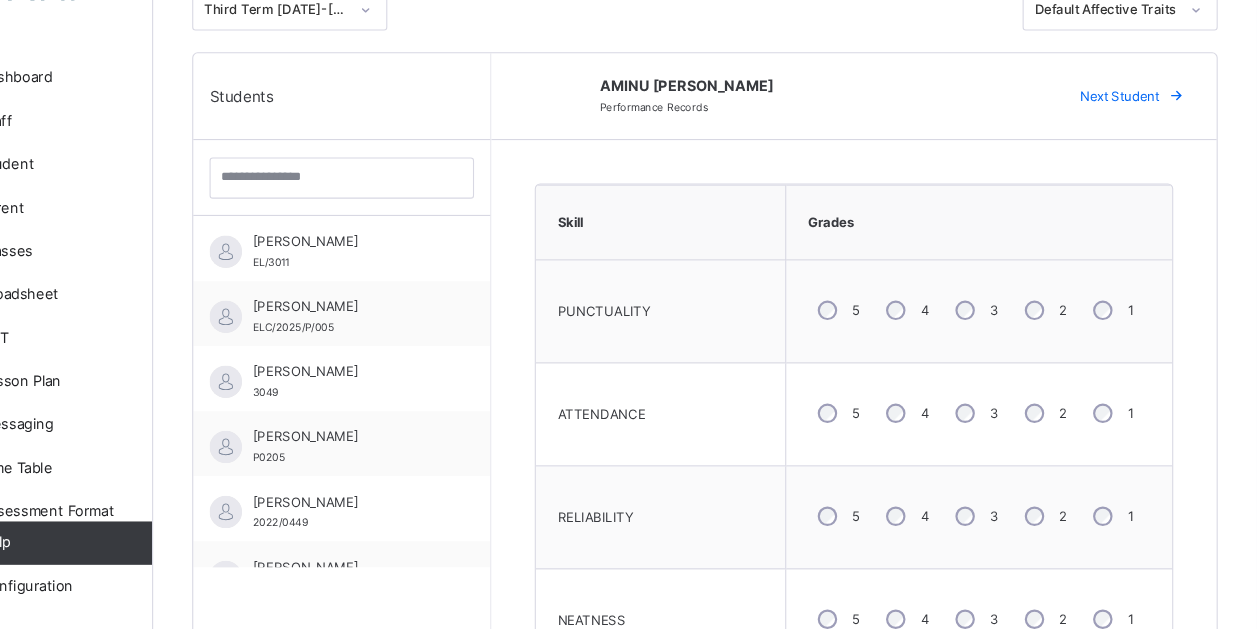 scroll, scrollTop: 420, scrollLeft: 0, axis: vertical 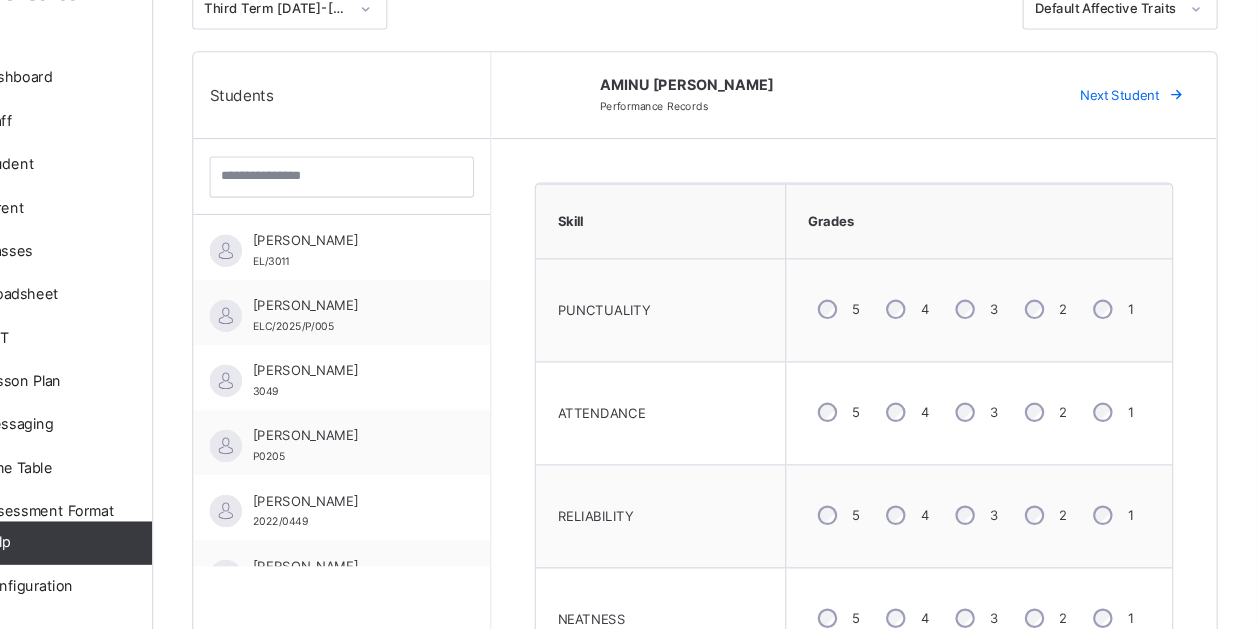 click on "Next Student" at bounding box center [1131, 136] 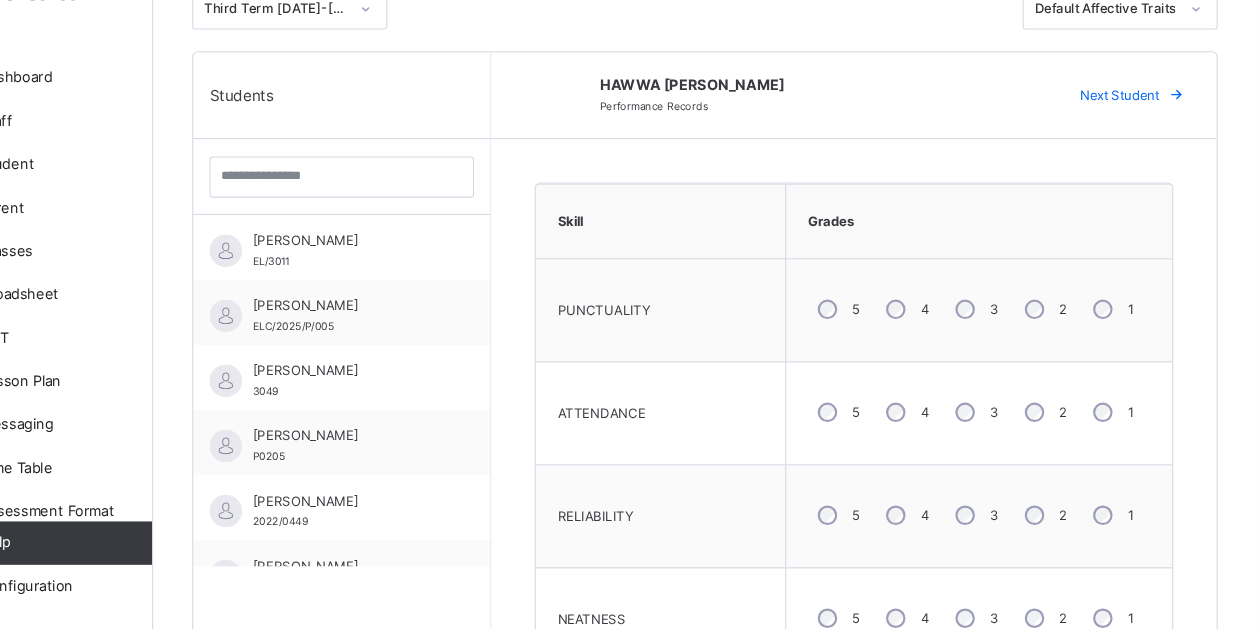 click on "Next Student" at bounding box center (1131, 136) 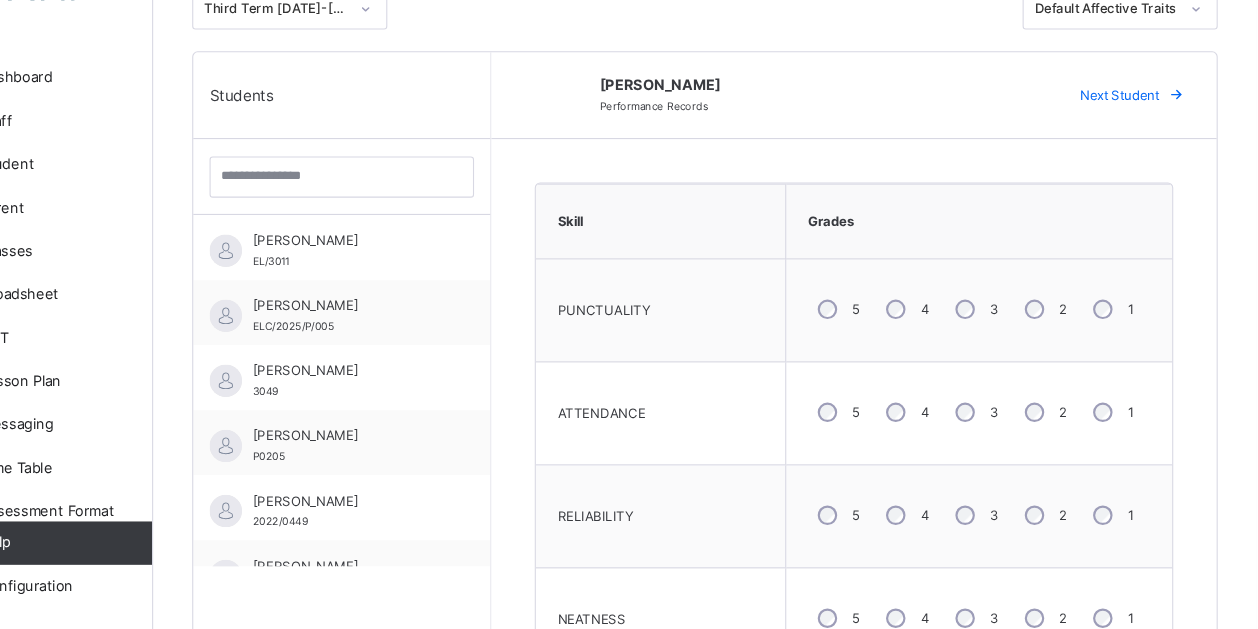 click on "Next Student" at bounding box center (1131, 136) 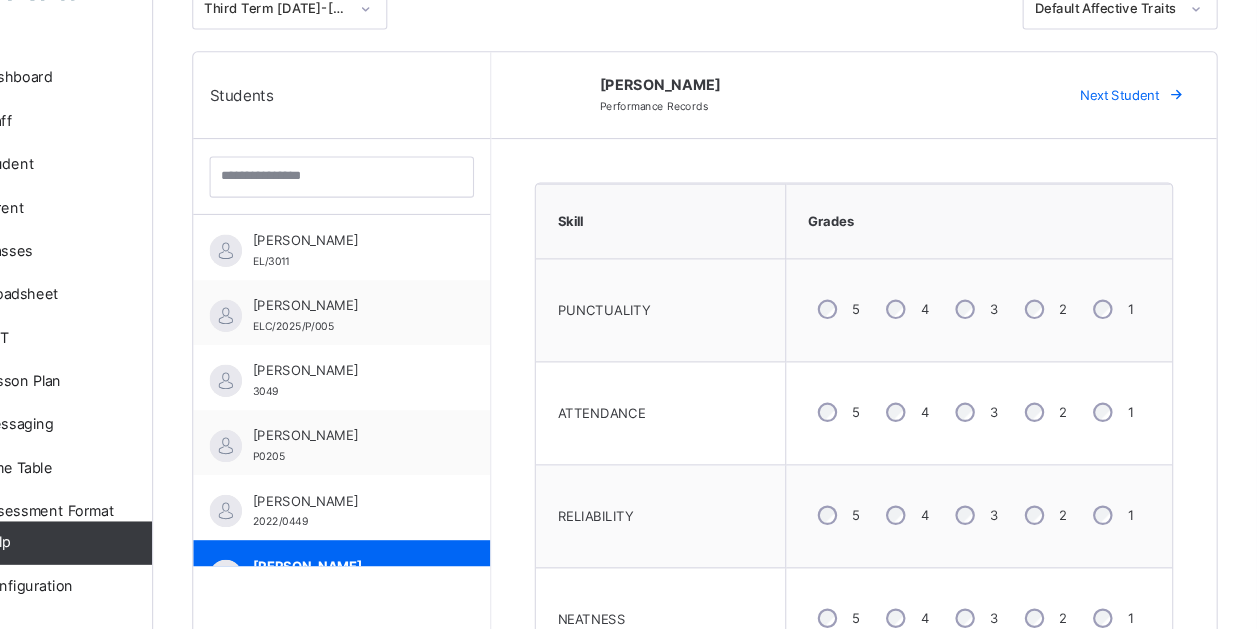 click on "Next Student" at bounding box center [1131, 136] 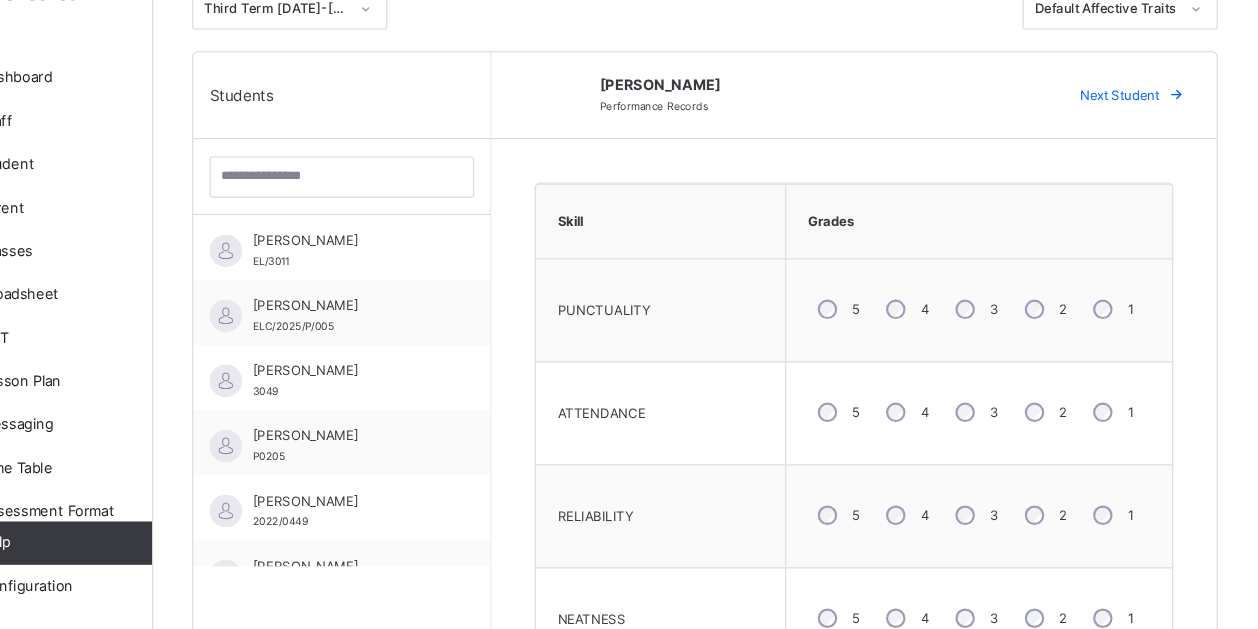 click on "Next Student" at bounding box center (1131, 136) 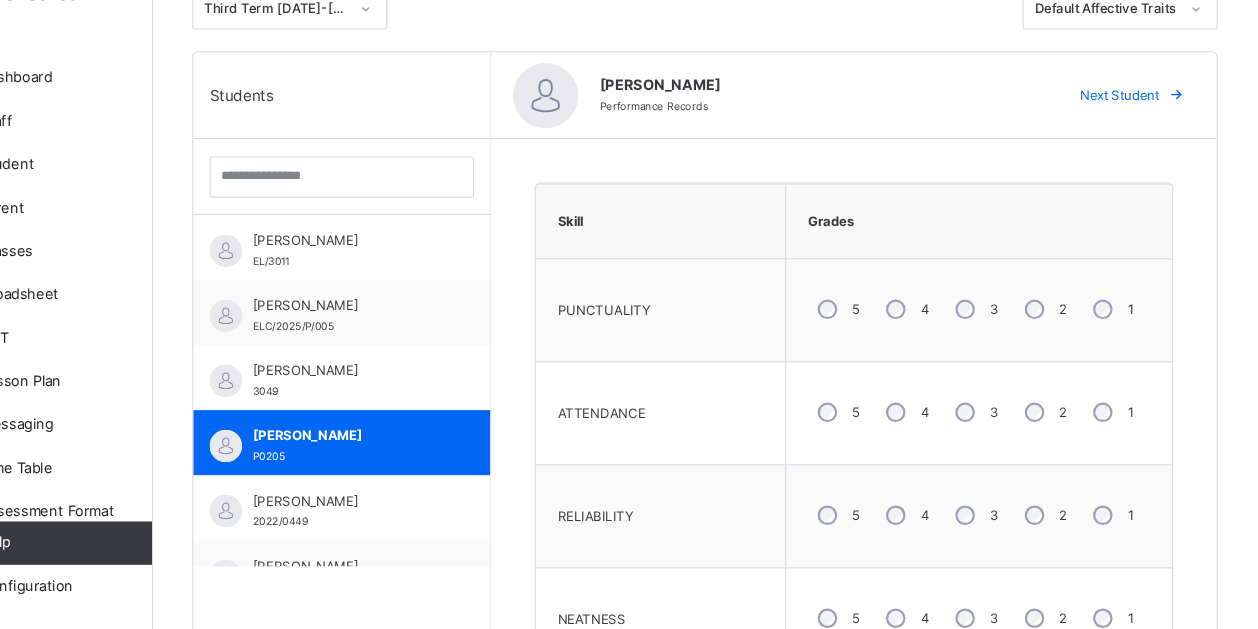 click on "Next Student" at bounding box center [1131, 136] 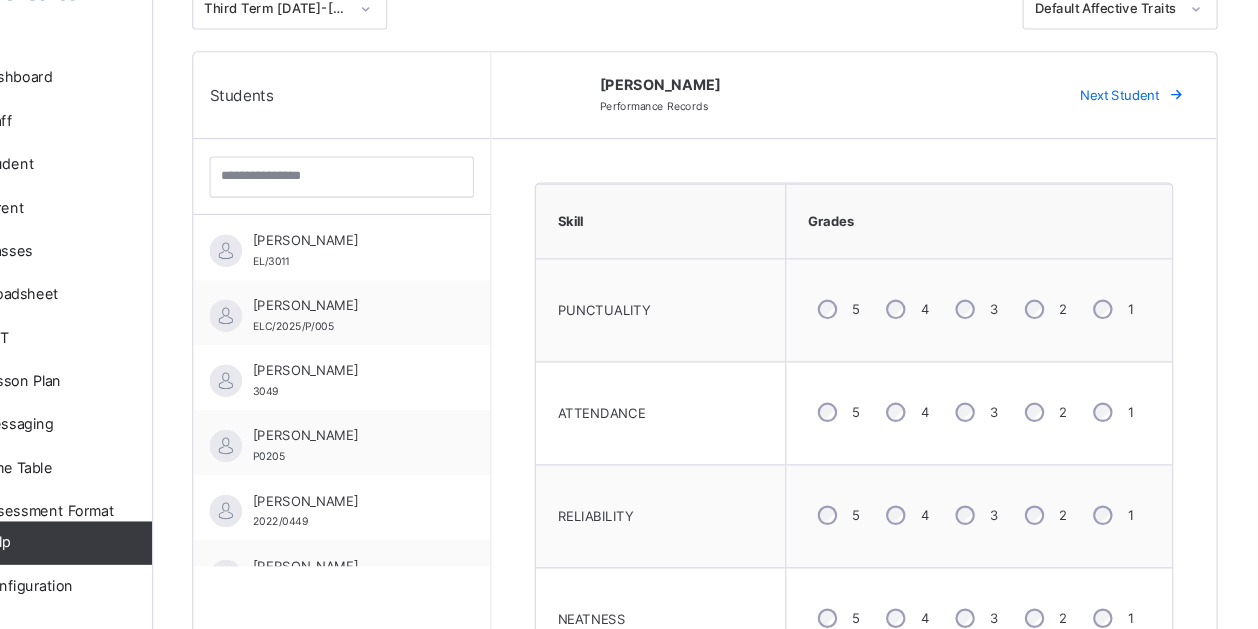click on "Next Student" at bounding box center (1131, 136) 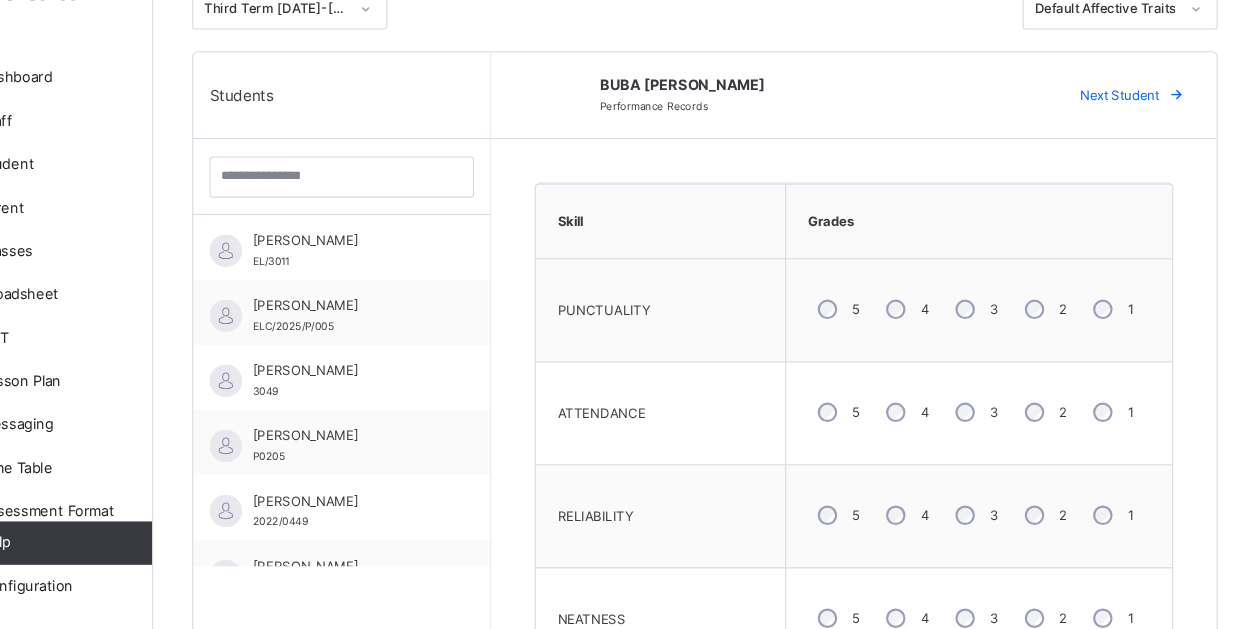 click on "Next Student" at bounding box center [1131, 136] 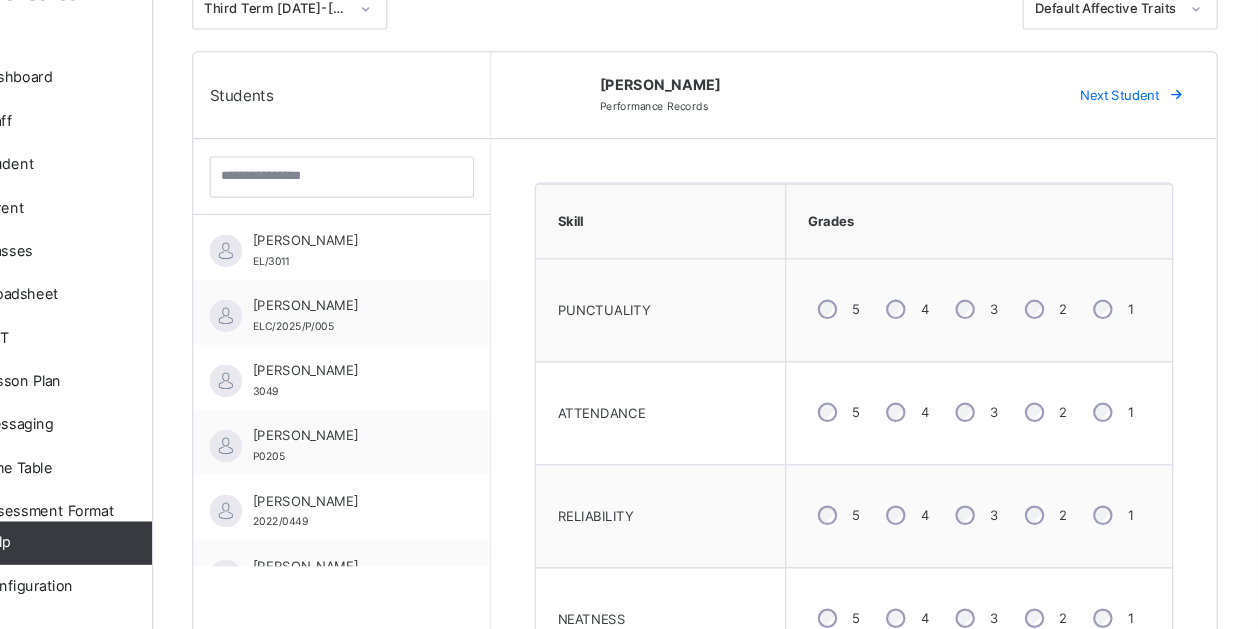 click on "Next Student" at bounding box center (1131, 136) 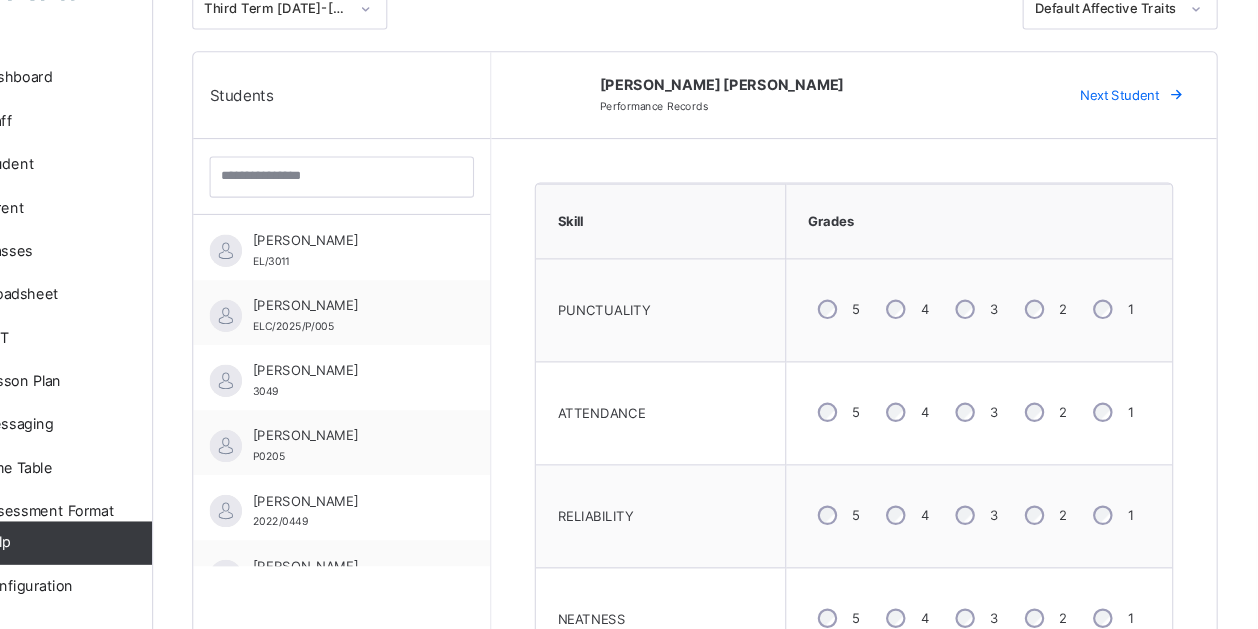 click on "Next Student" at bounding box center (1131, 136) 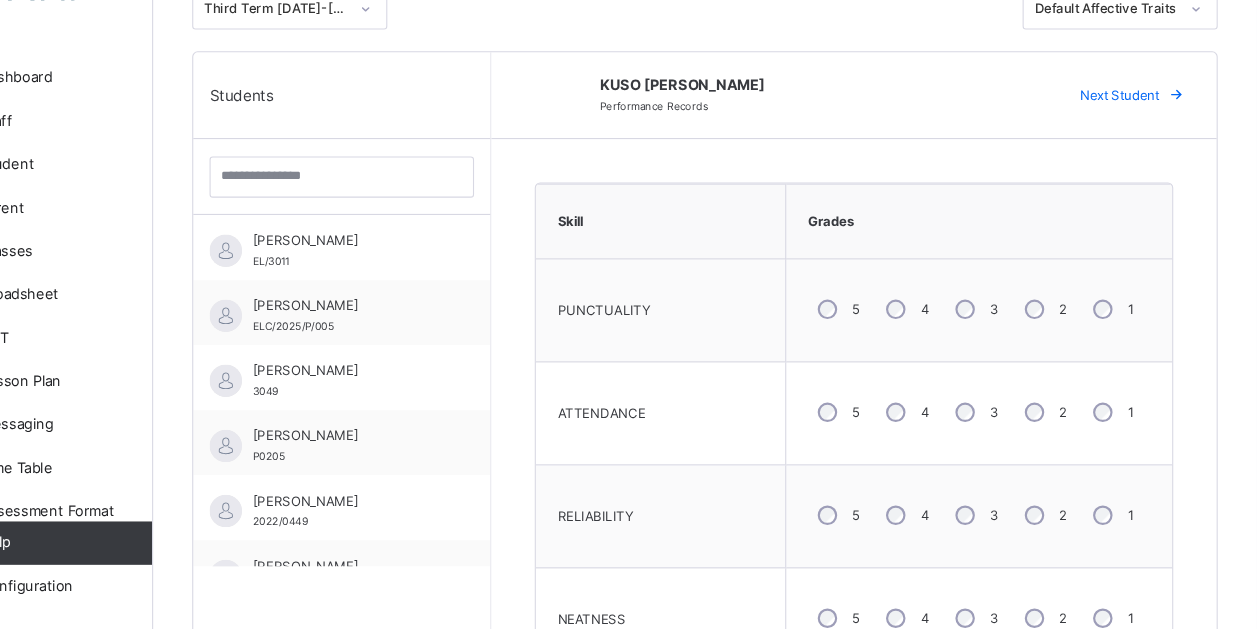 click on "Next Student" at bounding box center [1131, 136] 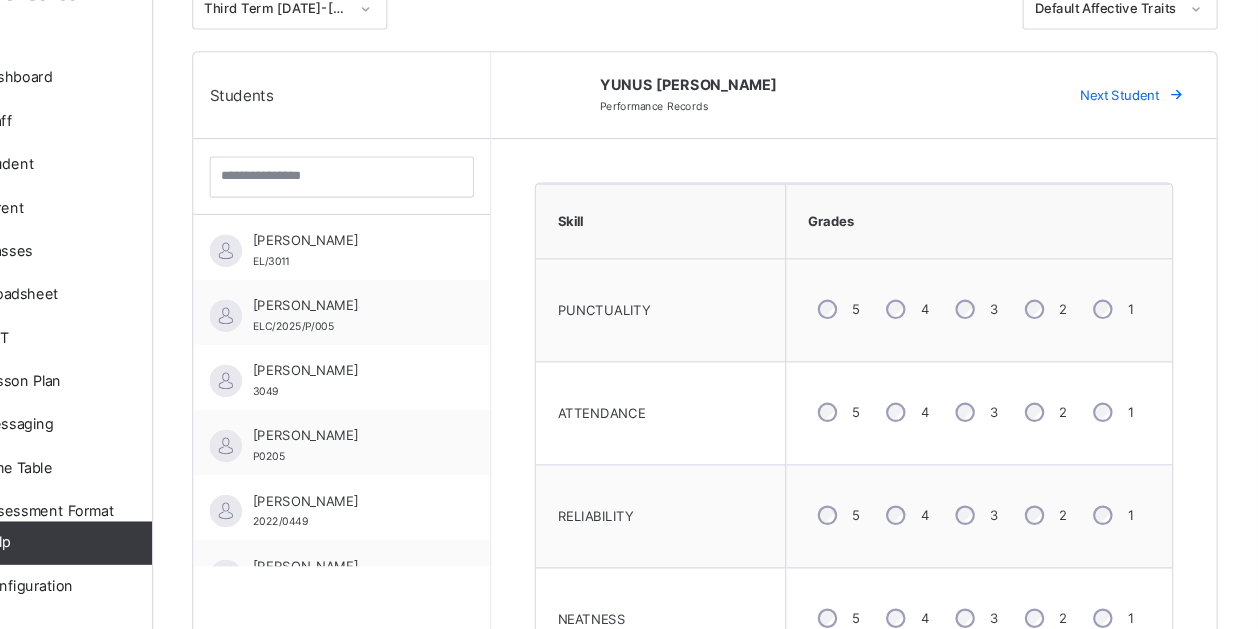 click on "Next Student" at bounding box center [1131, 136] 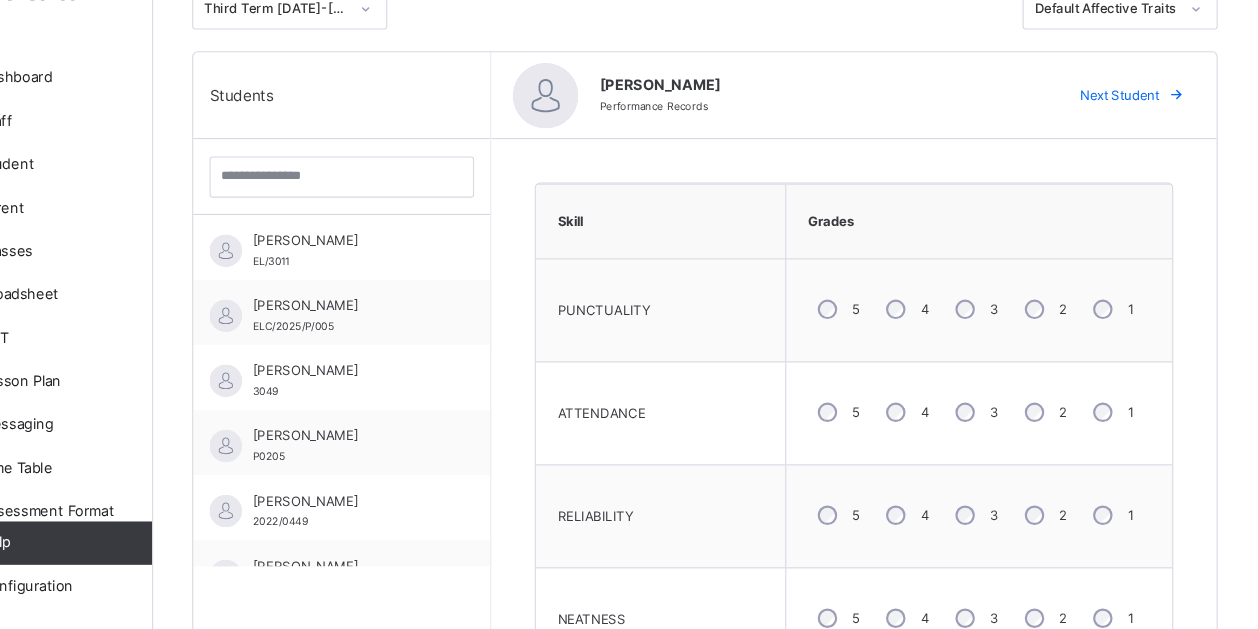 click at bounding box center (1184, 136) 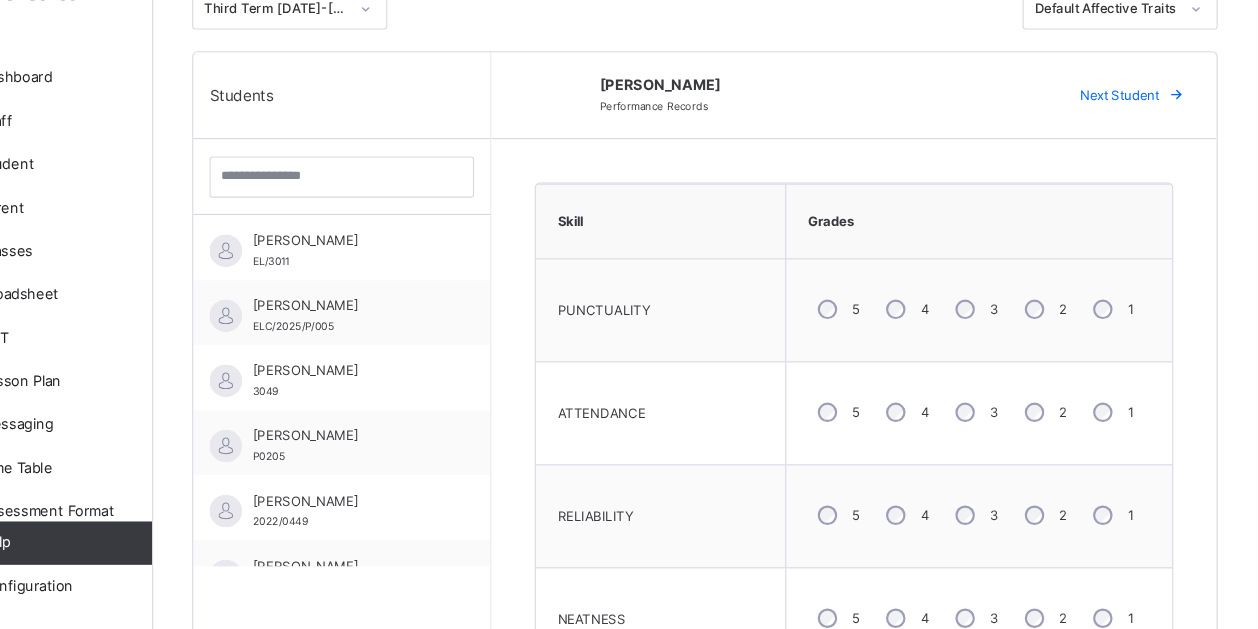 click on "Next Student" at bounding box center (1131, 136) 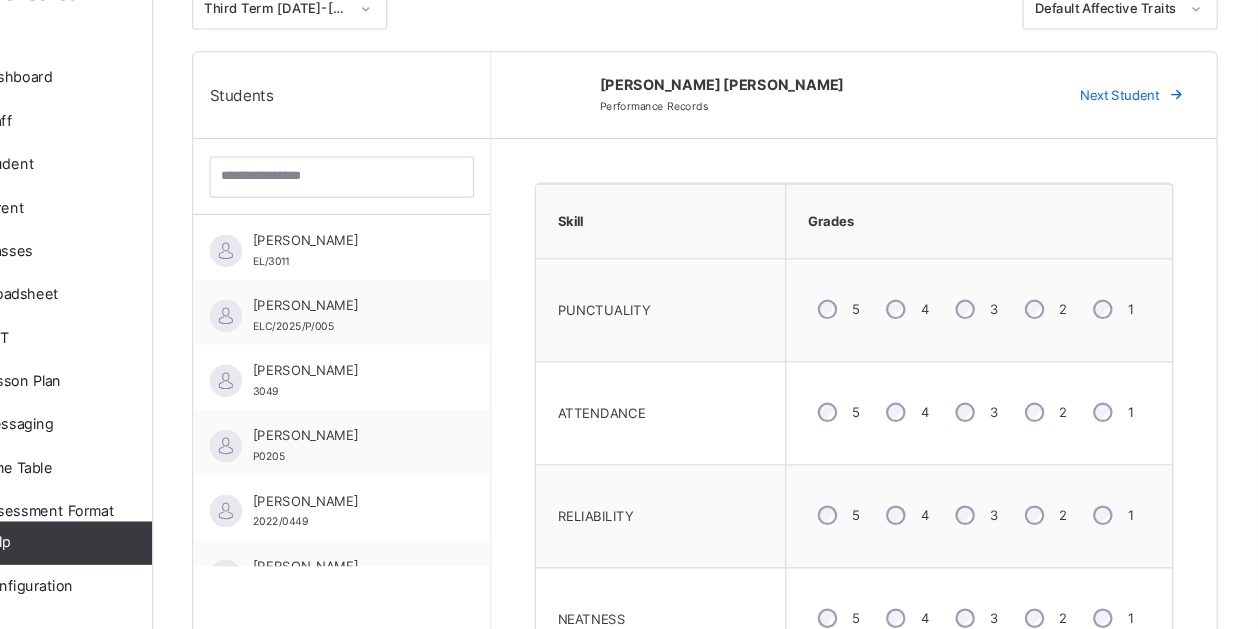 click on "Next Student" at bounding box center (1140, 136) 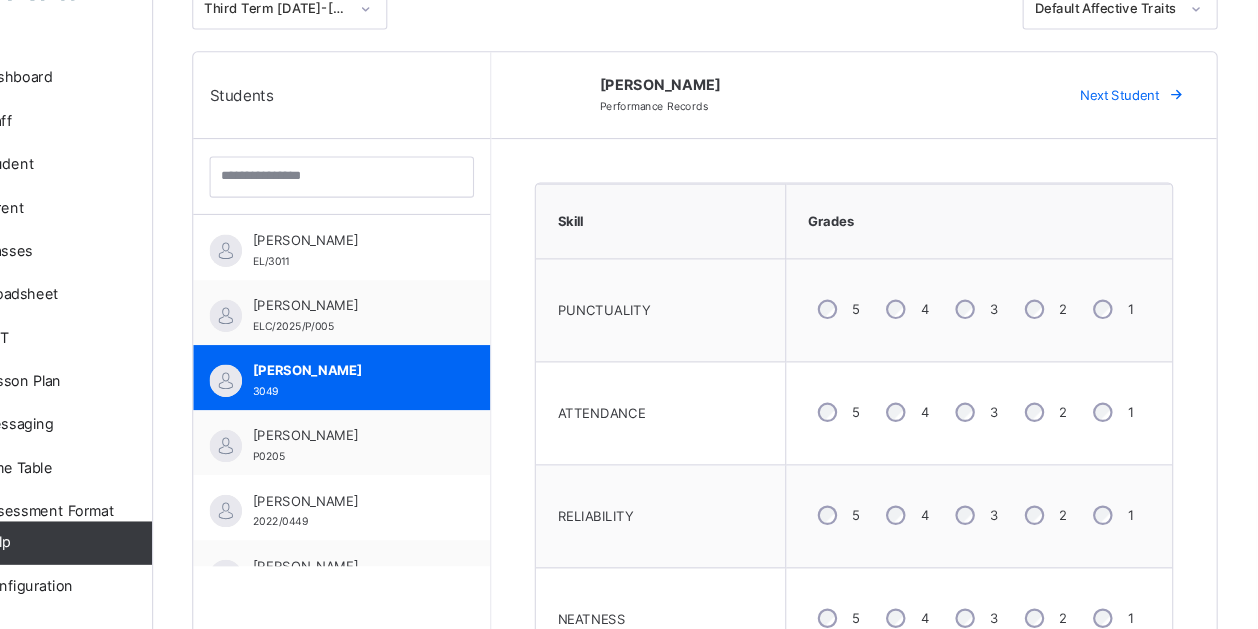 click on "Next Student" at bounding box center (1140, 136) 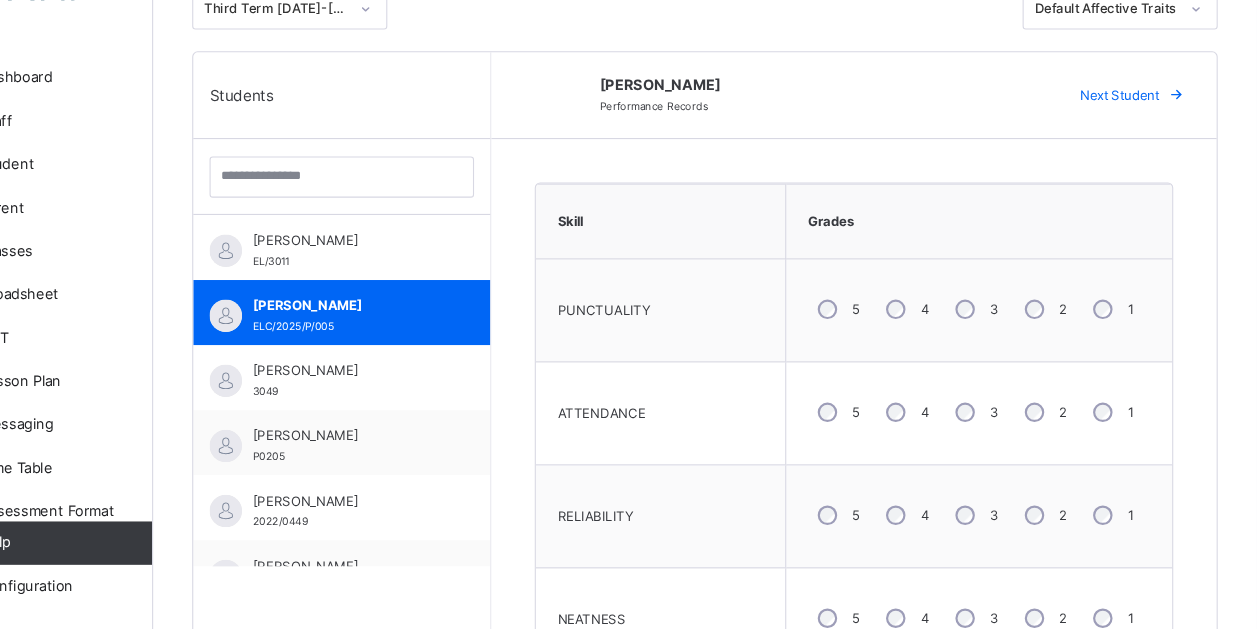 click on "Next Student" at bounding box center [1131, 136] 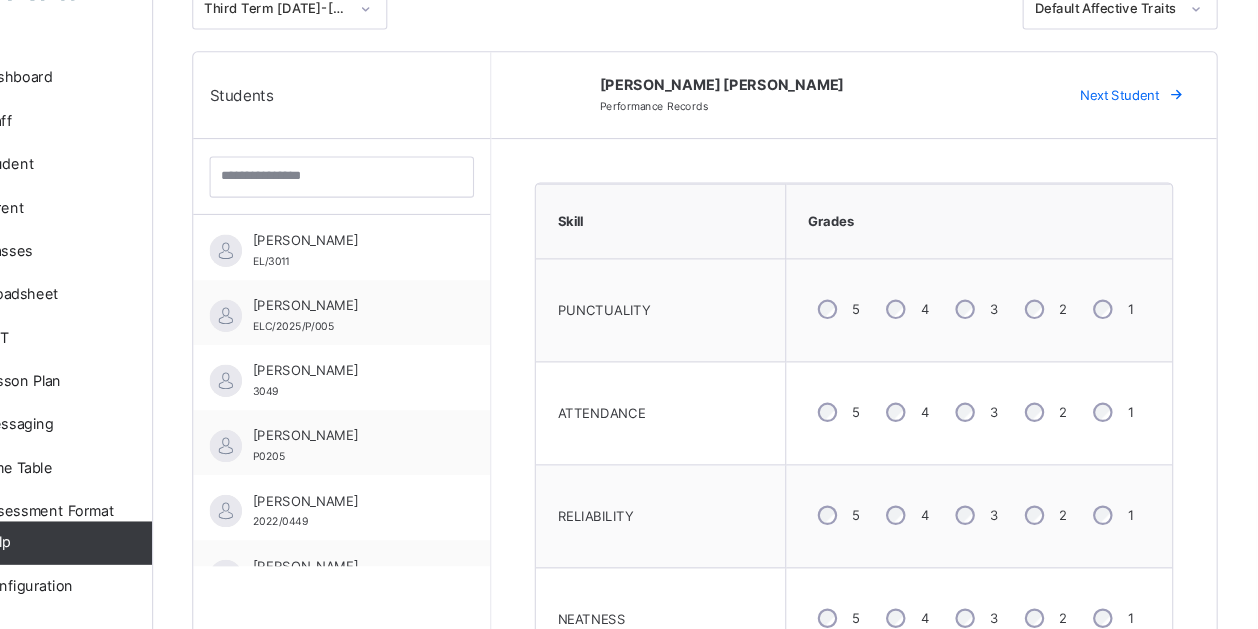 click on "Next Student" at bounding box center (1131, 136) 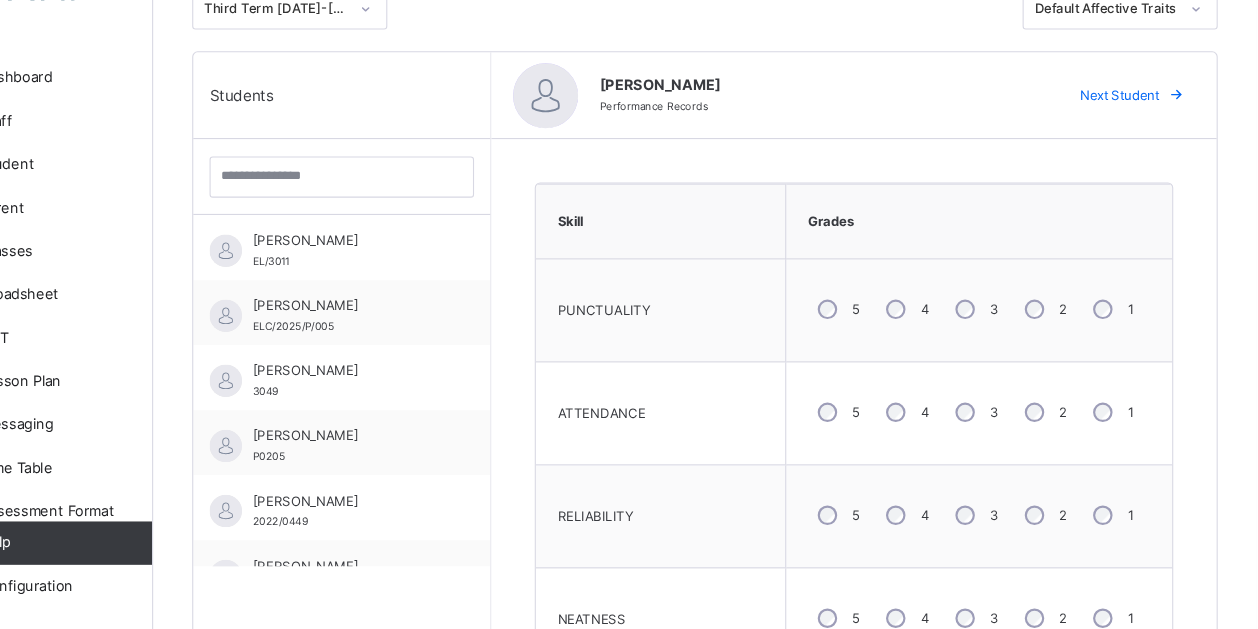 click on "Next Student" at bounding box center [1131, 136] 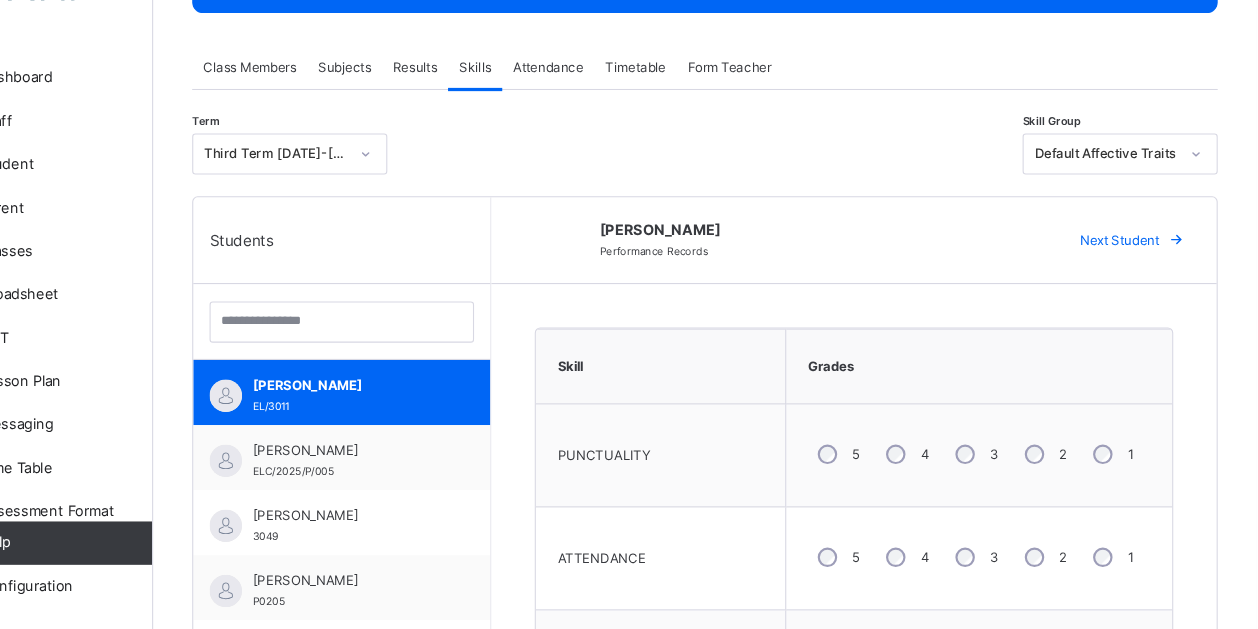 scroll, scrollTop: 298, scrollLeft: 0, axis: vertical 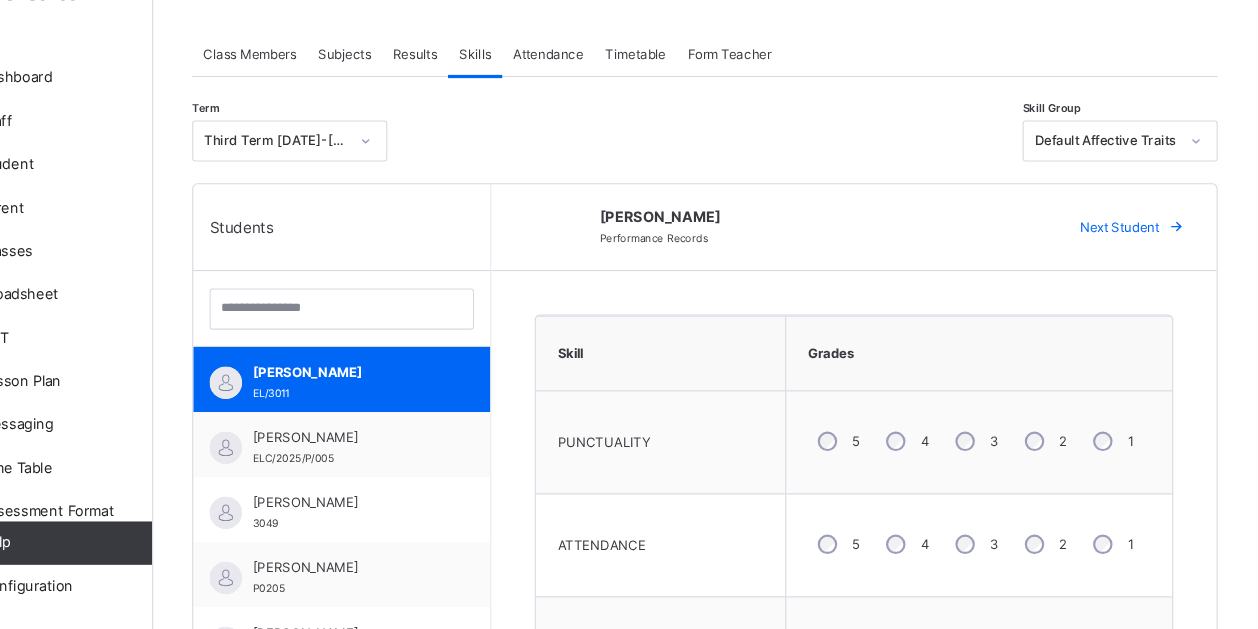 click on "Next Student" at bounding box center [1140, 258] 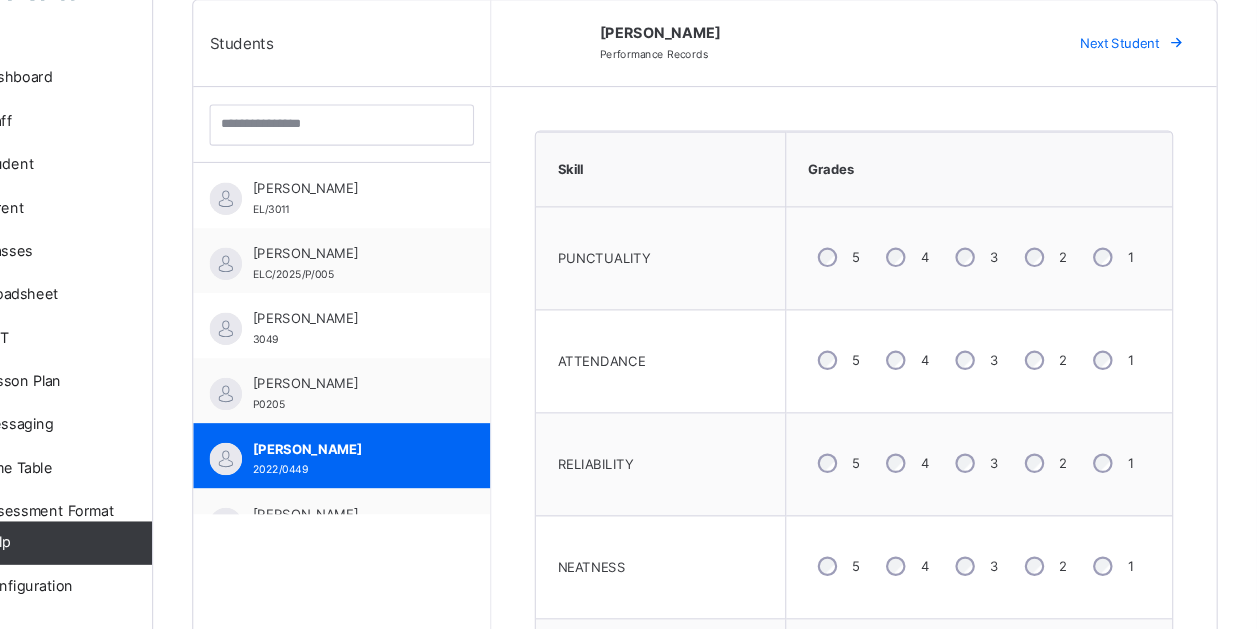 scroll, scrollTop: 477, scrollLeft: 0, axis: vertical 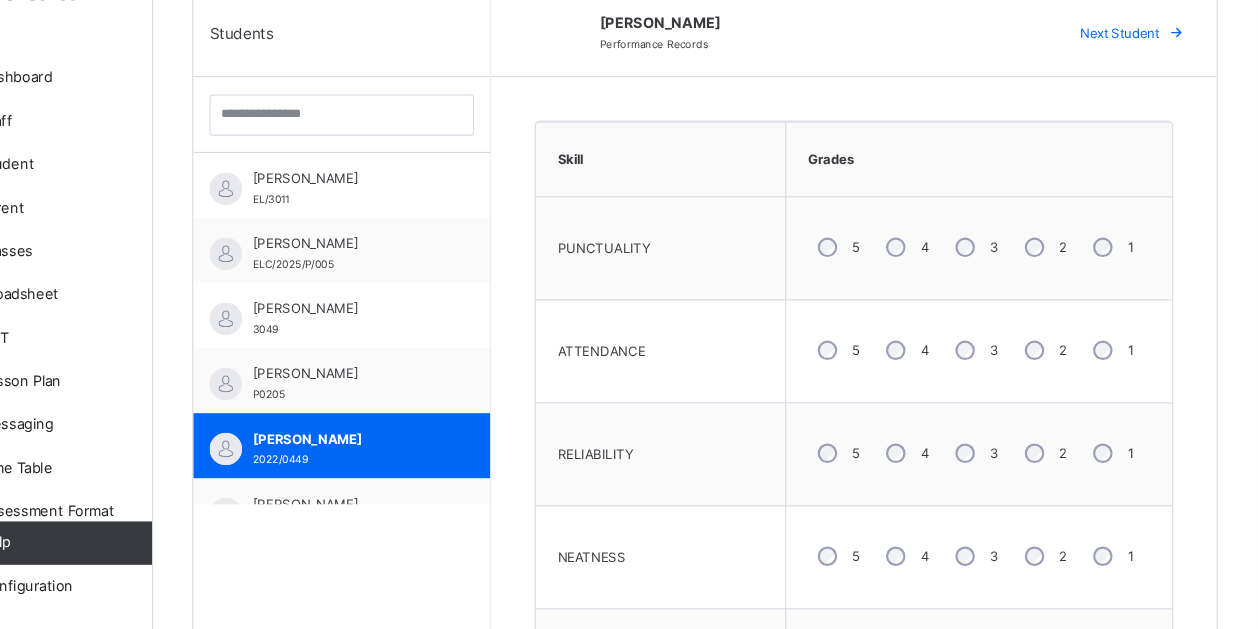 click at bounding box center (1184, 79) 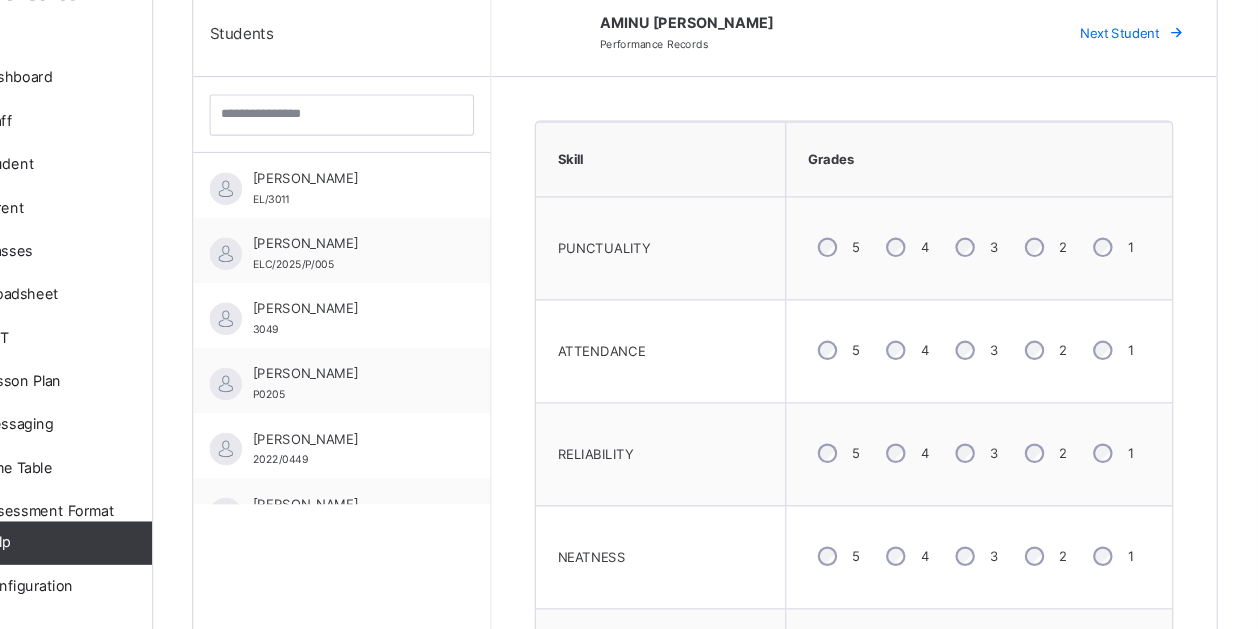 click on "Next Student" at bounding box center [1131, 79] 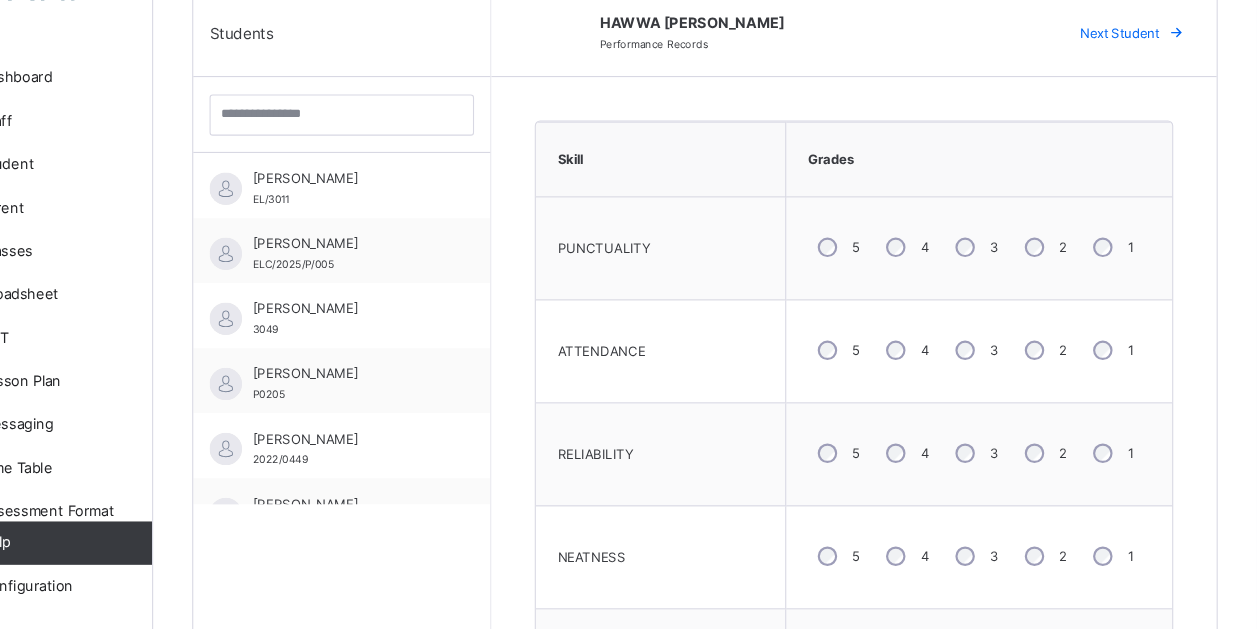 click at bounding box center (1184, 79) 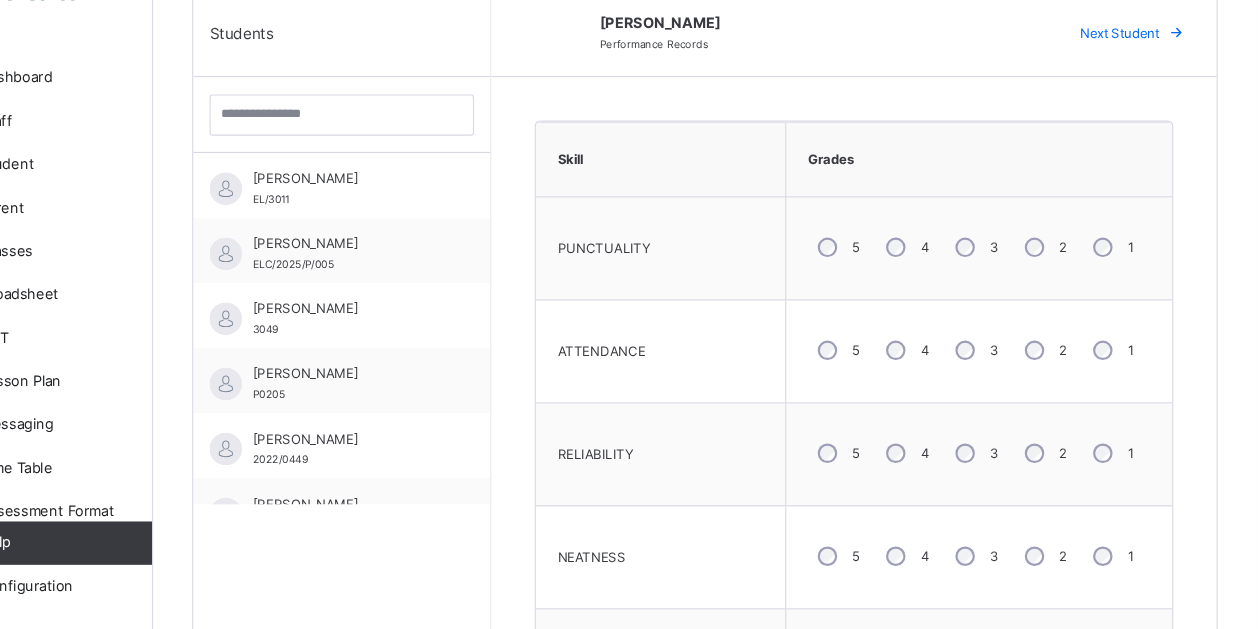 click on "Next Student" at bounding box center (1131, 79) 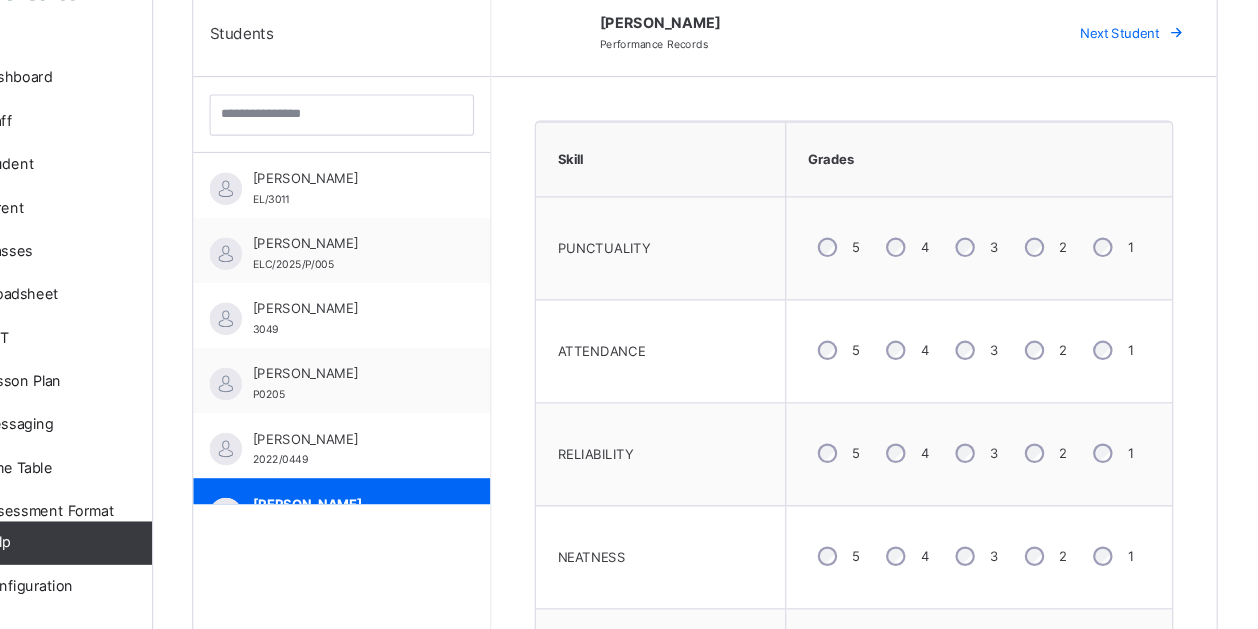 click on "Next Student" at bounding box center [1131, 79] 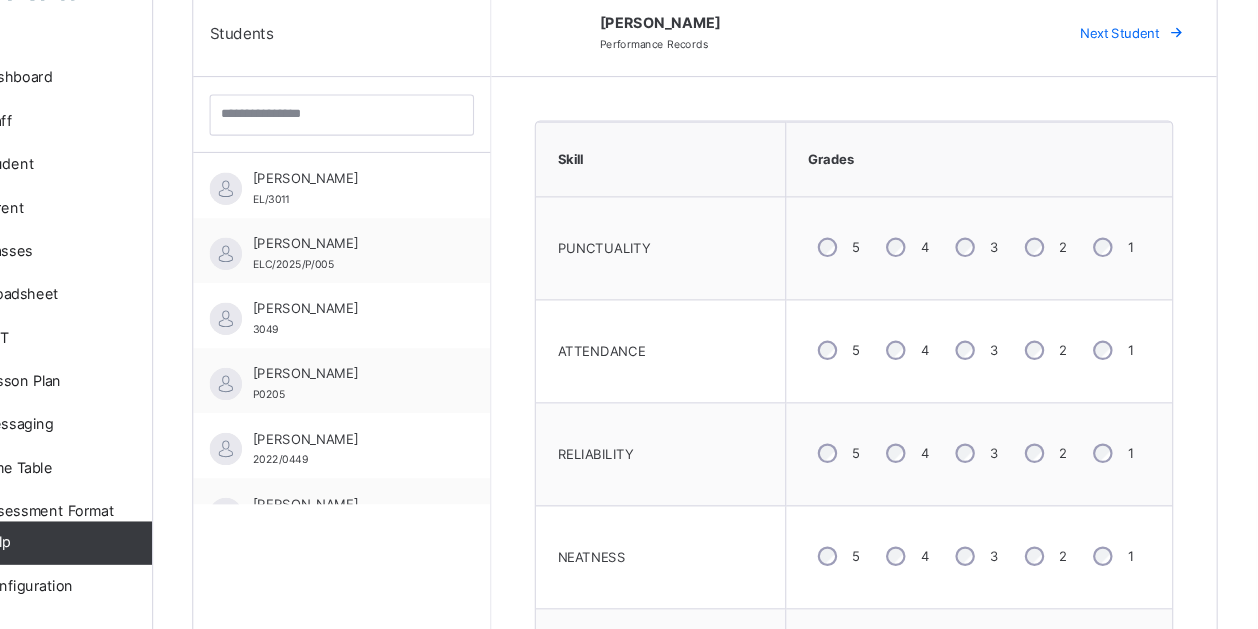 click on "Next Student" at bounding box center (1131, 79) 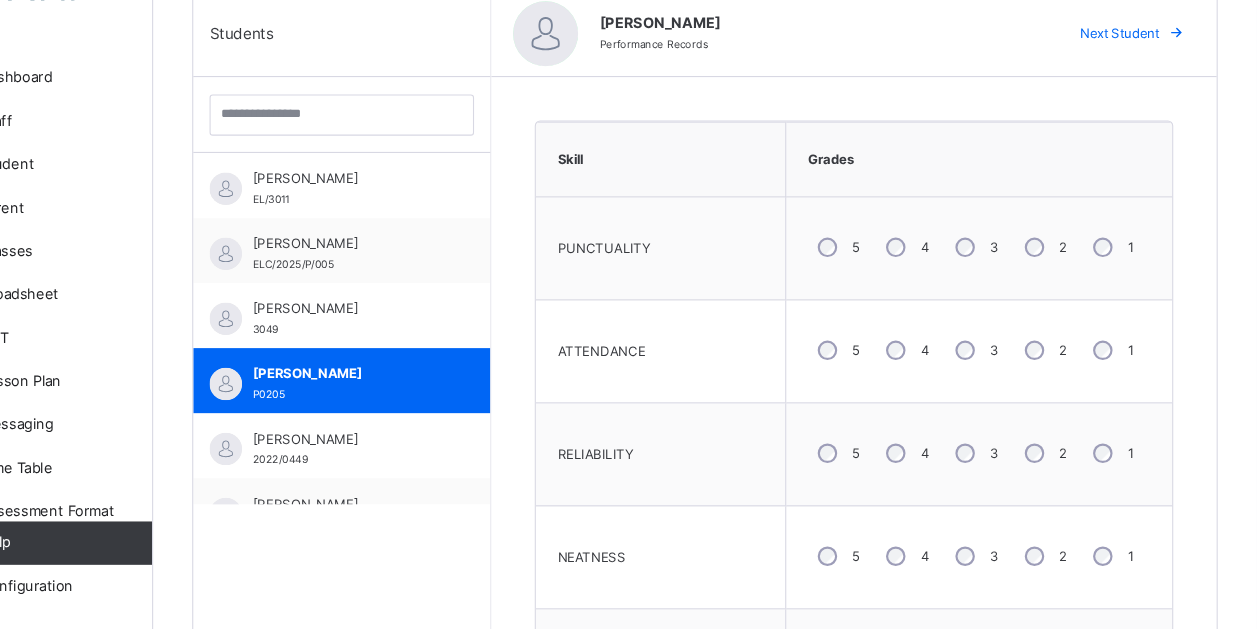 click on "Next Student" at bounding box center (1140, 79) 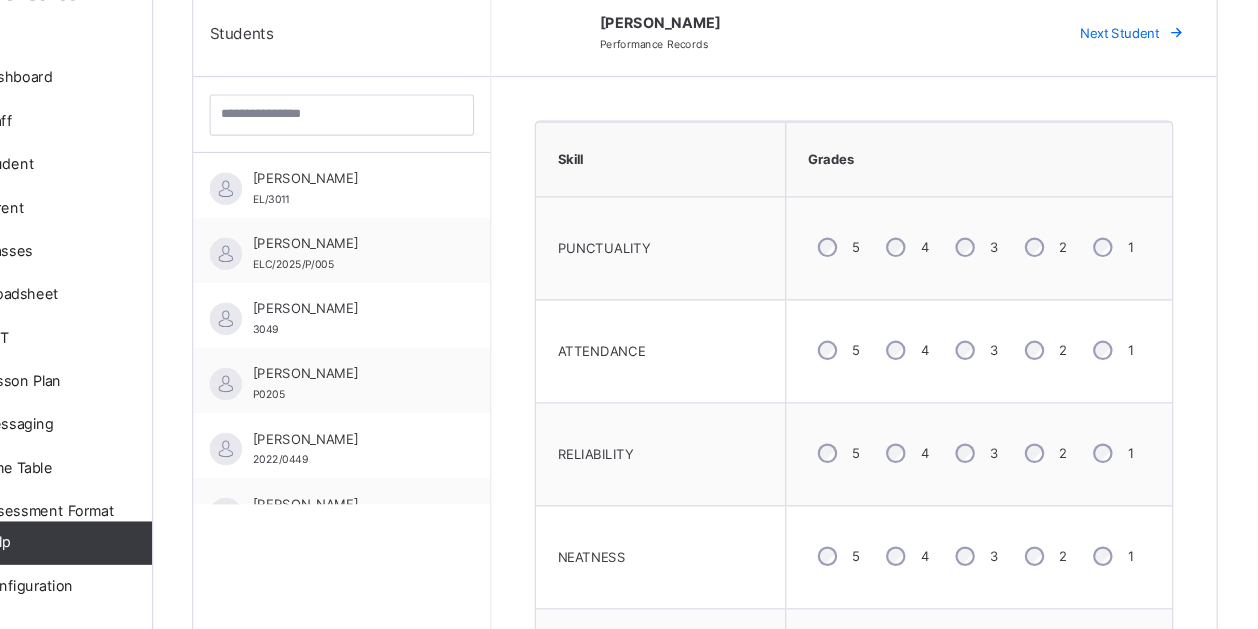 click on "Next Student" at bounding box center [1131, 79] 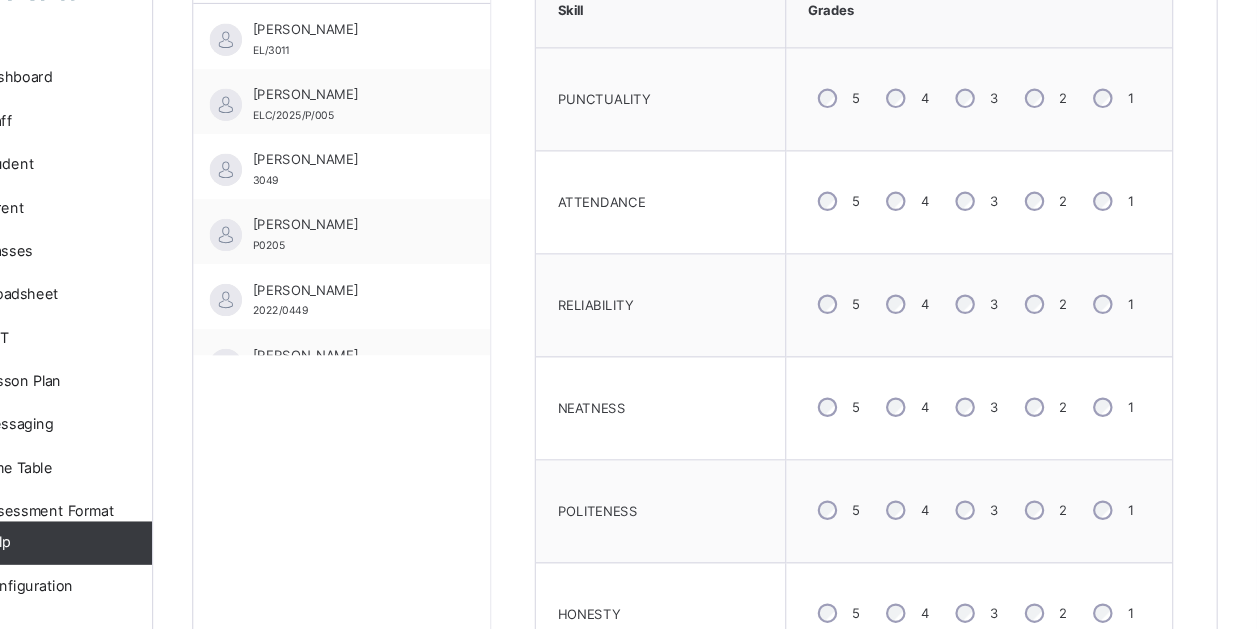 scroll, scrollTop: 615, scrollLeft: 0, axis: vertical 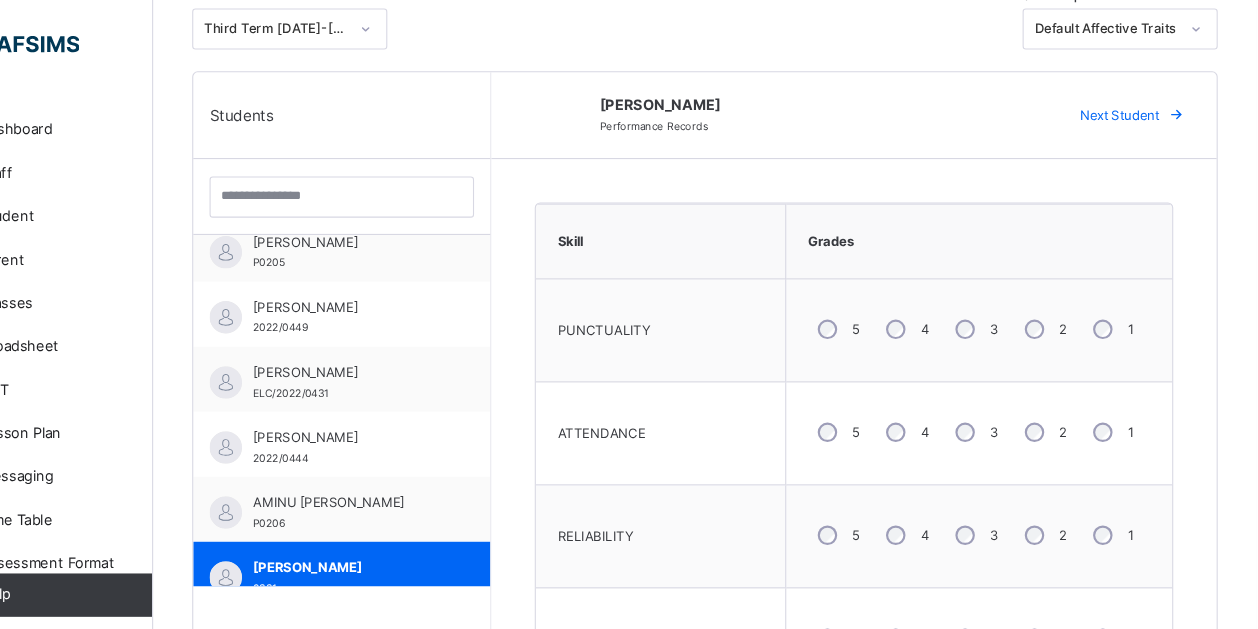 click at bounding box center [1184, 107] 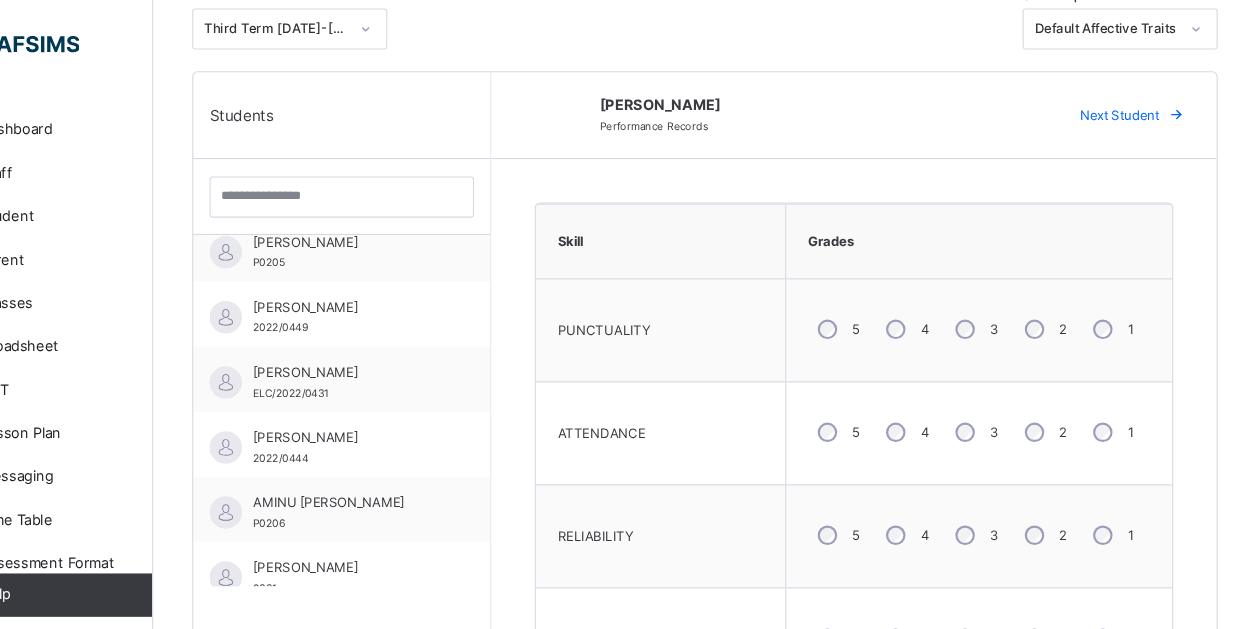 click on "Next Student" at bounding box center [1131, 107] 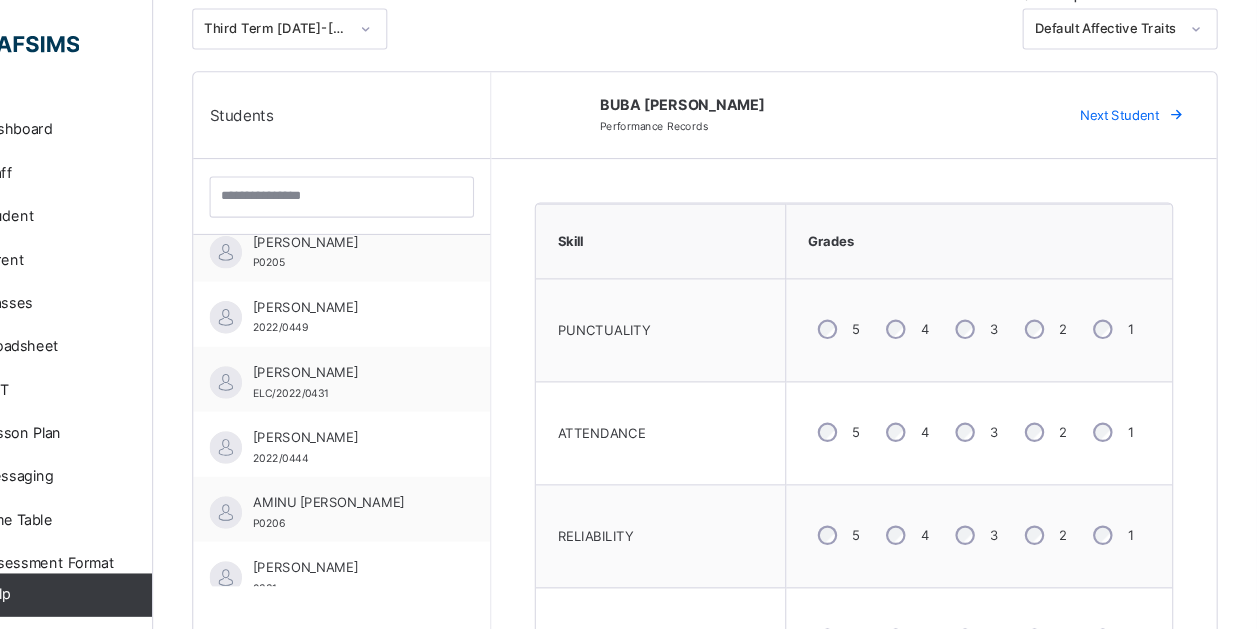 click on "Next Student" at bounding box center [1131, 107] 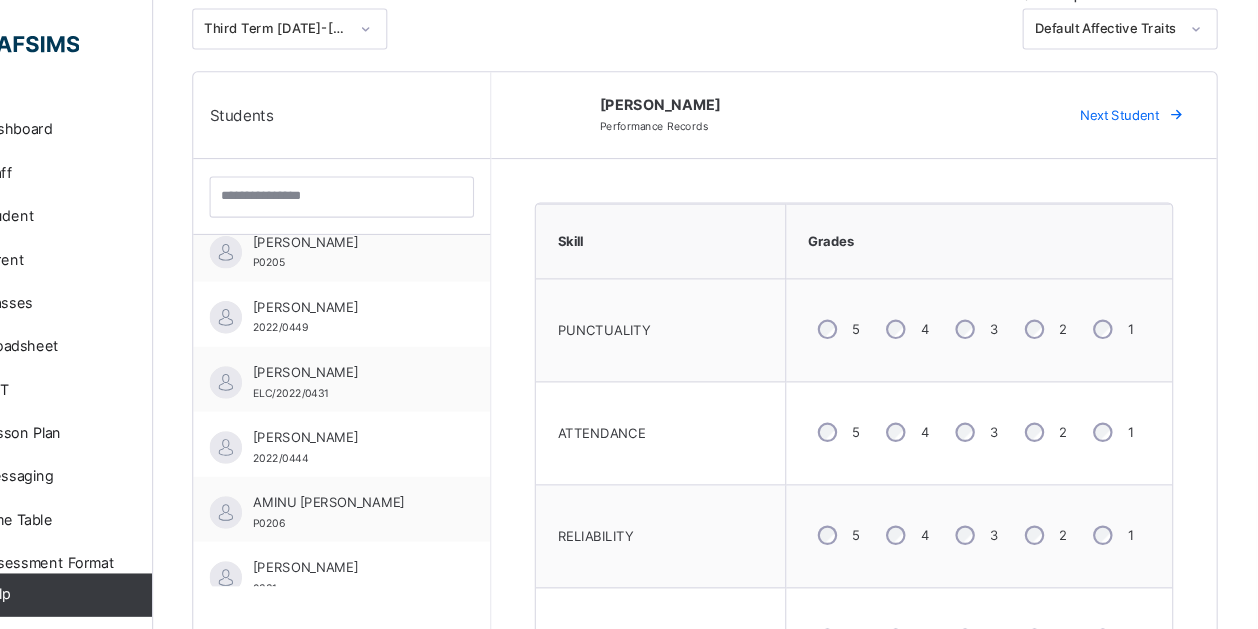 click on "Next Student" at bounding box center [1131, 107] 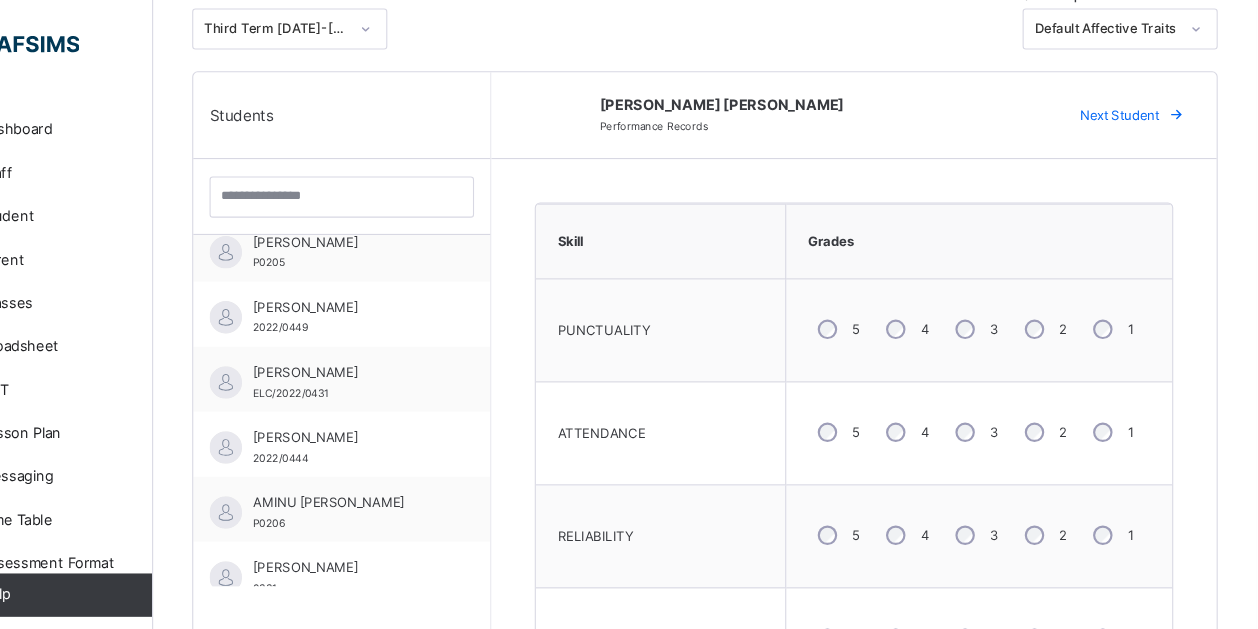 click on "Next Student" at bounding box center (1131, 107) 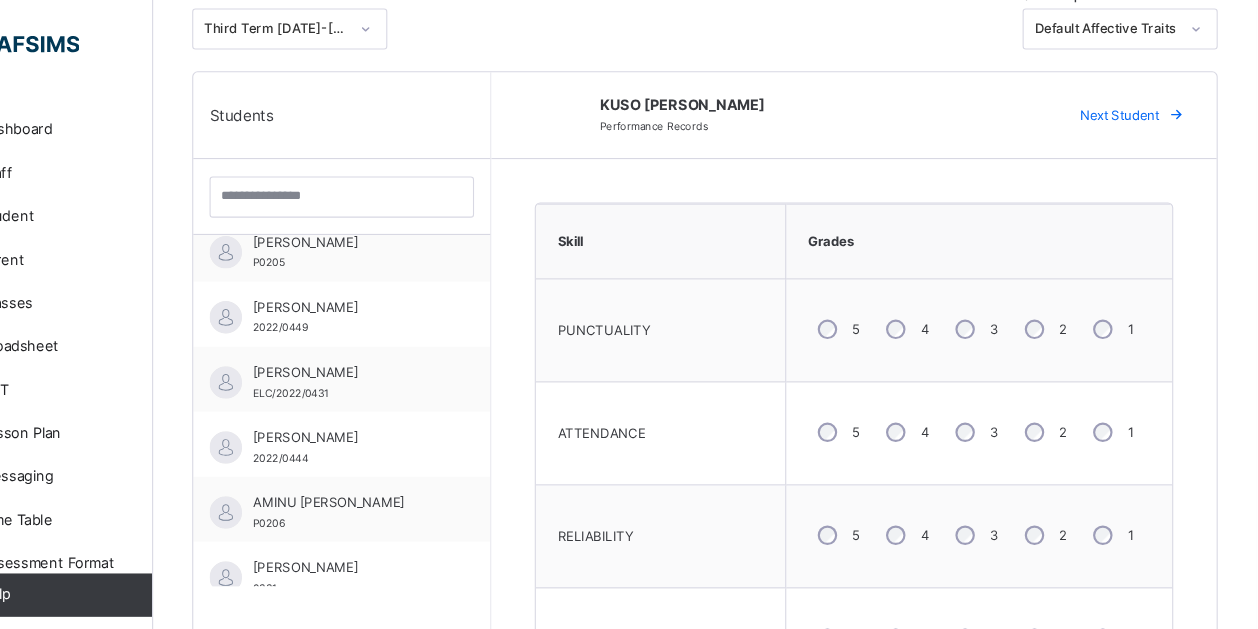 click on "Next Student" at bounding box center [1131, 107] 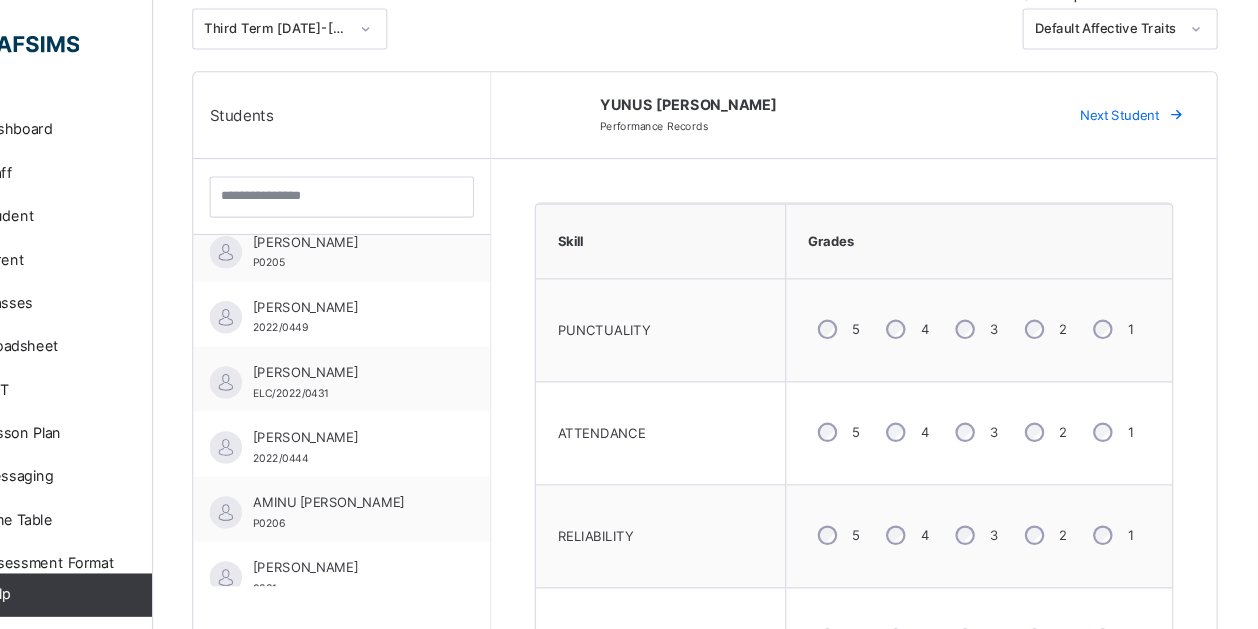 click on "Next Student" at bounding box center [1131, 107] 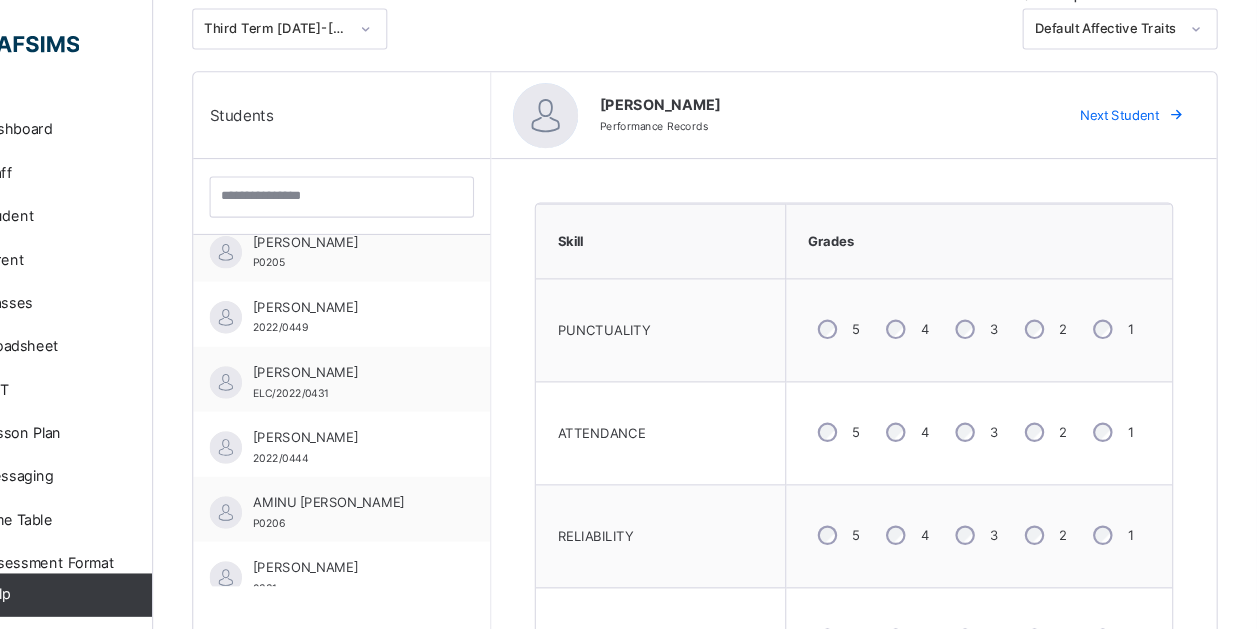 click on "Next Student" at bounding box center (1131, 107) 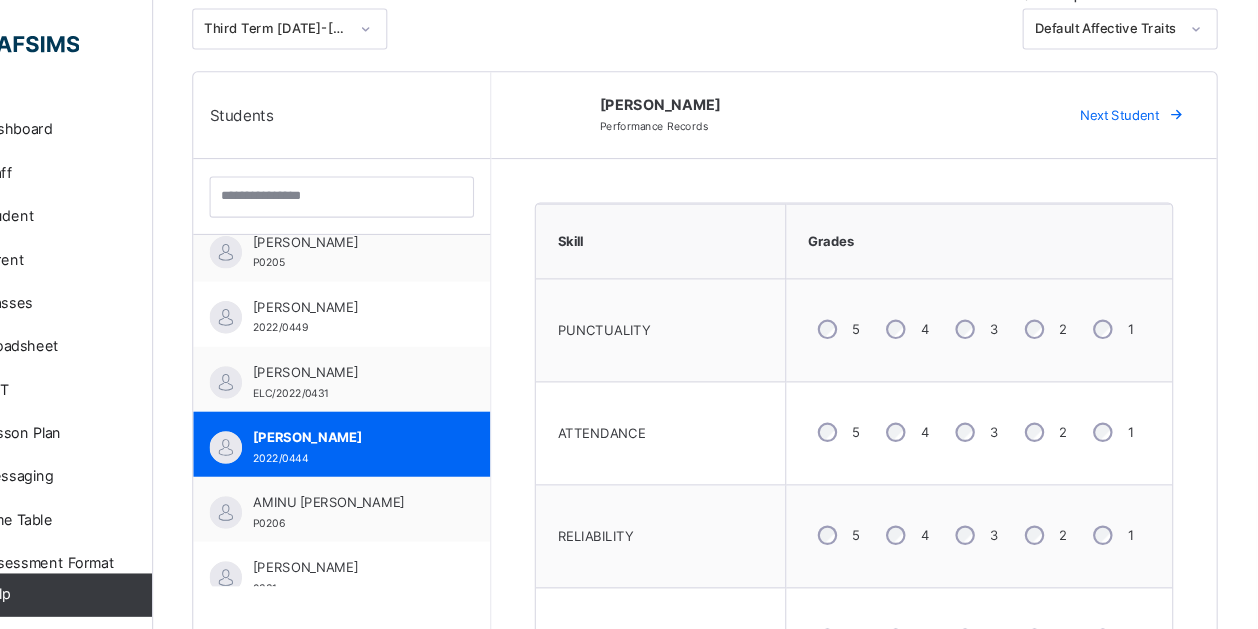 click on "Next Student" at bounding box center (1131, 107) 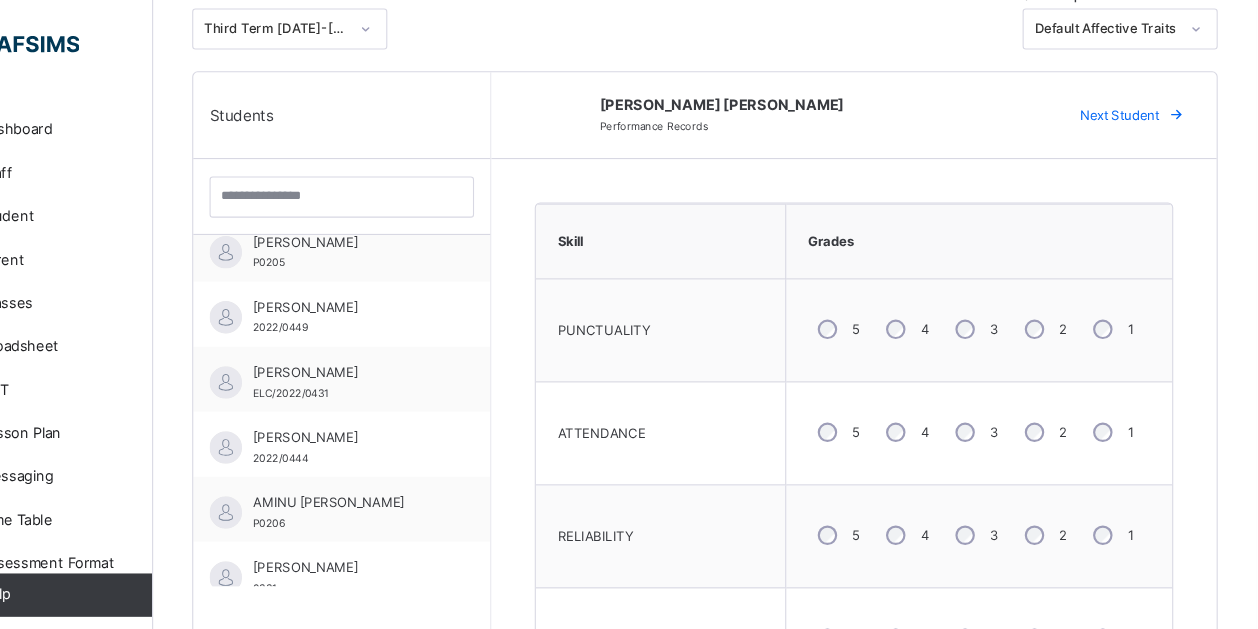 click on "Next Student" at bounding box center [1131, 107] 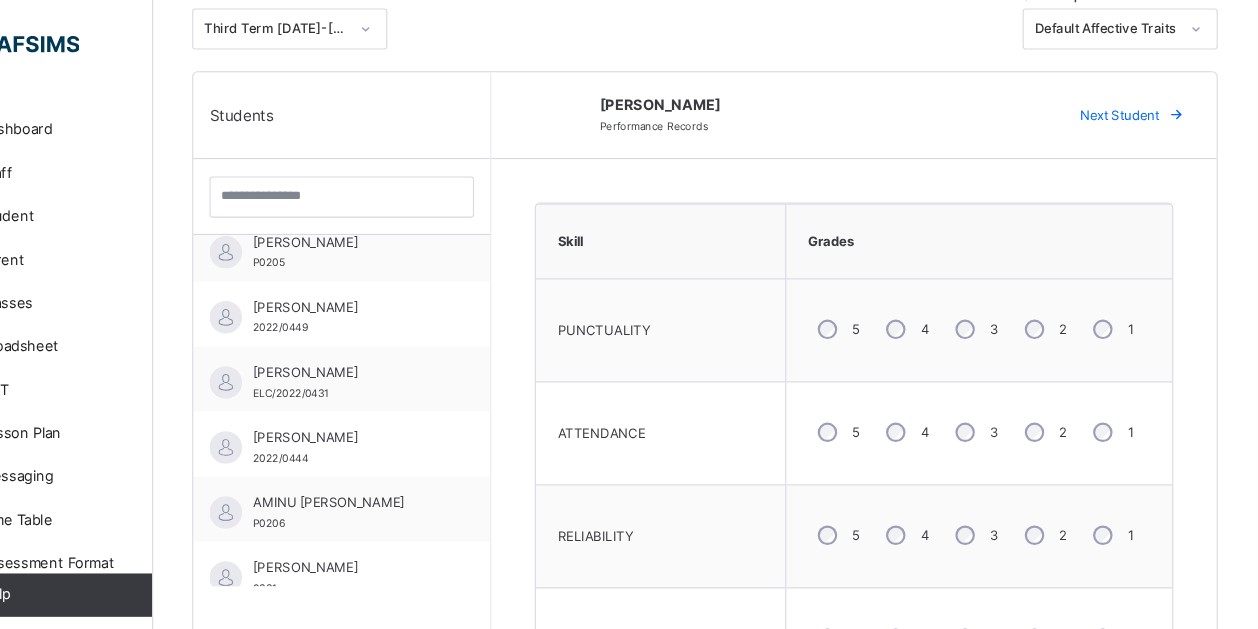 click on "Next Student" at bounding box center (1131, 107) 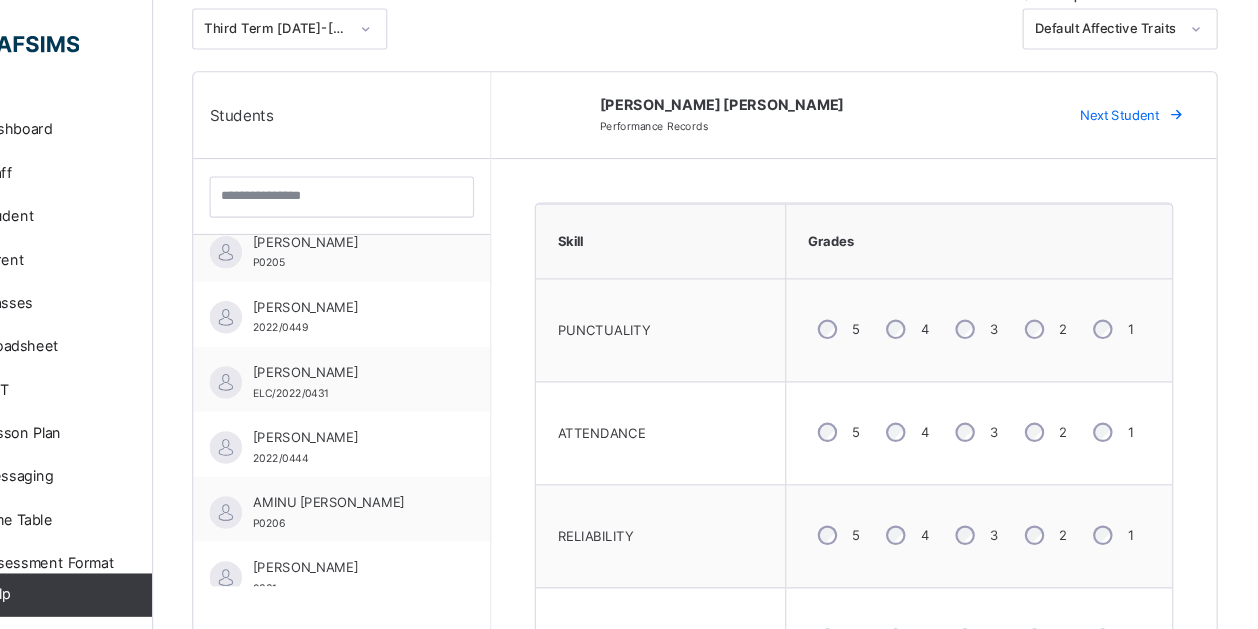 click on "Next Student" at bounding box center [1131, 107] 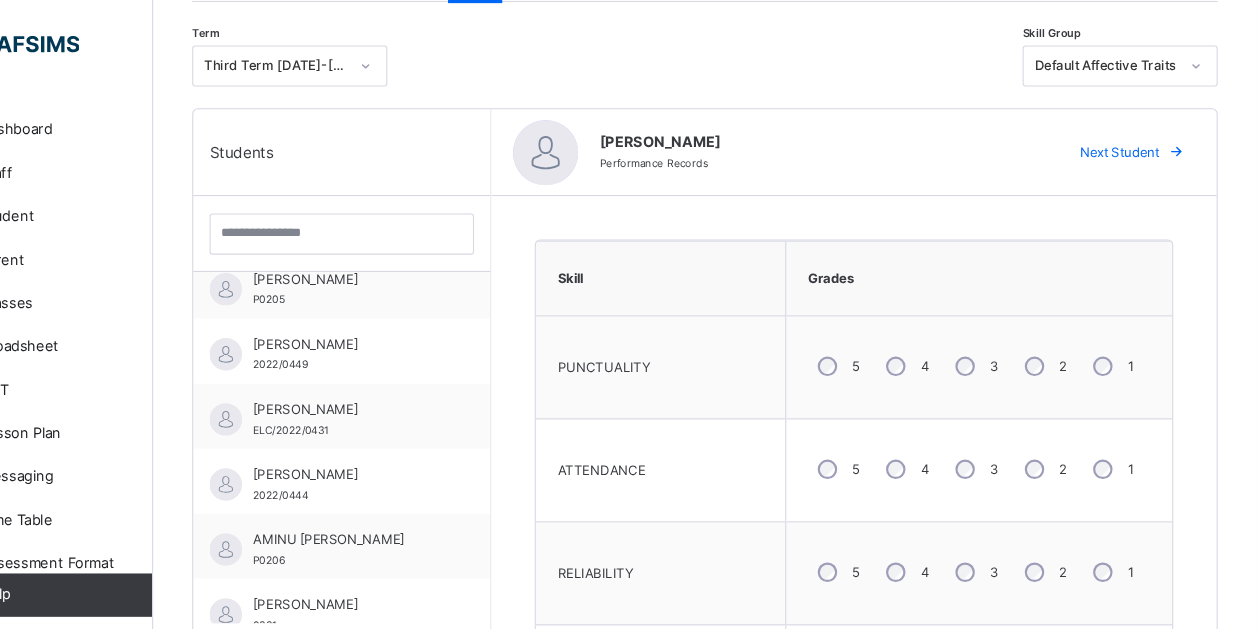 scroll, scrollTop: 413, scrollLeft: 0, axis: vertical 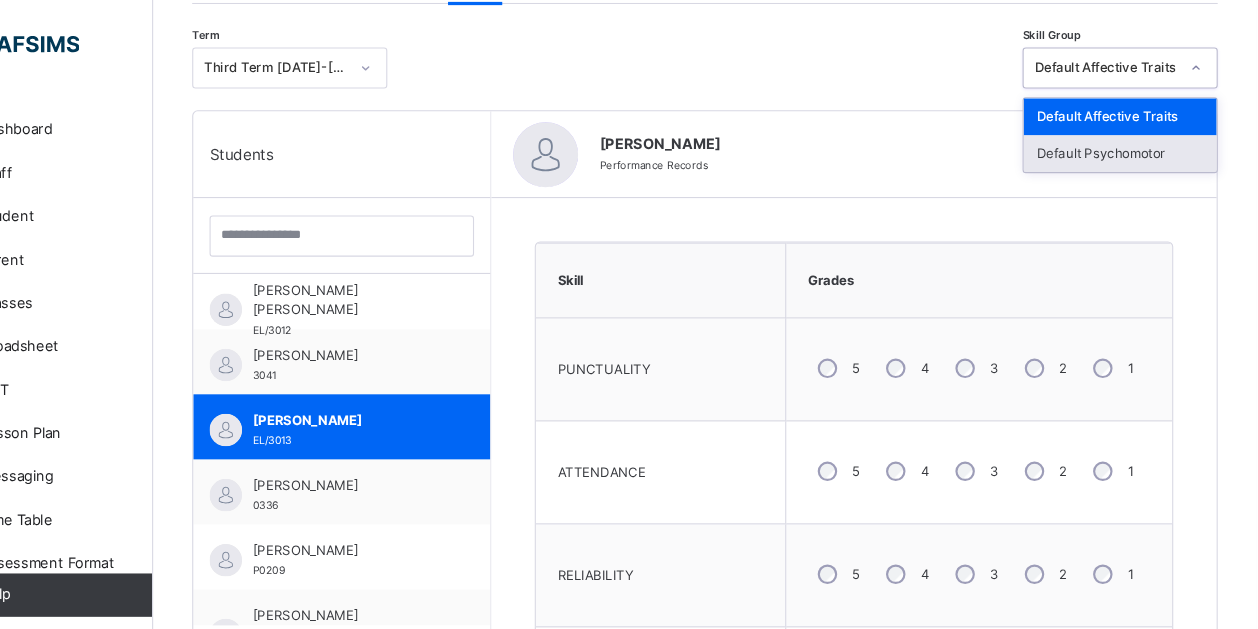 click on "Default Psychomotor" at bounding box center (1132, 142) 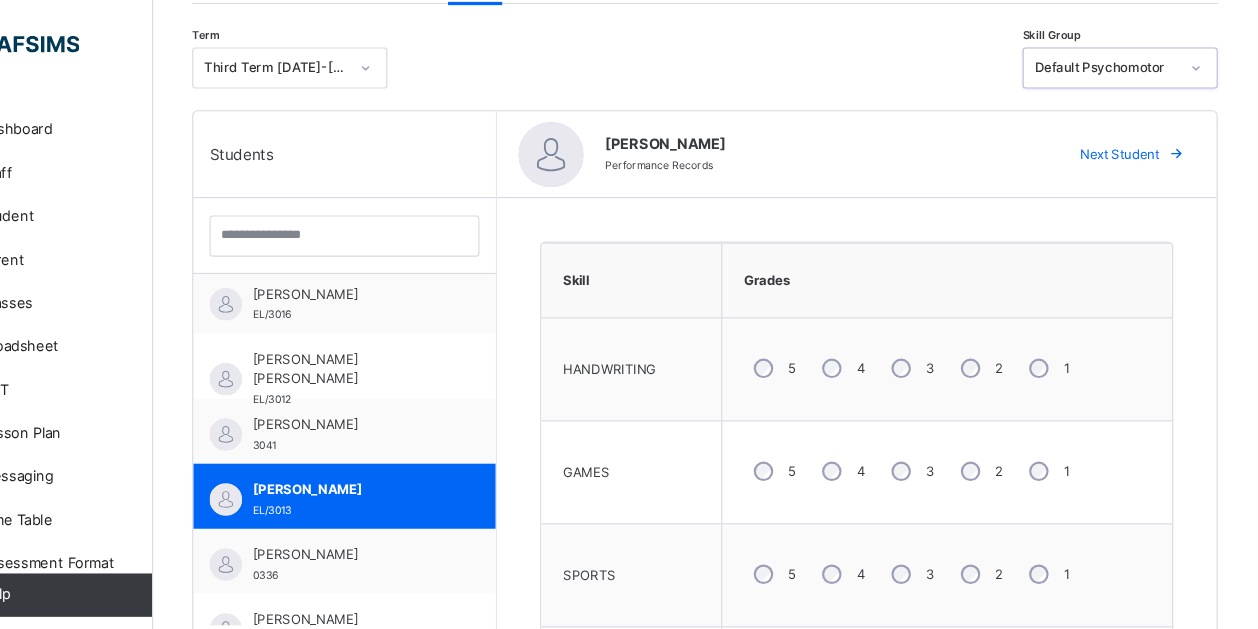 scroll, scrollTop: 1024, scrollLeft: 0, axis: vertical 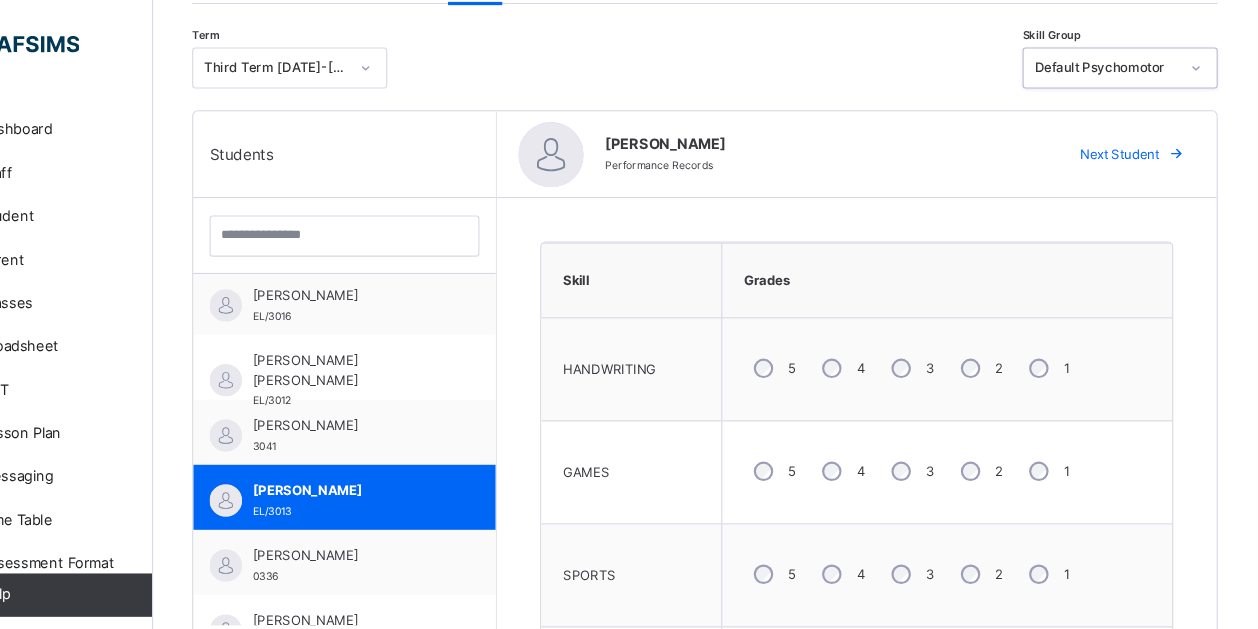 click on "Next Student" at bounding box center (1131, 143) 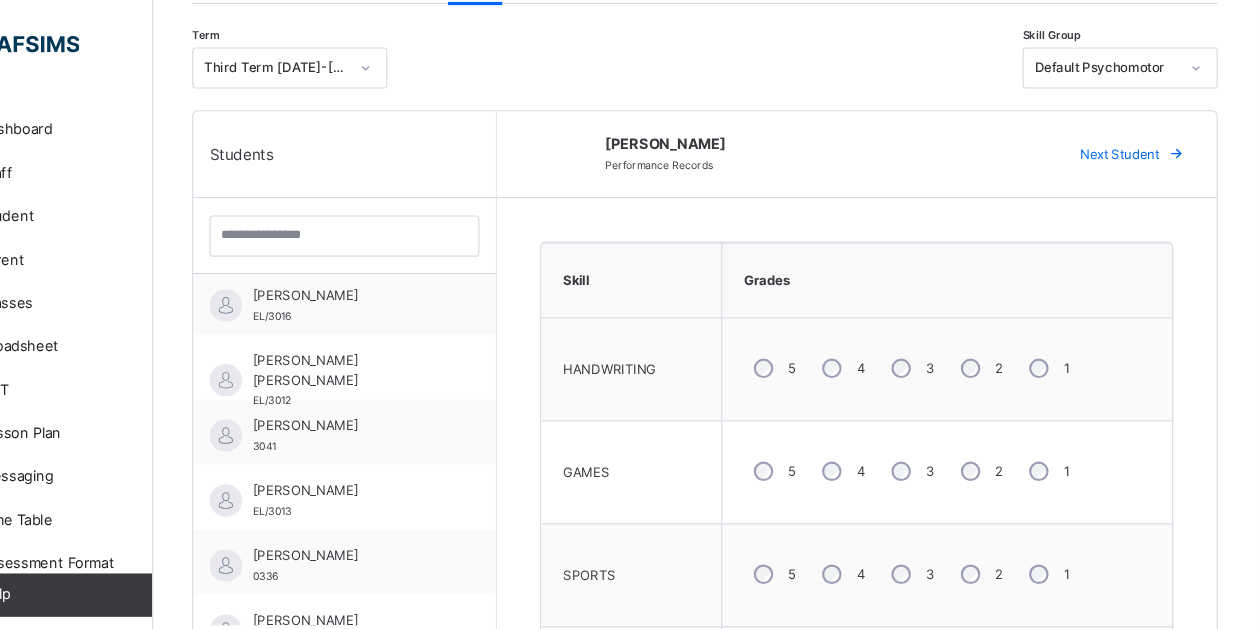 click on "Next Student" at bounding box center [1131, 143] 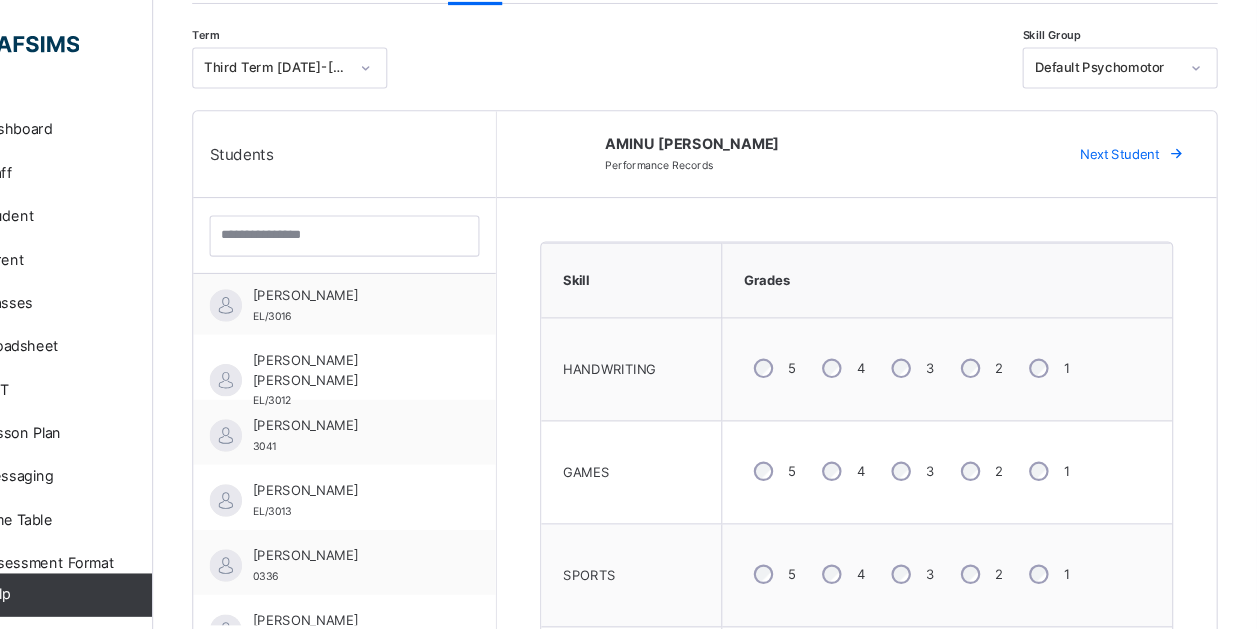 click on "Next Student" at bounding box center (1140, 143) 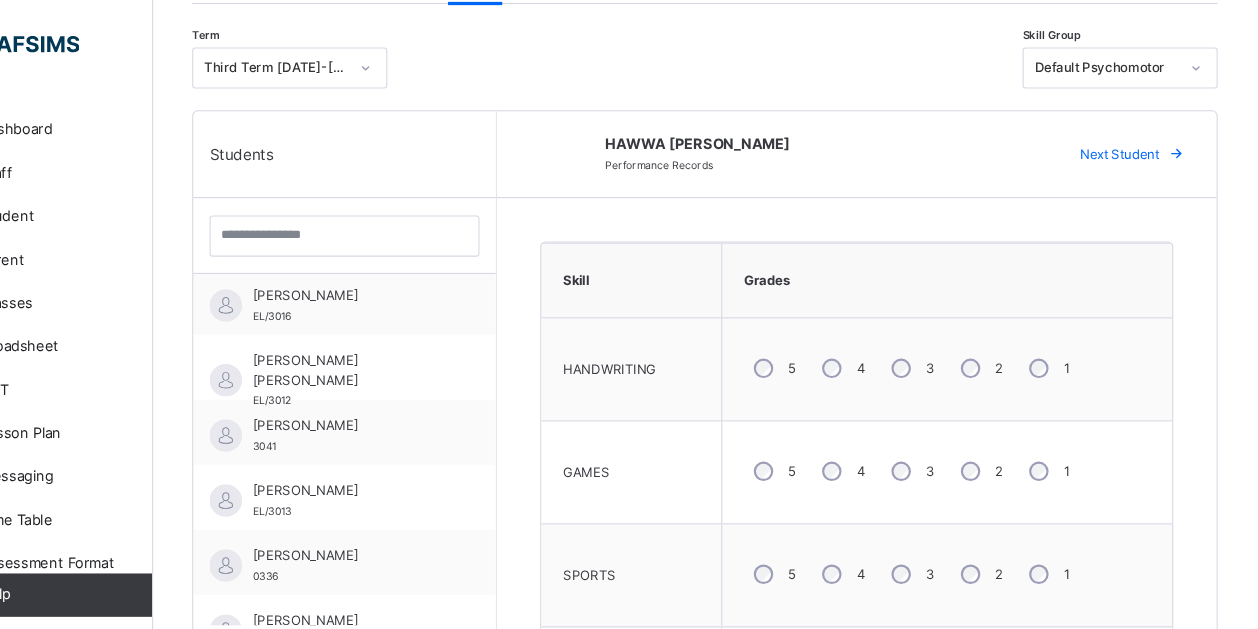 click on "Next Student" at bounding box center [1131, 143] 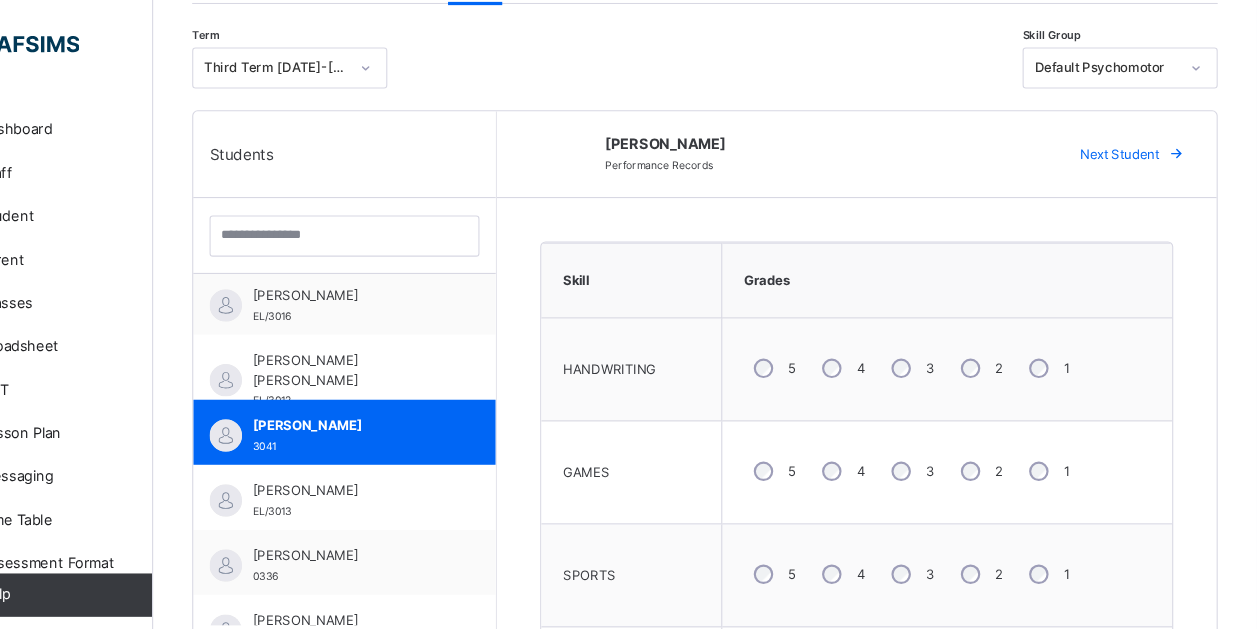 click on "Next Student" at bounding box center (1140, 143) 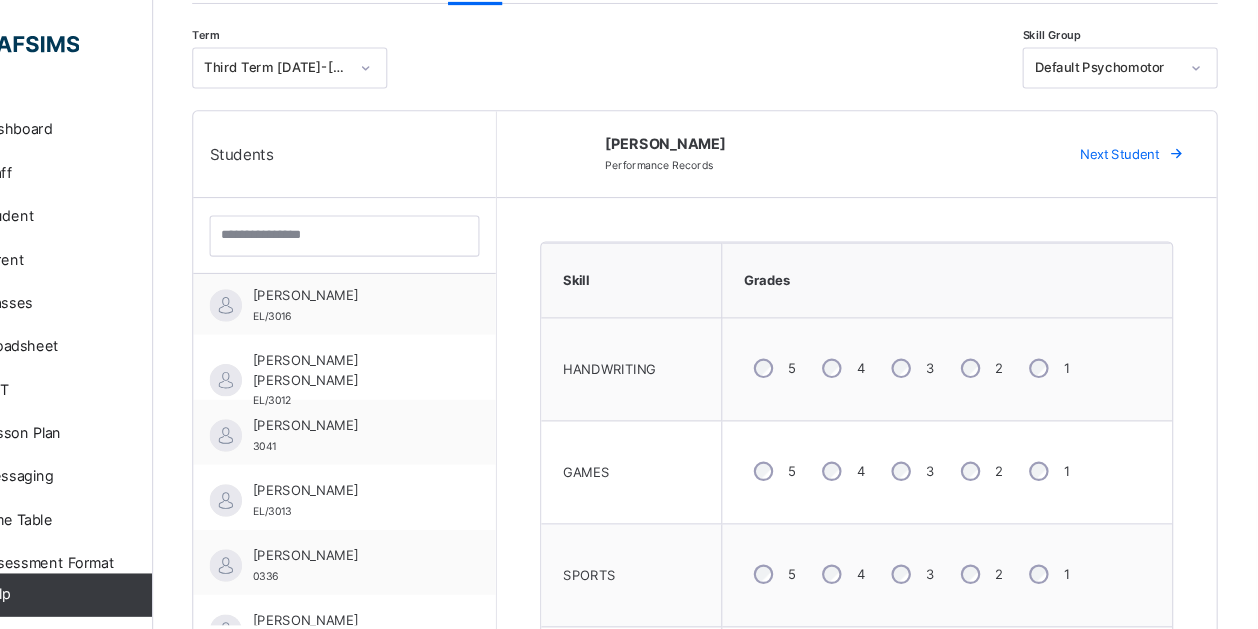 click on "Term Third Term [DATE]-[DATE] Skill Group Default Psychomotor" at bounding box center (749, 68) 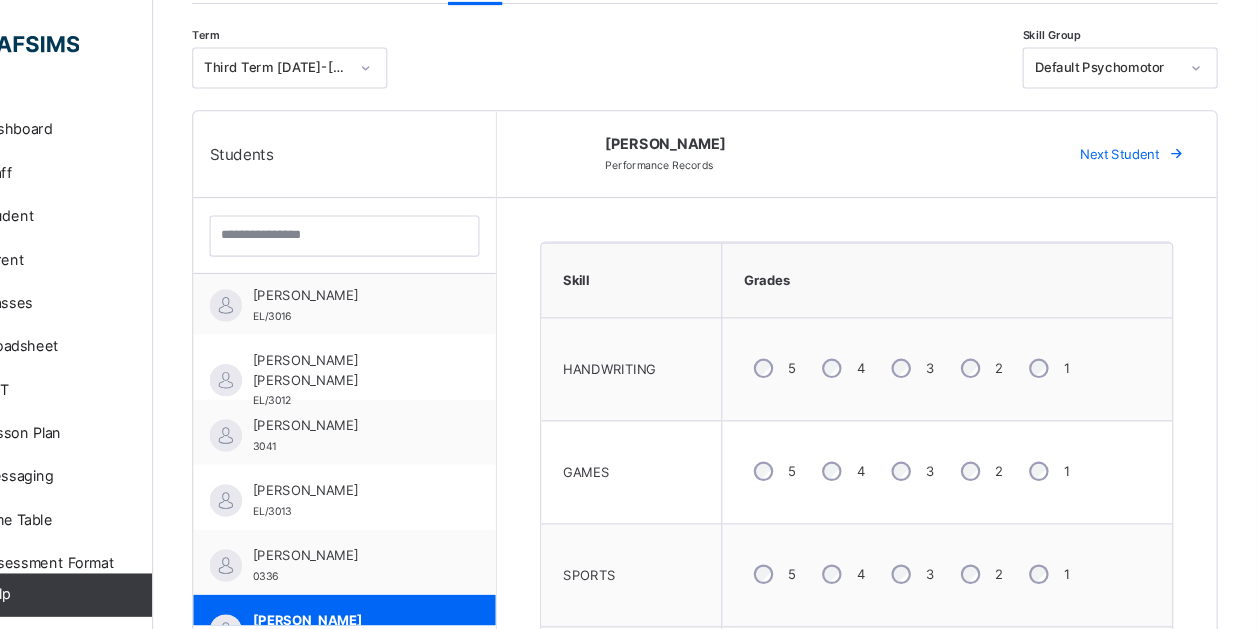 click on "Next Student" at bounding box center [1140, 143] 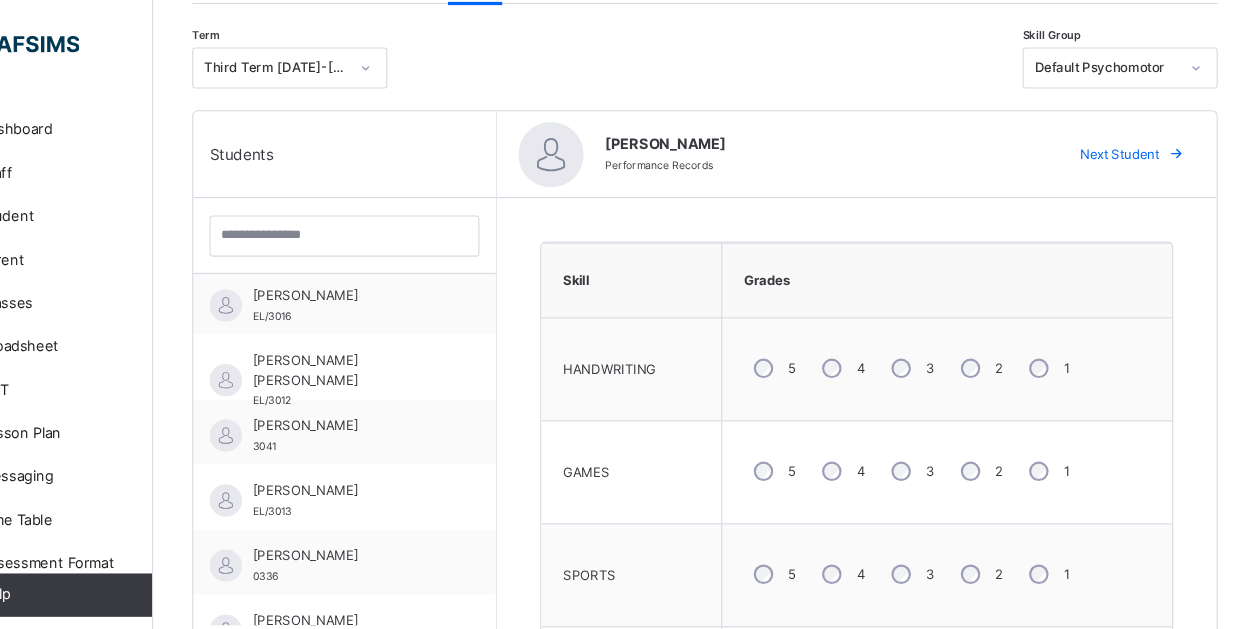 click on "Next Student" at bounding box center [1131, 143] 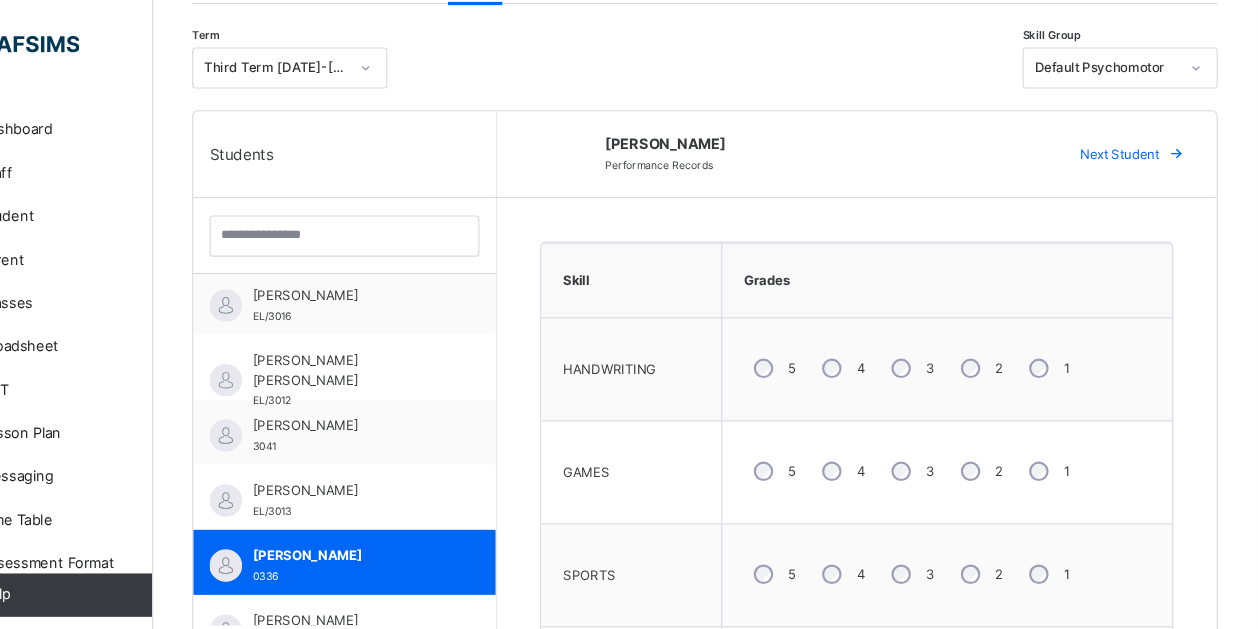 click on "Next Student" at bounding box center (1131, 143) 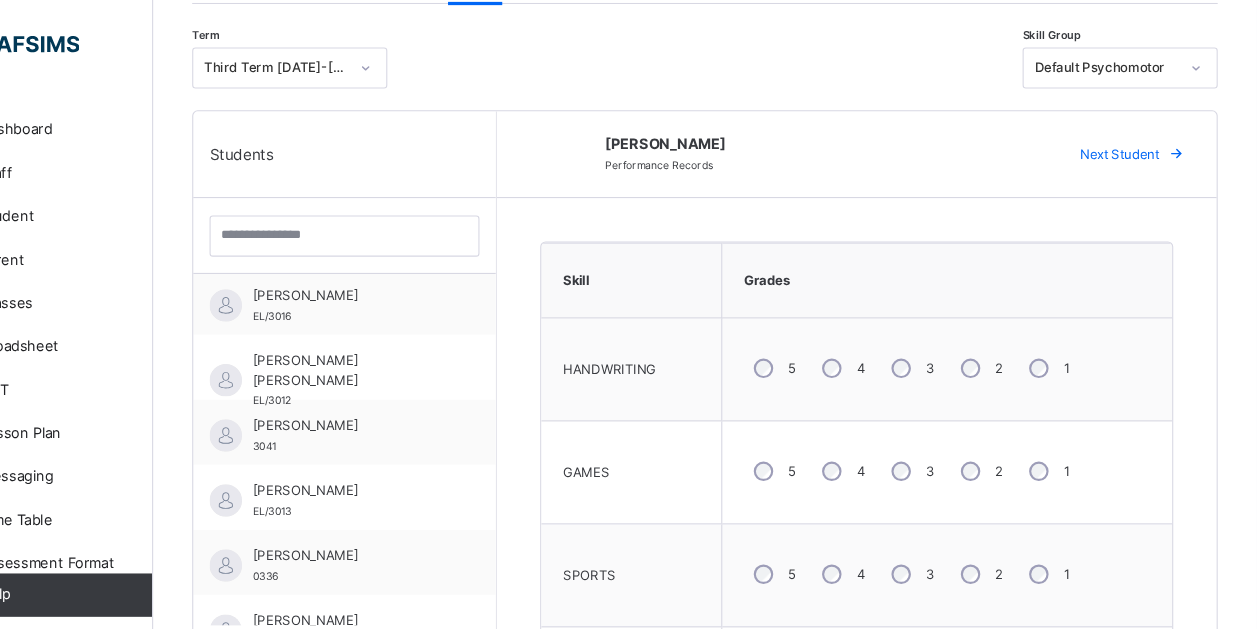 click on "Next Student" at bounding box center (1131, 143) 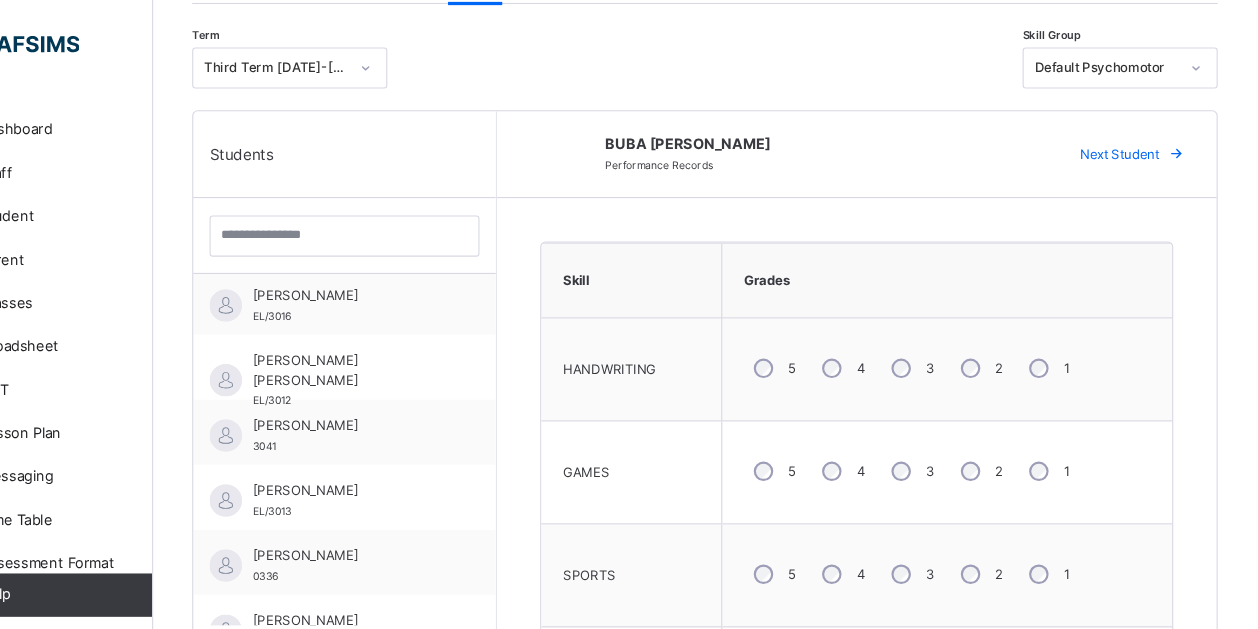 click on "Next Student" at bounding box center [1140, 143] 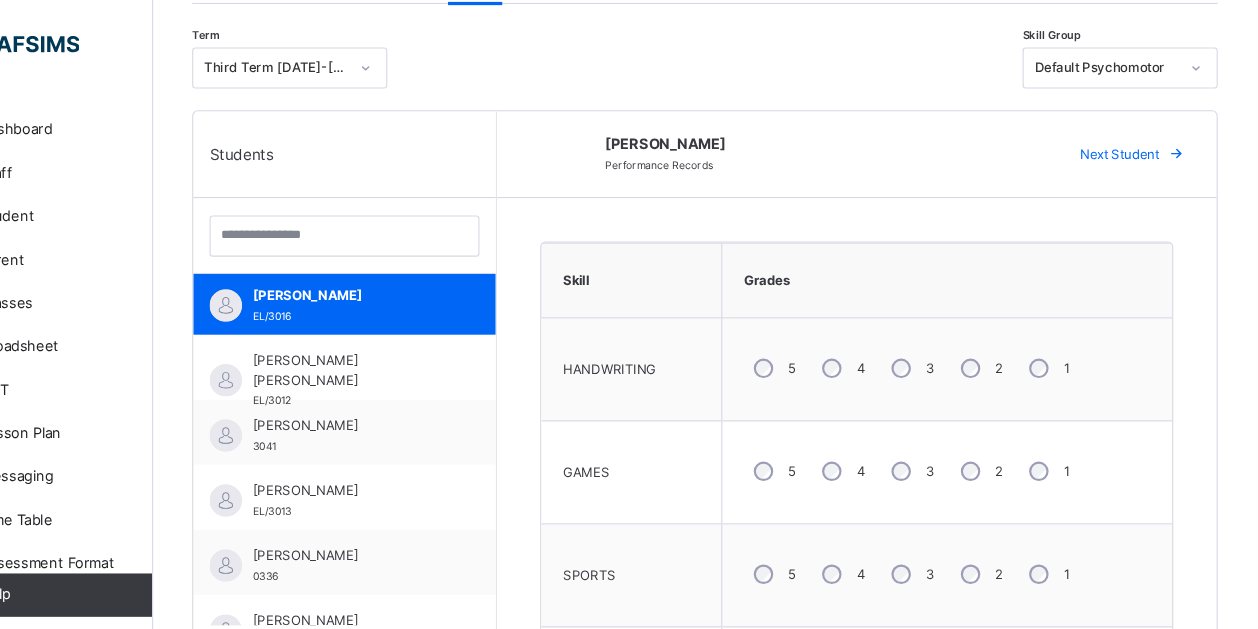 click on "Next Student" at bounding box center [1140, 143] 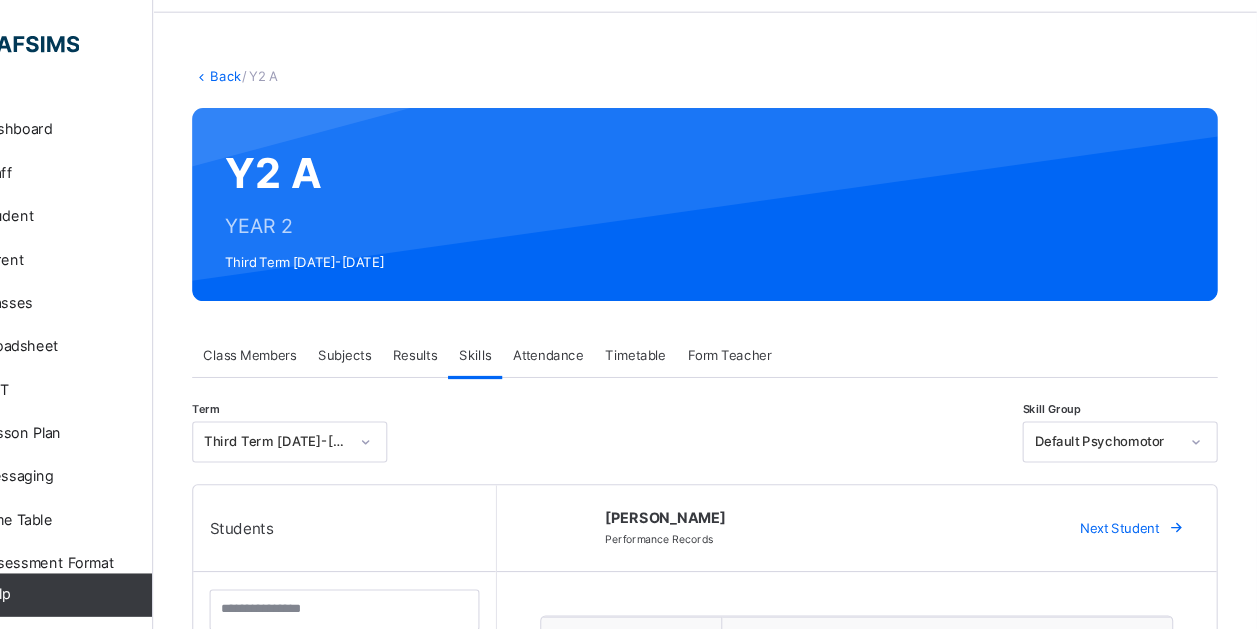 scroll, scrollTop: 0, scrollLeft: 0, axis: both 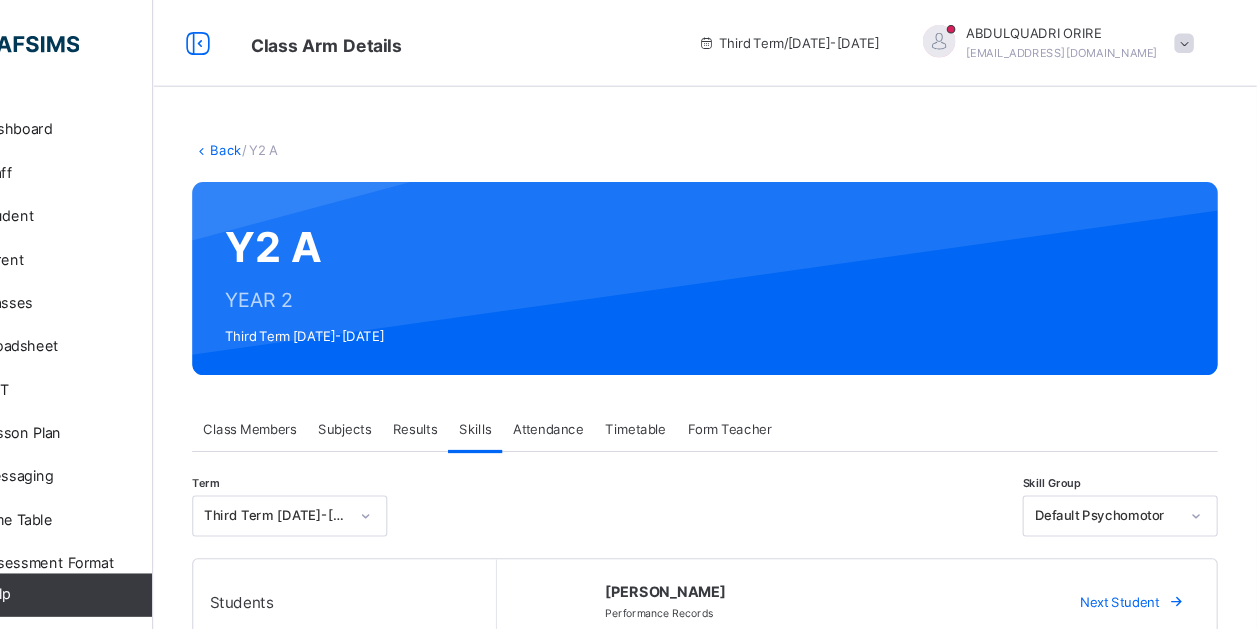 click on "Back" at bounding box center (307, 138) 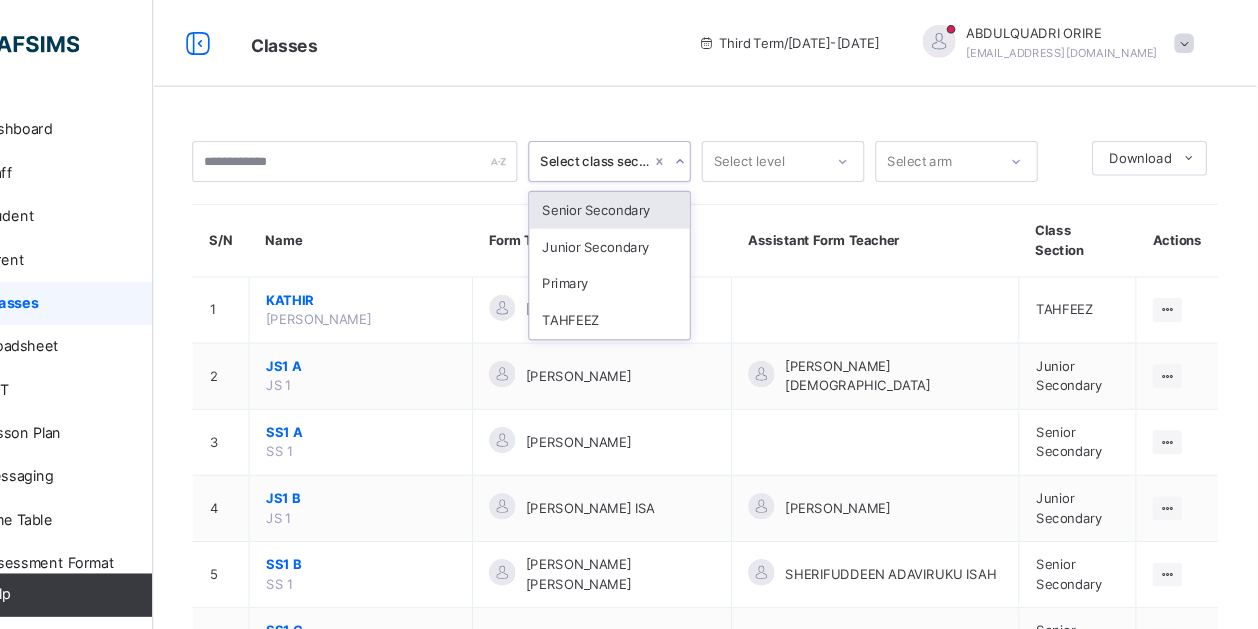click on "Select class section" at bounding box center (648, 149) 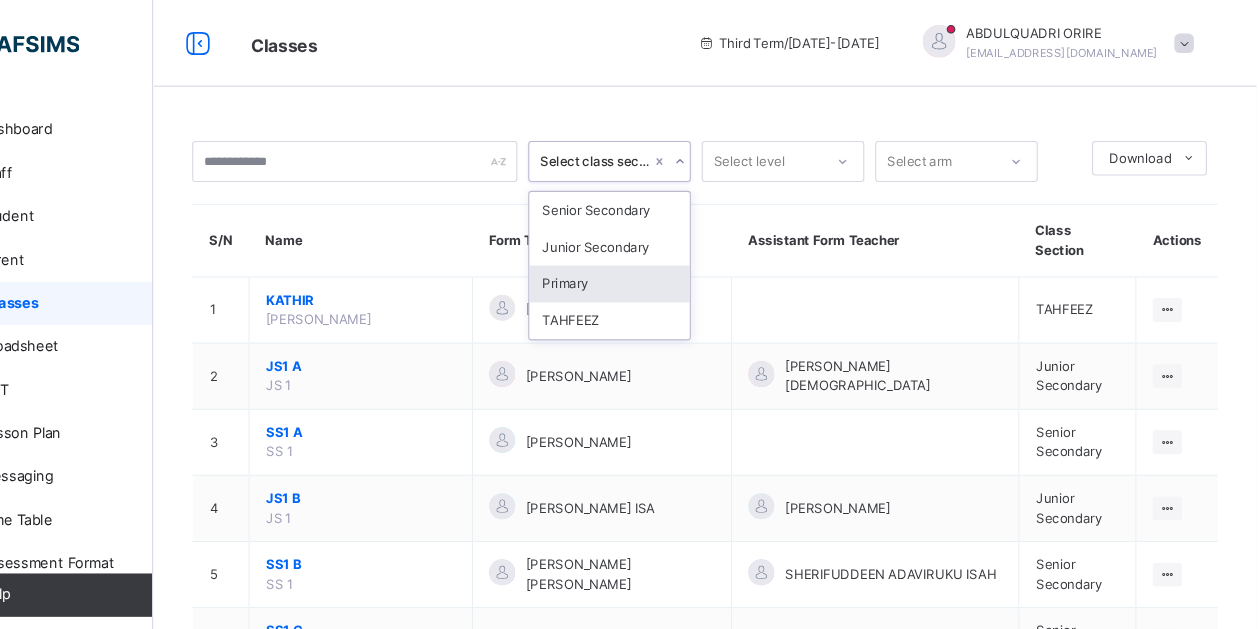 click on "Primary" at bounding box center [661, 262] 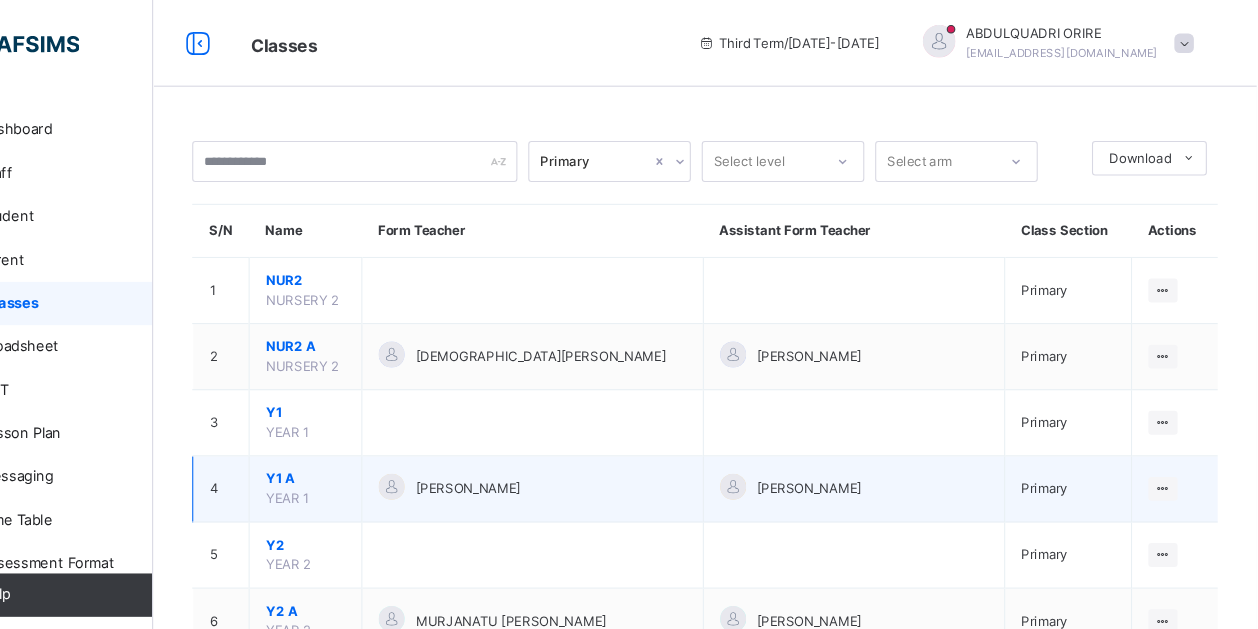 click on "Y1   A" at bounding box center [380, 442] 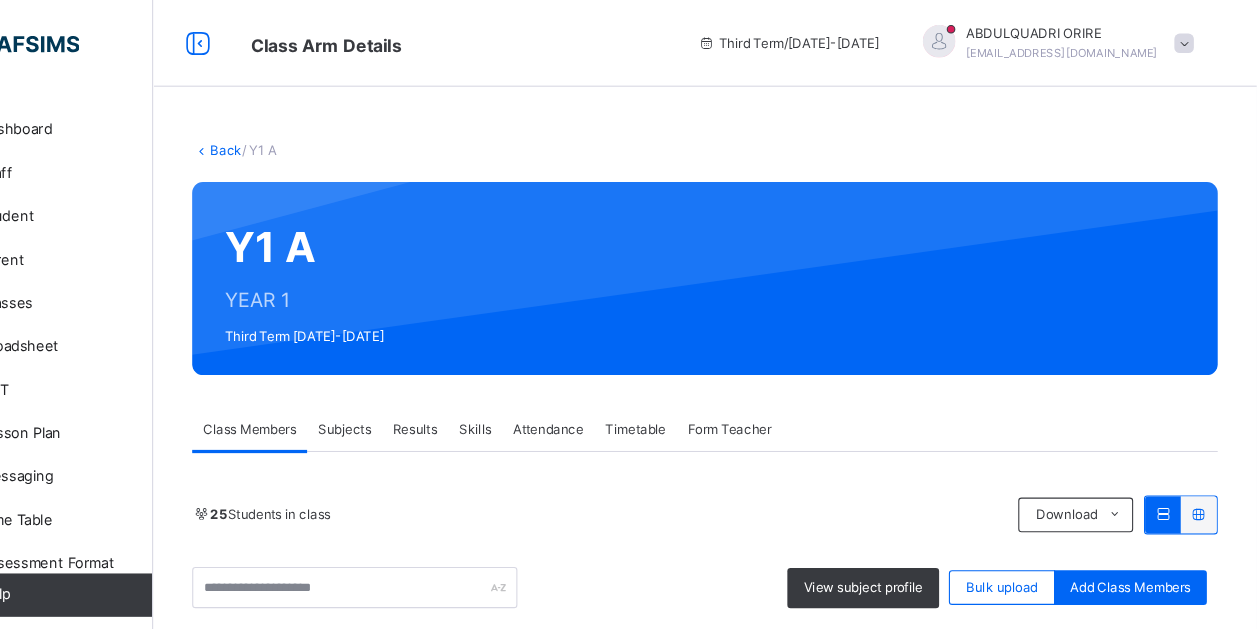 click on "Skills" at bounding box center [537, 396] 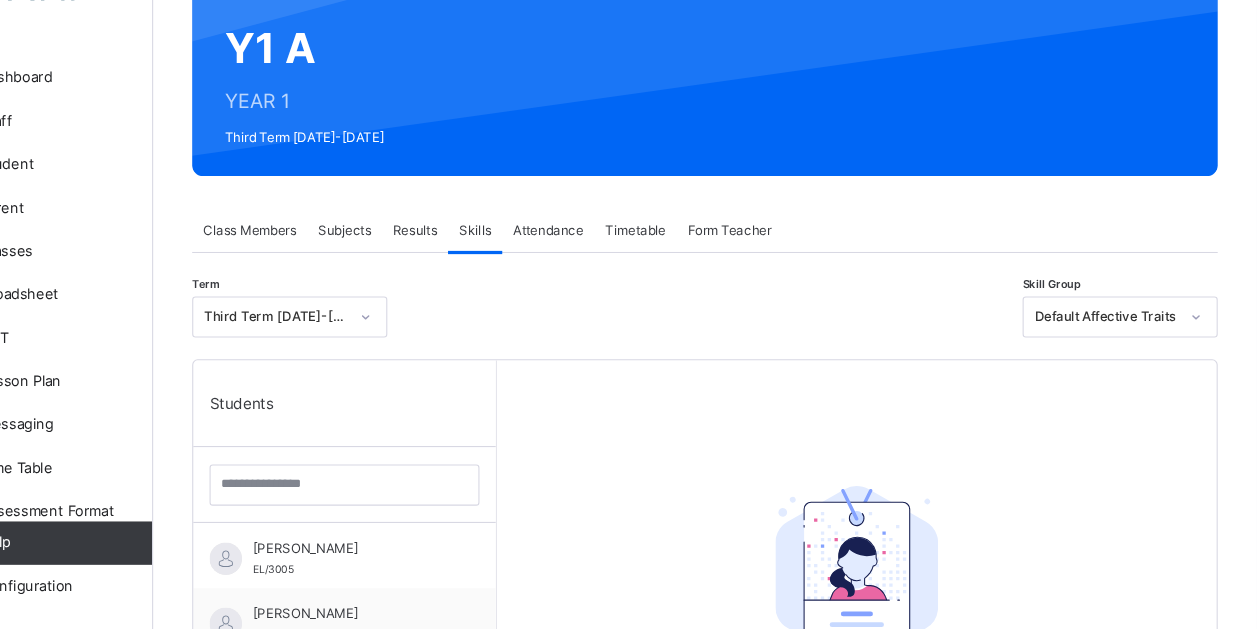 scroll, scrollTop: 138, scrollLeft: 0, axis: vertical 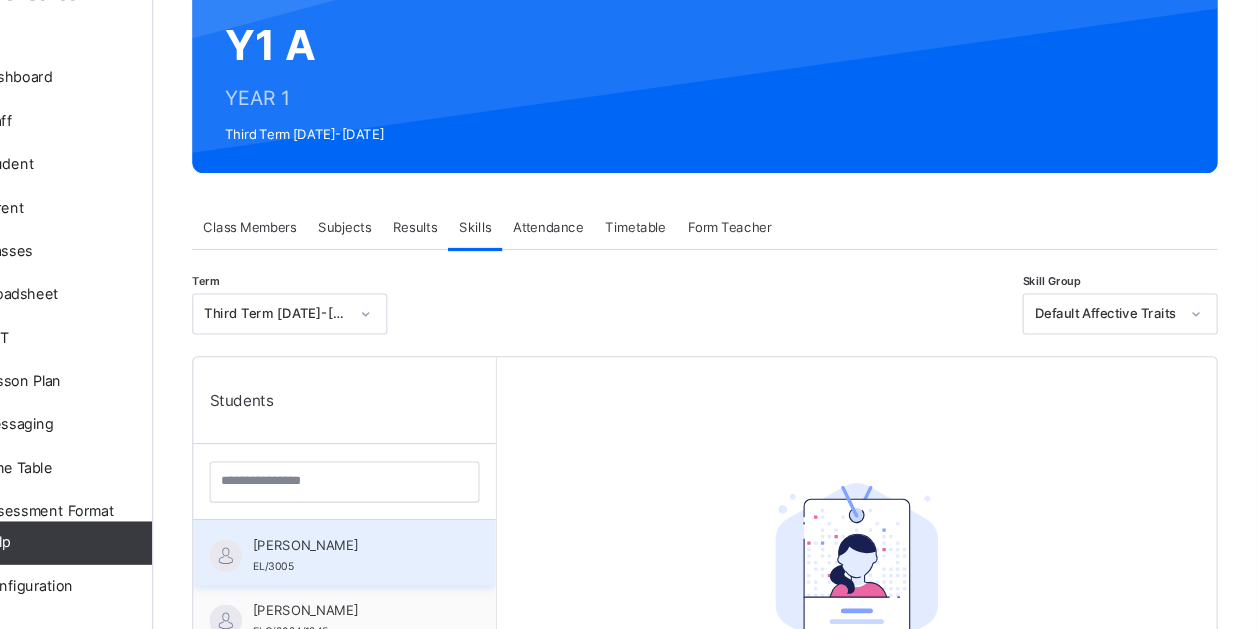 click on "[PERSON_NAME]" at bounding box center (421, 552) 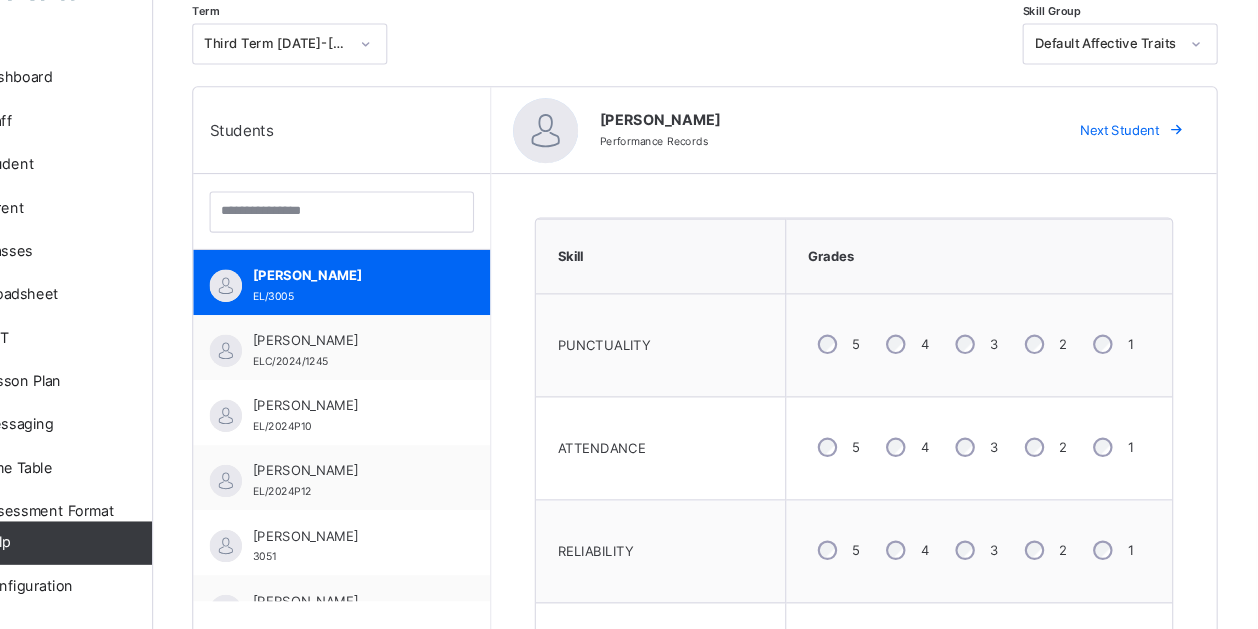 scroll, scrollTop: 391, scrollLeft: 0, axis: vertical 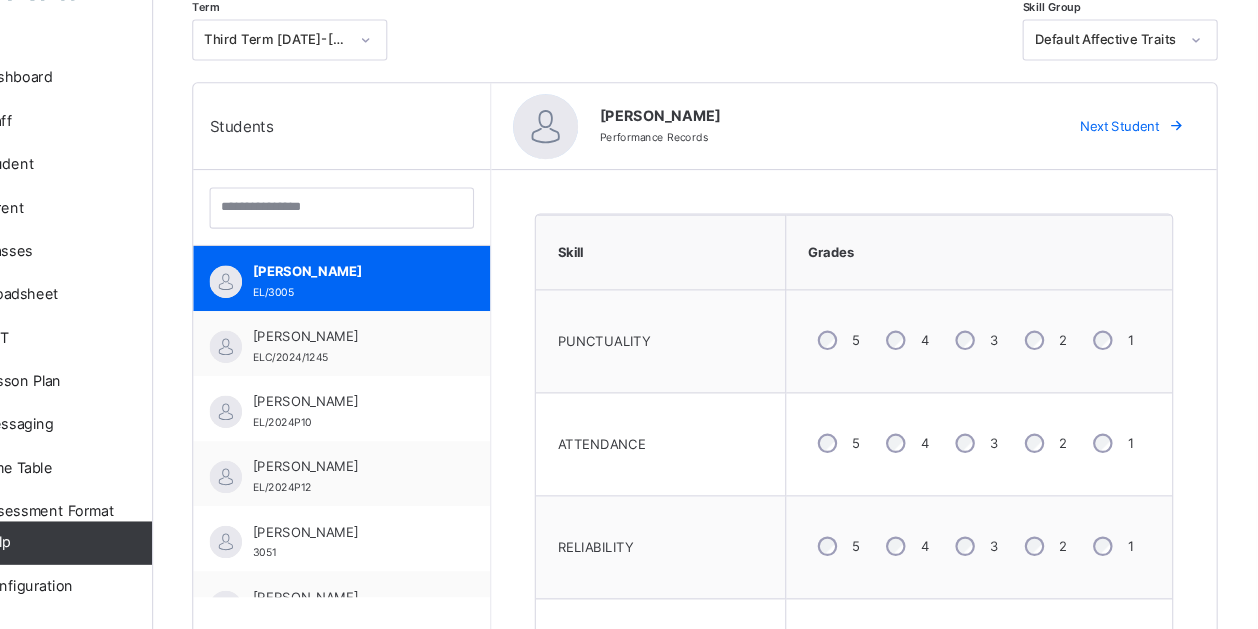click on "Next Student" at bounding box center [1131, 165] 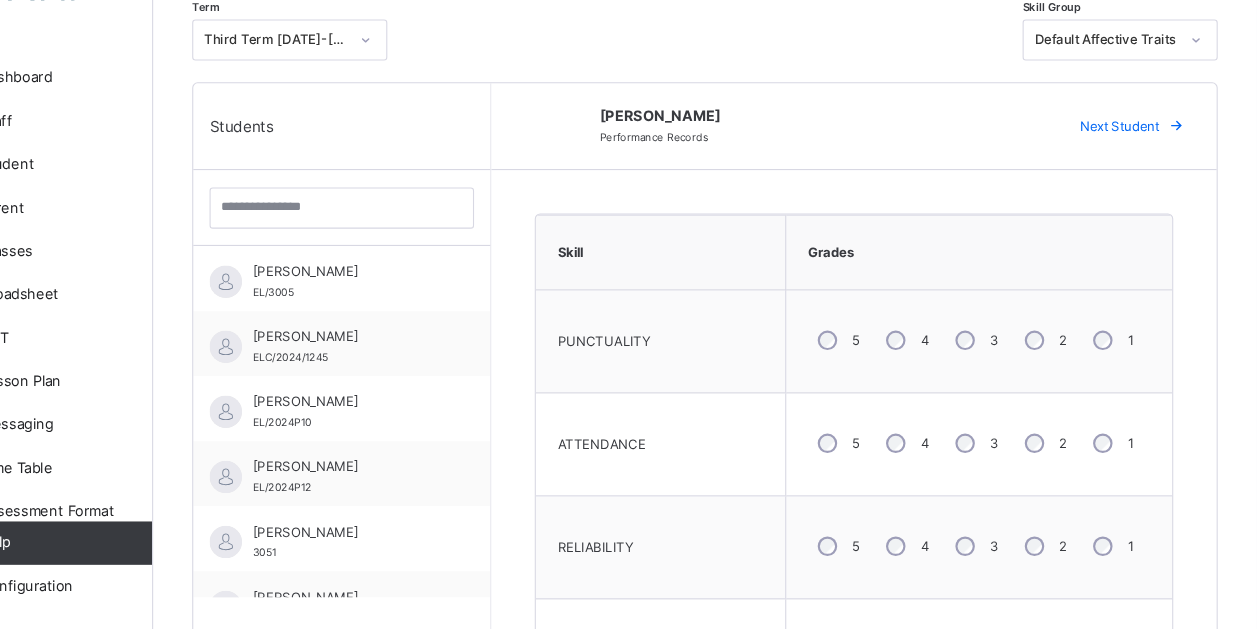 click on "Next Student" at bounding box center (1131, 165) 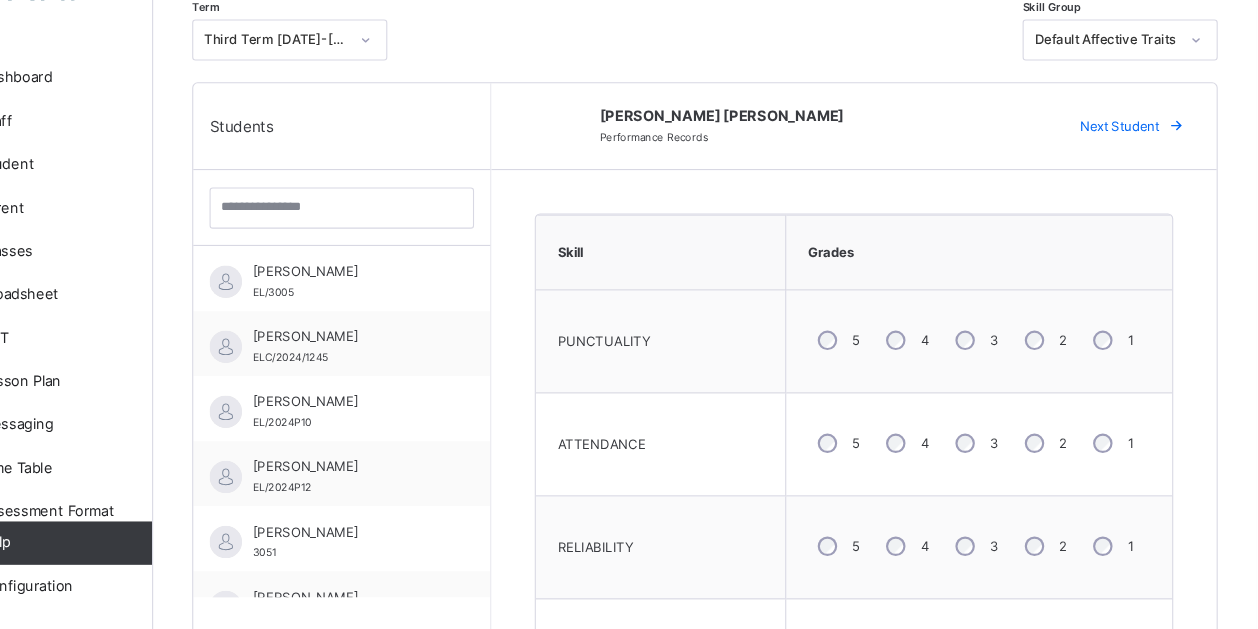 click on "Next Student" at bounding box center (1131, 165) 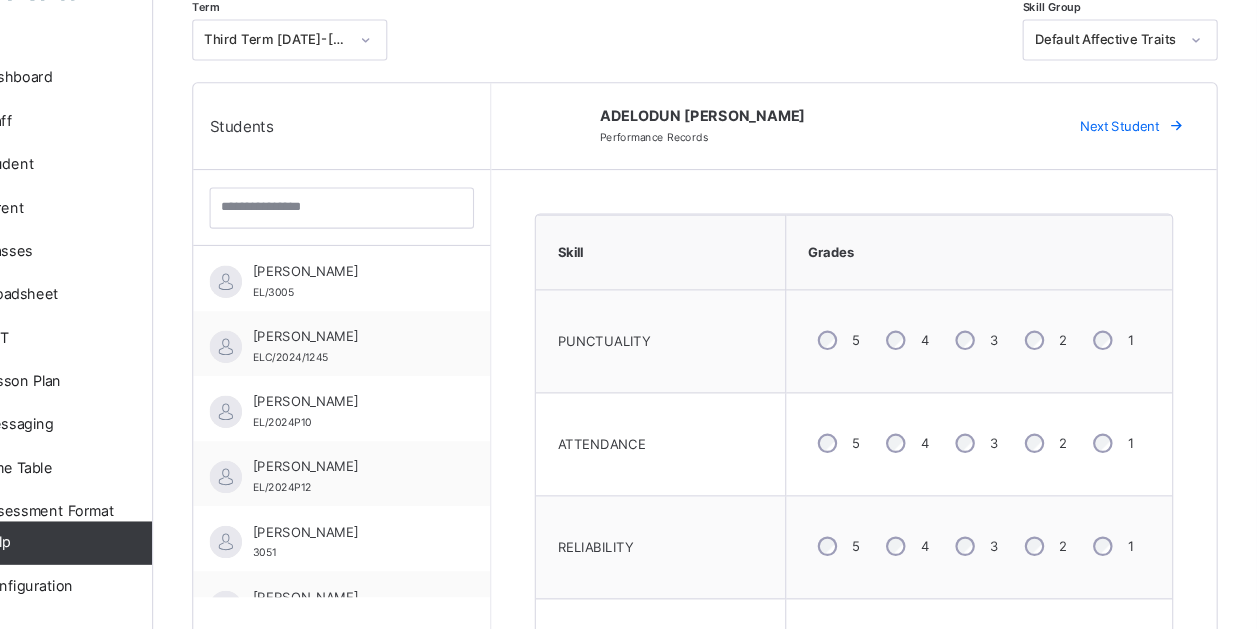 click on "Next Student" at bounding box center [1131, 165] 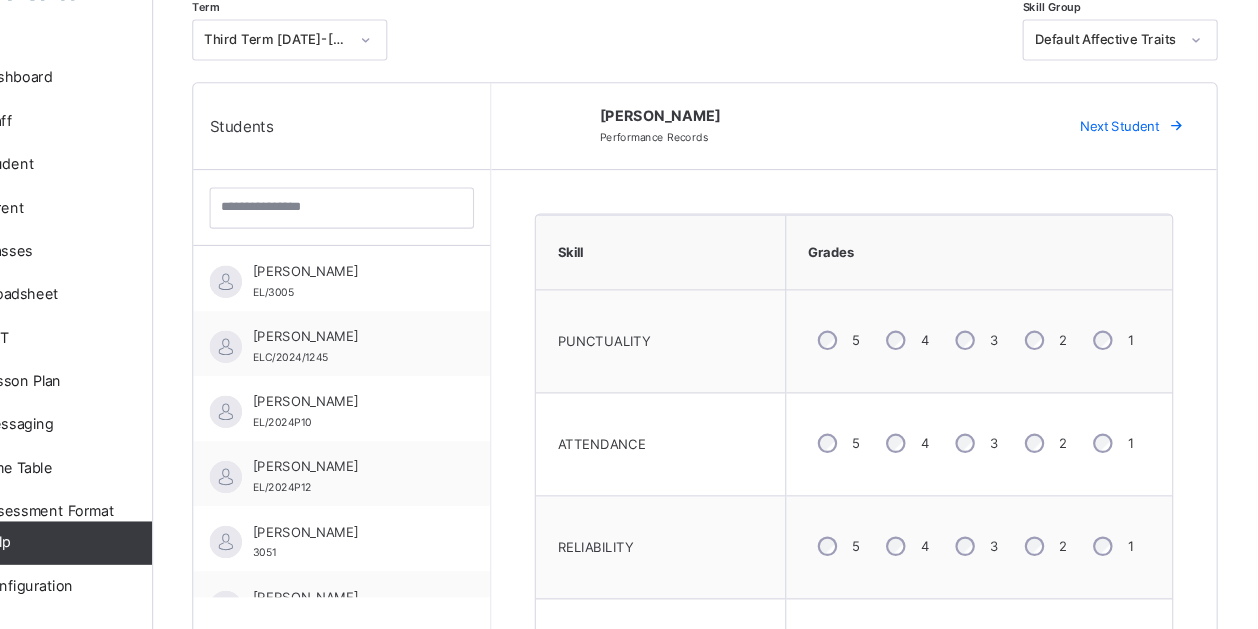 click on "Next Student" at bounding box center [1140, 165] 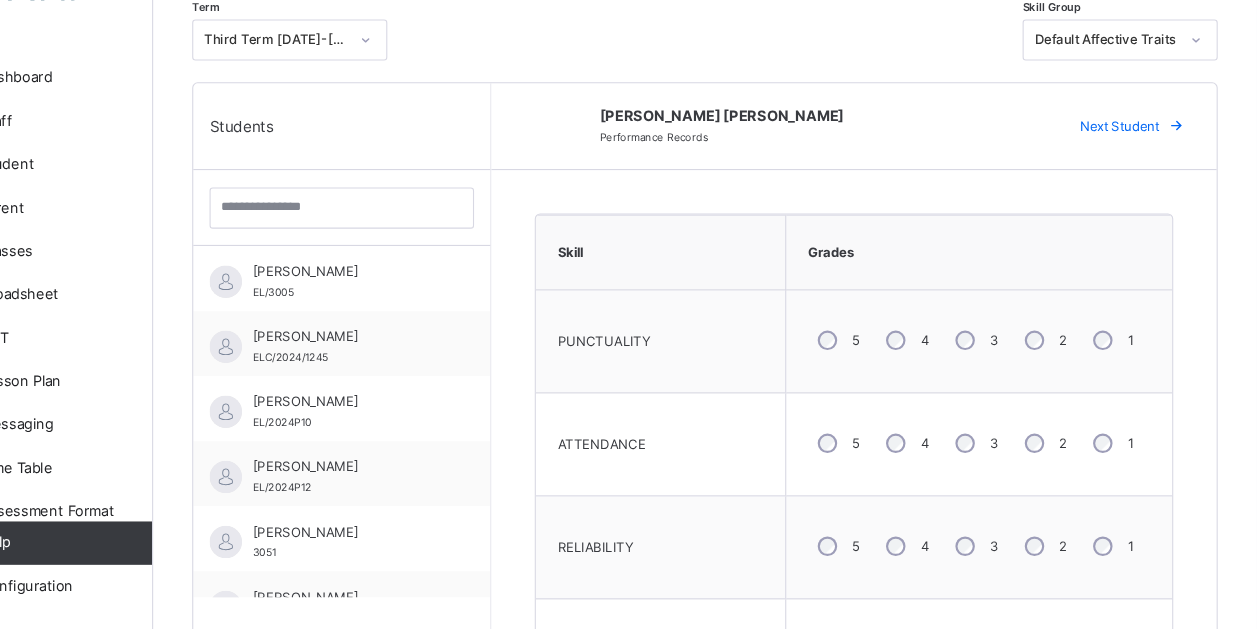 click on "Next Student" at bounding box center [1140, 165] 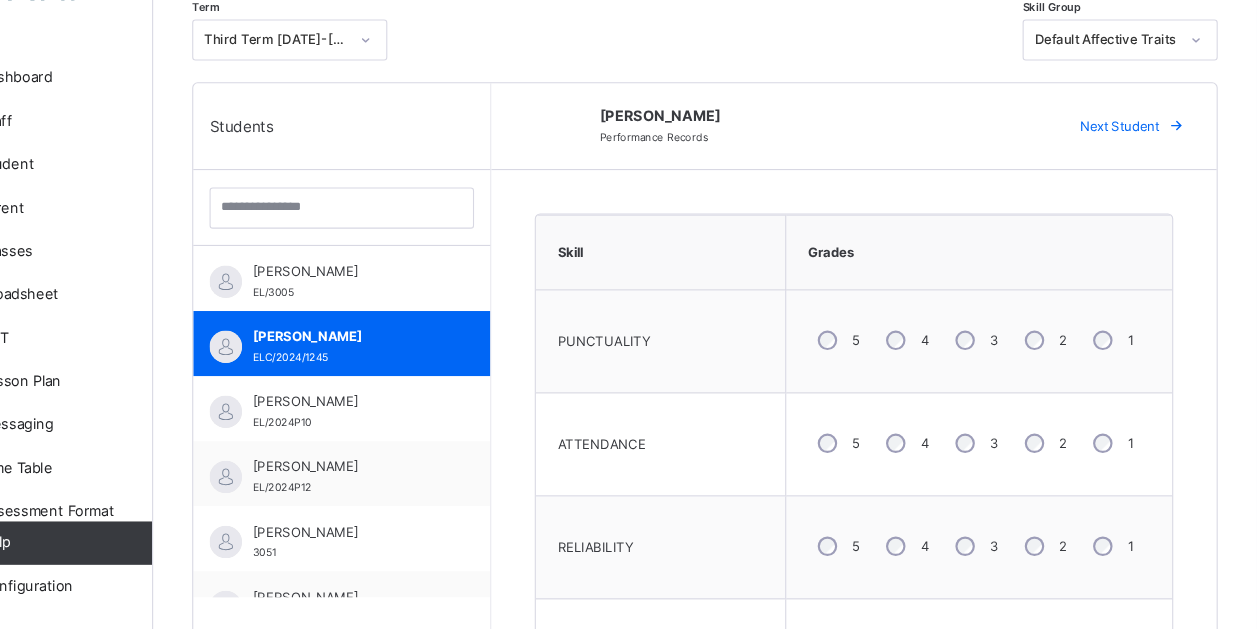 click on "Next Student" at bounding box center [1131, 165] 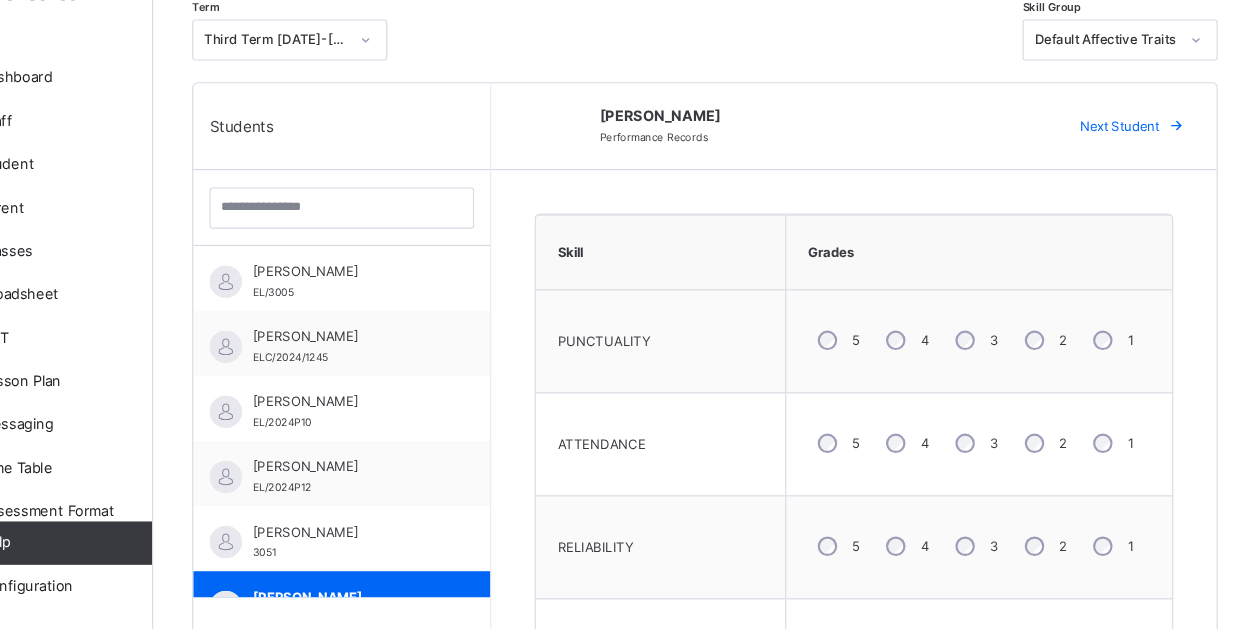 click on "Next Student" at bounding box center (1140, 165) 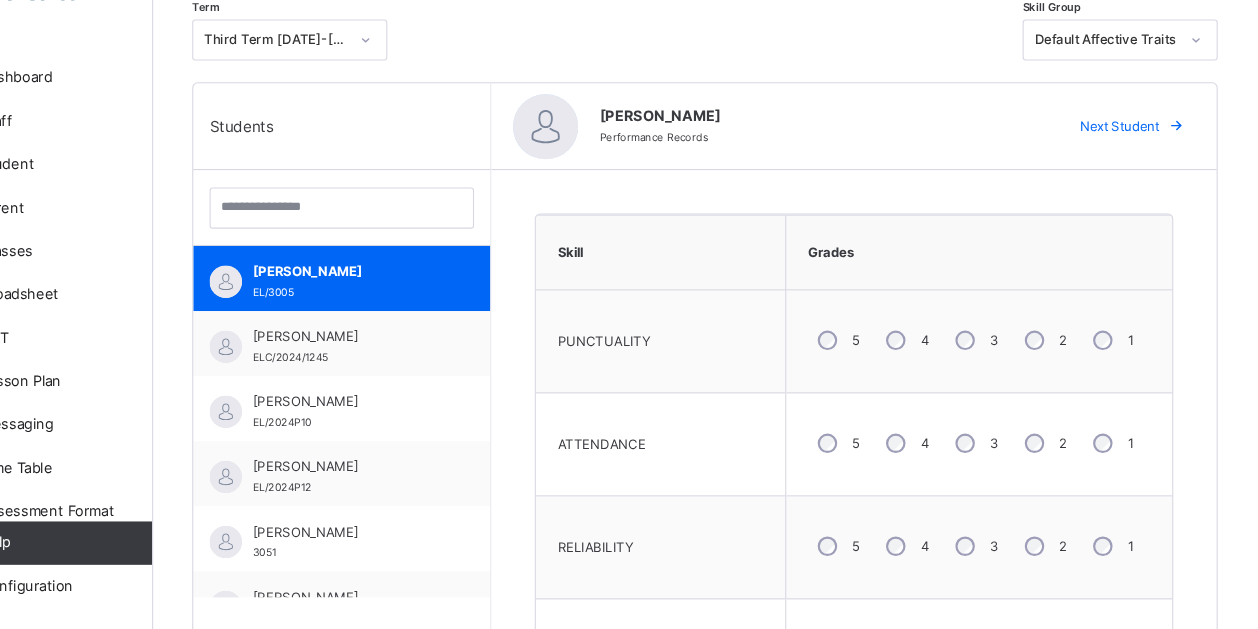 click on "Next Student" at bounding box center [1140, 165] 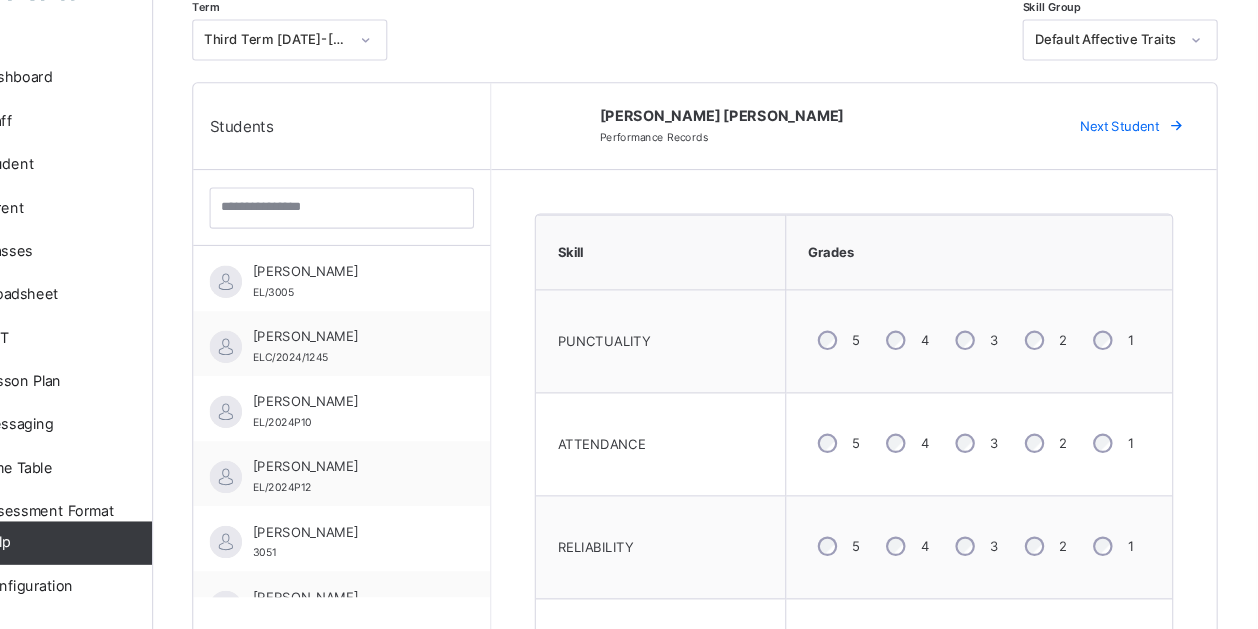 click on "Next Student" at bounding box center [1140, 165] 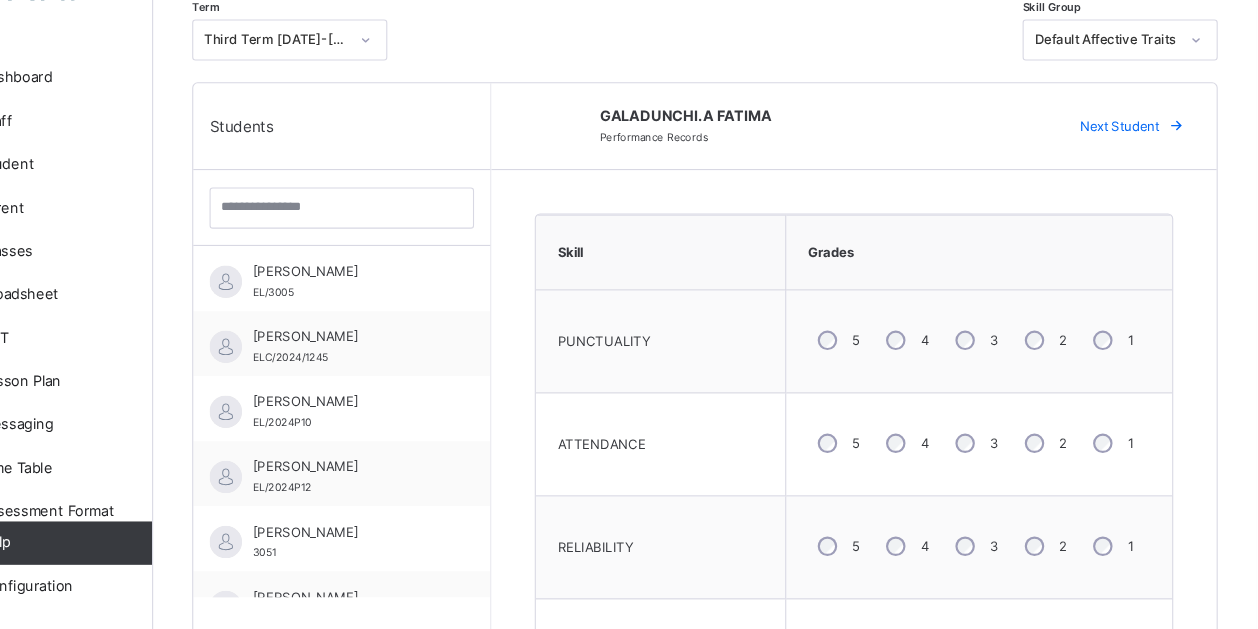 click on "Next Student" at bounding box center [1140, 165] 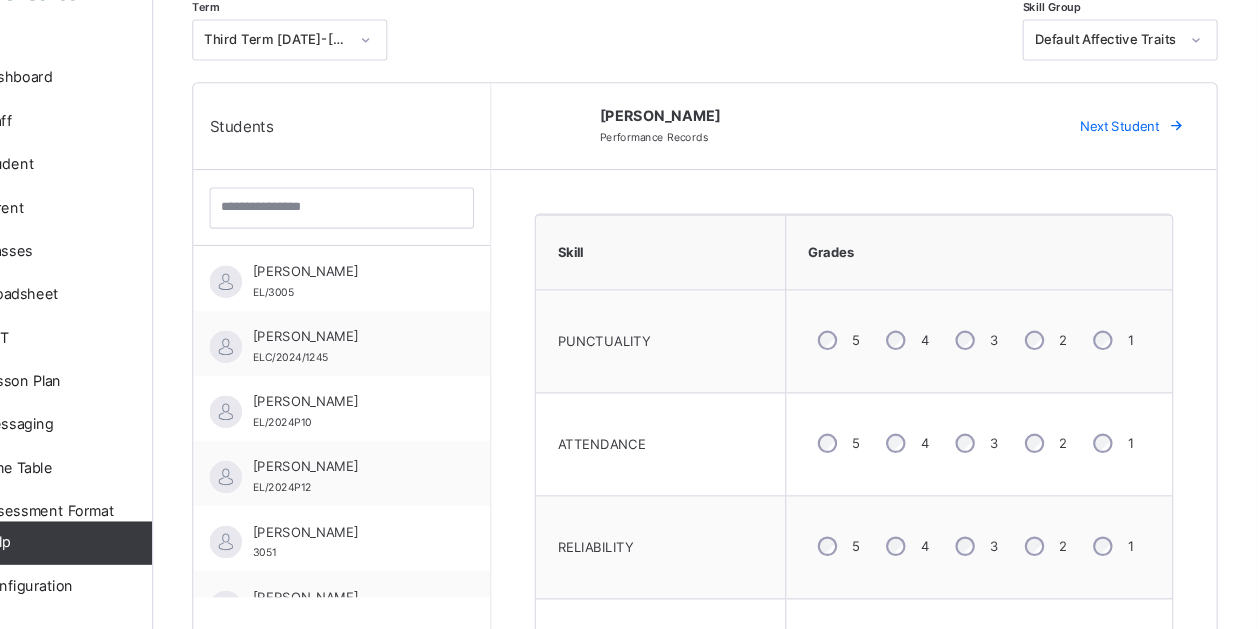 click on "Next Student" at bounding box center (1140, 165) 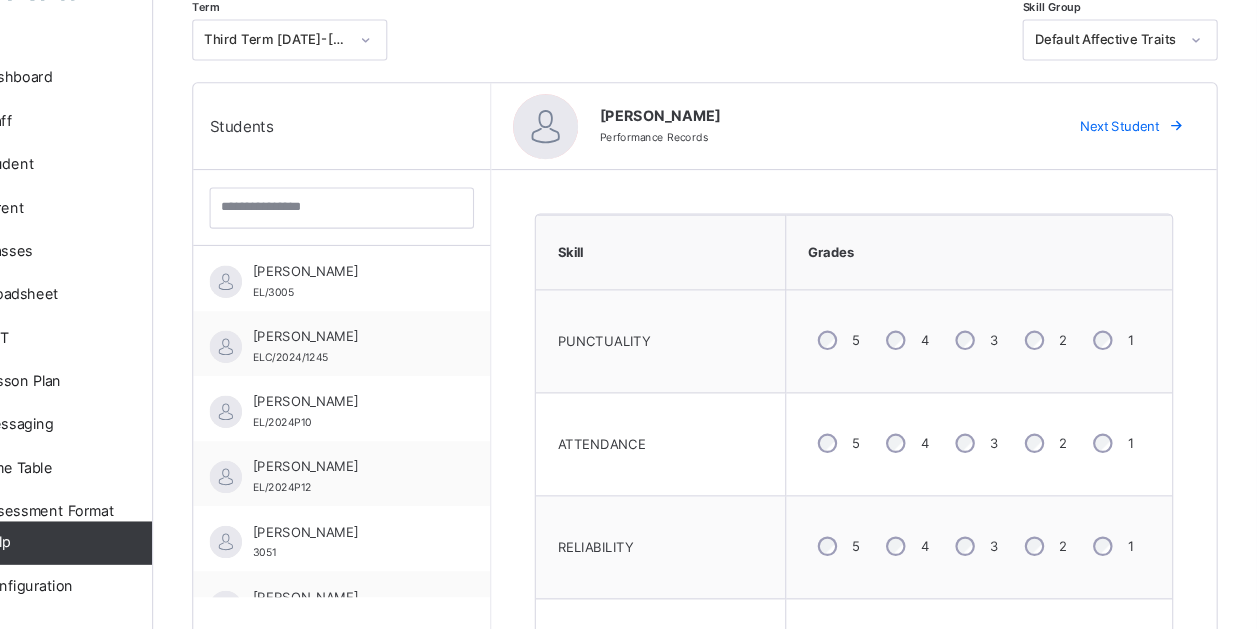 click on "Next Student" at bounding box center (1131, 165) 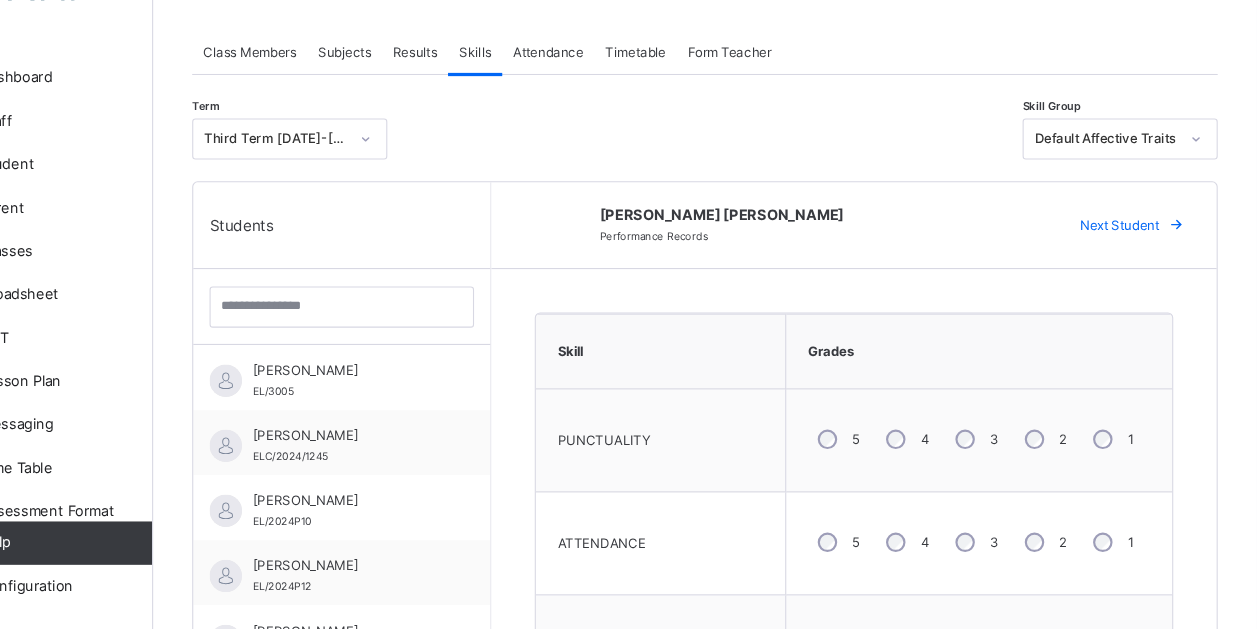 scroll, scrollTop: 302, scrollLeft: 0, axis: vertical 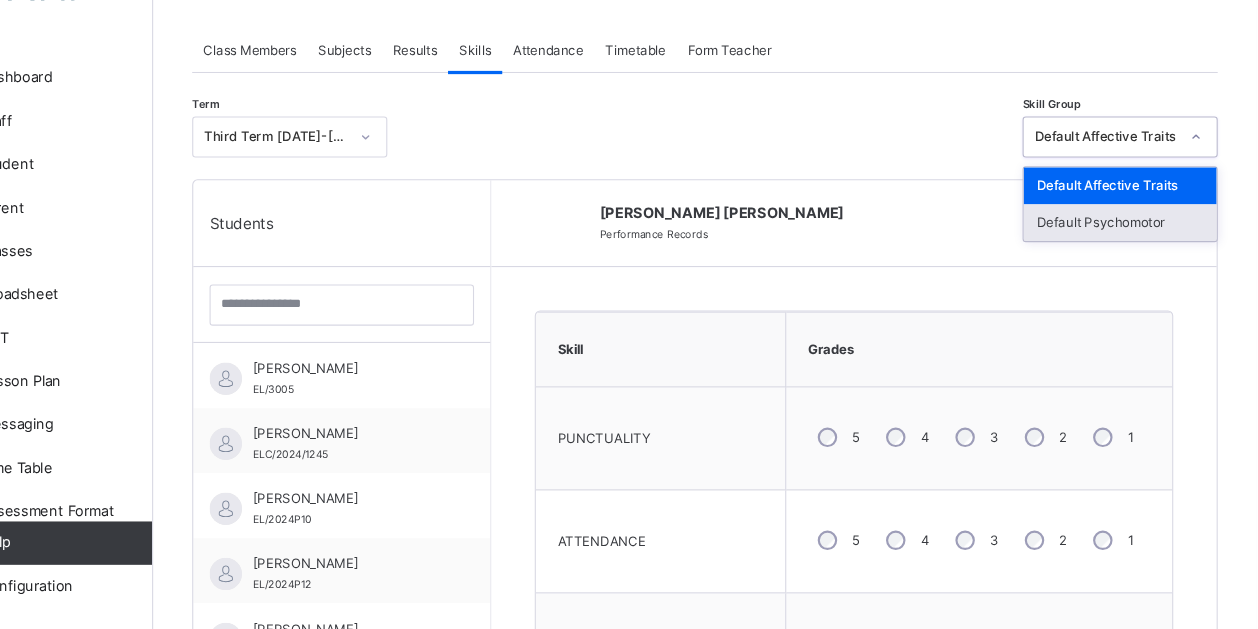 click on "Default Psychomotor" at bounding box center [1132, 253] 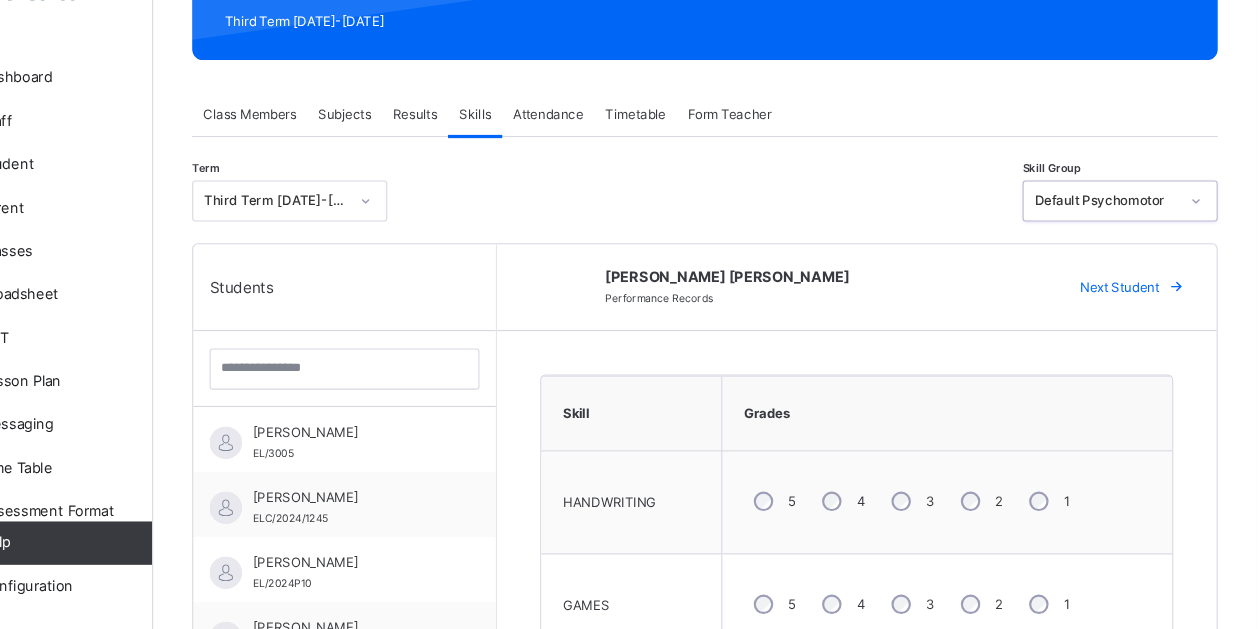 scroll, scrollTop: 274, scrollLeft: 0, axis: vertical 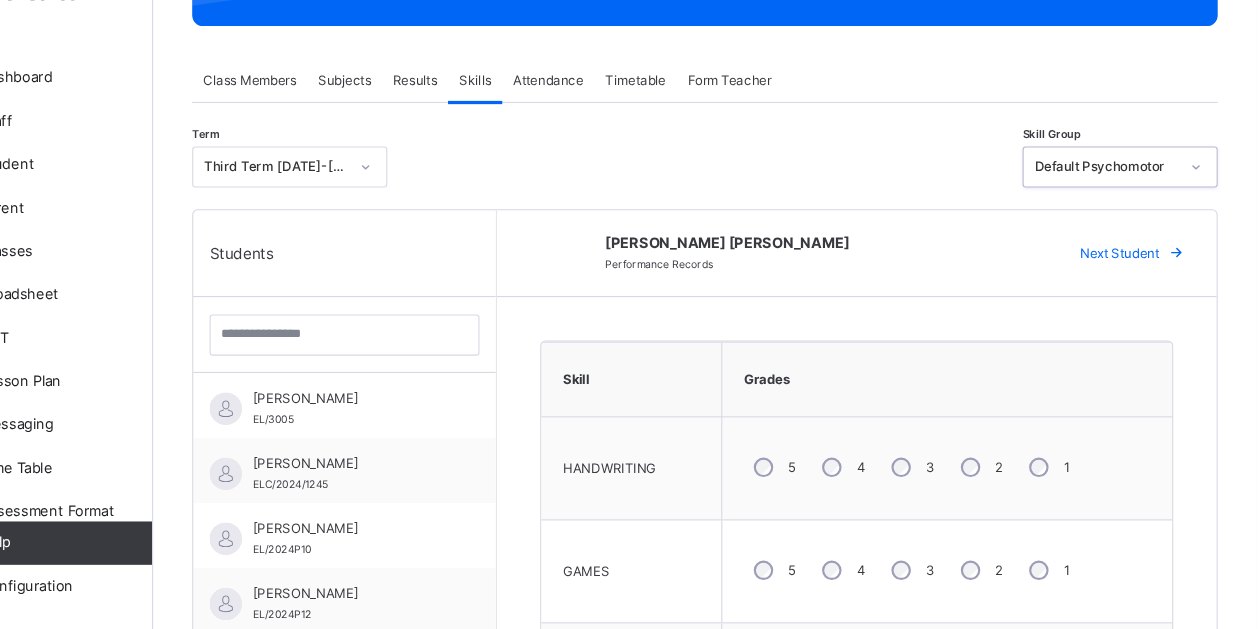 click on "Next Student" at bounding box center (1131, 282) 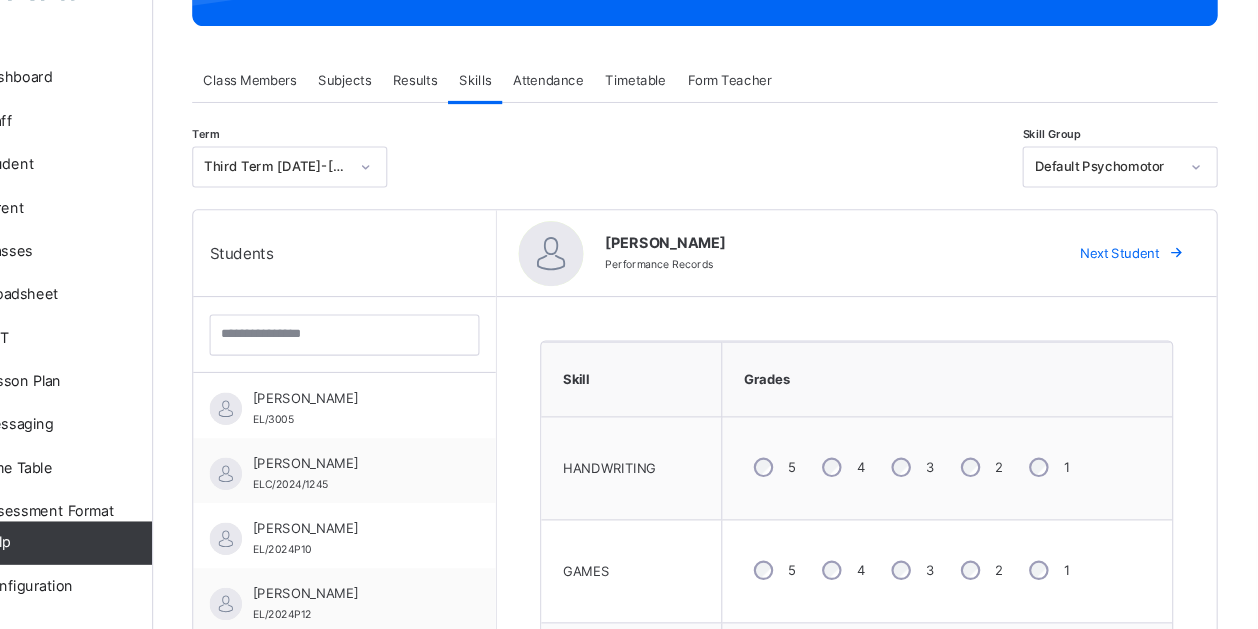 click on "Next Student" at bounding box center (1131, 282) 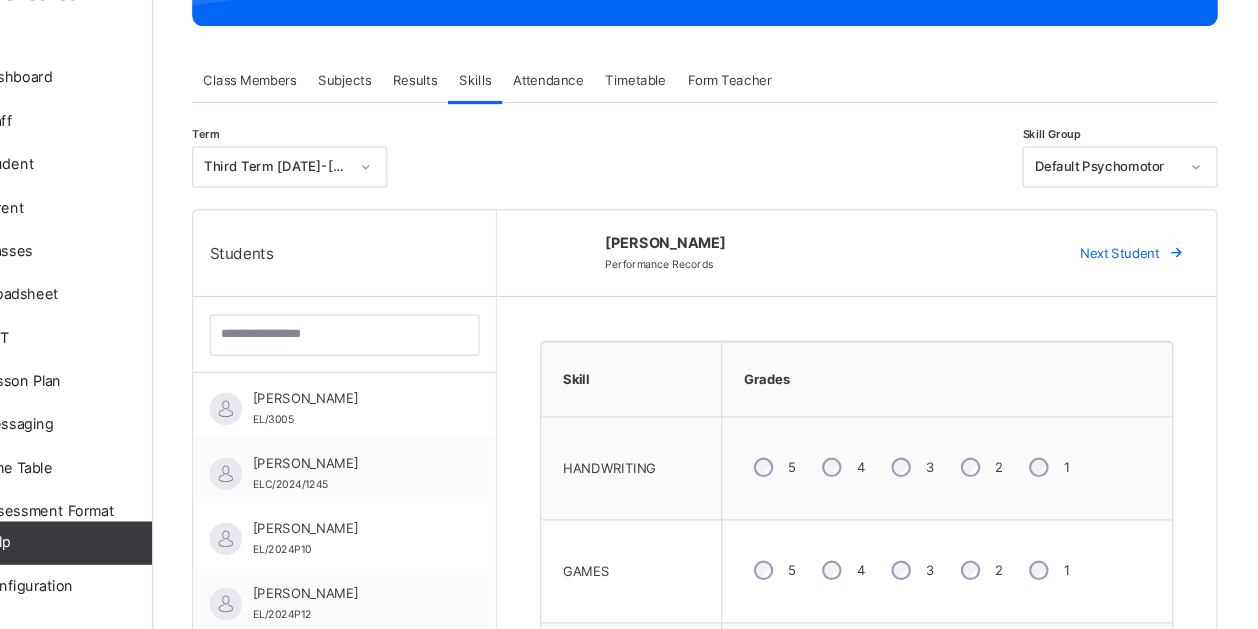 click on "Next Student" at bounding box center [1131, 282] 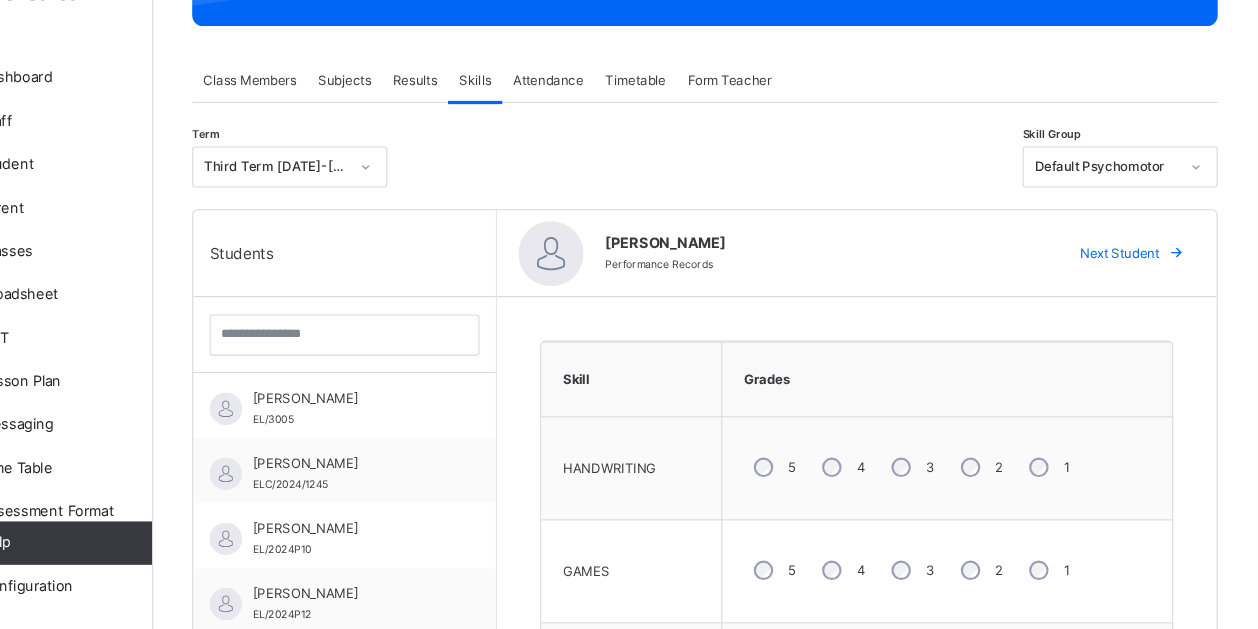 click on "Next Student" at bounding box center (1131, 282) 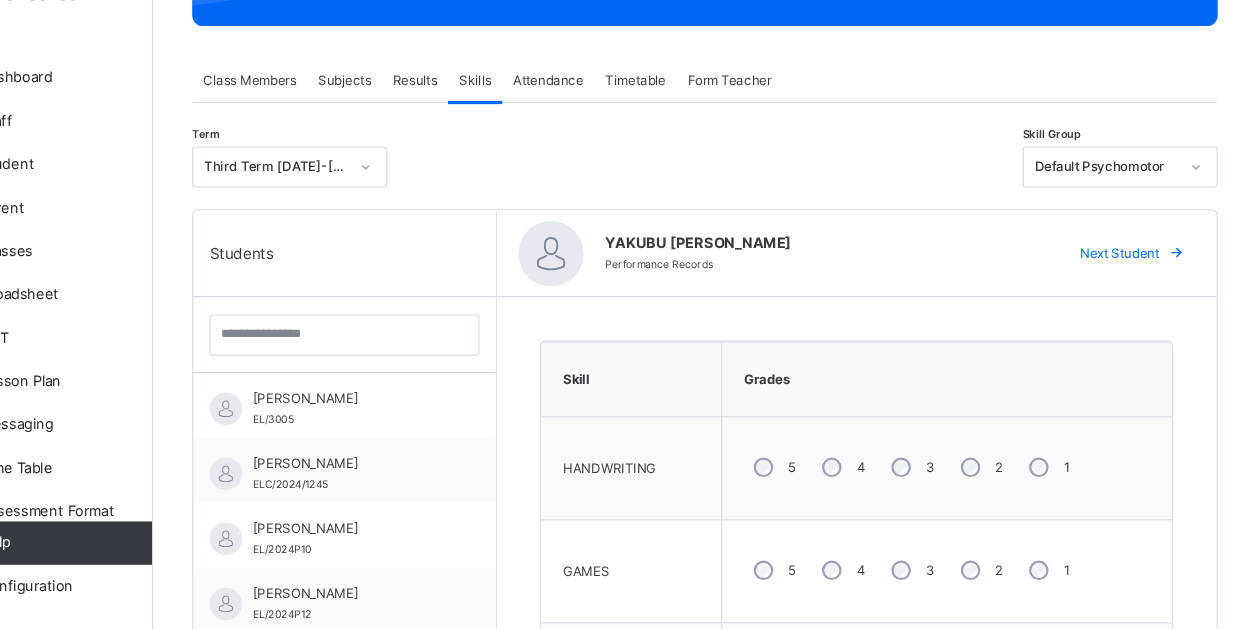 click on "Next Student" at bounding box center (1131, 282) 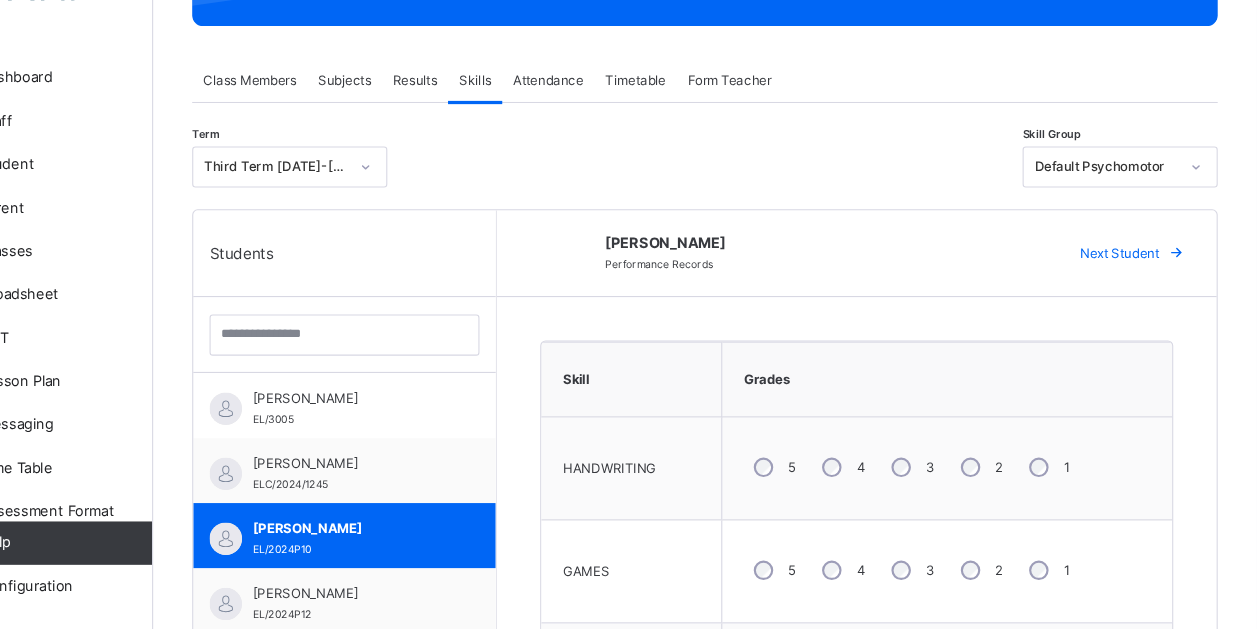 click on "Next Student" at bounding box center [1131, 282] 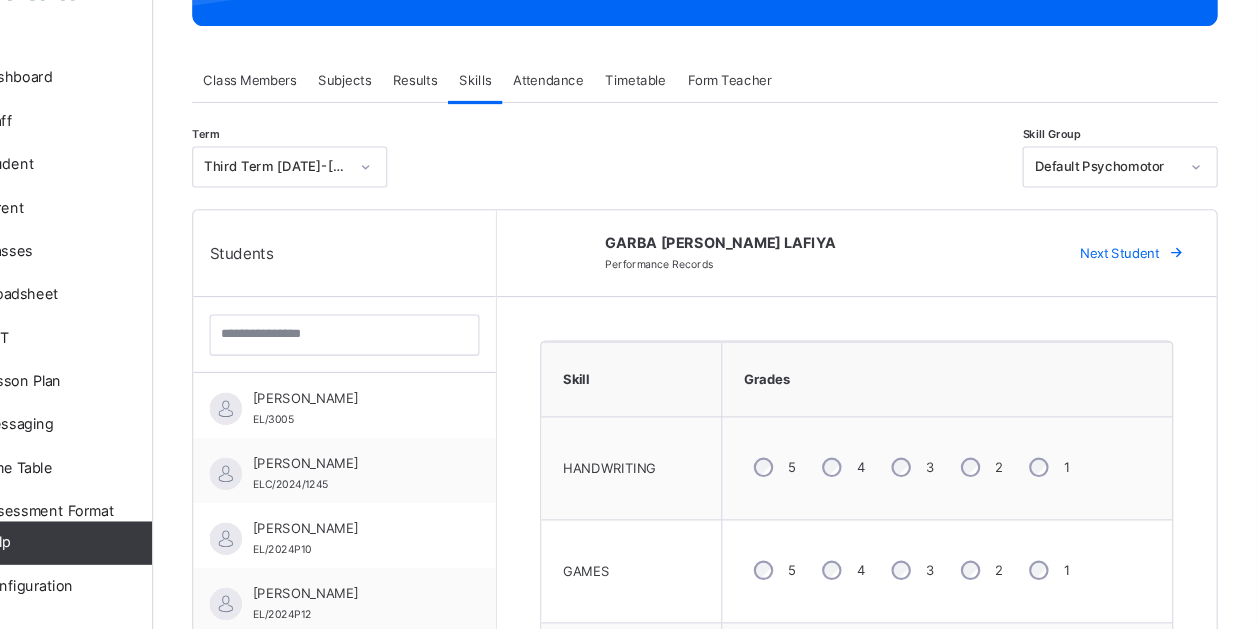 click on "Next Student" at bounding box center [1131, 282] 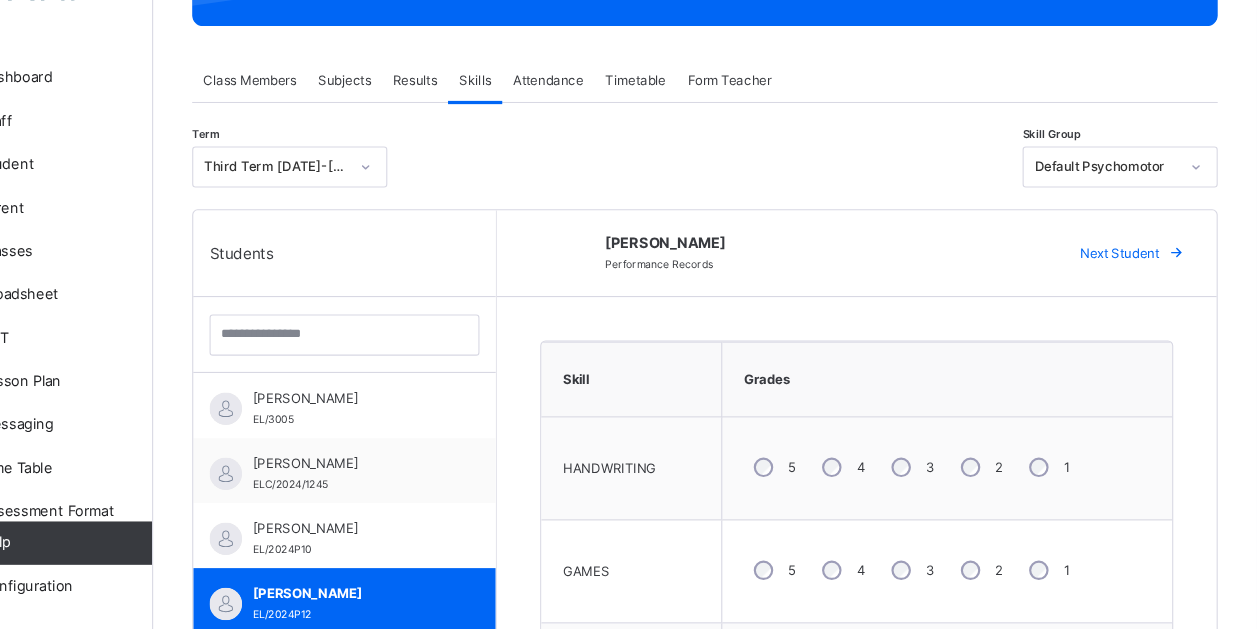 click on "Next Student" at bounding box center (1131, 282) 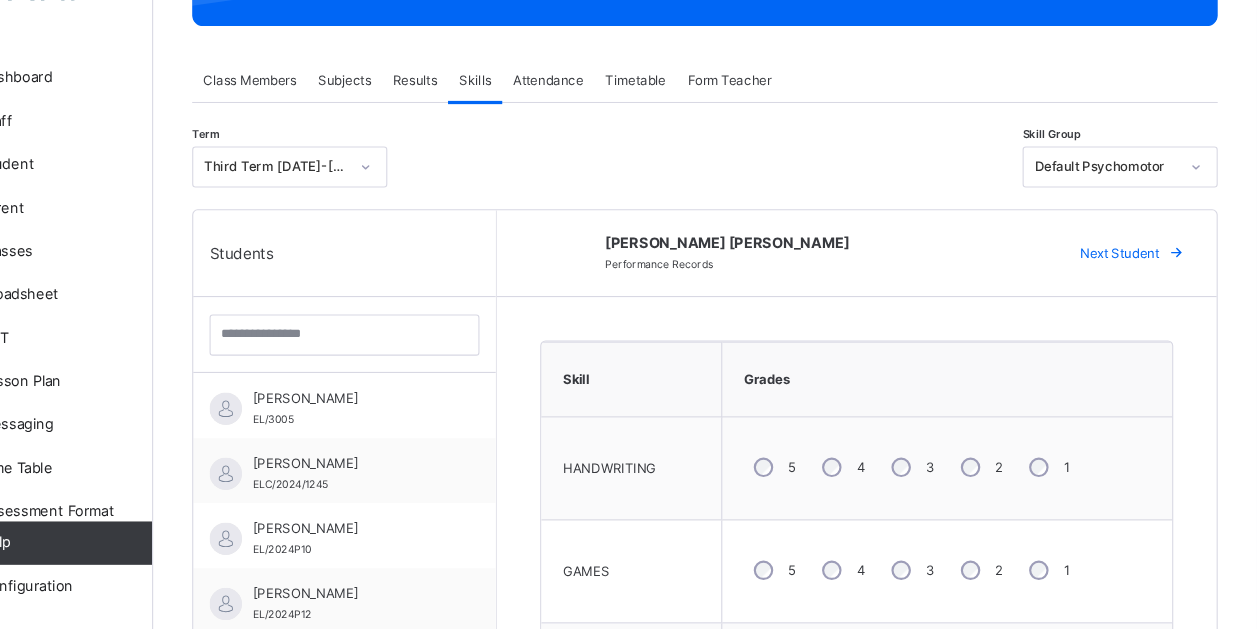 click on "Next Student" at bounding box center (1140, 282) 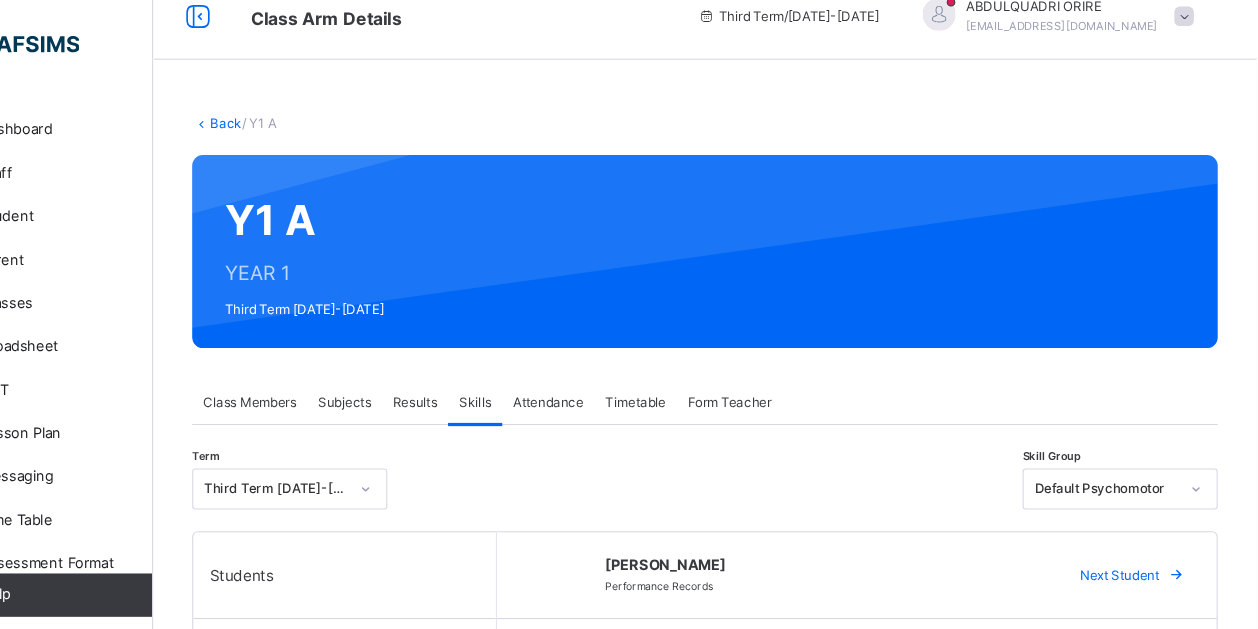 scroll, scrollTop: 0, scrollLeft: 0, axis: both 